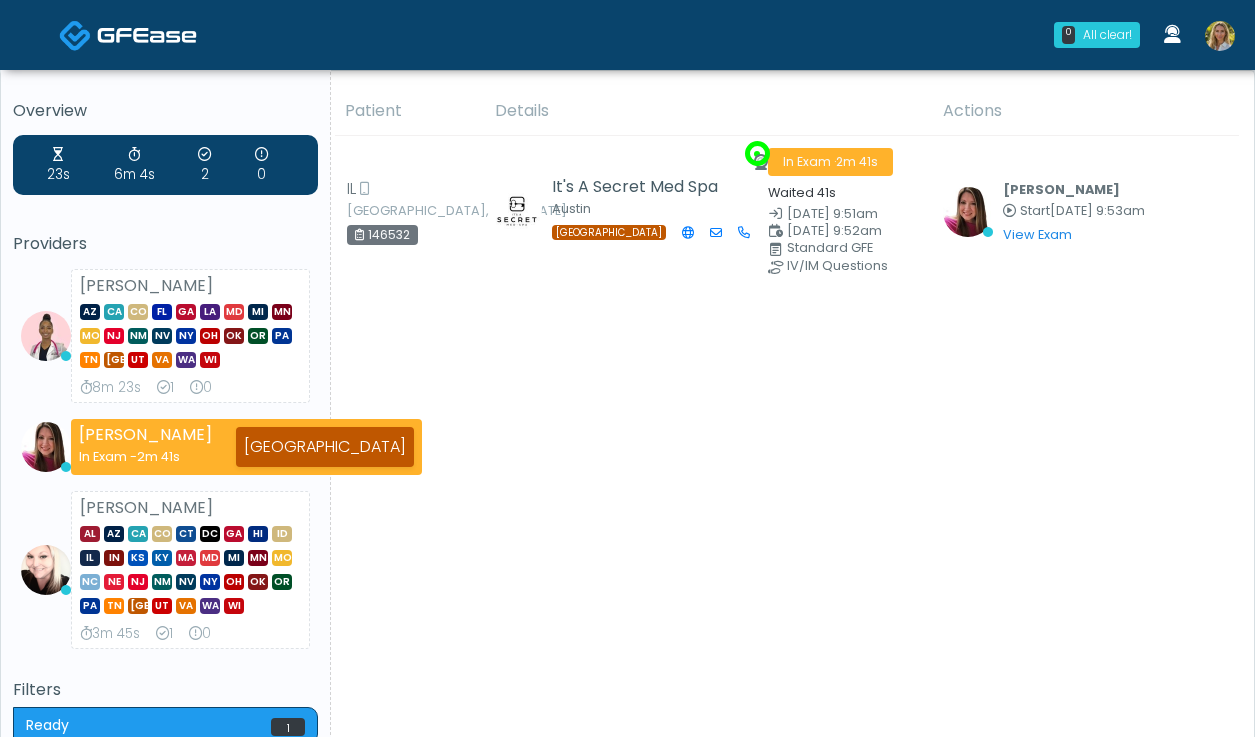 scroll, scrollTop: 0, scrollLeft: 0, axis: both 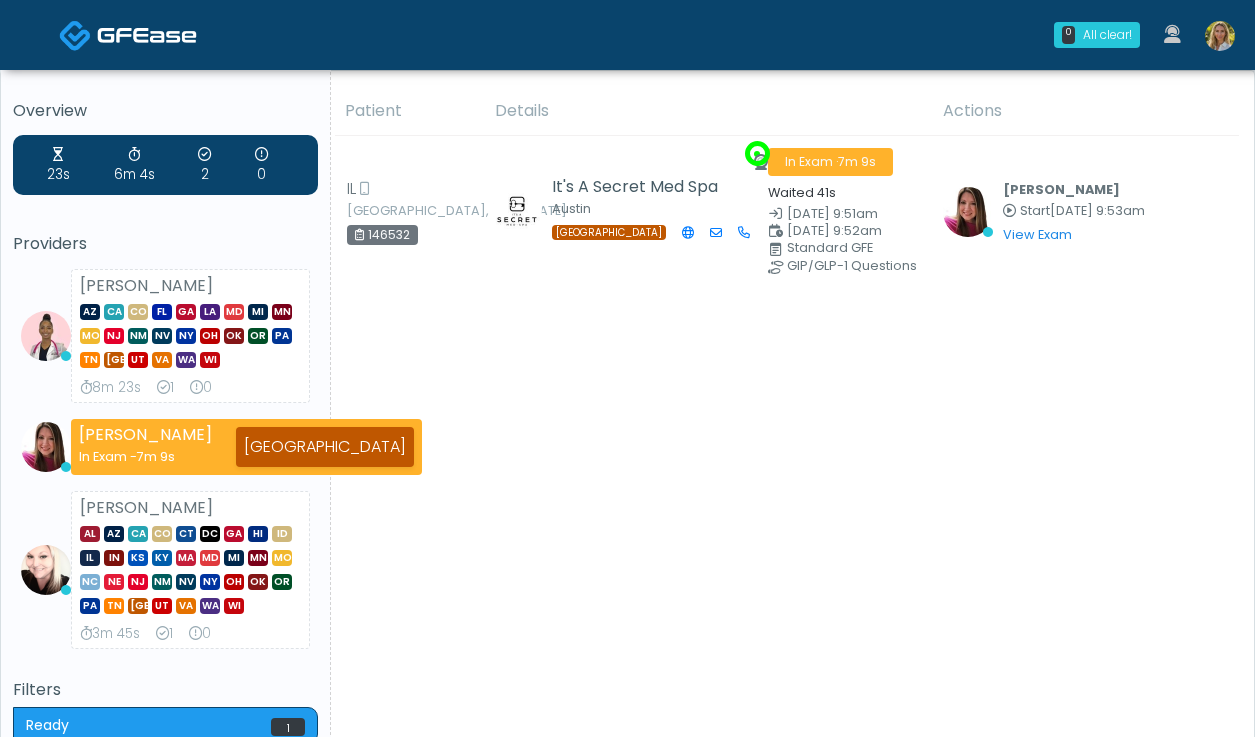 click at bounding box center (1220, 36) 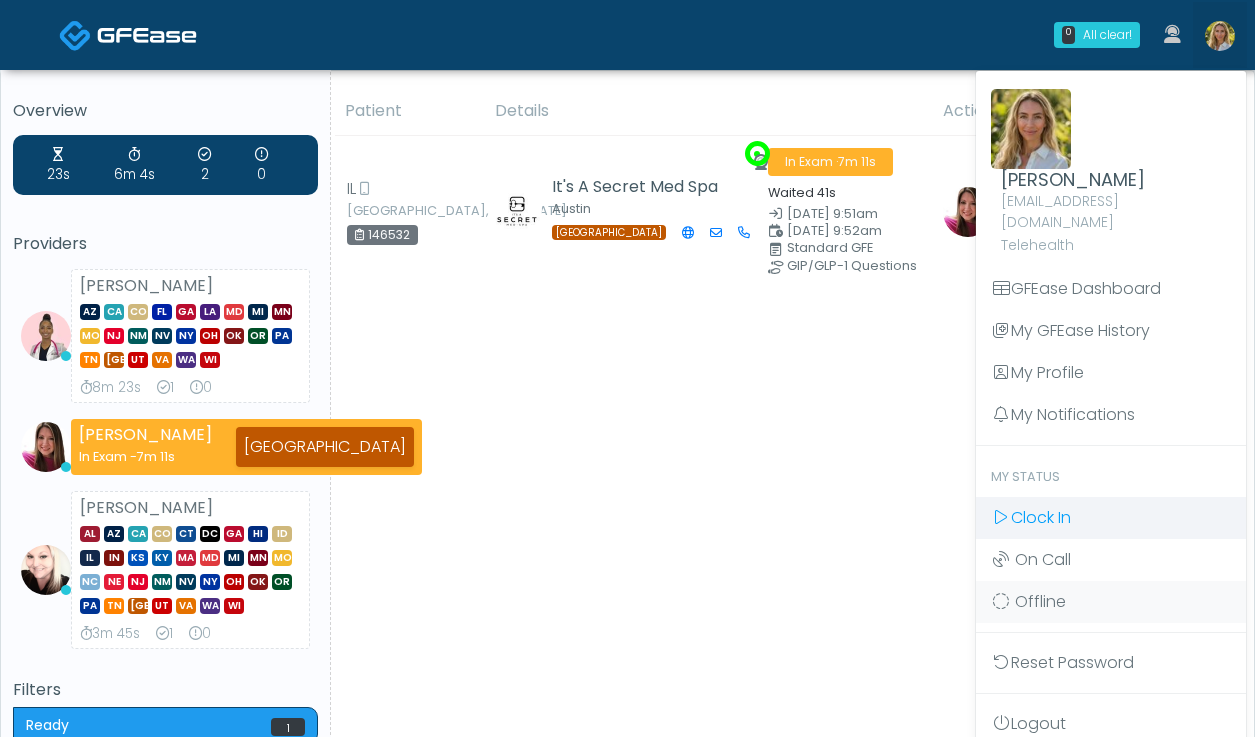 click on "Clock In" at bounding box center [1041, 517] 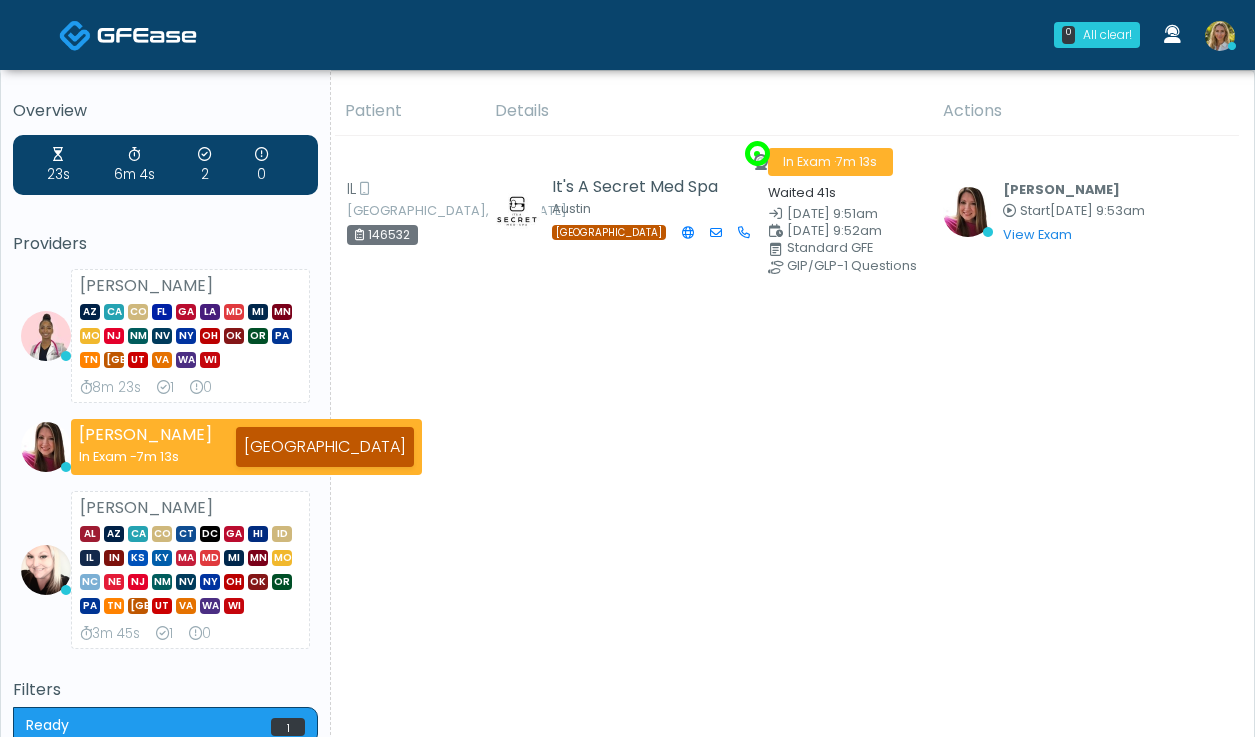 scroll, scrollTop: 0, scrollLeft: 0, axis: both 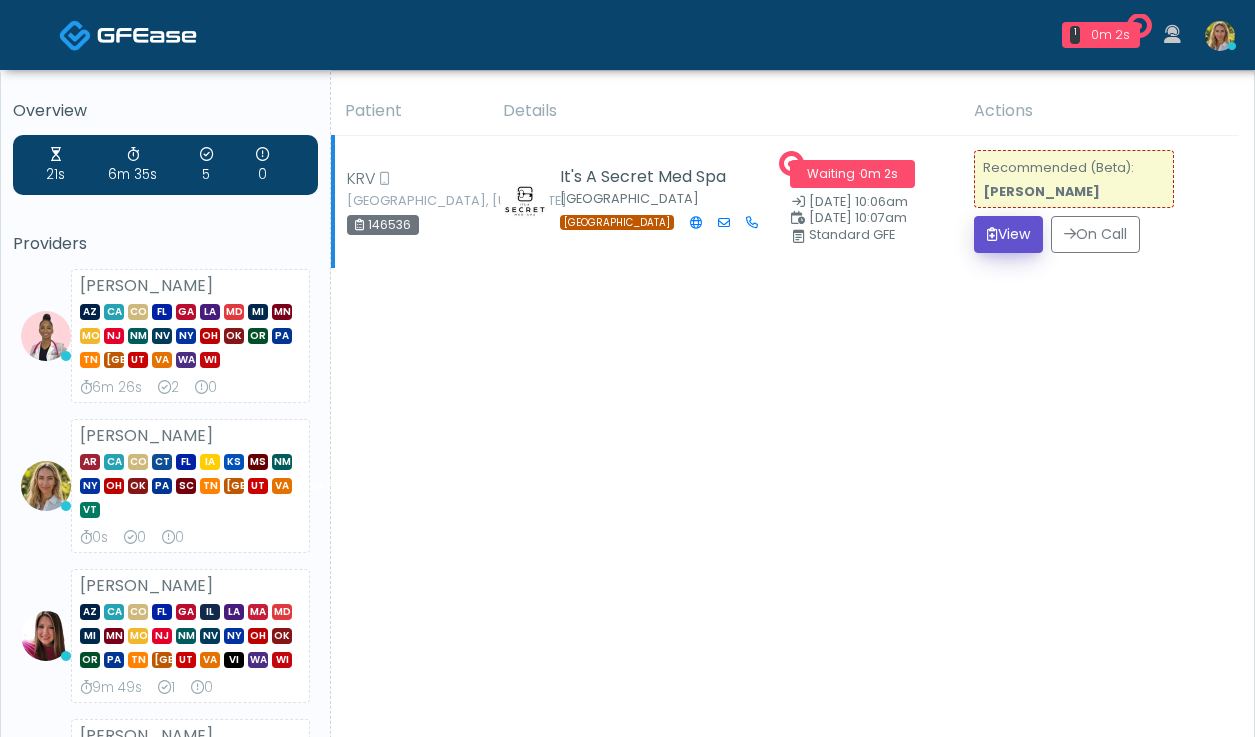 click at bounding box center [992, 234] 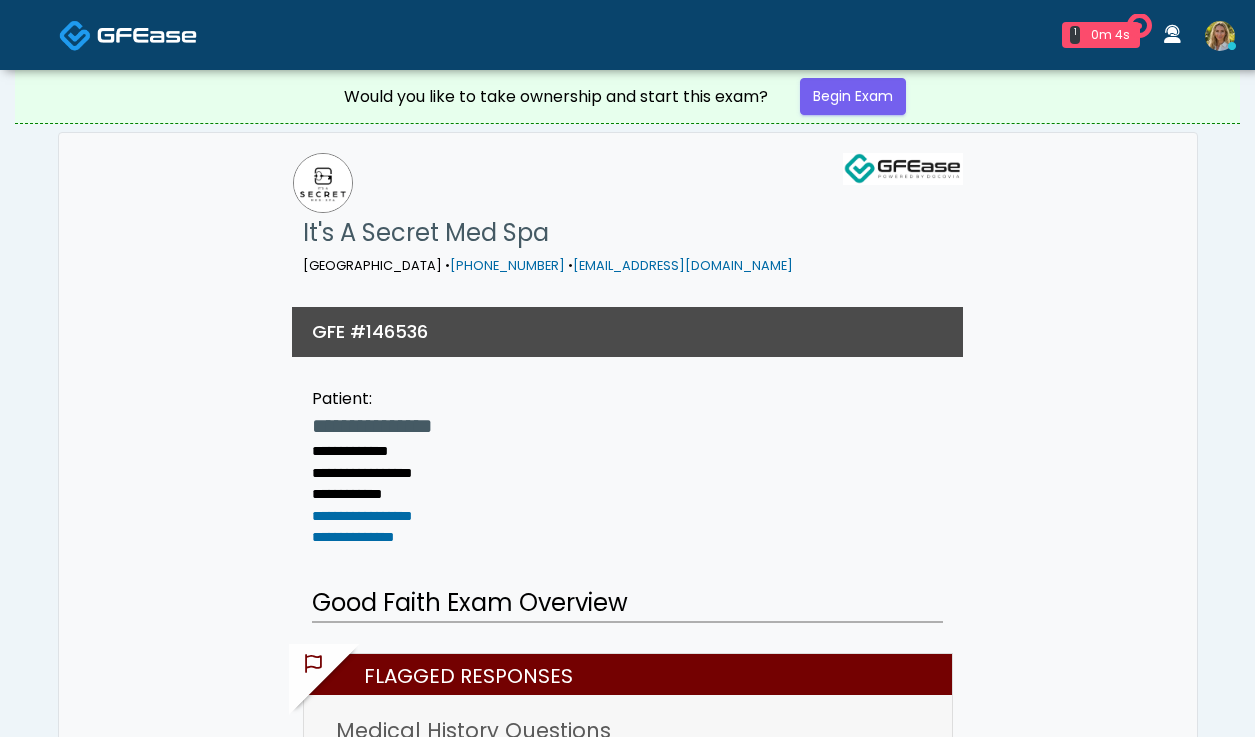 scroll, scrollTop: 0, scrollLeft: 0, axis: both 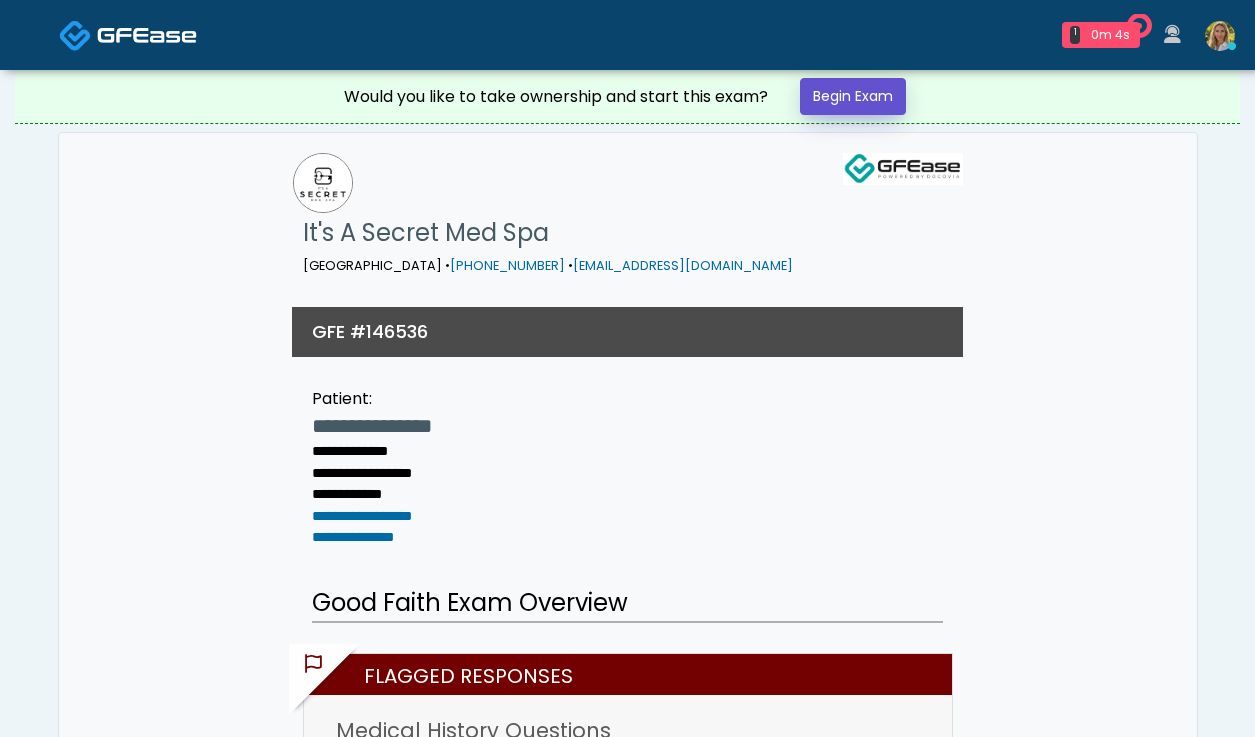 click on "Begin Exam" at bounding box center (853, 96) 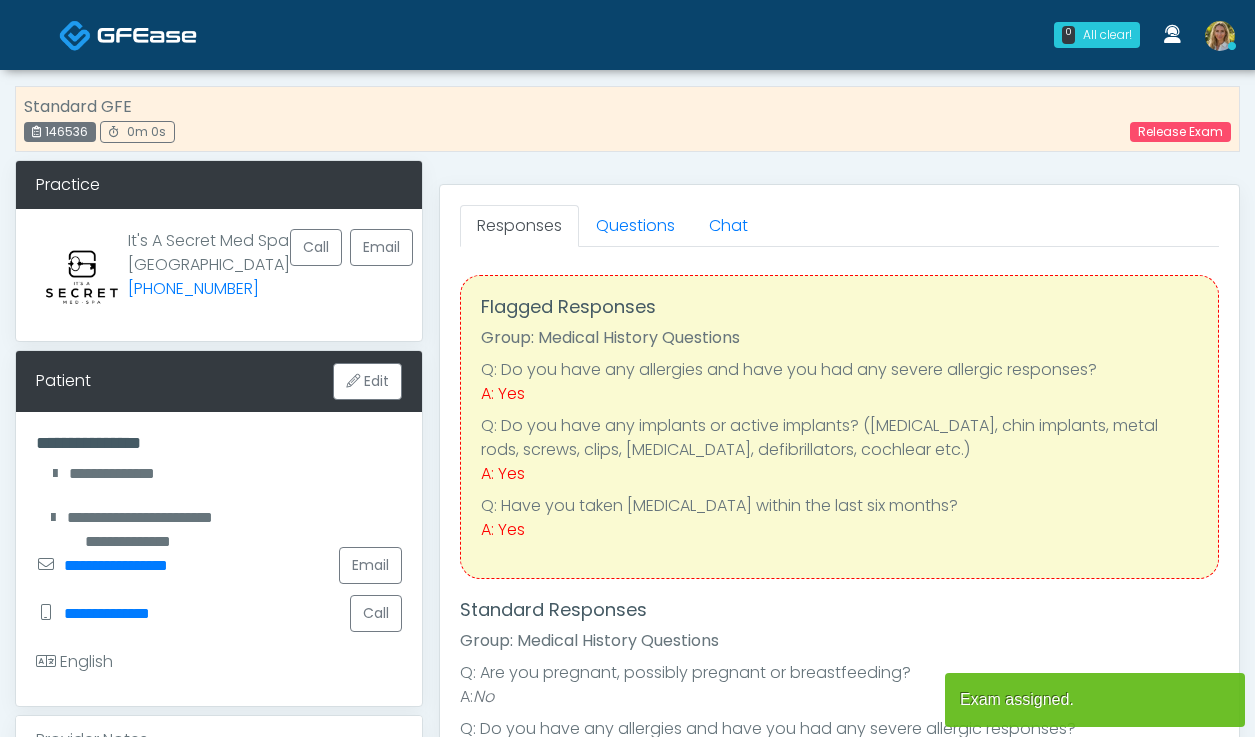 scroll, scrollTop: 0, scrollLeft: 0, axis: both 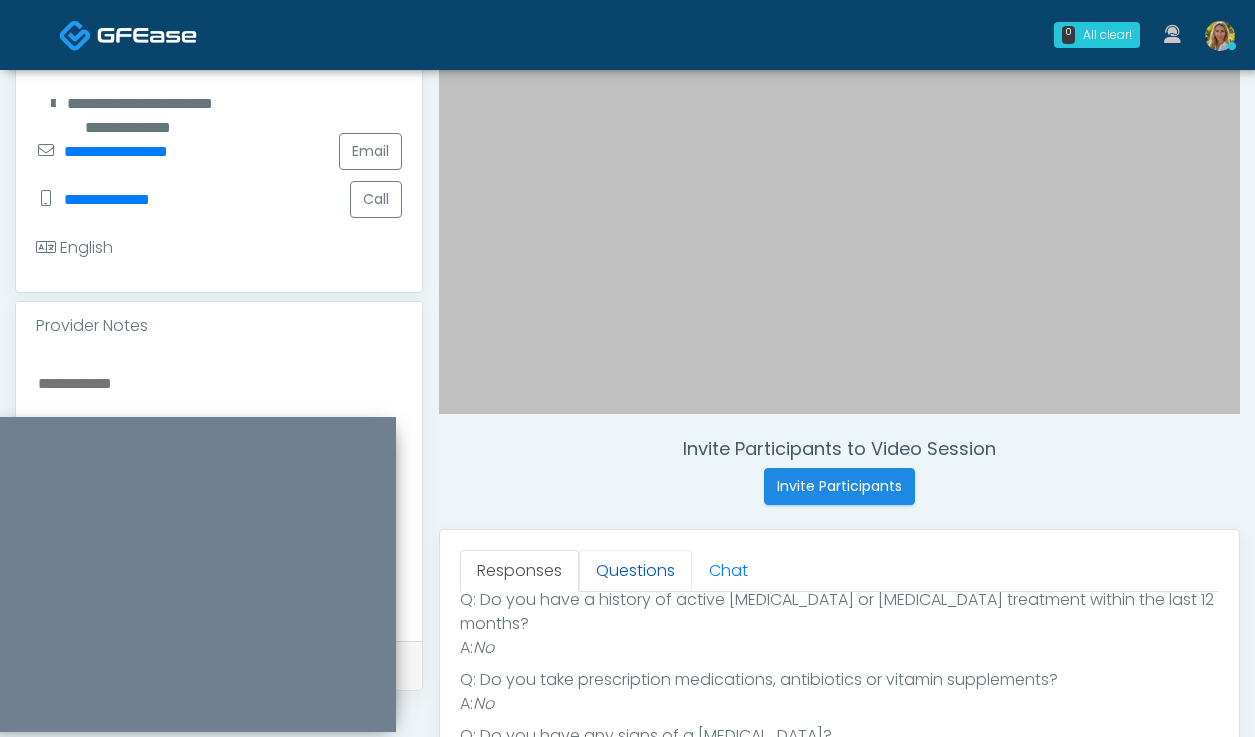 click on "Questions" at bounding box center [635, 571] 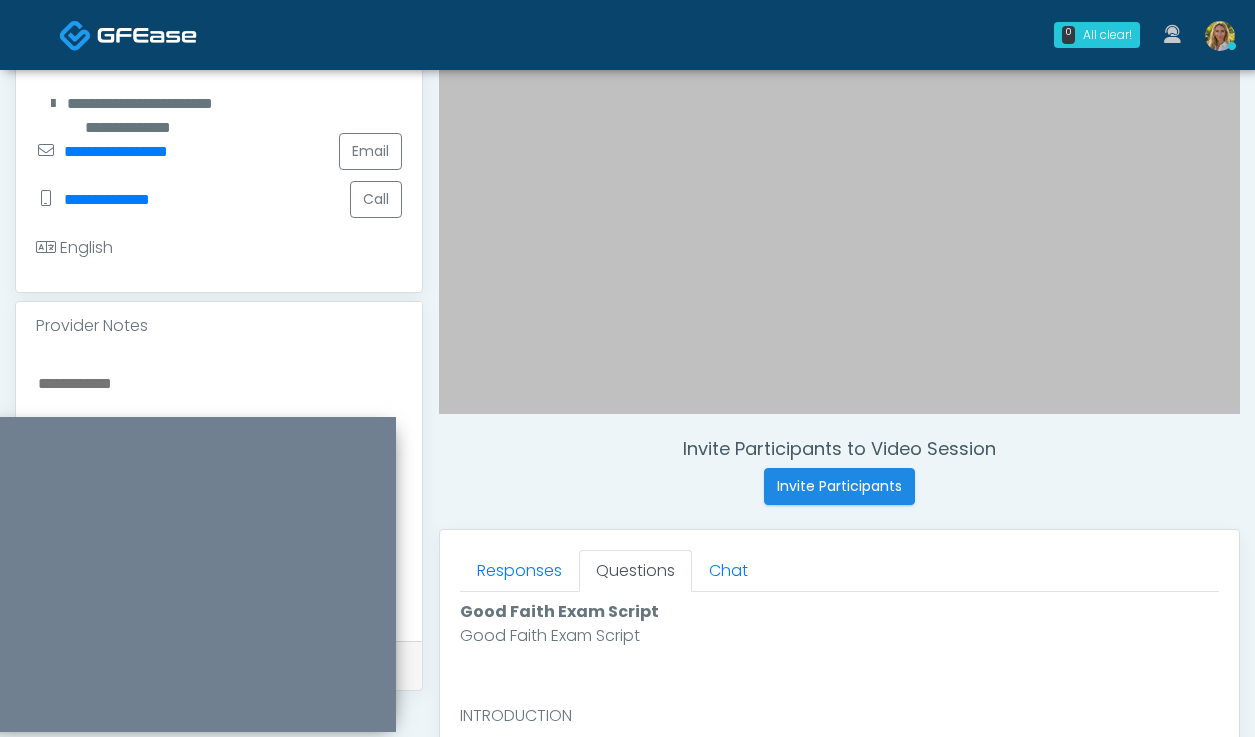 scroll, scrollTop: 0, scrollLeft: 0, axis: both 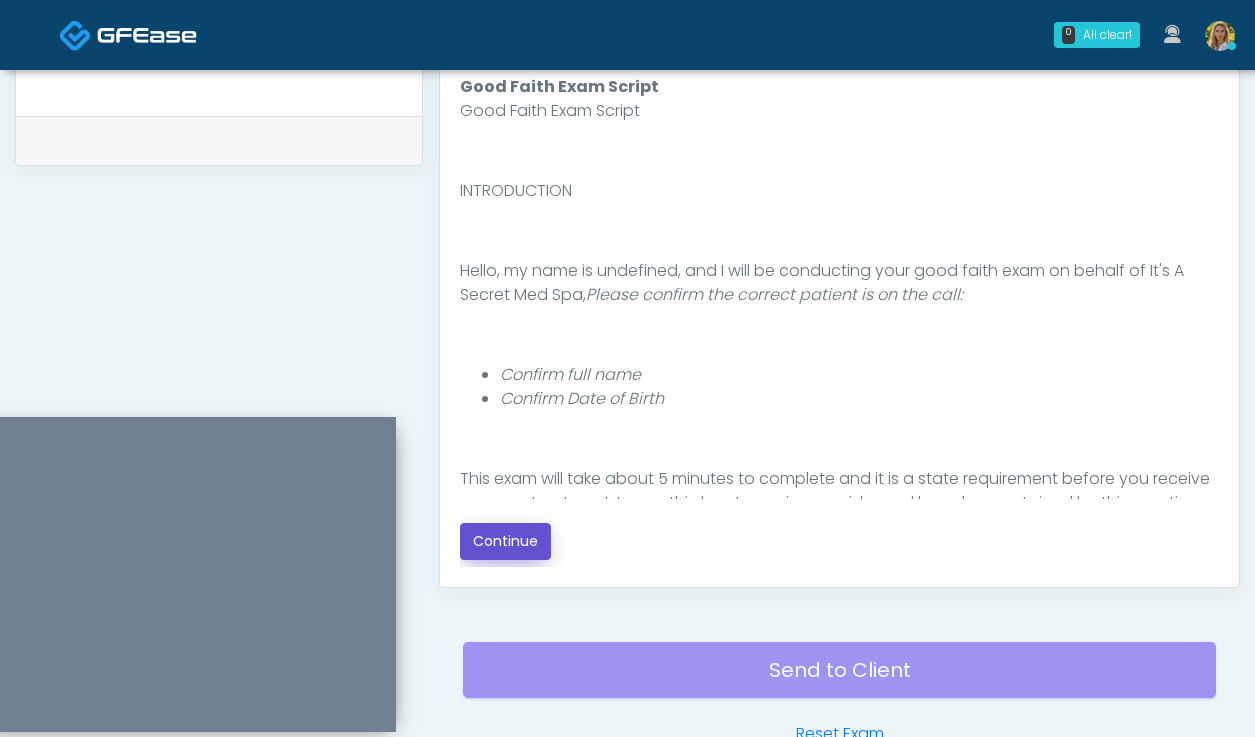 click on "Continue" at bounding box center [505, 541] 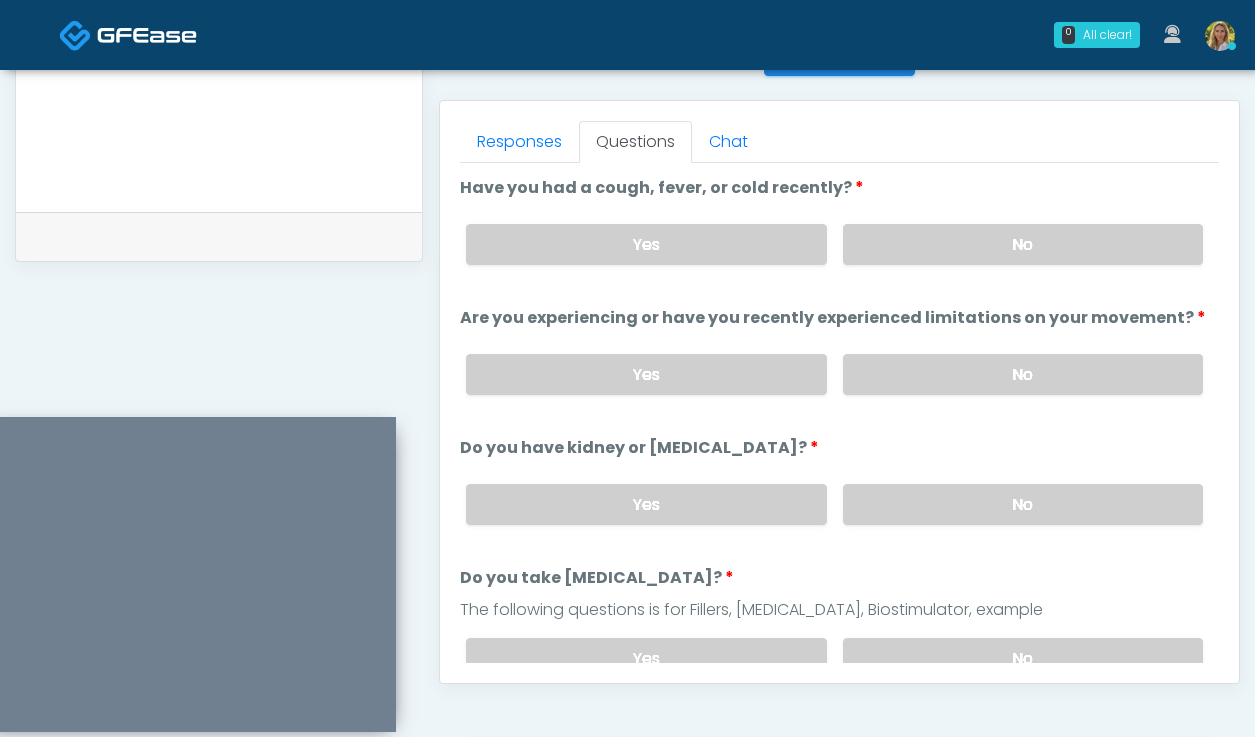 scroll, scrollTop: 840, scrollLeft: 0, axis: vertical 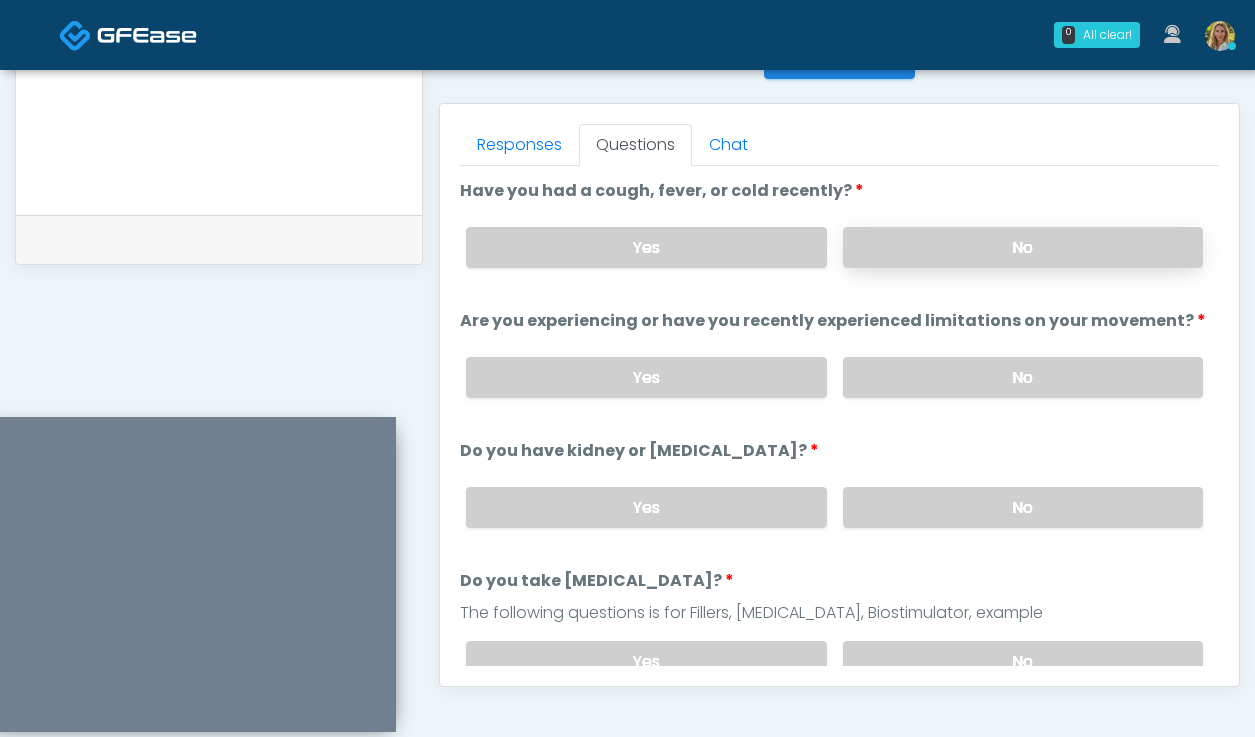 click on "No" at bounding box center [1023, 247] 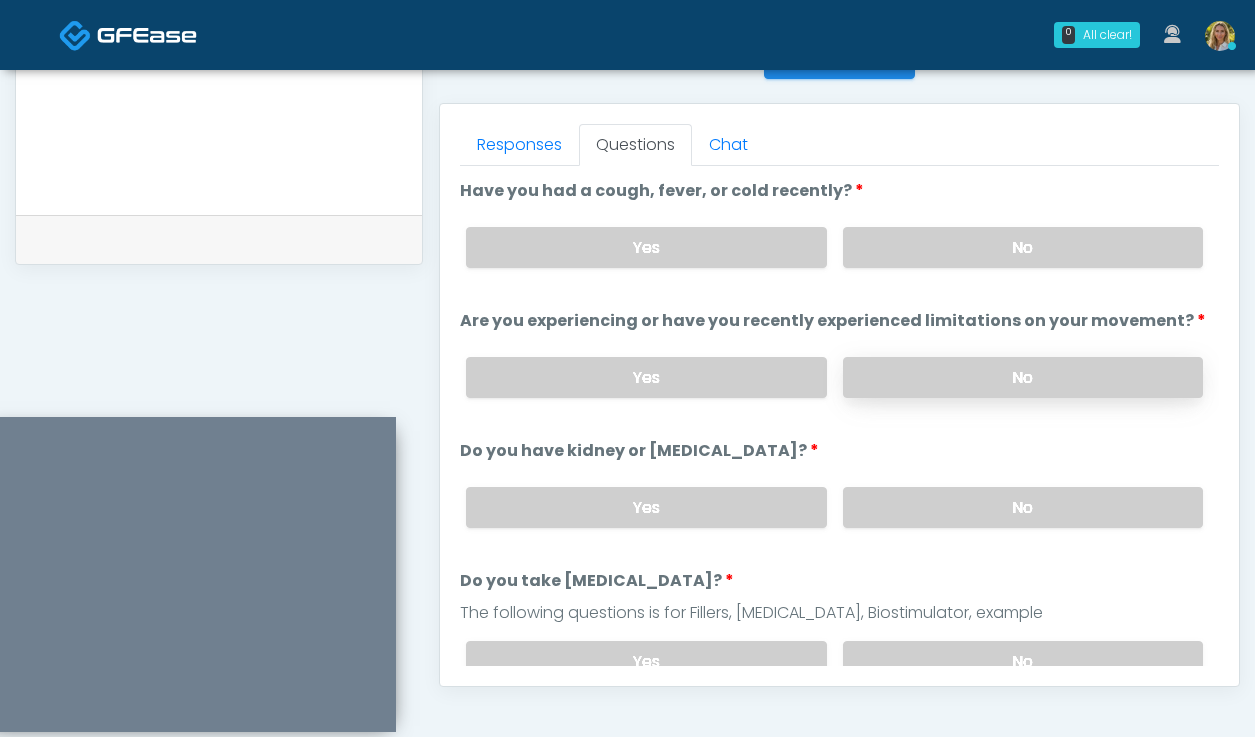 click on "No" at bounding box center (1023, 377) 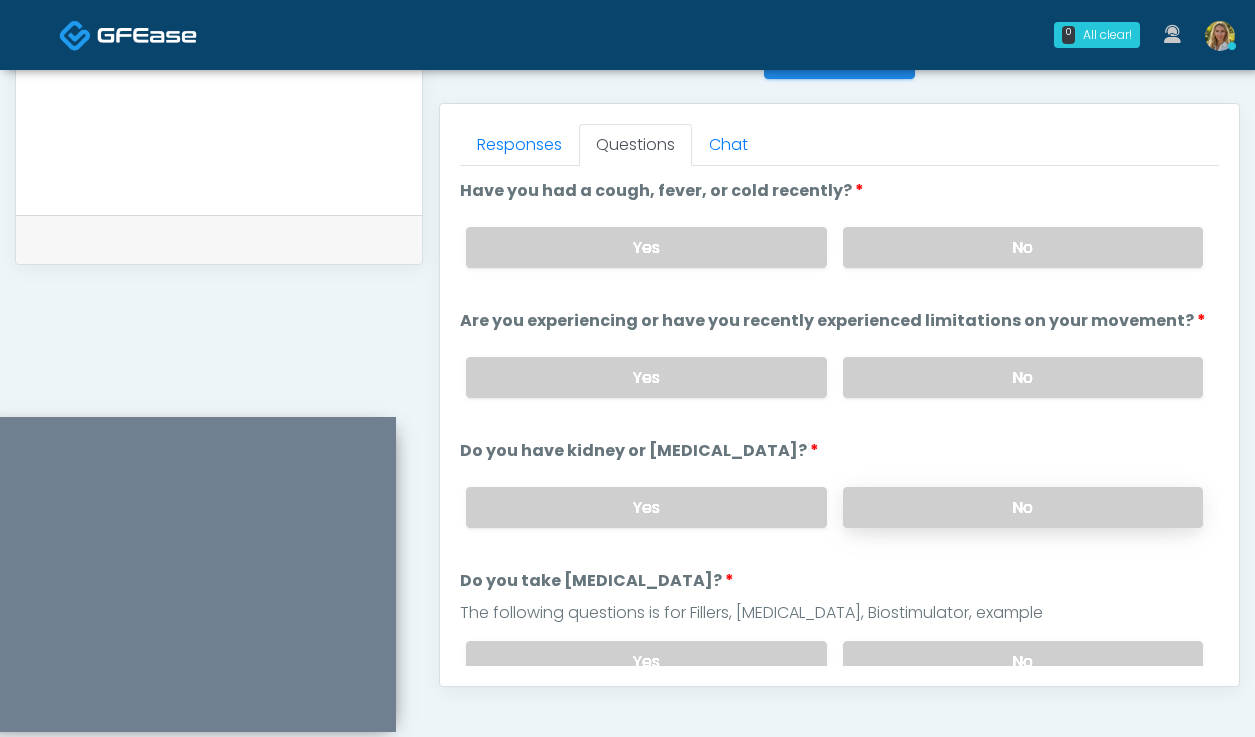 click on "No" at bounding box center (1023, 507) 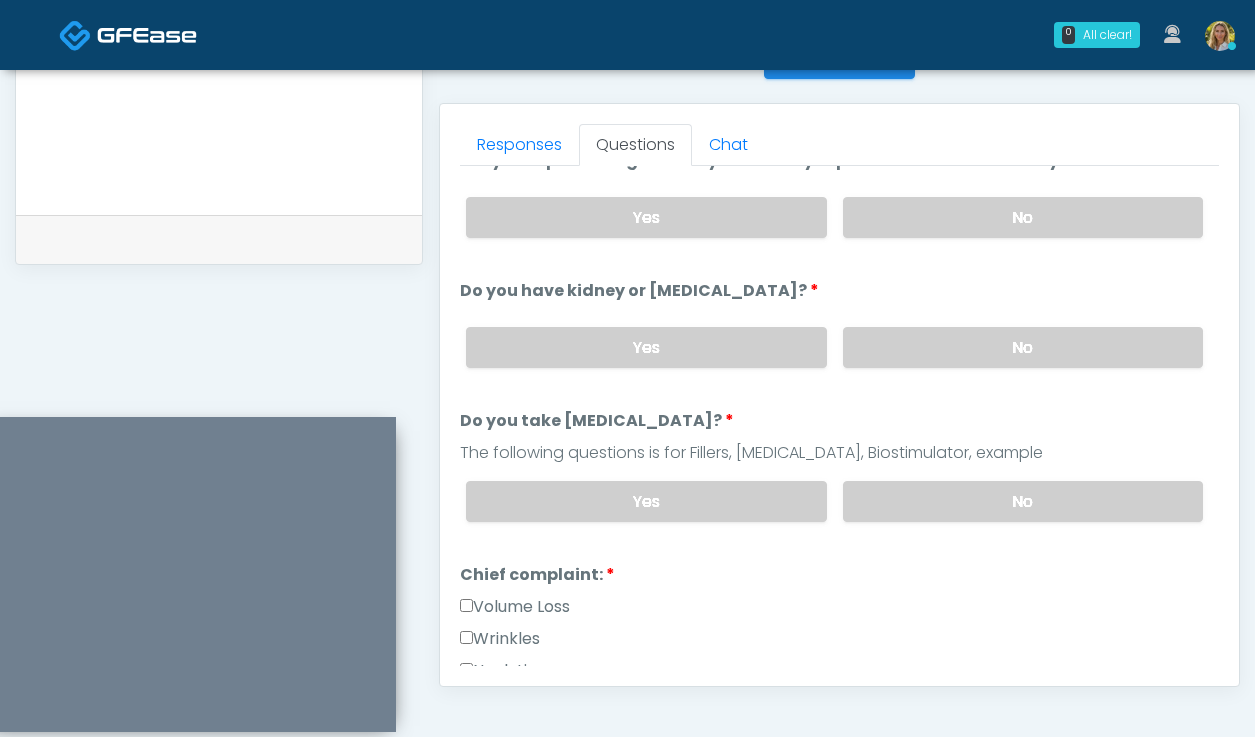 scroll, scrollTop: 169, scrollLeft: 0, axis: vertical 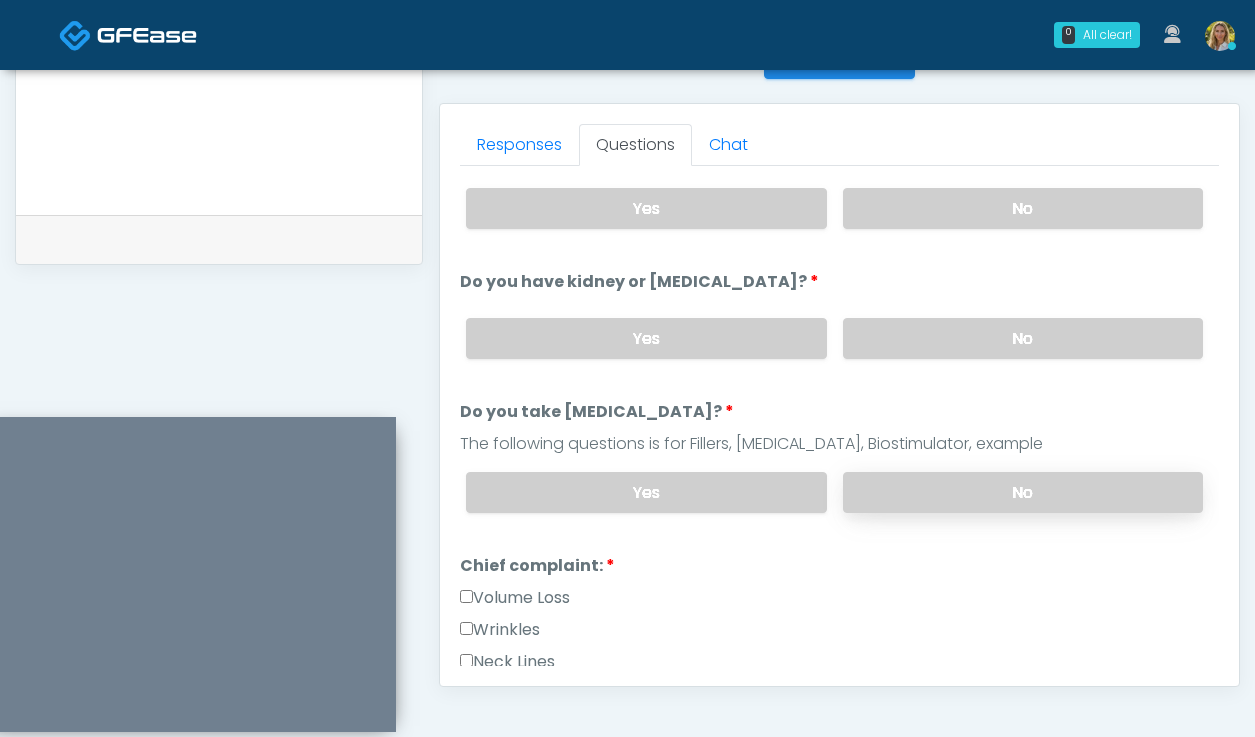 click on "No" at bounding box center (1023, 492) 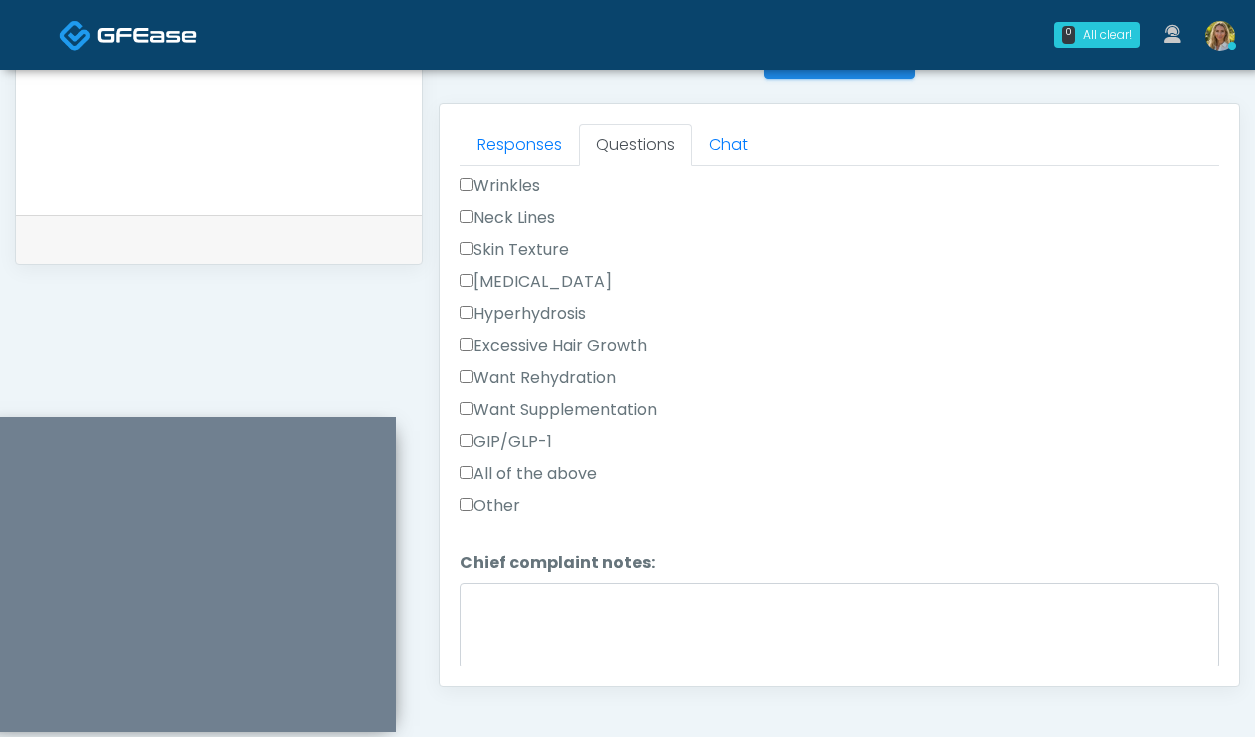 scroll, scrollTop: 611, scrollLeft: 0, axis: vertical 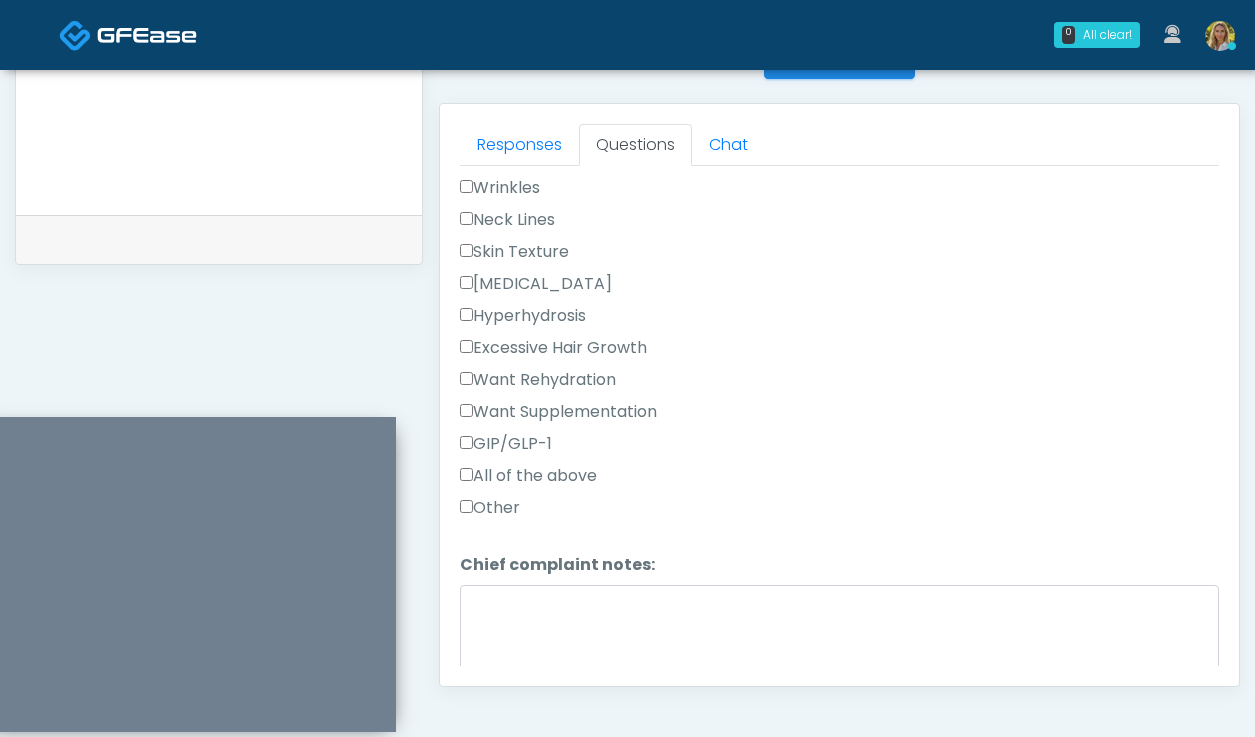 click on "Other" at bounding box center [490, 508] 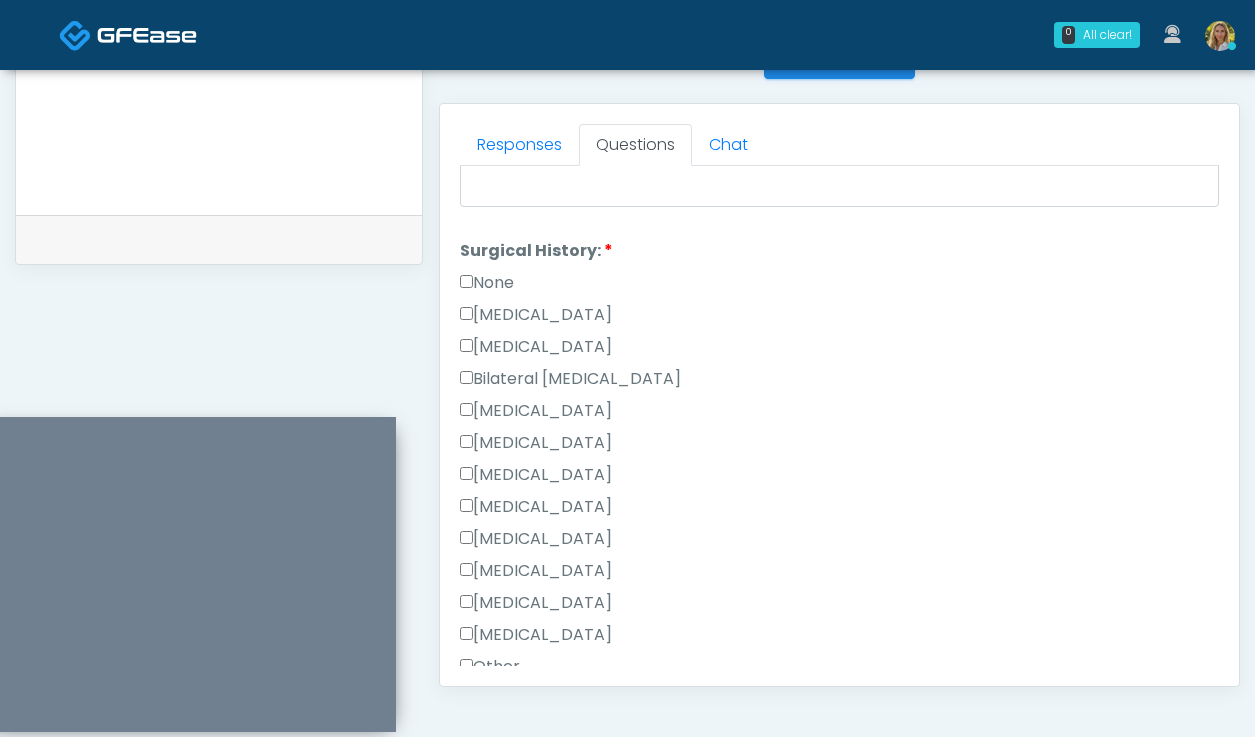 scroll, scrollTop: 1074, scrollLeft: 0, axis: vertical 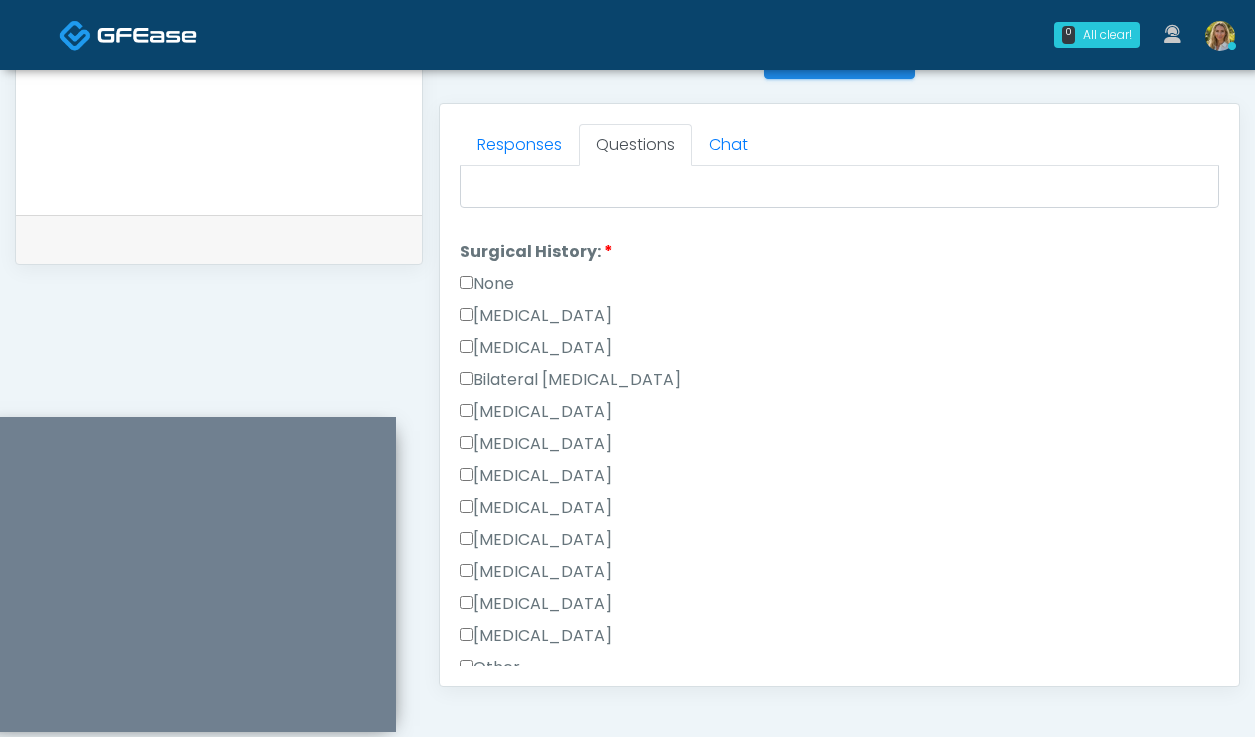 click on "None" at bounding box center (487, 284) 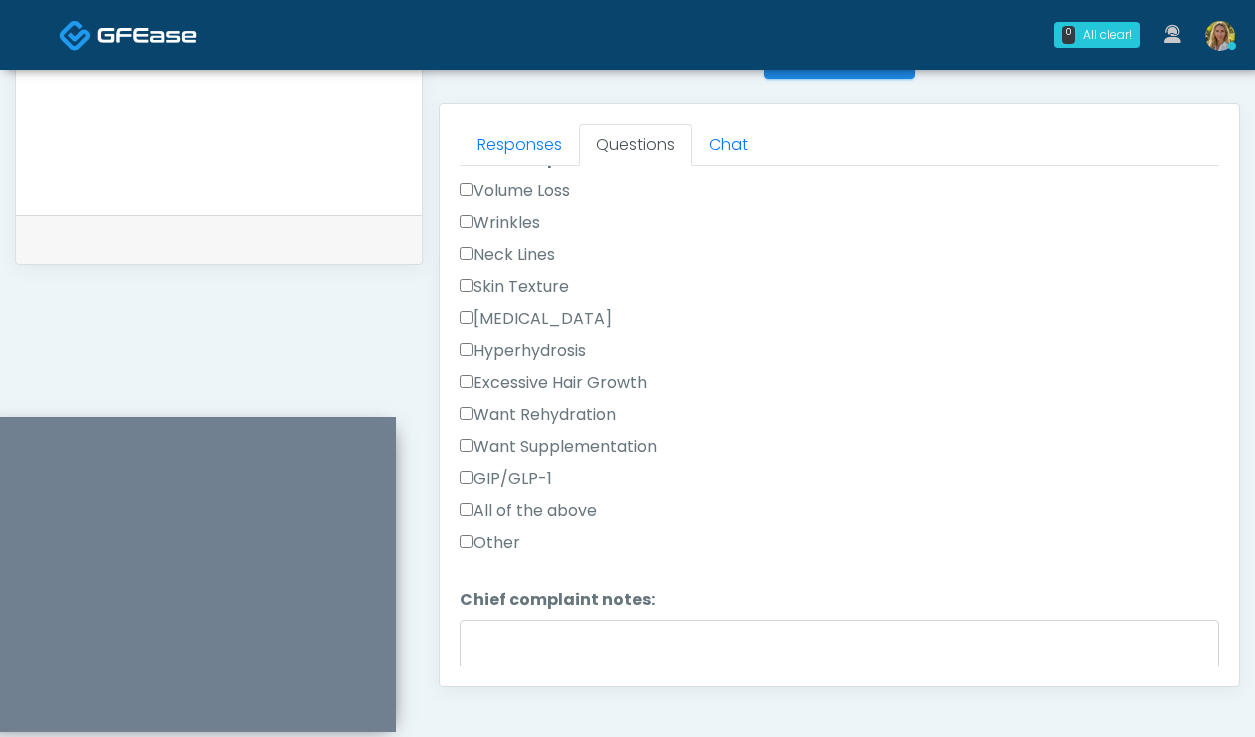 scroll, scrollTop: 578, scrollLeft: 0, axis: vertical 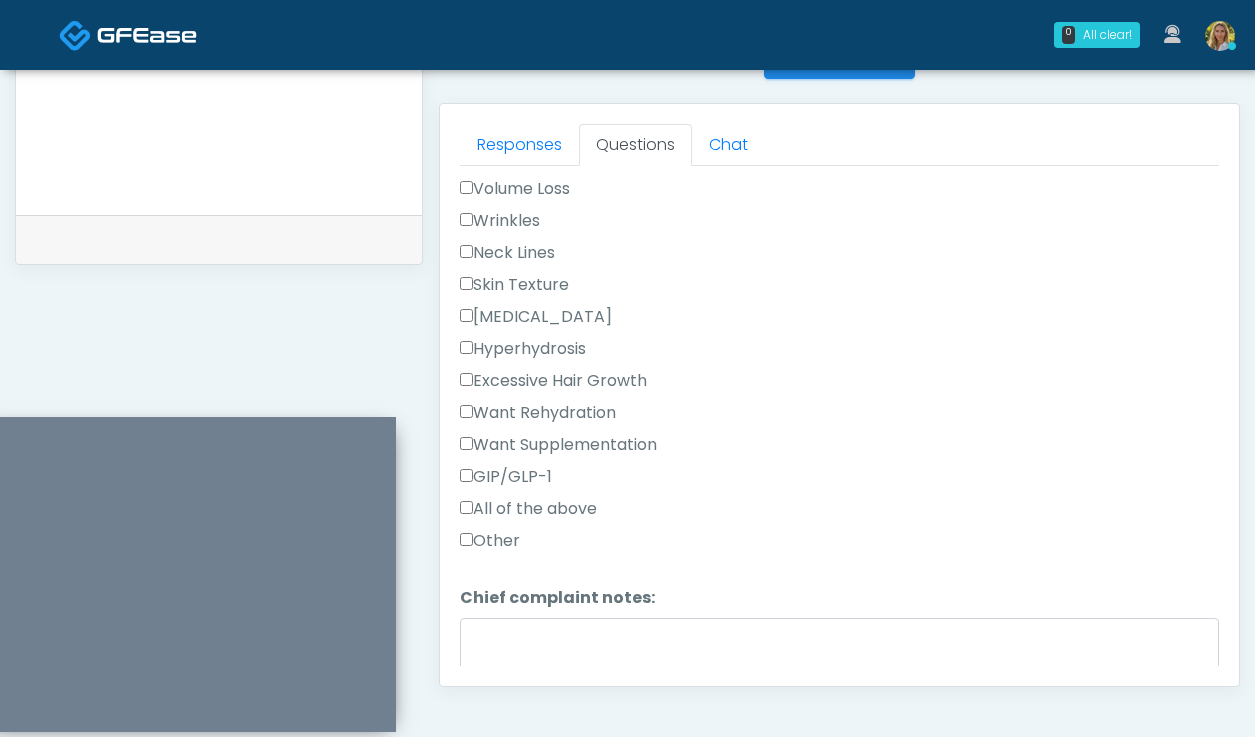 click on "Other" at bounding box center (490, 541) 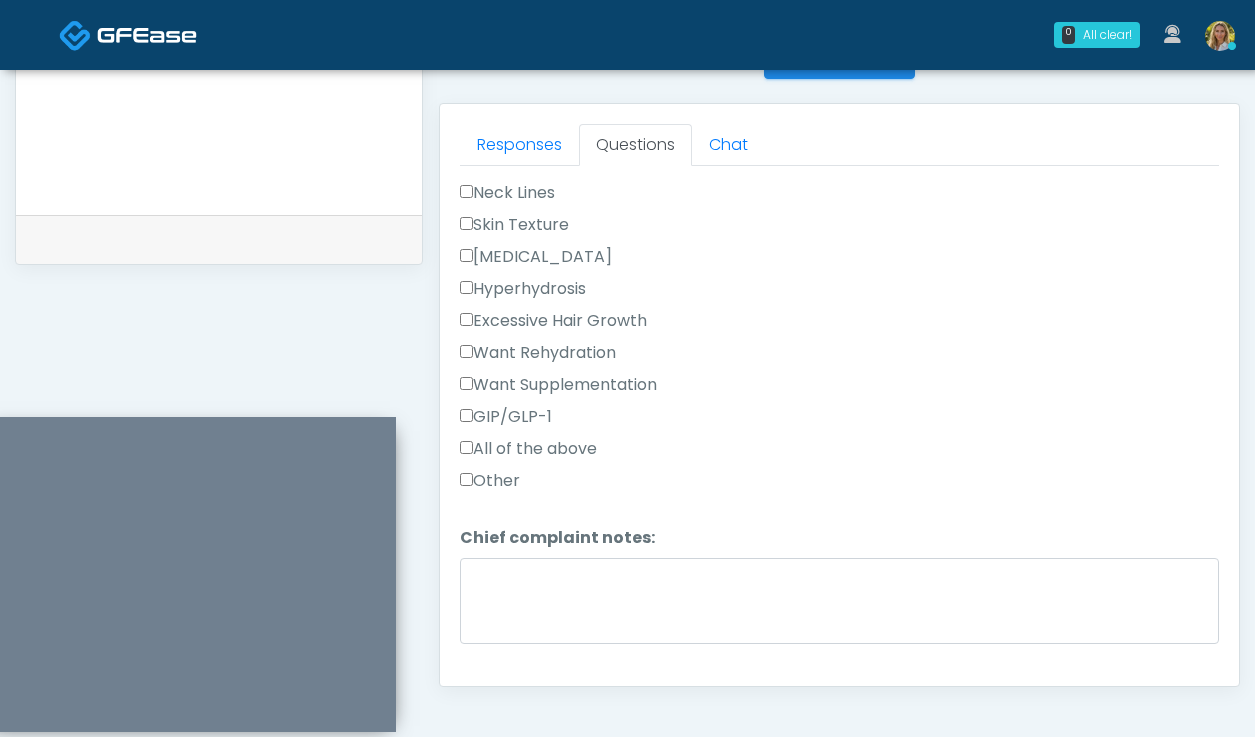 scroll, scrollTop: 658, scrollLeft: 0, axis: vertical 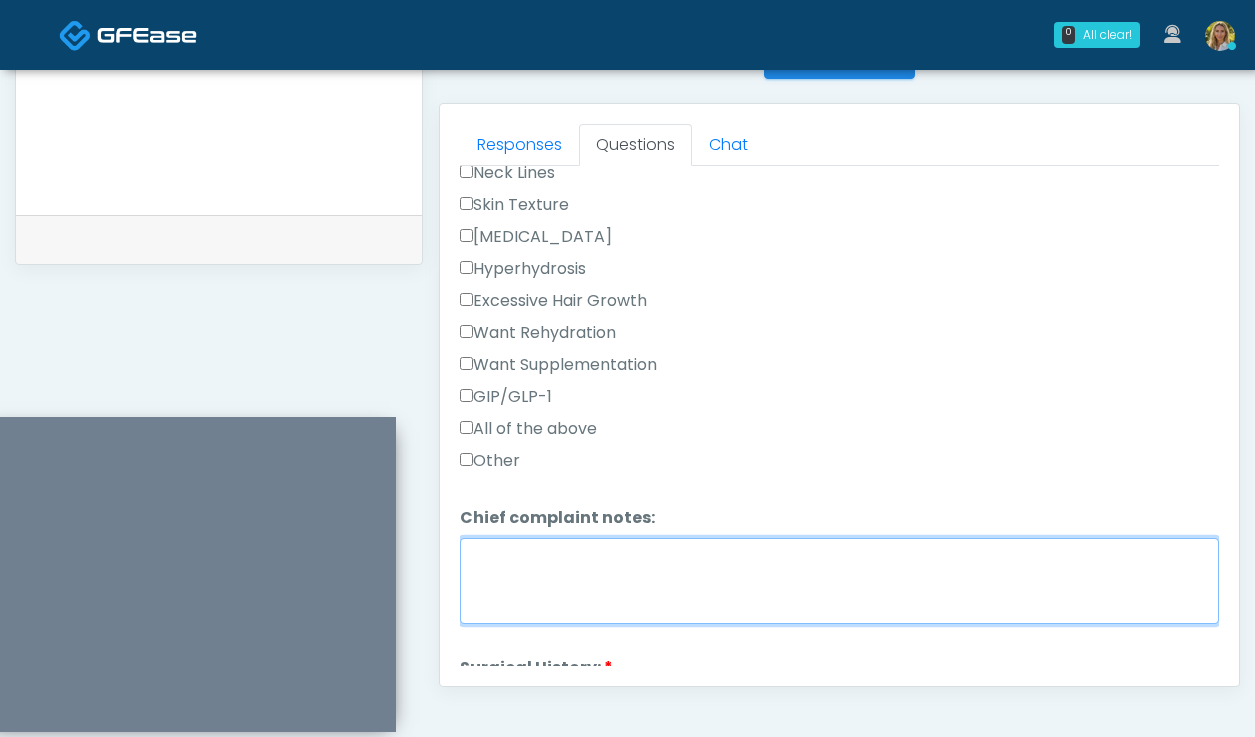click on "Chief complaint notes:" at bounding box center [839, 581] 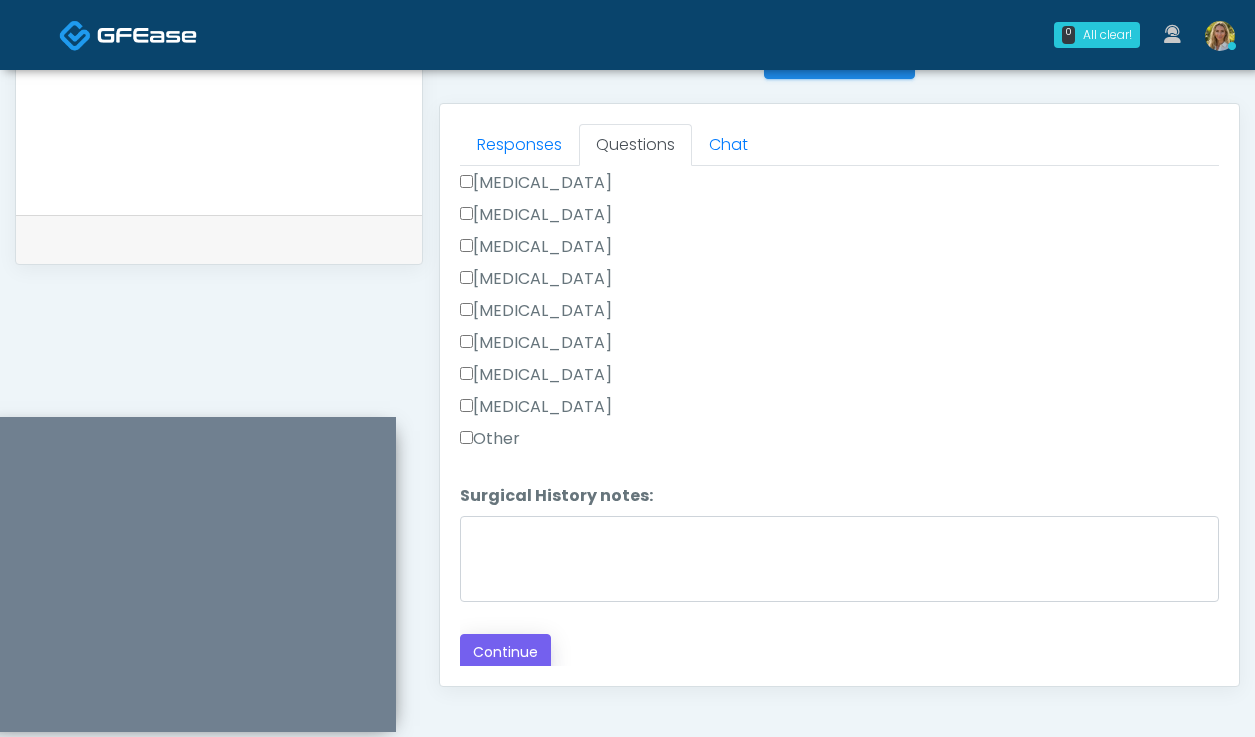 type on "**********" 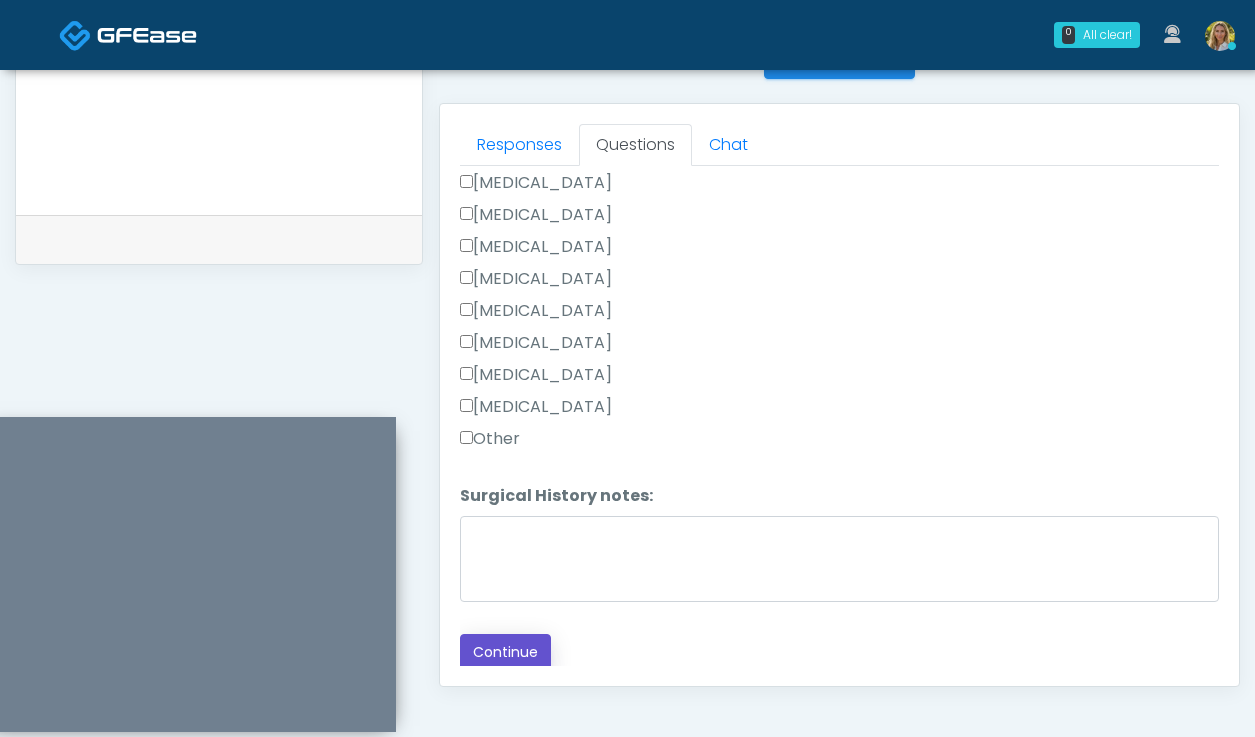 click on "Continue" at bounding box center [505, 652] 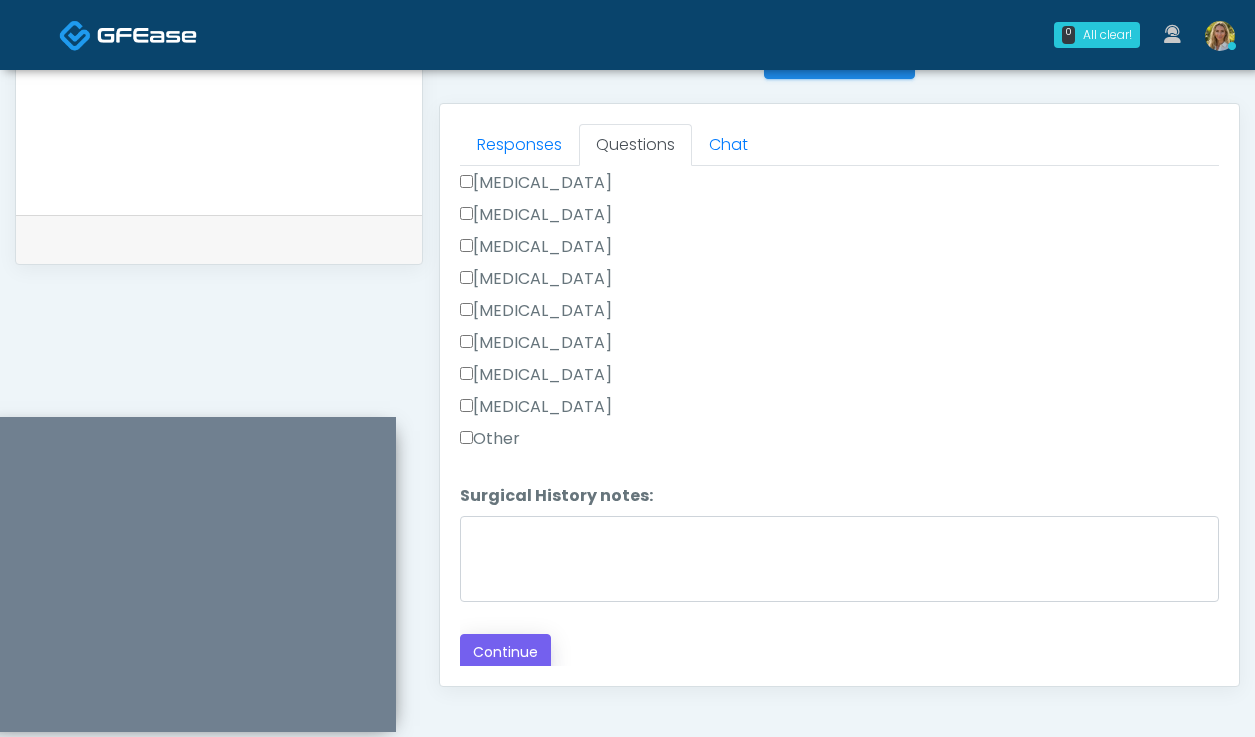 scroll, scrollTop: 505, scrollLeft: 0, axis: vertical 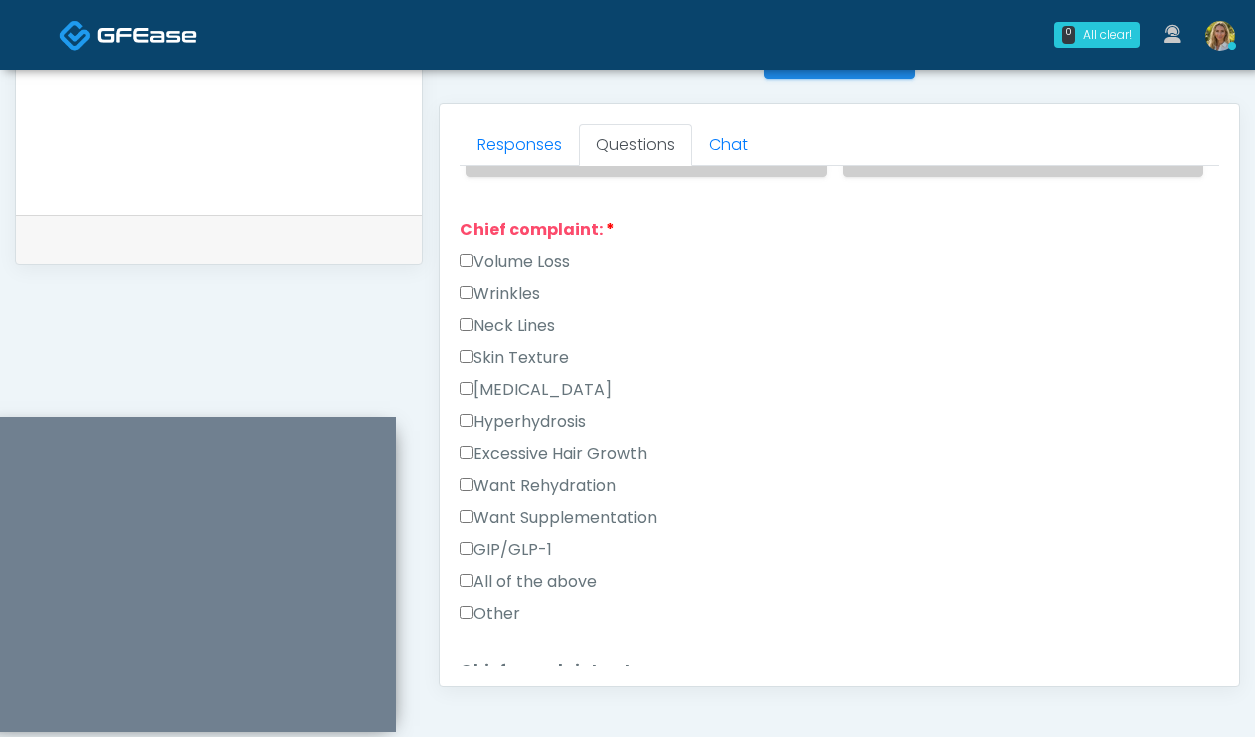 click on "Other" at bounding box center (490, 614) 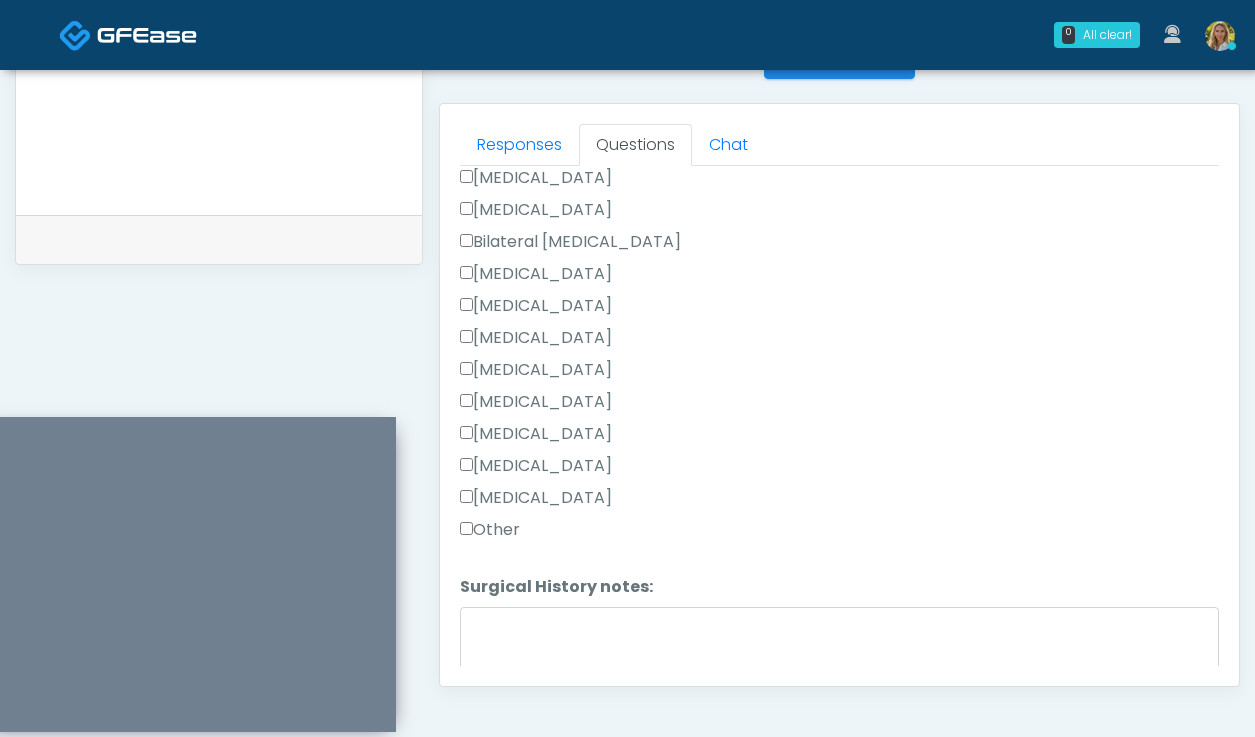 scroll, scrollTop: 1303, scrollLeft: 0, axis: vertical 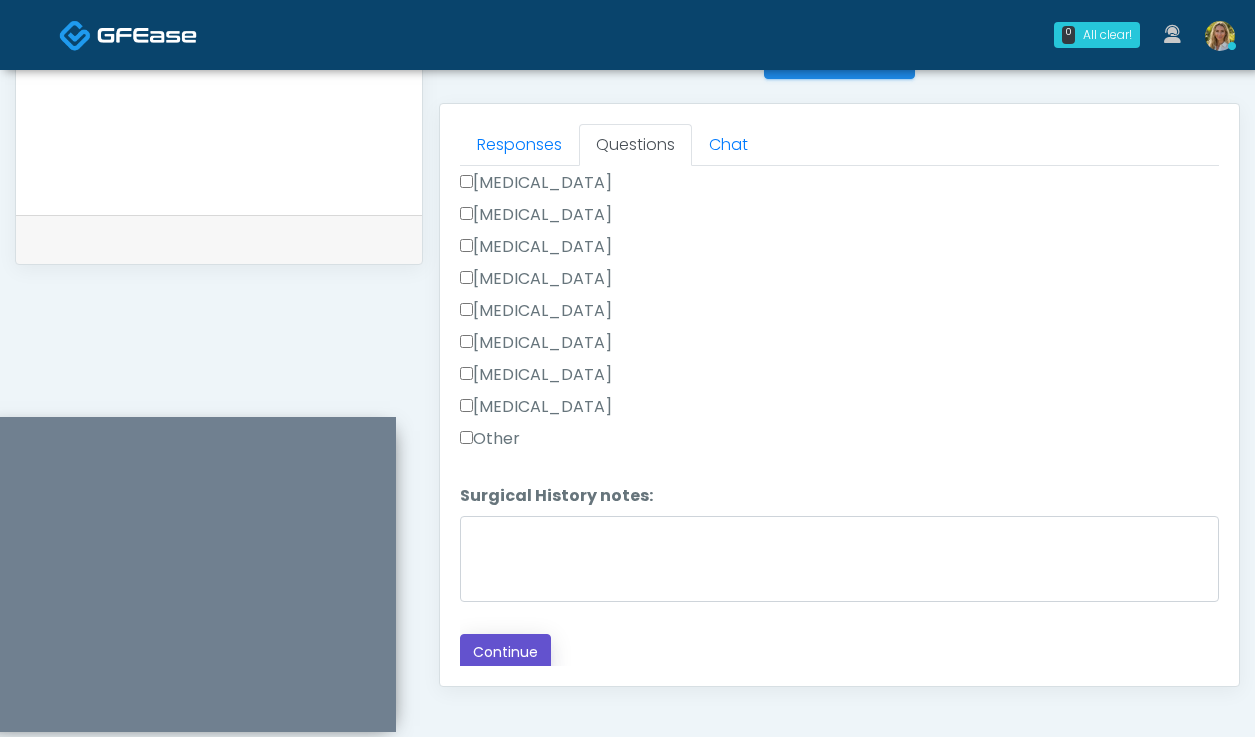 click on "Continue" at bounding box center [505, 652] 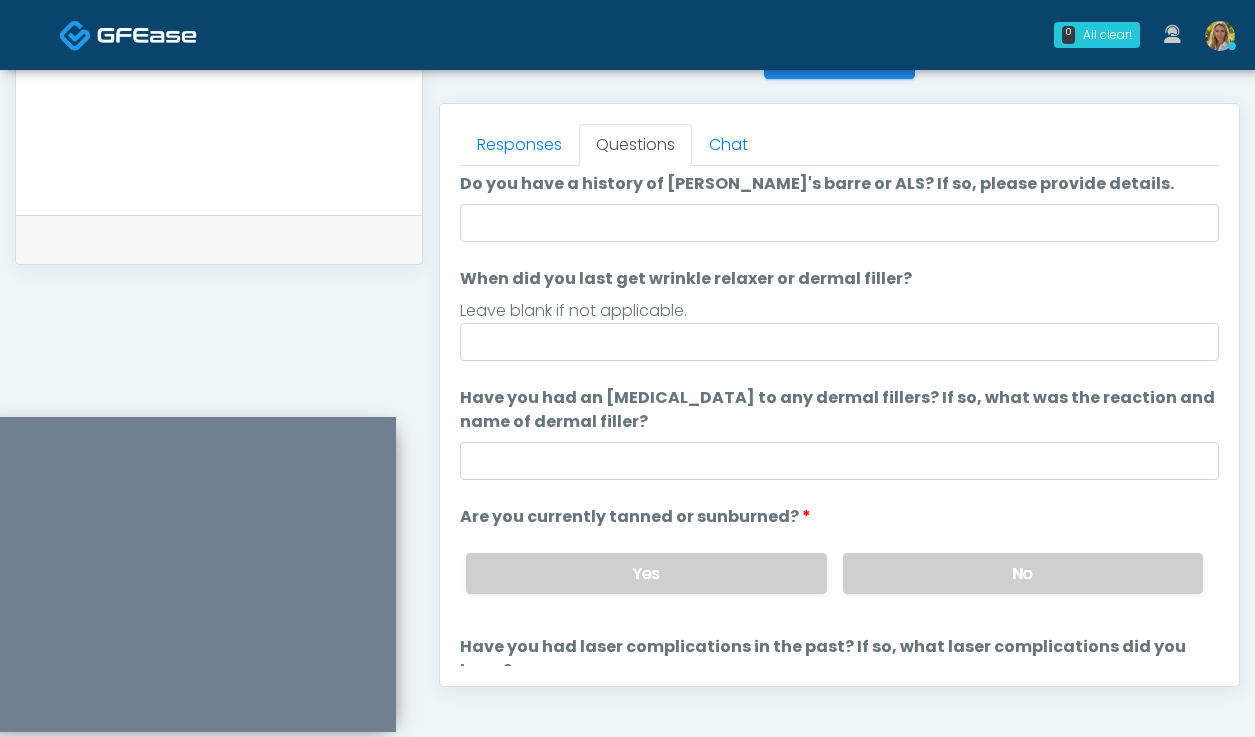 scroll, scrollTop: 67, scrollLeft: 0, axis: vertical 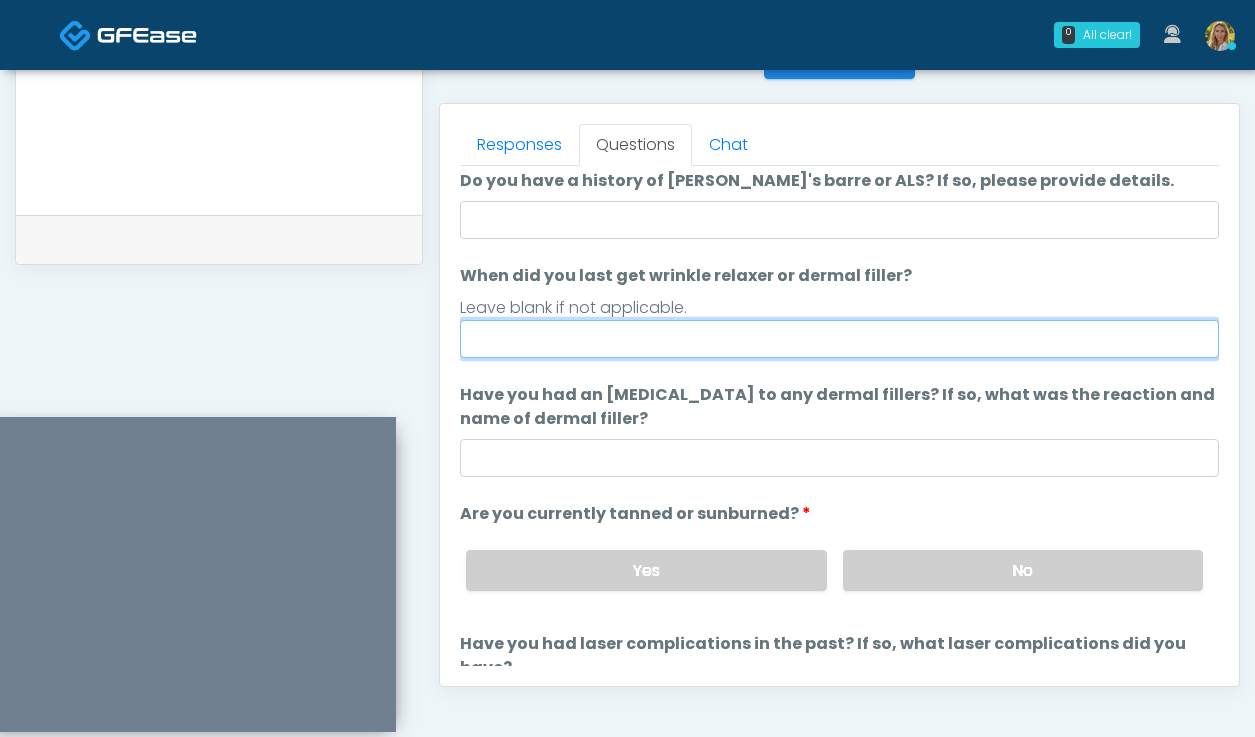 click on "When did you last get wrinkle relaxer or dermal filler?" at bounding box center (839, 339) 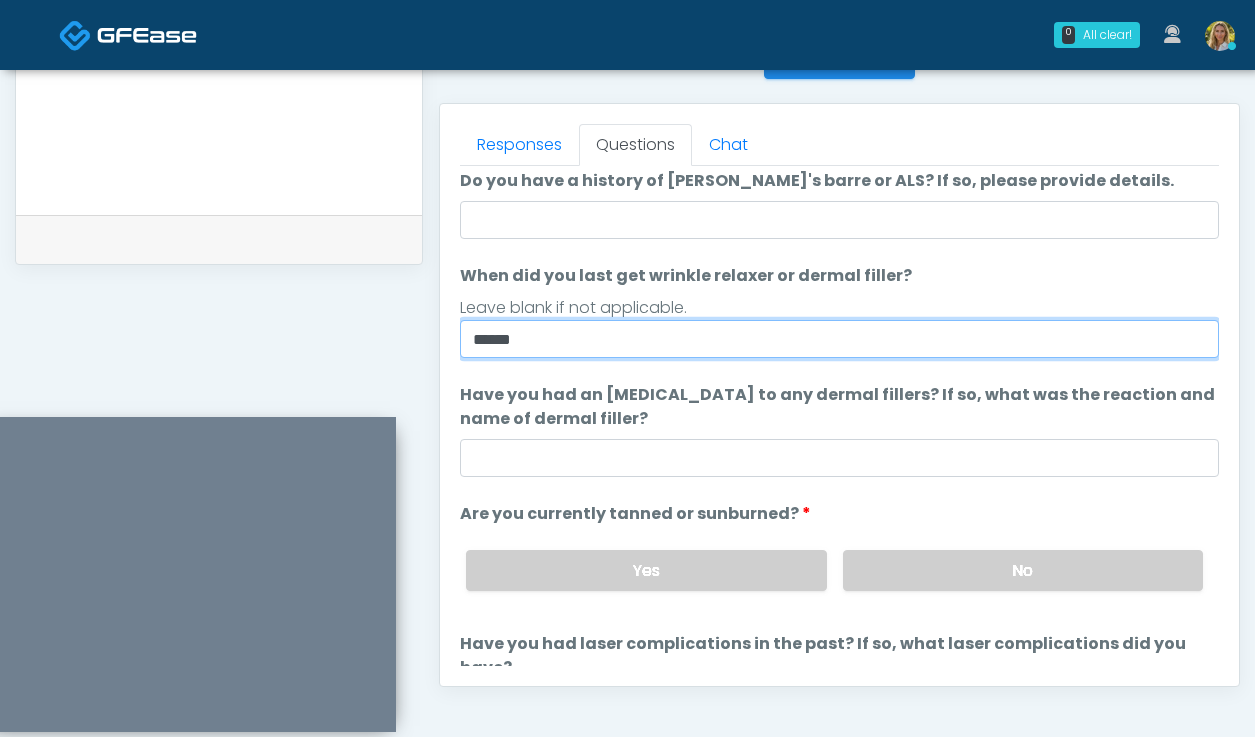 type on "******" 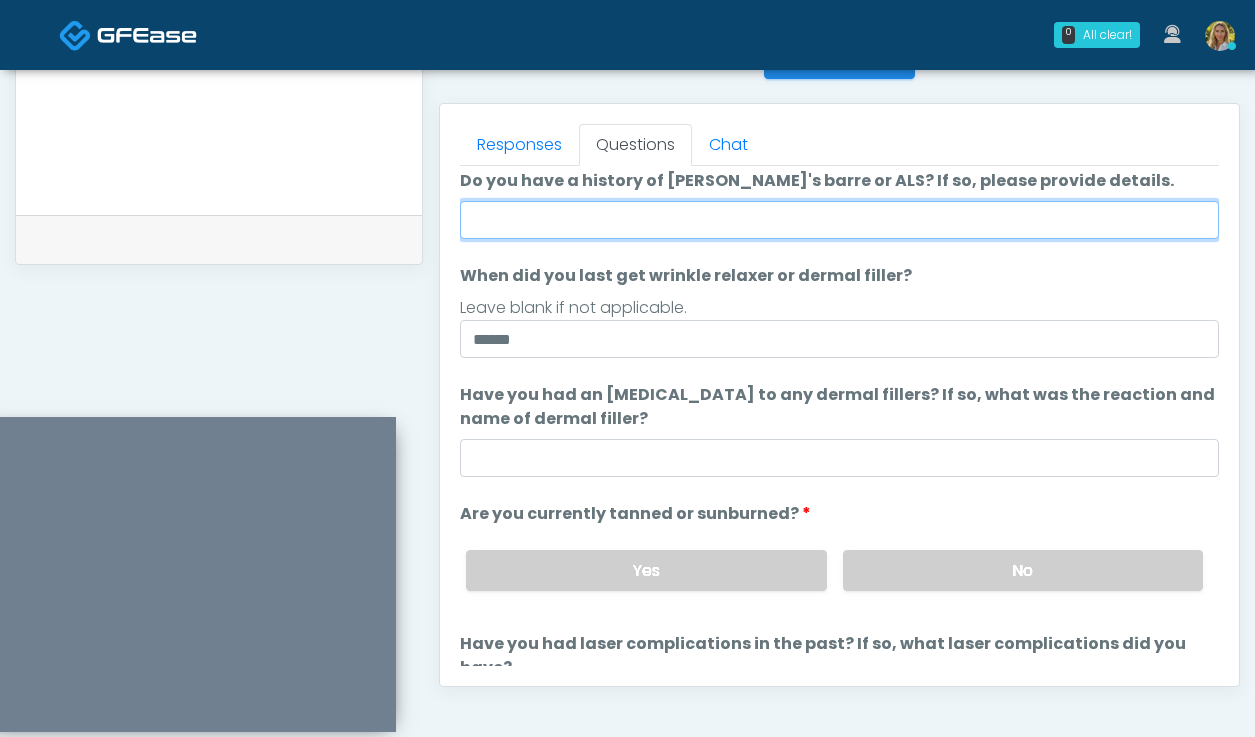 click on "Do you have a history of Guillain's barre or ALS? If so, please provide details." at bounding box center [839, 220] 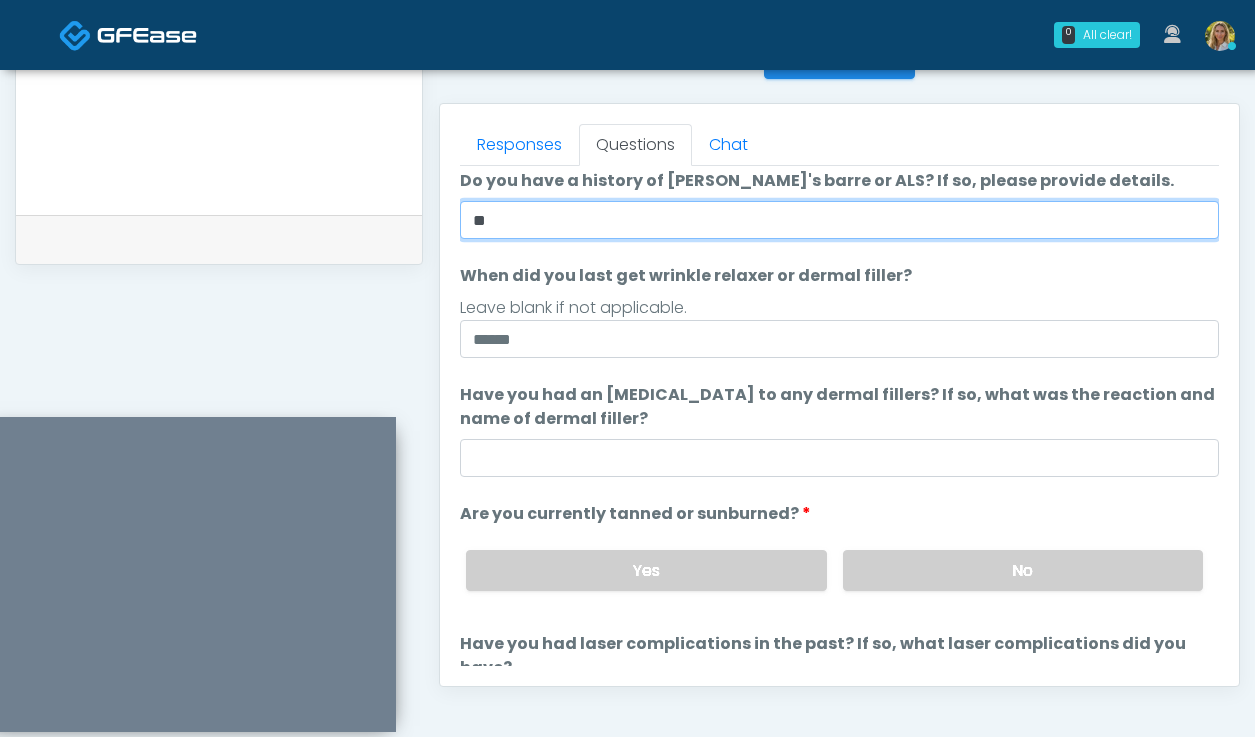 type on "**" 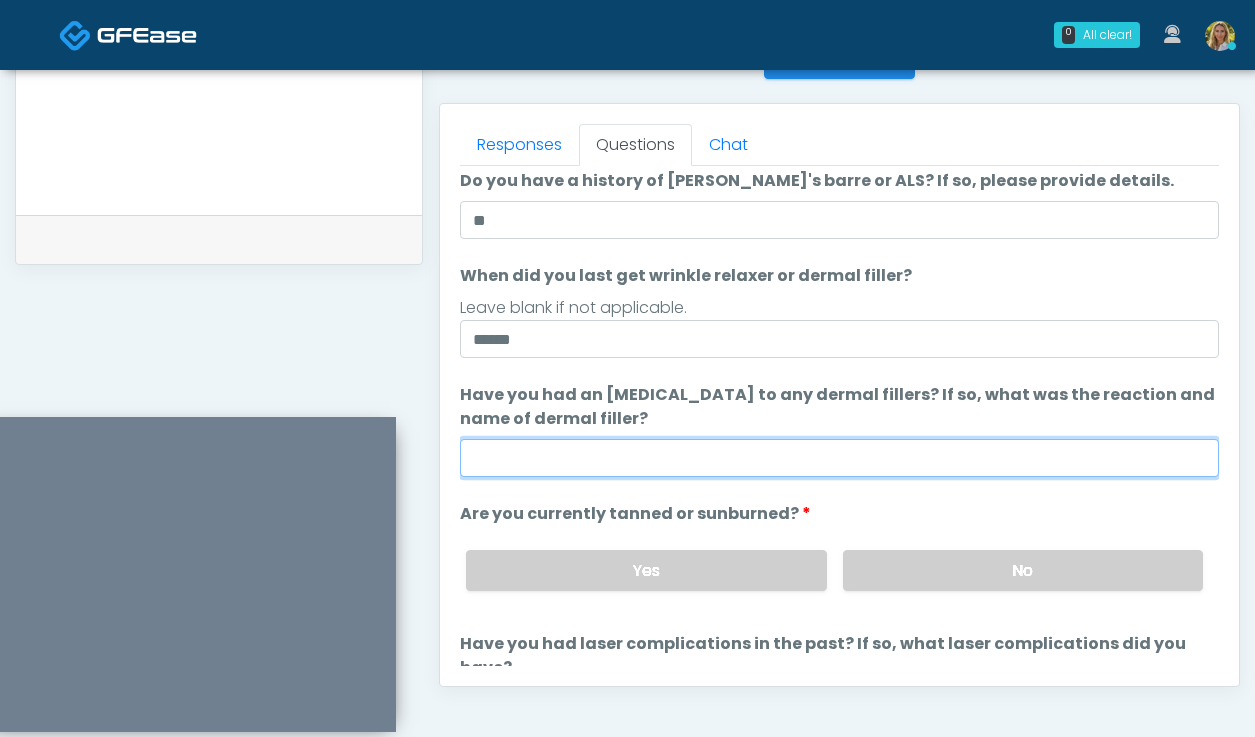 click on "Have you had an allergic response to any dermal fillers? If so, what was the reaction and name of dermal filler?" at bounding box center [839, 458] 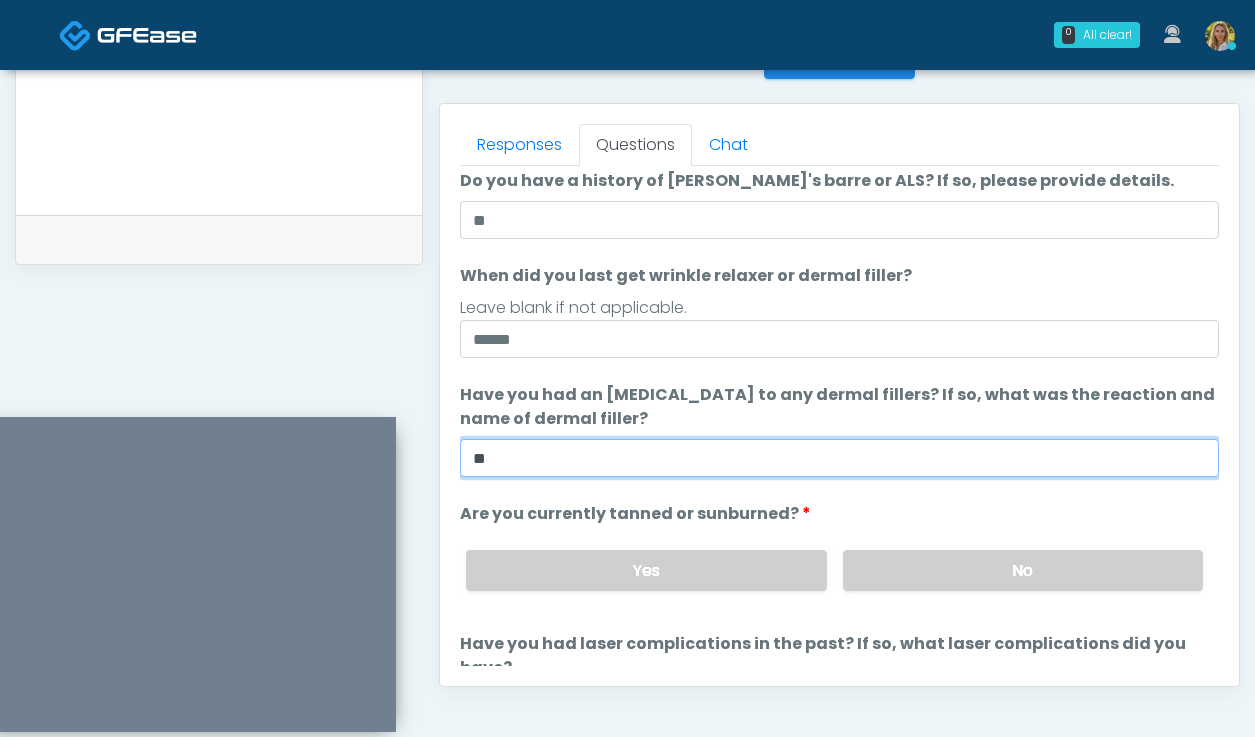 scroll, scrollTop: 188, scrollLeft: 0, axis: vertical 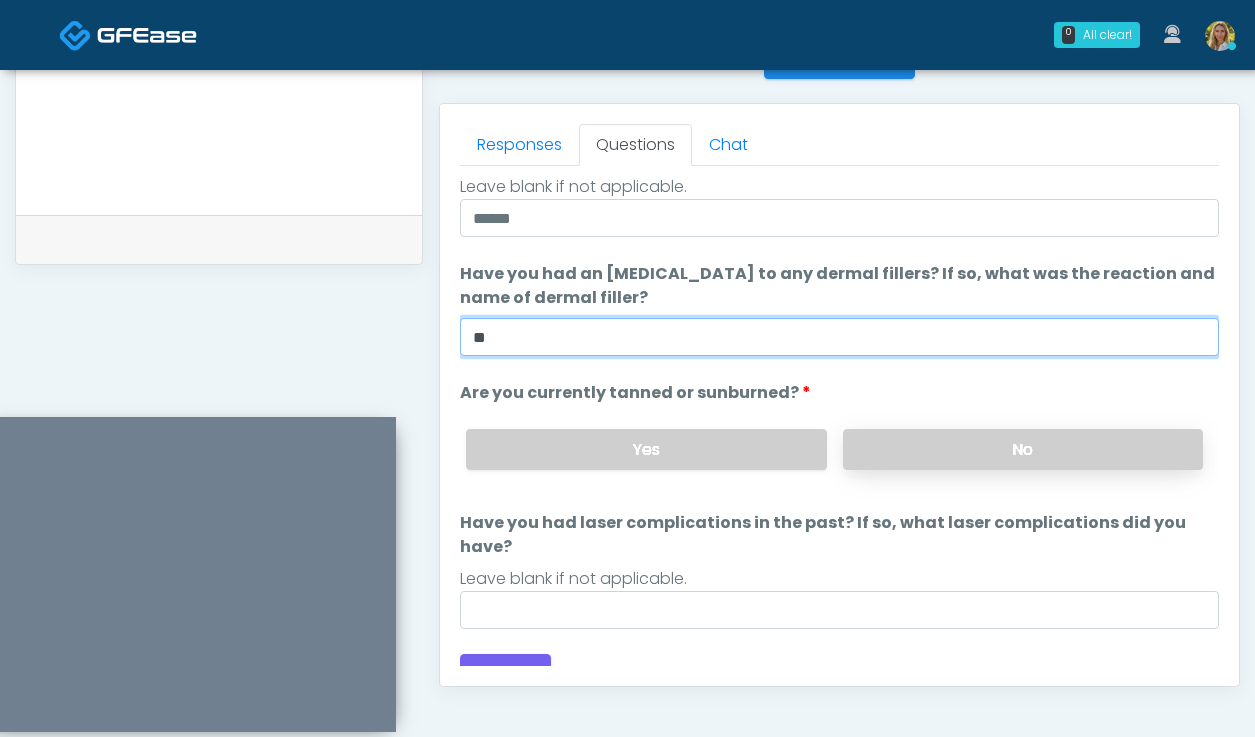 type on "**" 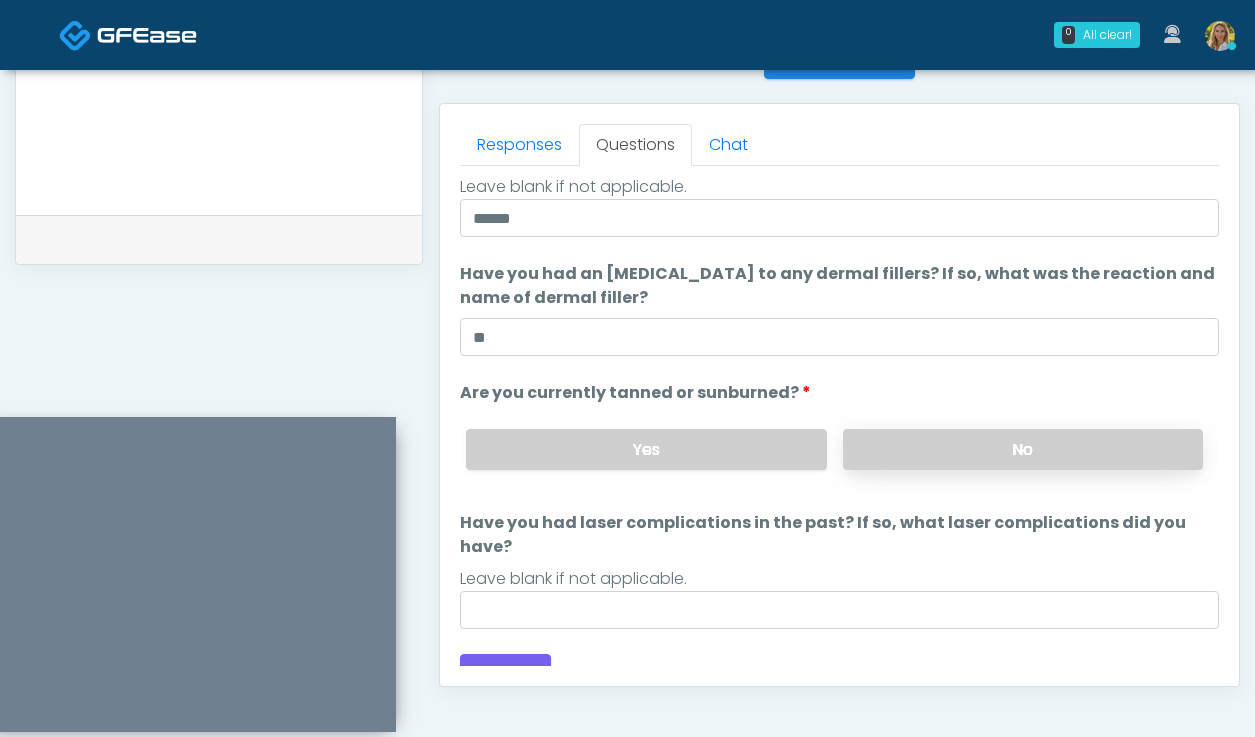 click on "No" at bounding box center [1023, 449] 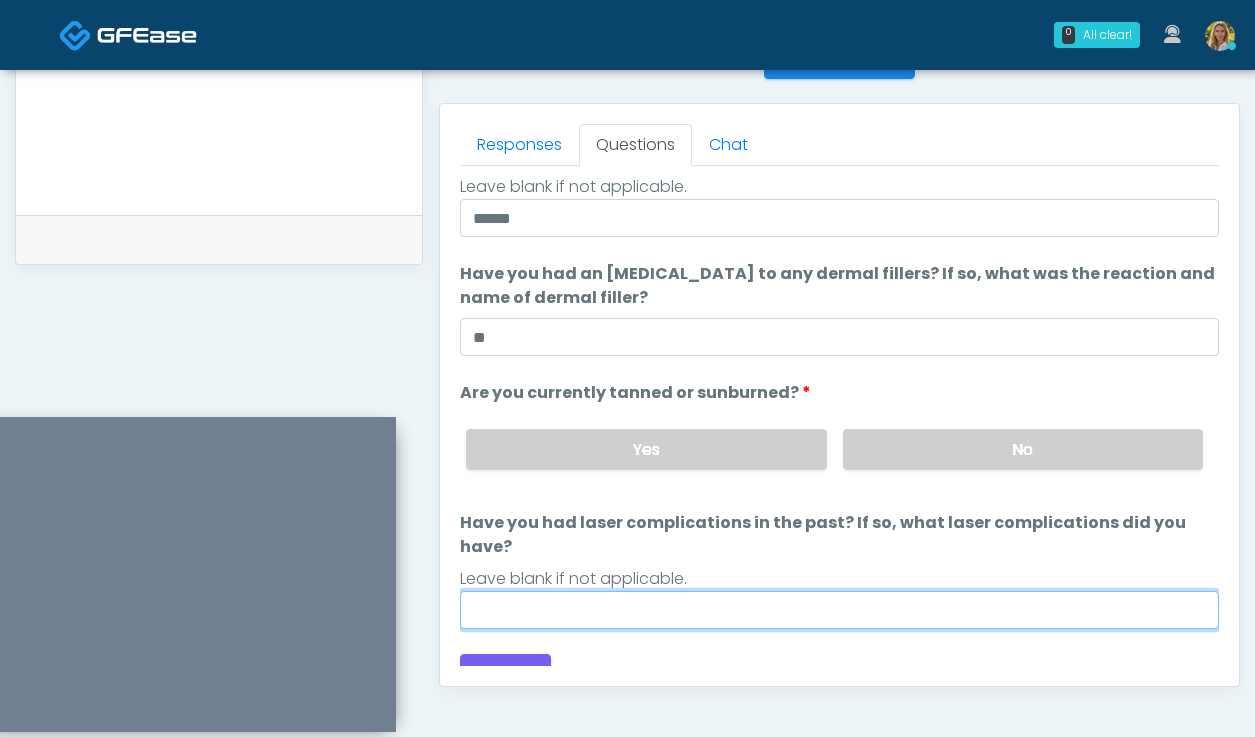 click on "Have you had laser complications in the past? If so, what laser complications did you have?" at bounding box center [839, 610] 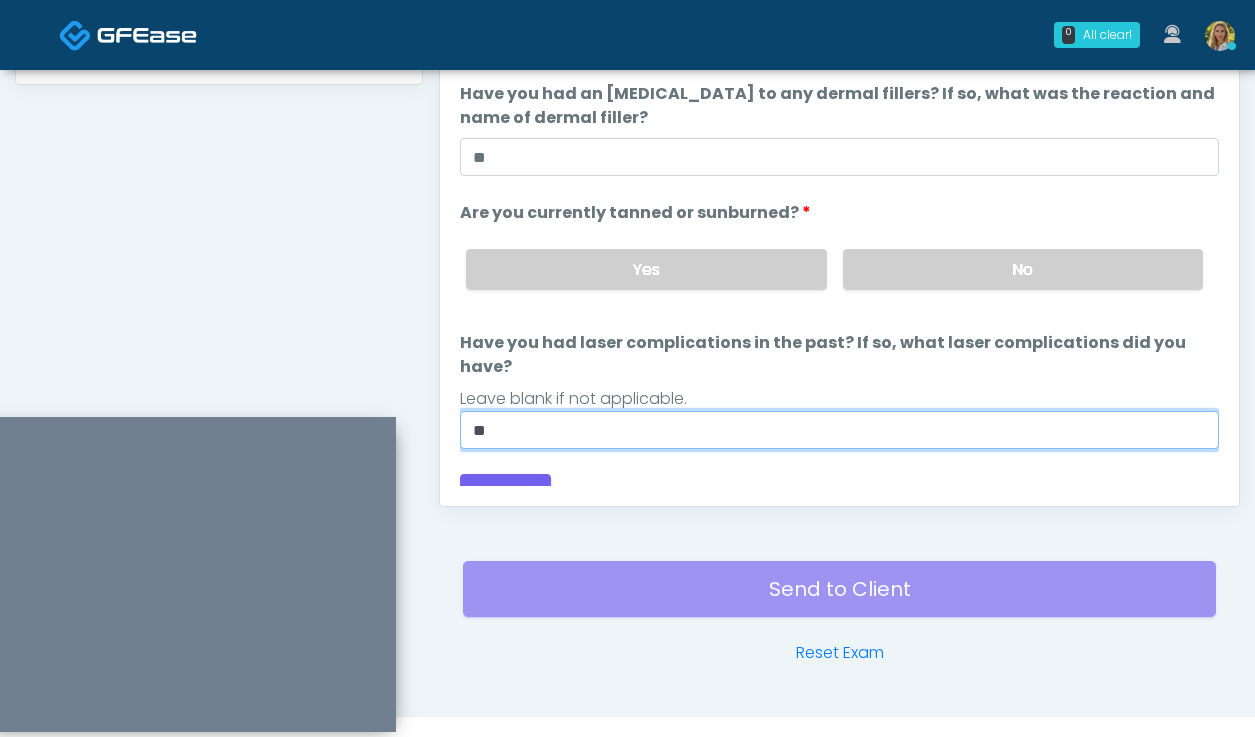 scroll, scrollTop: 1047, scrollLeft: 0, axis: vertical 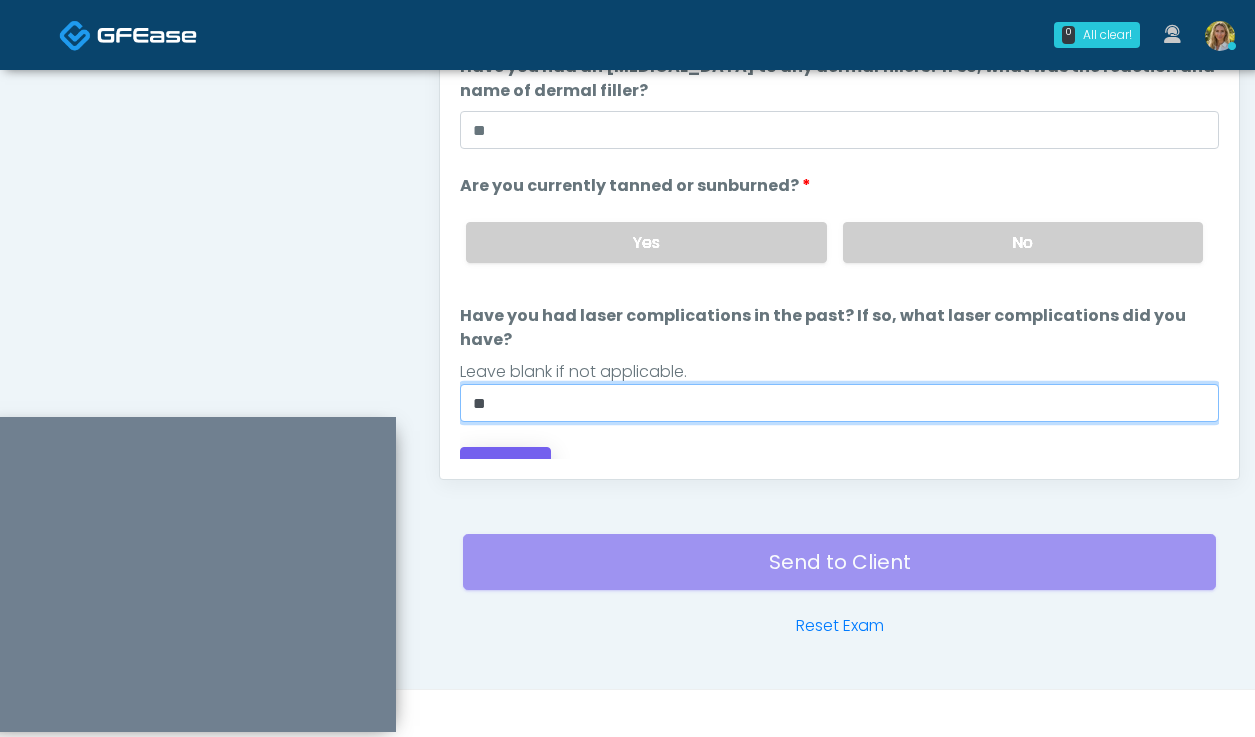 type on "**" 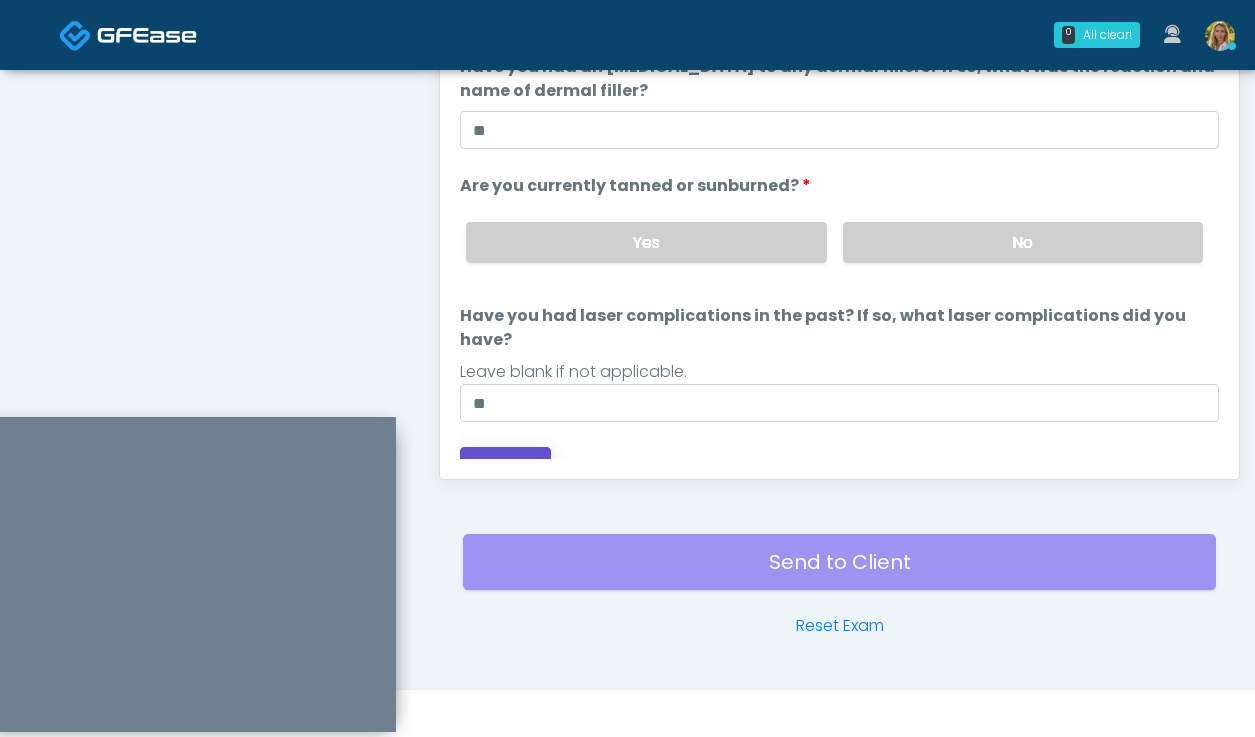 click on "Continue" at bounding box center (505, 465) 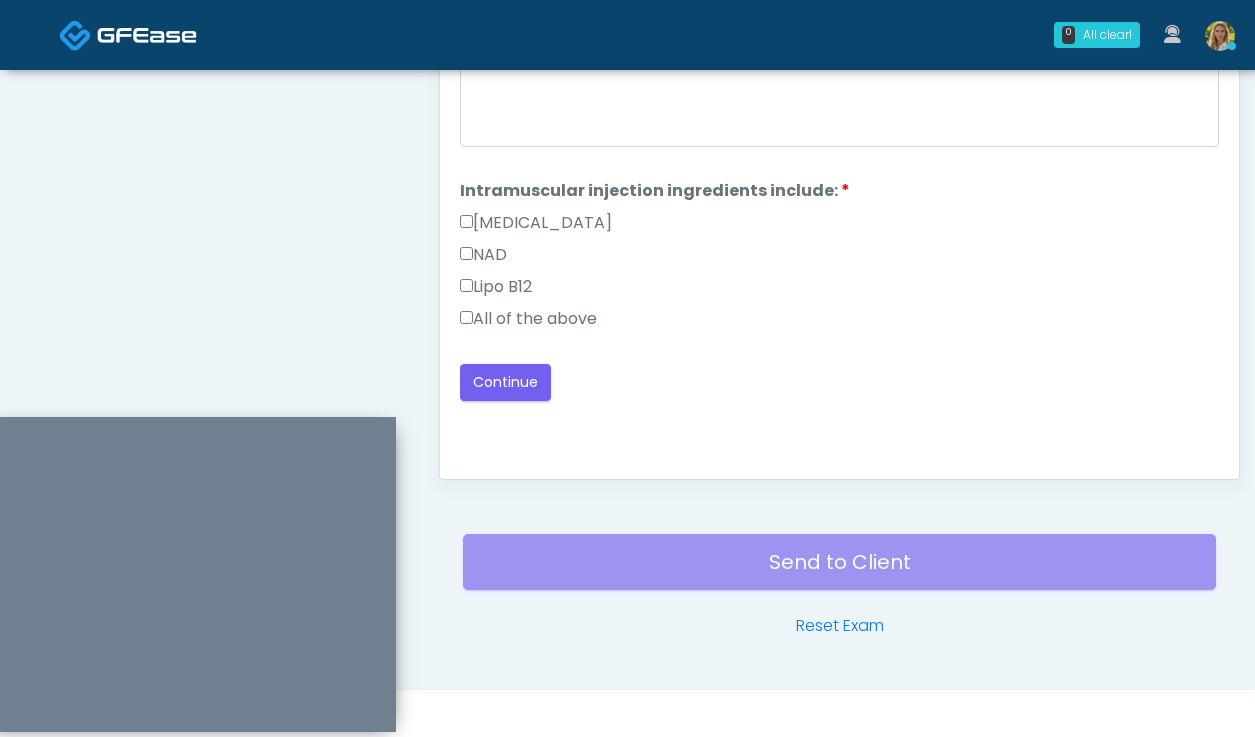 scroll, scrollTop: 0, scrollLeft: 0, axis: both 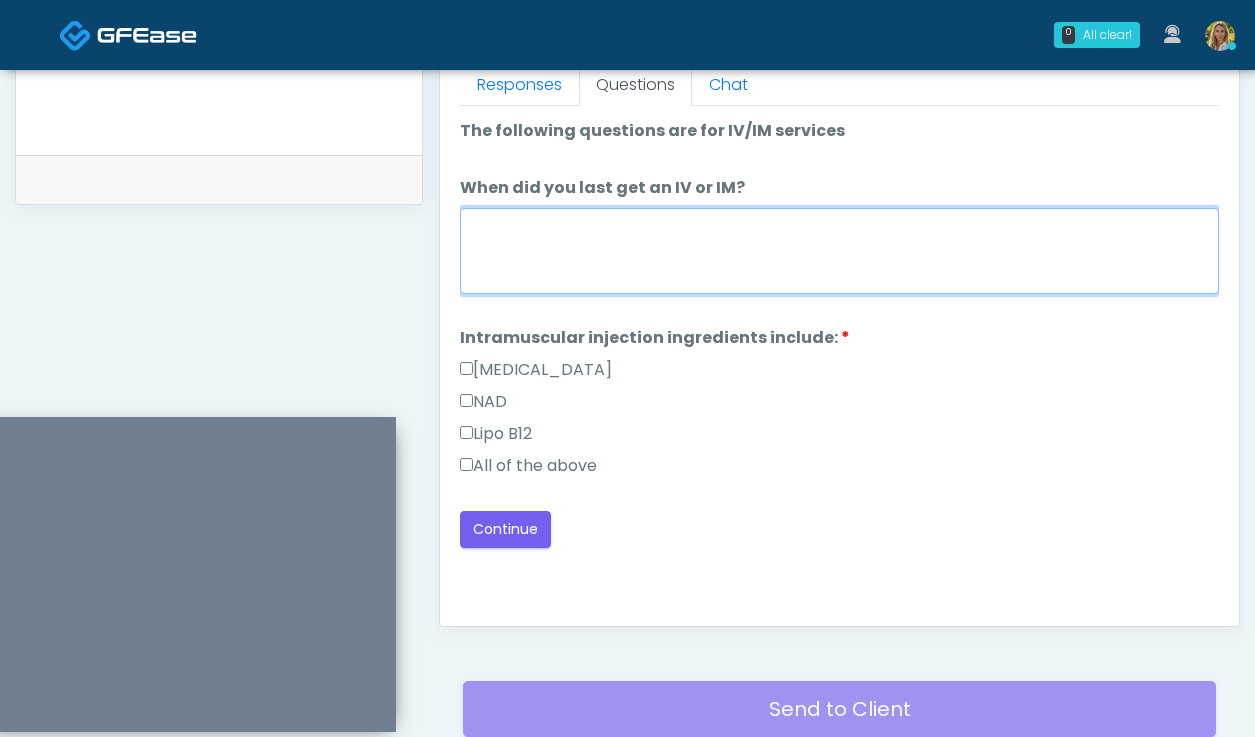 click on "When did you last get an IV or IM?" at bounding box center [839, 251] 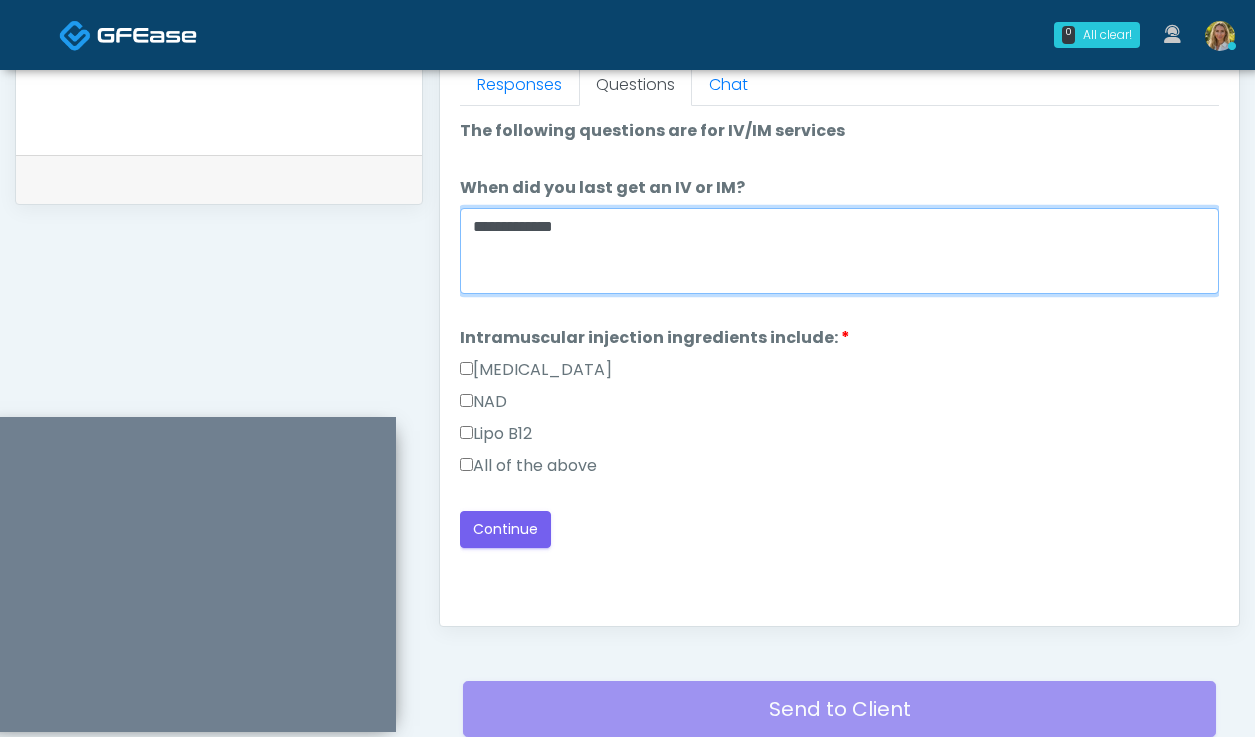type on "**********" 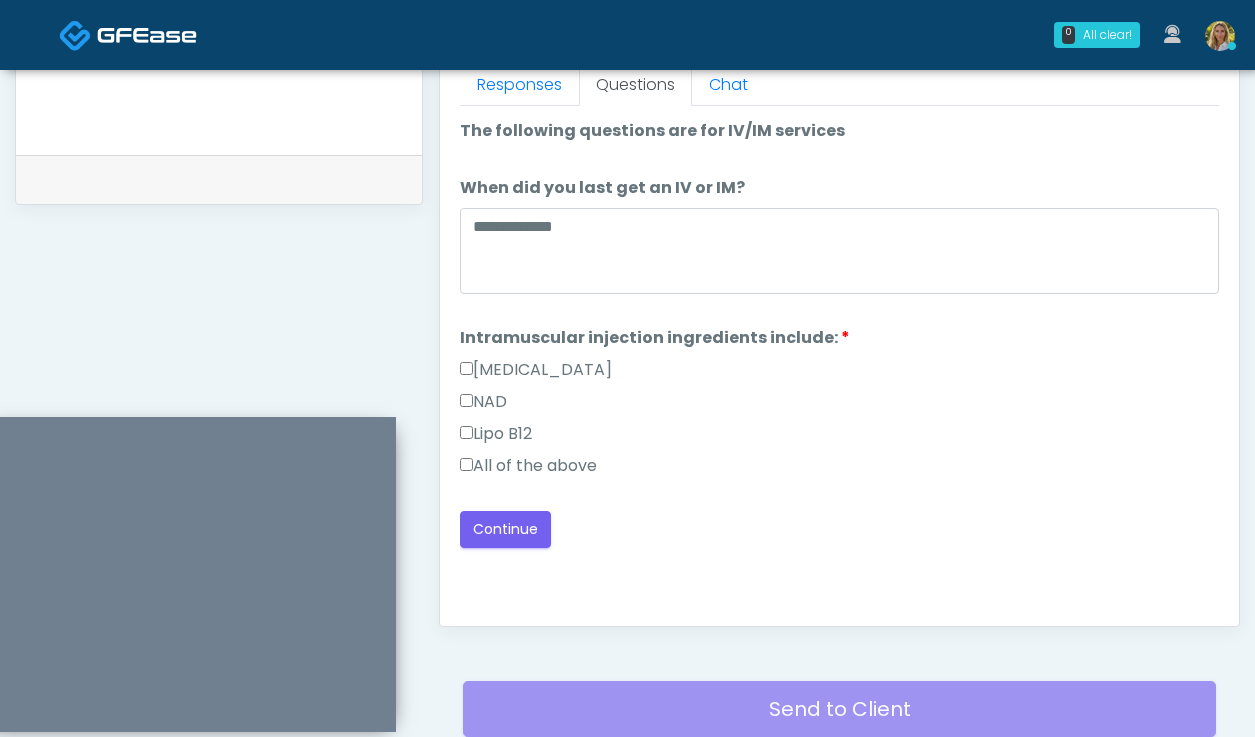 click on "**********" at bounding box center [839, 333] 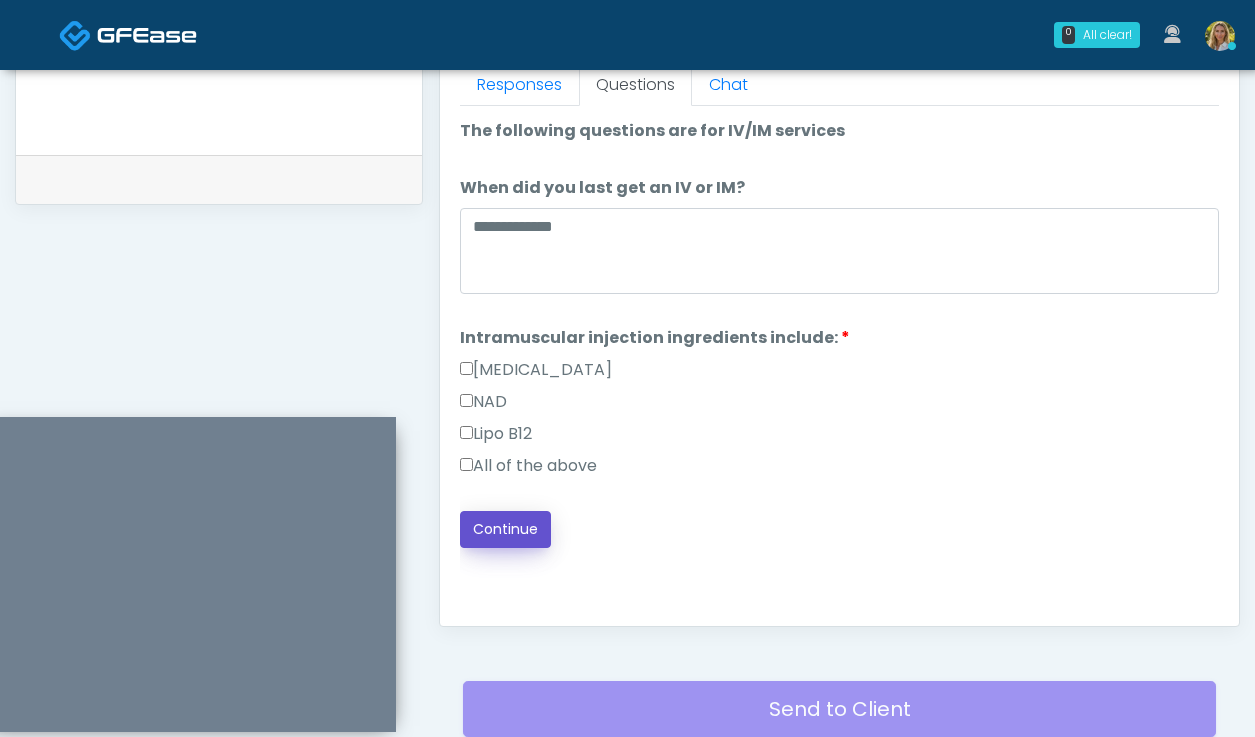 click on "Continue" at bounding box center (505, 529) 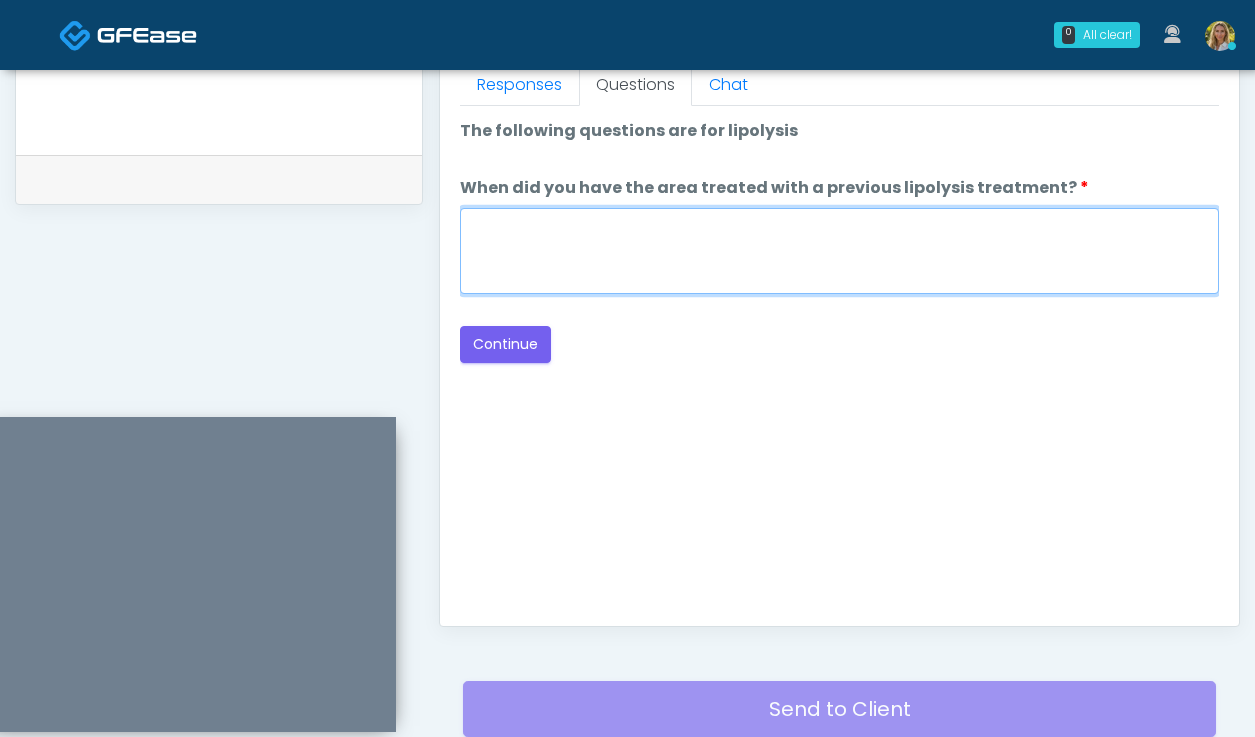 click on "When did you have the area treated with a previous lipolysis treatment?" at bounding box center (839, 251) 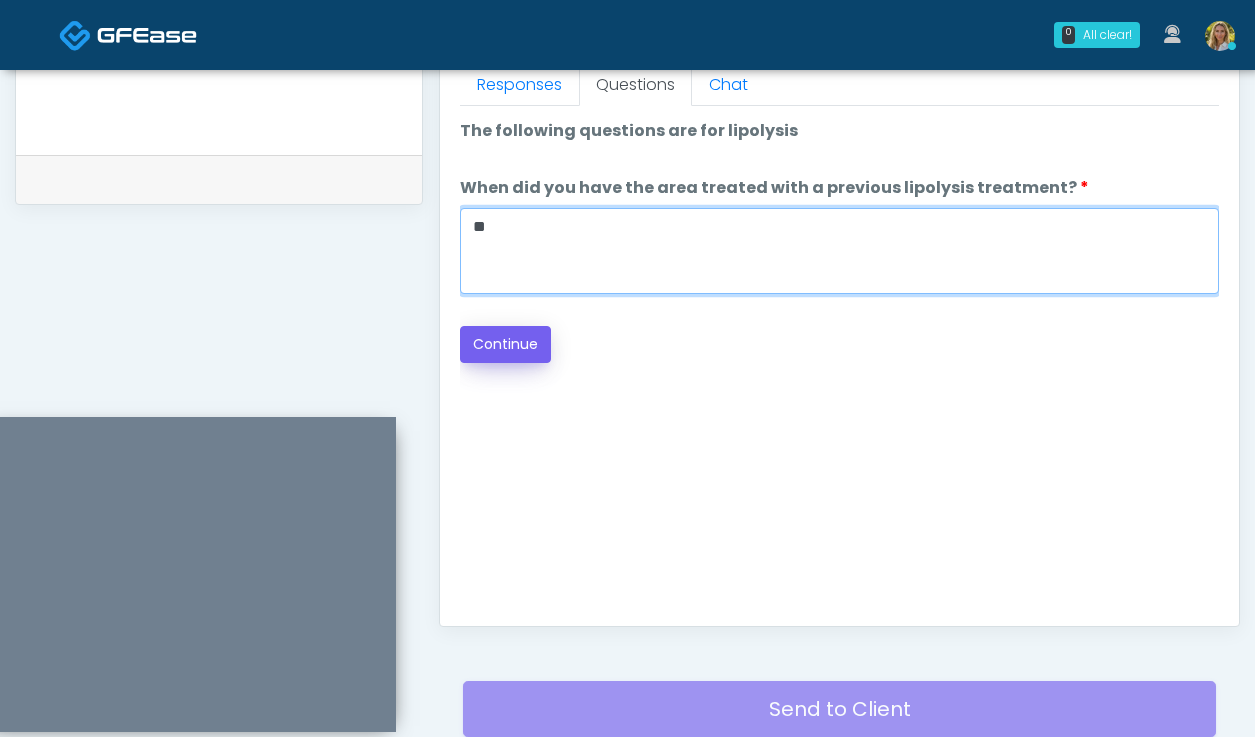 type on "**" 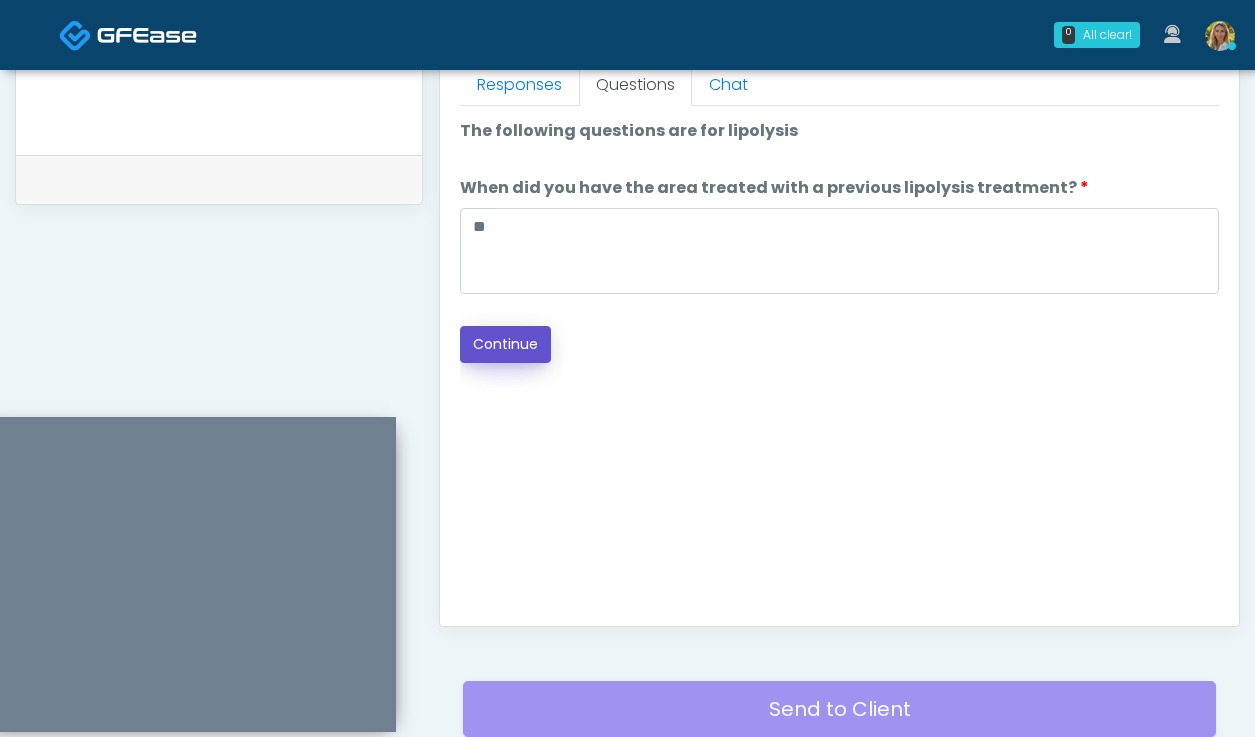 click on "Continue" at bounding box center [505, 344] 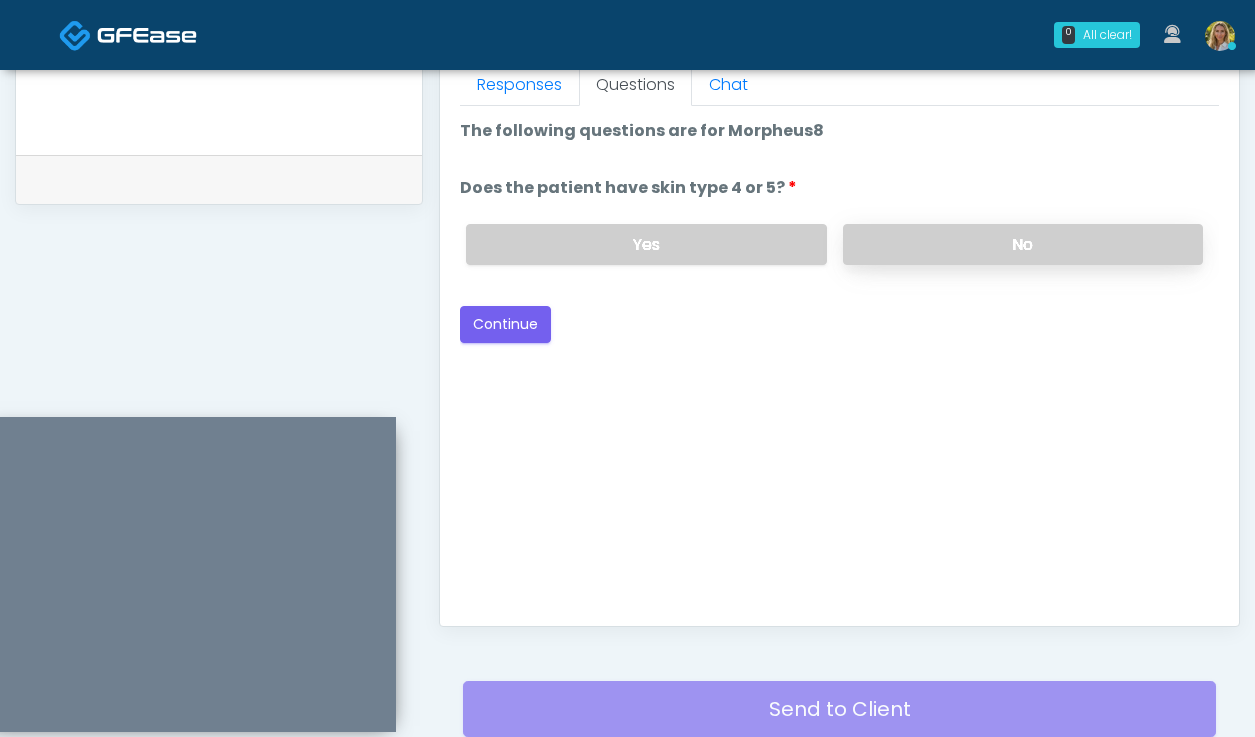 click on "No" at bounding box center (1023, 244) 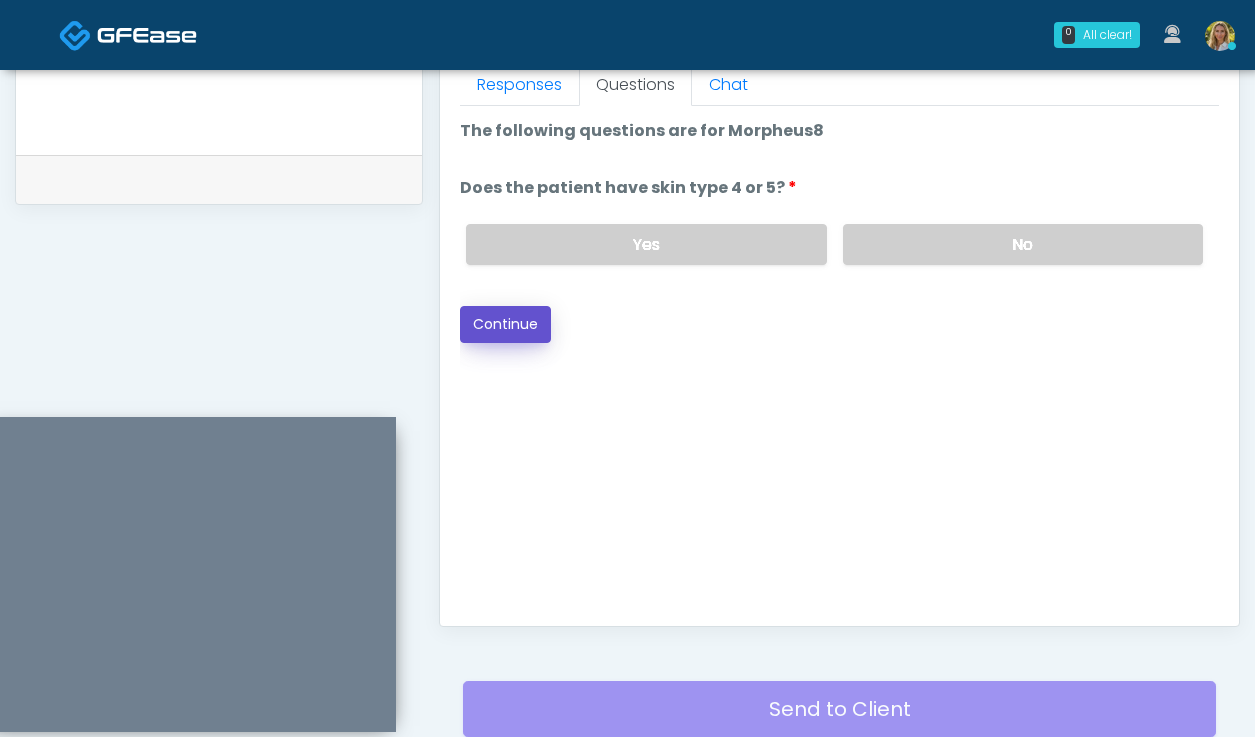click on "Continue" at bounding box center (505, 324) 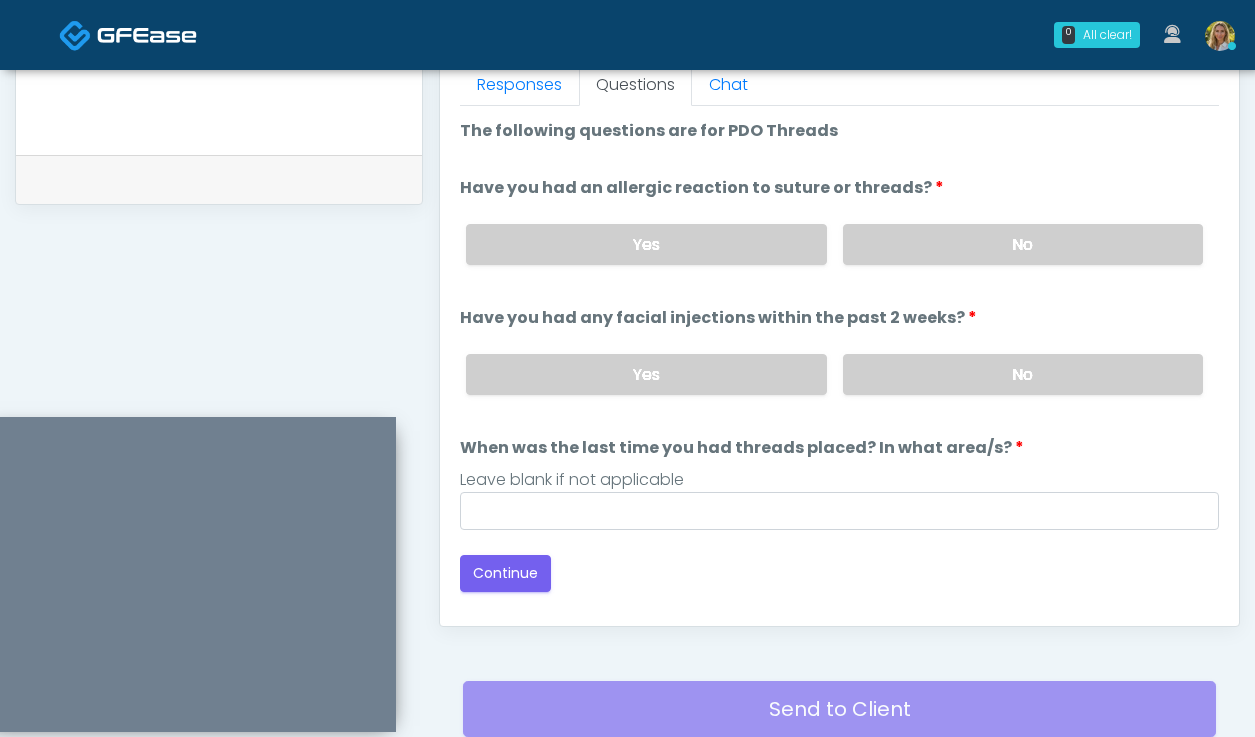 click on "Yes
No" at bounding box center (834, 374) 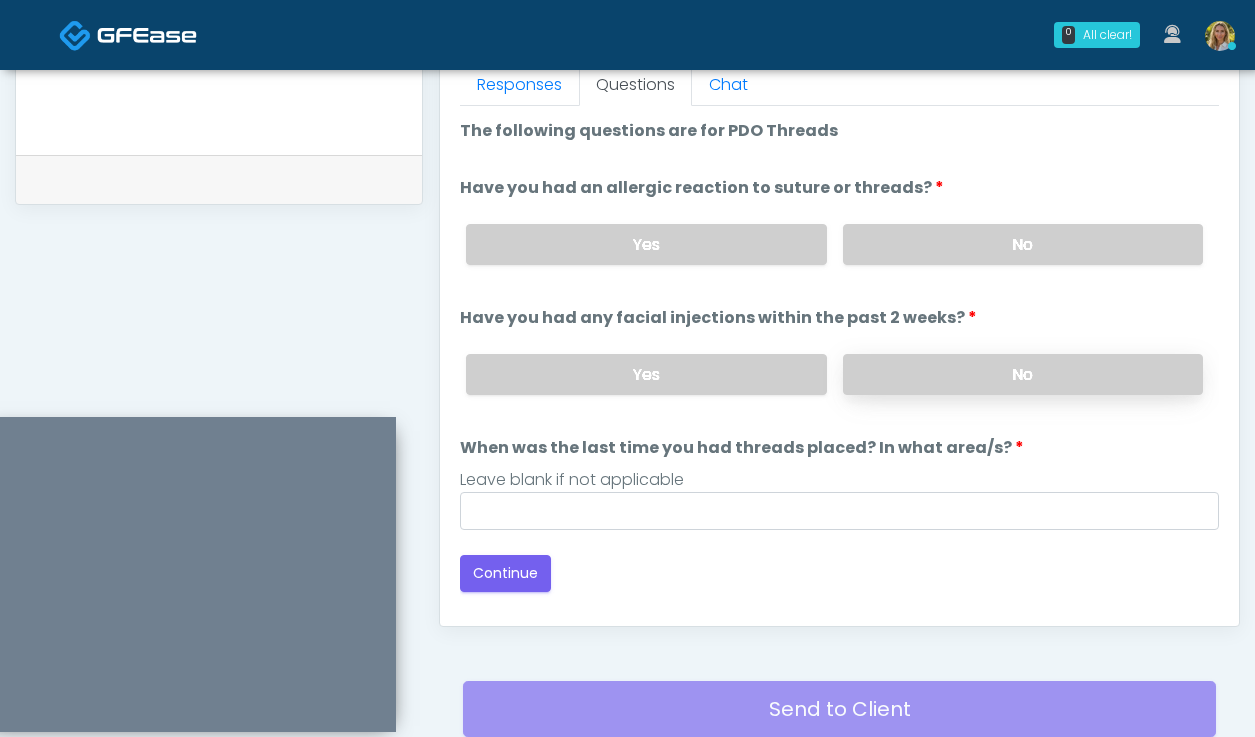click on "No" at bounding box center [1023, 374] 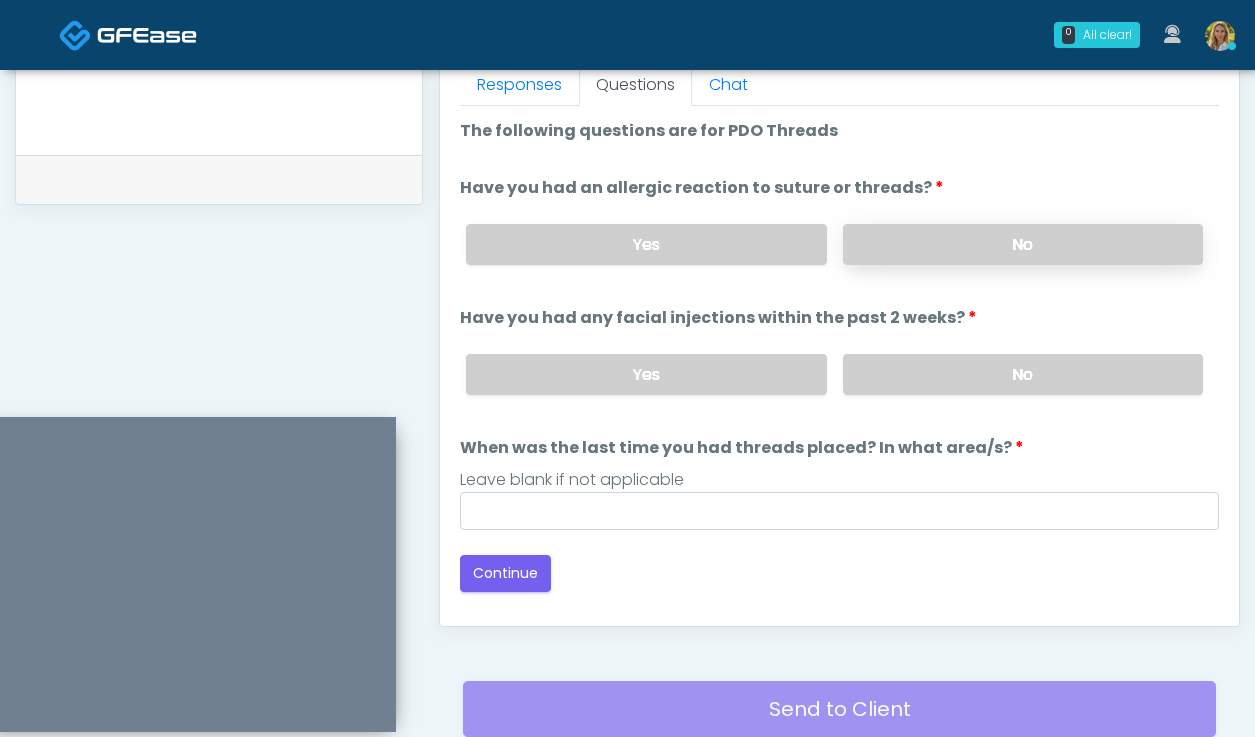 click on "No" at bounding box center [1023, 244] 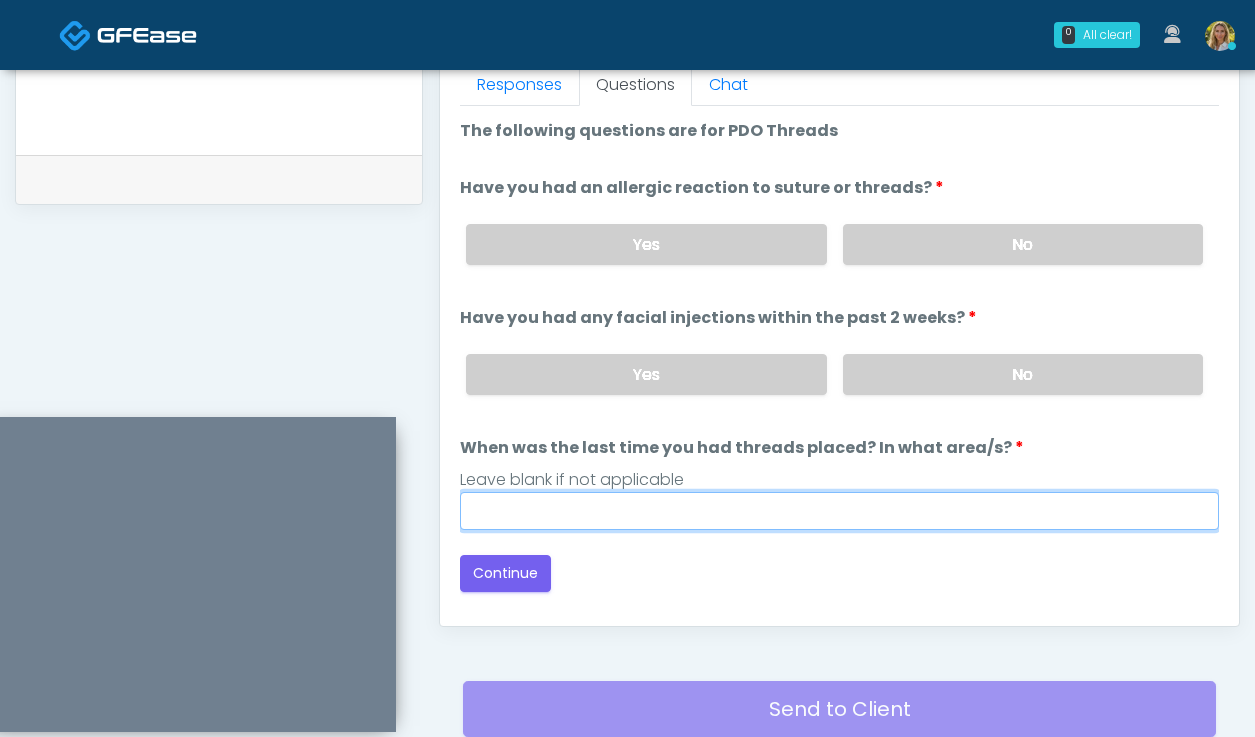 click on "When was the last time you had threads placed? In what area/s?" at bounding box center [839, 511] 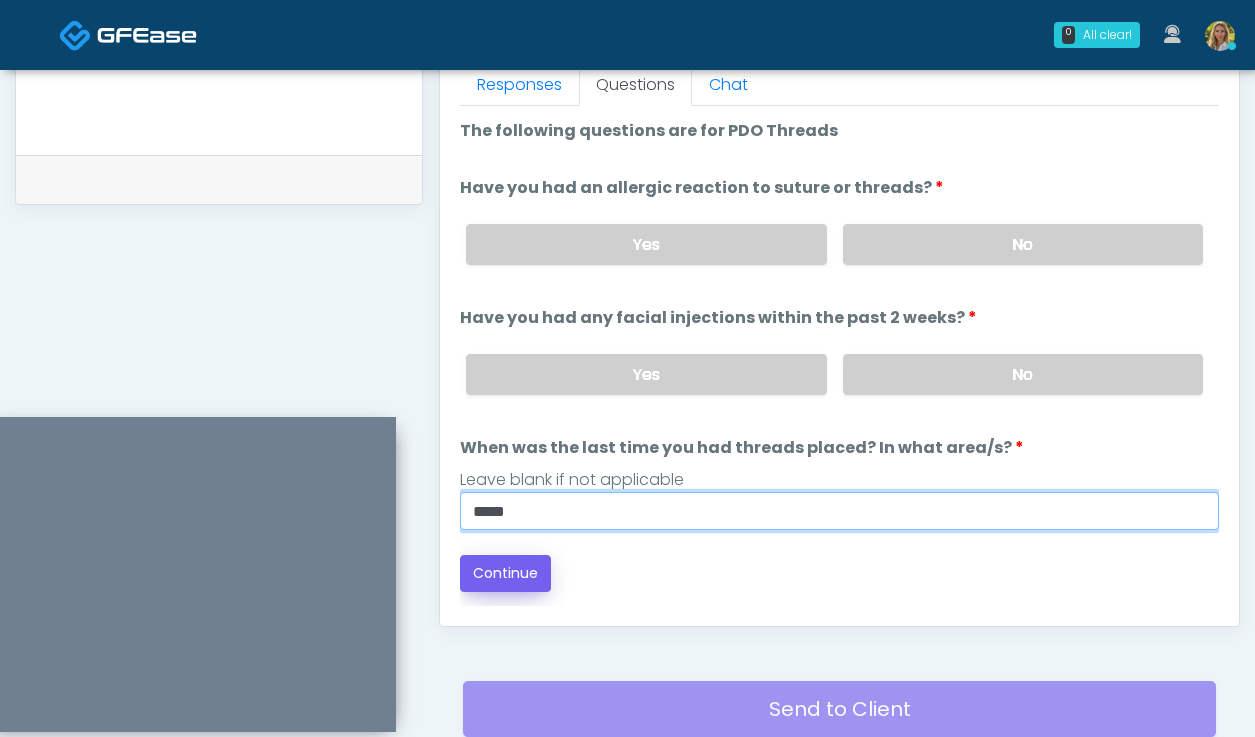 type on "*****" 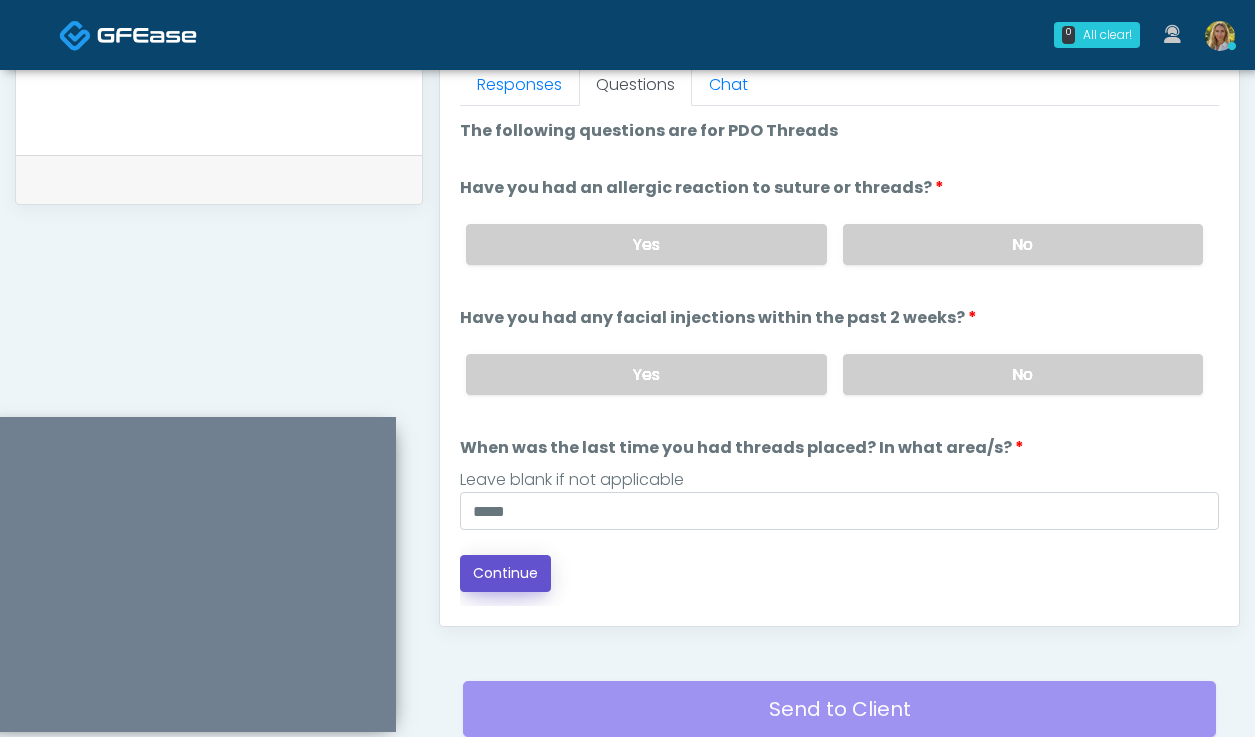 click on "Continue" at bounding box center (505, 573) 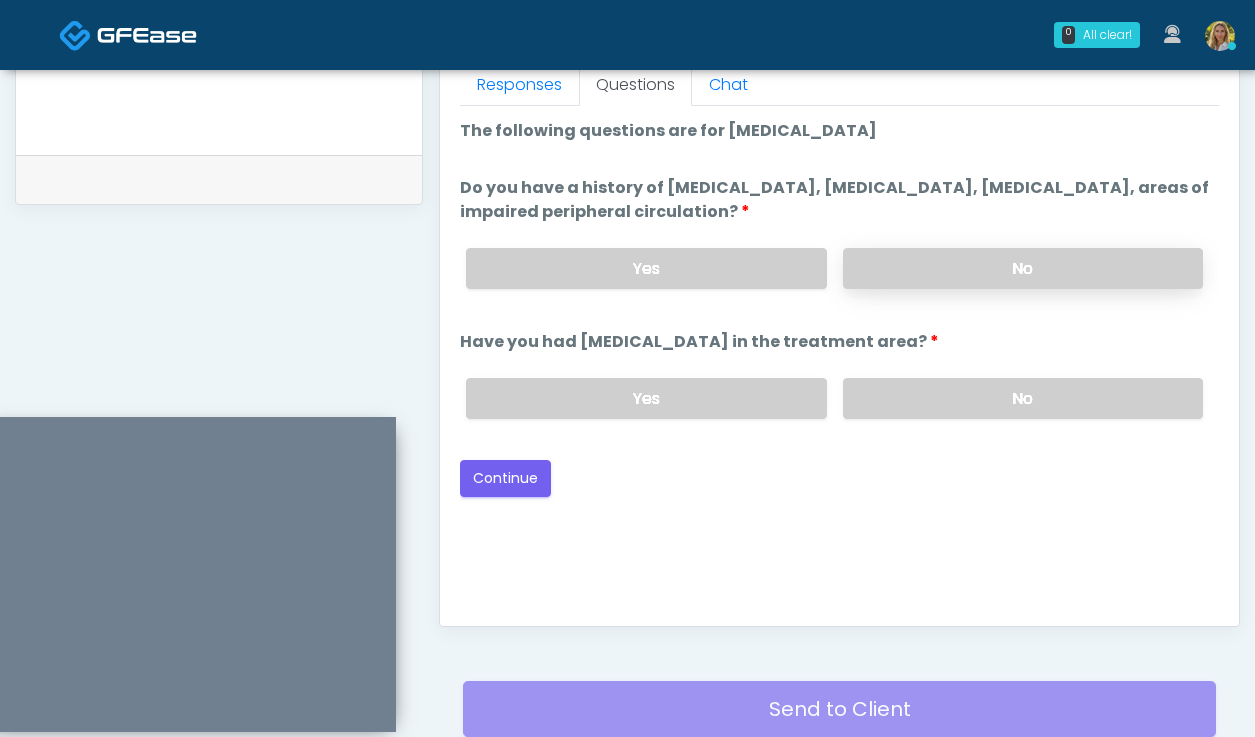 click on "No" at bounding box center [1023, 268] 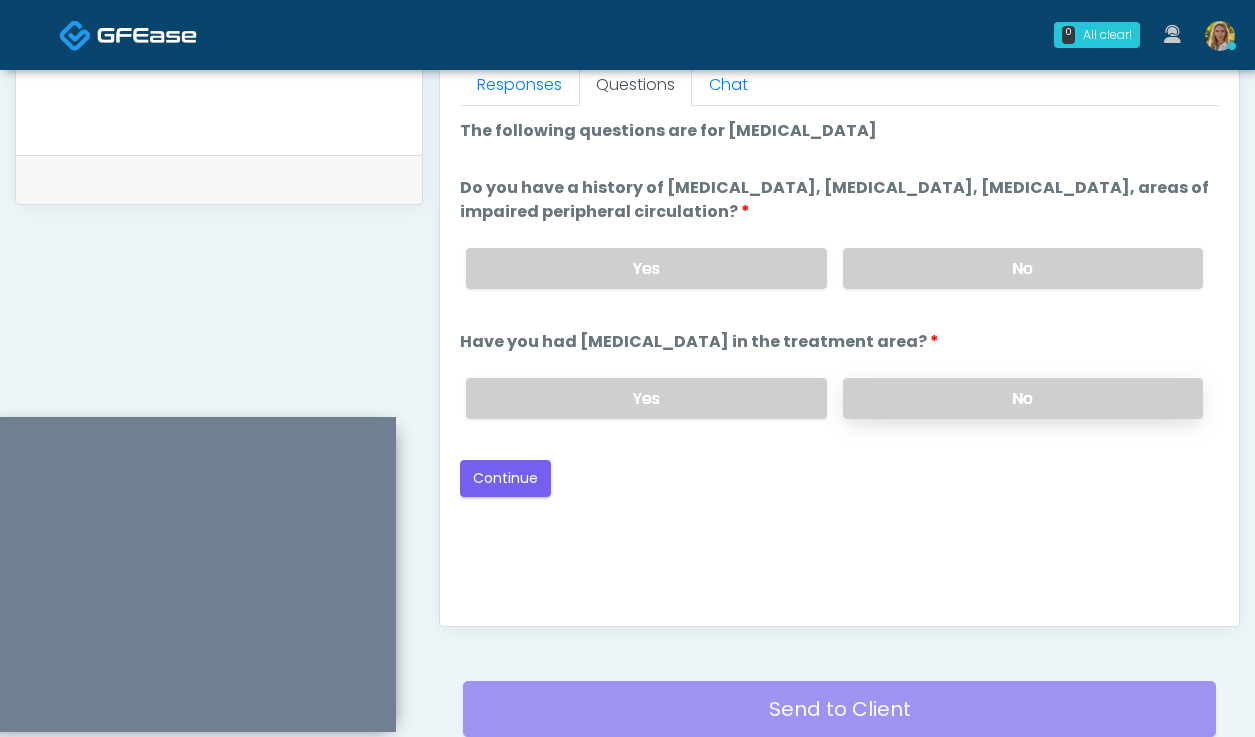 click on "No" at bounding box center (1023, 398) 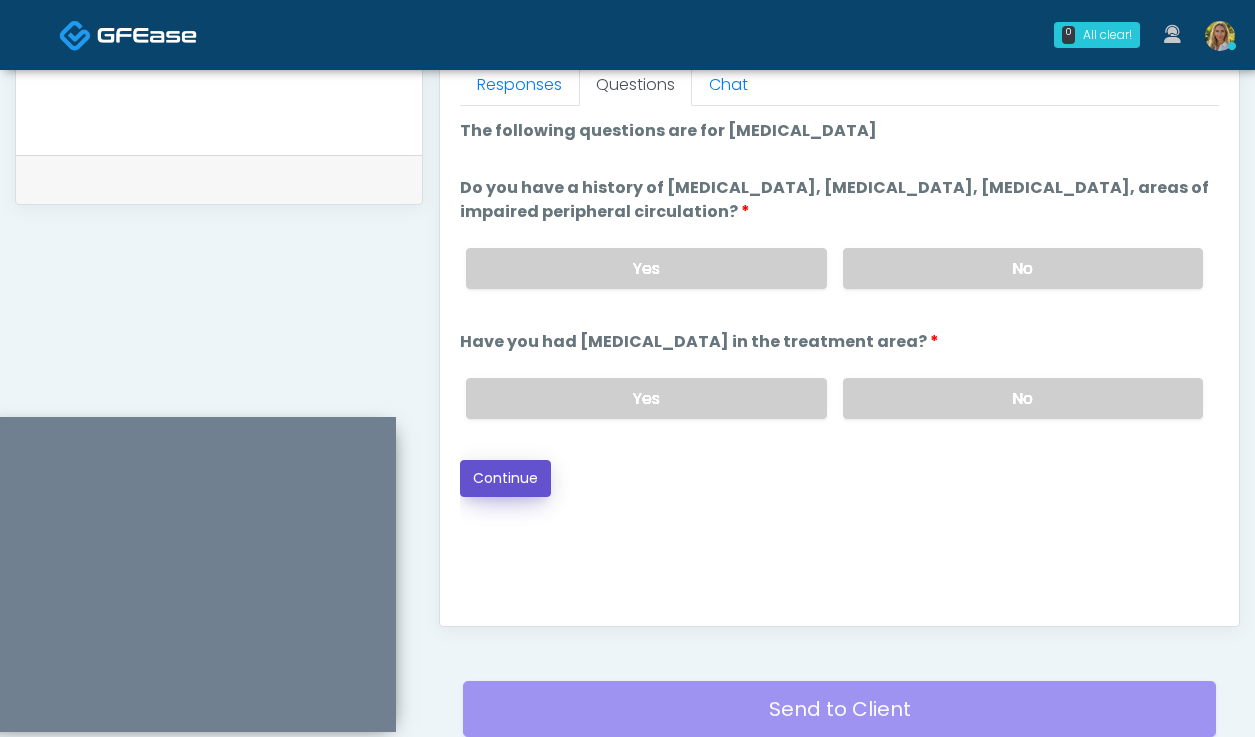click on "Continue" at bounding box center [505, 478] 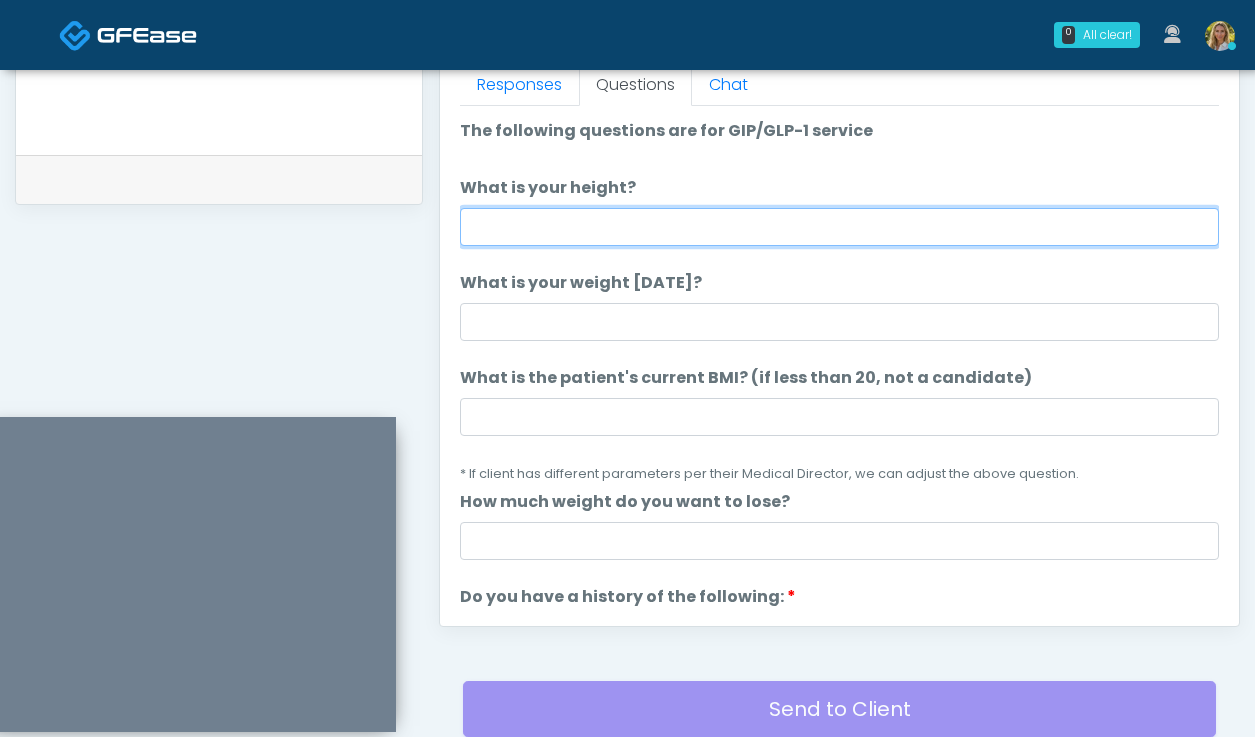 click on "What is your height?" at bounding box center [839, 227] 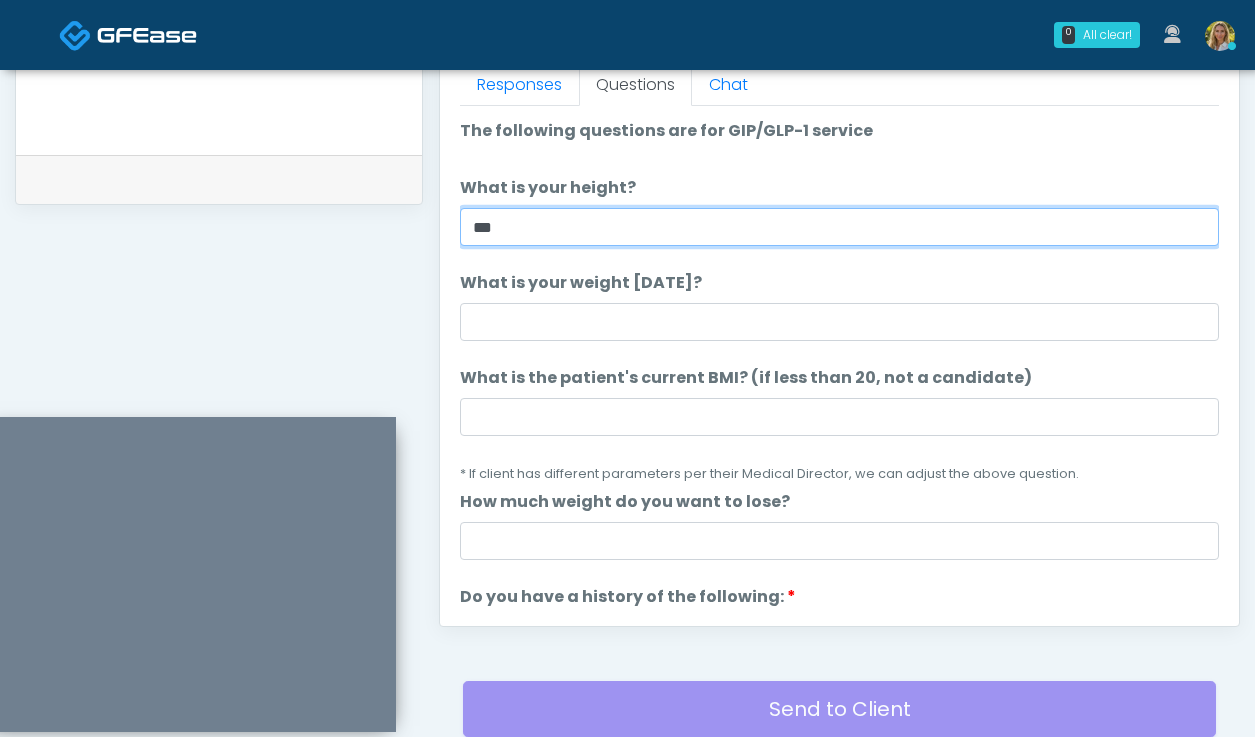 type on "***" 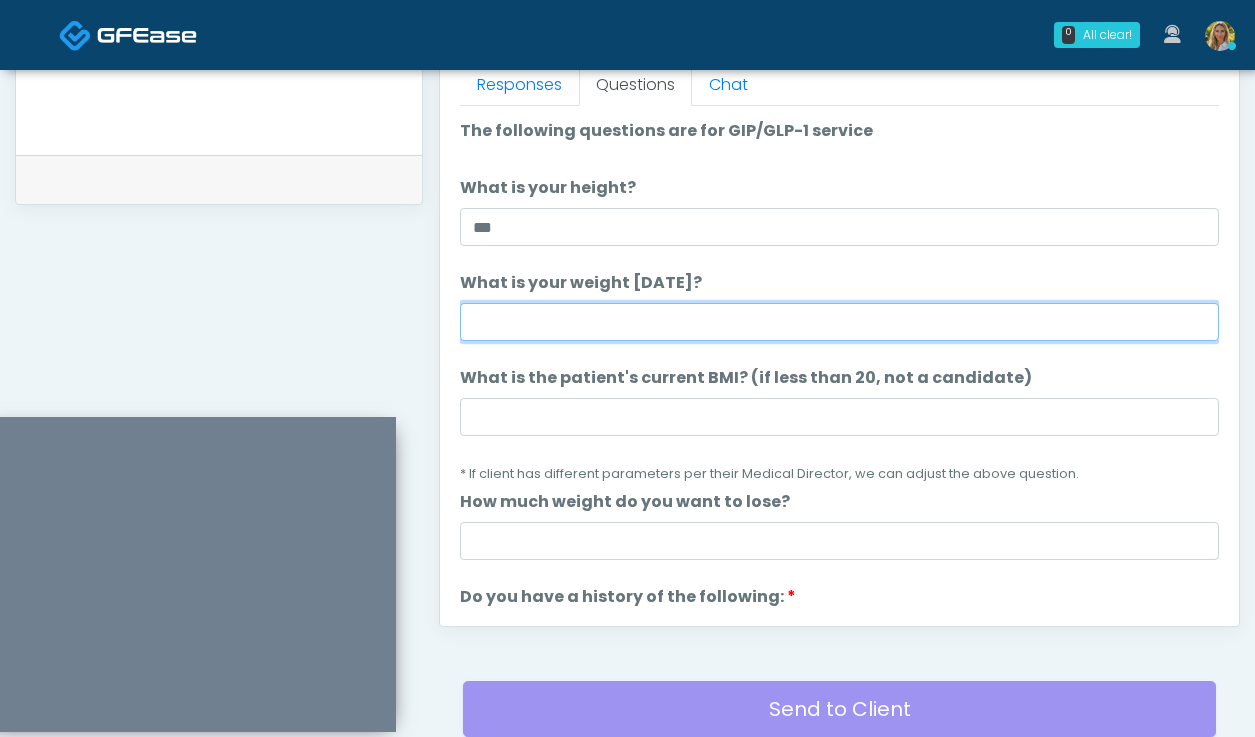 click on "What is your weight today?" at bounding box center (839, 322) 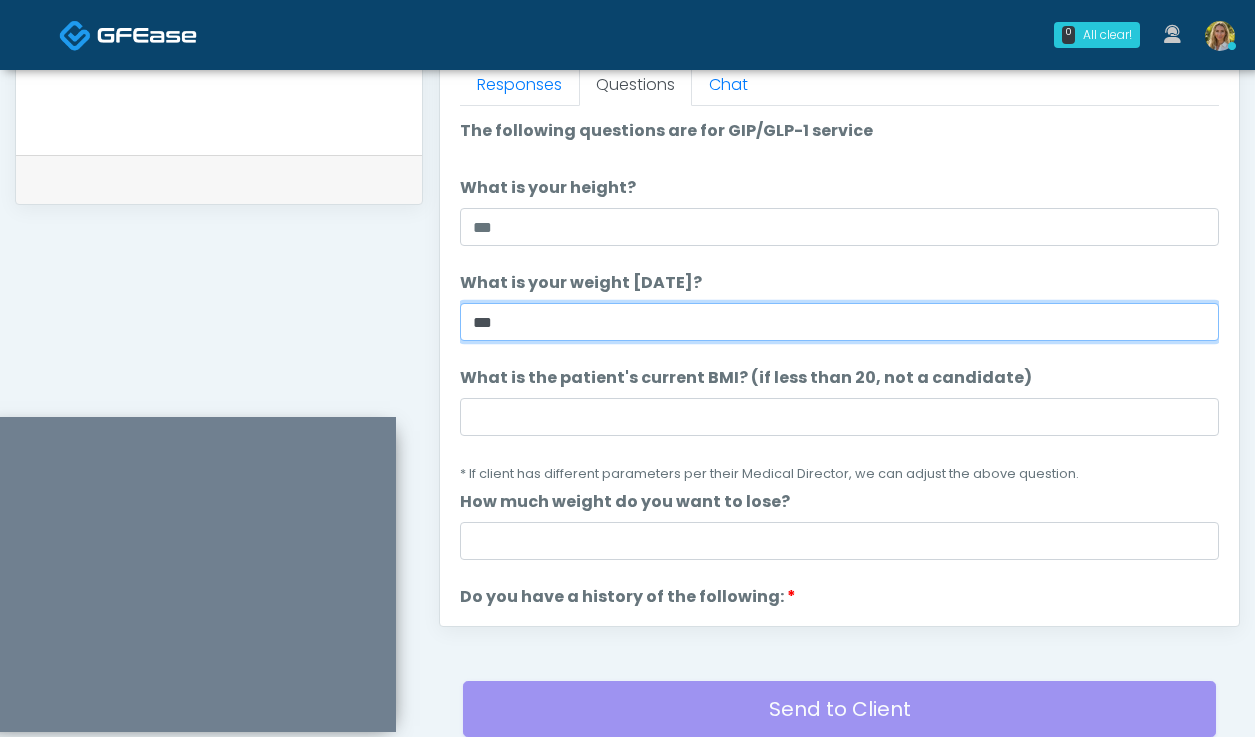 type on "***" 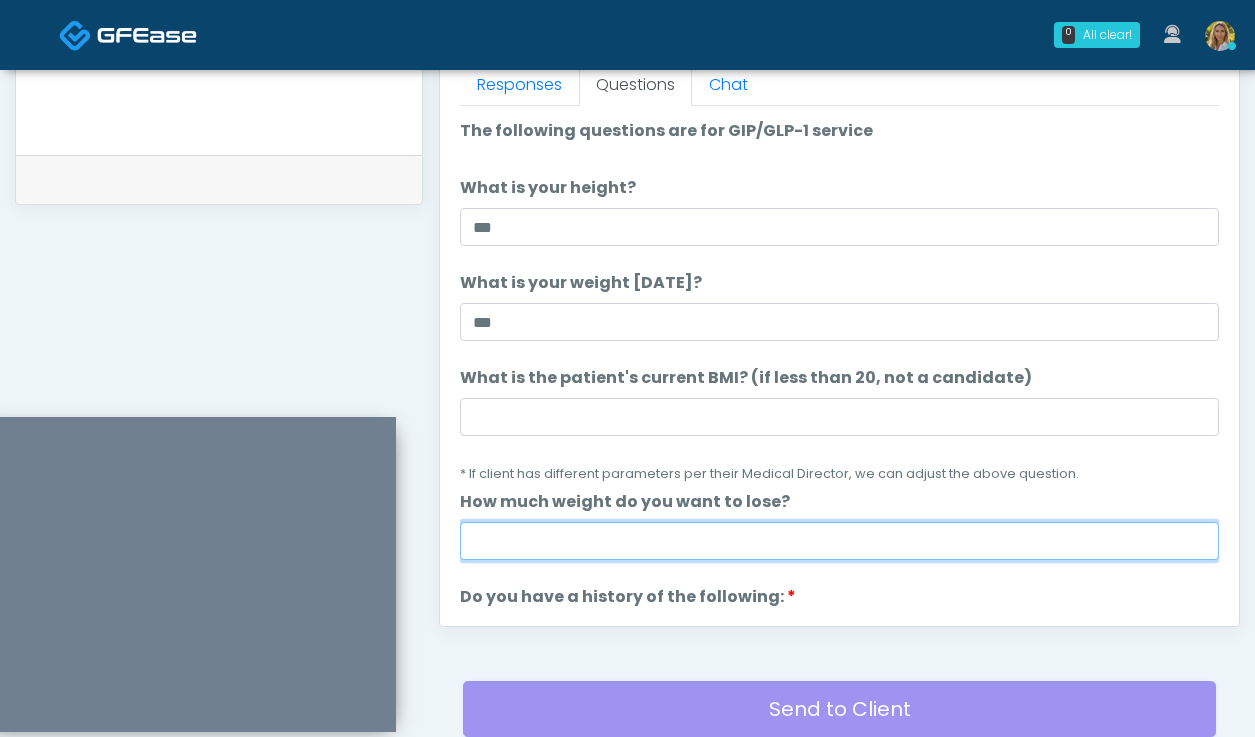 click on "How much weight do you want to lose?" at bounding box center (839, 541) 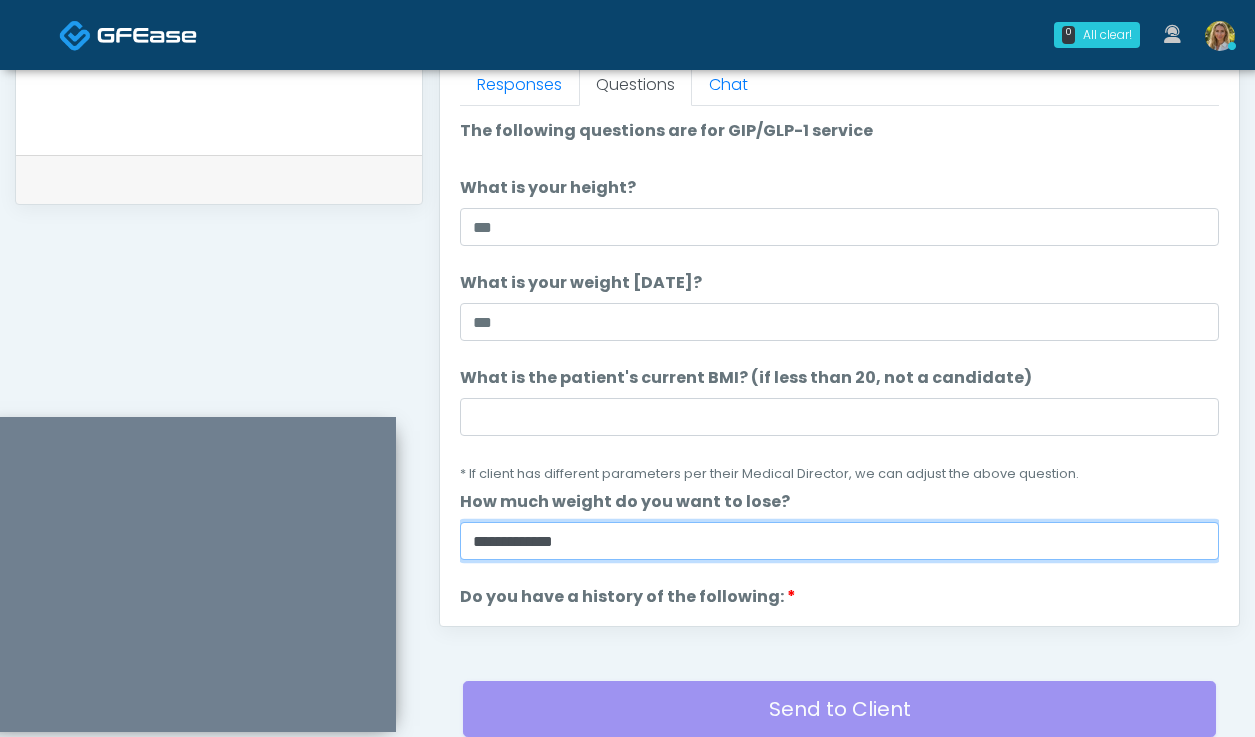 drag, startPoint x: 615, startPoint y: 548, endPoint x: 374, endPoint y: 548, distance: 241 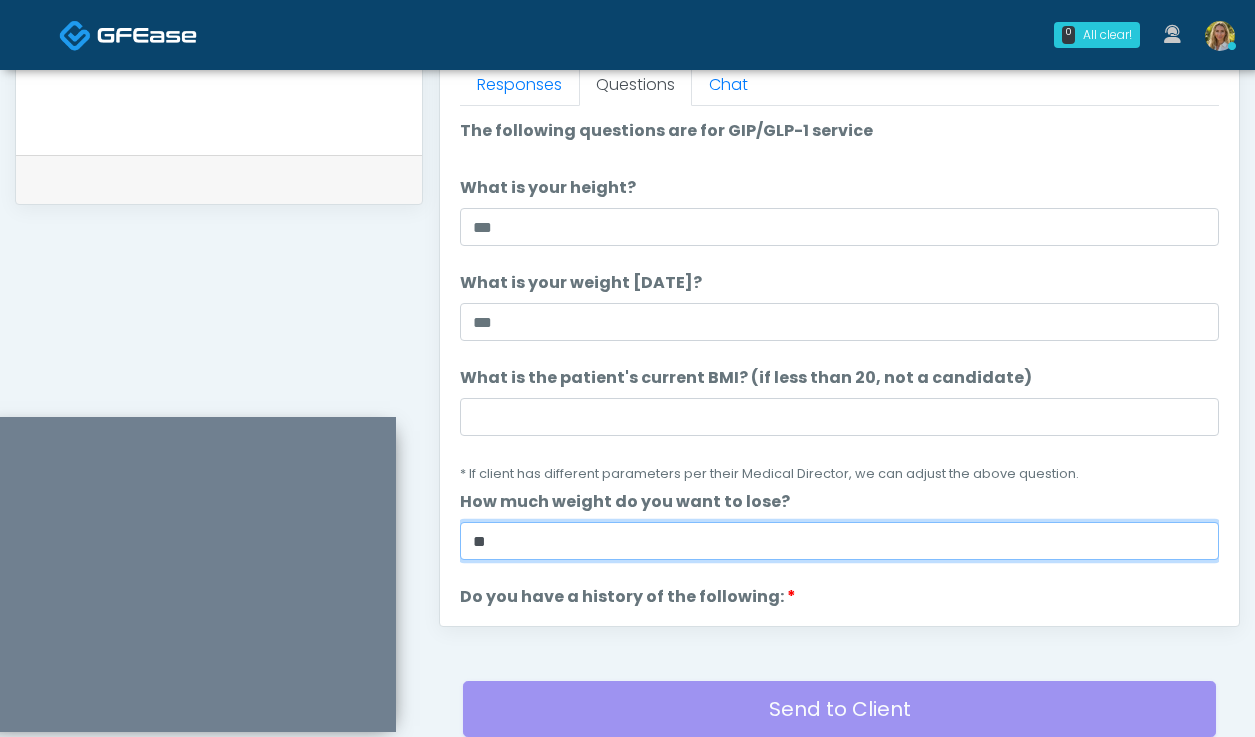 scroll, scrollTop: 1058, scrollLeft: 0, axis: vertical 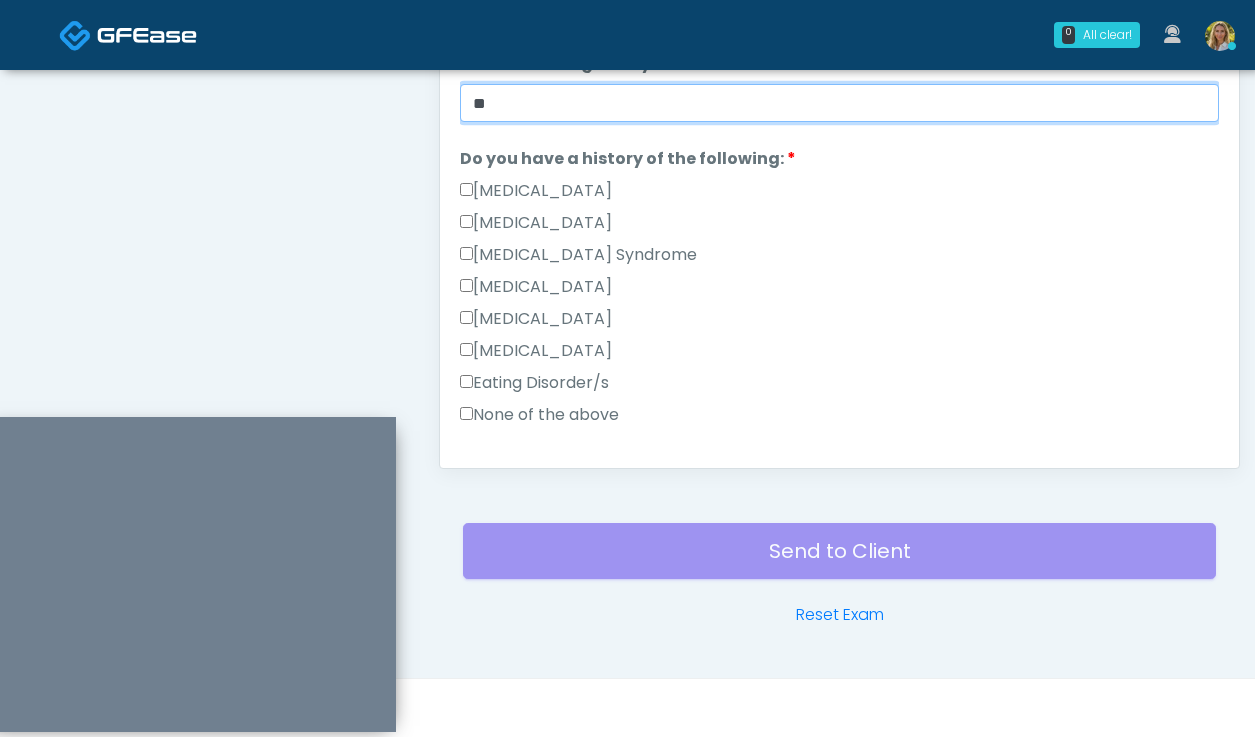 type on "**" 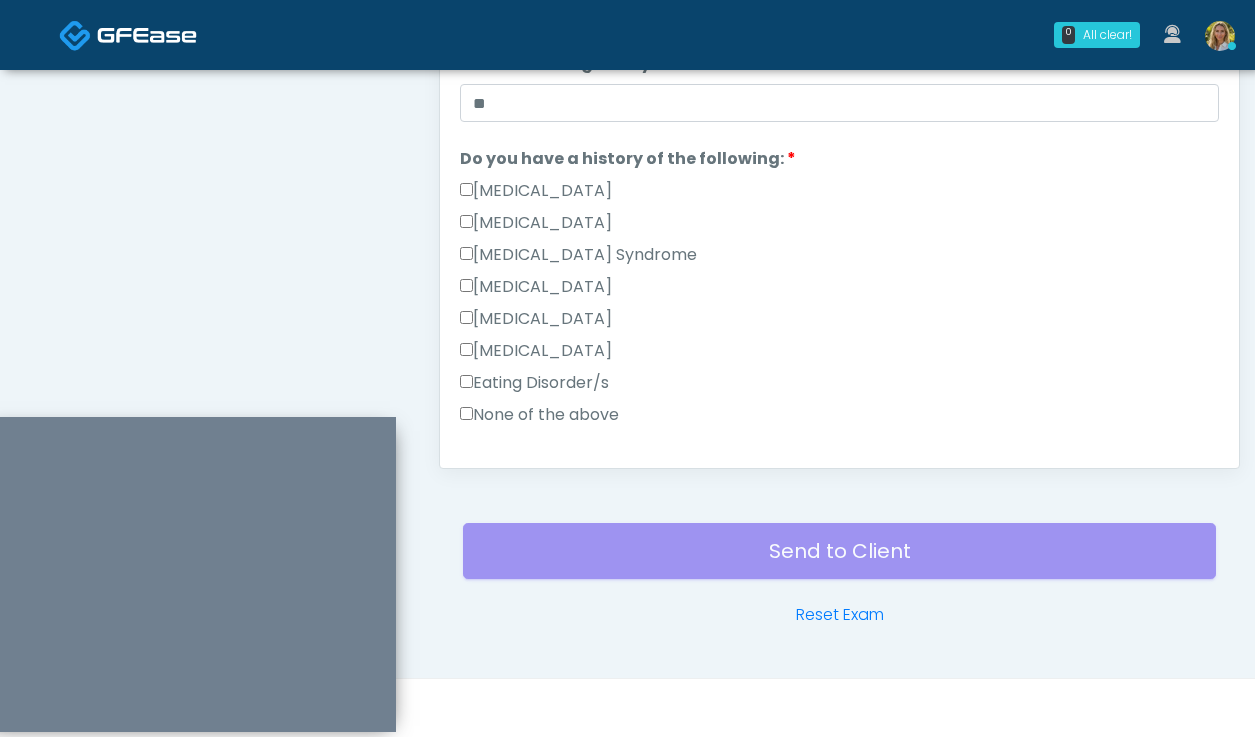 click on "None of the above" at bounding box center [539, 415] 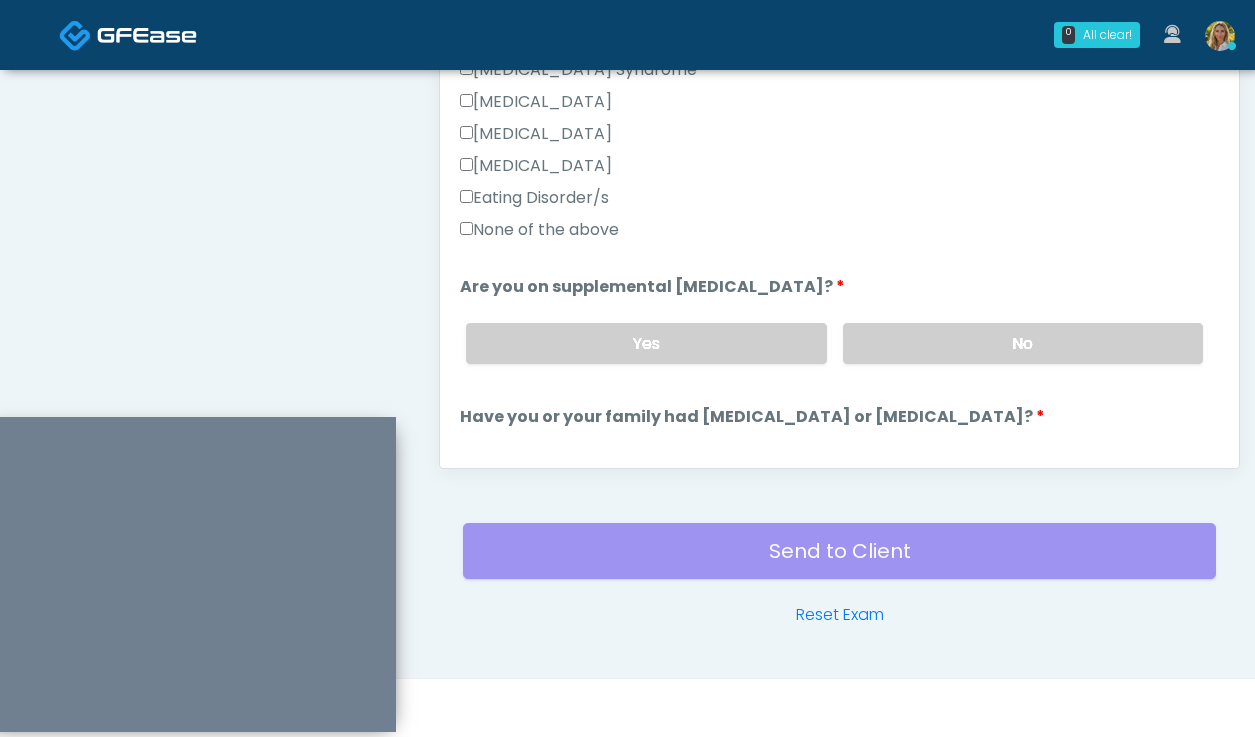 scroll, scrollTop: 594, scrollLeft: 0, axis: vertical 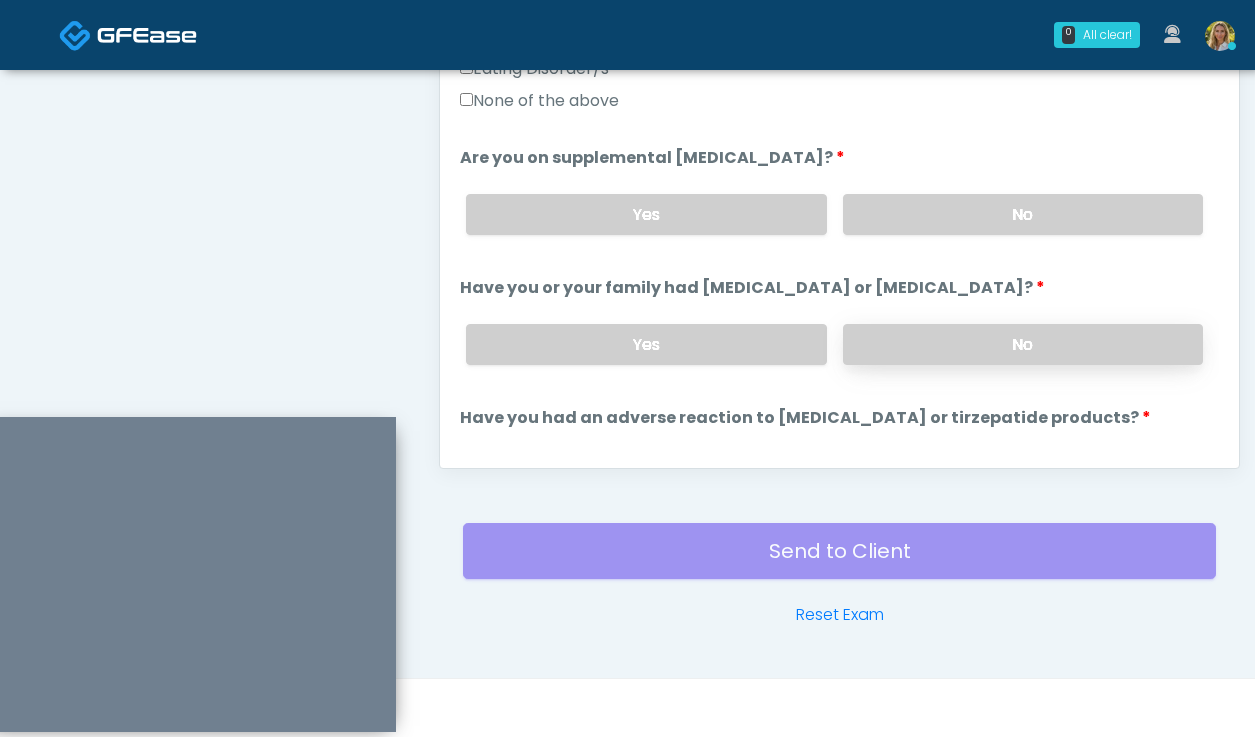 click on "No" at bounding box center (1023, 344) 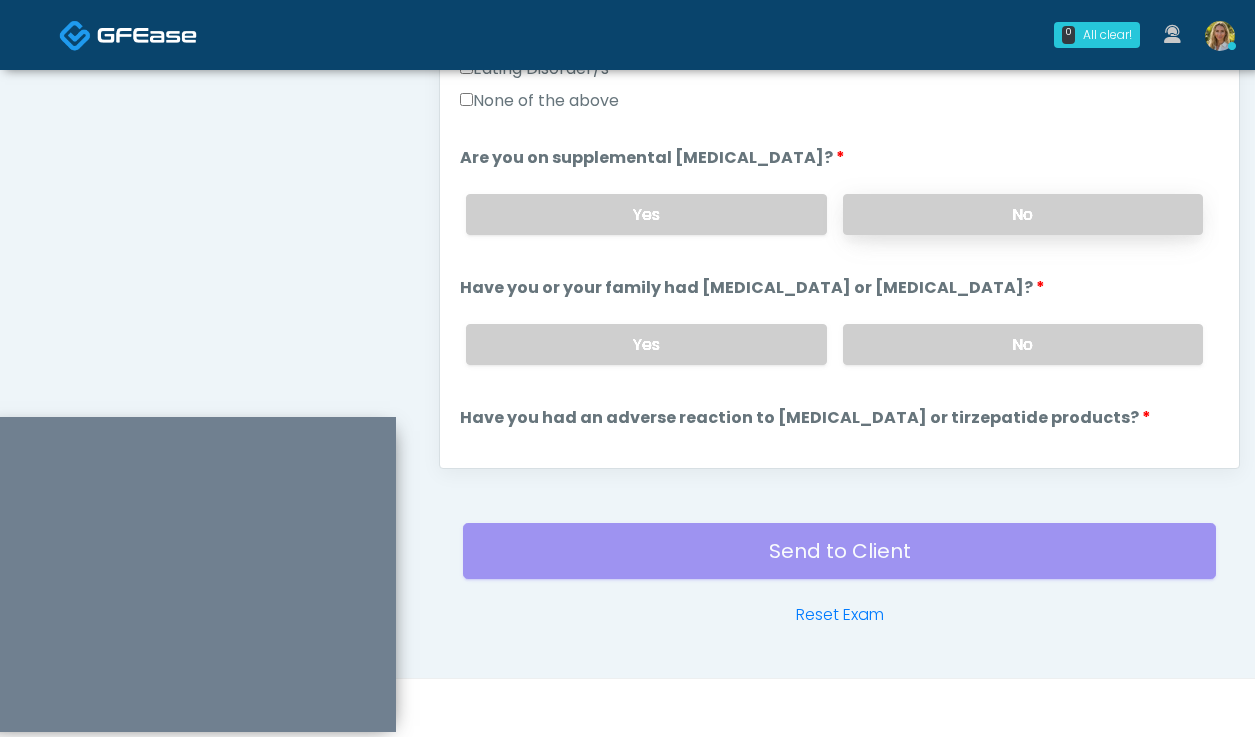 click on "No" at bounding box center [1023, 214] 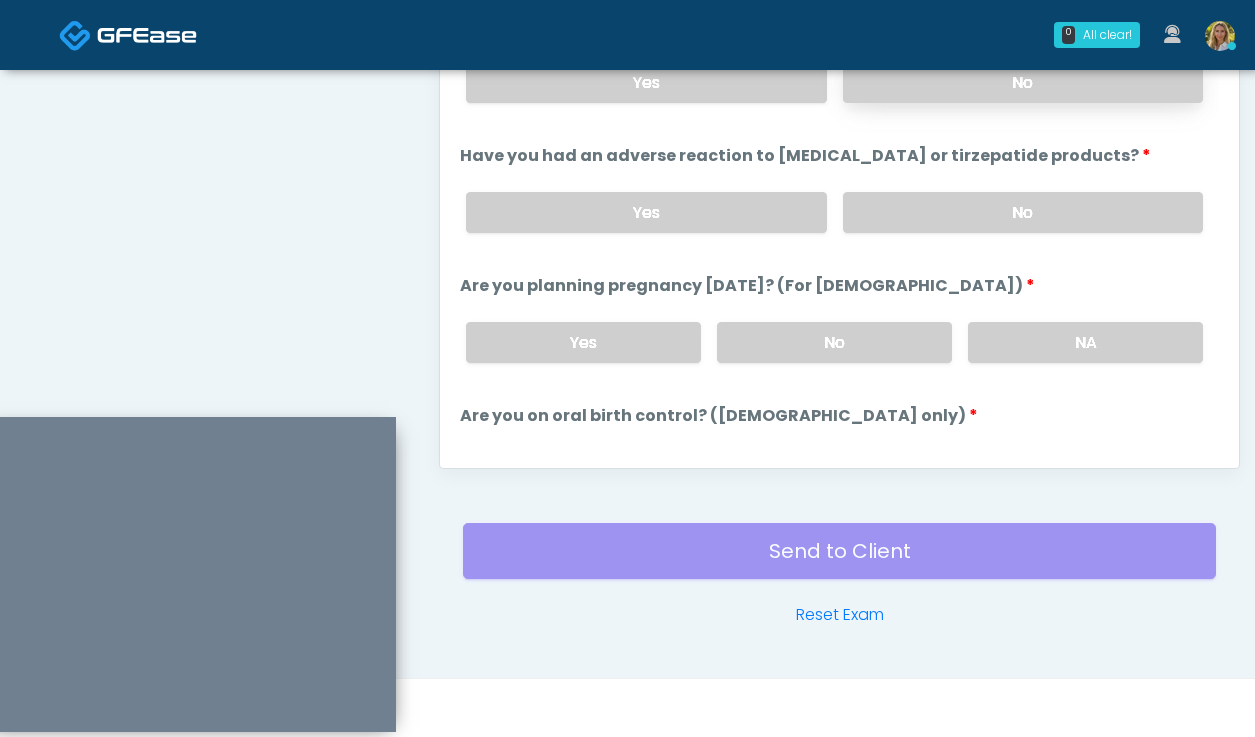 scroll, scrollTop: 1003, scrollLeft: 0, axis: vertical 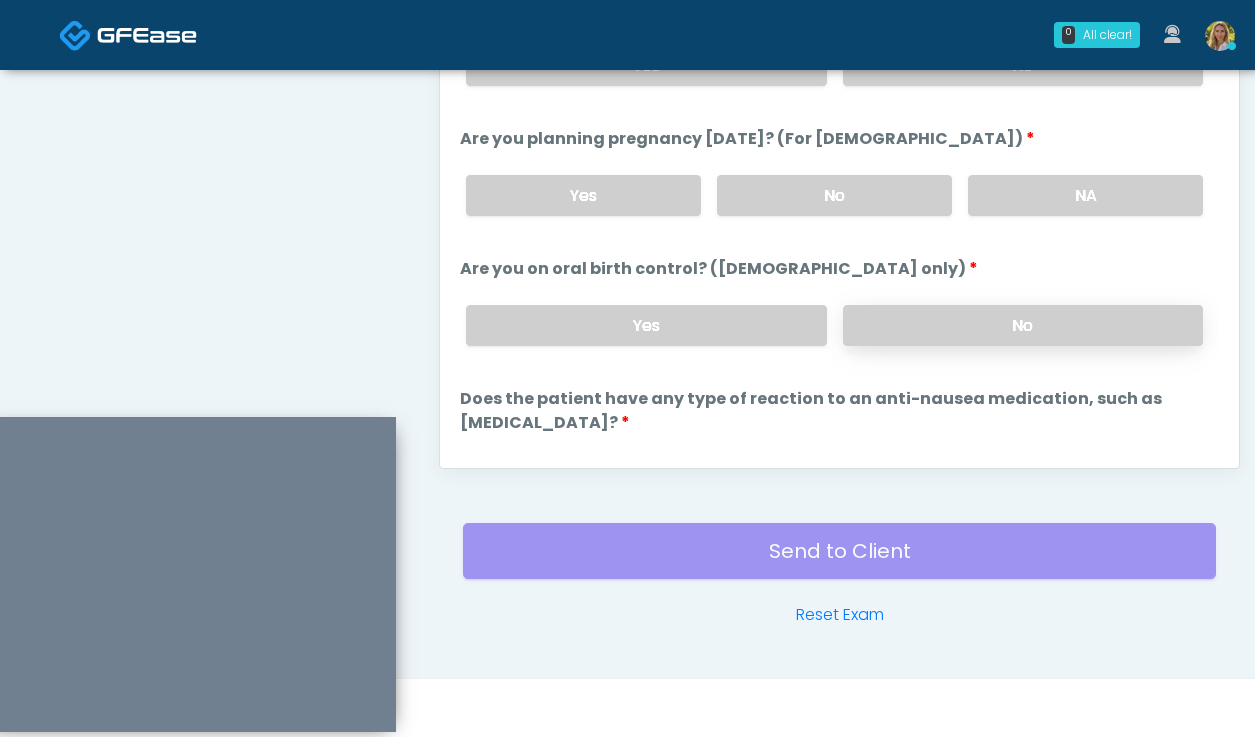 click on "No" at bounding box center [1023, 325] 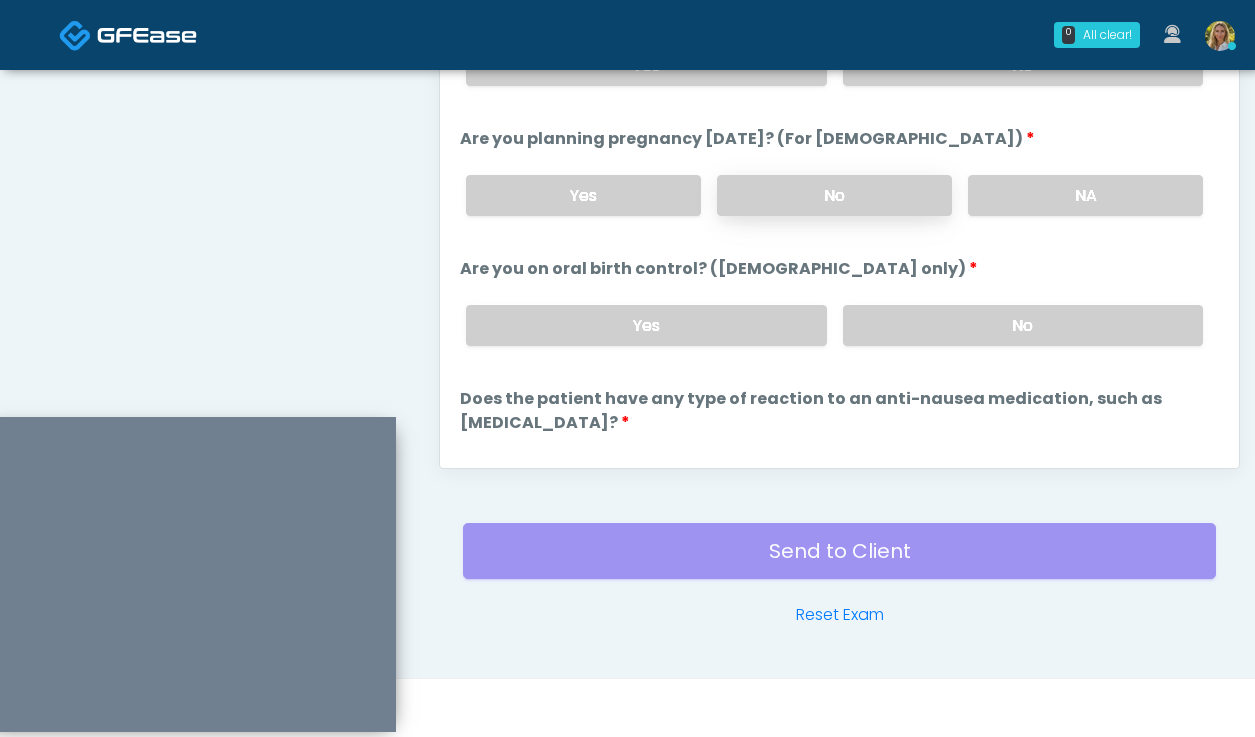 click on "No" at bounding box center [834, 195] 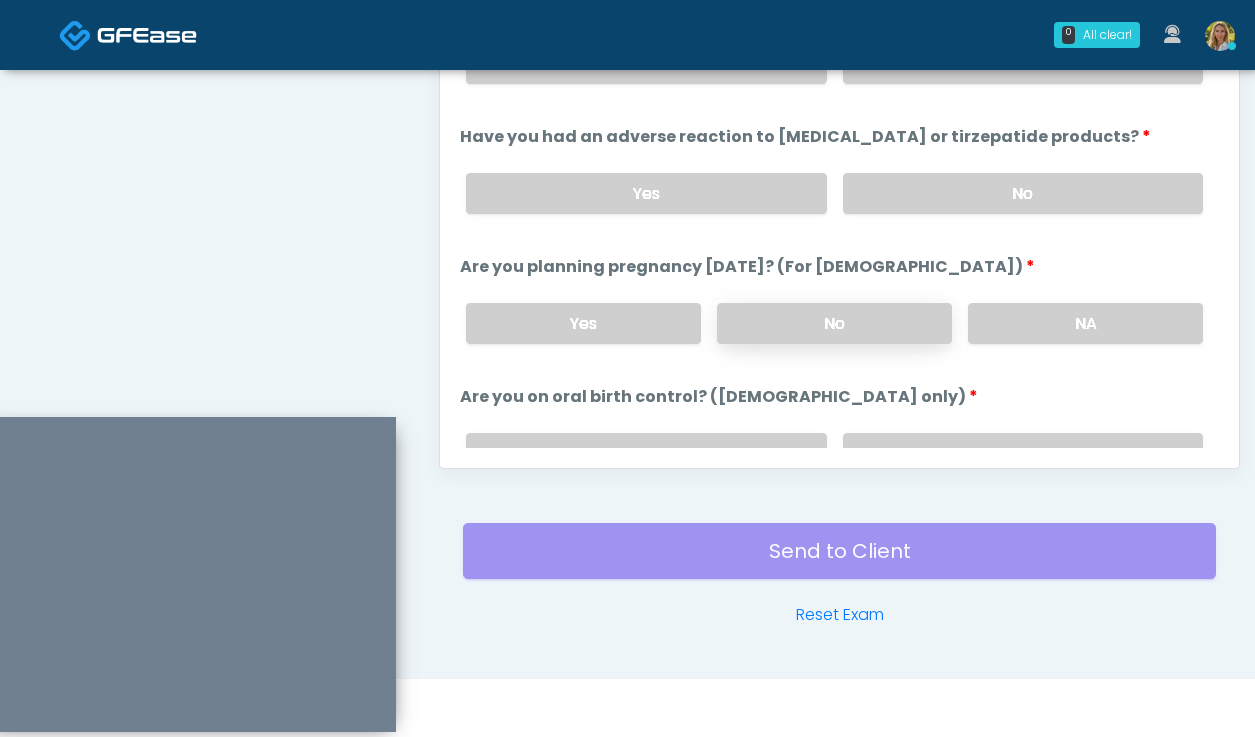 scroll, scrollTop: 868, scrollLeft: 0, axis: vertical 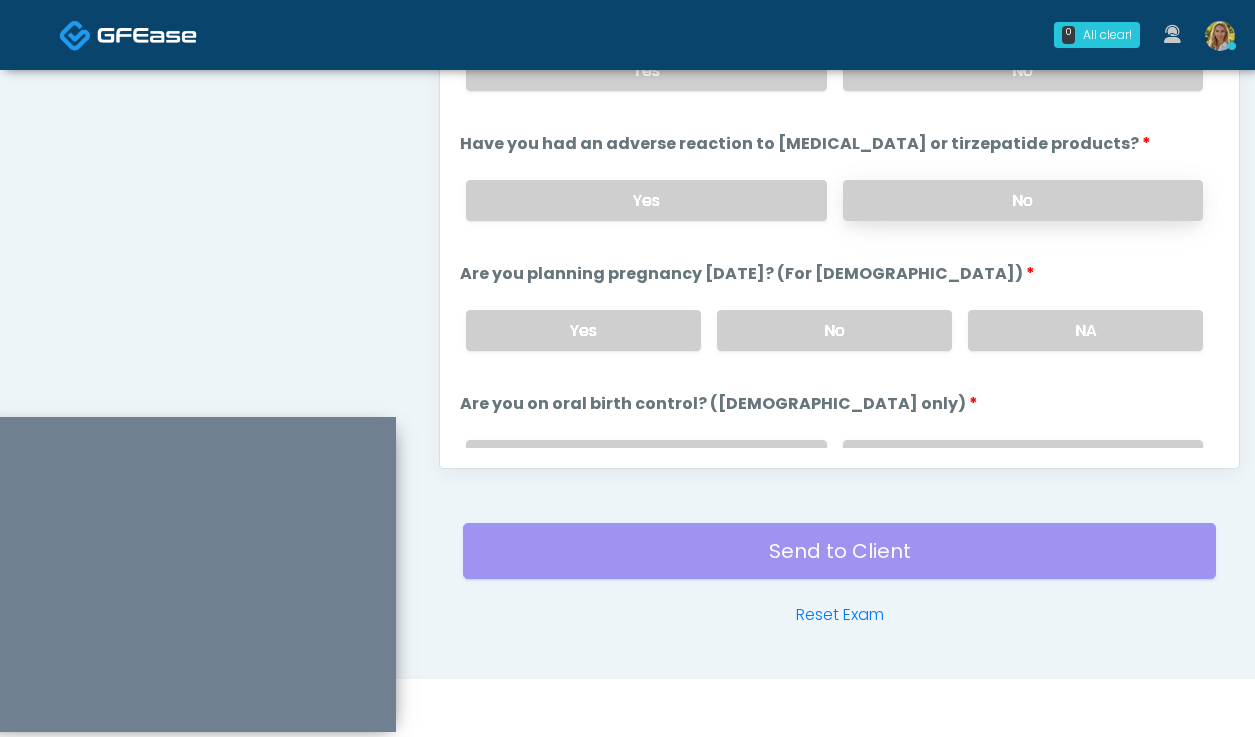 click on "No" at bounding box center (1023, 200) 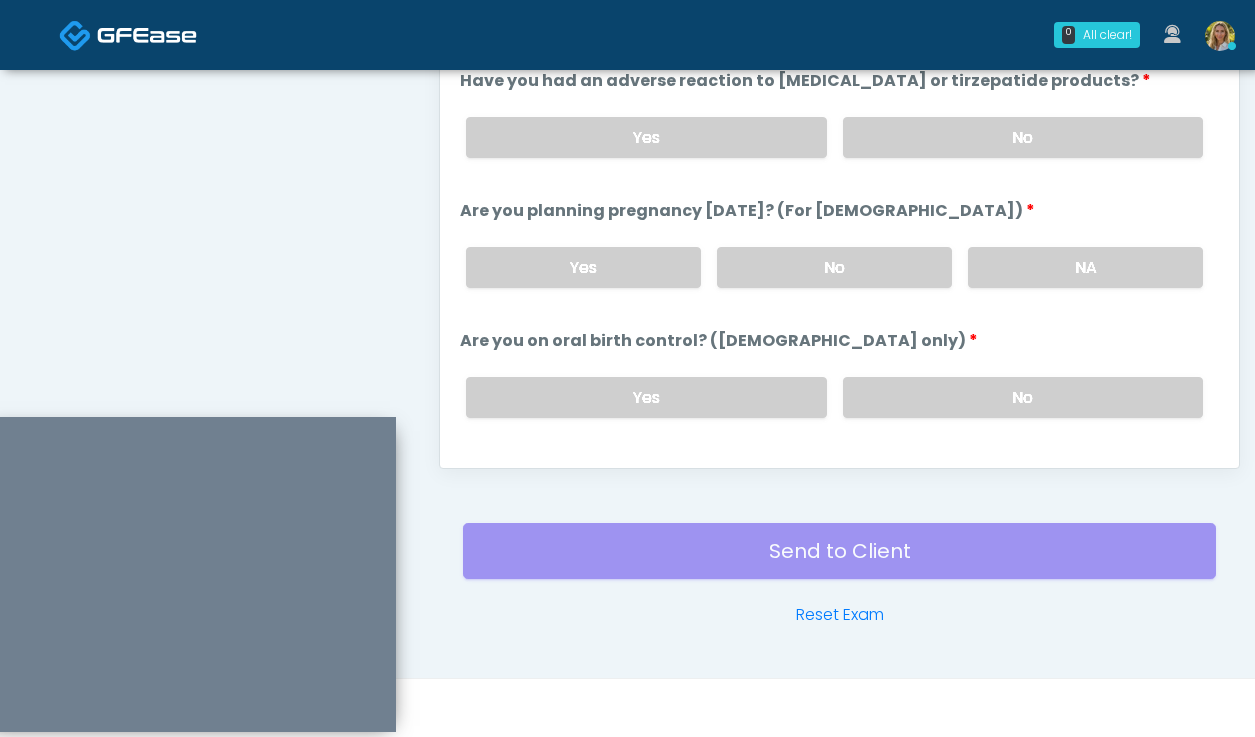 scroll, scrollTop: 1103, scrollLeft: 0, axis: vertical 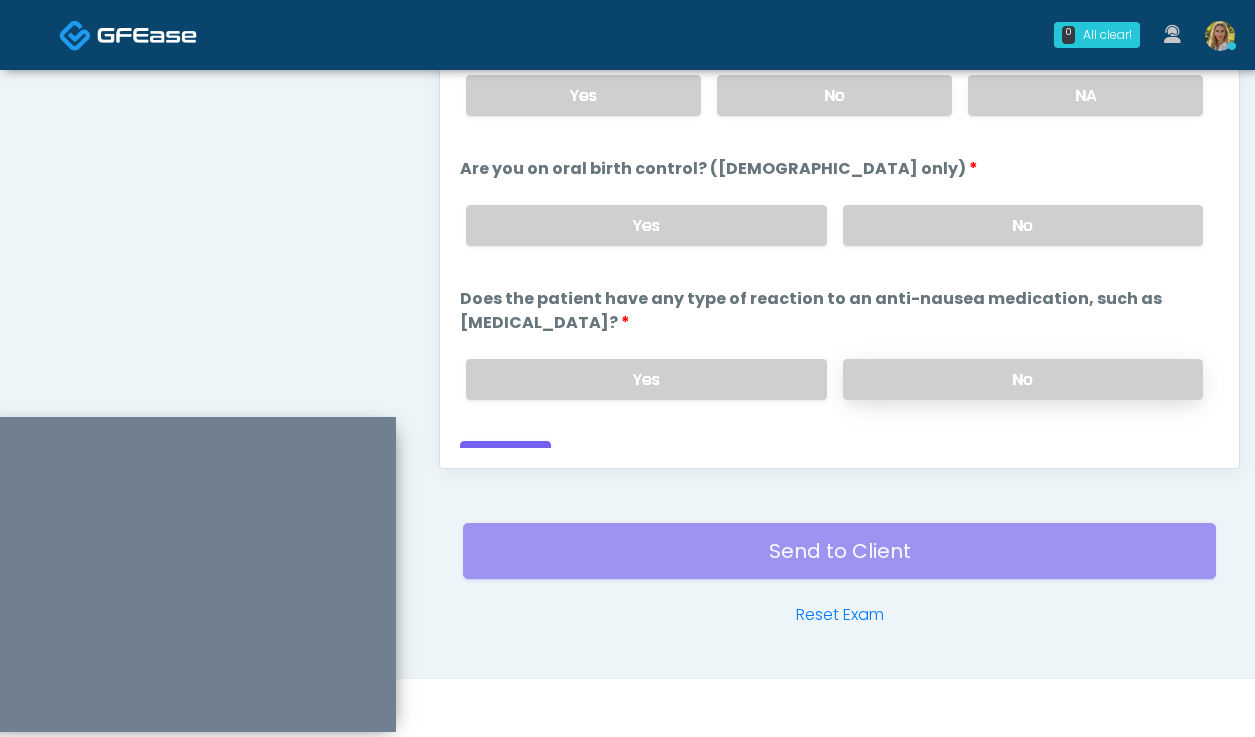 click on "No" at bounding box center (1023, 379) 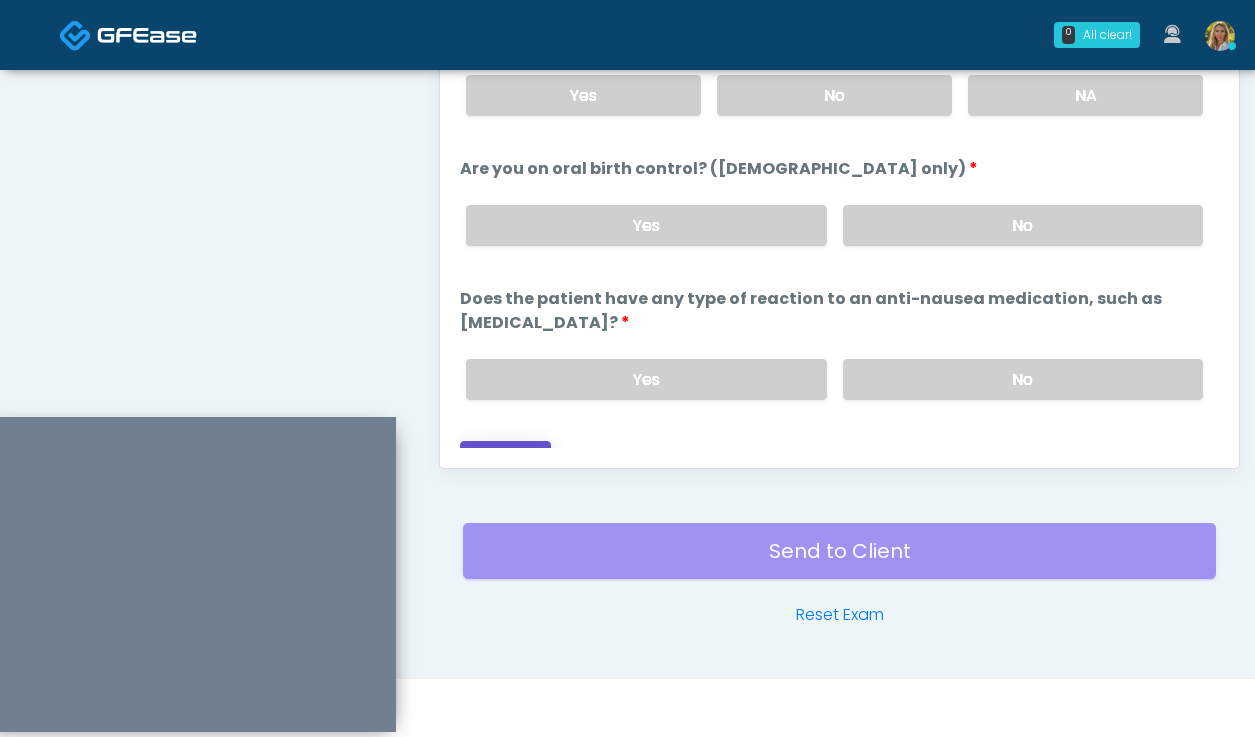 click on "Continue" at bounding box center [505, 459] 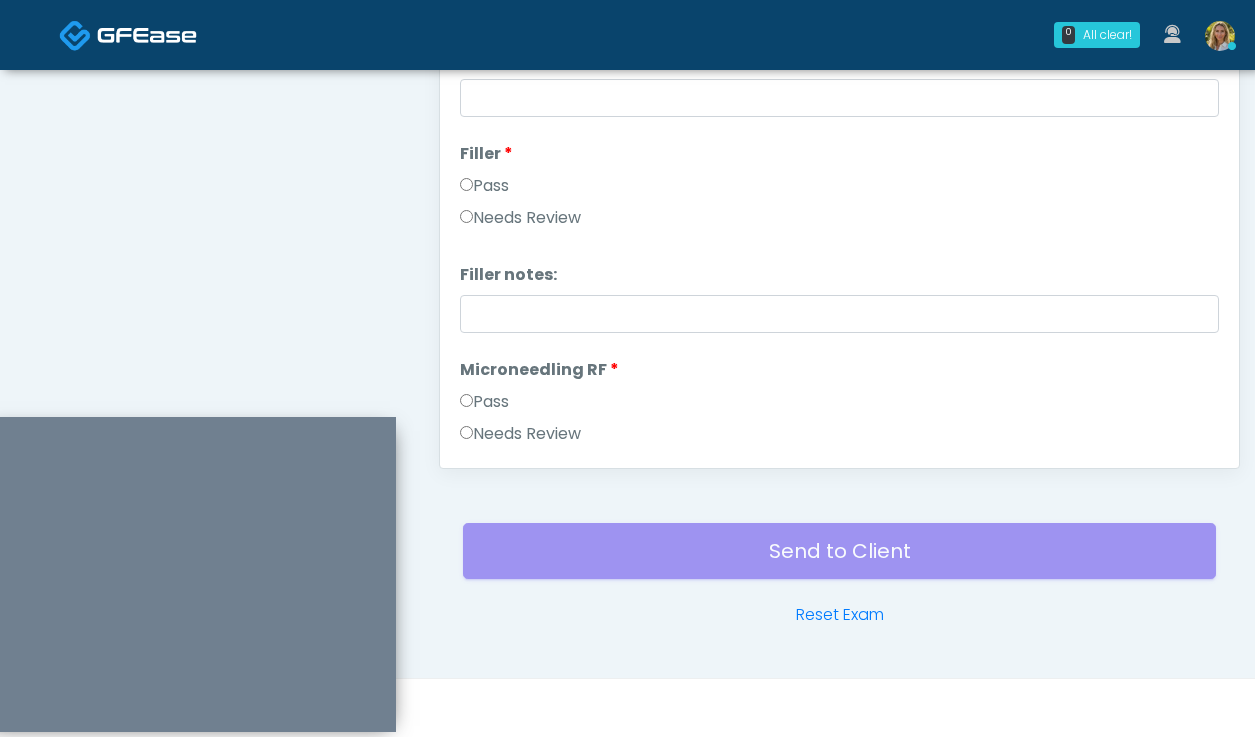 scroll, scrollTop: 0, scrollLeft: 0, axis: both 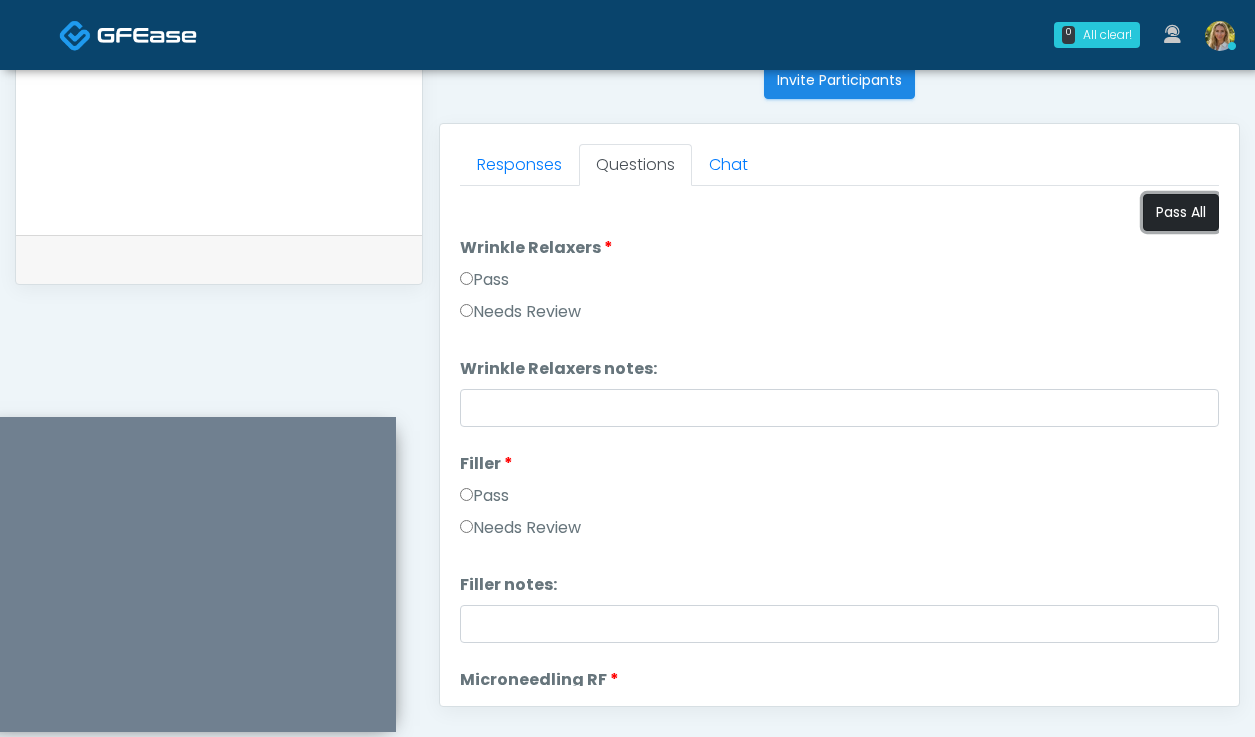 click on "Pass All" at bounding box center (1181, 212) 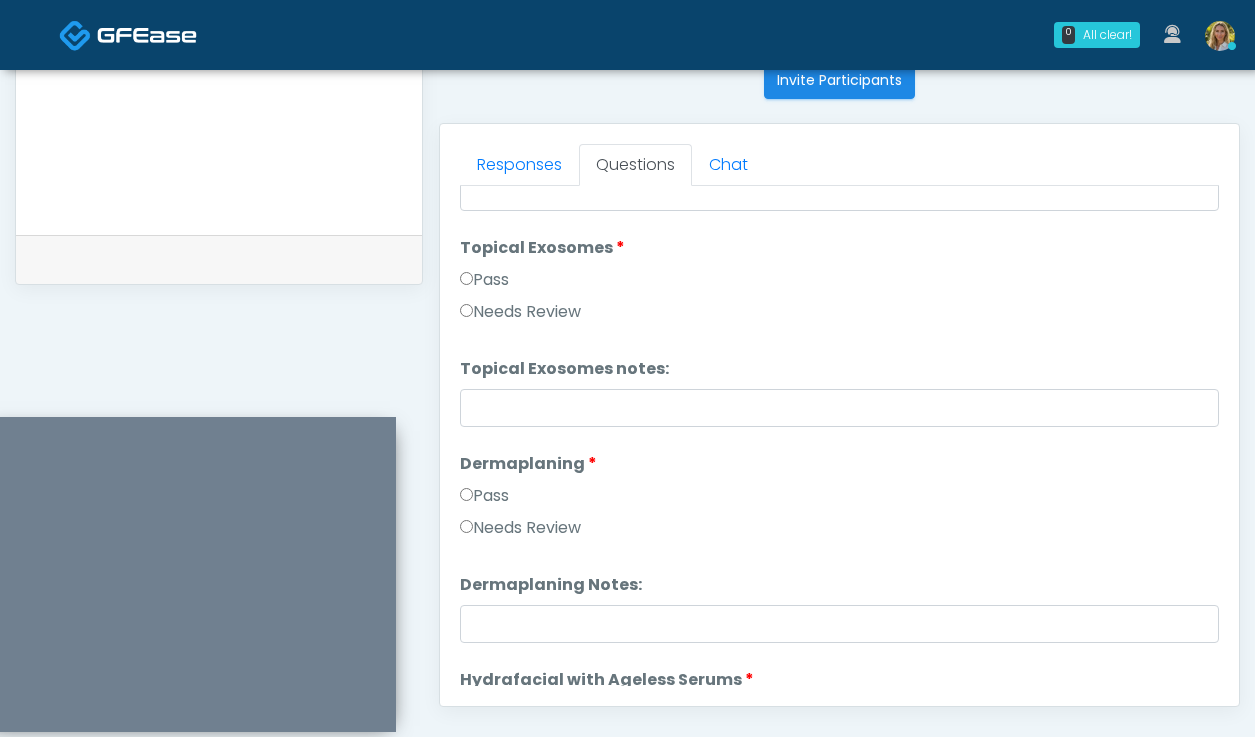 scroll, scrollTop: 3691, scrollLeft: 0, axis: vertical 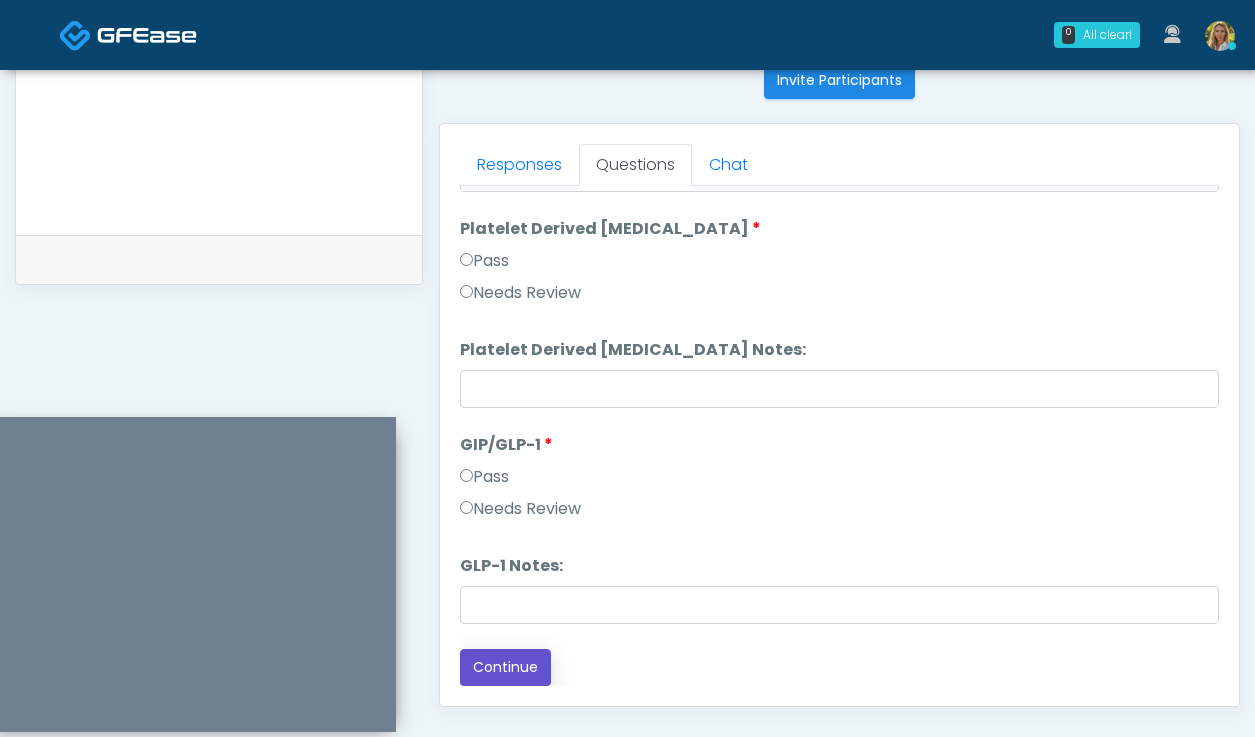 click on "Continue" at bounding box center (505, 667) 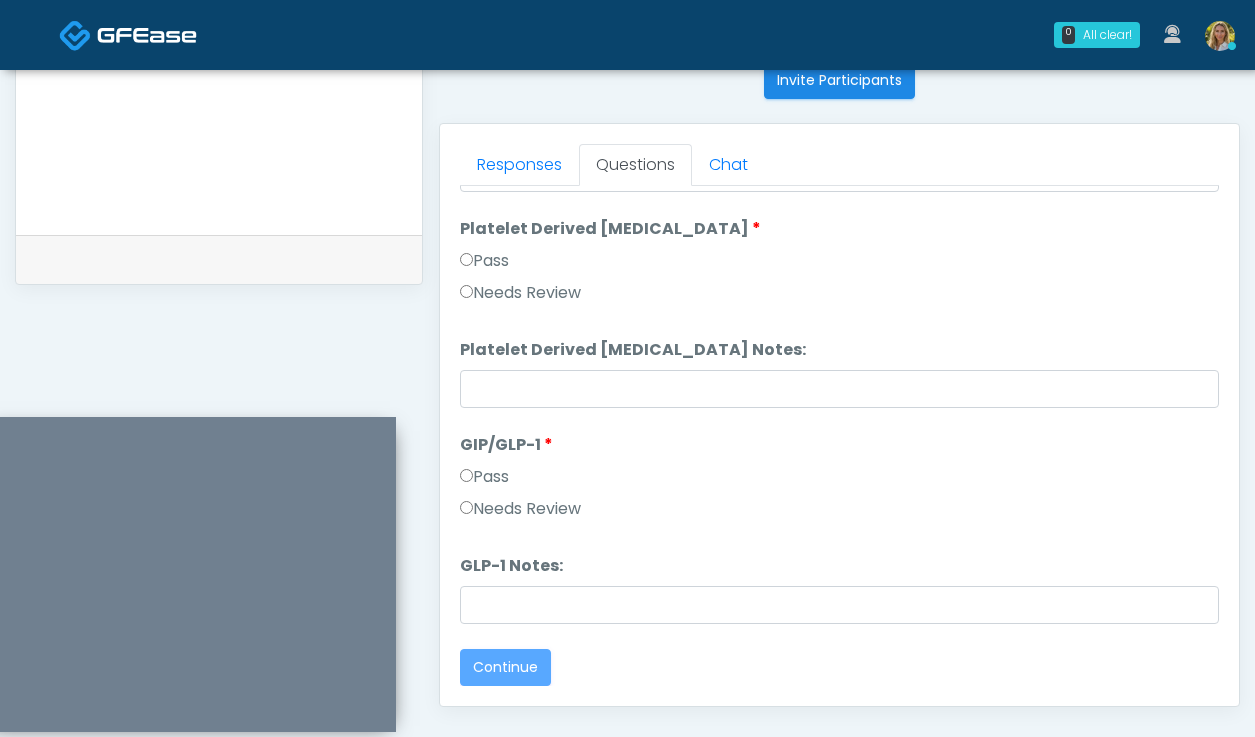 scroll, scrollTop: 0, scrollLeft: 0, axis: both 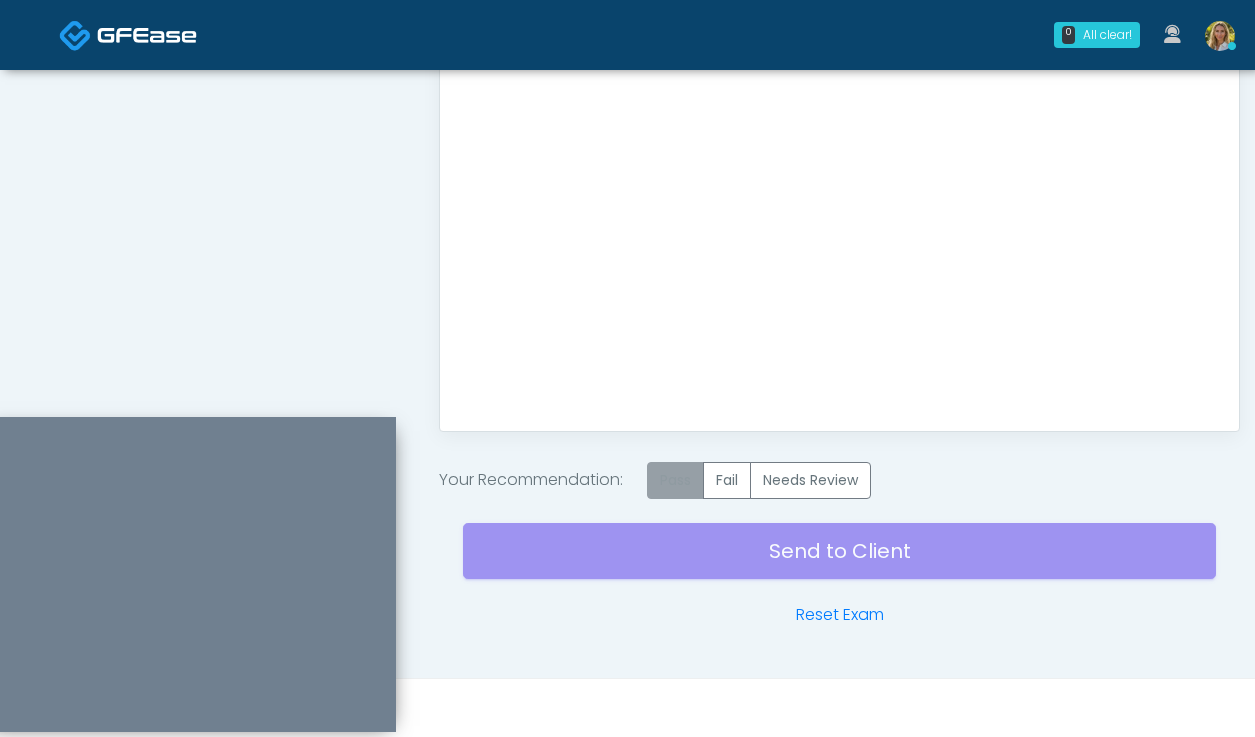 click on "Pass" at bounding box center [675, 480] 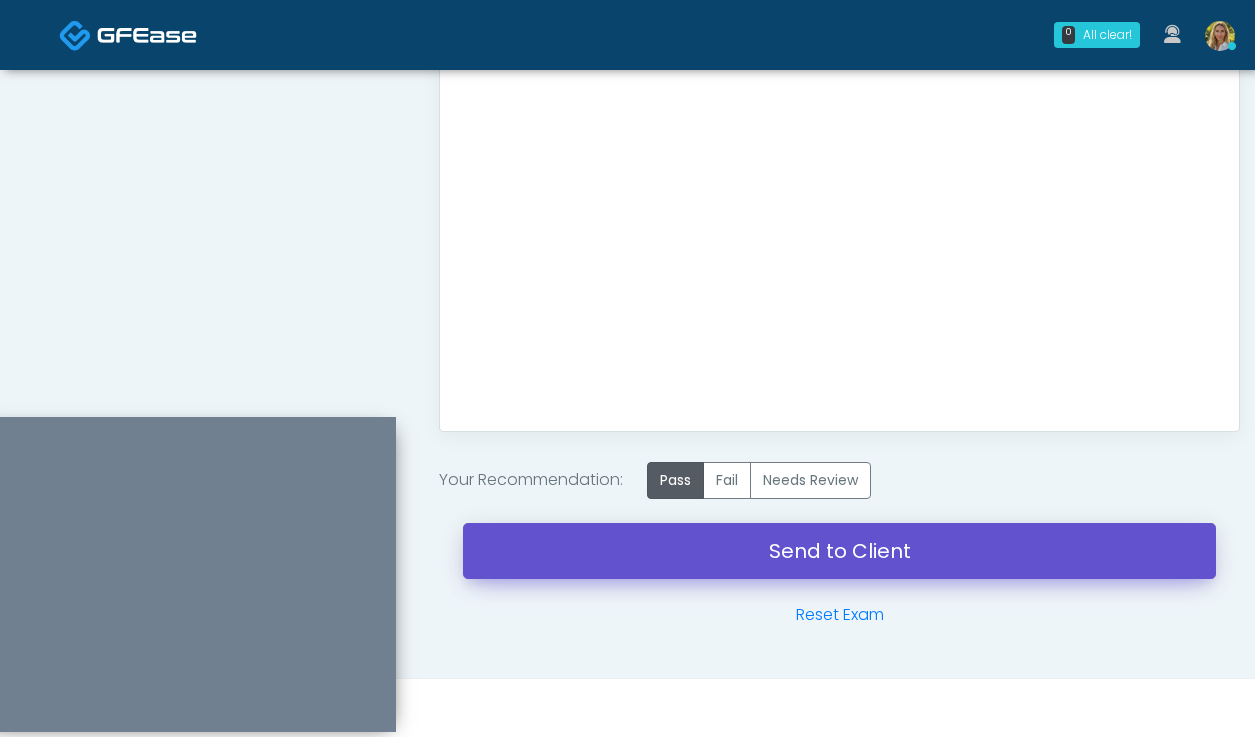 click on "Send to Client" at bounding box center (839, 551) 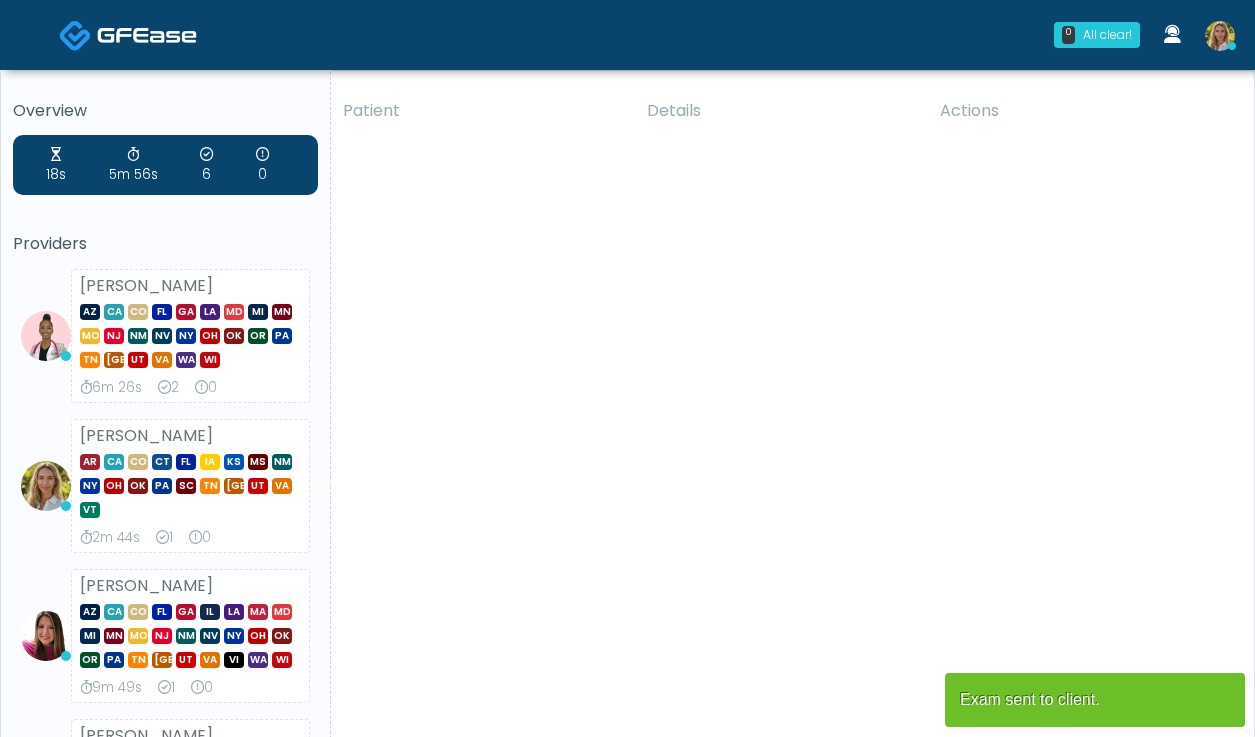 scroll, scrollTop: 0, scrollLeft: 0, axis: both 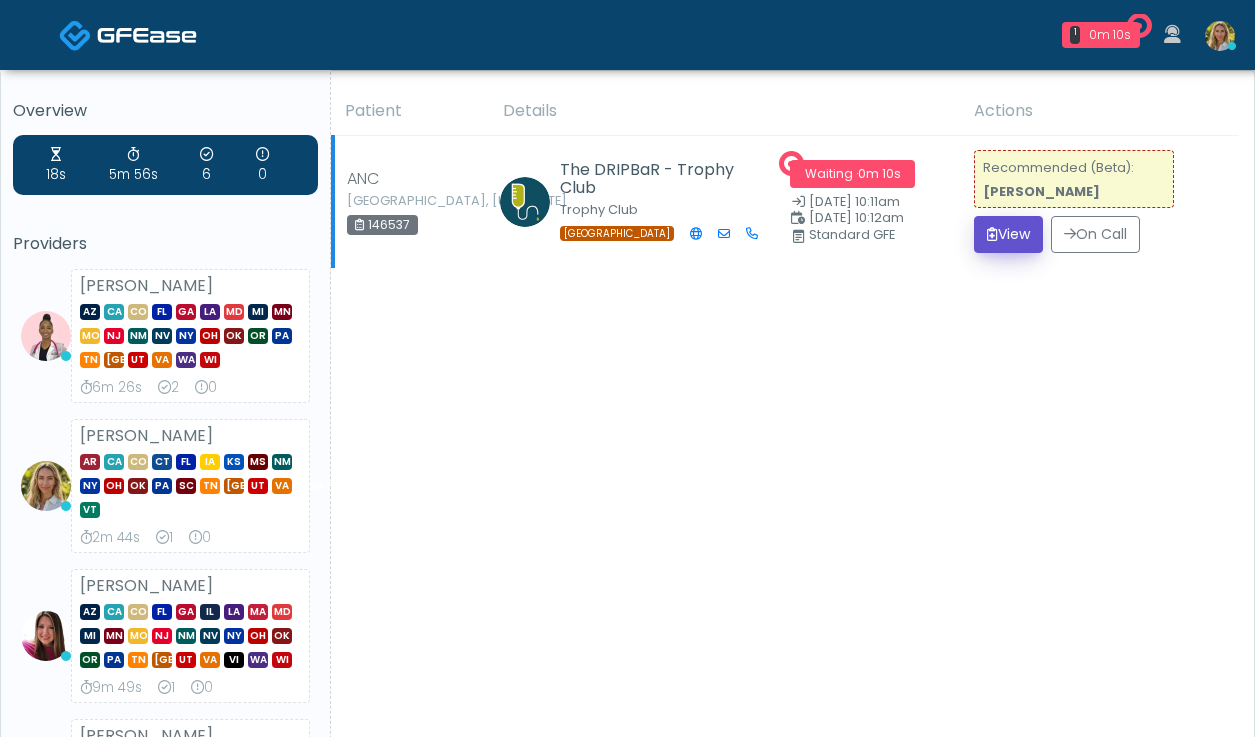 click on "View" at bounding box center (1008, 234) 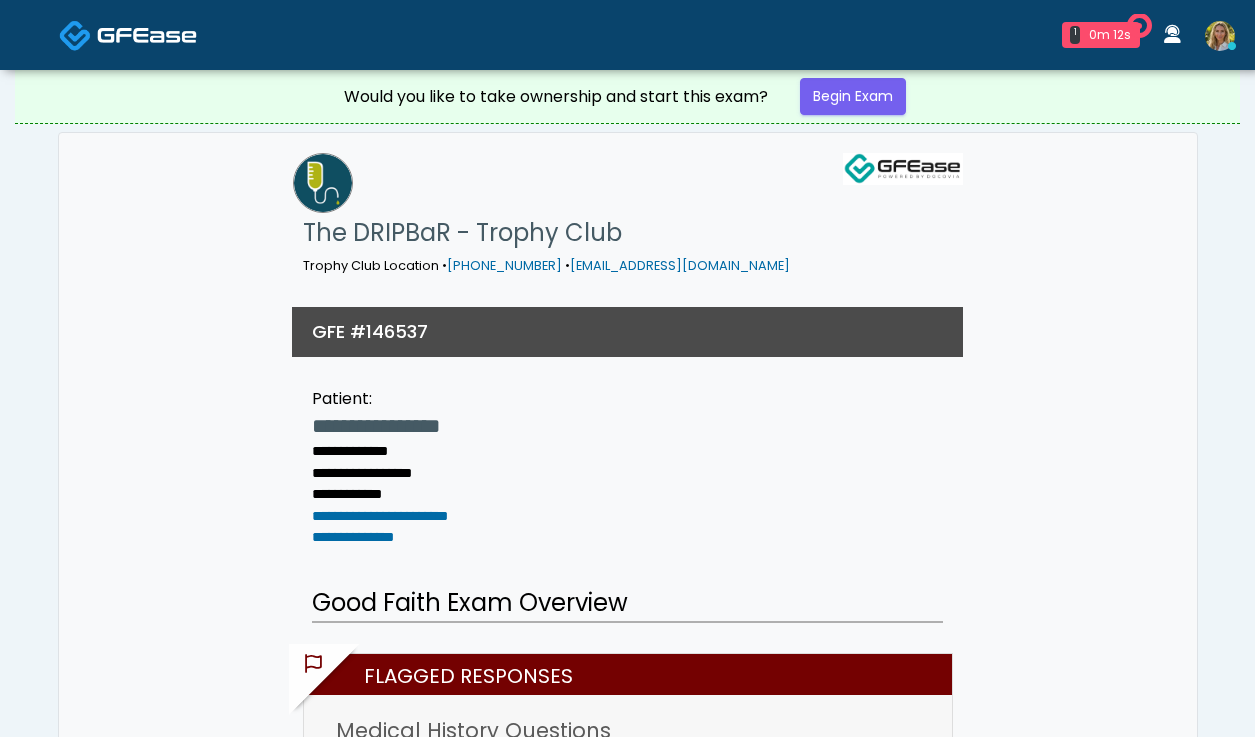 scroll, scrollTop: 0, scrollLeft: 0, axis: both 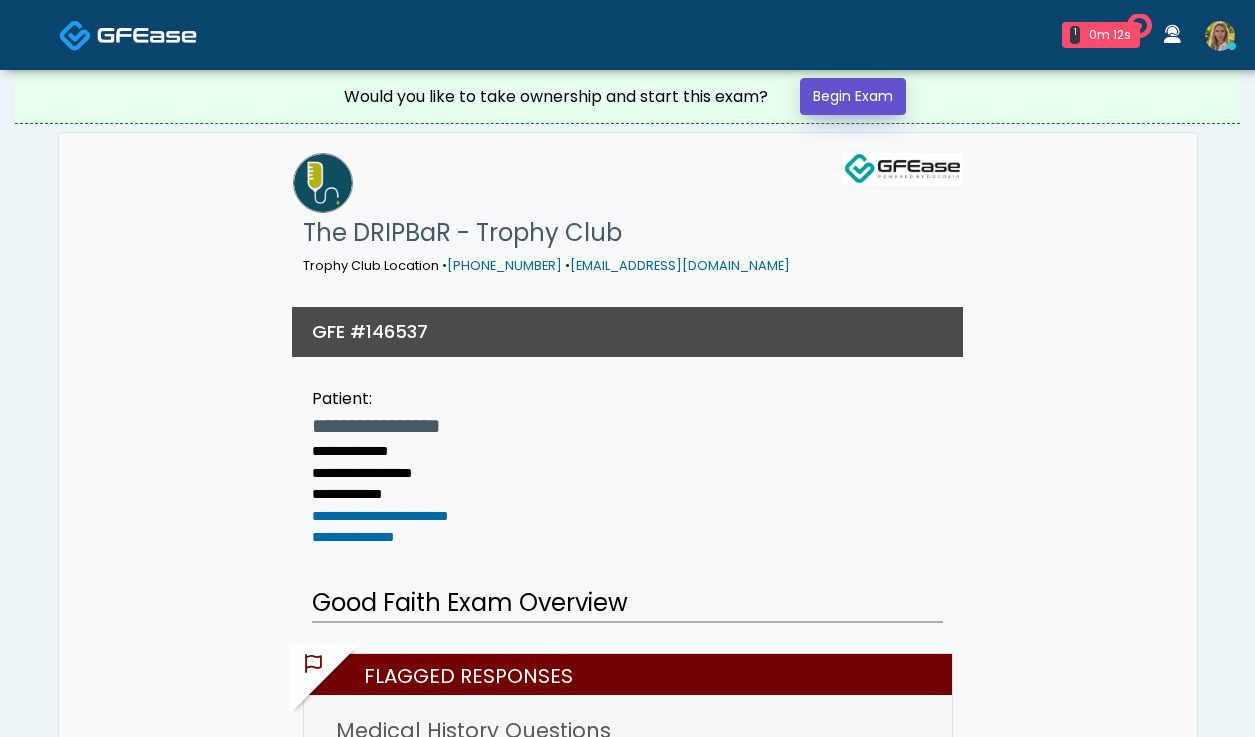 click on "Begin Exam" at bounding box center (853, 96) 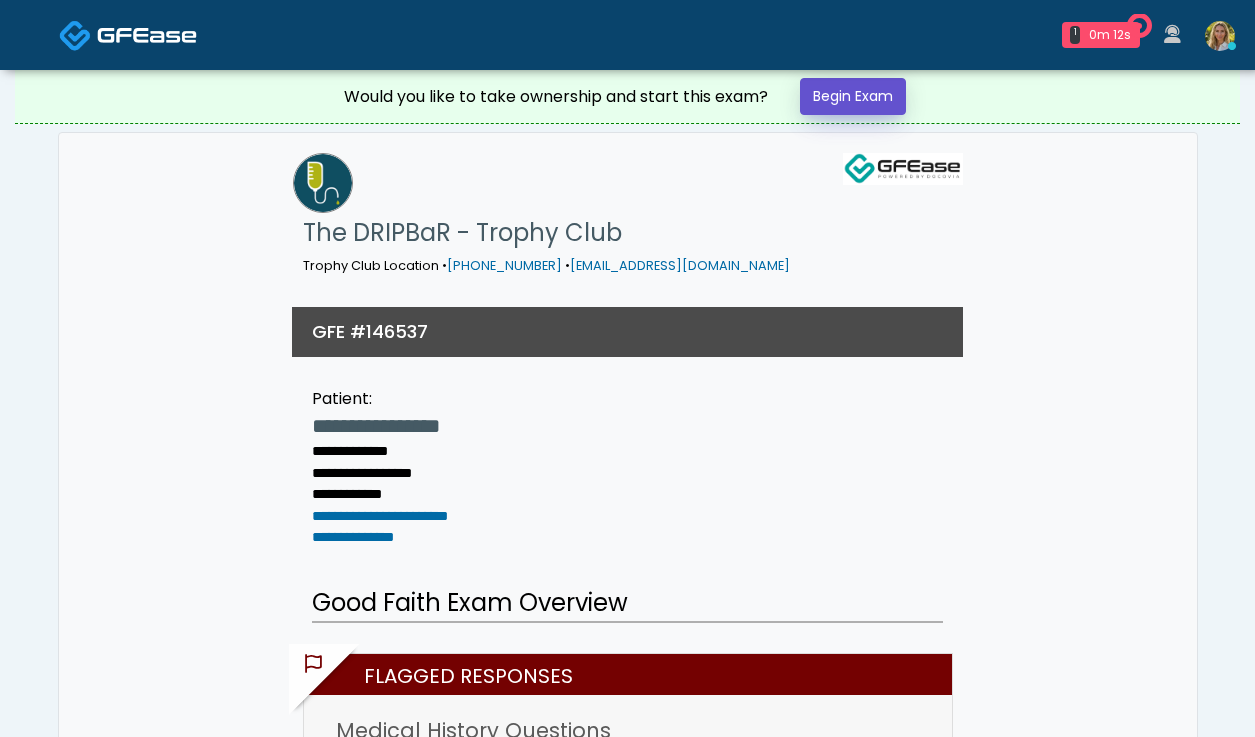 scroll, scrollTop: 0, scrollLeft: 0, axis: both 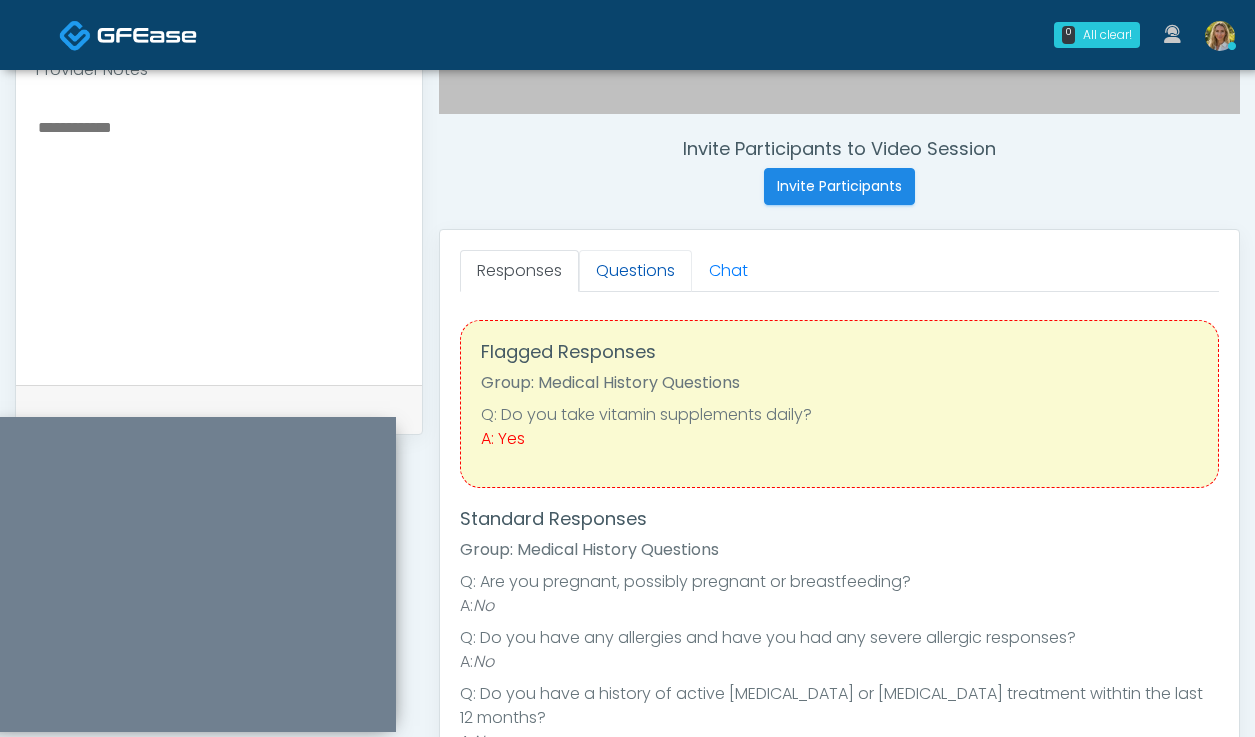 click on "Questions" at bounding box center [635, 271] 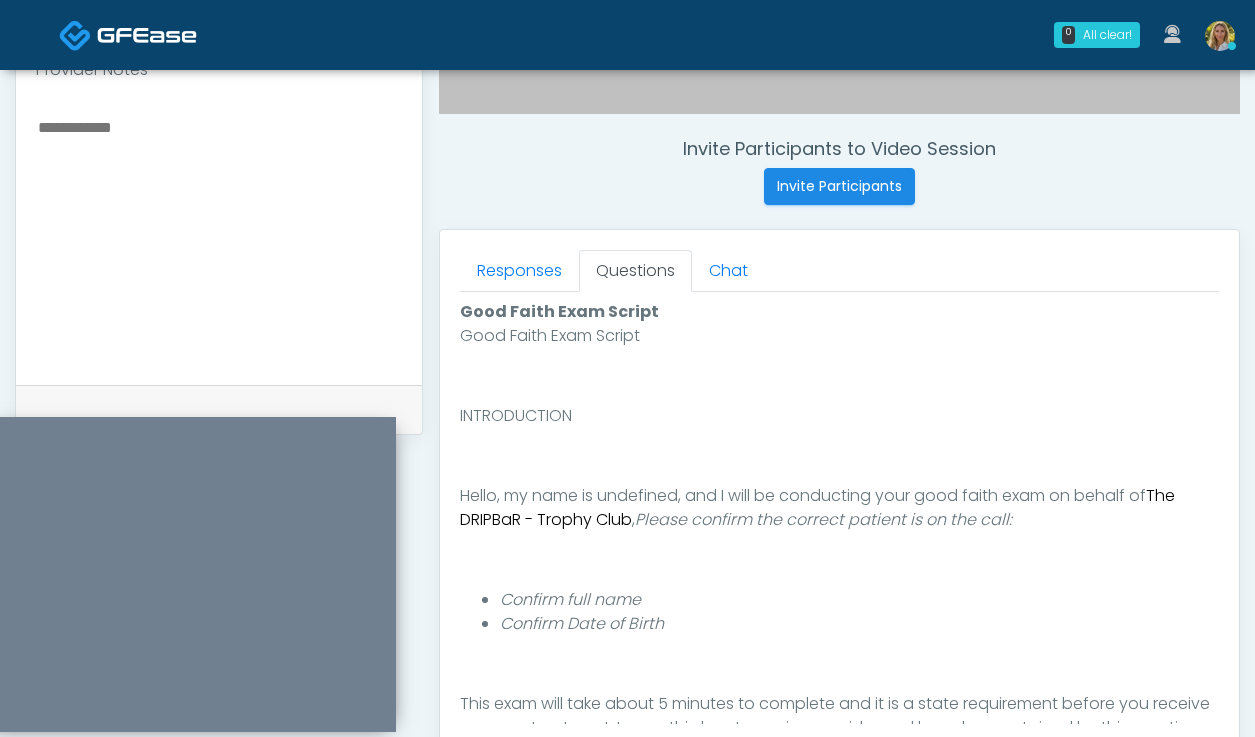 scroll, scrollTop: 232, scrollLeft: 0, axis: vertical 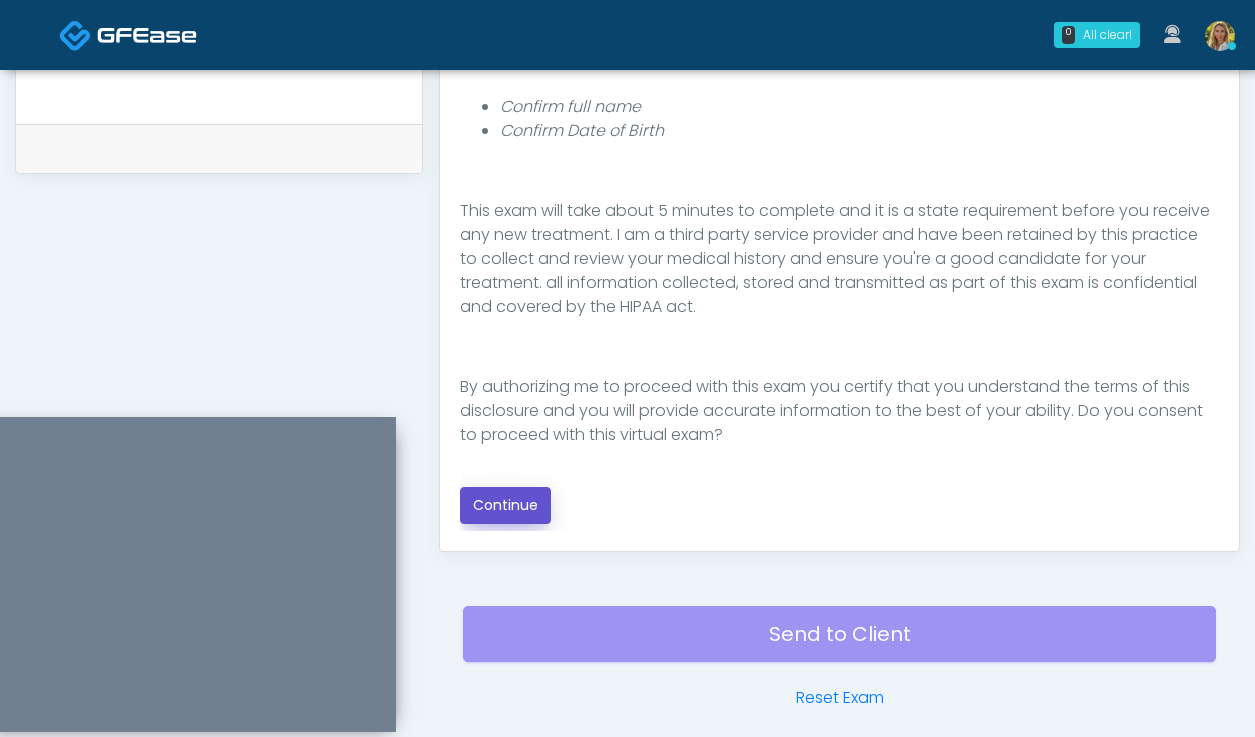 click on "Continue" at bounding box center [505, 505] 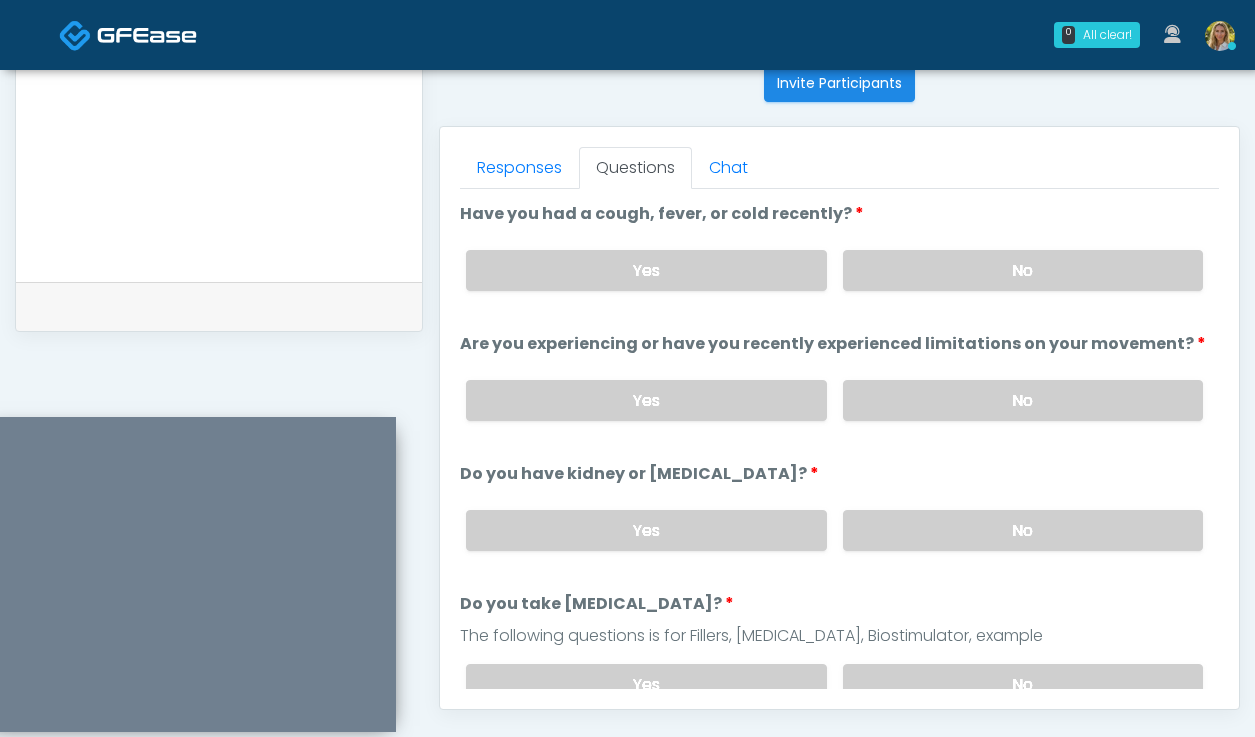 scroll, scrollTop: 811, scrollLeft: 0, axis: vertical 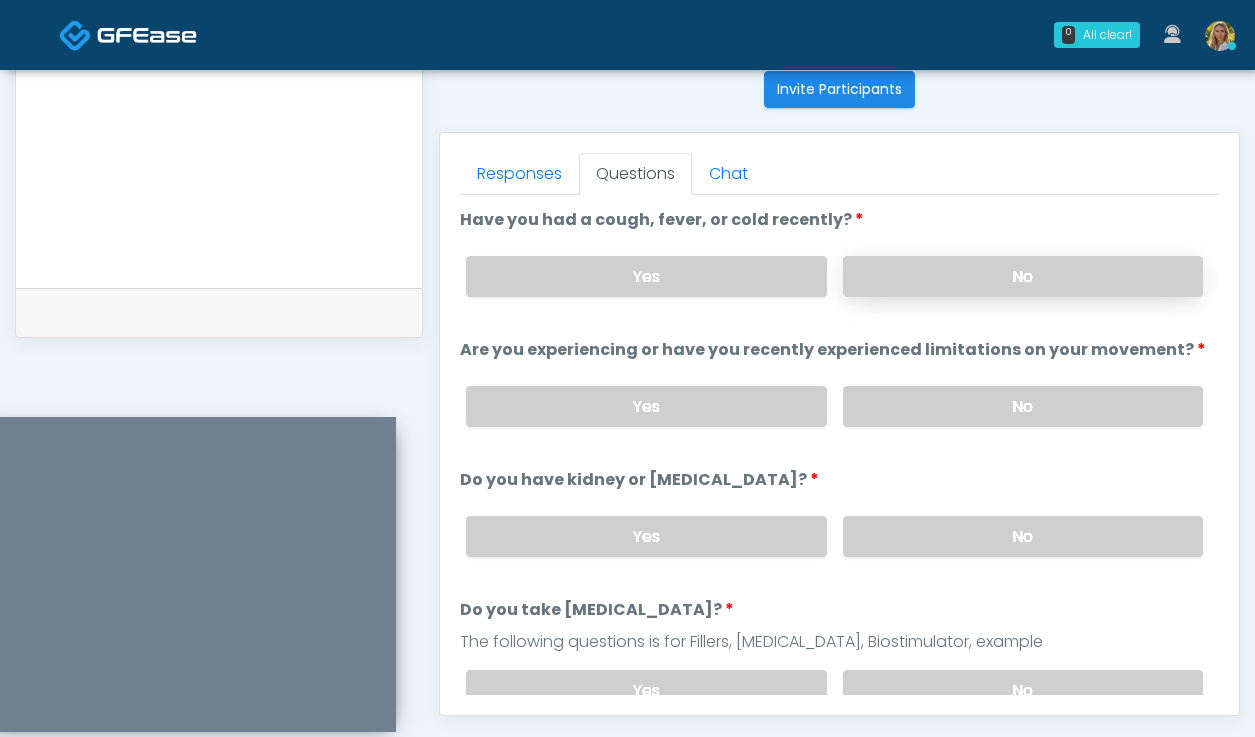 click on "No" at bounding box center (1023, 276) 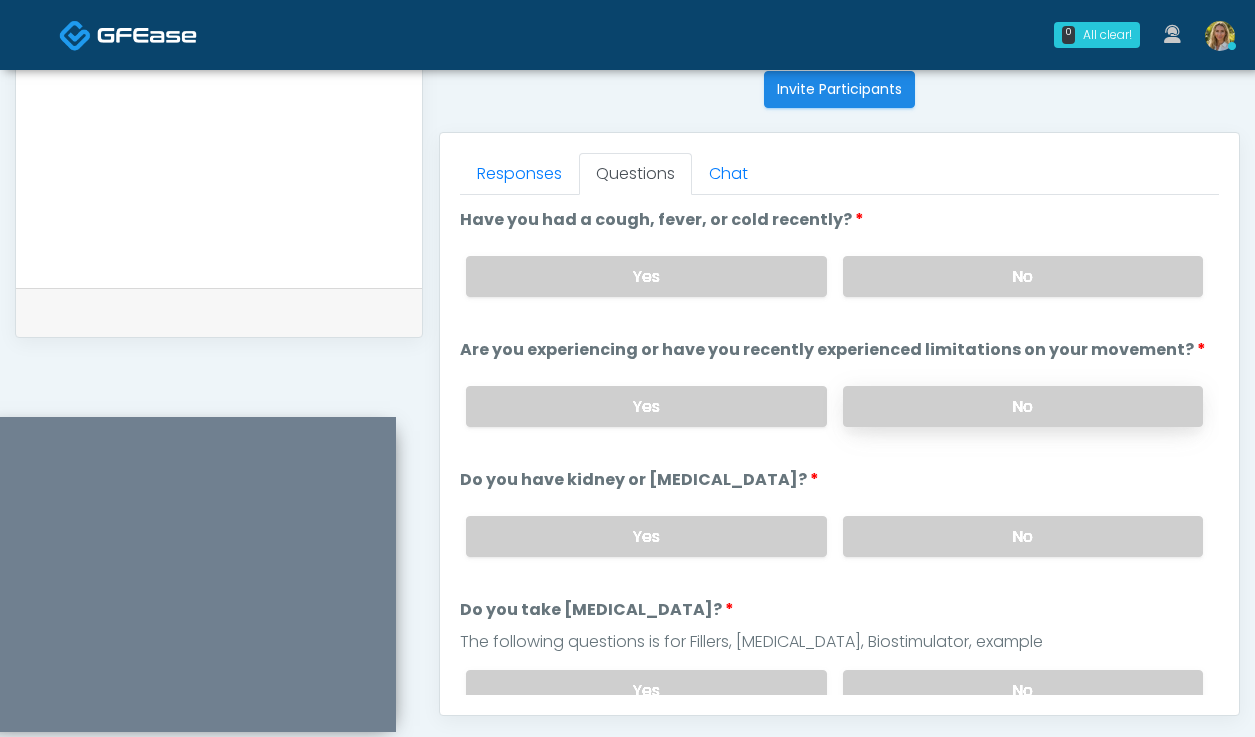 click on "No" at bounding box center (1023, 406) 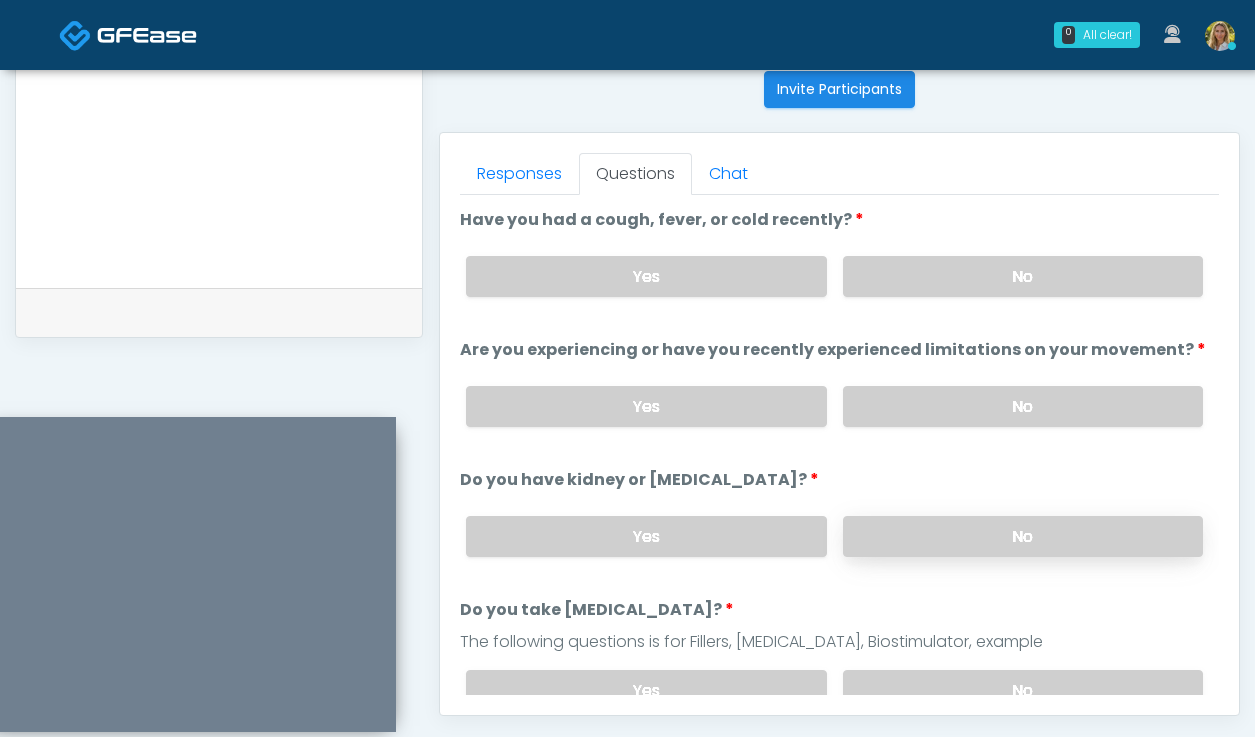 click on "No" at bounding box center (1023, 536) 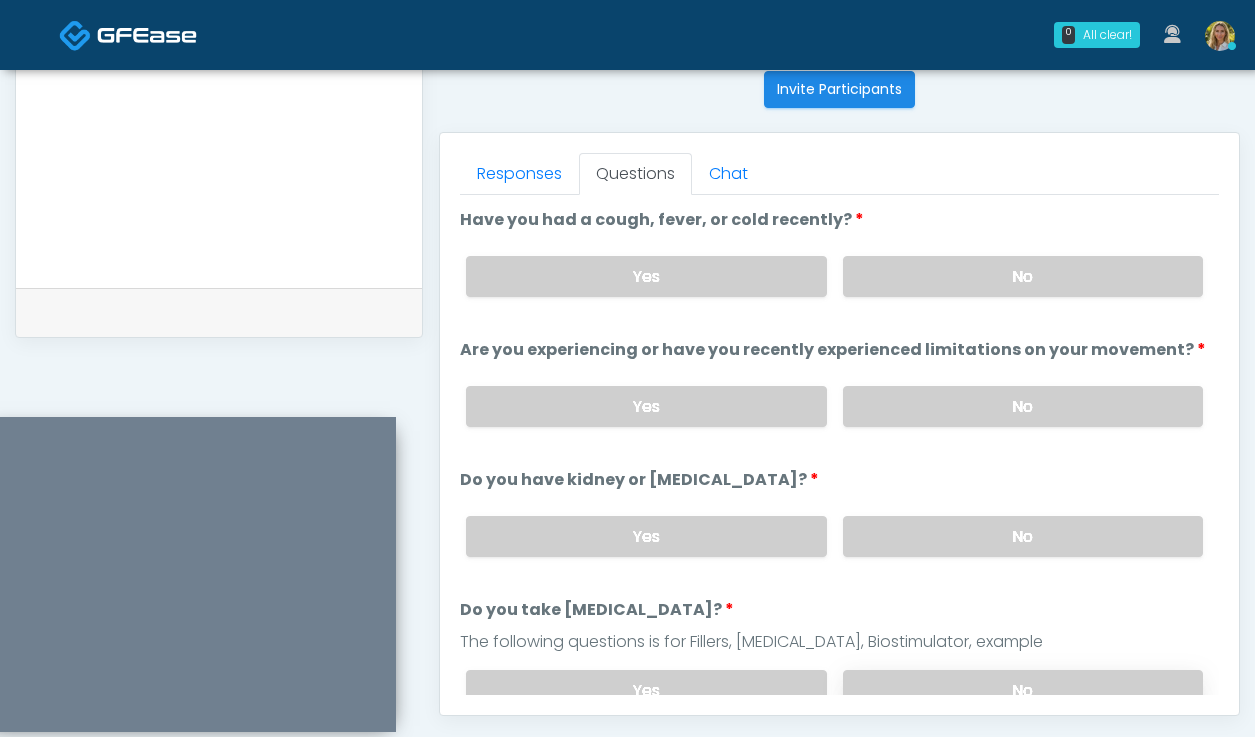 click on "No" at bounding box center (1023, 690) 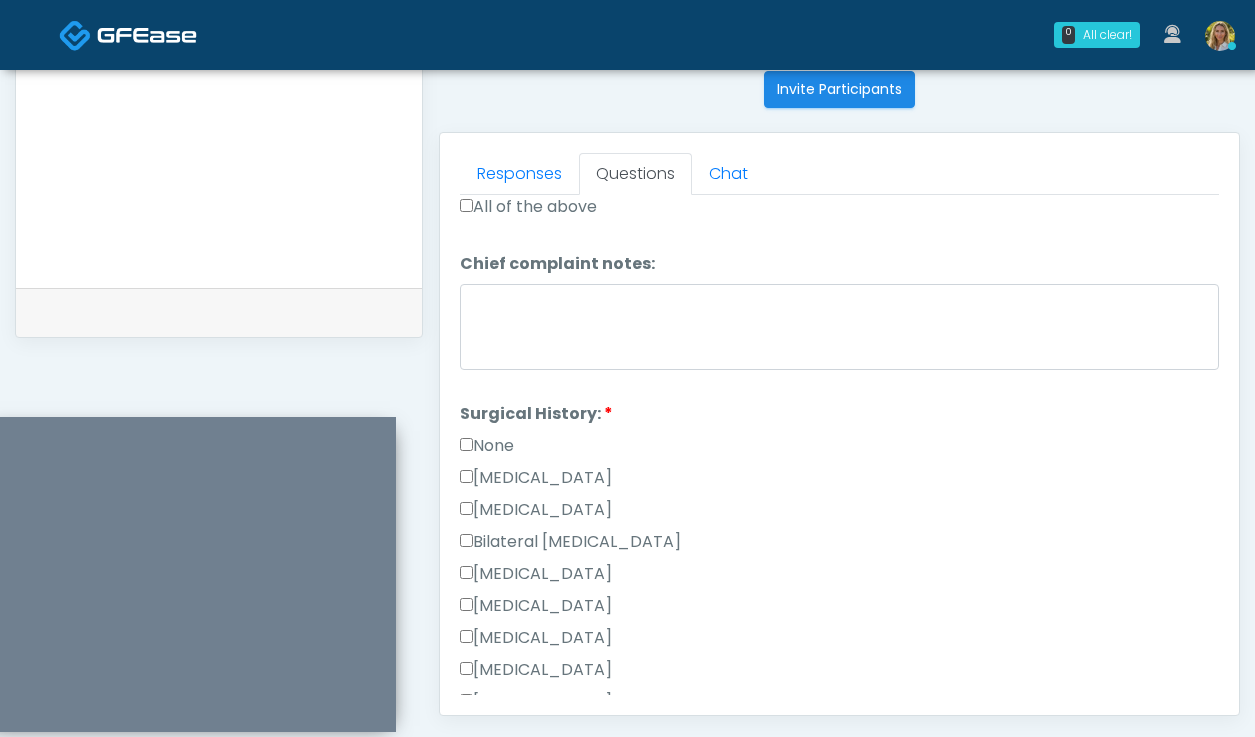 scroll, scrollTop: 687, scrollLeft: 0, axis: vertical 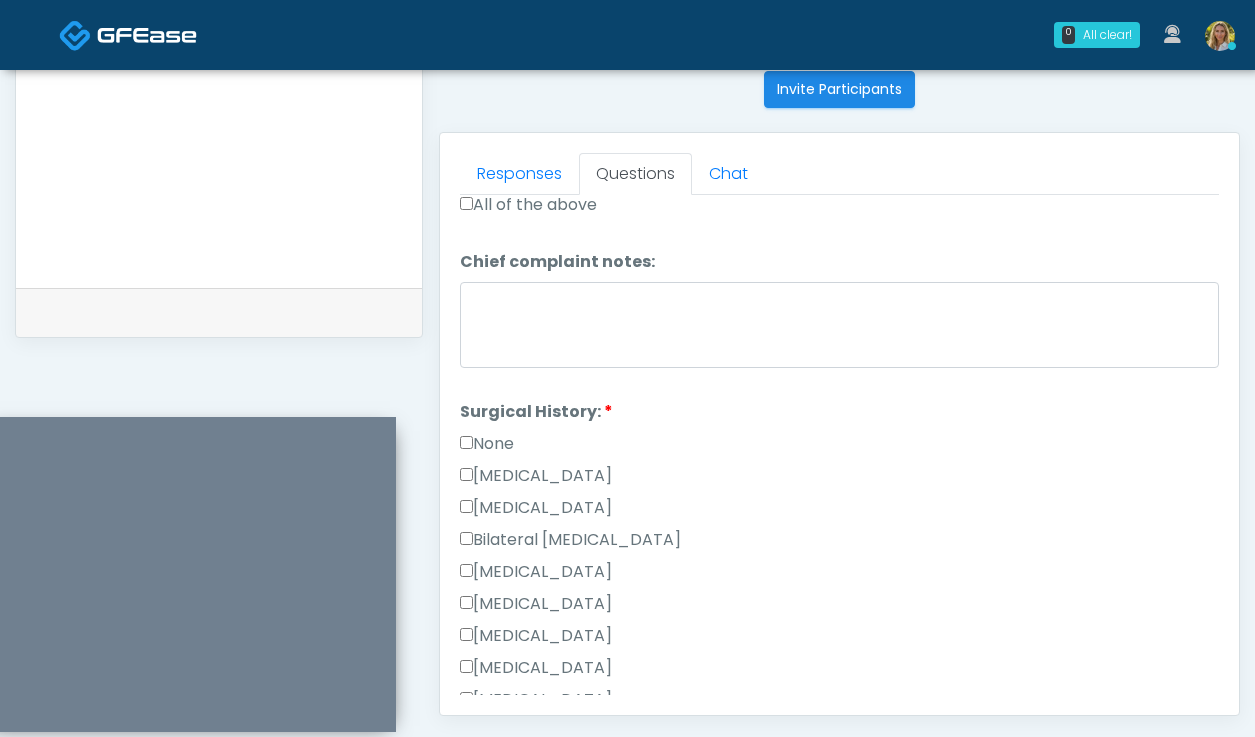 click on "None" at bounding box center [487, 444] 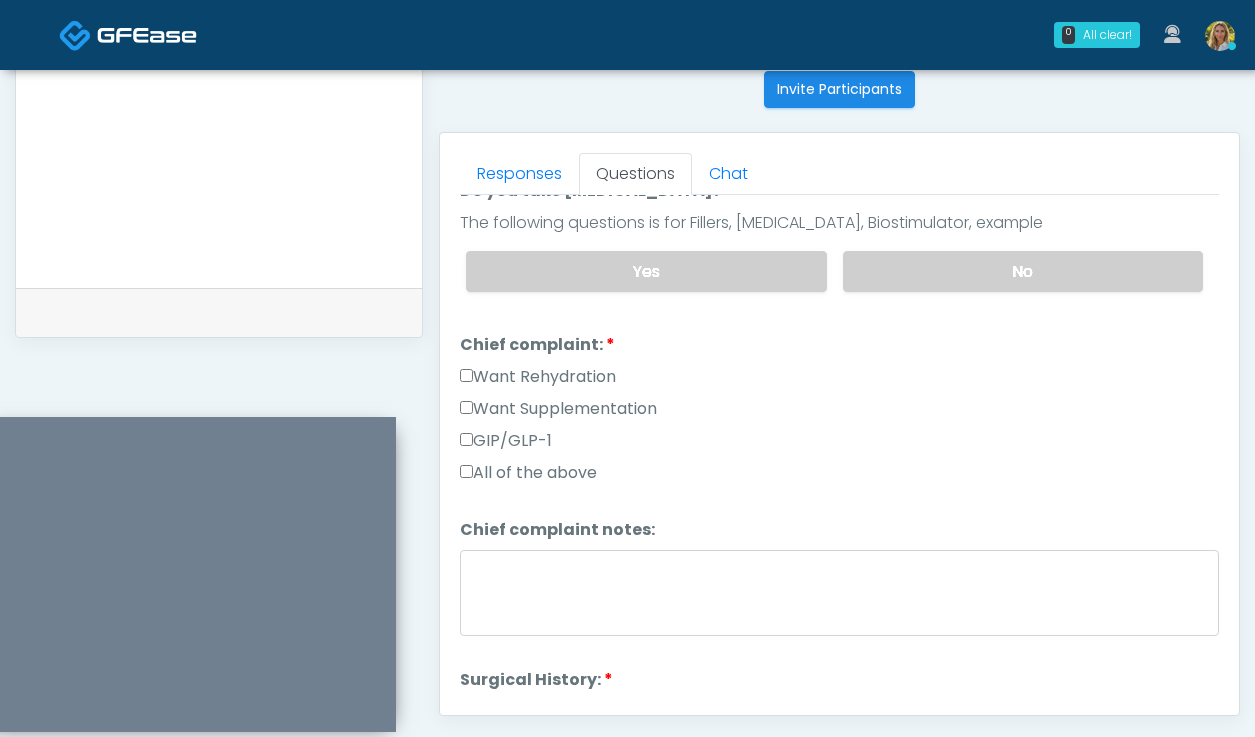 scroll, scrollTop: 391, scrollLeft: 0, axis: vertical 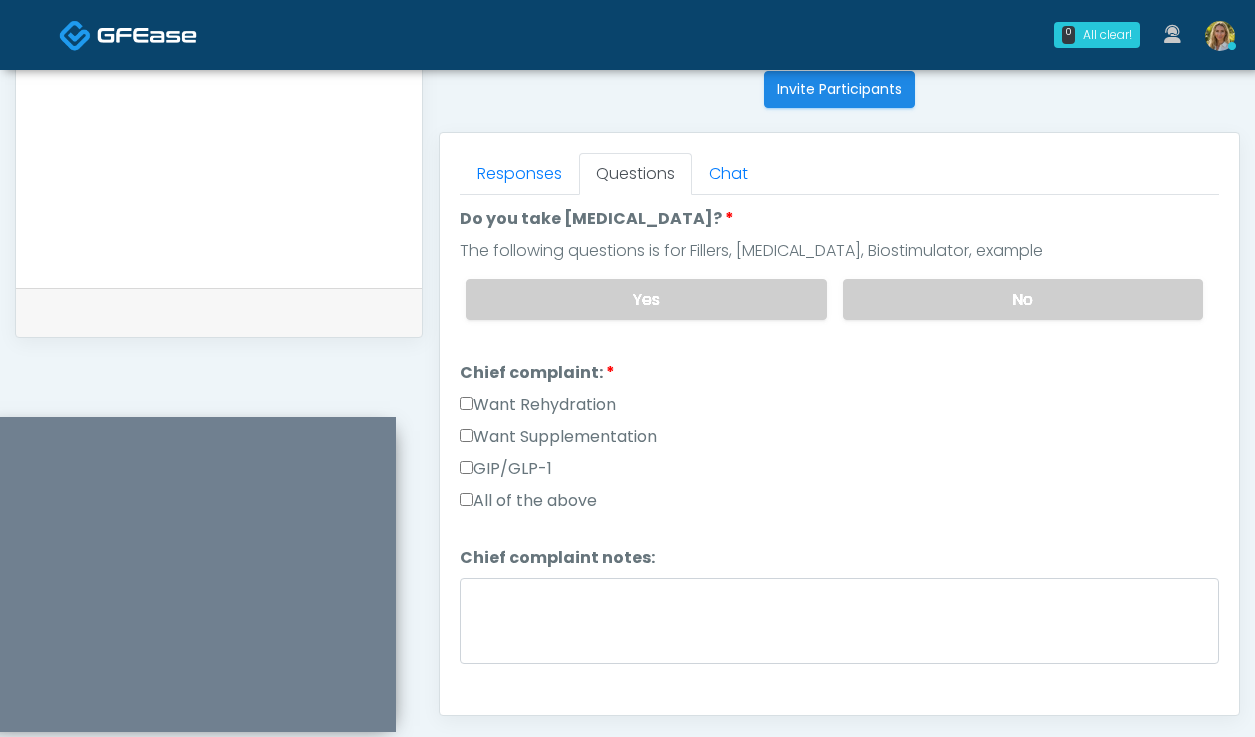 click on "Want Rehydration" at bounding box center (538, 405) 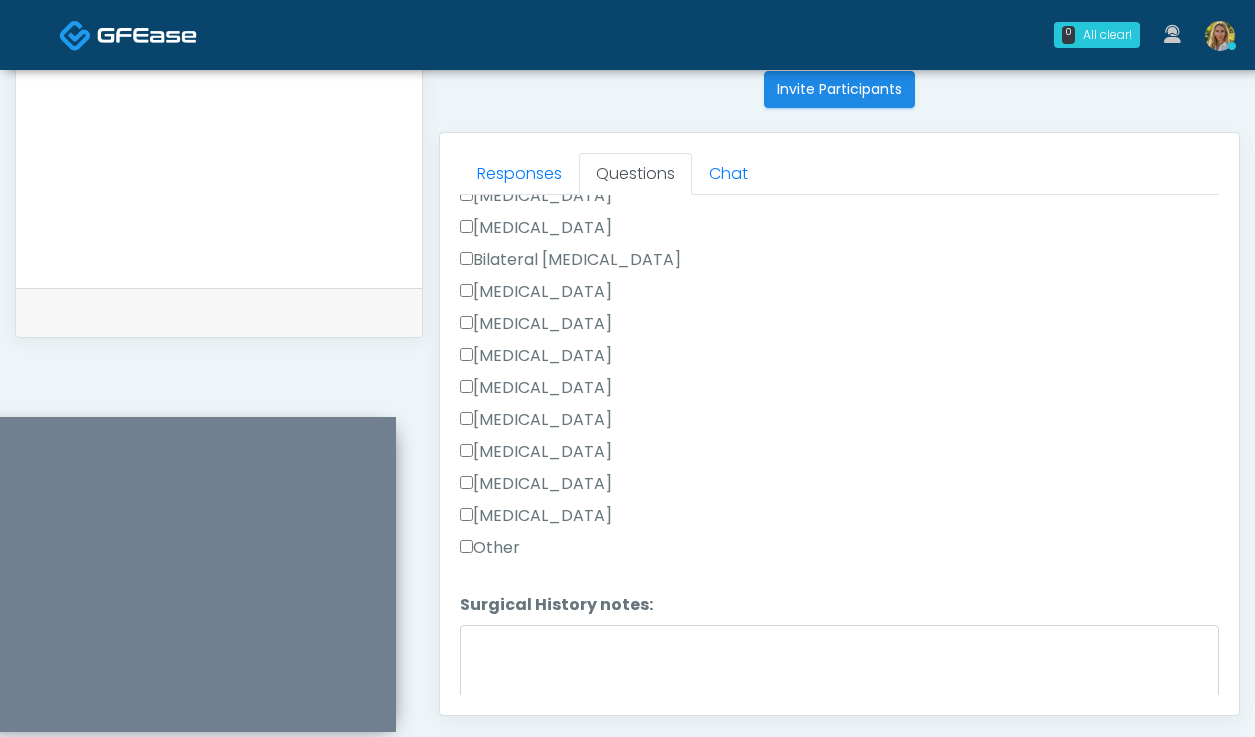 scroll, scrollTop: 1047, scrollLeft: 0, axis: vertical 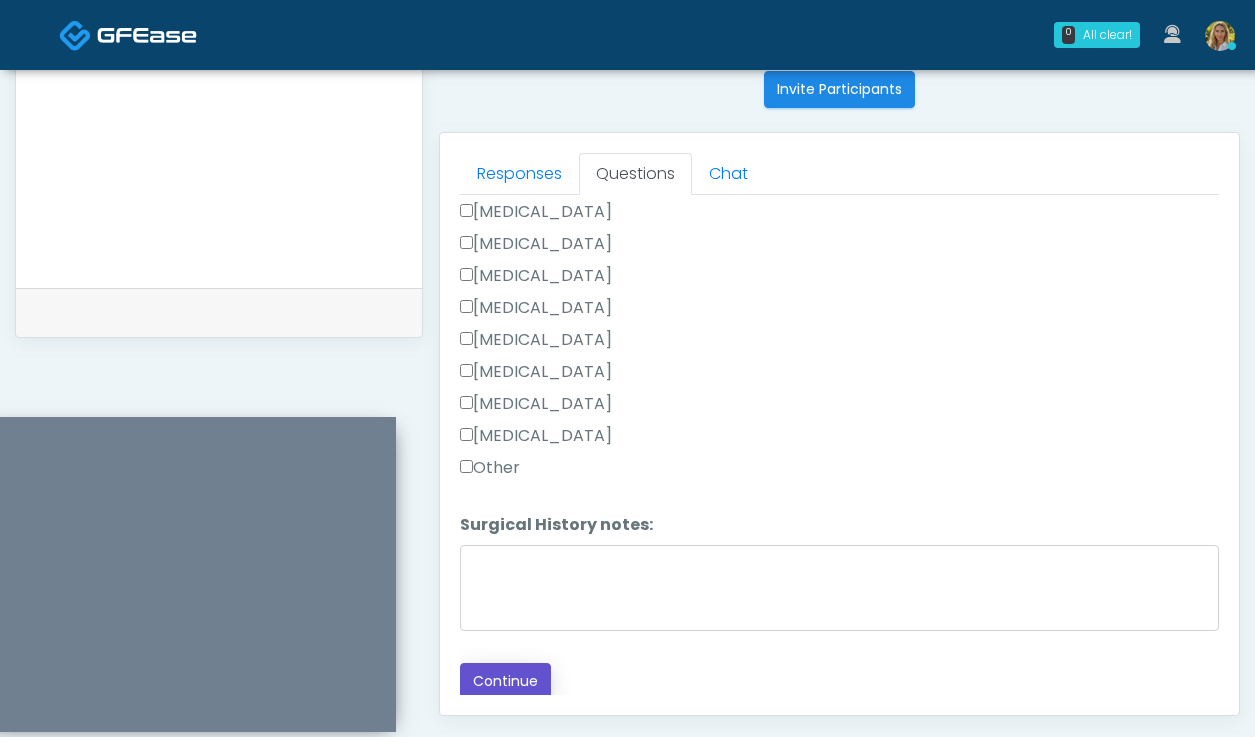 click on "Continue" at bounding box center (505, 681) 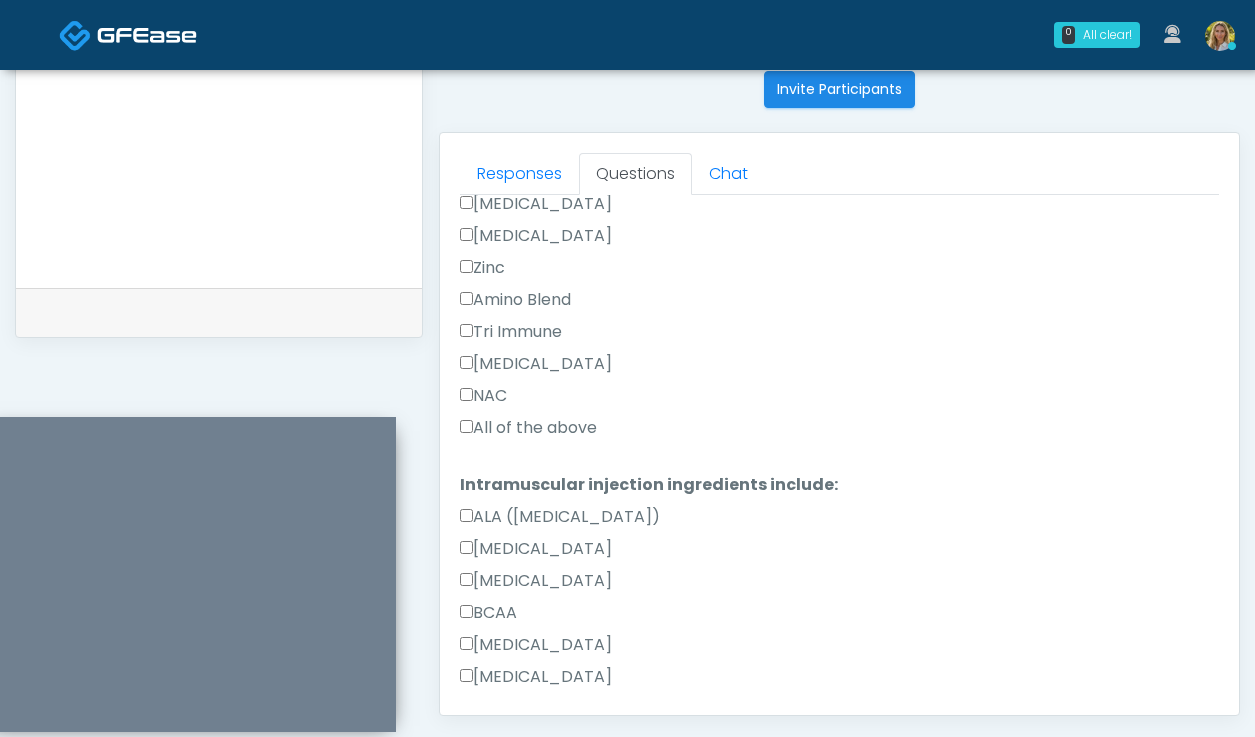 click on "All of the above" at bounding box center (528, 428) 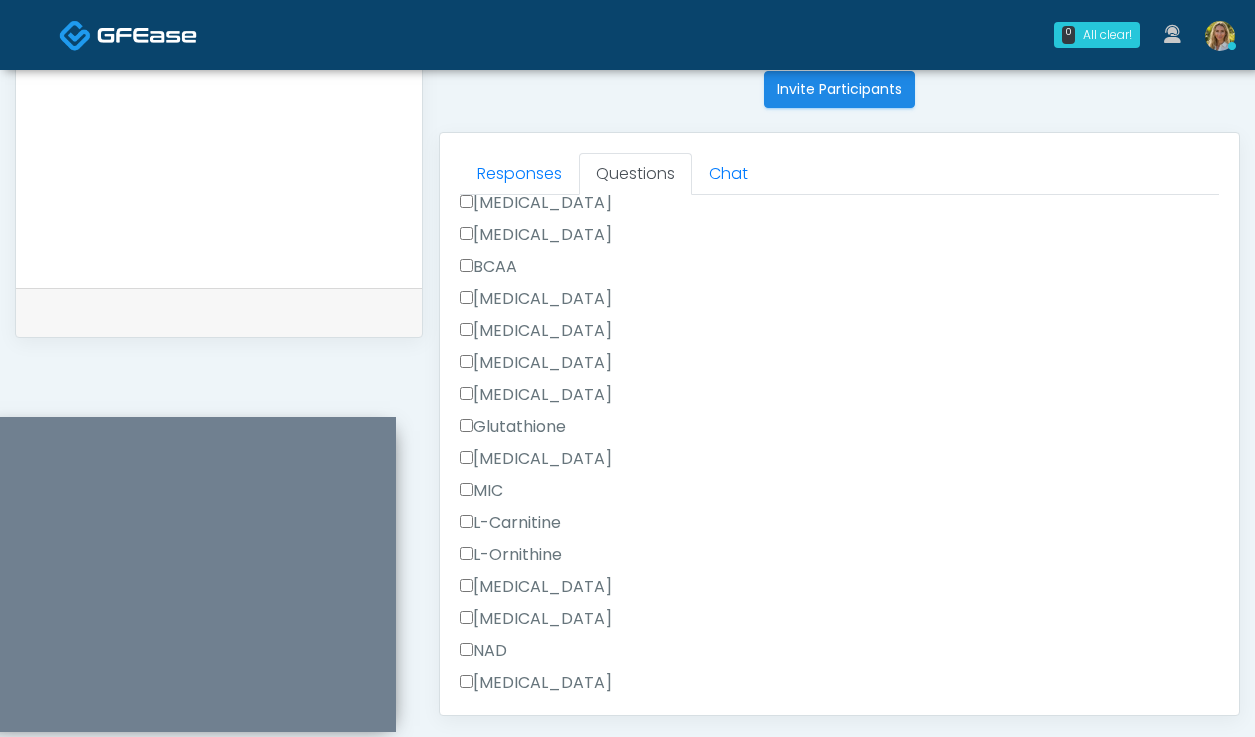 scroll, scrollTop: 1878, scrollLeft: 0, axis: vertical 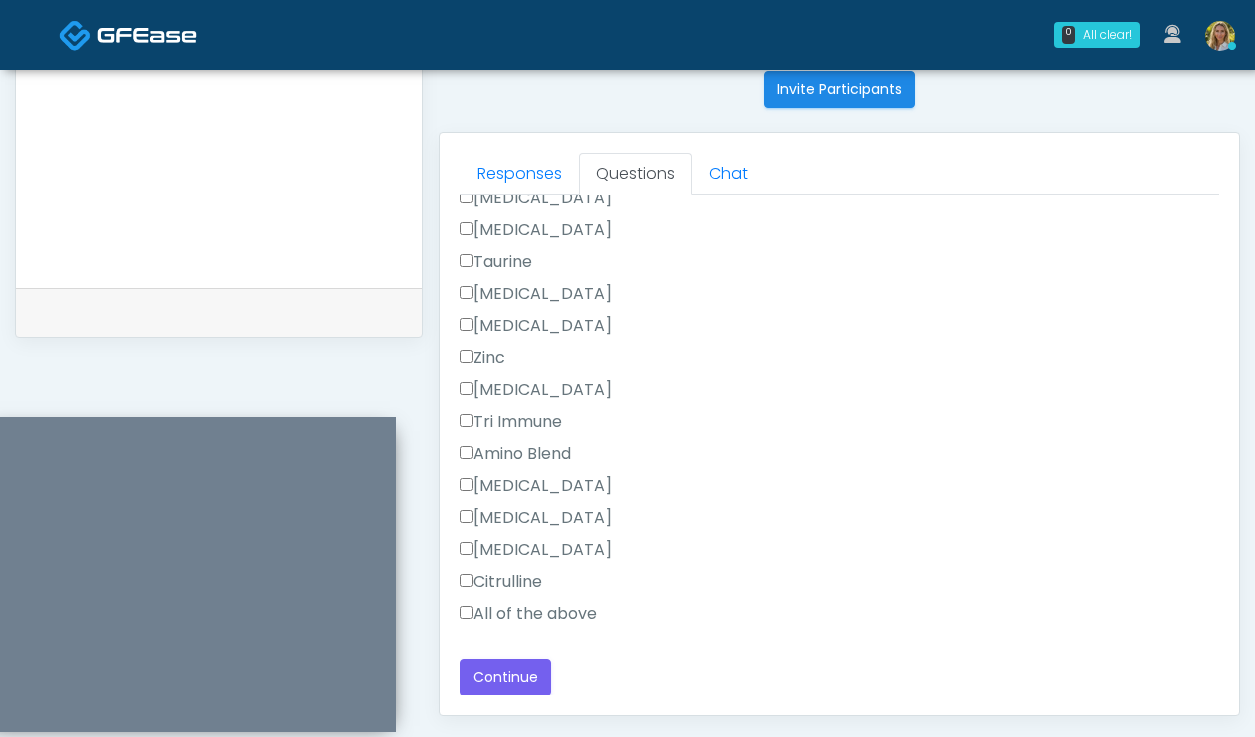 click on "All of the above" at bounding box center (528, 614) 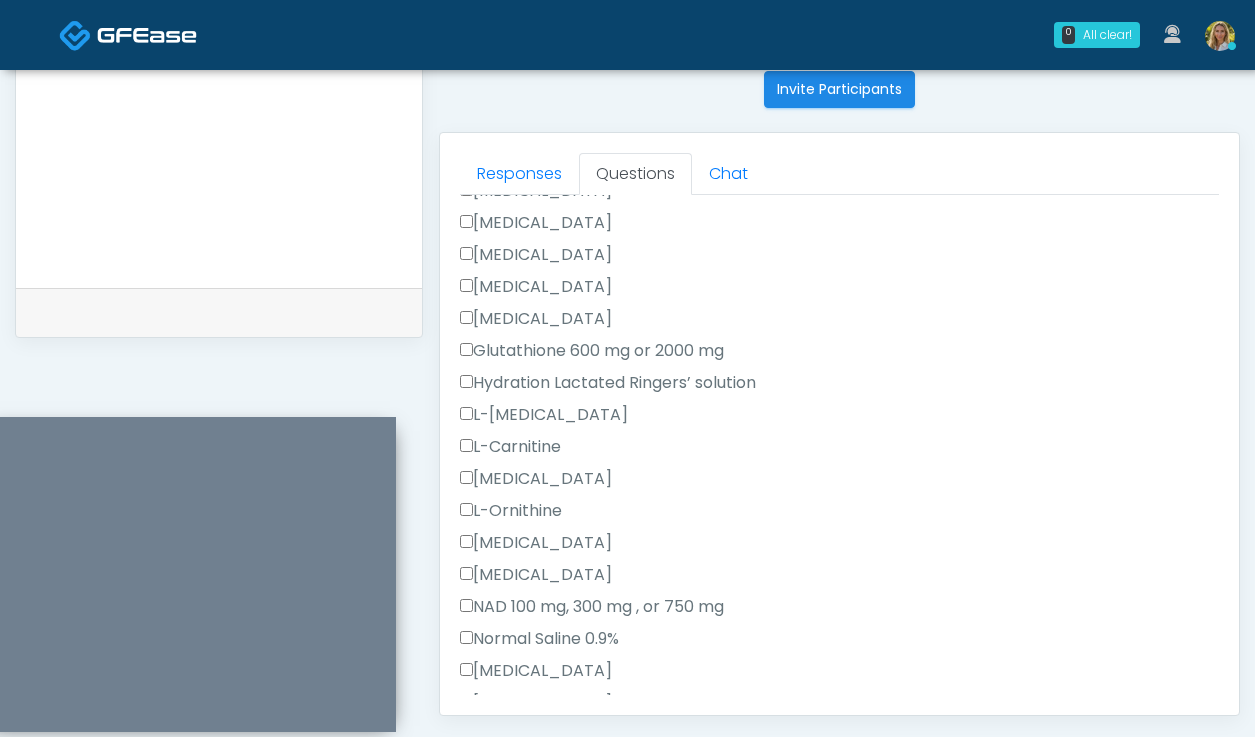 scroll, scrollTop: 0, scrollLeft: 0, axis: both 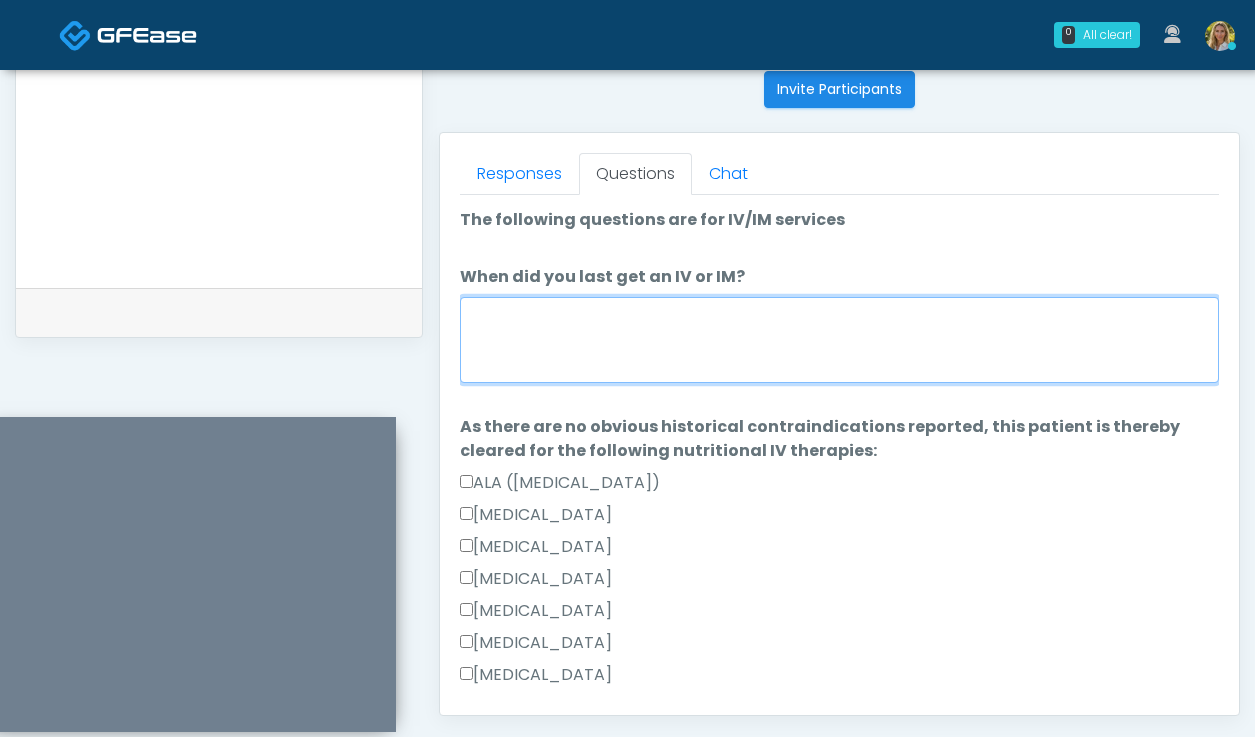 click on "When did you last get an IV or IM?" at bounding box center [839, 340] 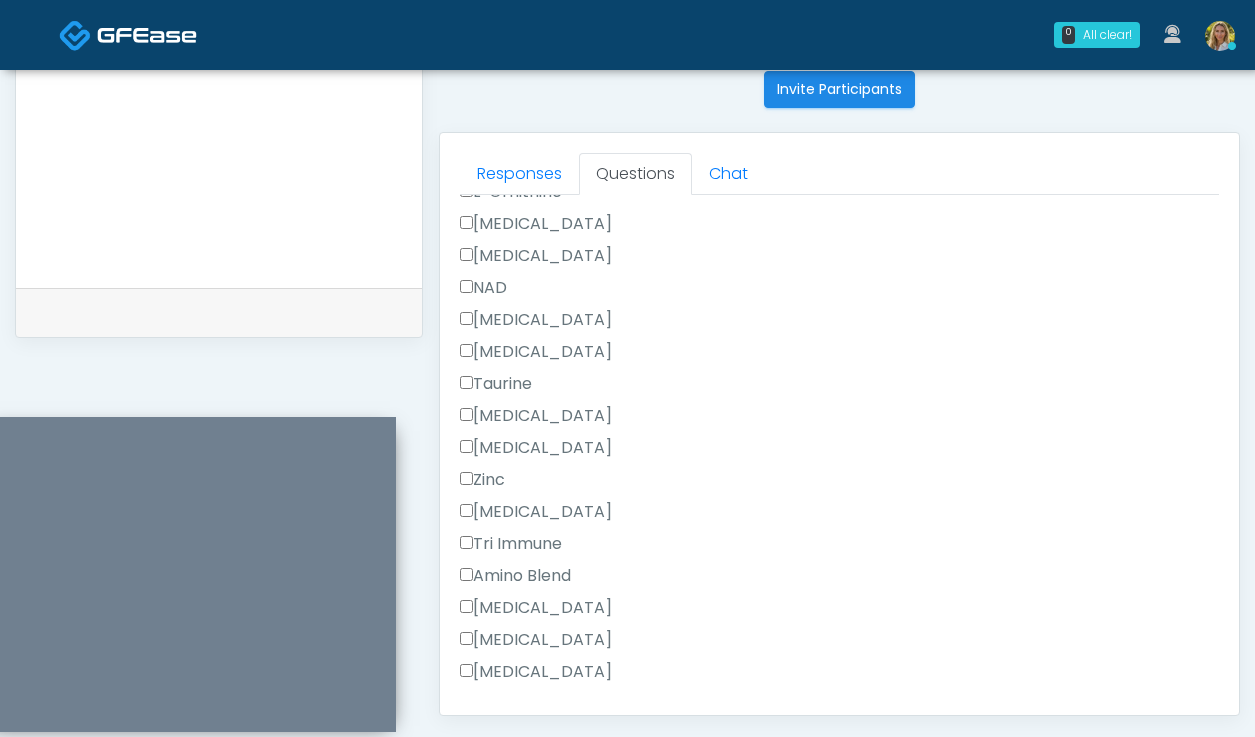 scroll, scrollTop: 1878, scrollLeft: 0, axis: vertical 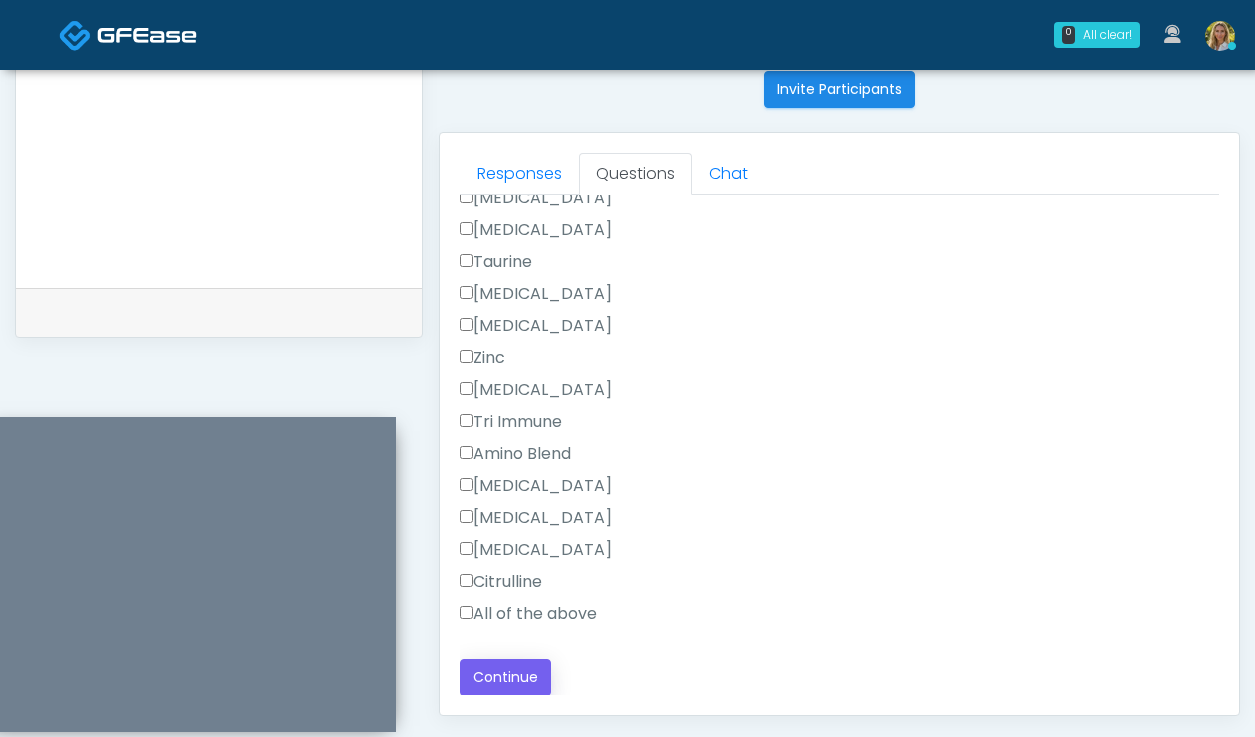 type on "*******" 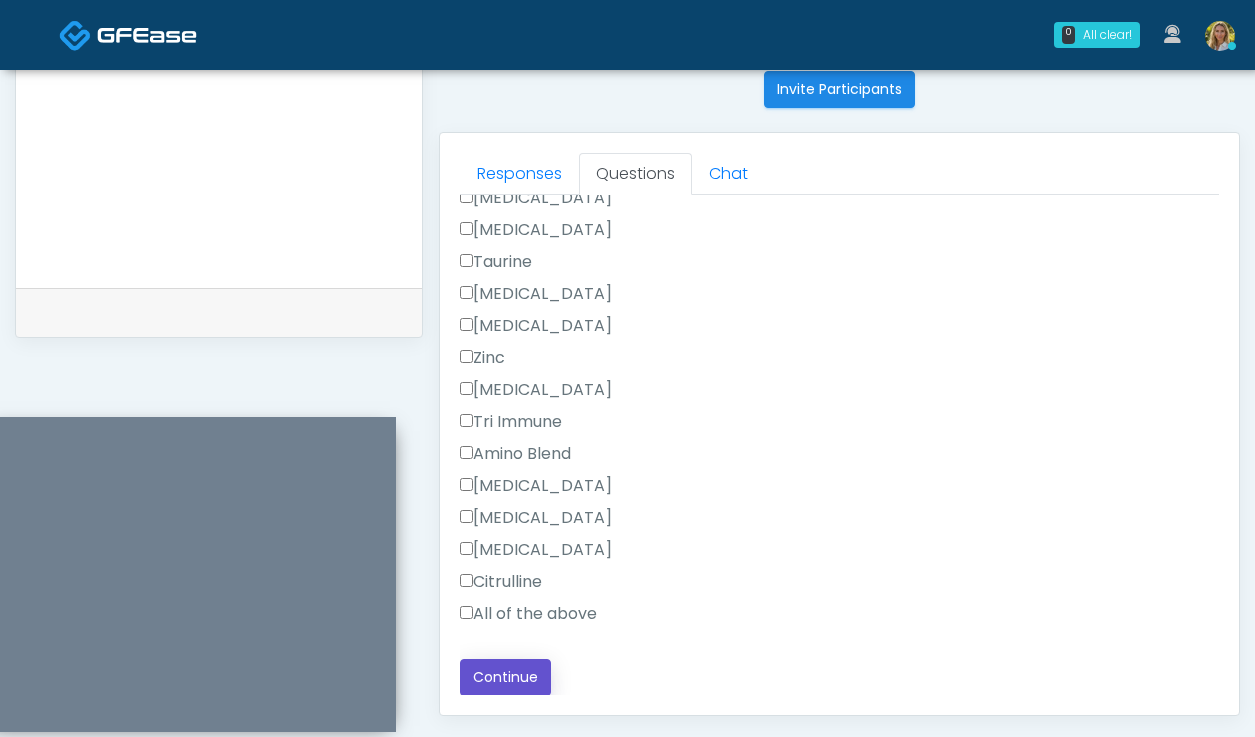 click on "Continue" at bounding box center (505, 677) 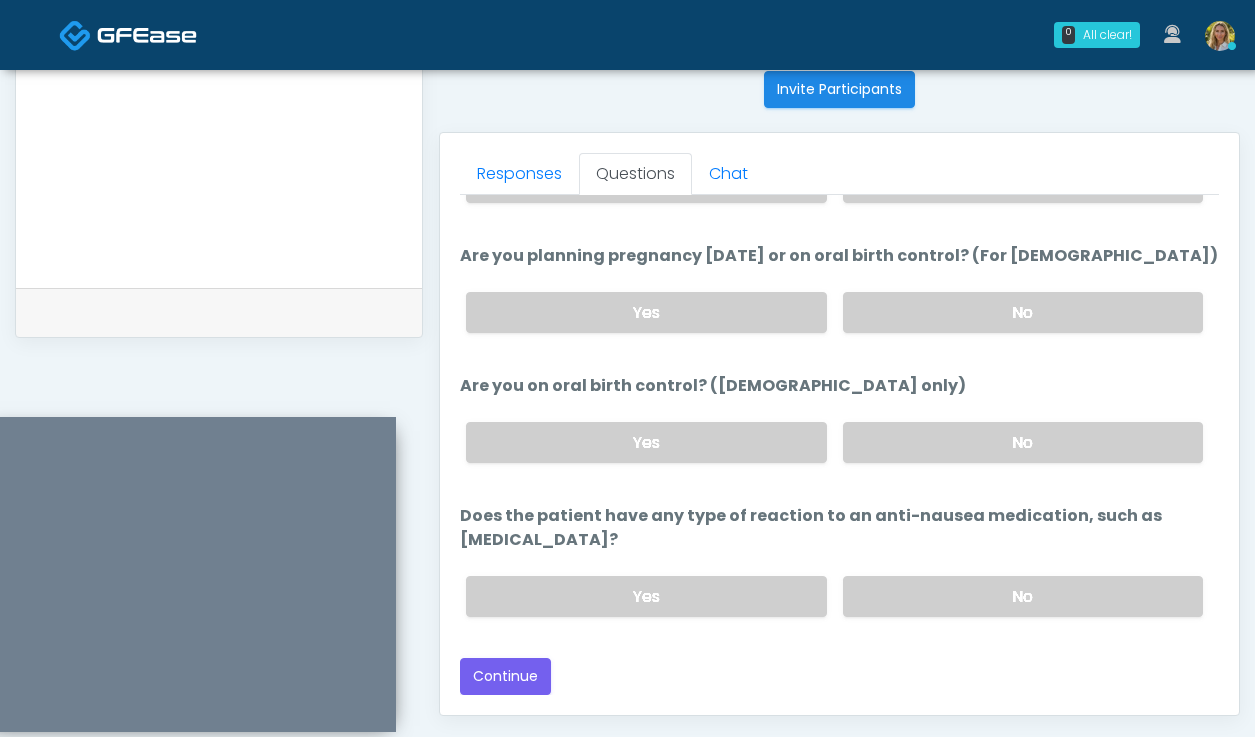 scroll, scrollTop: 1103, scrollLeft: 0, axis: vertical 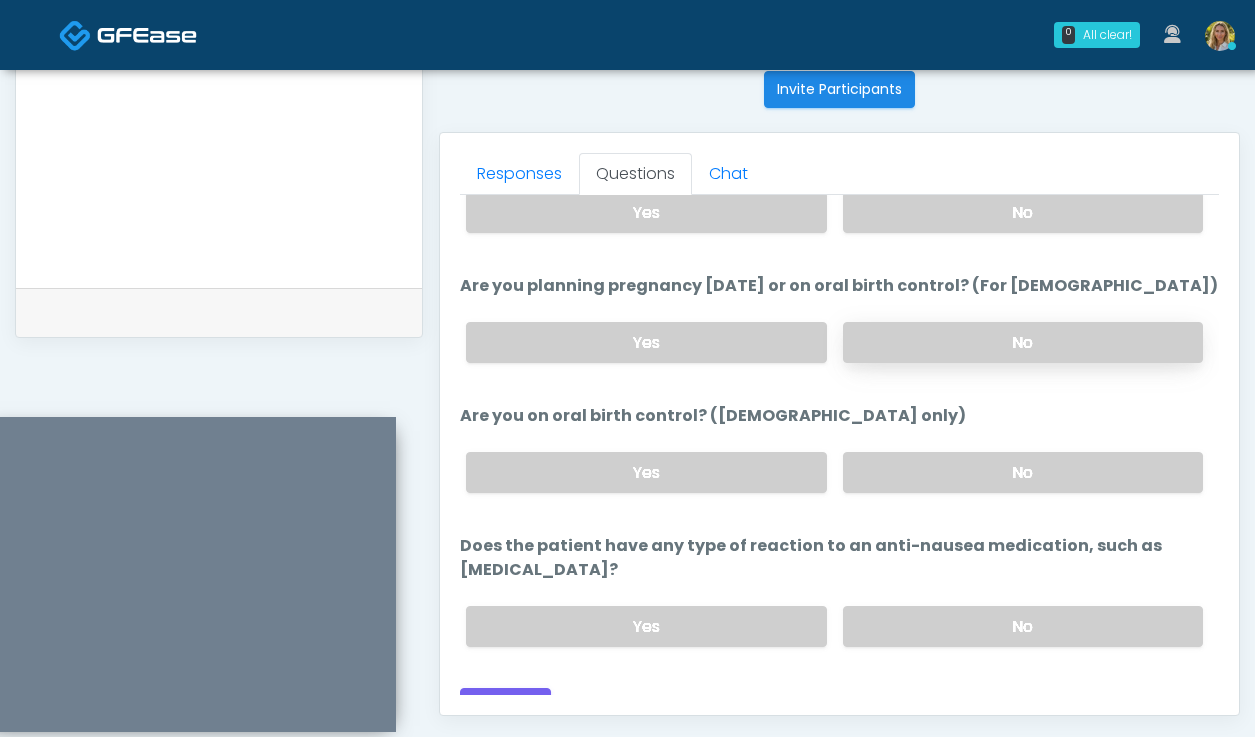 click on "No" at bounding box center [1023, 342] 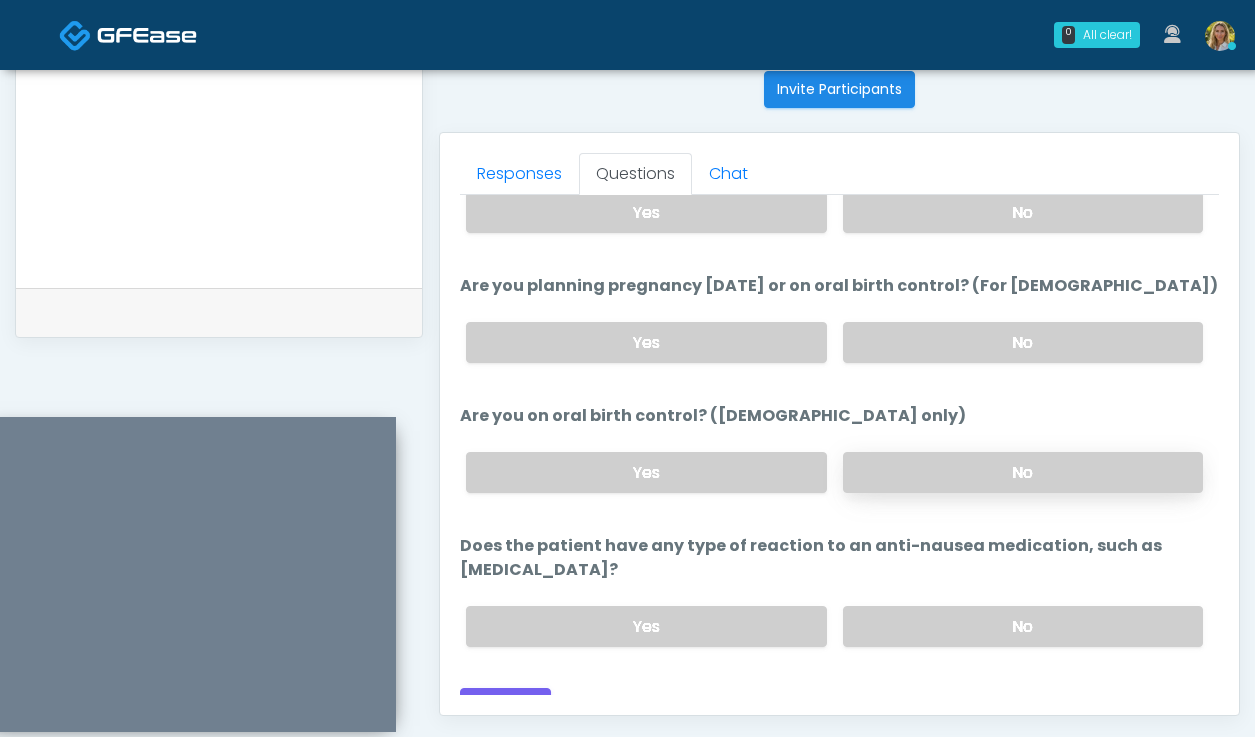 click on "No" at bounding box center [1023, 472] 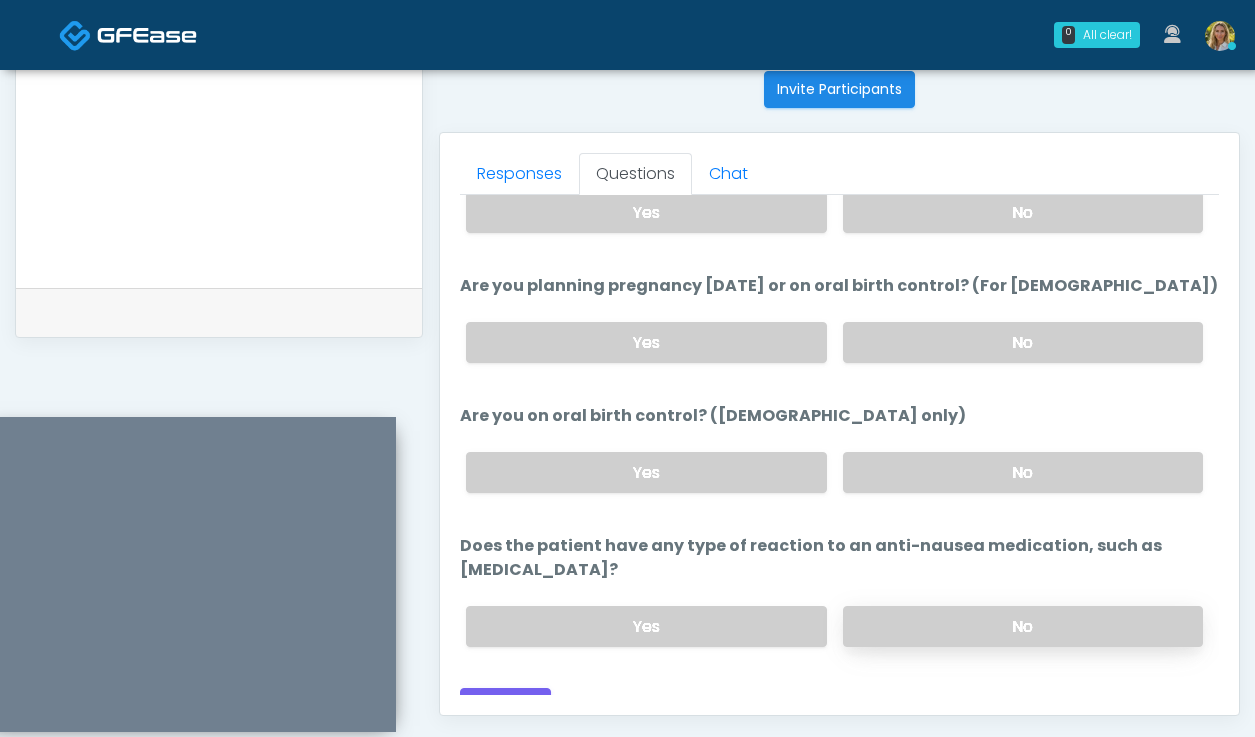 click on "No" at bounding box center [1023, 626] 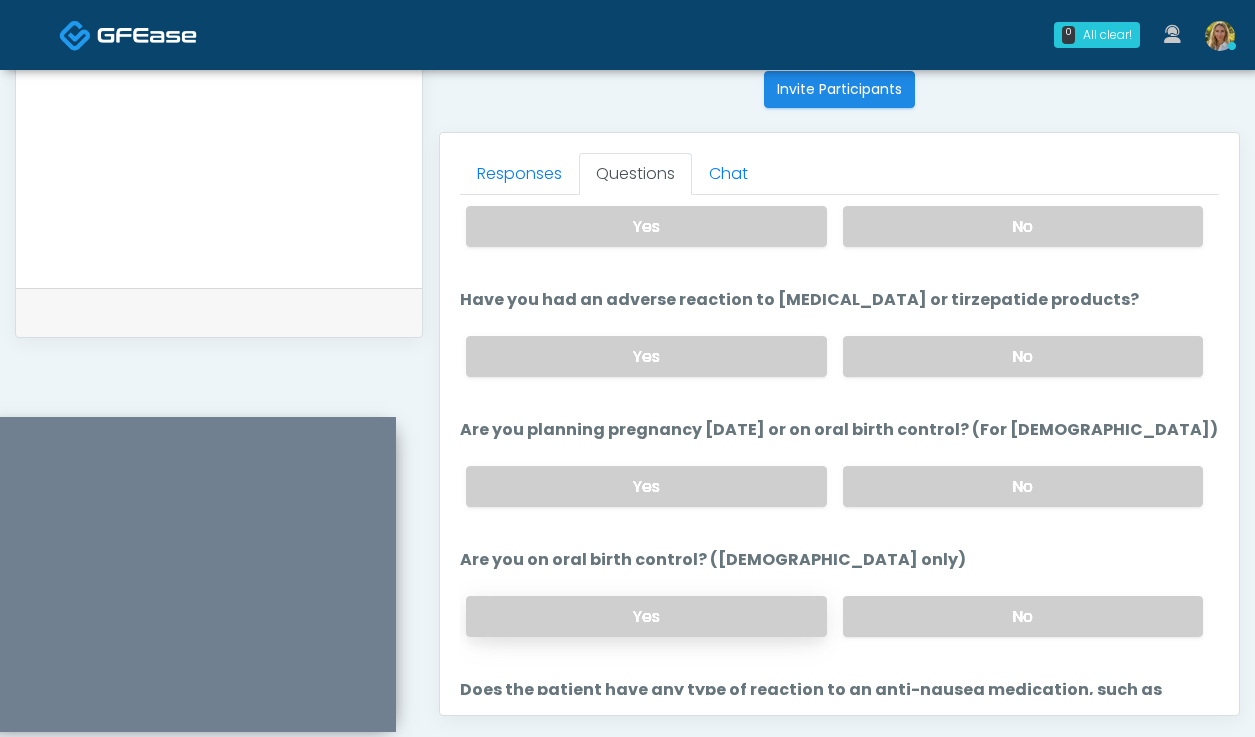 scroll, scrollTop: 908, scrollLeft: 0, axis: vertical 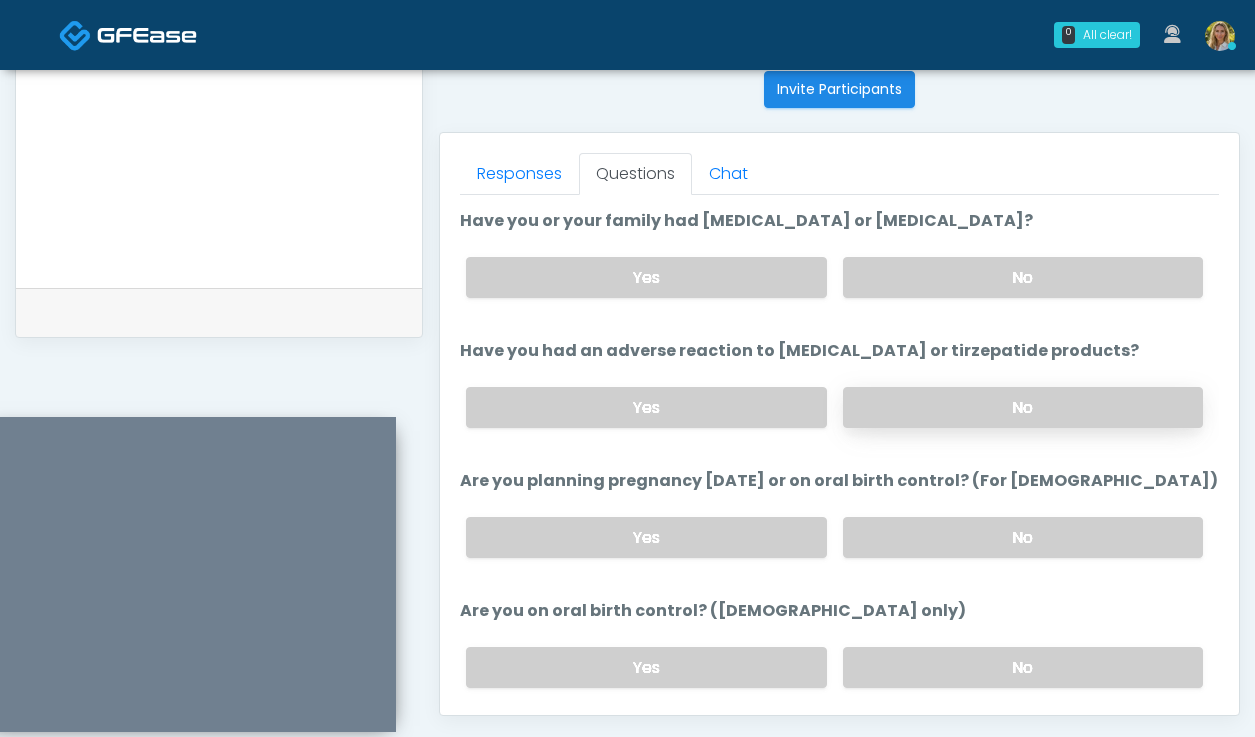 click on "No" at bounding box center (1023, 407) 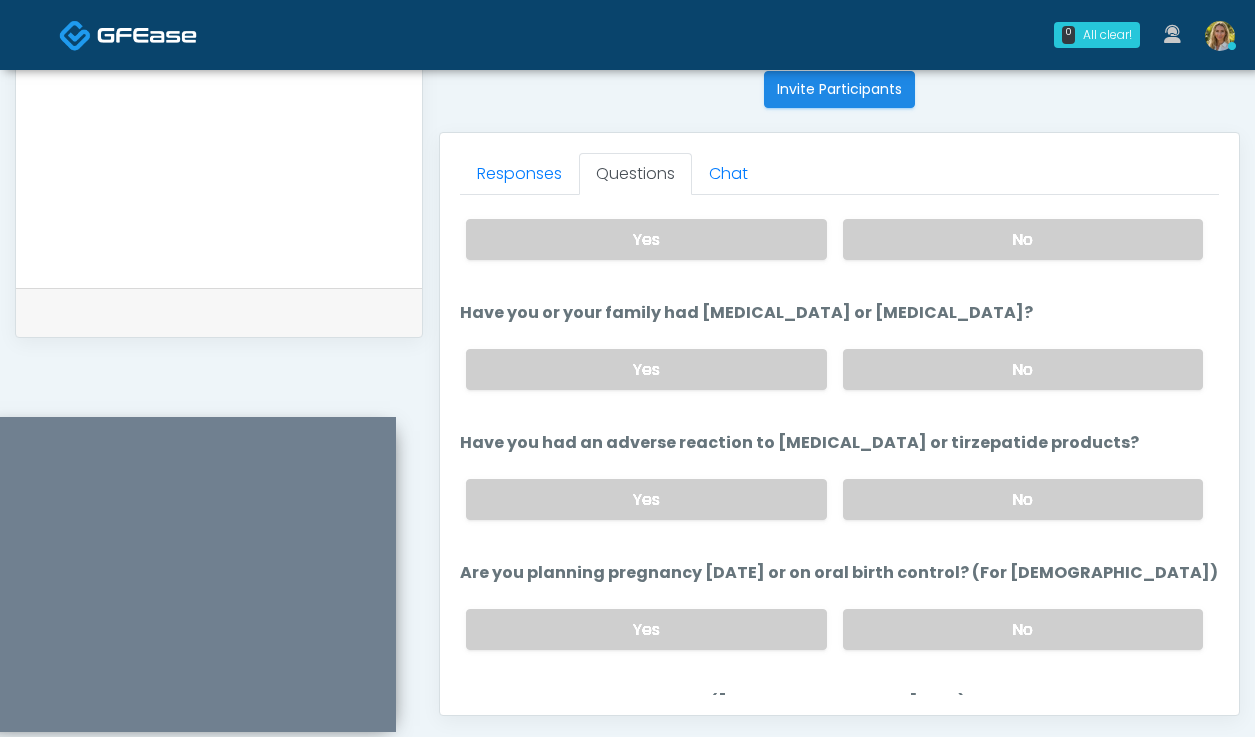 scroll, scrollTop: 799, scrollLeft: 0, axis: vertical 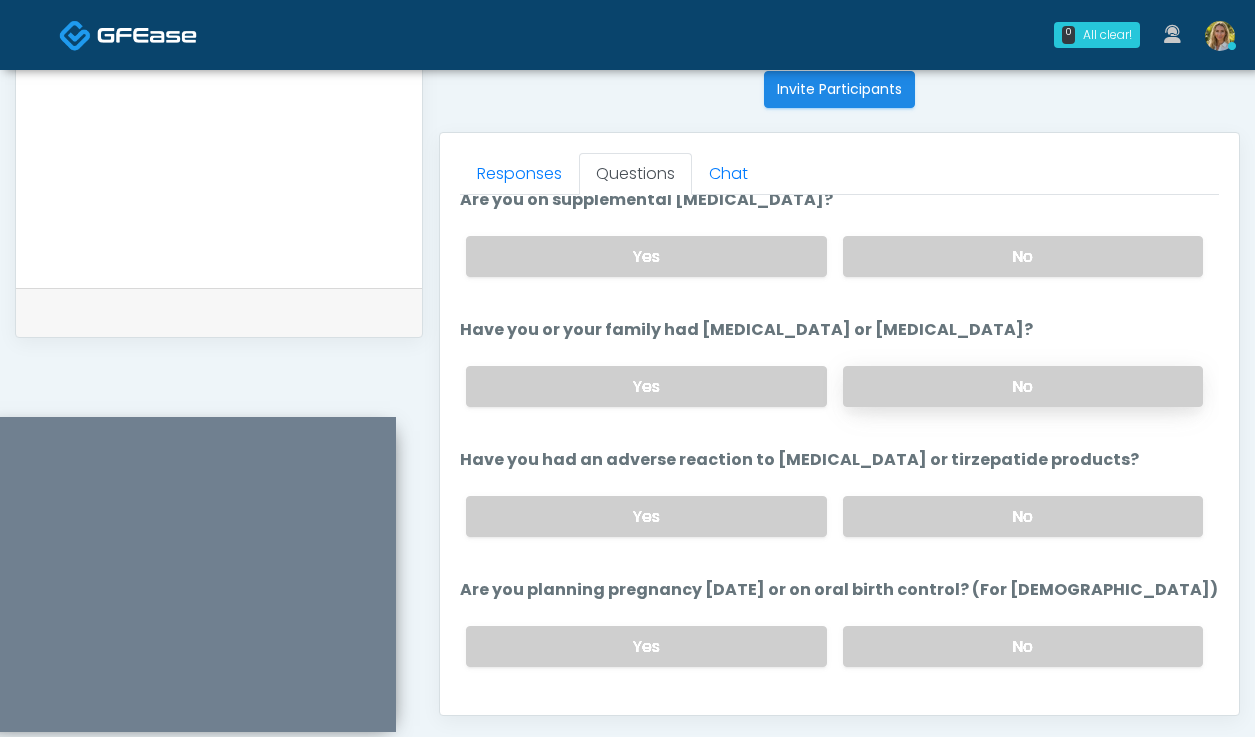 click on "No" at bounding box center [1023, 386] 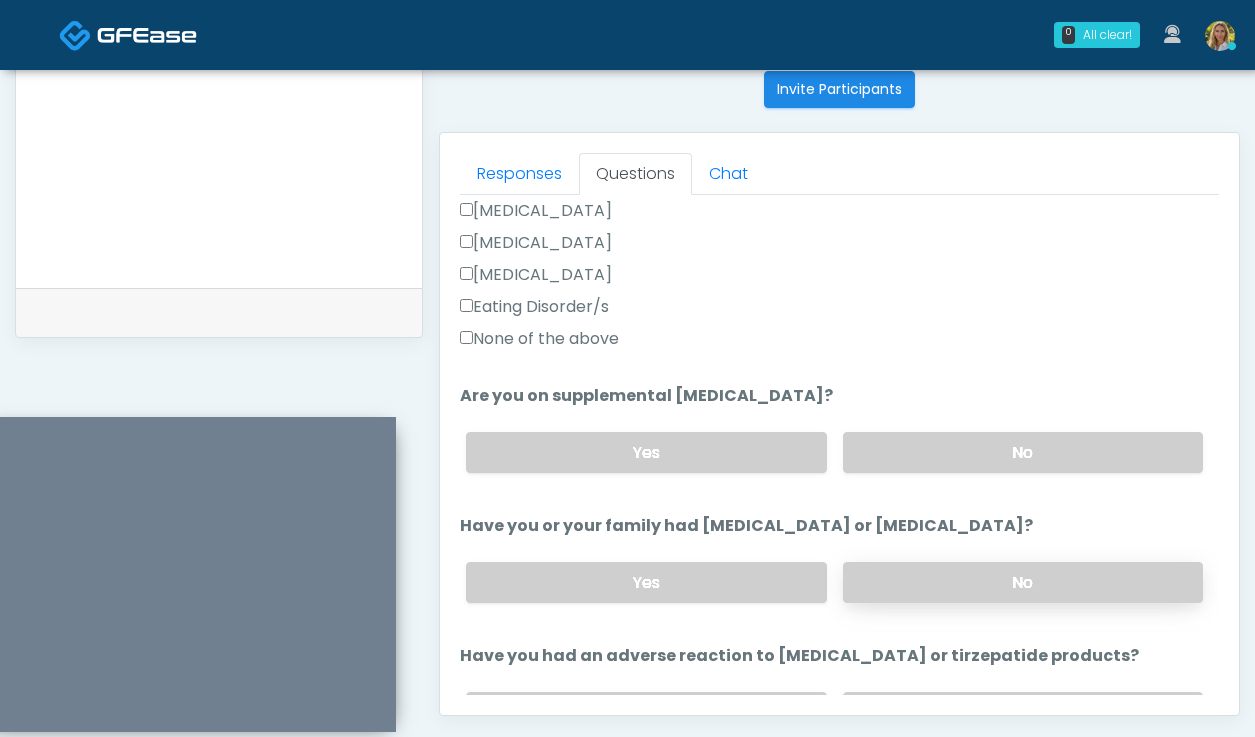 scroll, scrollTop: 588, scrollLeft: 0, axis: vertical 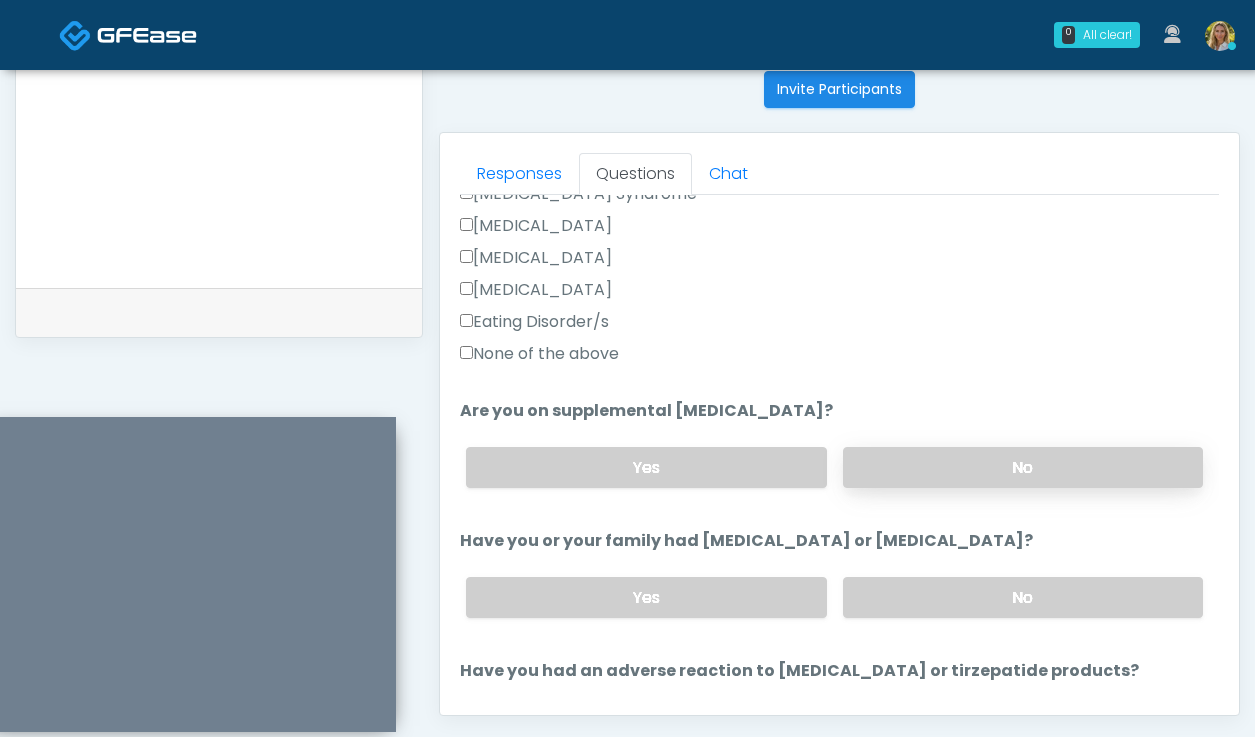 click on "No" at bounding box center [1023, 467] 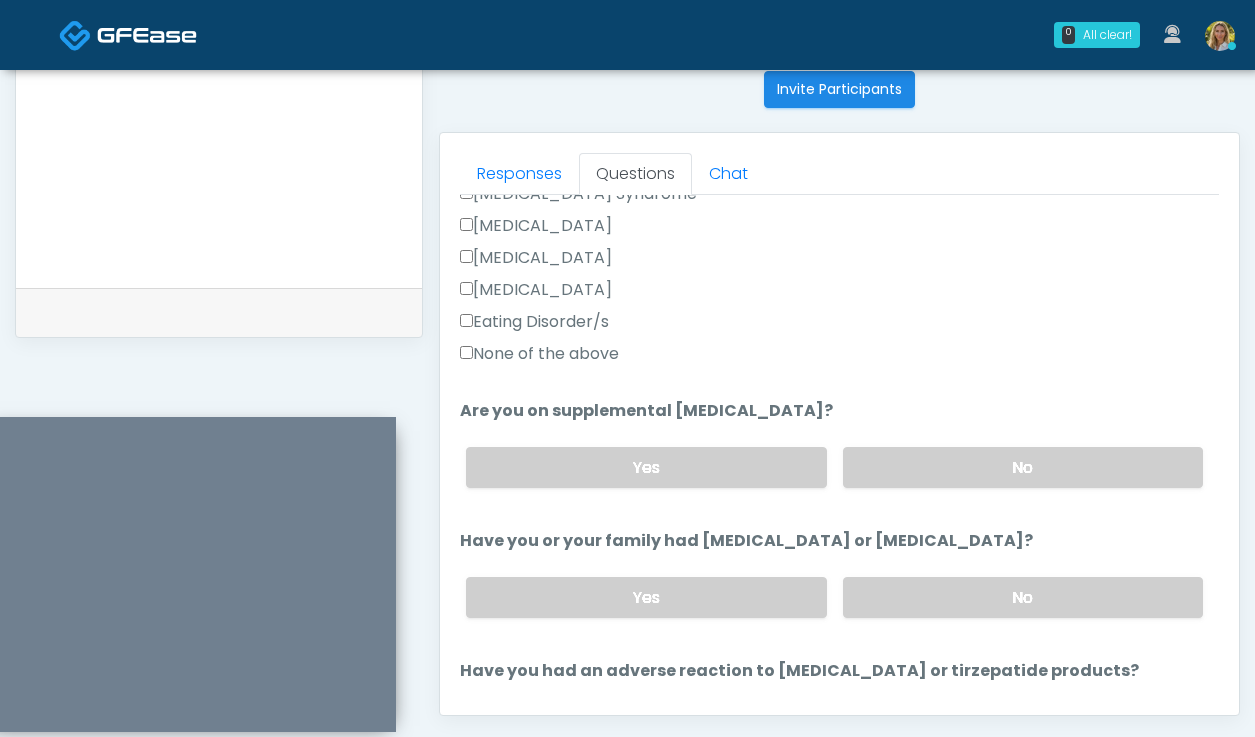 click on "None of the above" at bounding box center [539, 354] 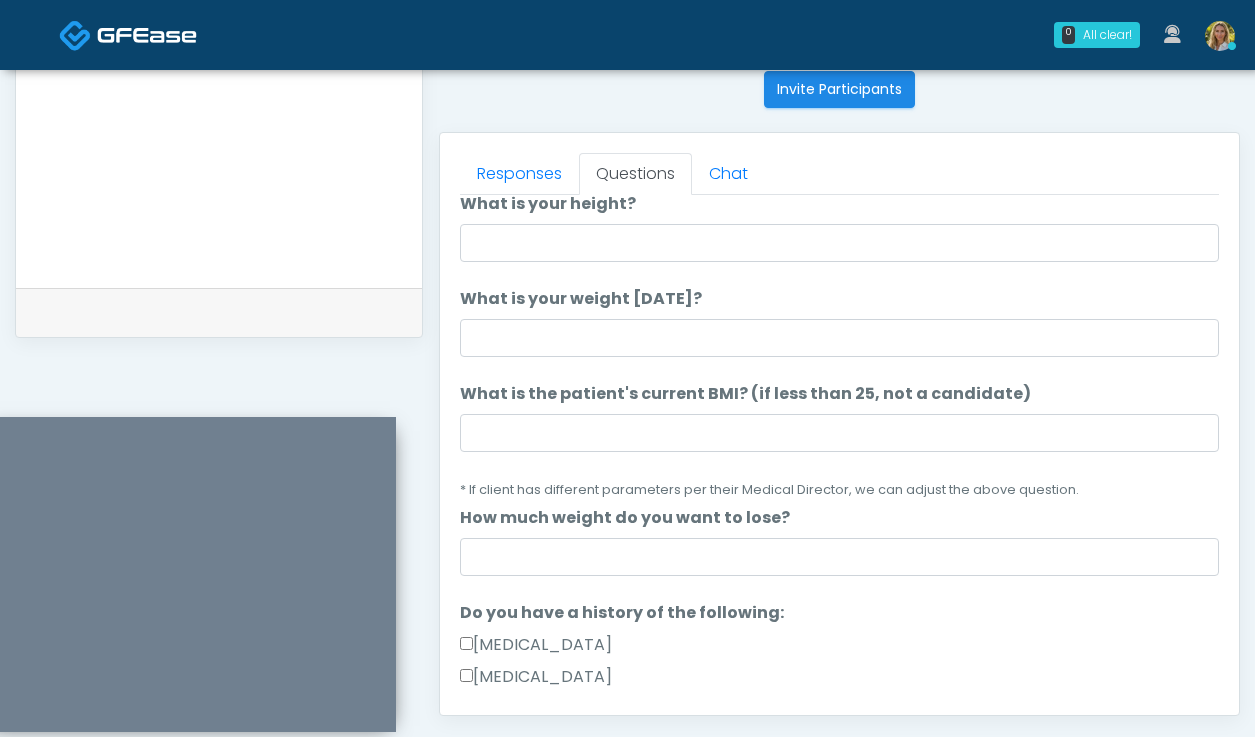scroll, scrollTop: 0, scrollLeft: 0, axis: both 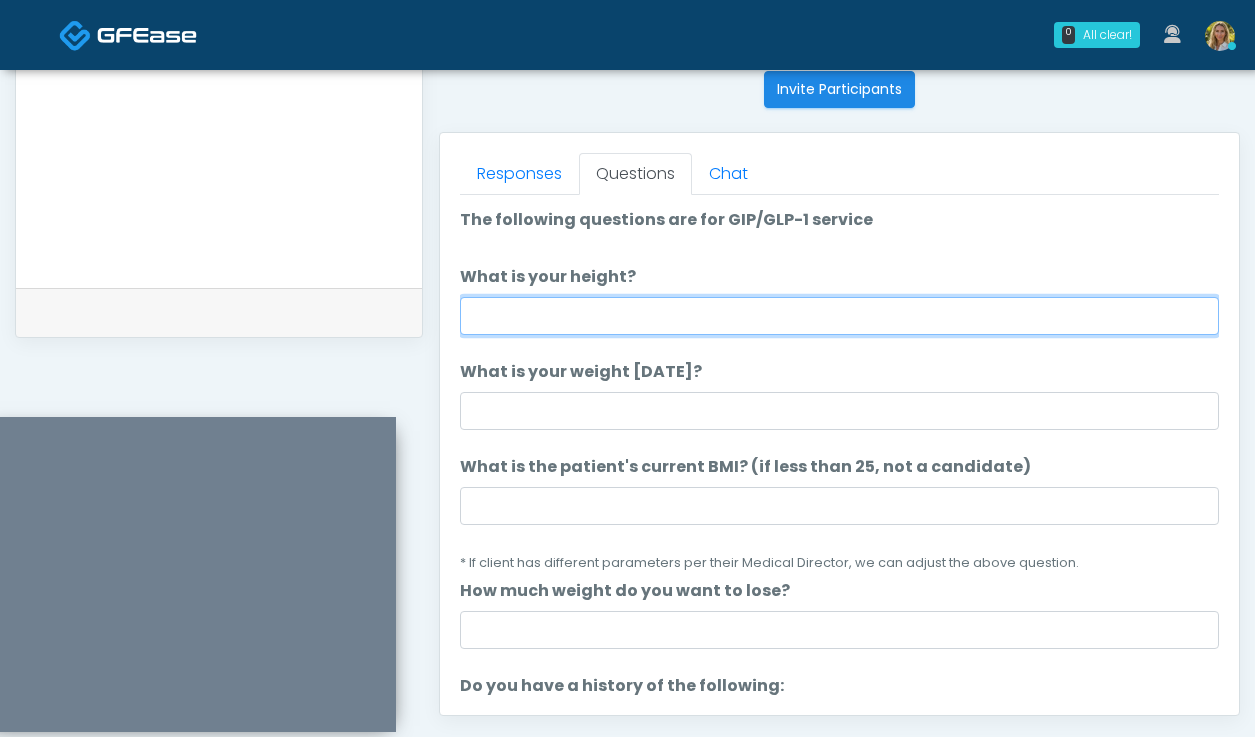 click on "What is your height?" at bounding box center (839, 316) 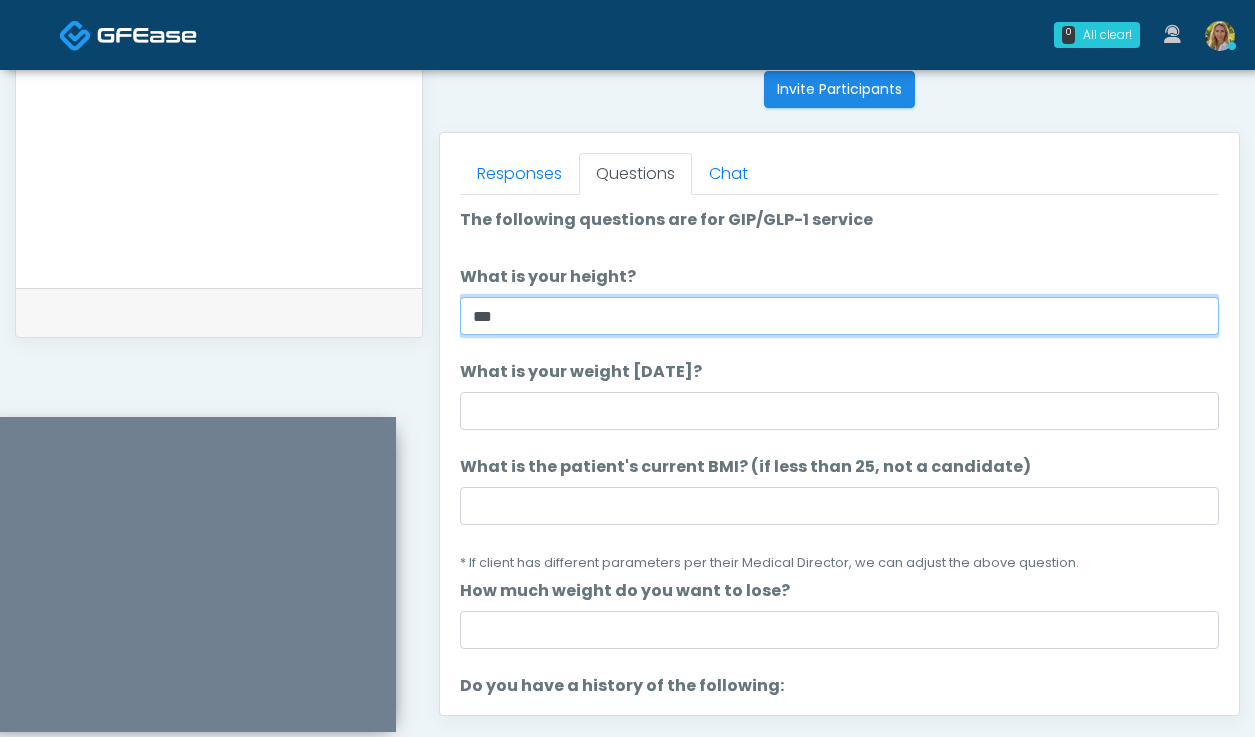 type on "***" 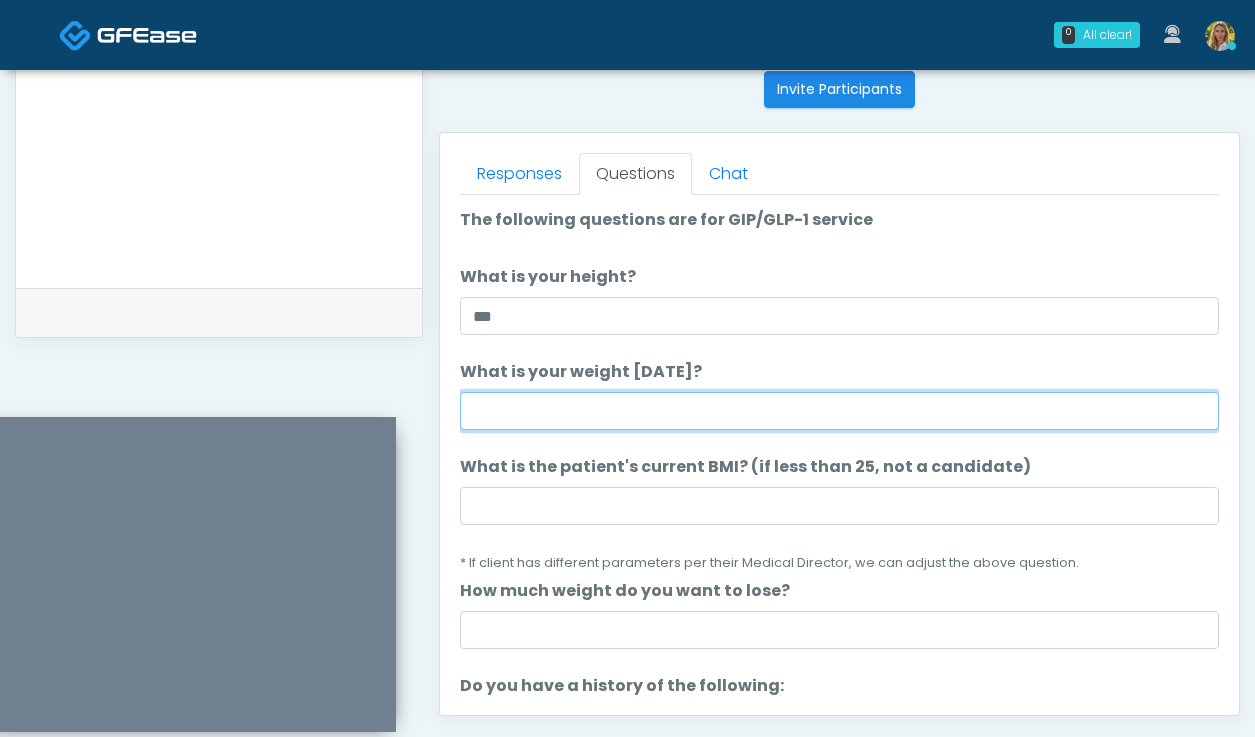 click on "What is your weight today?" at bounding box center [839, 411] 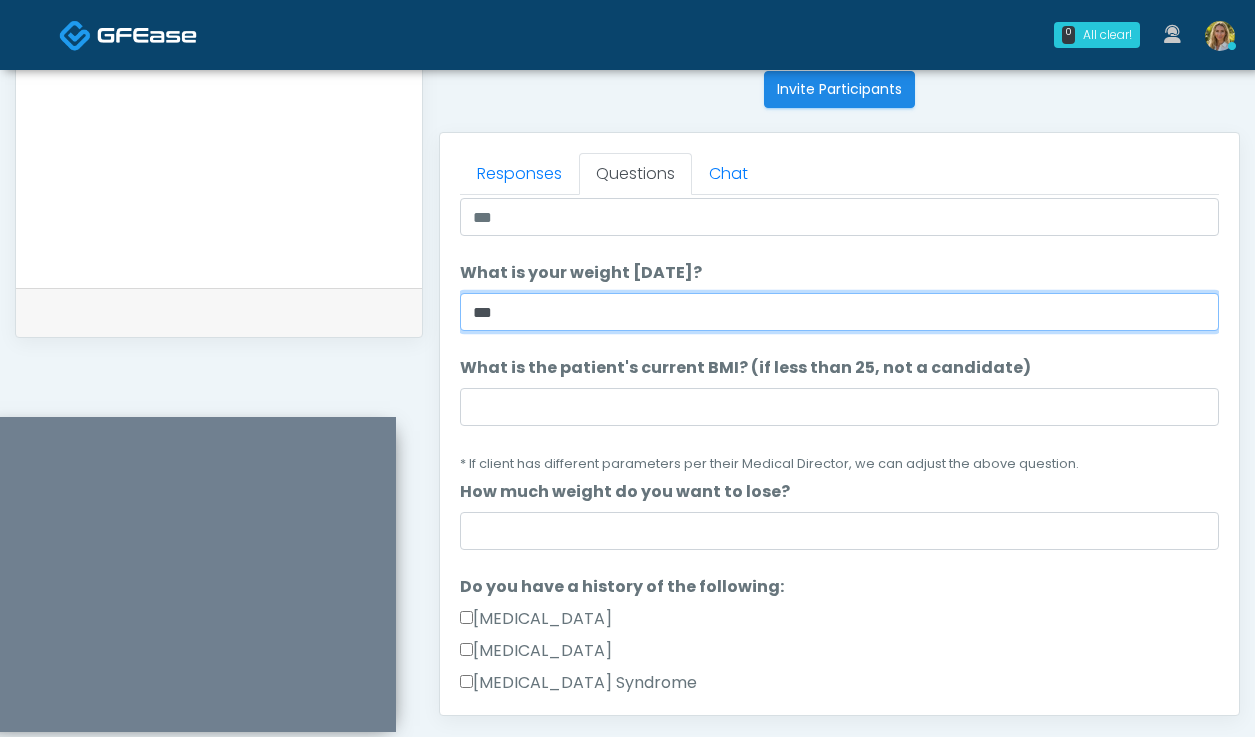scroll, scrollTop: 113, scrollLeft: 0, axis: vertical 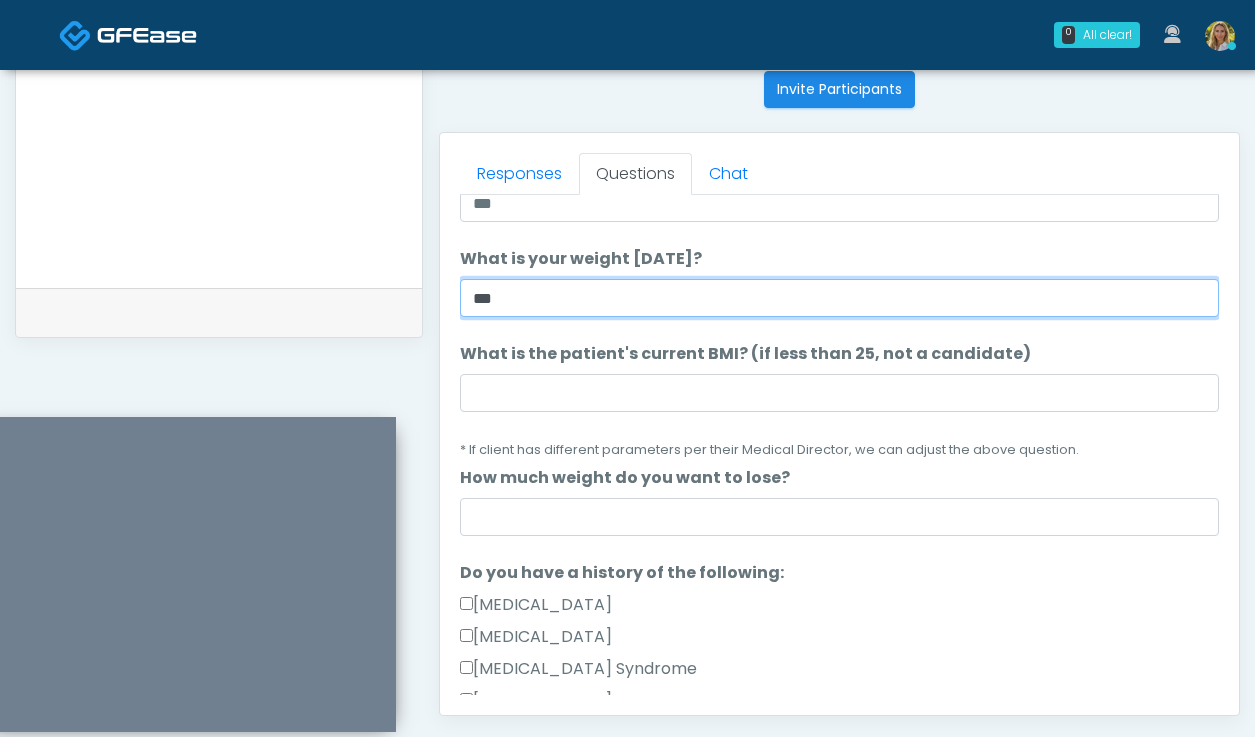 type on "***" 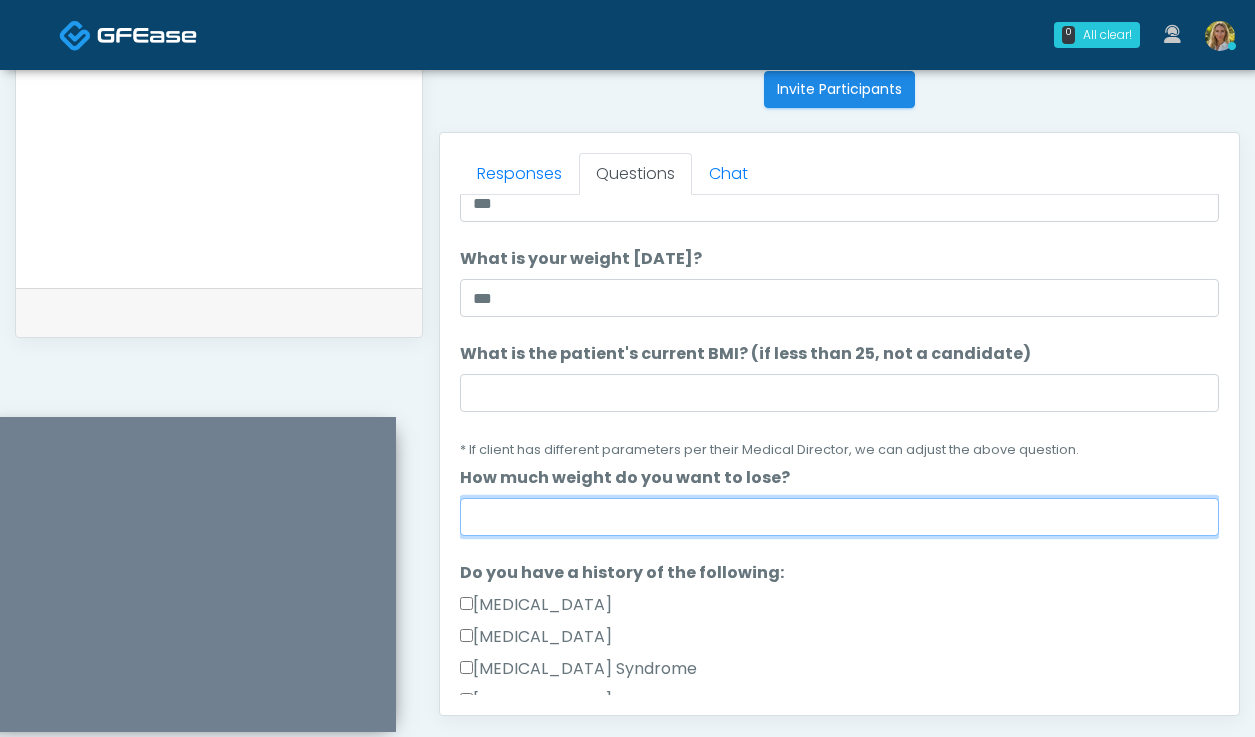 click on "How much weight do you want to lose?" at bounding box center (839, 517) 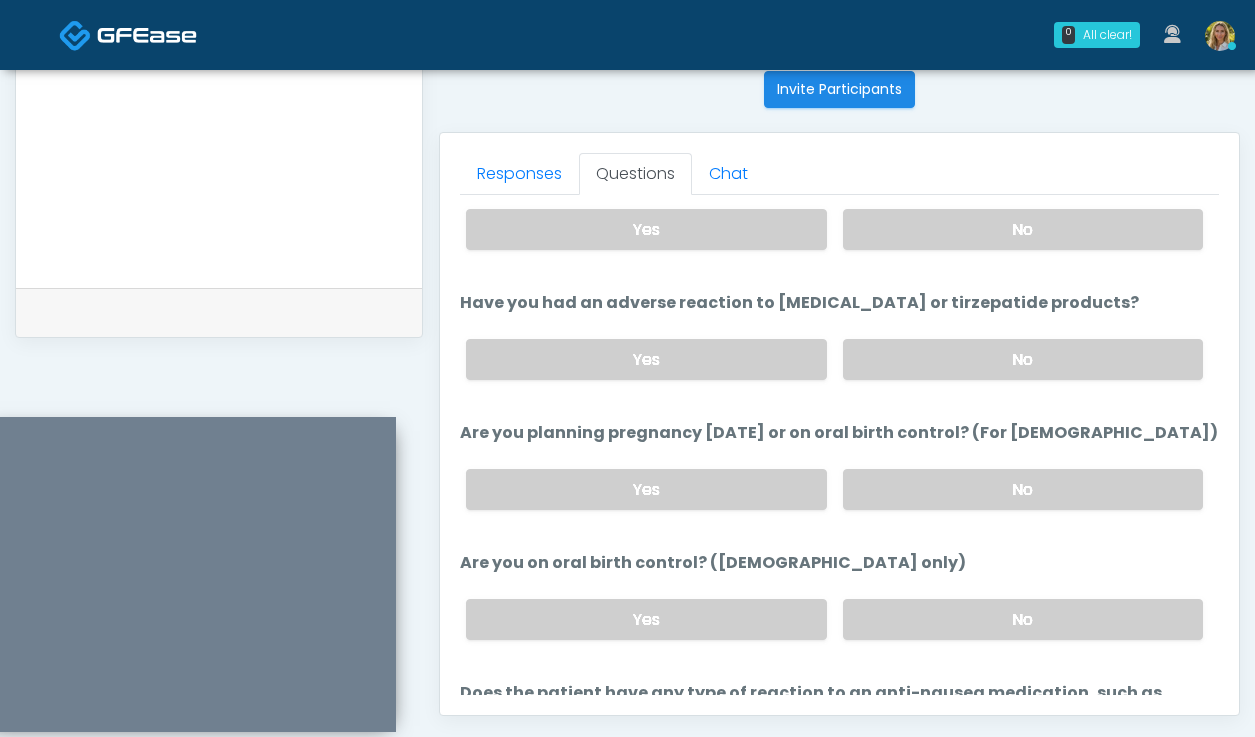scroll, scrollTop: 1103, scrollLeft: 0, axis: vertical 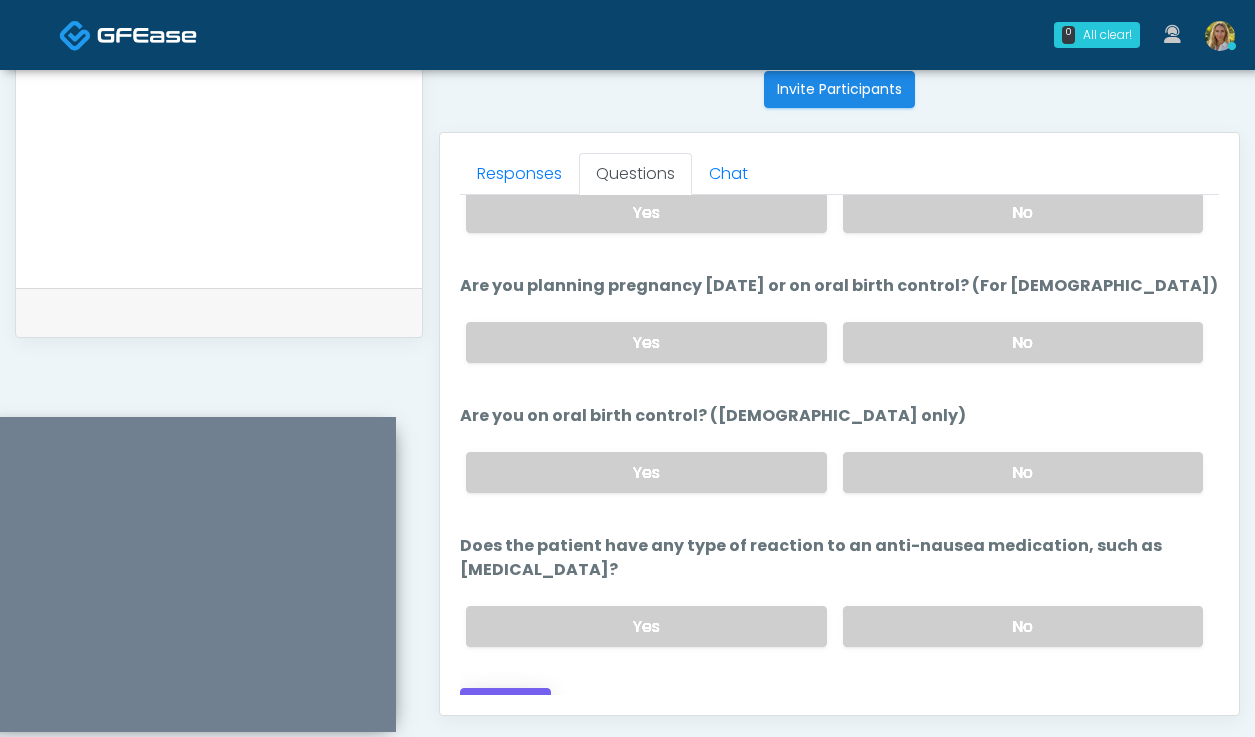 type on "**" 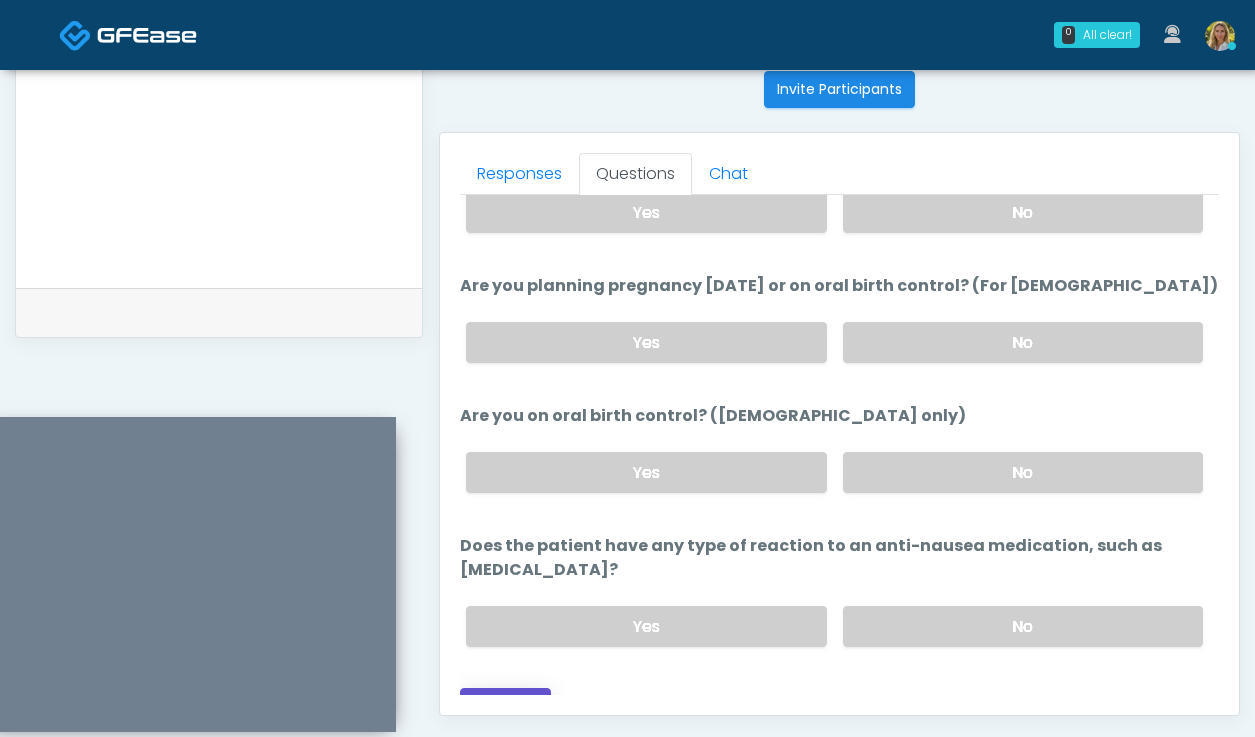 click on "Continue" at bounding box center [505, 706] 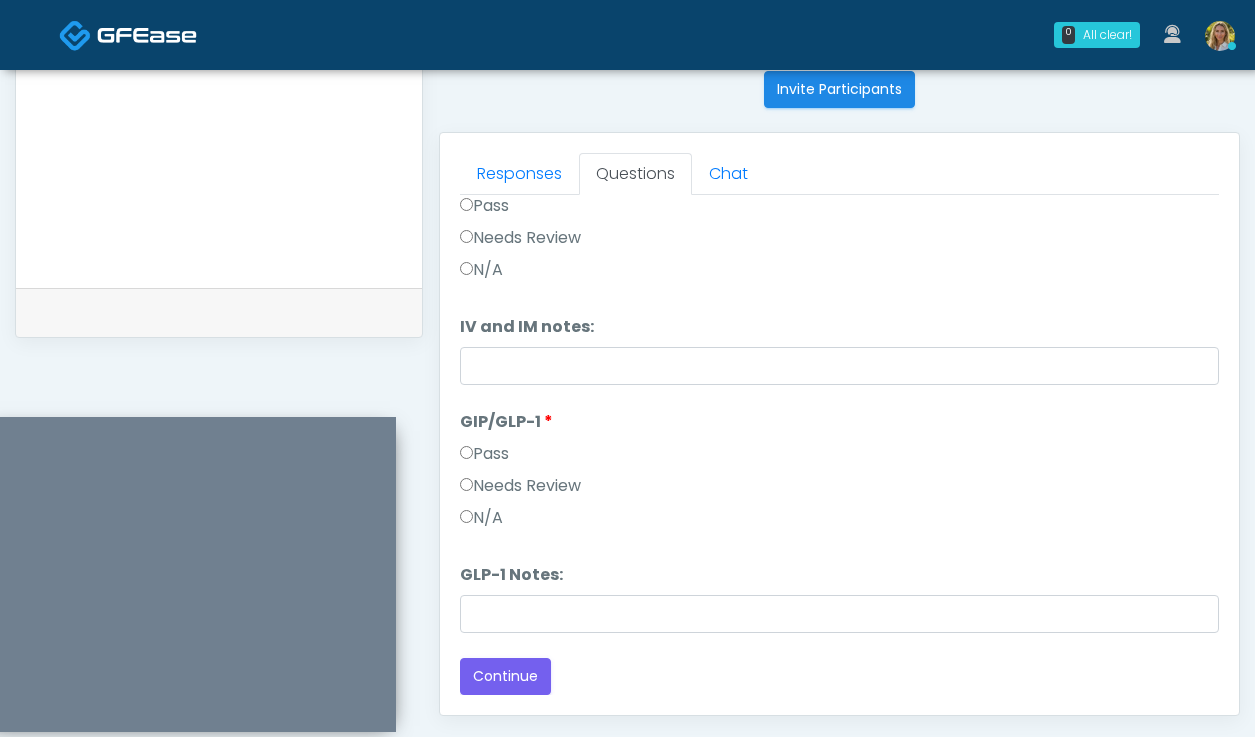 scroll, scrollTop: 0, scrollLeft: 0, axis: both 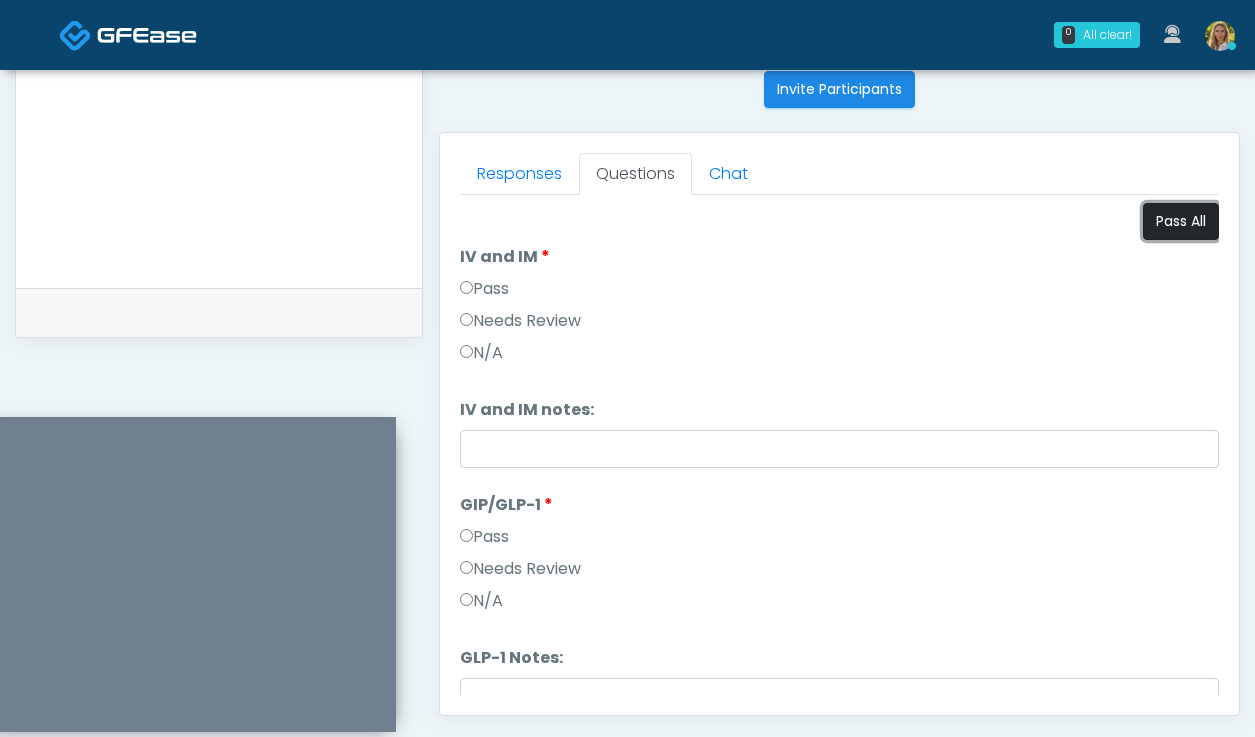 click on "Pass All" at bounding box center [1181, 221] 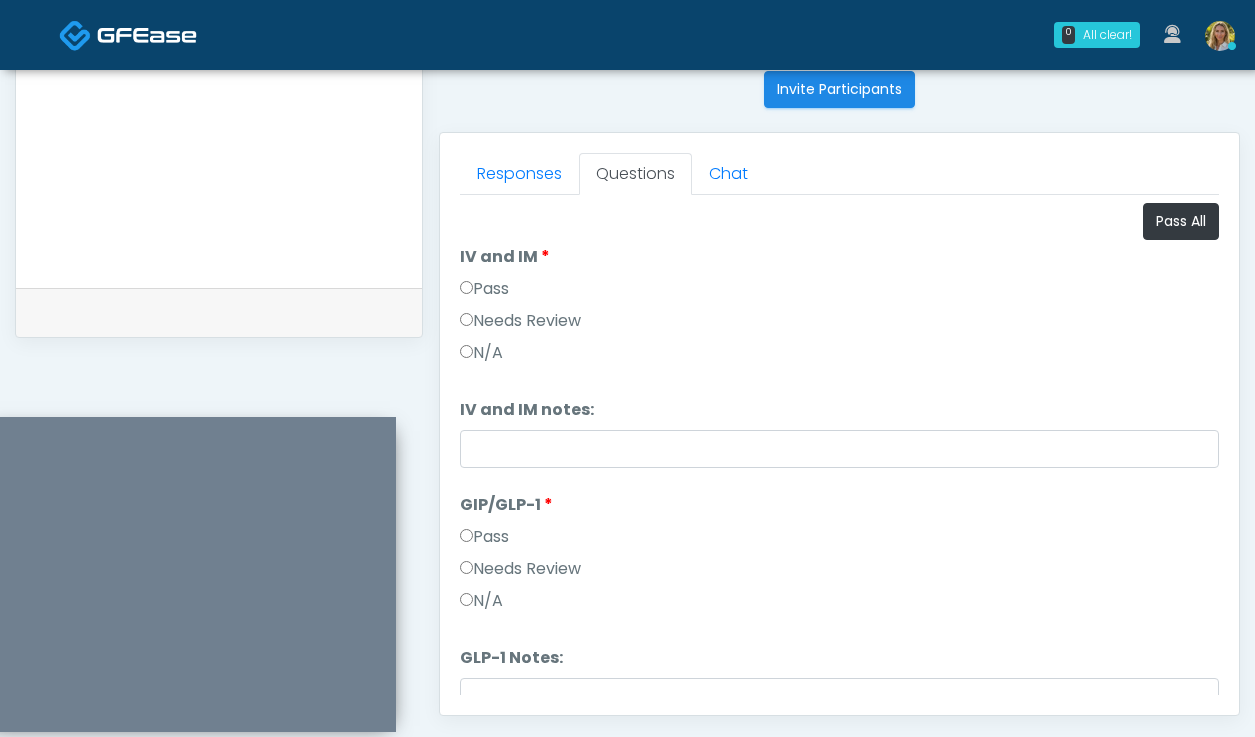 scroll, scrollTop: 83, scrollLeft: 0, axis: vertical 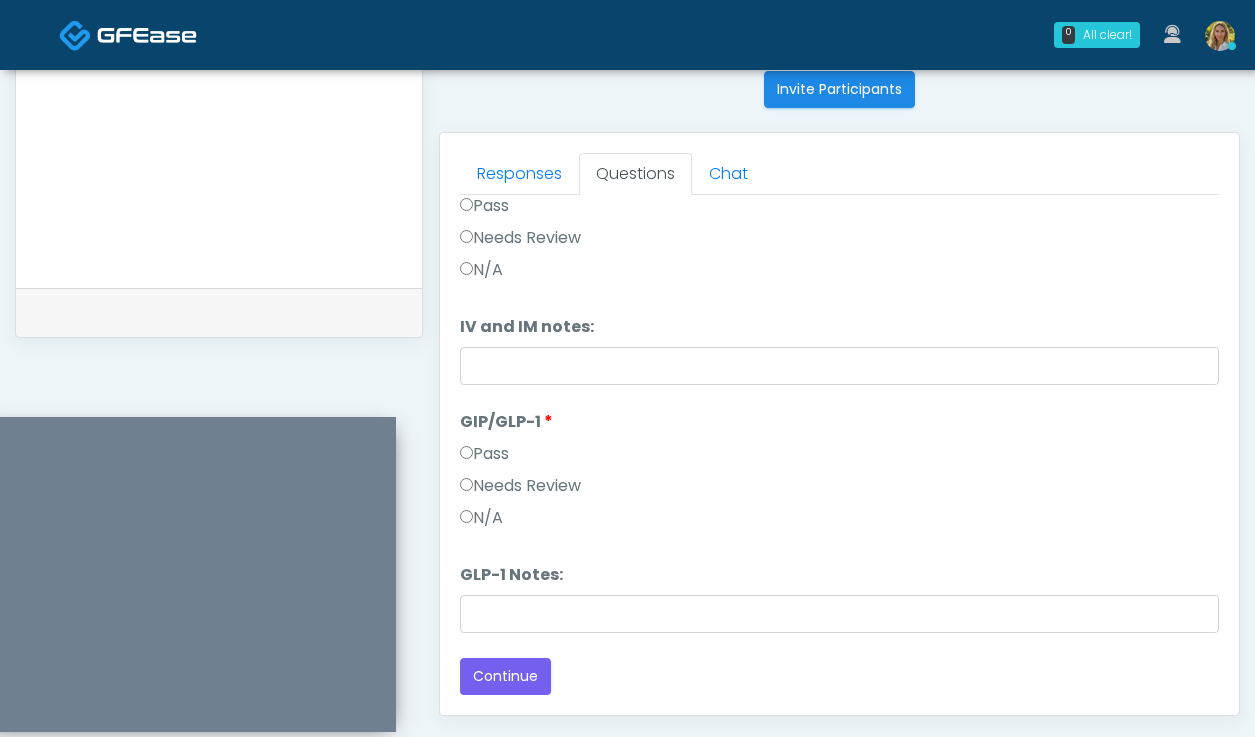 click on "Loading...
Connecting to your agent...
Please wait while we prepare your personalized experience.
Pass All
IV and IM
IV and IM
Pass
Needs Review
N/A
IV and IM notes:
IV and IM notes:" at bounding box center (839, 407) 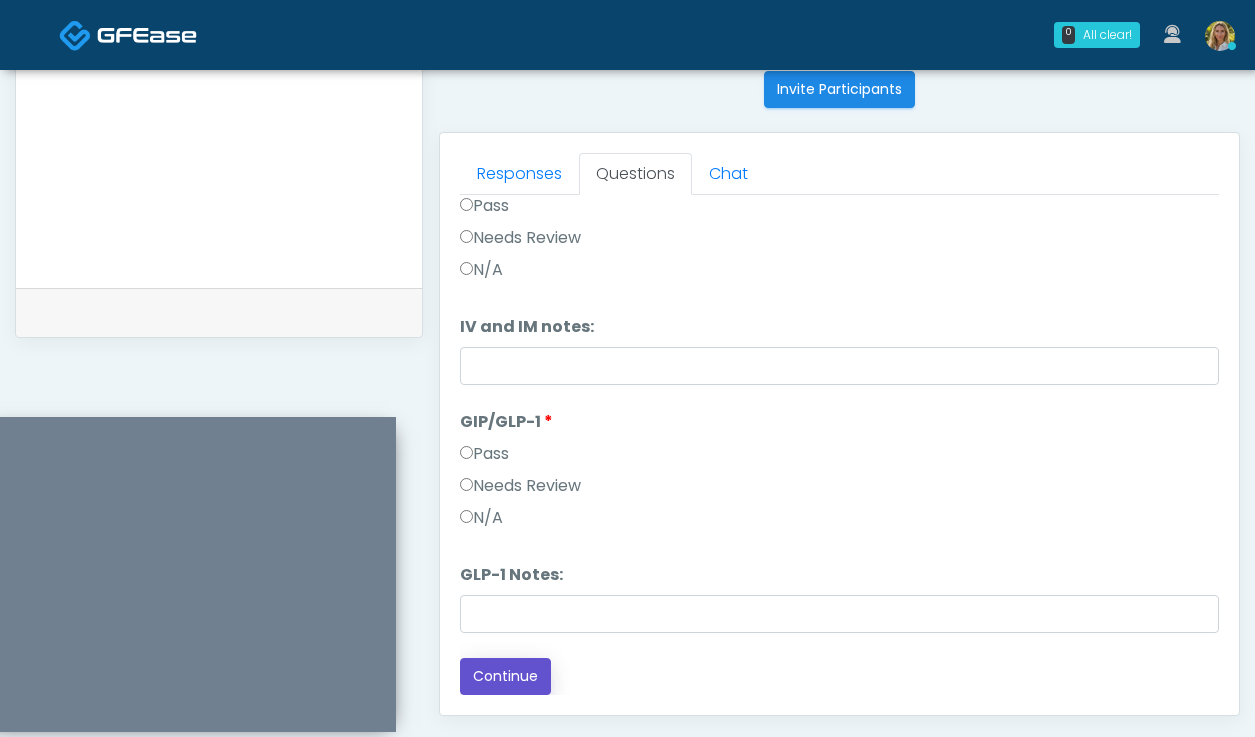 click on "Continue" at bounding box center [505, 676] 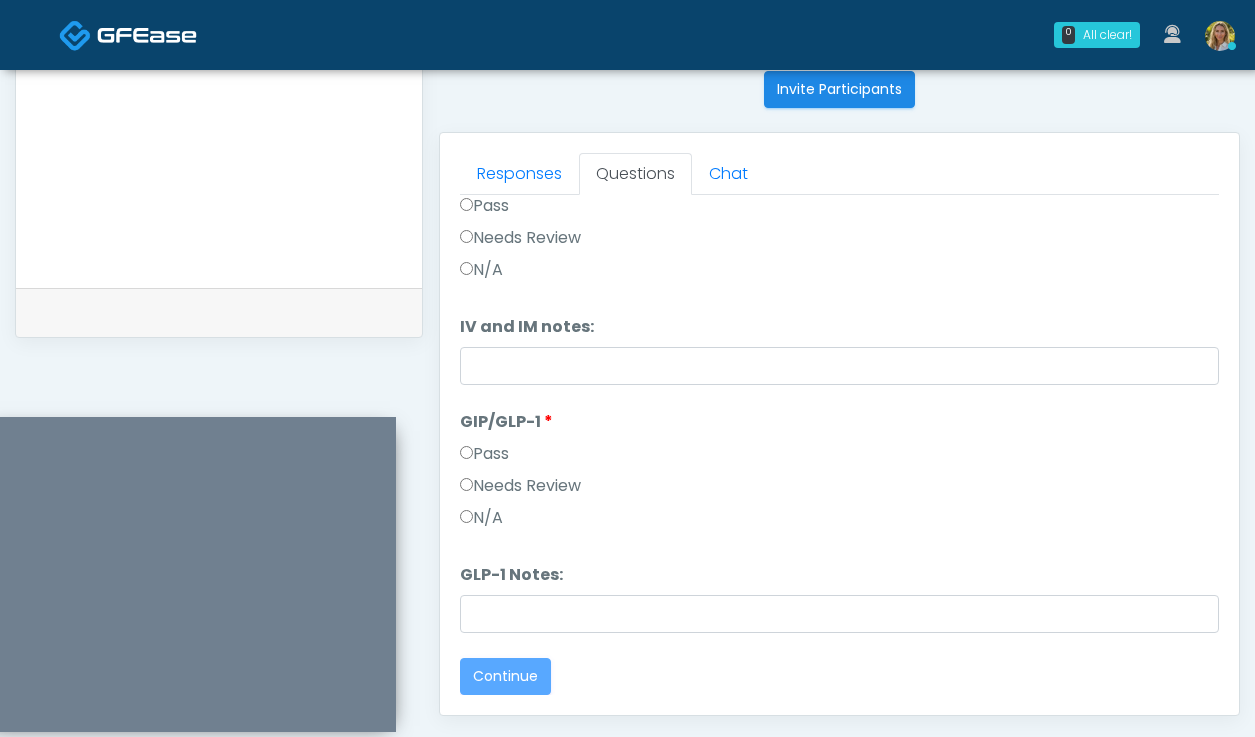 scroll, scrollTop: 0, scrollLeft: 0, axis: both 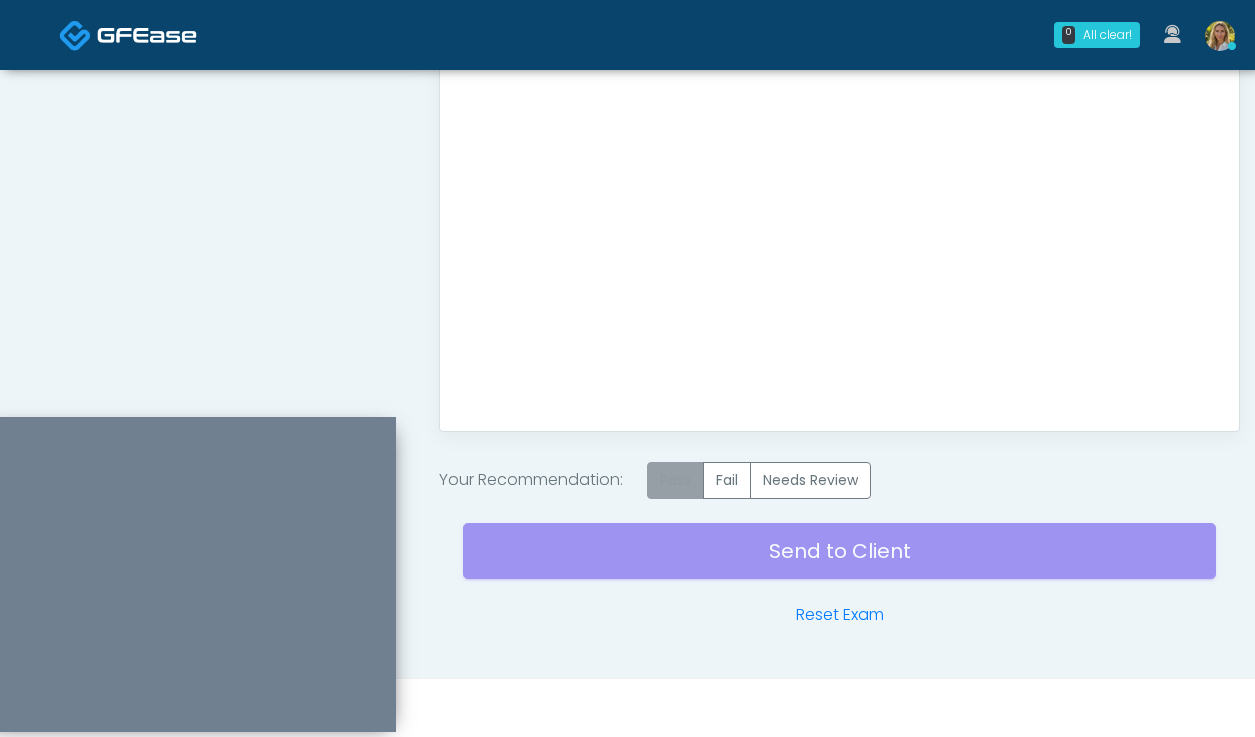 click on "Pass" at bounding box center [675, 480] 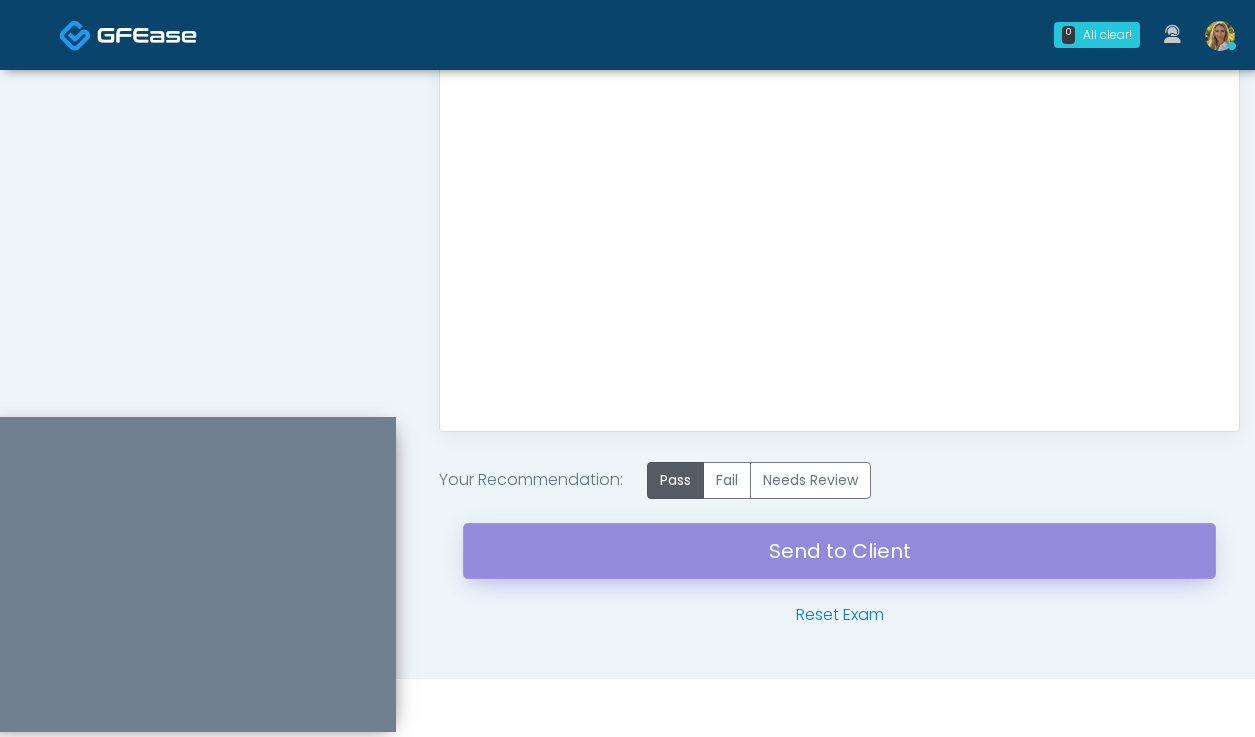 click on "Send to Client" at bounding box center [839, 551] 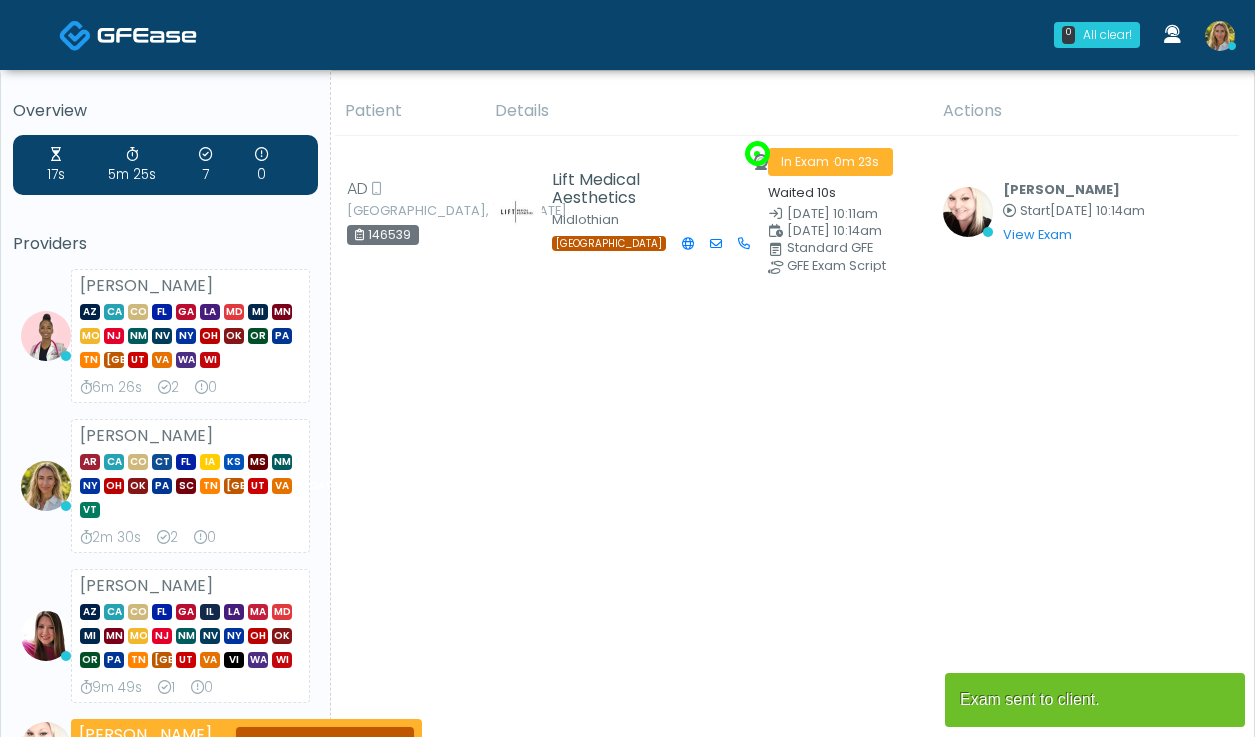 scroll, scrollTop: 0, scrollLeft: 0, axis: both 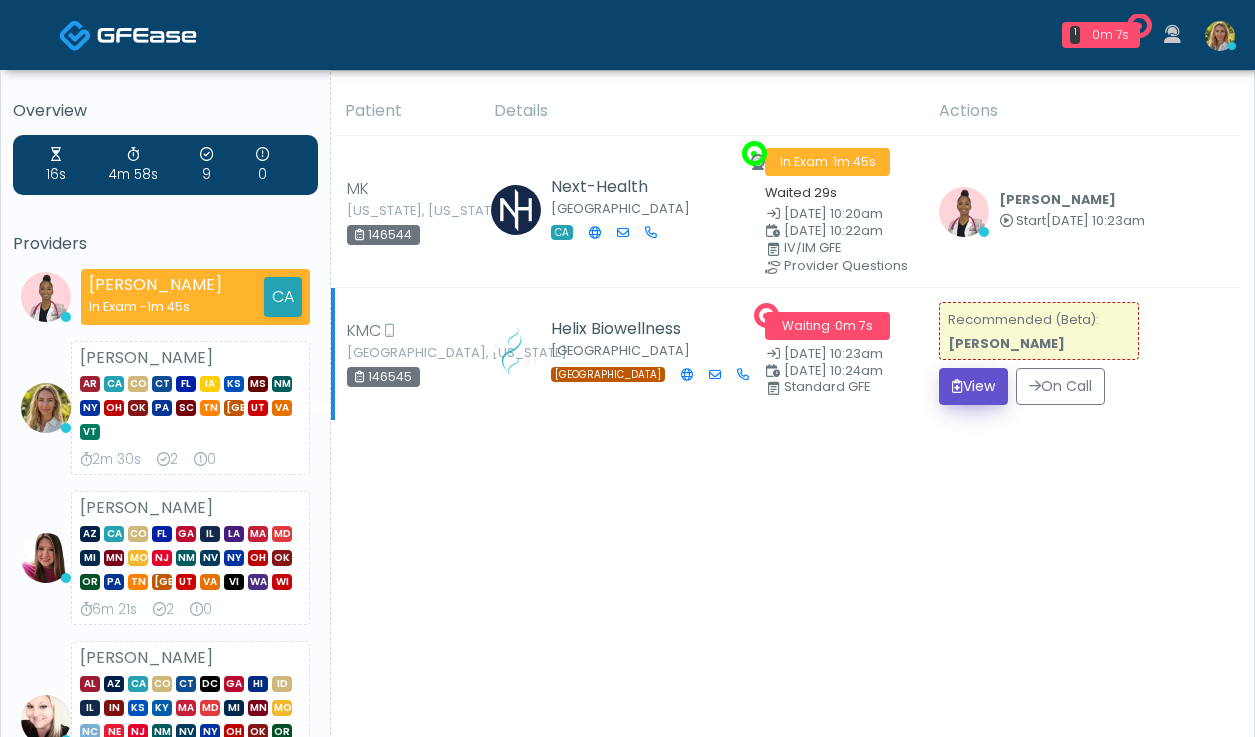 click on "View" at bounding box center (973, 386) 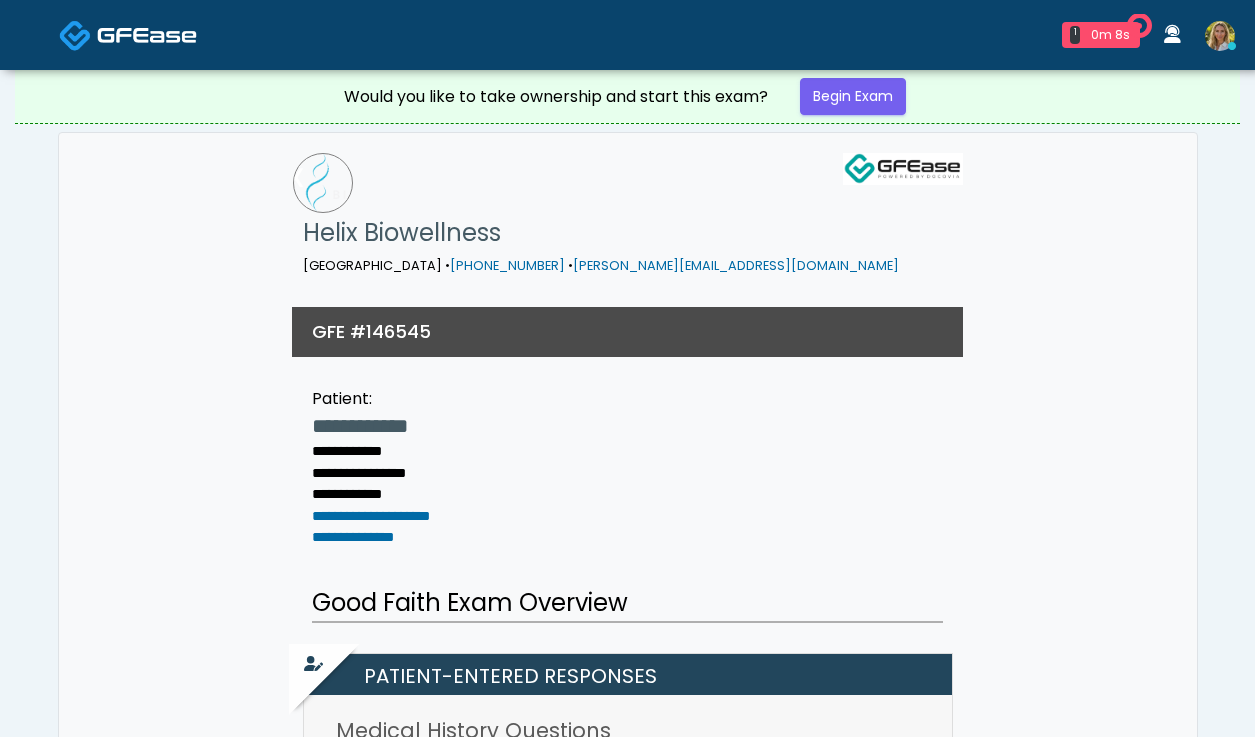 scroll, scrollTop: 0, scrollLeft: 0, axis: both 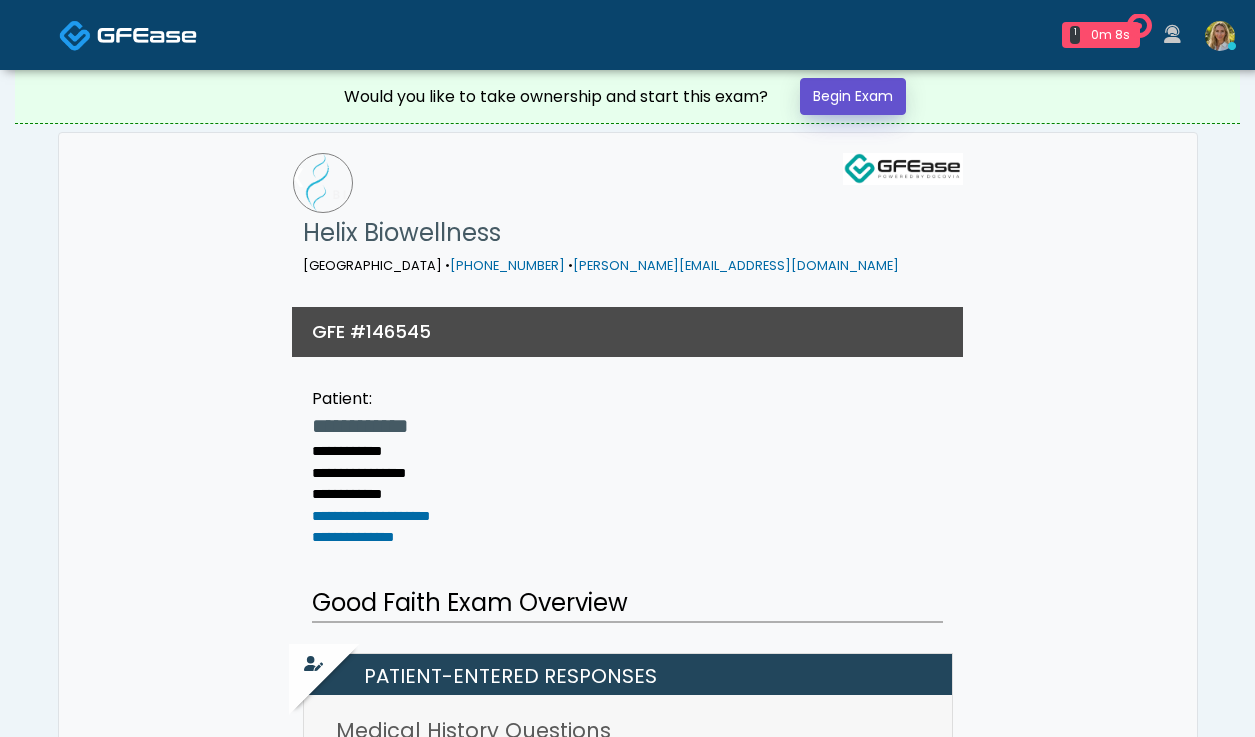 click on "Begin Exam" at bounding box center (853, 96) 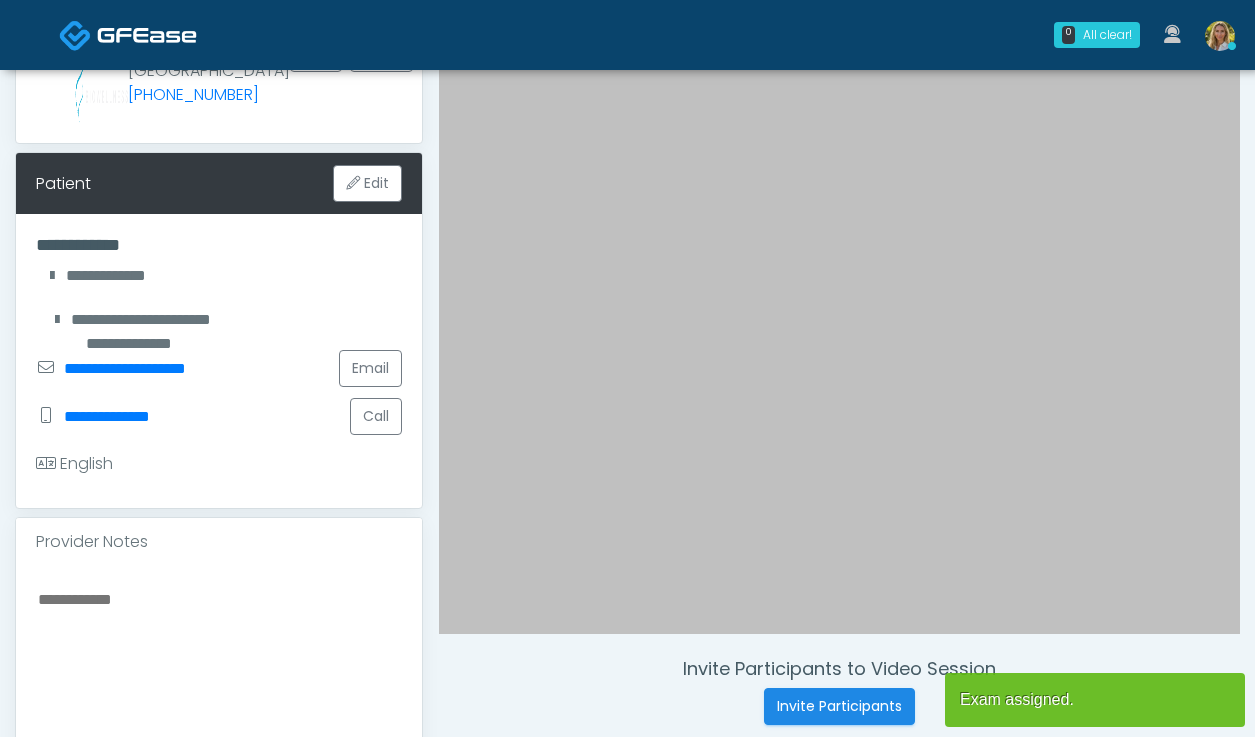 scroll, scrollTop: 265, scrollLeft: 0, axis: vertical 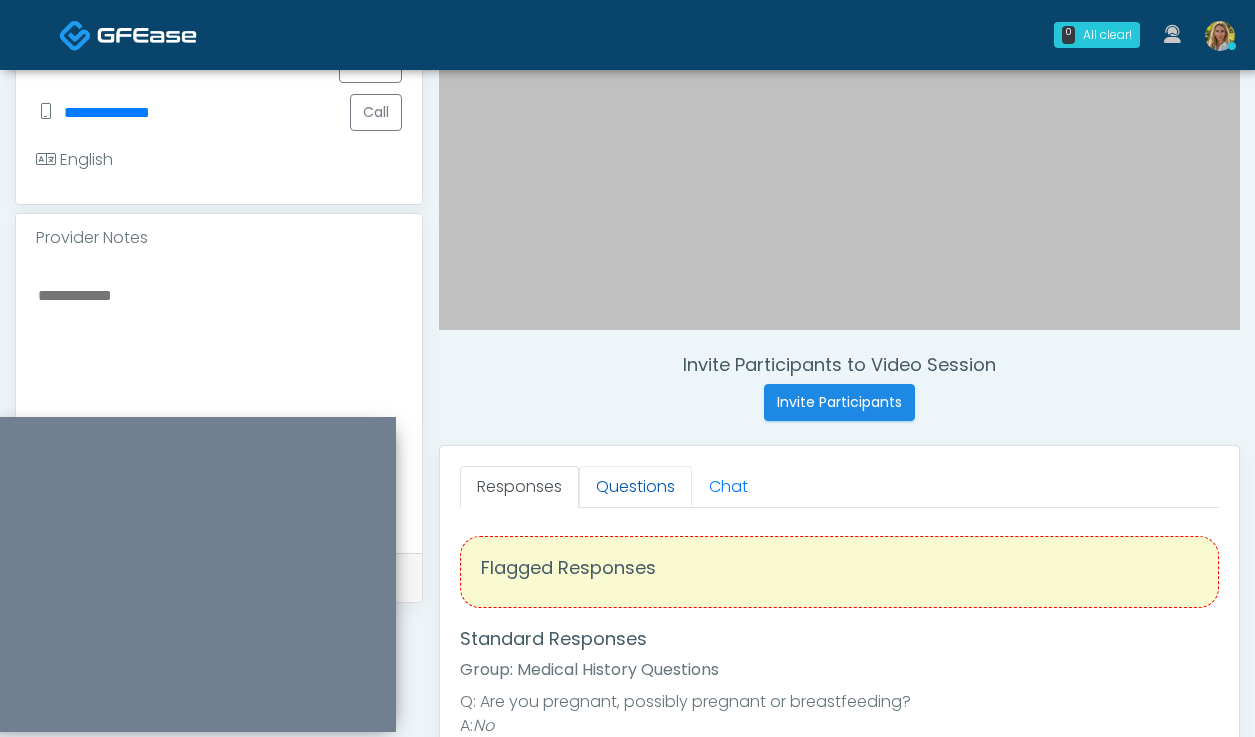 click on "Questions" at bounding box center (635, 487) 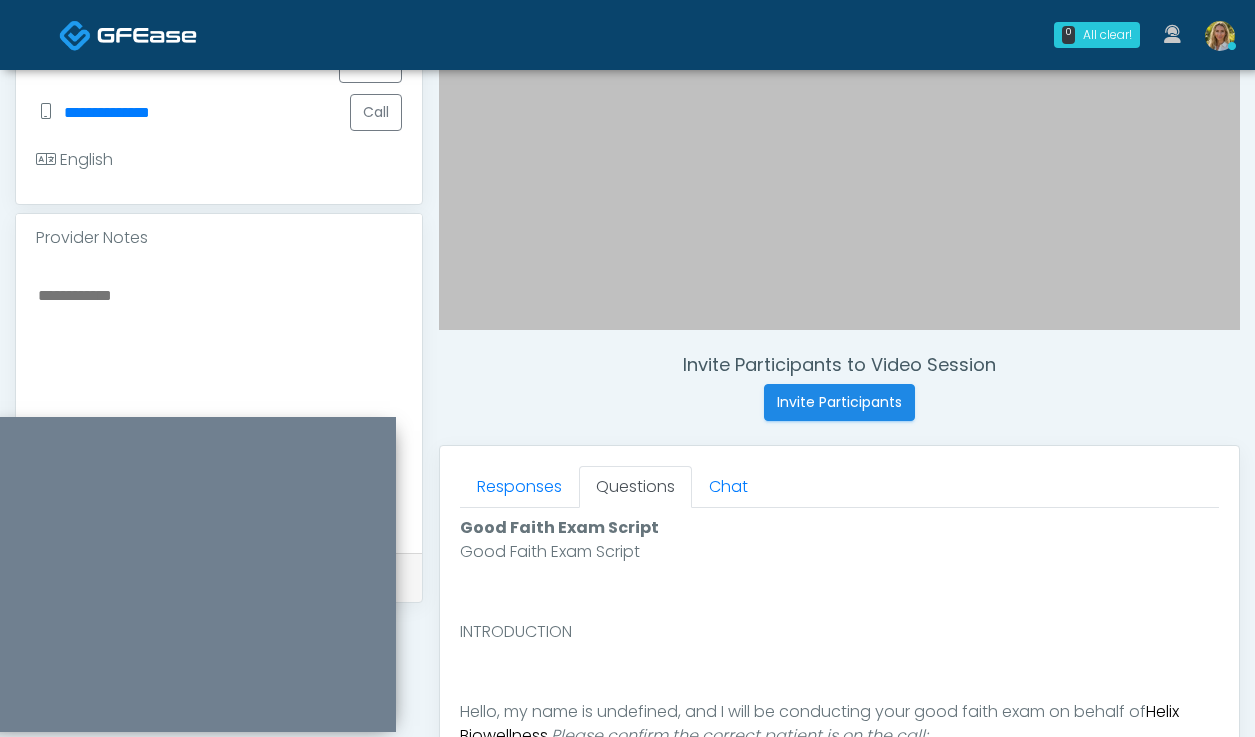 scroll, scrollTop: 232, scrollLeft: 0, axis: vertical 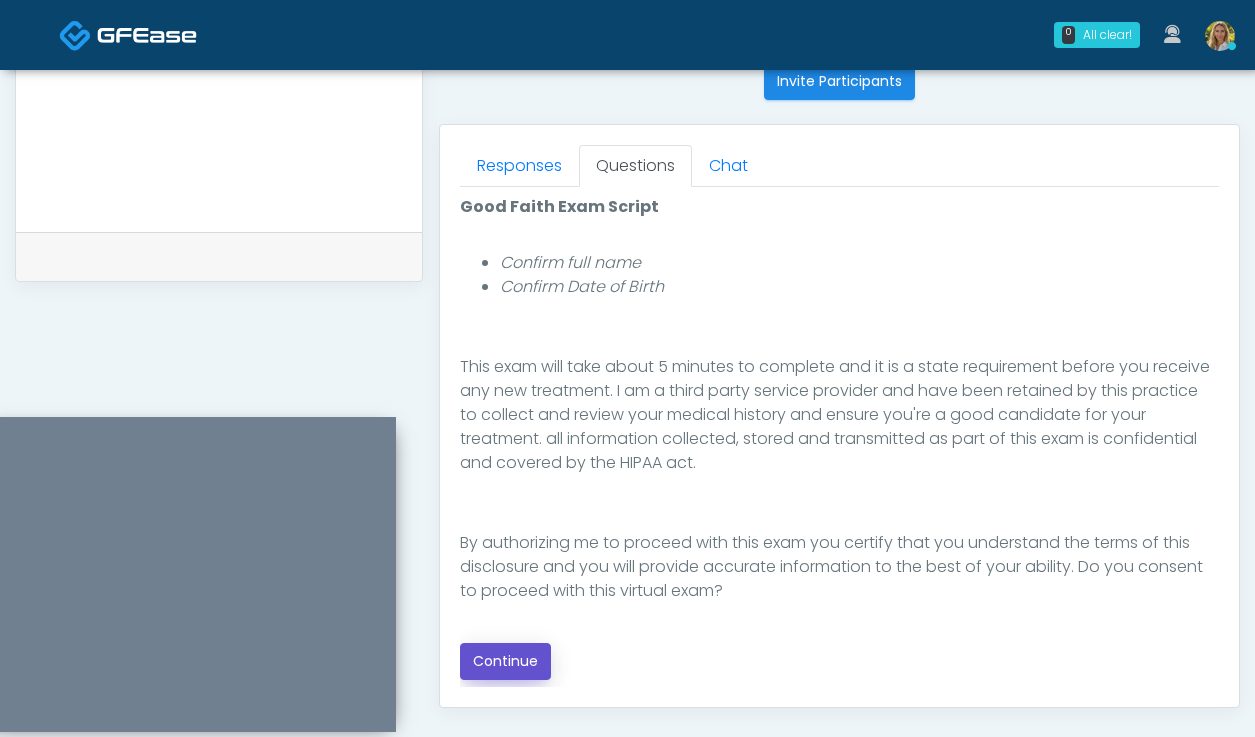 click on "Continue" at bounding box center [505, 661] 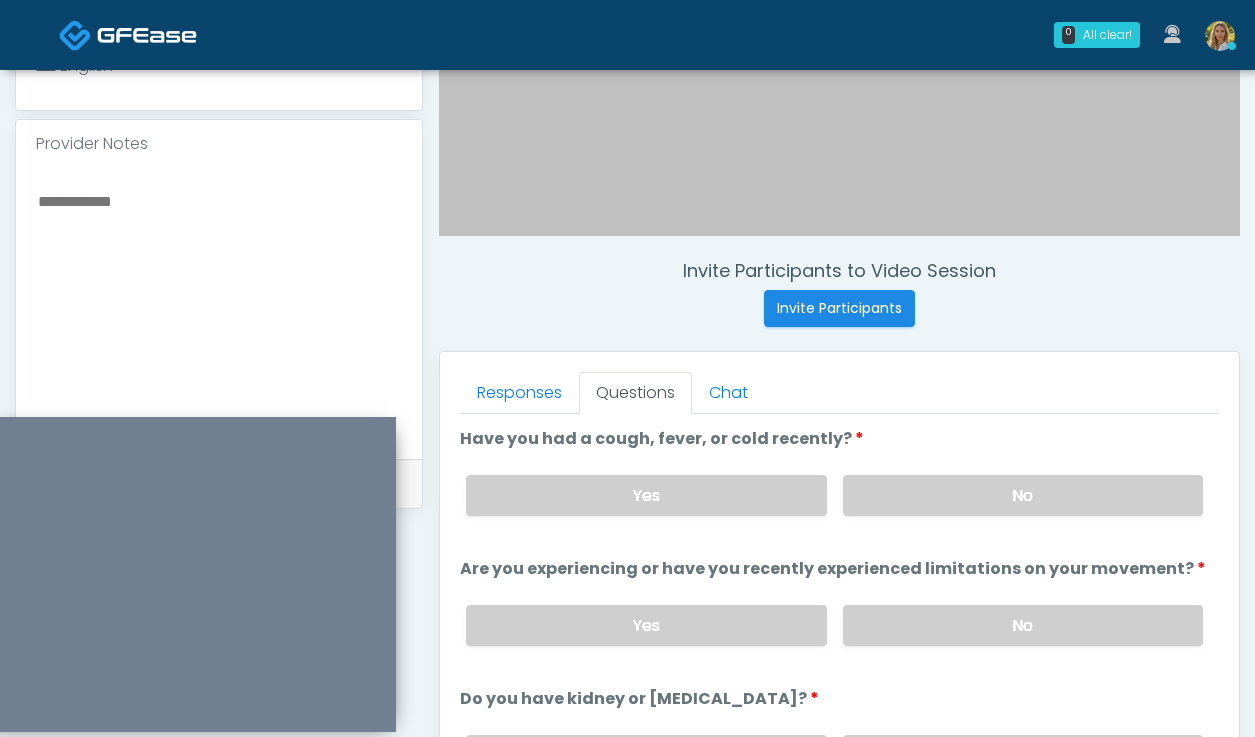 scroll, scrollTop: 576, scrollLeft: 0, axis: vertical 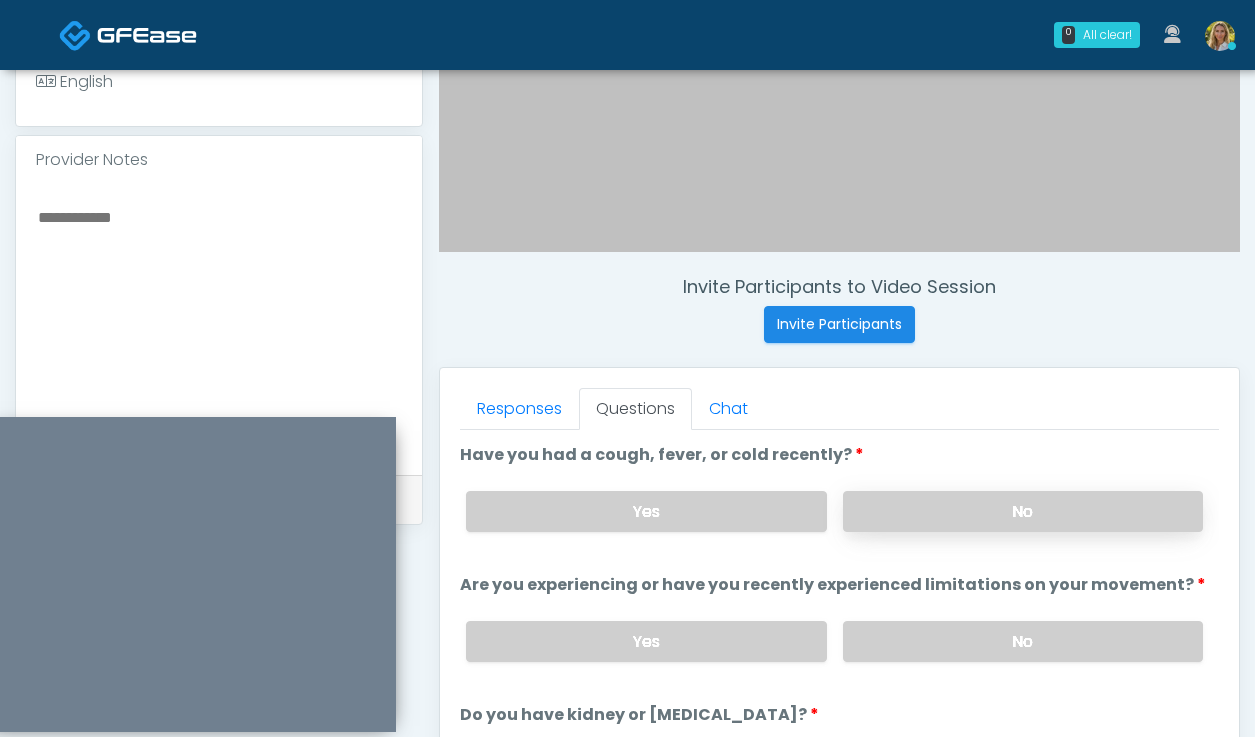 click on "No" at bounding box center (1023, 511) 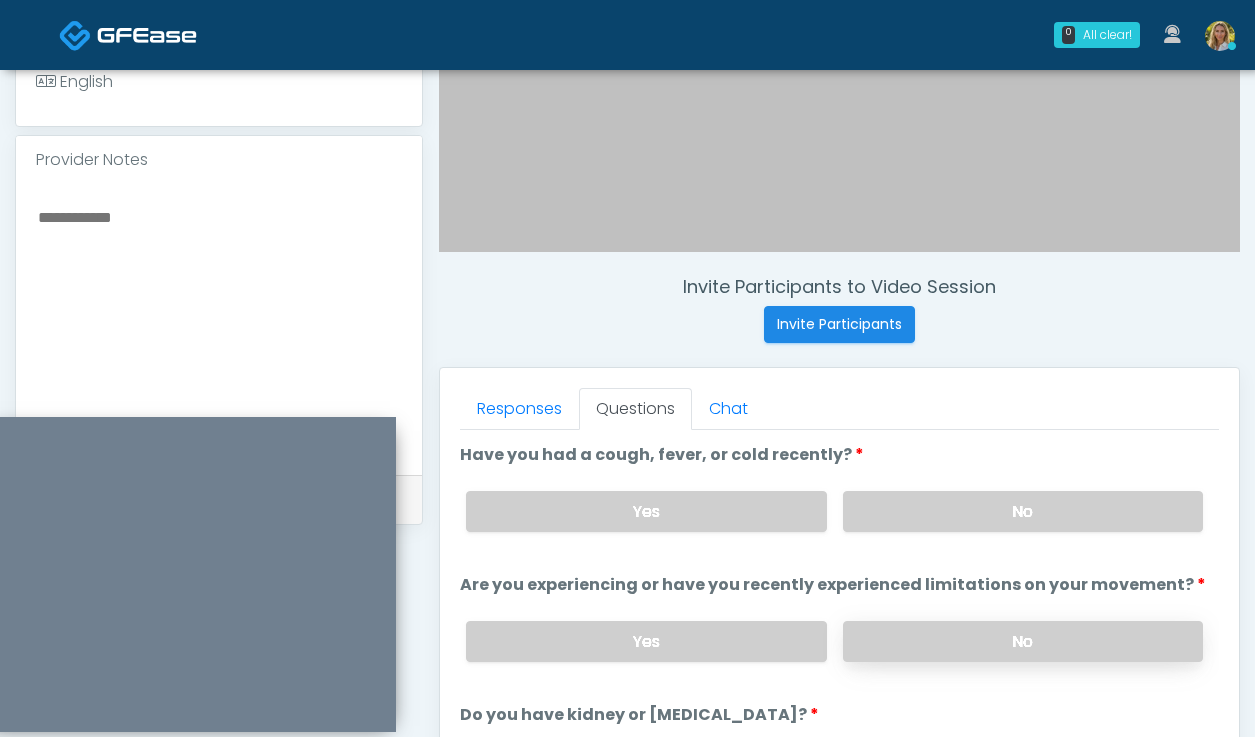click on "No" at bounding box center (1023, 641) 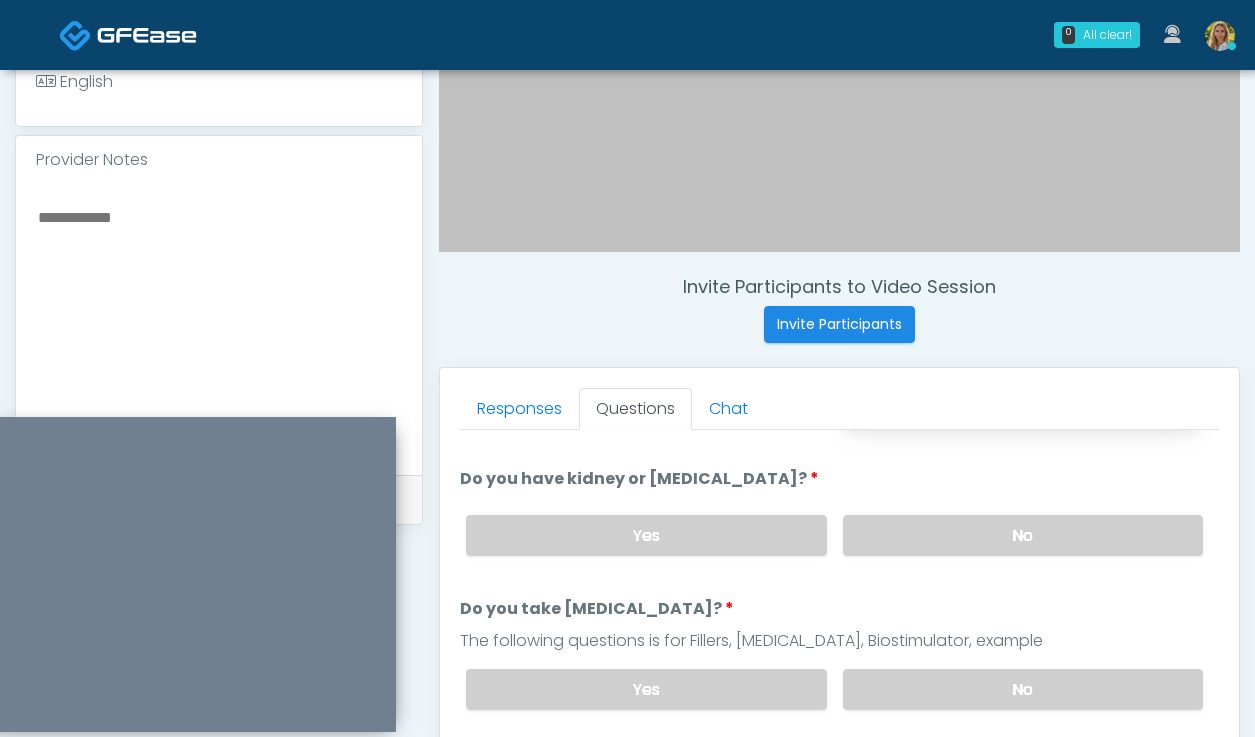 scroll, scrollTop: 241, scrollLeft: 0, axis: vertical 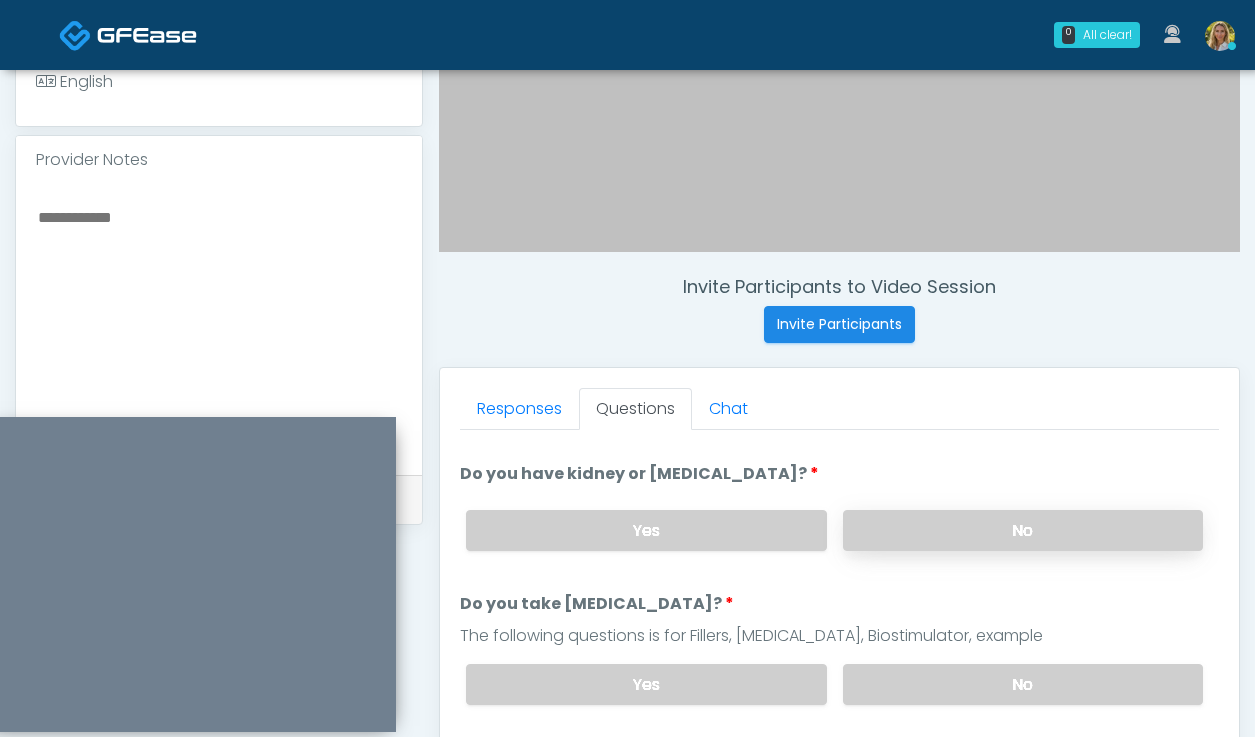 click on "No" at bounding box center (1023, 530) 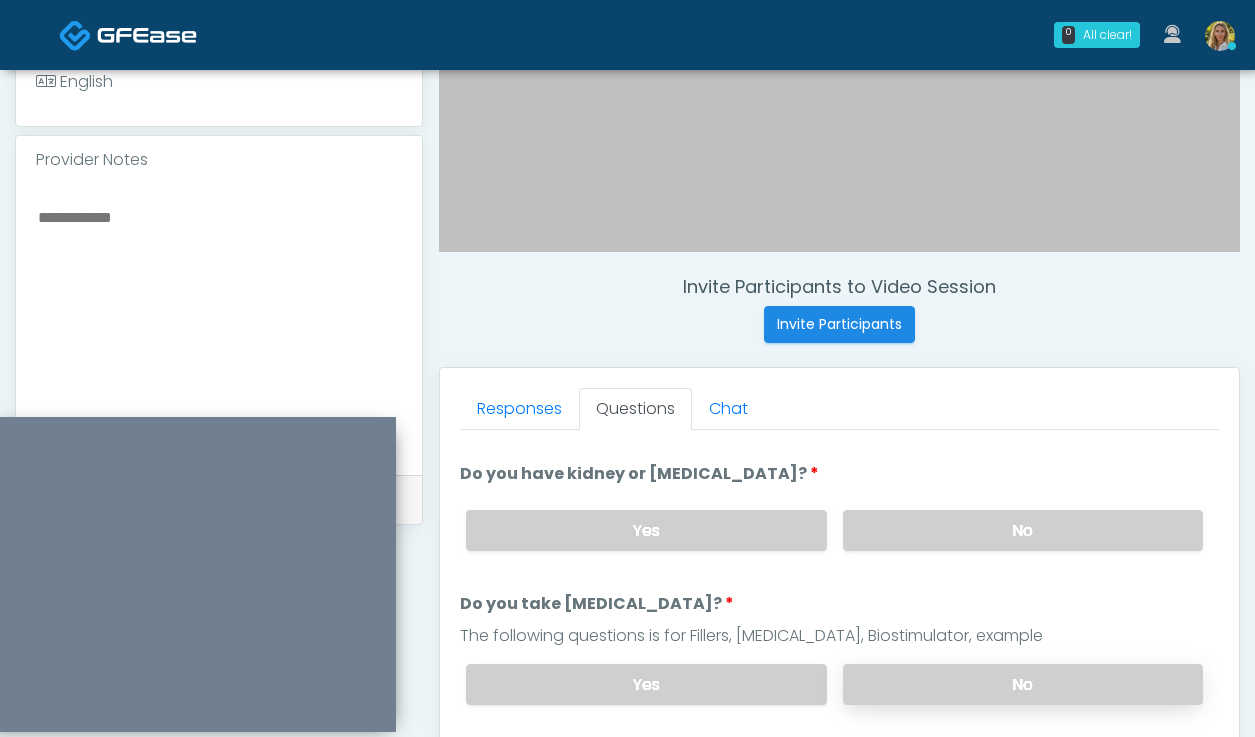 click on "No" at bounding box center [1023, 684] 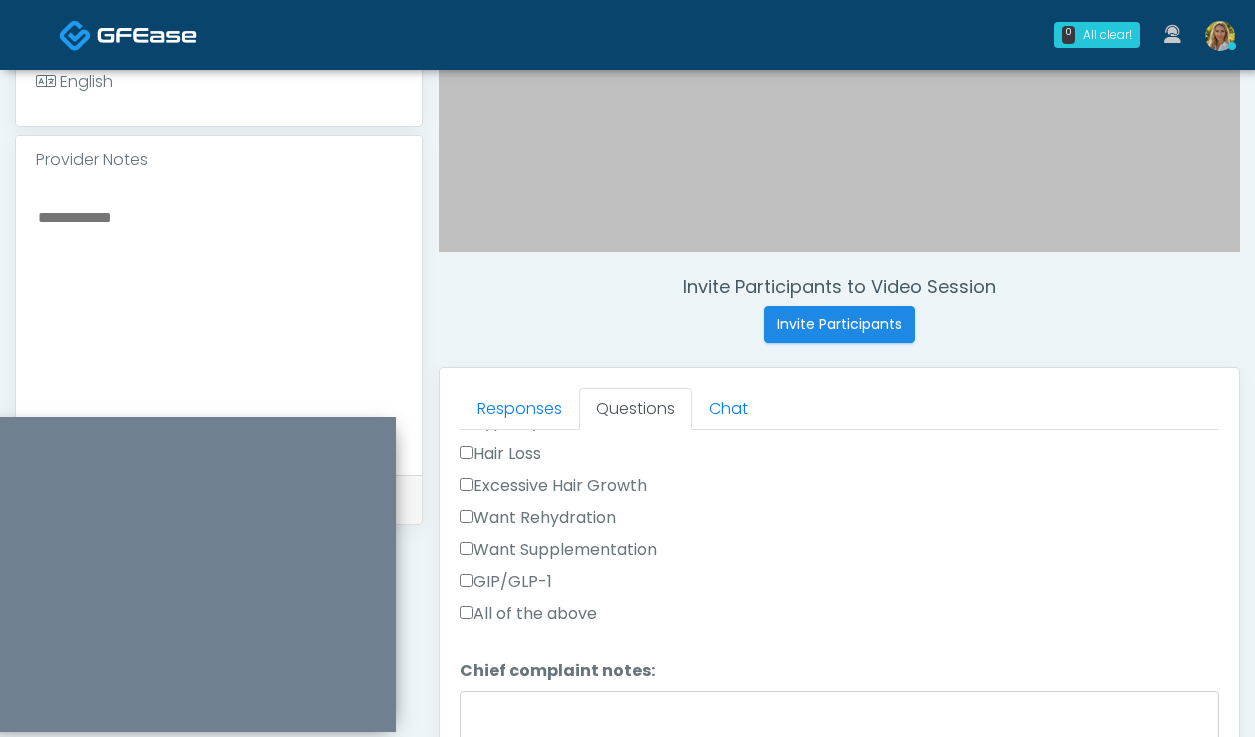 scroll, scrollTop: 911, scrollLeft: 0, axis: vertical 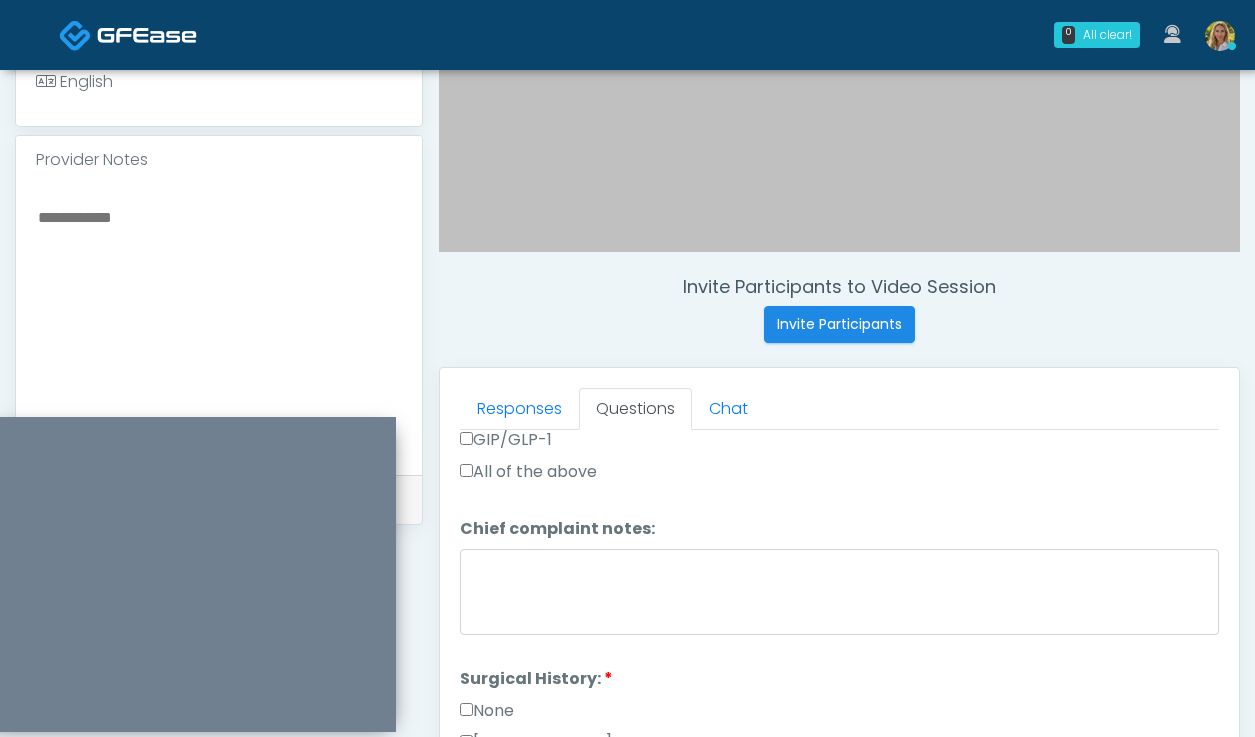 click on "None" at bounding box center (487, 711) 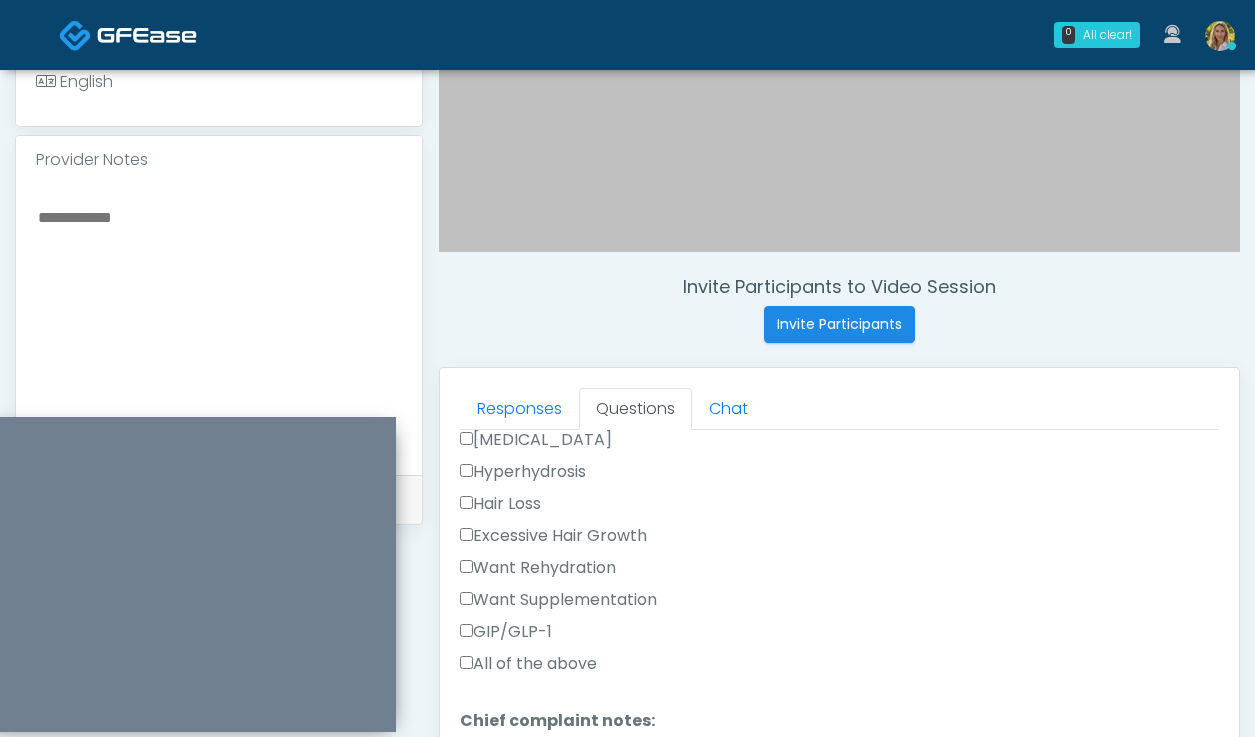 scroll, scrollTop: 720, scrollLeft: 0, axis: vertical 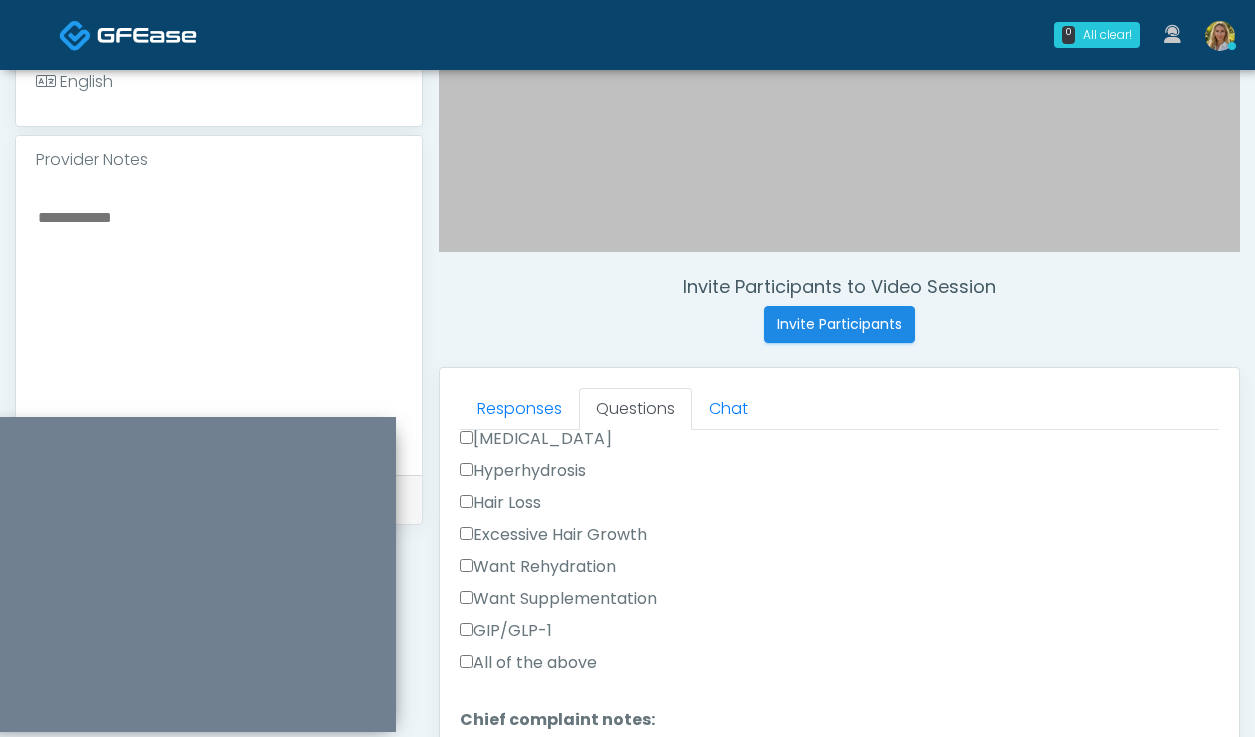 click on "Want Rehydration" at bounding box center [538, 567] 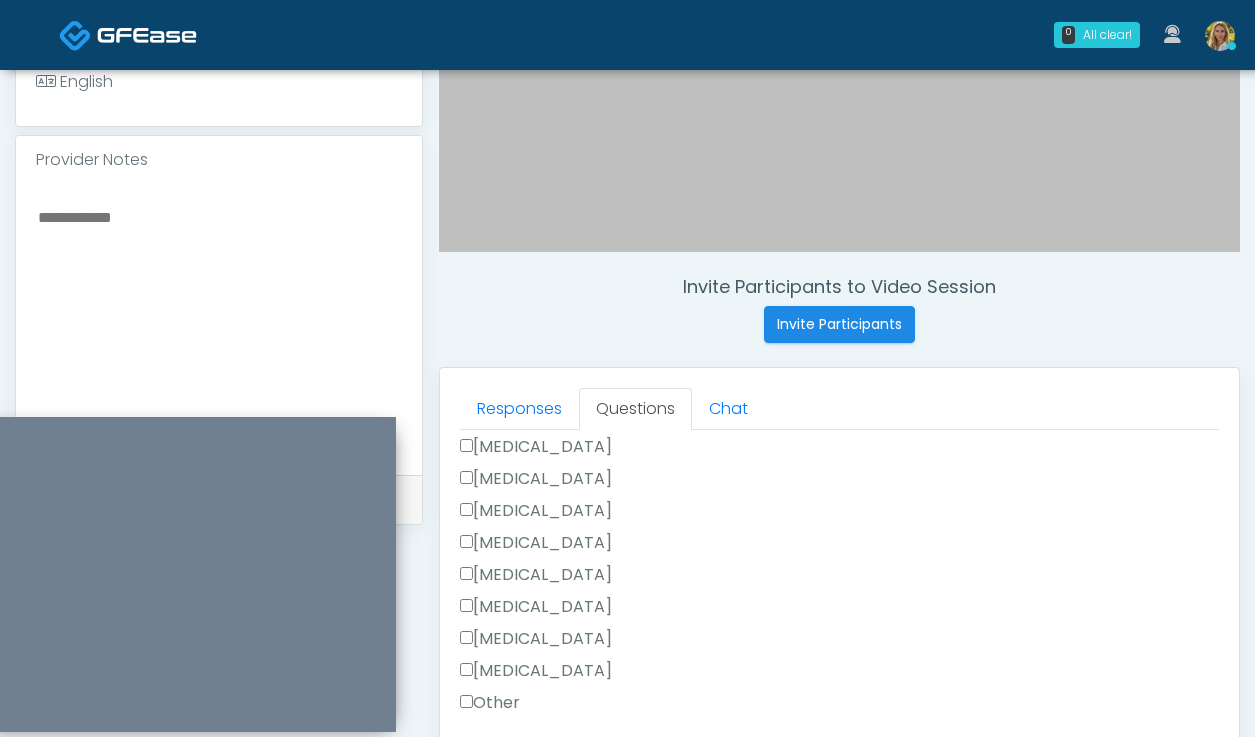 scroll, scrollTop: 1058, scrollLeft: 0, axis: vertical 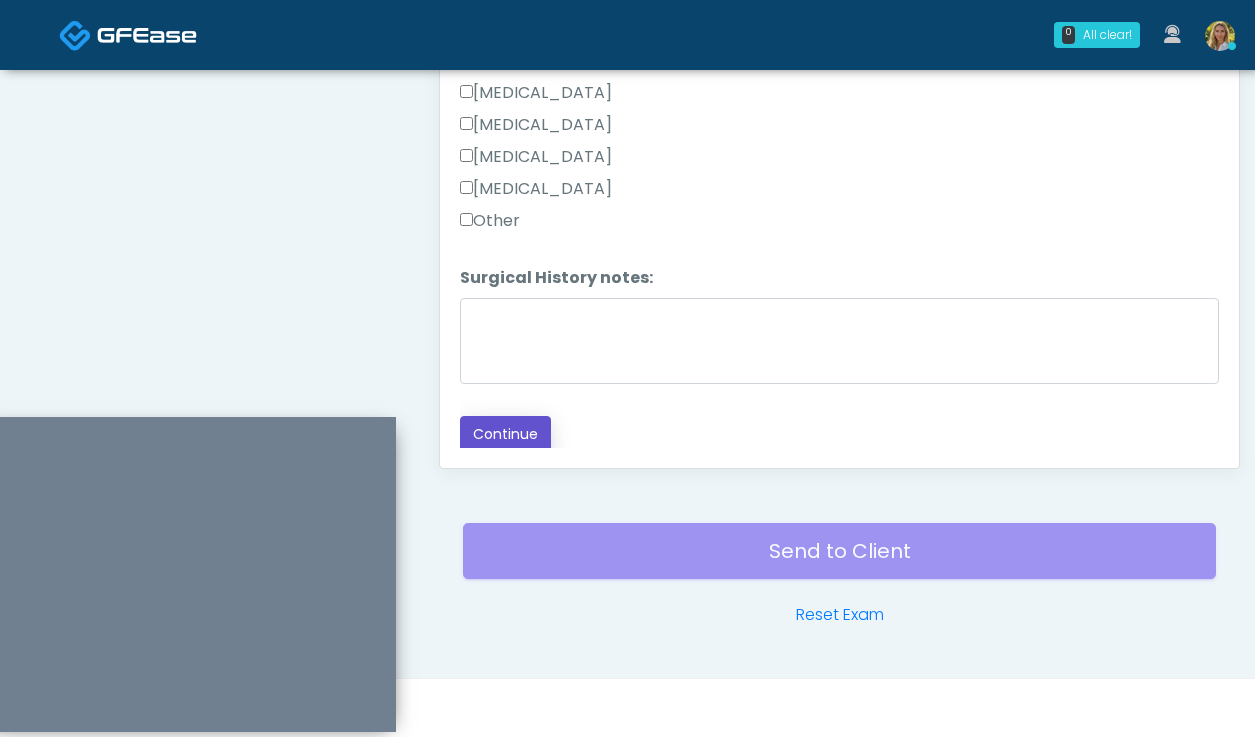 click on "Continue" at bounding box center (505, 434) 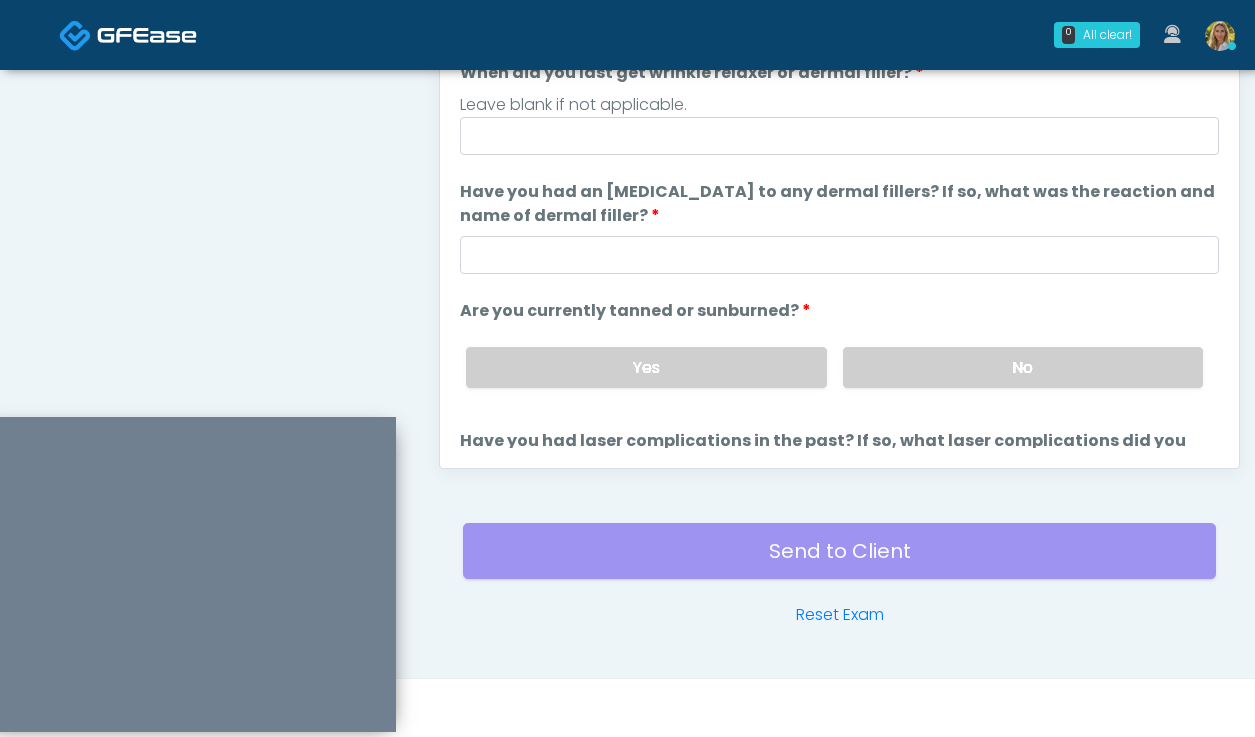 scroll, scrollTop: 0, scrollLeft: 0, axis: both 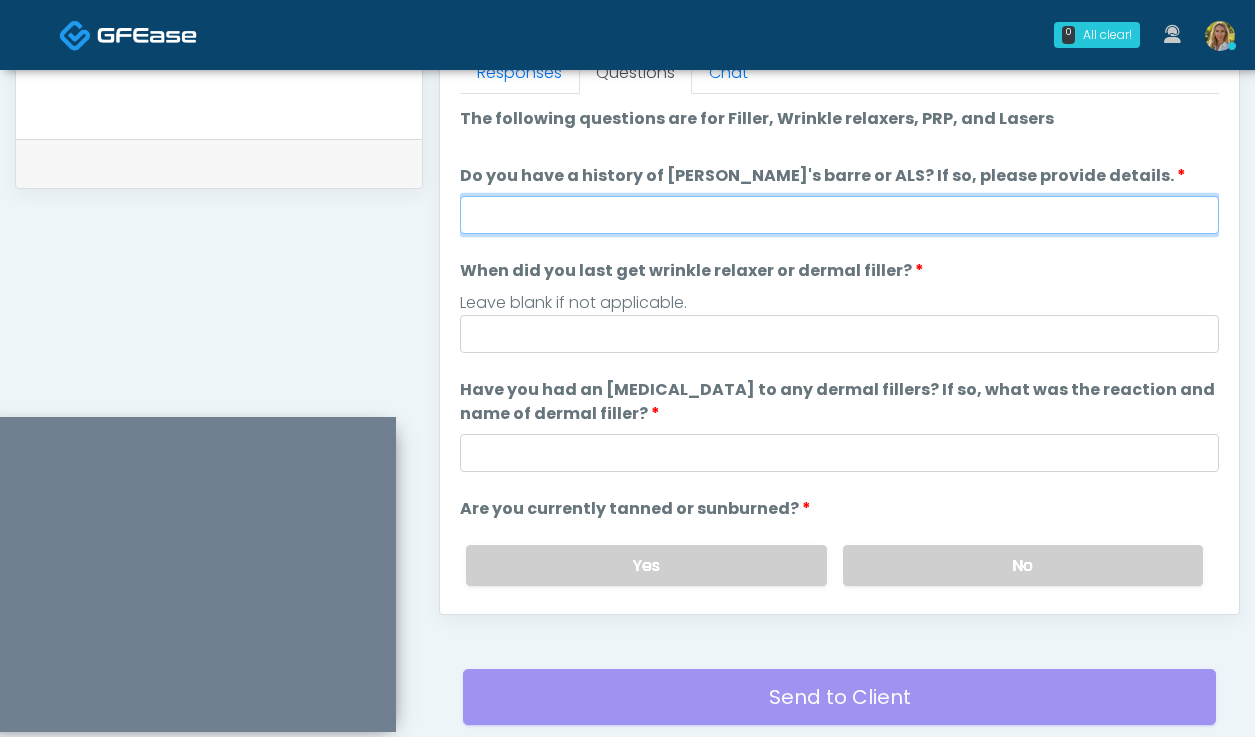 click on "Do you have a history of Guillain's barre or ALS? If so, please provide details." at bounding box center (839, 215) 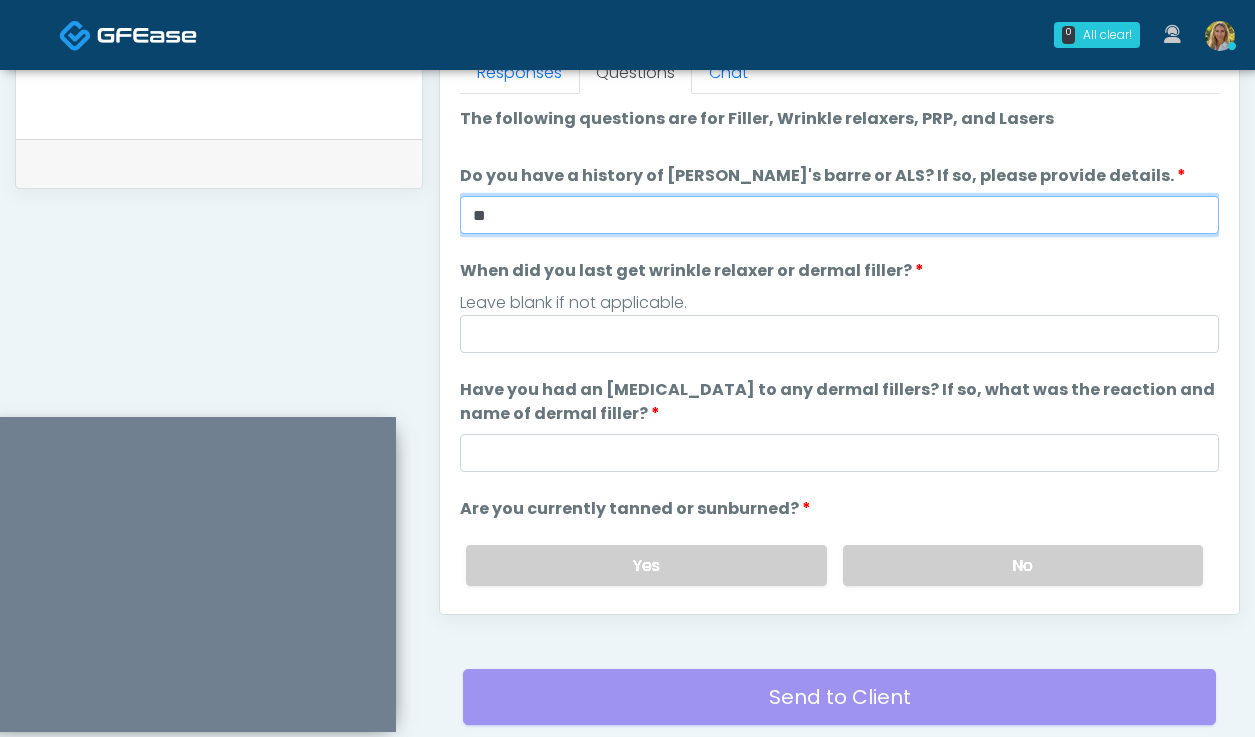 type on "**" 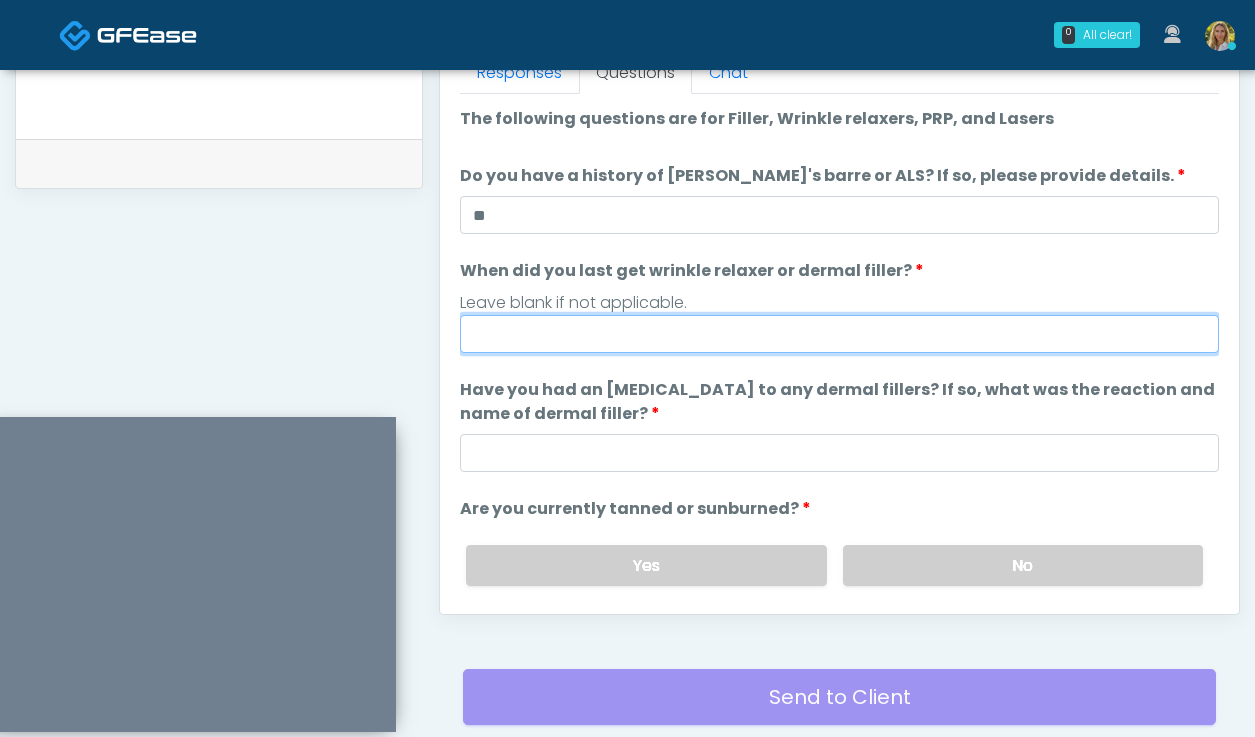 click on "When did you last get wrinkle relaxer or dermal filler?" at bounding box center (839, 334) 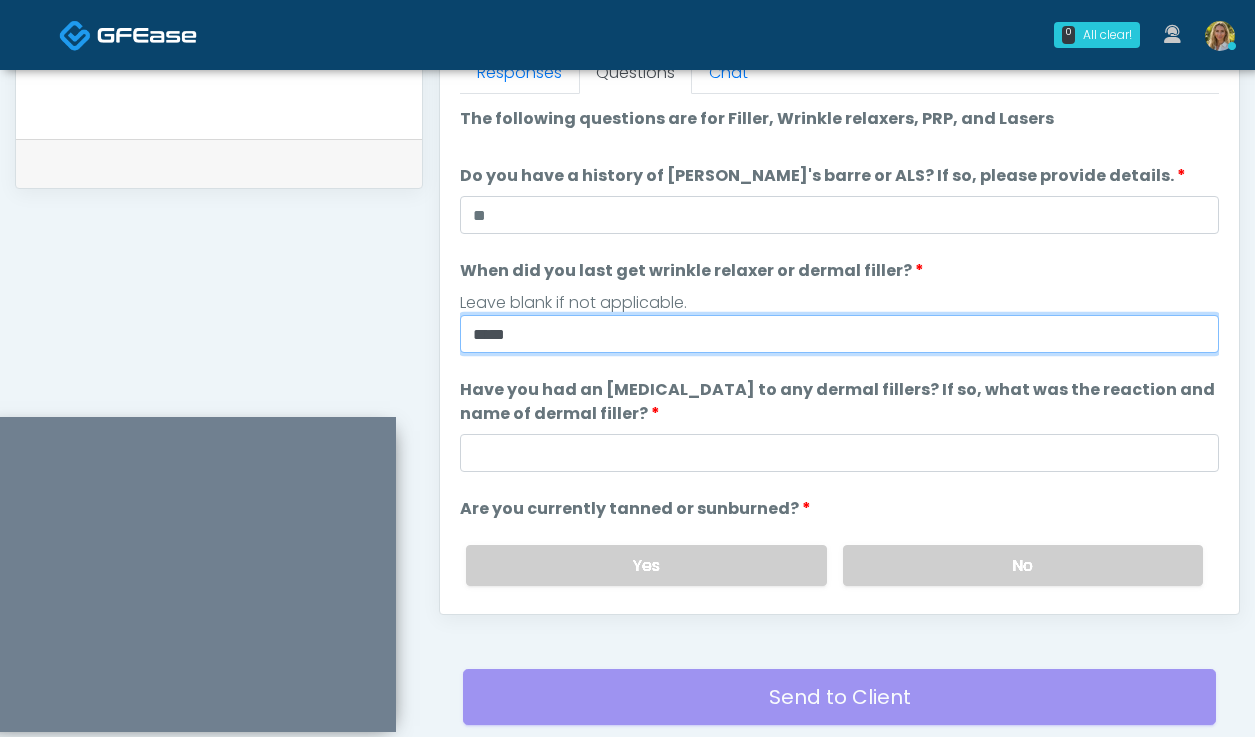 type on "*****" 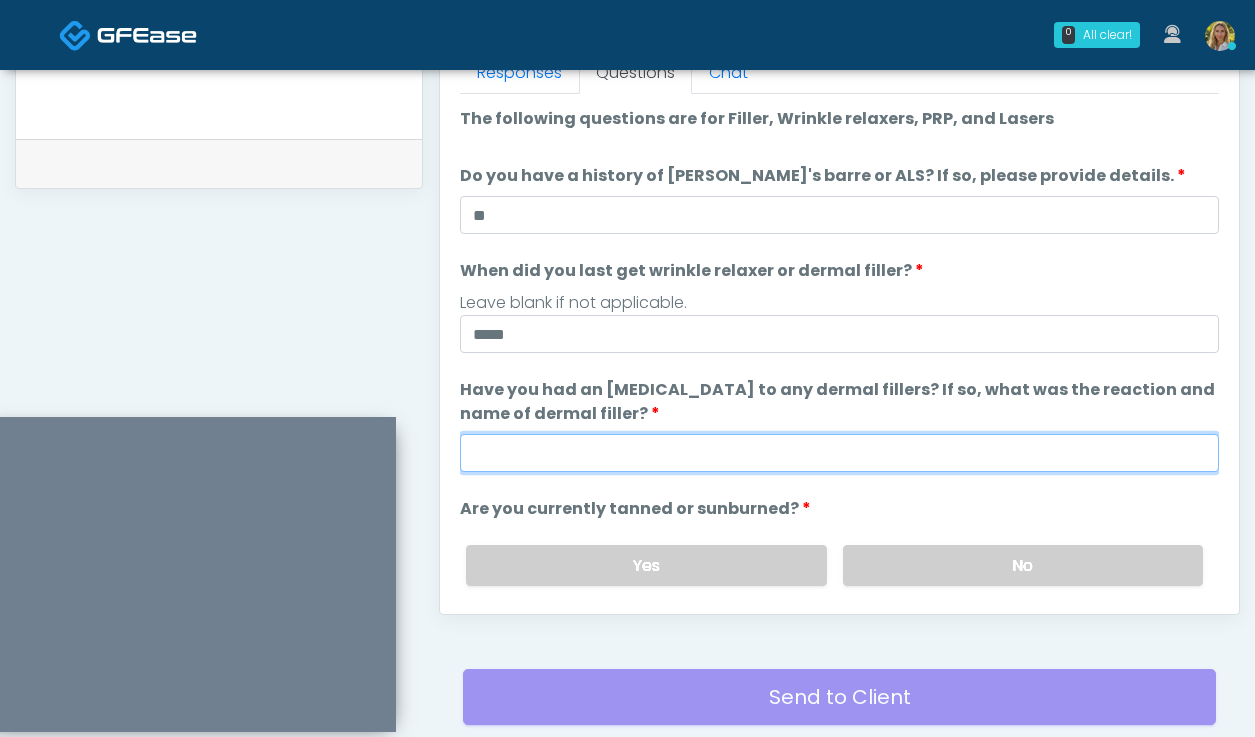 click on "Have you had an allergic response to any dermal fillers? If so, what was the reaction and name of dermal filler?" at bounding box center (839, 453) 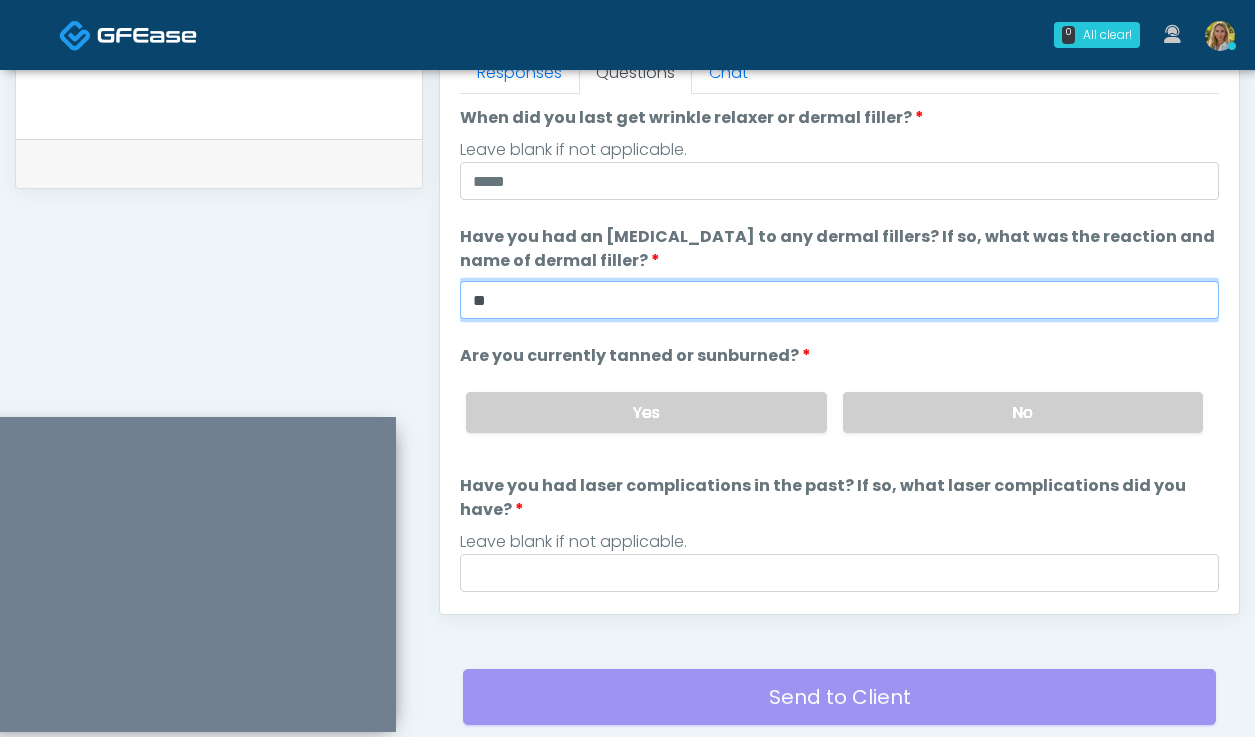 scroll, scrollTop: 159, scrollLeft: 0, axis: vertical 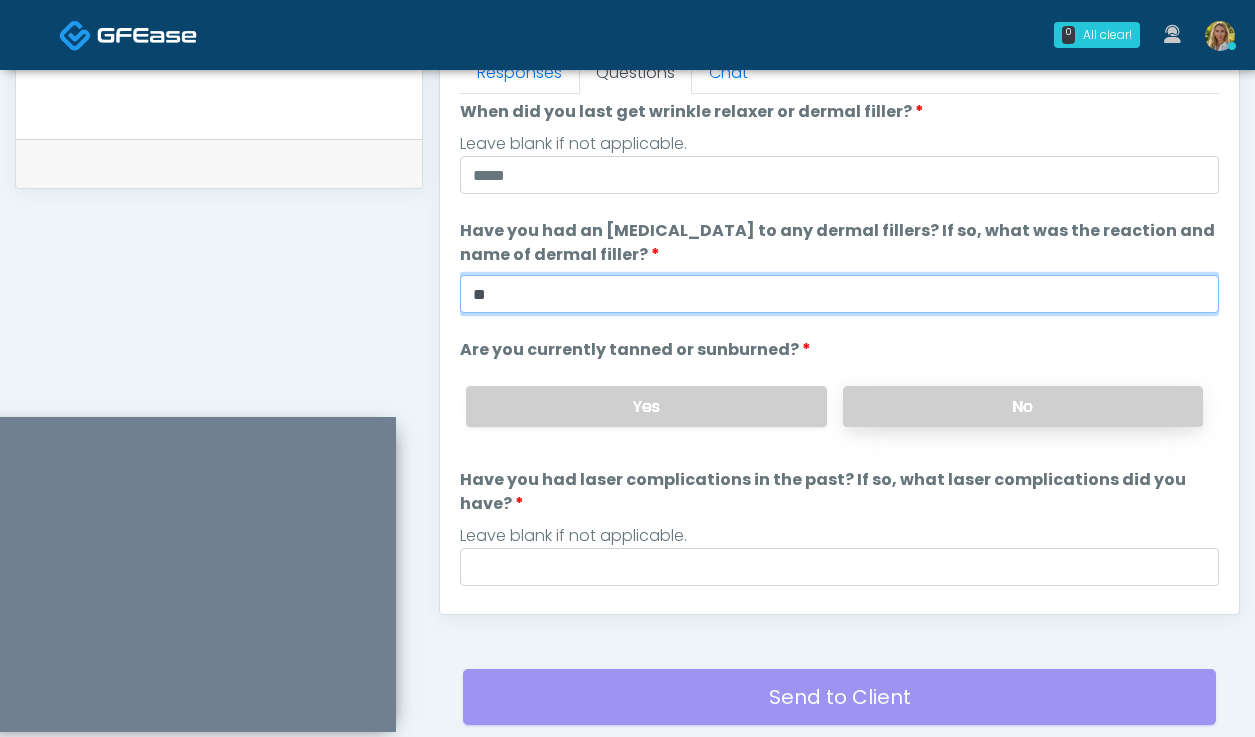type on "**" 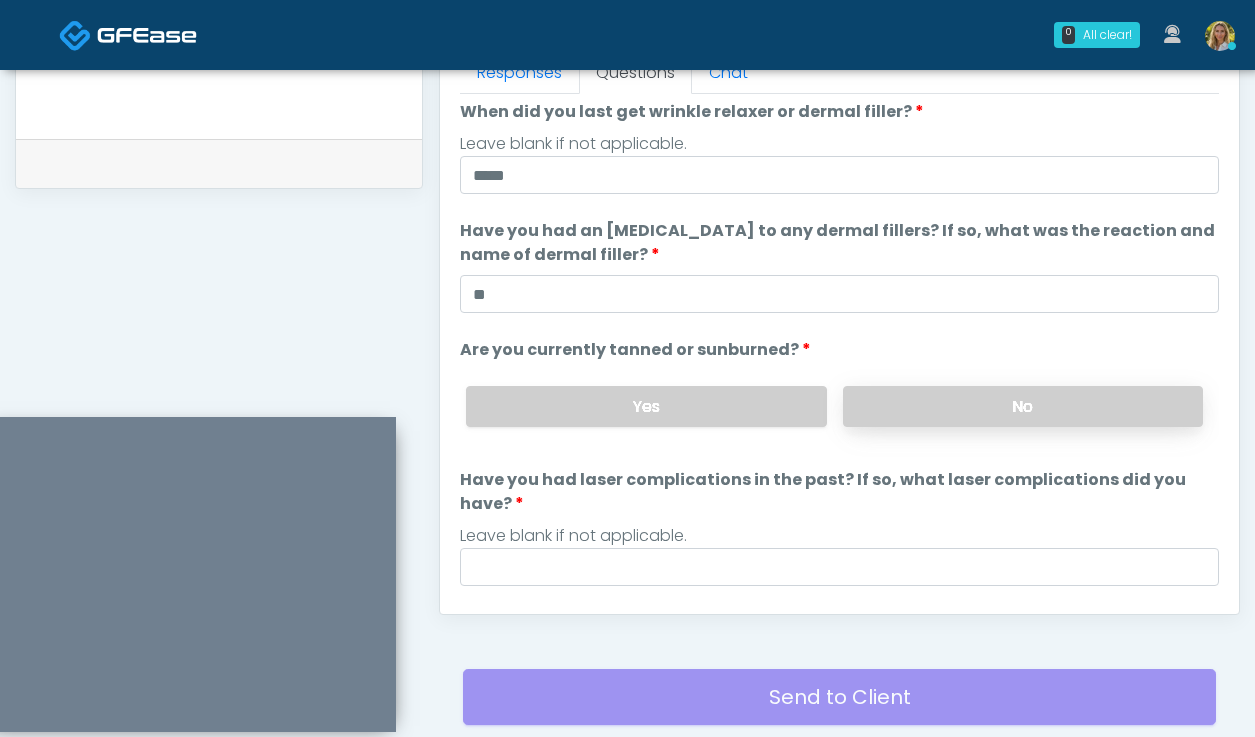 click on "No" at bounding box center (1023, 406) 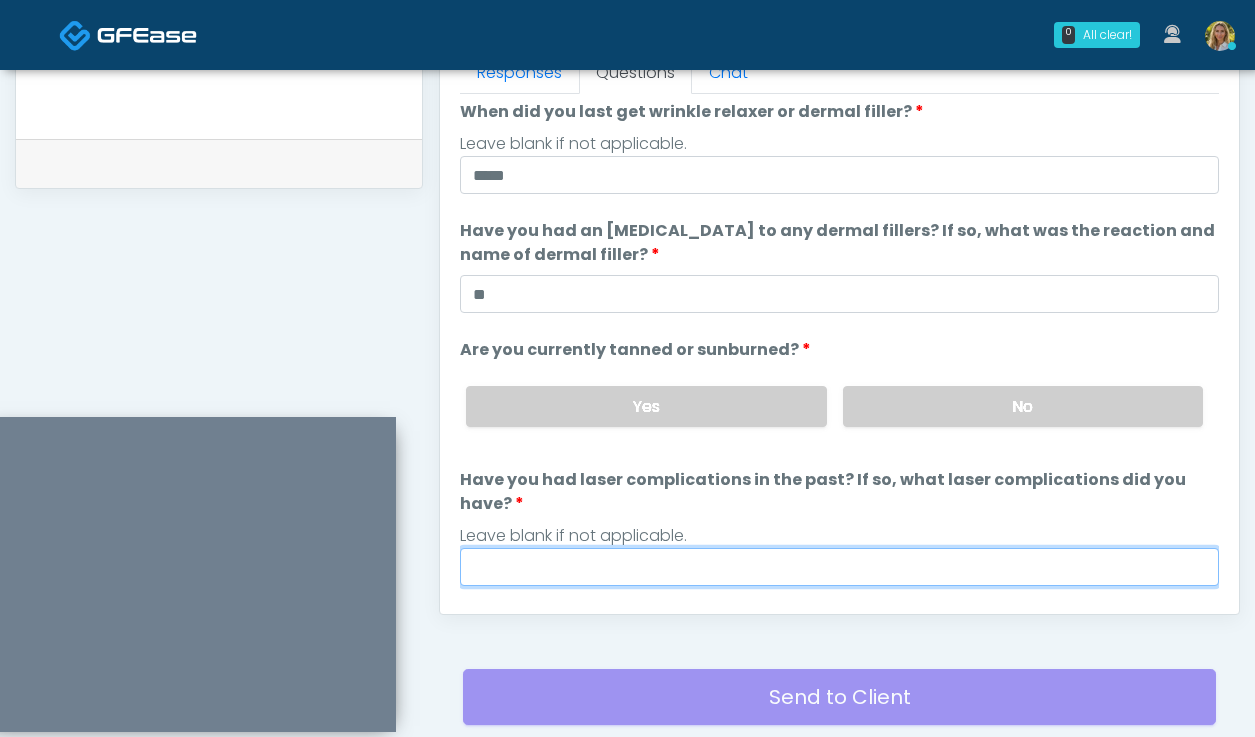 click on "Have you had laser complications in the past? If so, what laser complications did you have?" at bounding box center (839, 567) 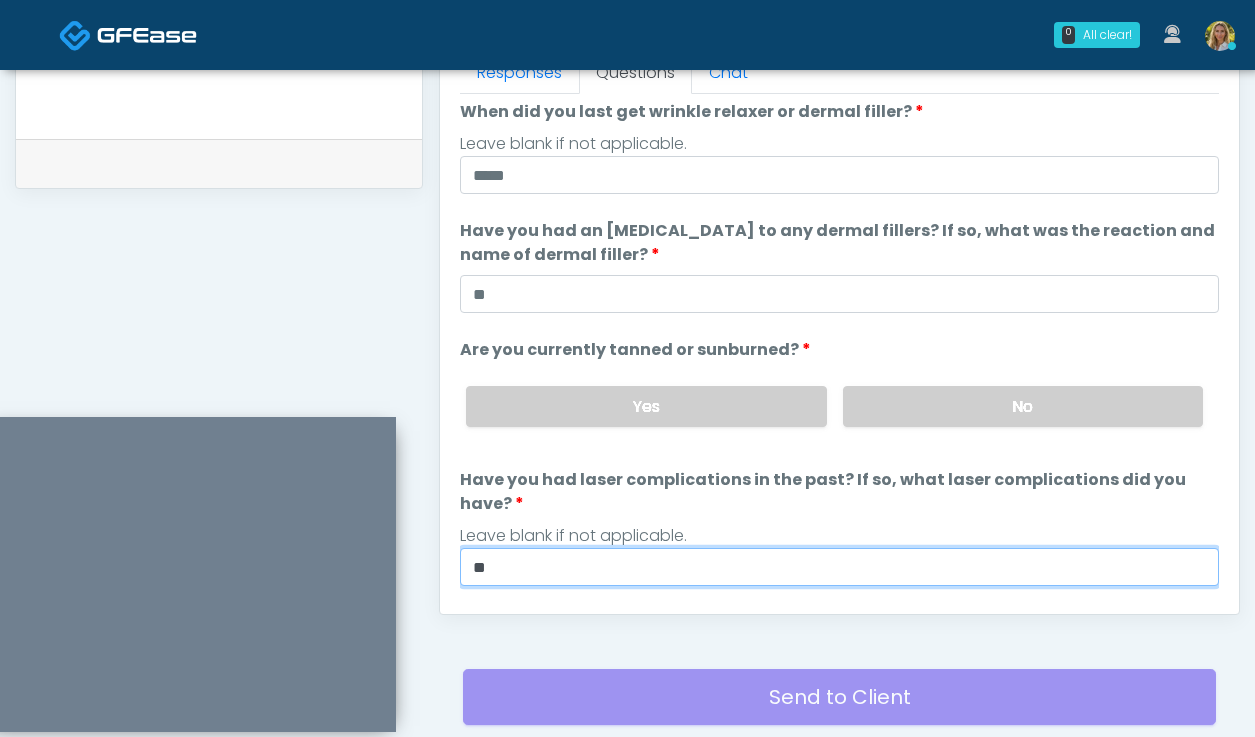 scroll, scrollTop: 365, scrollLeft: 0, axis: vertical 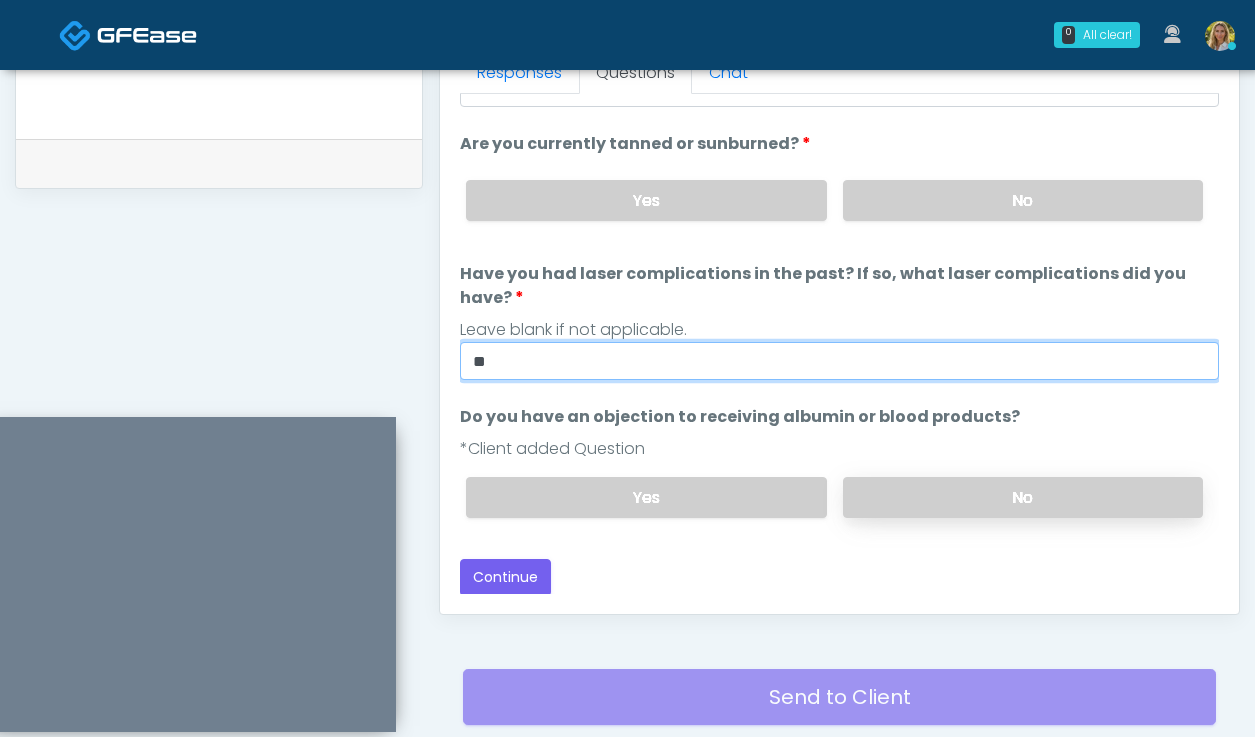type on "**" 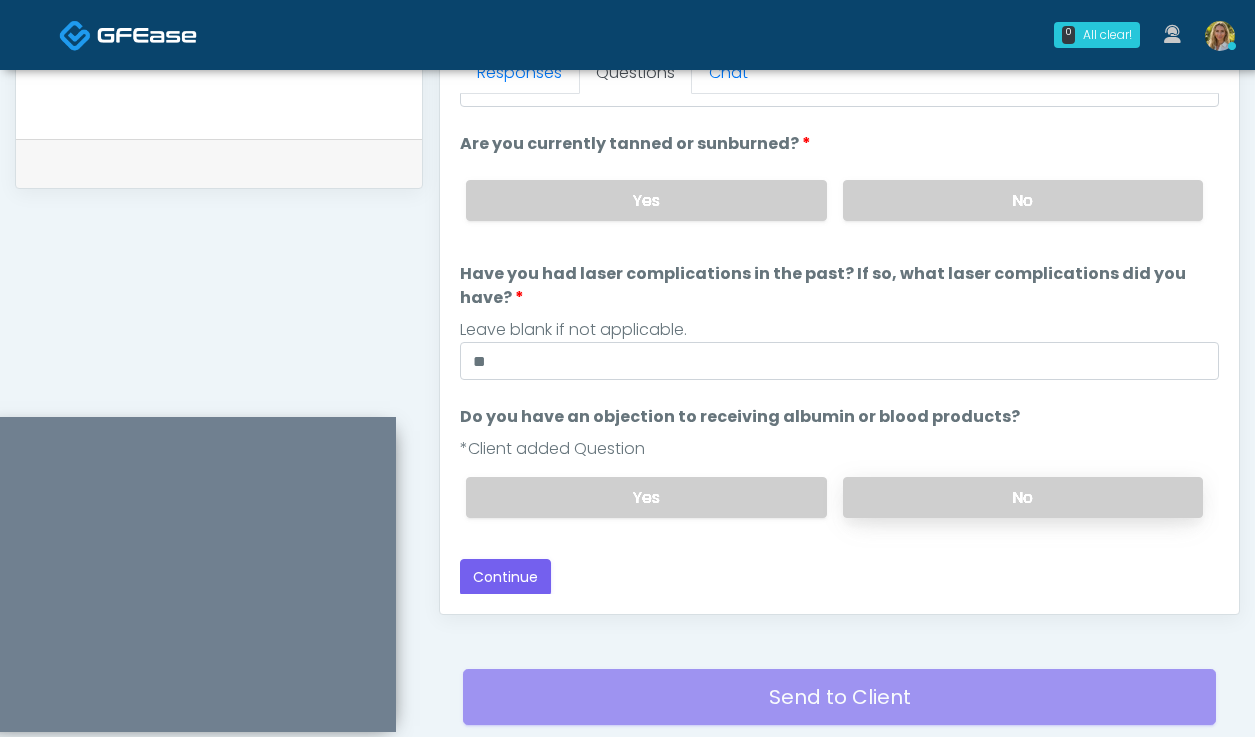 click on "No" at bounding box center [1023, 497] 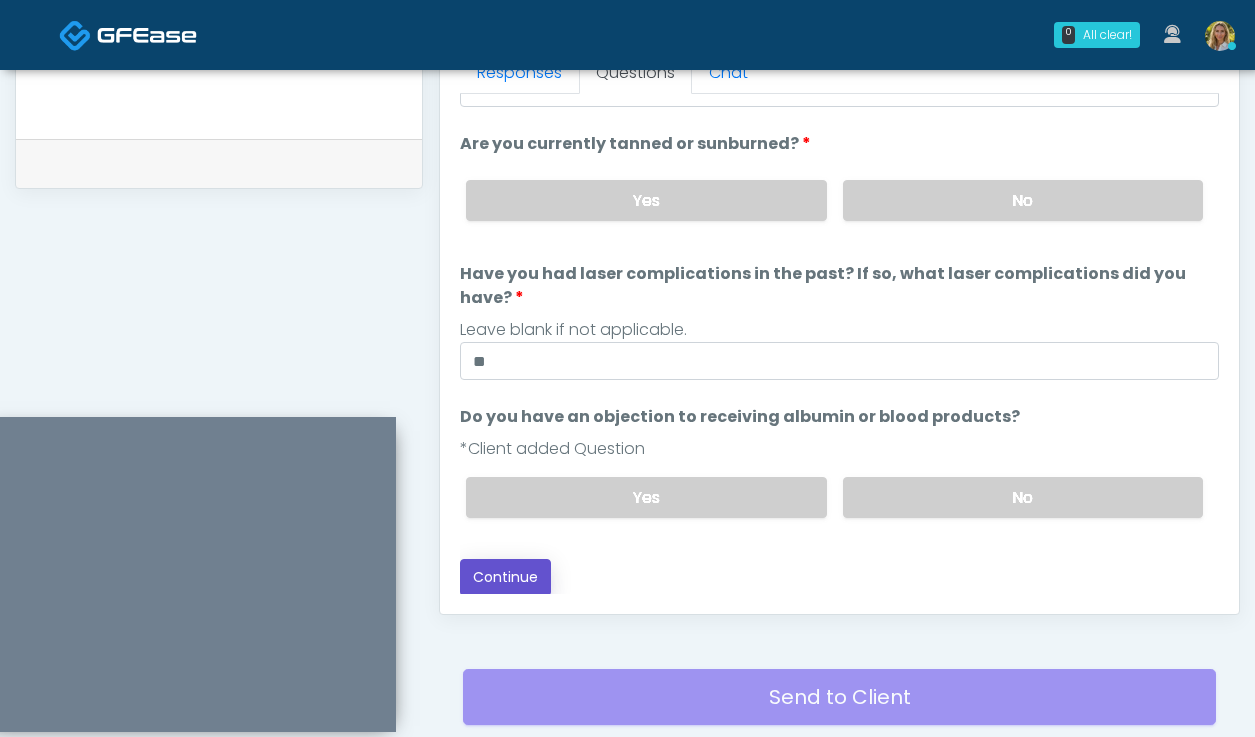 click on "Continue" at bounding box center (505, 577) 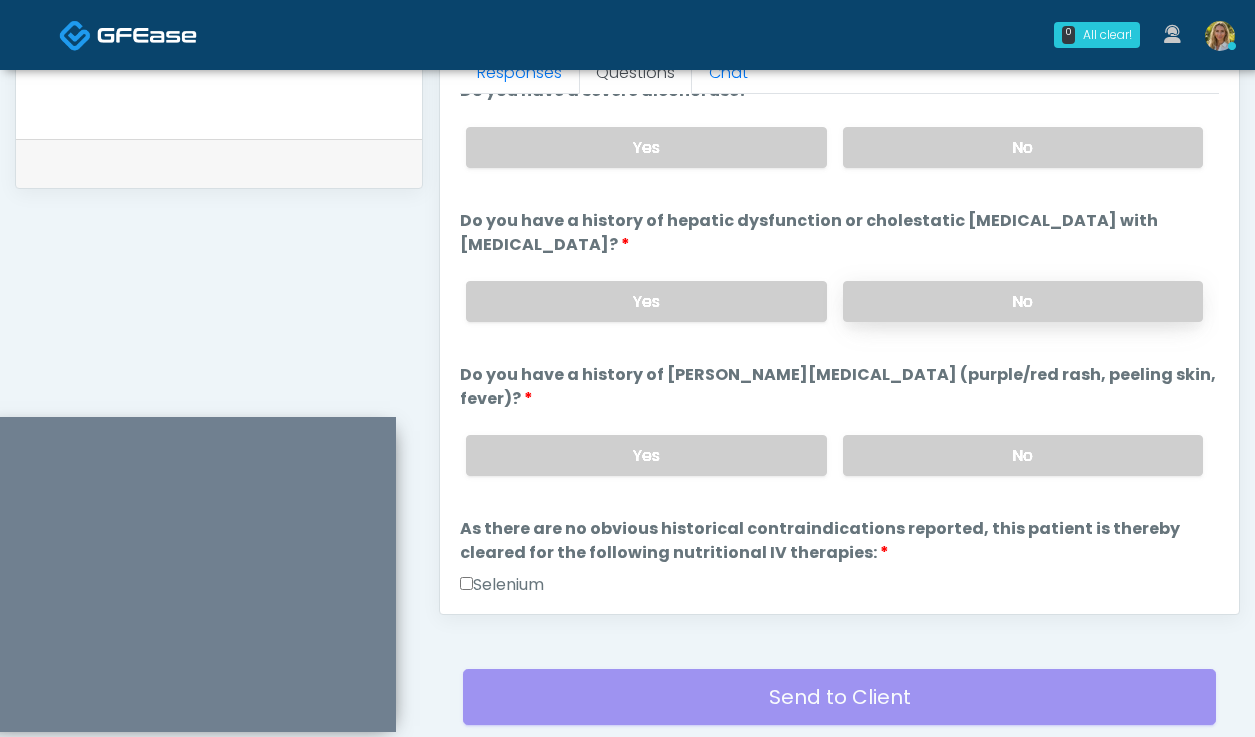 click on "No" at bounding box center [1023, 301] 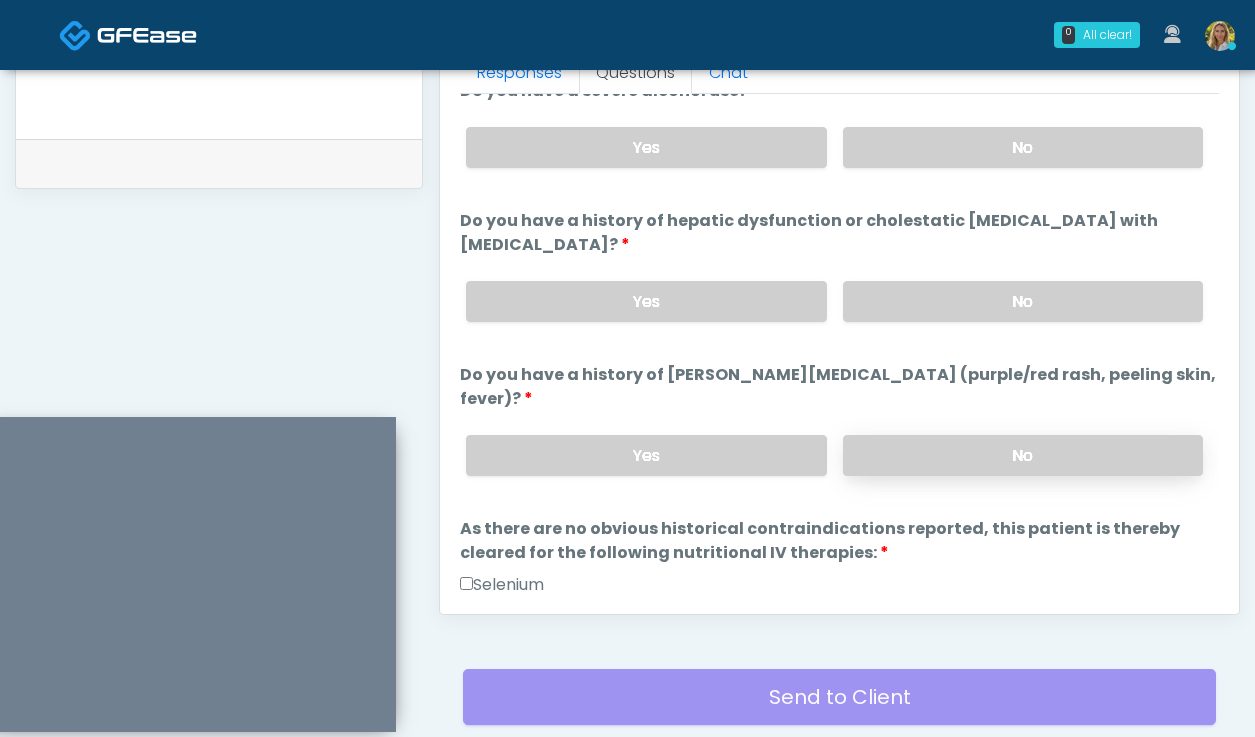click on "No" at bounding box center (1023, 455) 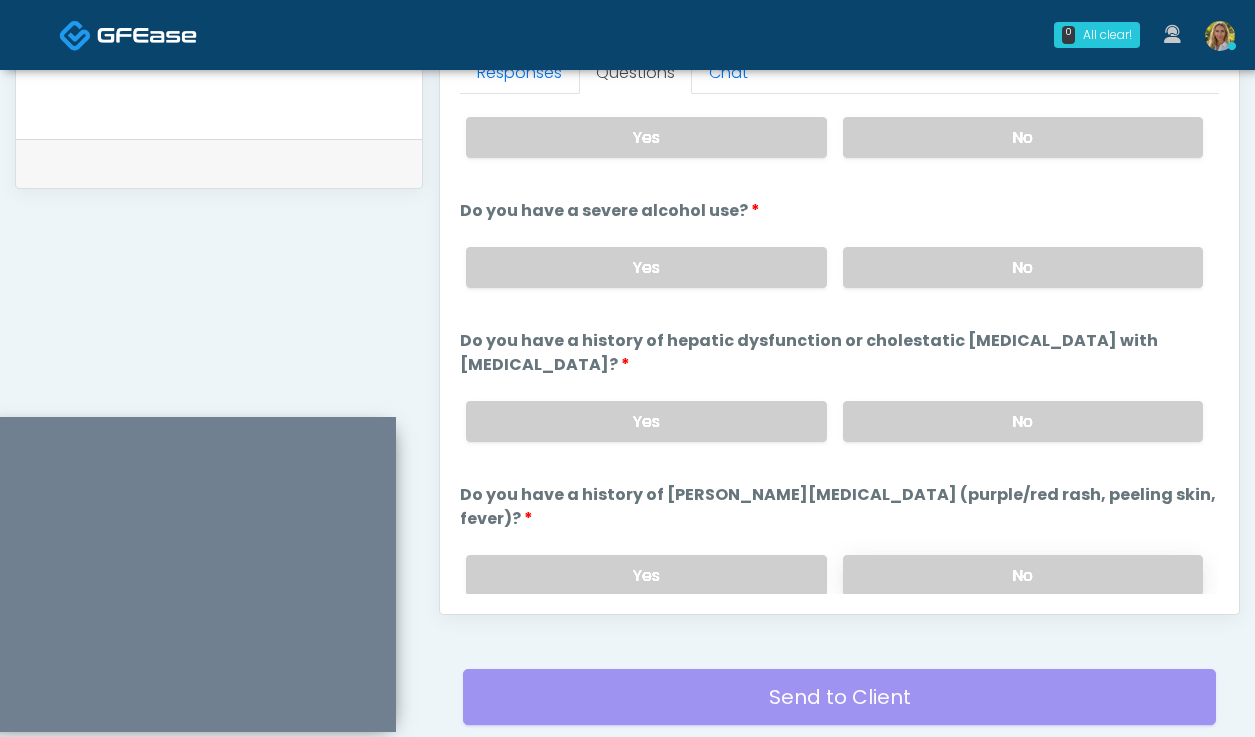 scroll, scrollTop: 223, scrollLeft: 0, axis: vertical 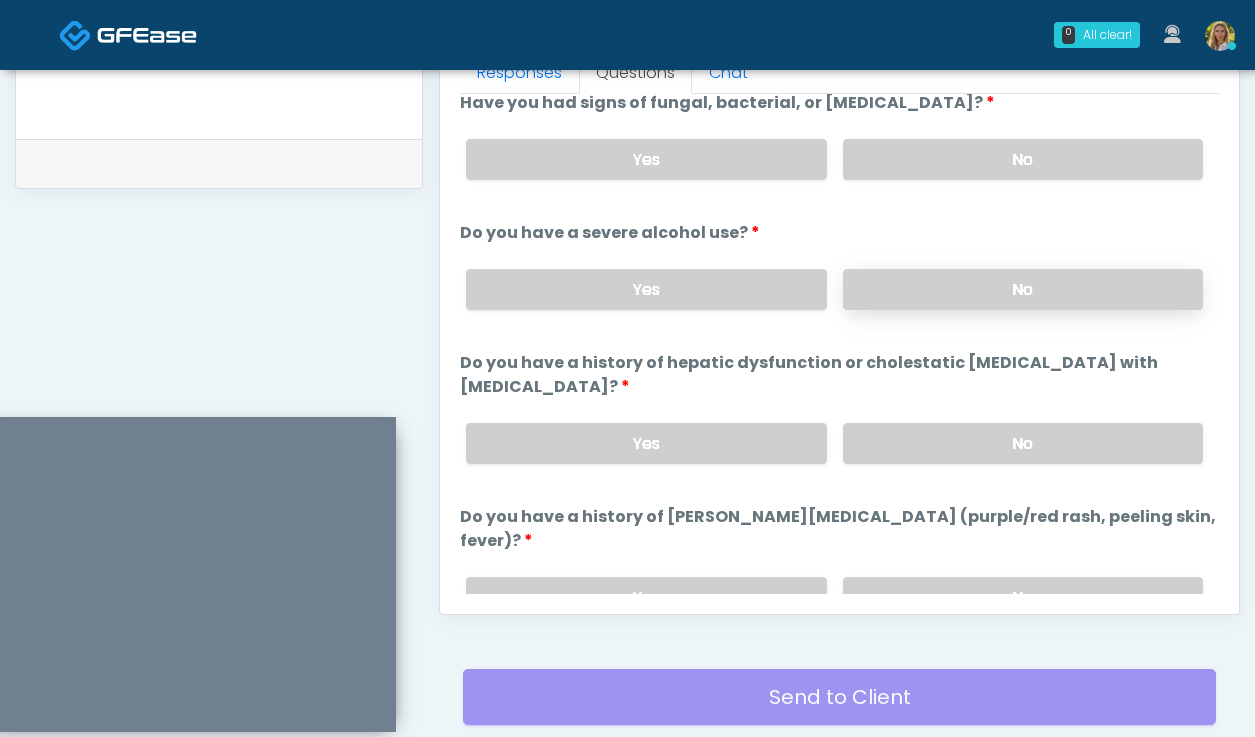 click on "No" at bounding box center (1023, 289) 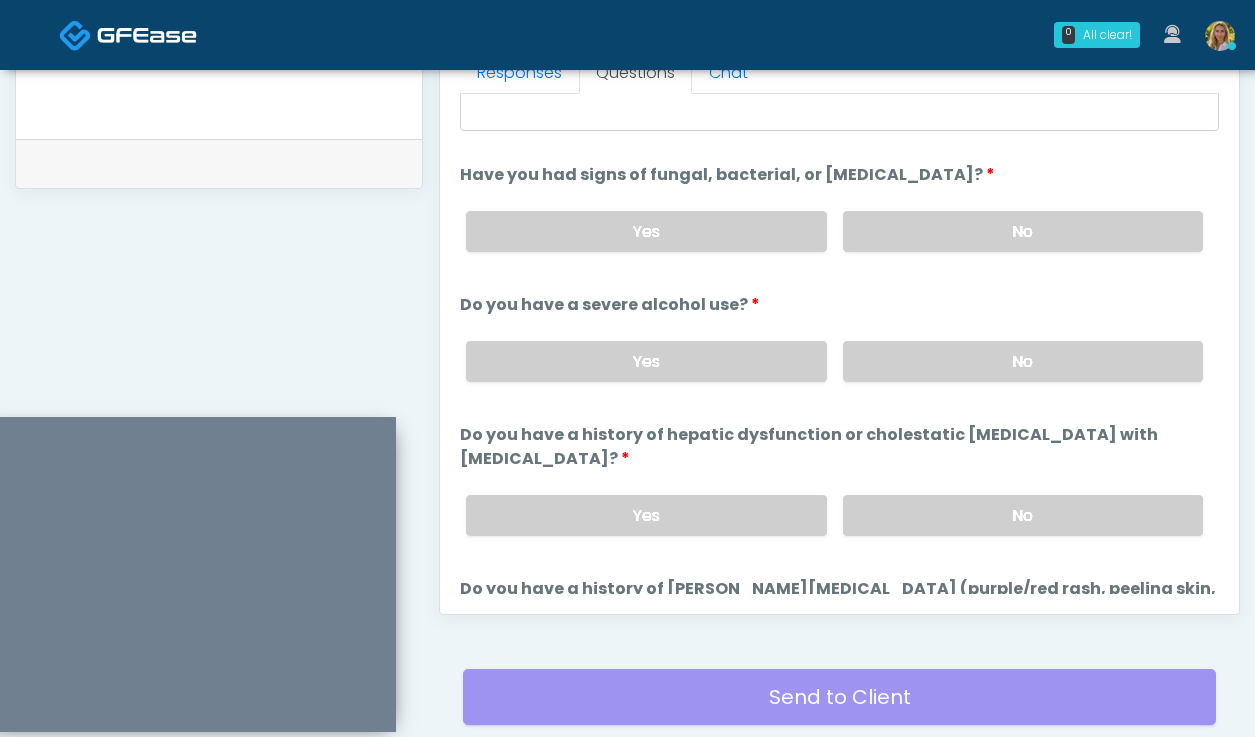 scroll, scrollTop: 133, scrollLeft: 0, axis: vertical 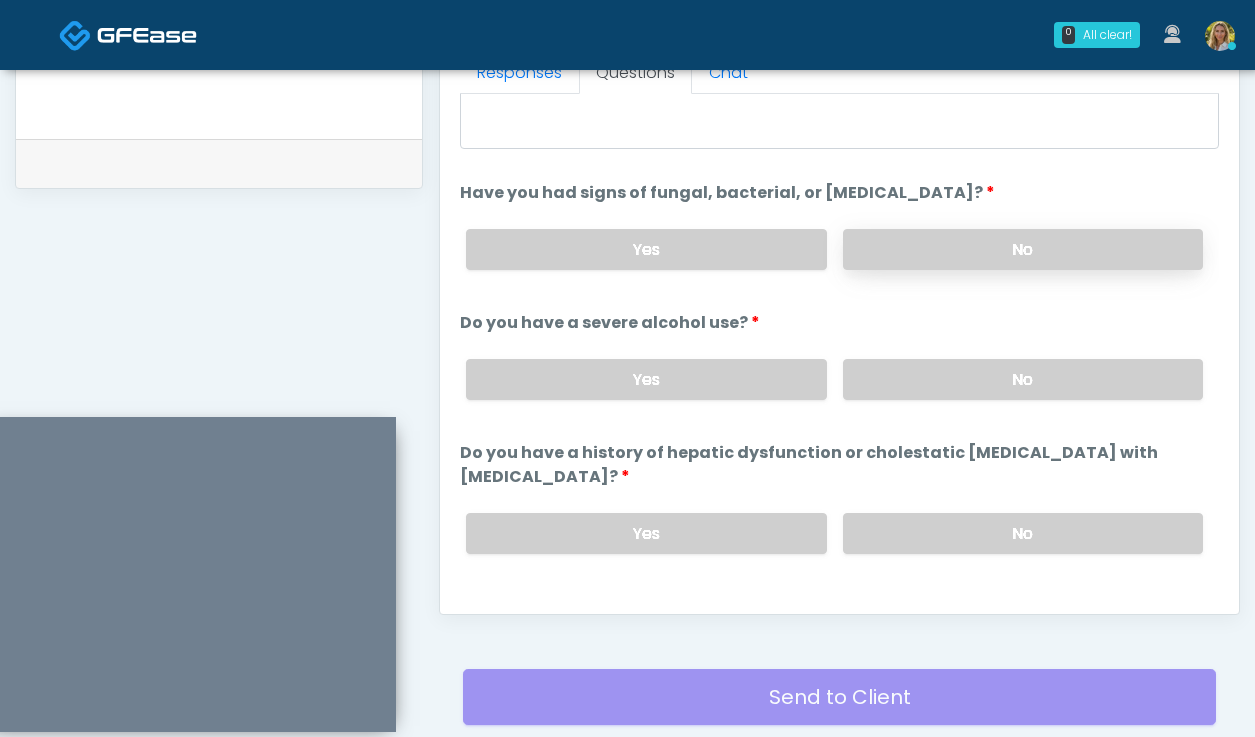 click on "No" at bounding box center (1023, 249) 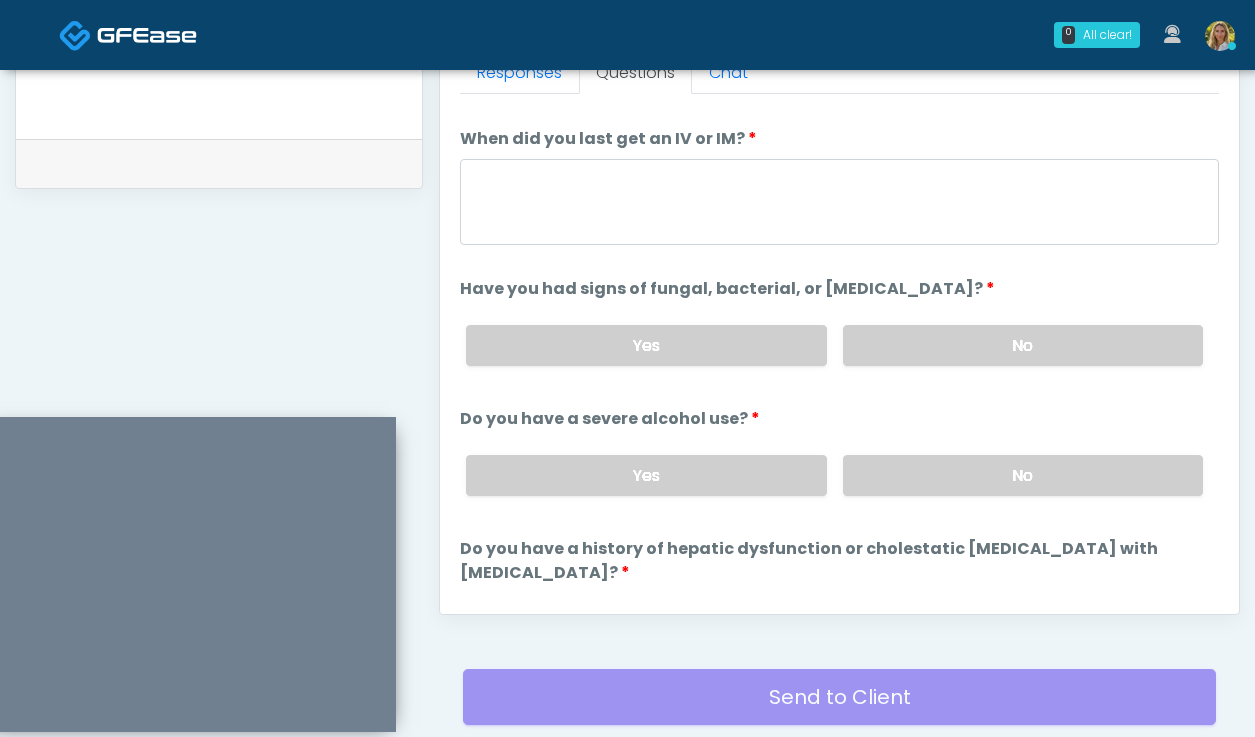 scroll, scrollTop: 0, scrollLeft: 0, axis: both 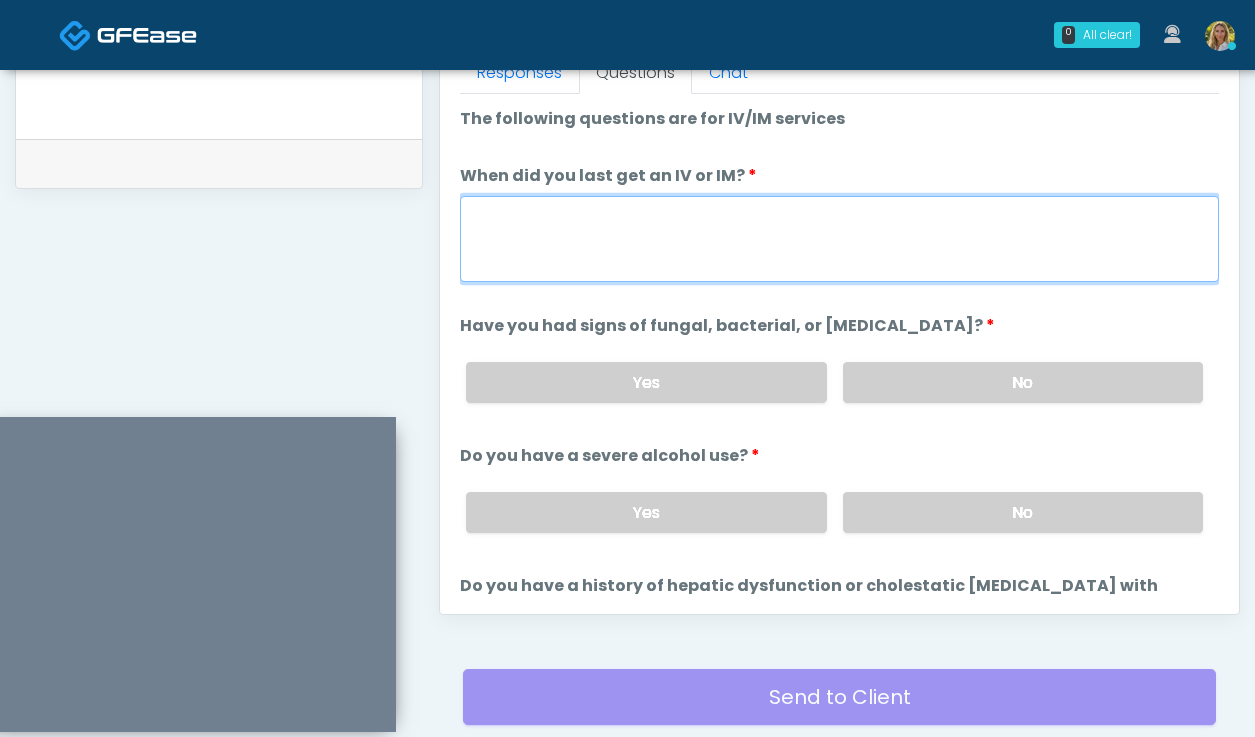 click on "When did you last get an IV or IM?" at bounding box center [839, 239] 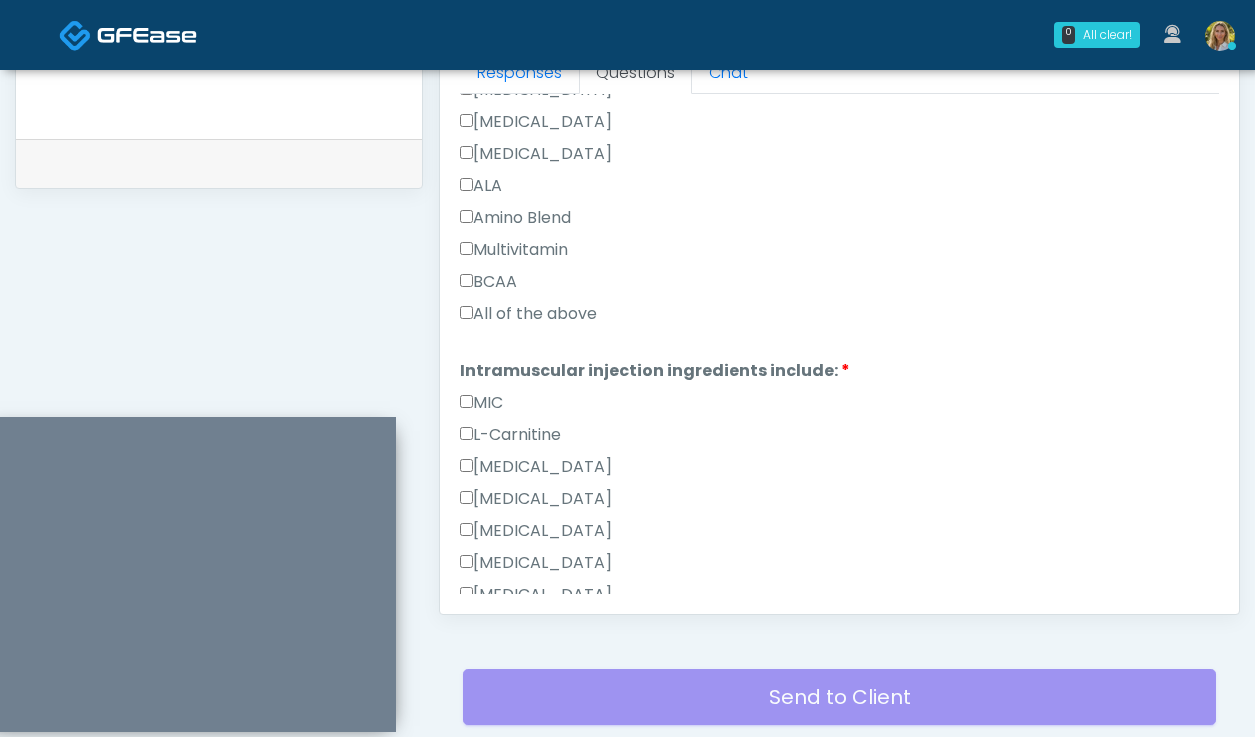 type on "**********" 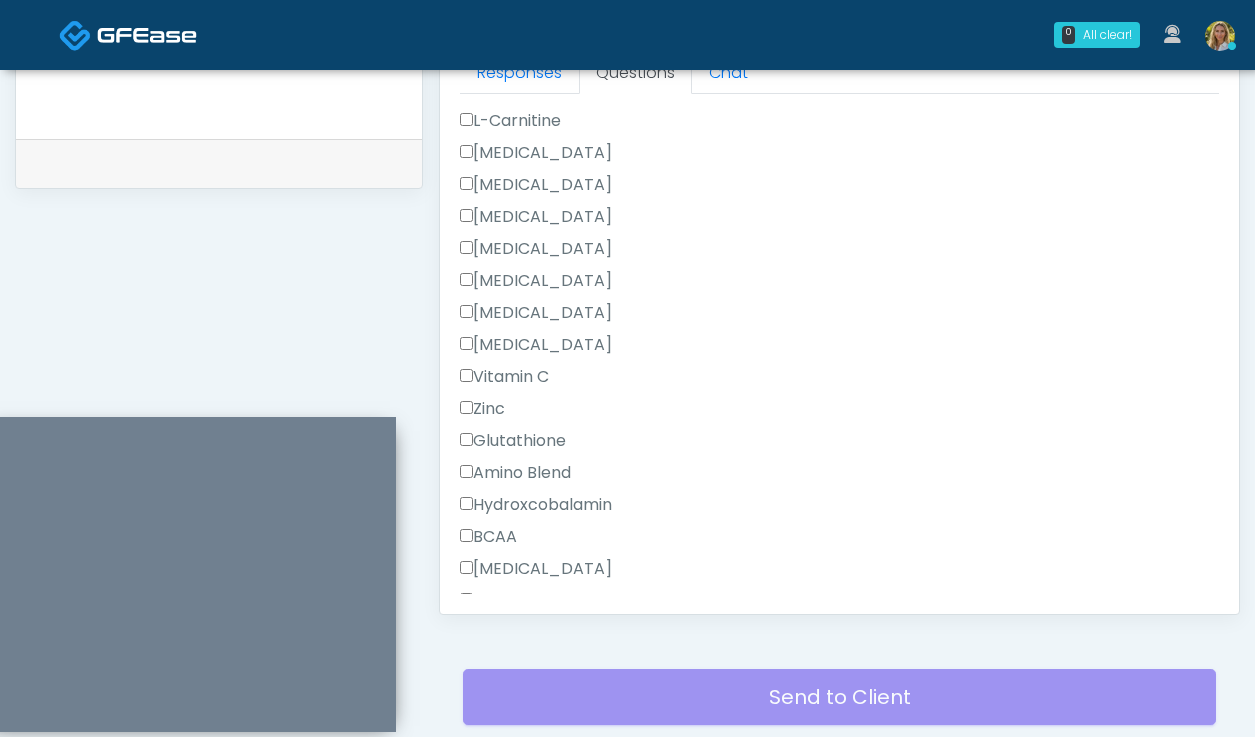 scroll, scrollTop: 2354, scrollLeft: 0, axis: vertical 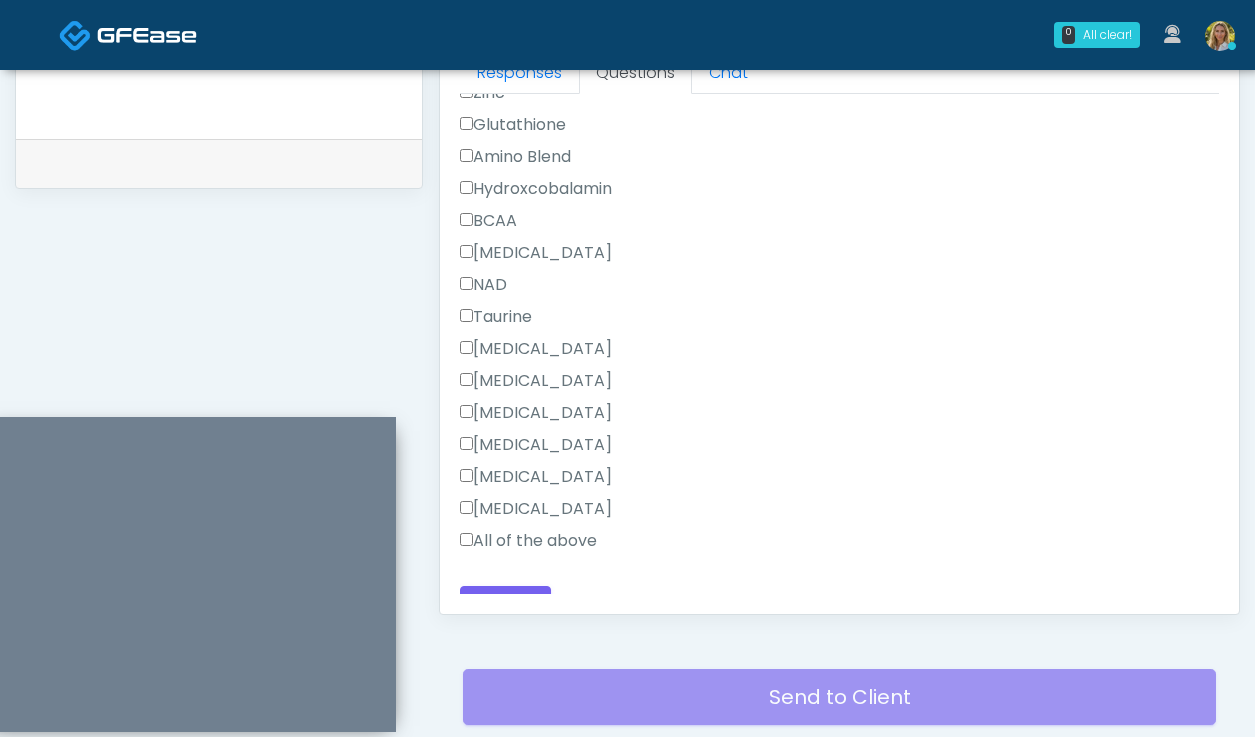 click on "Reglan" at bounding box center (839, 513) 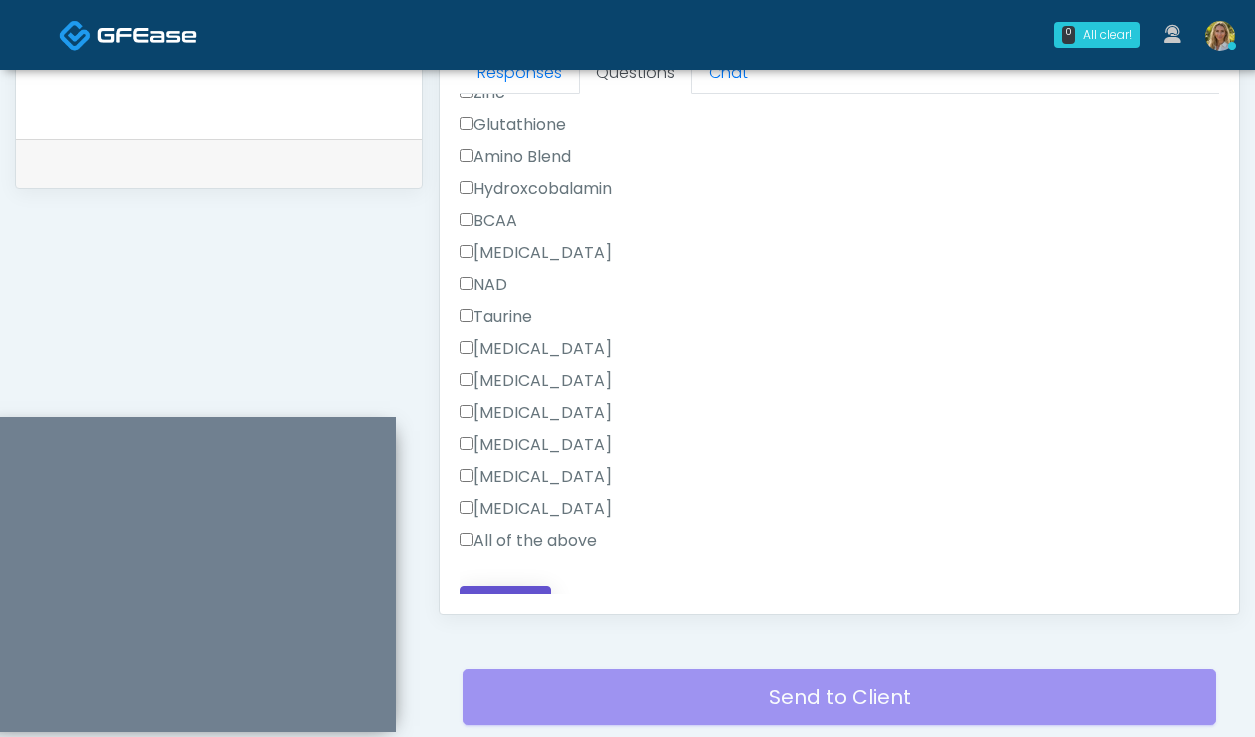 click on "Continue" at bounding box center (505, 604) 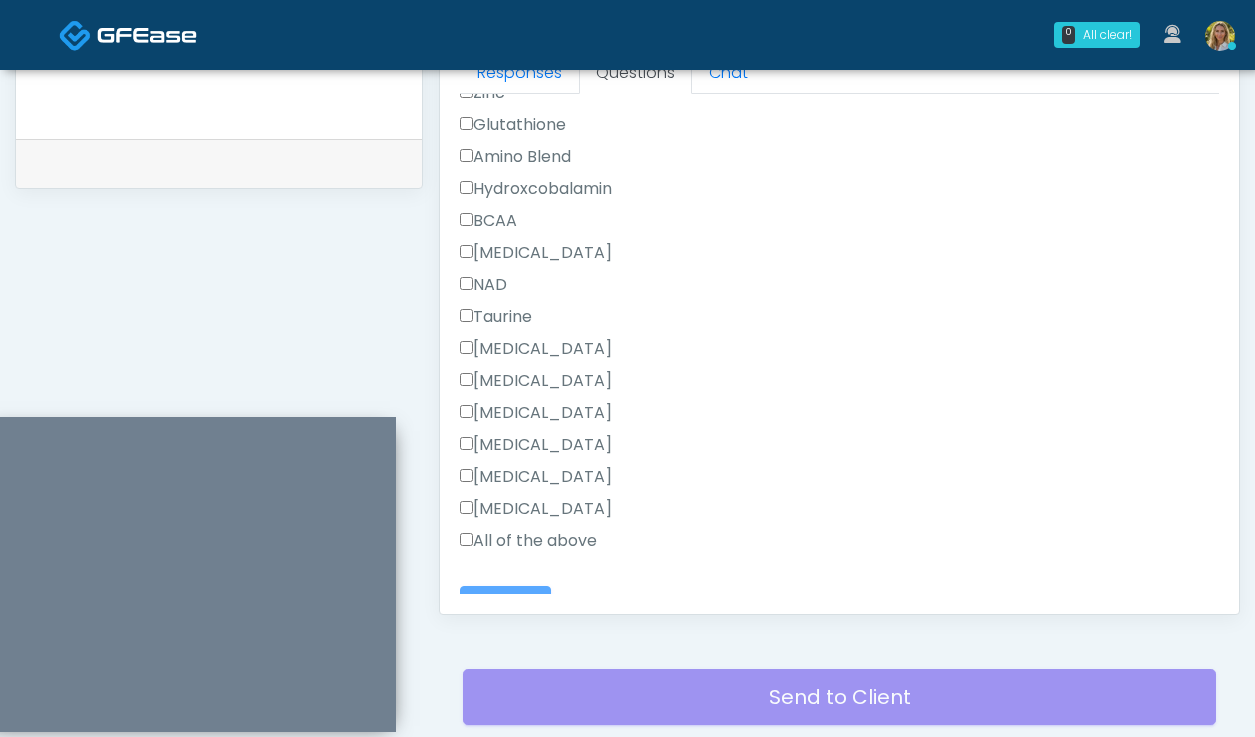 scroll, scrollTop: 0, scrollLeft: 0, axis: both 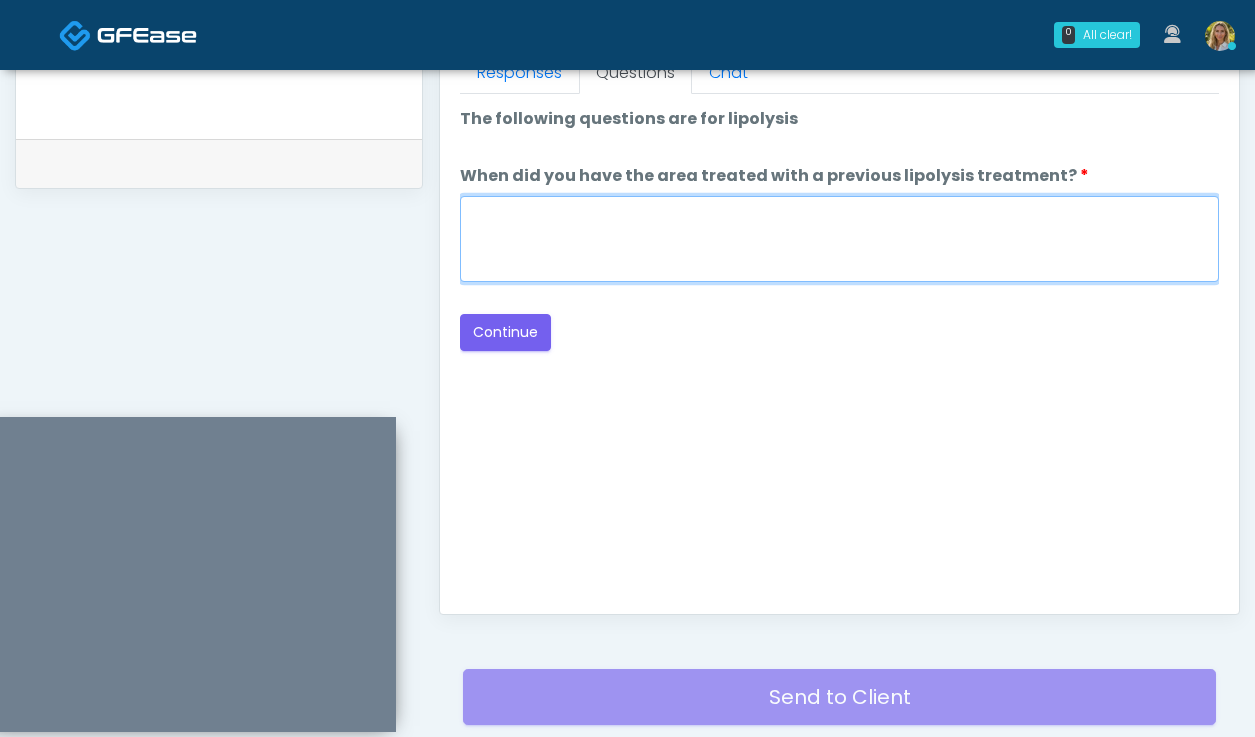 click on "When did you have the area treated with a previous lipolysis treatment?" at bounding box center [839, 239] 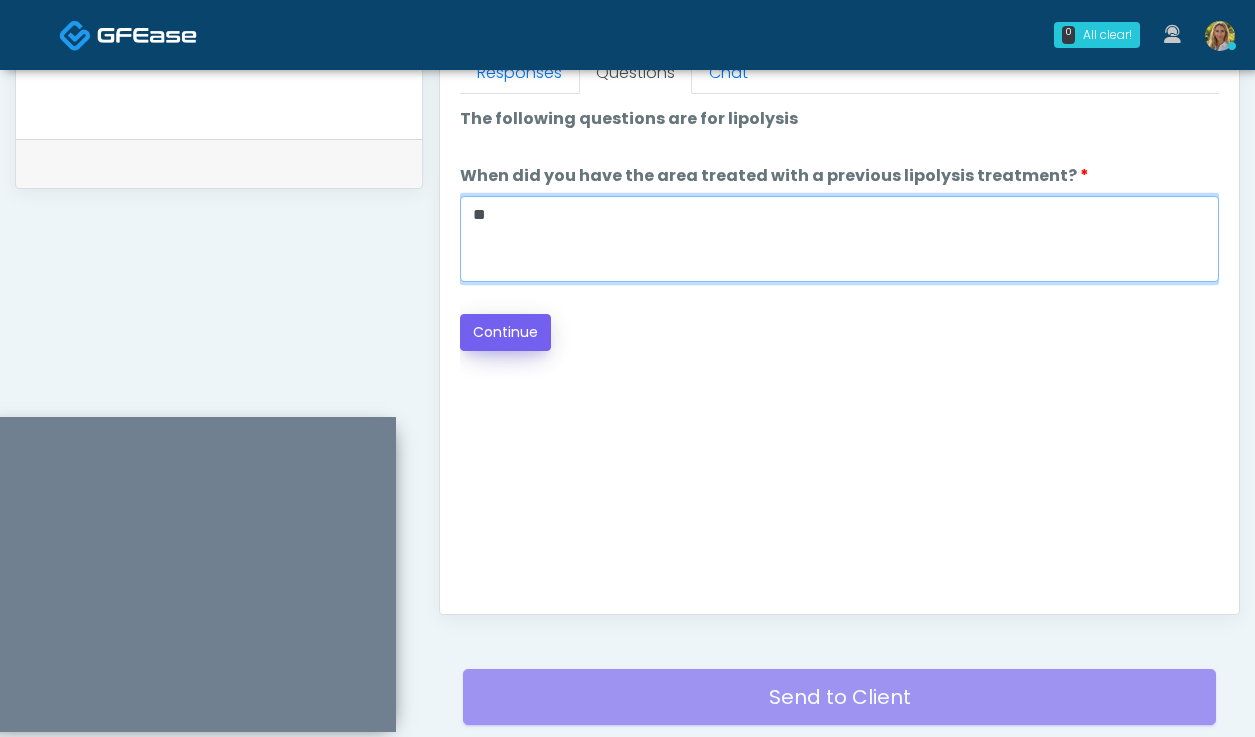 type on "**" 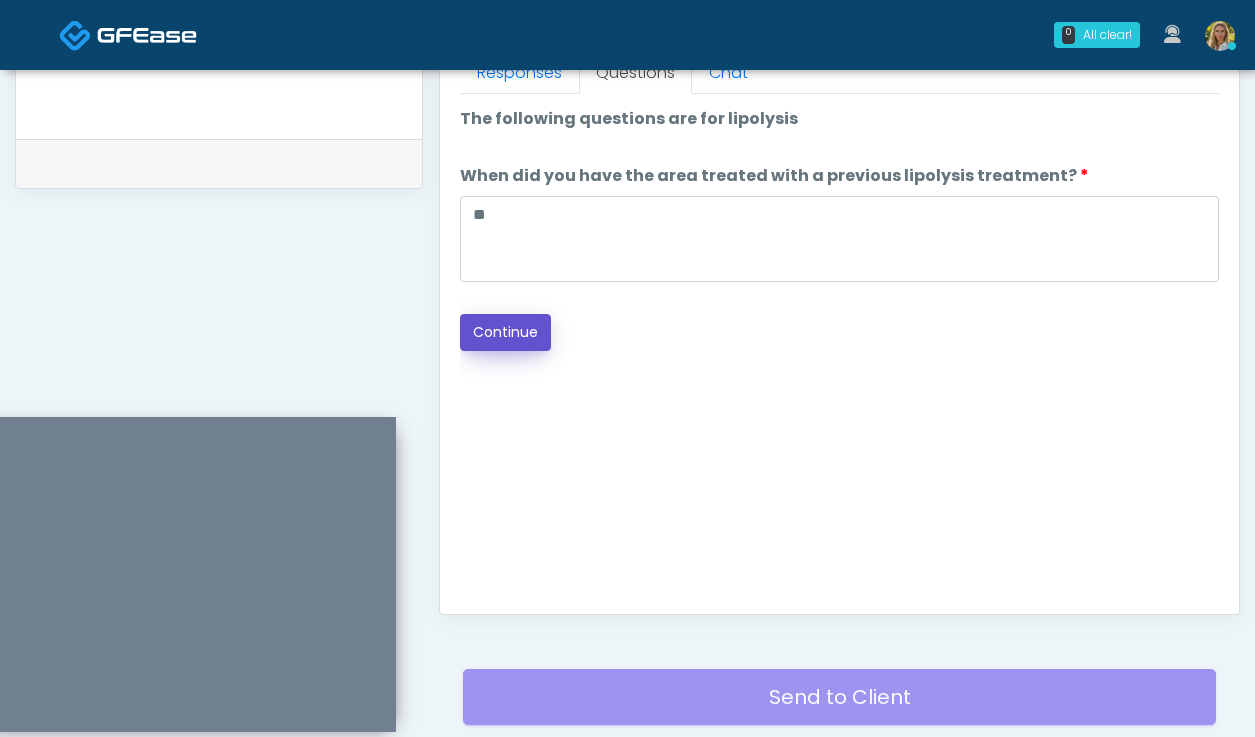 click on "Continue" at bounding box center (505, 332) 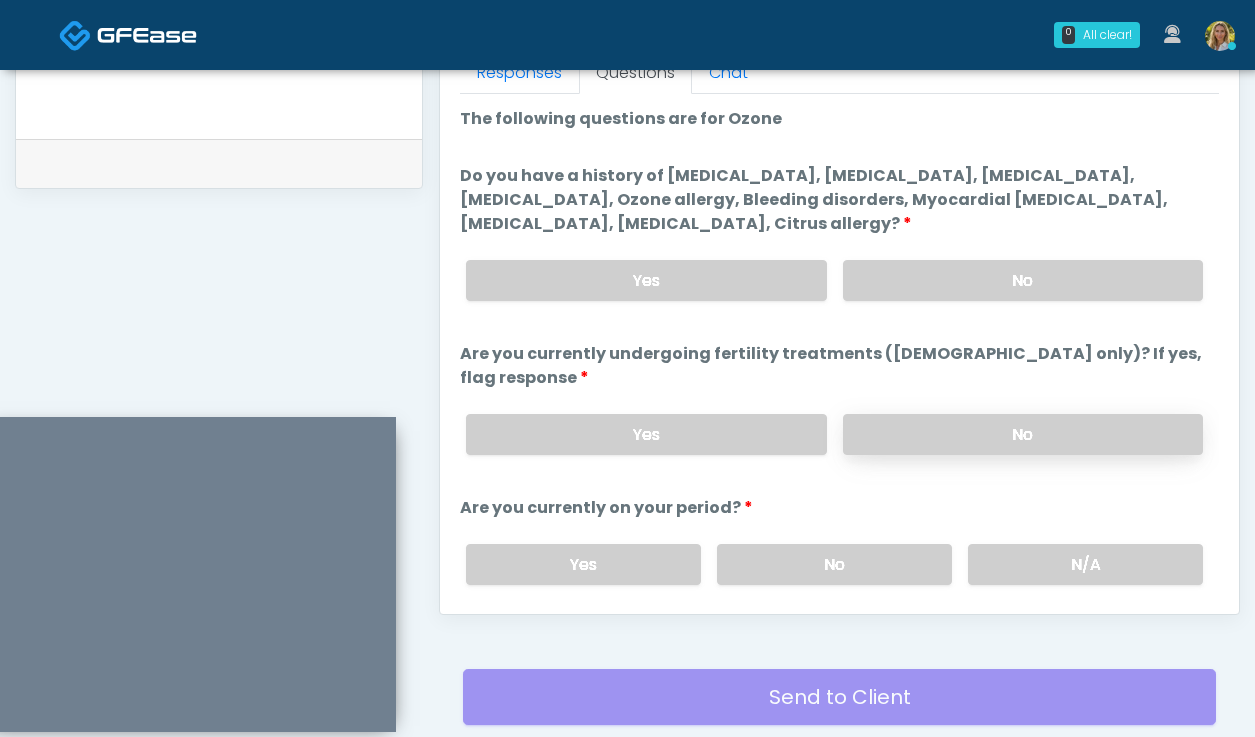 click on "No" at bounding box center [1023, 434] 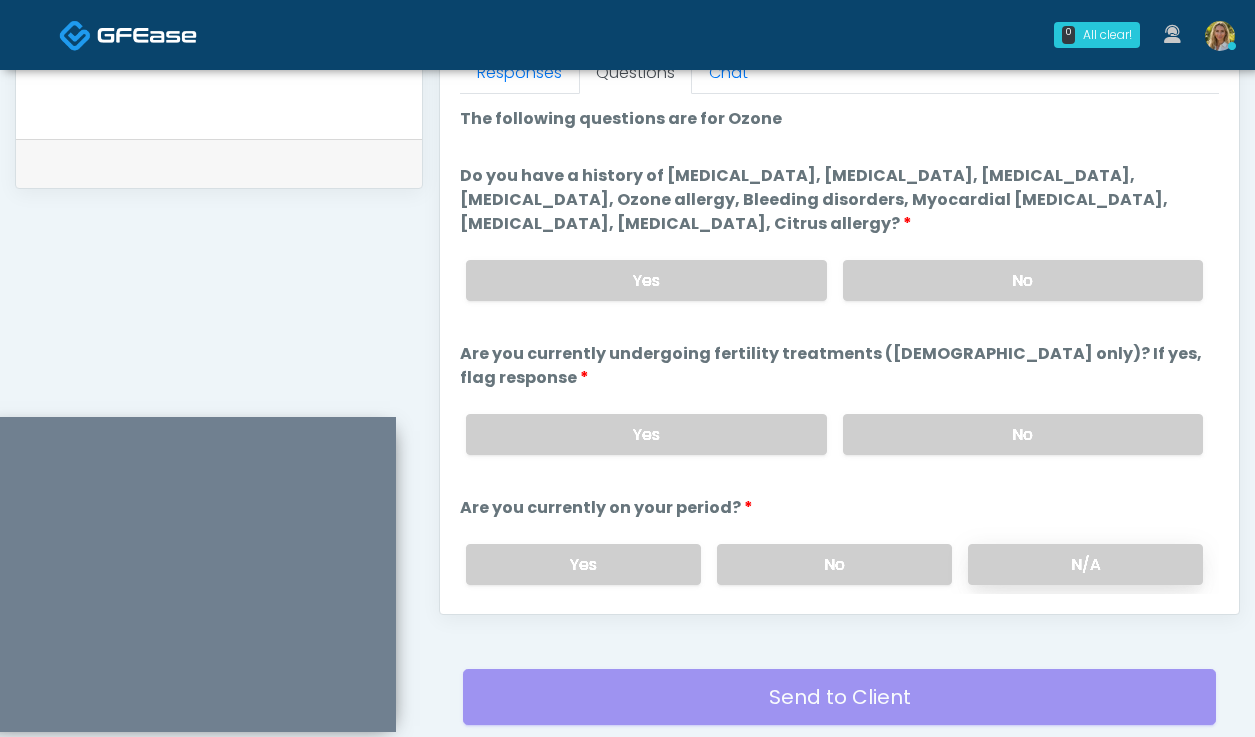 click on "N/A" at bounding box center (1085, 564) 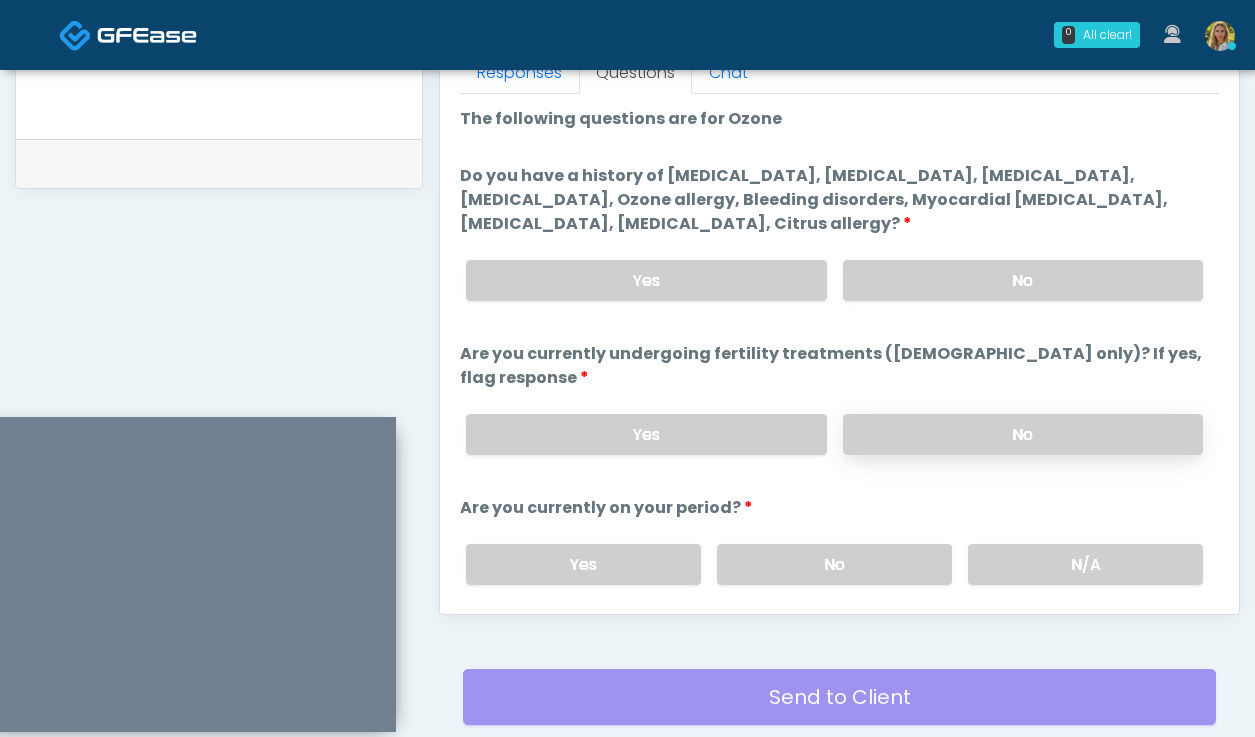 scroll, scrollTop: 882, scrollLeft: 0, axis: vertical 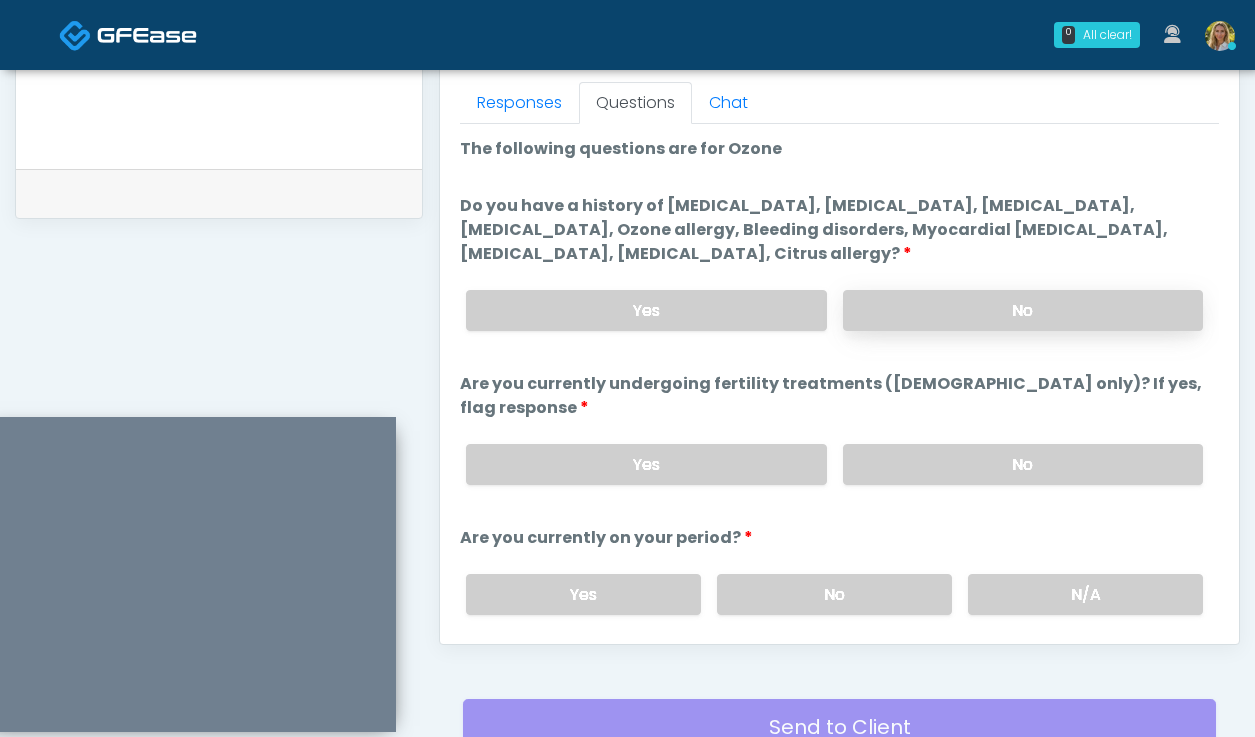 click on "No" at bounding box center (1023, 310) 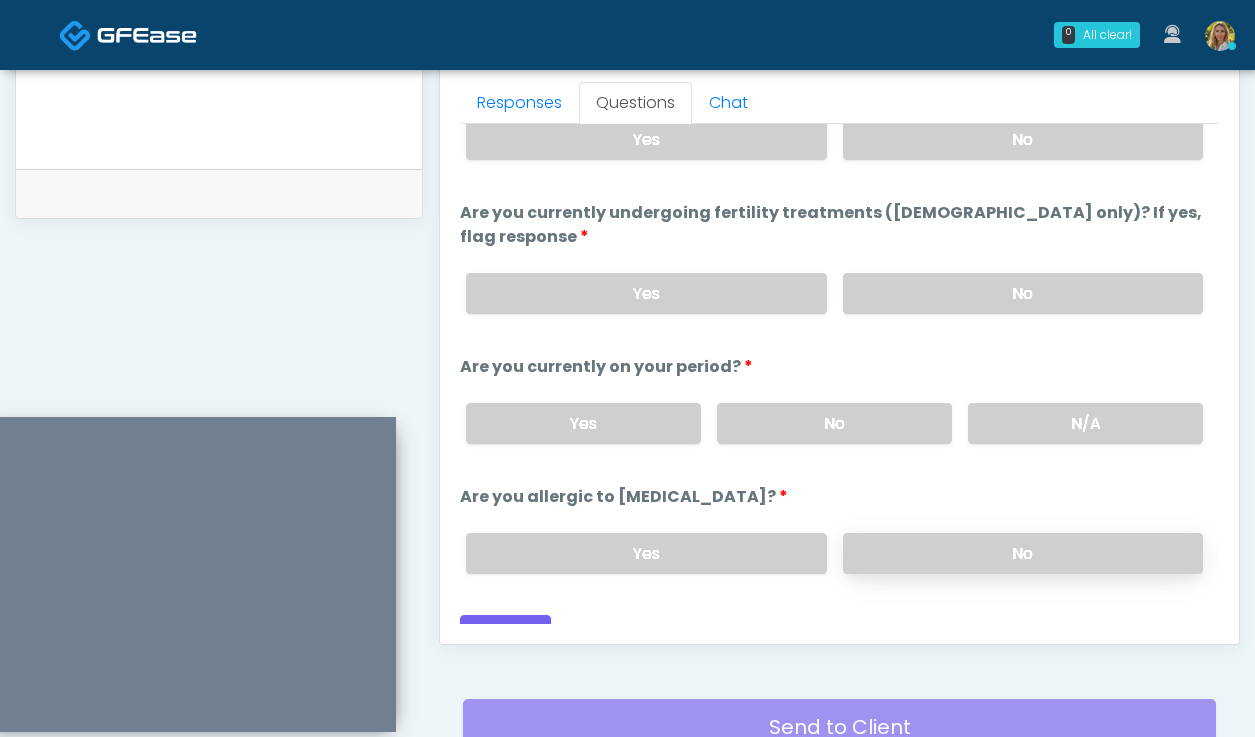 click on "No" at bounding box center (1023, 553) 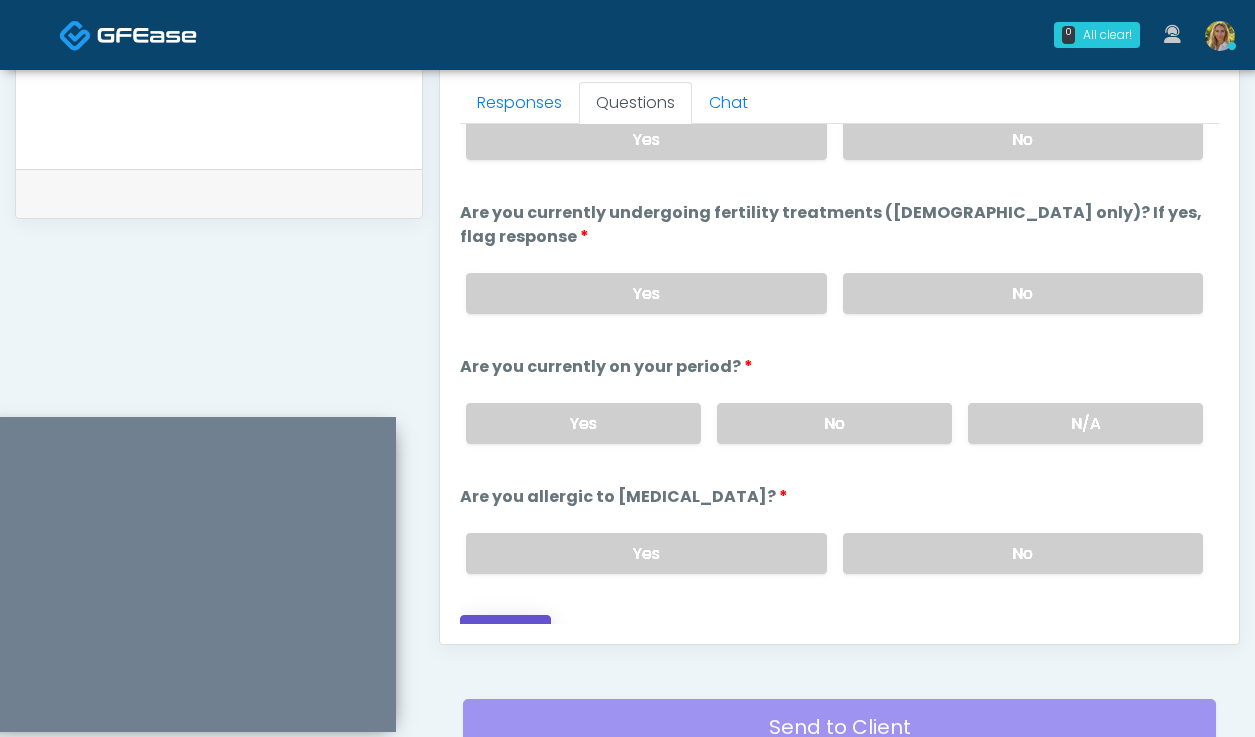 click on "Continue" at bounding box center (505, 633) 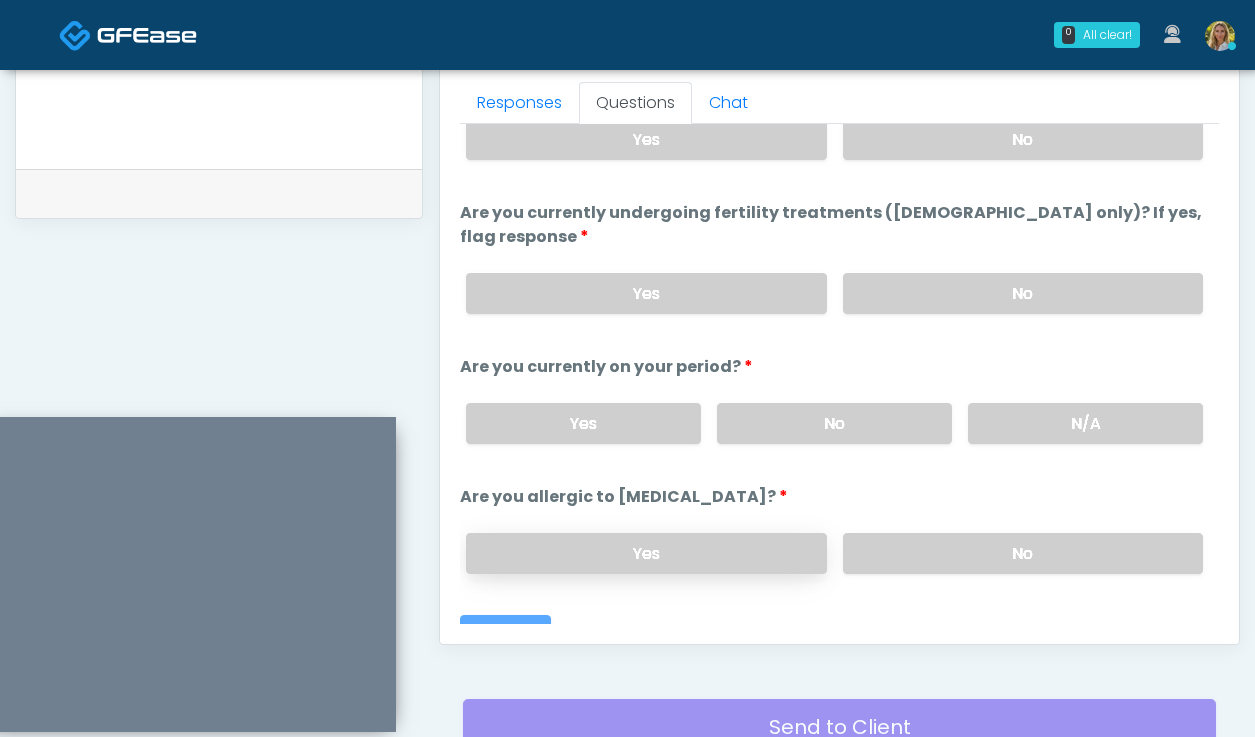 scroll, scrollTop: 0, scrollLeft: 0, axis: both 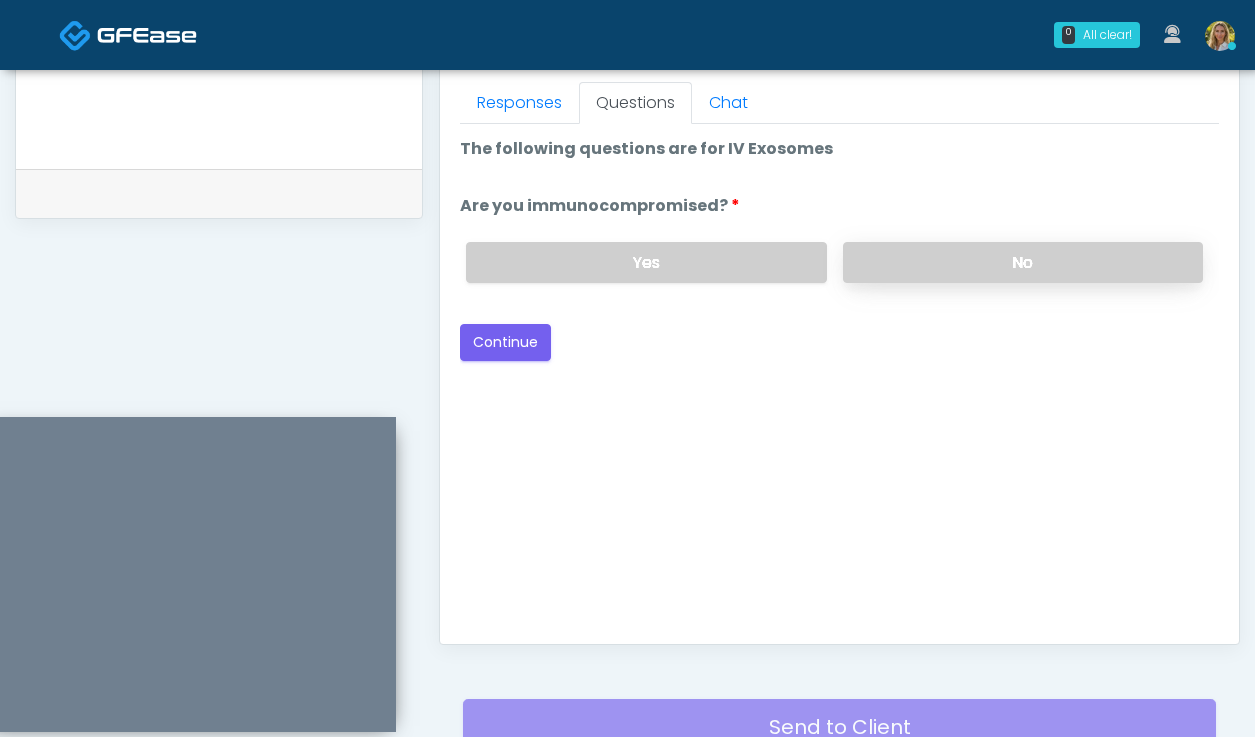 click on "No" at bounding box center (1023, 262) 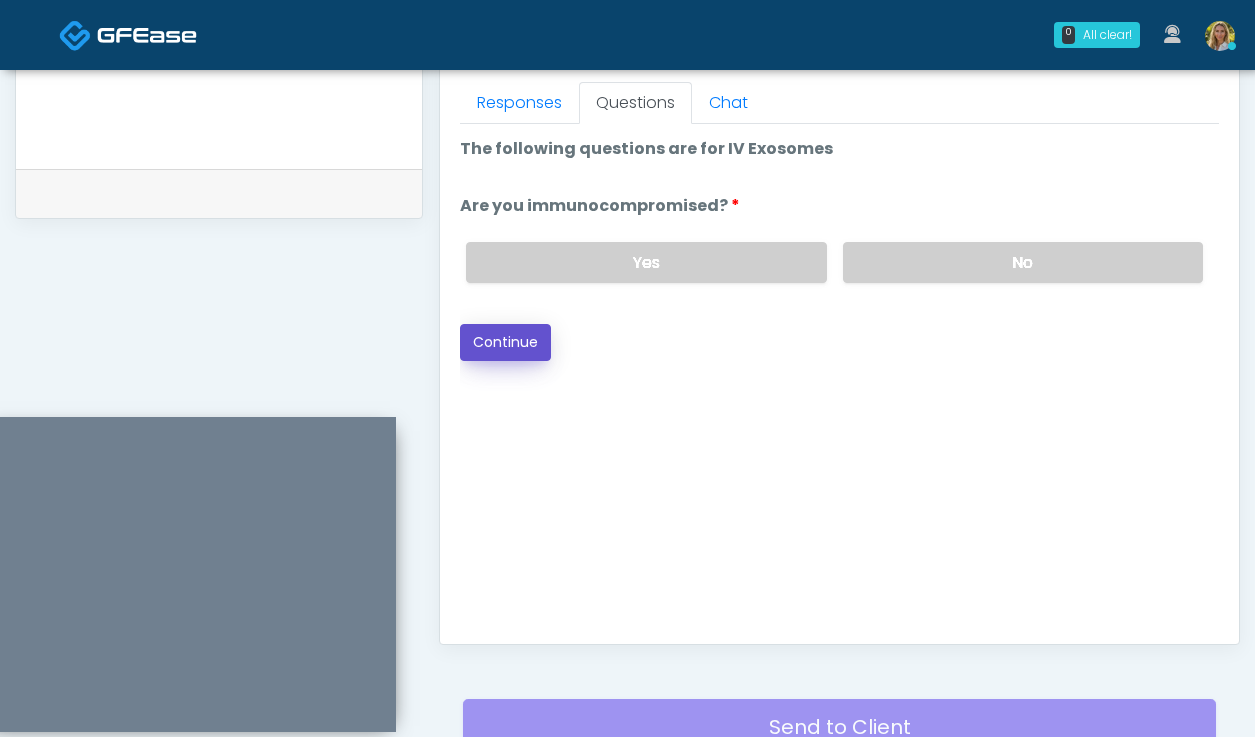 click on "Continue" at bounding box center [505, 342] 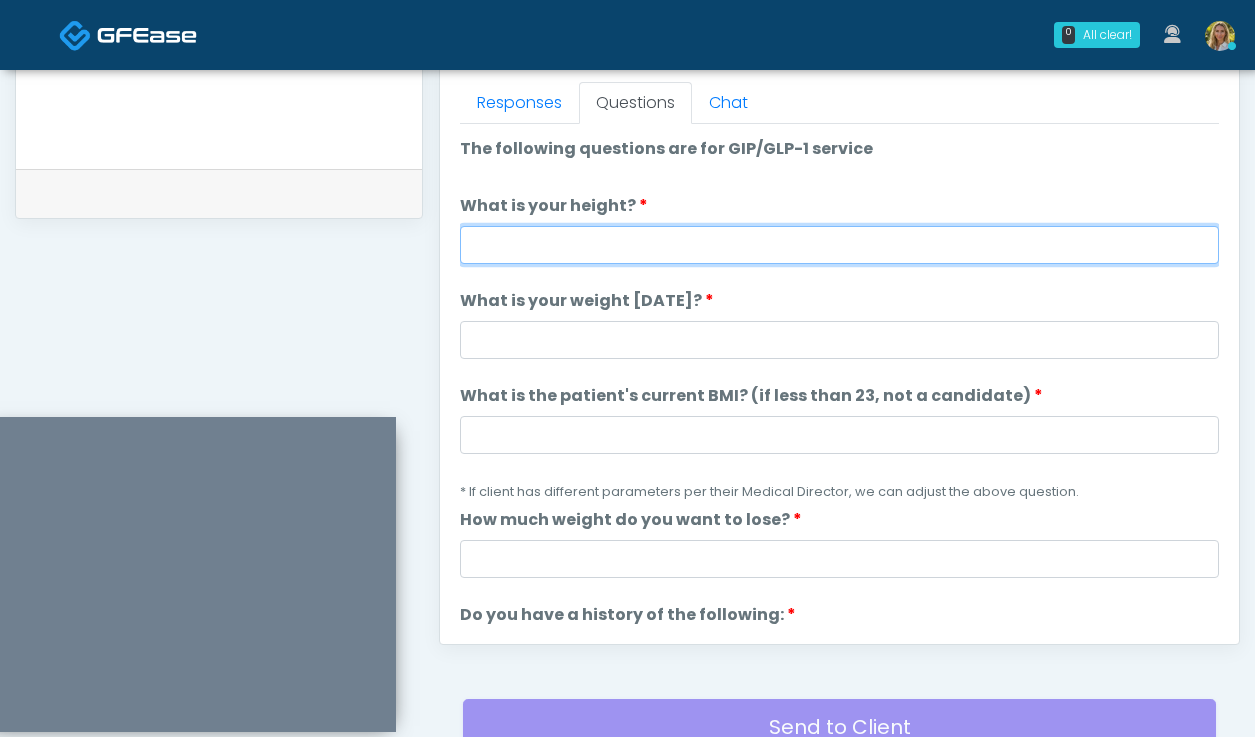 click on "What is your height?" at bounding box center [839, 245] 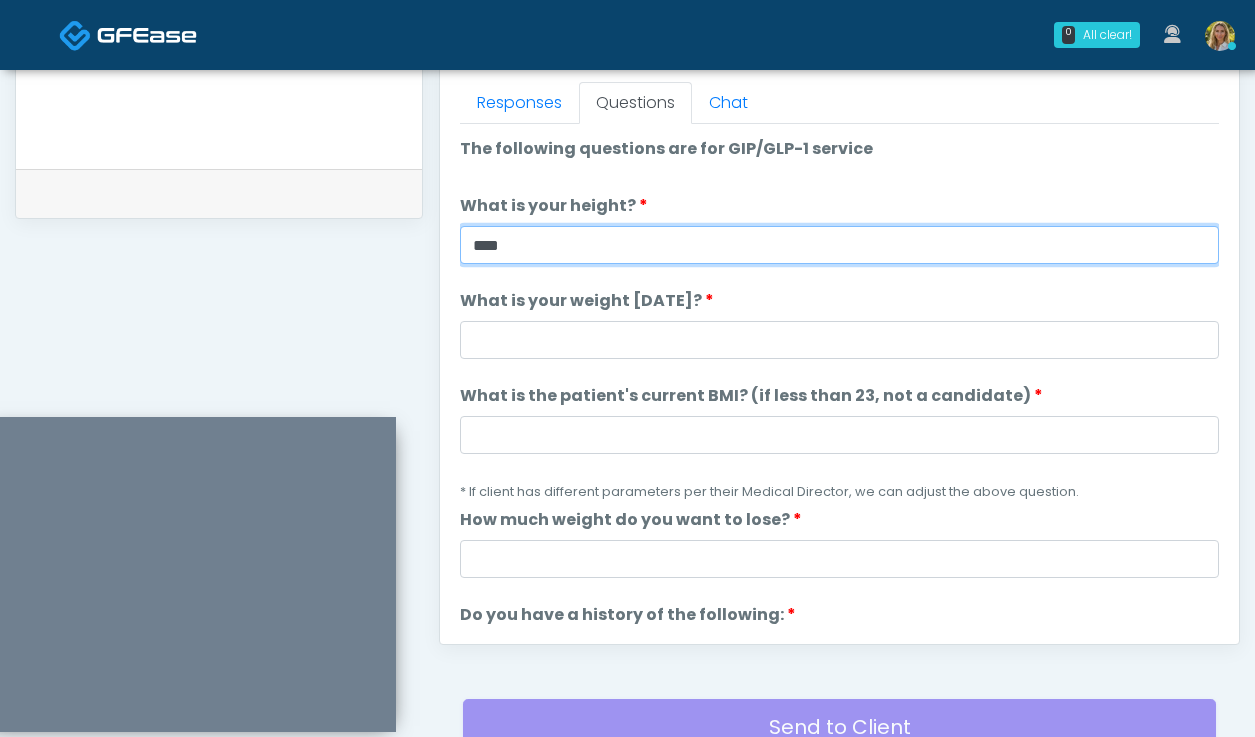 type on "****" 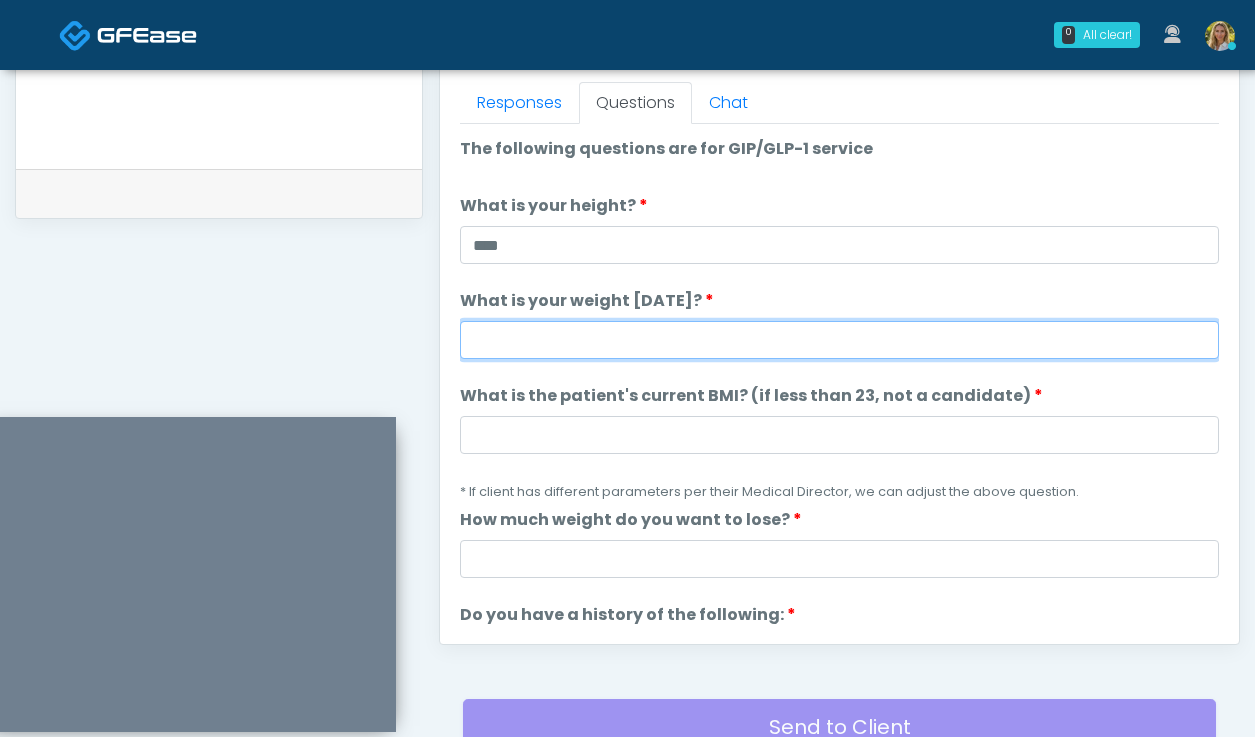 click on "What is your weight [DATE]?" at bounding box center [839, 340] 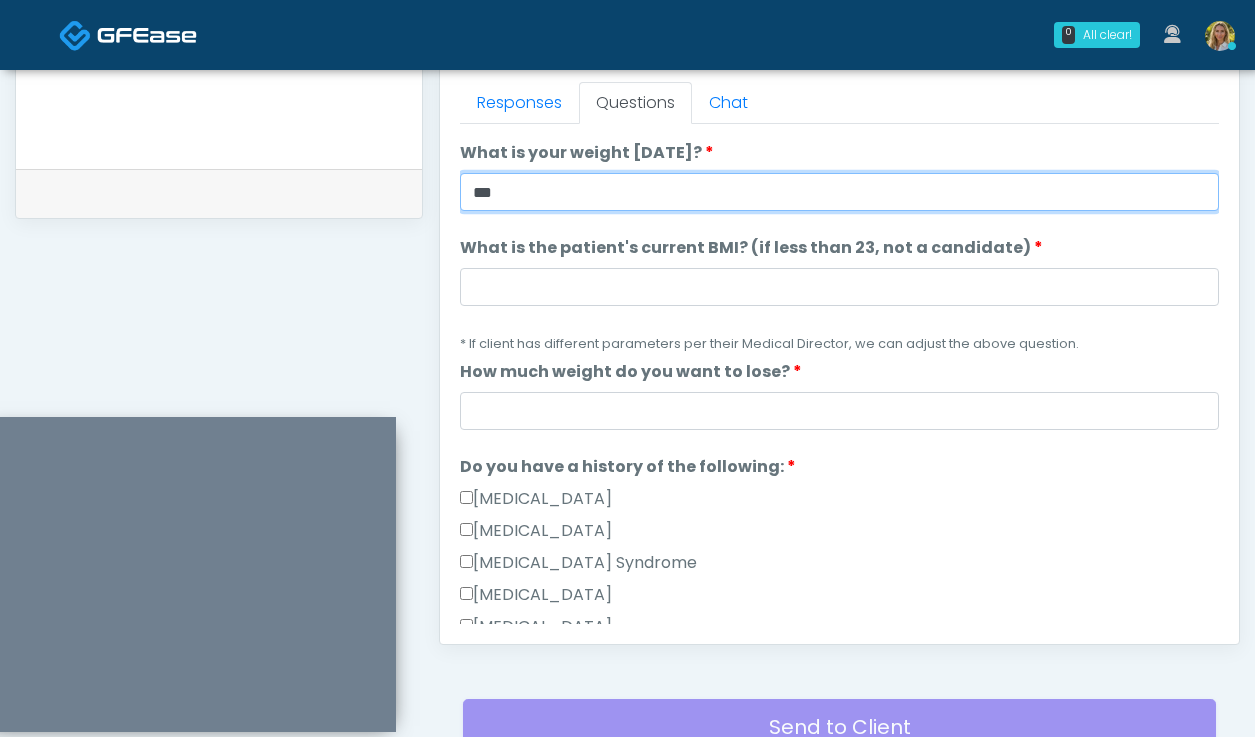 scroll, scrollTop: 146, scrollLeft: 0, axis: vertical 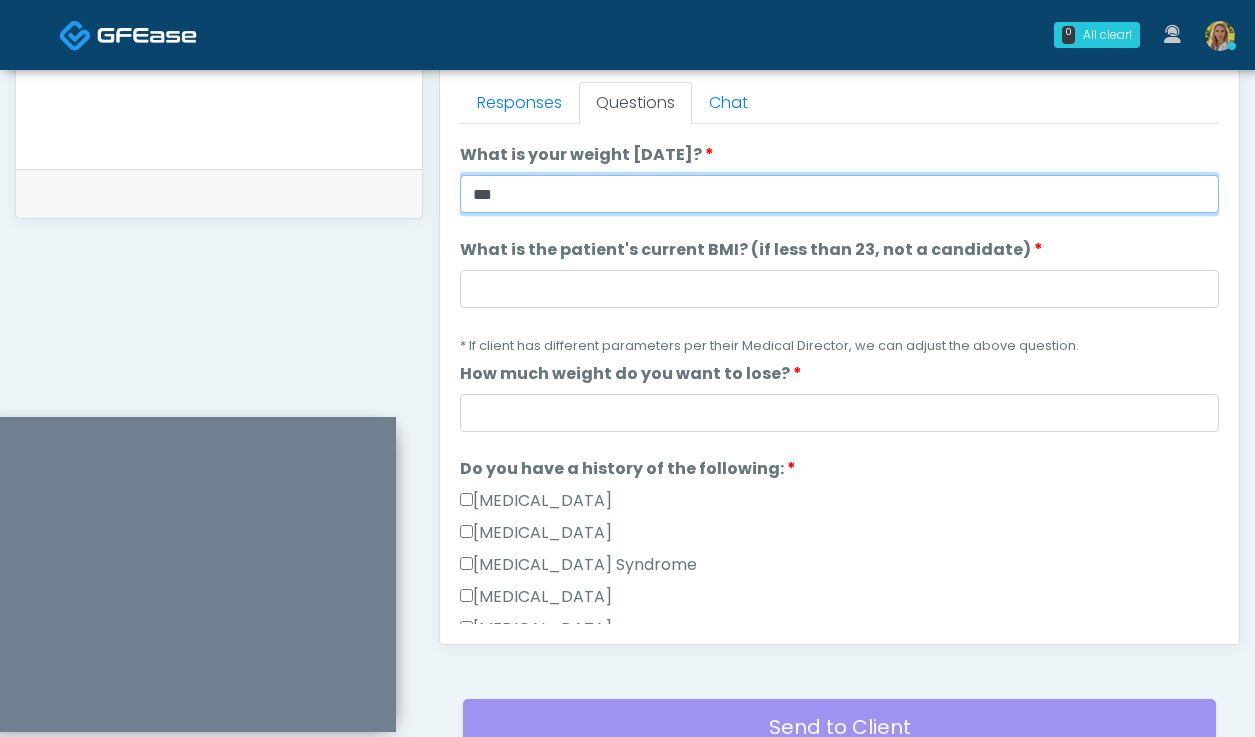 type on "***" 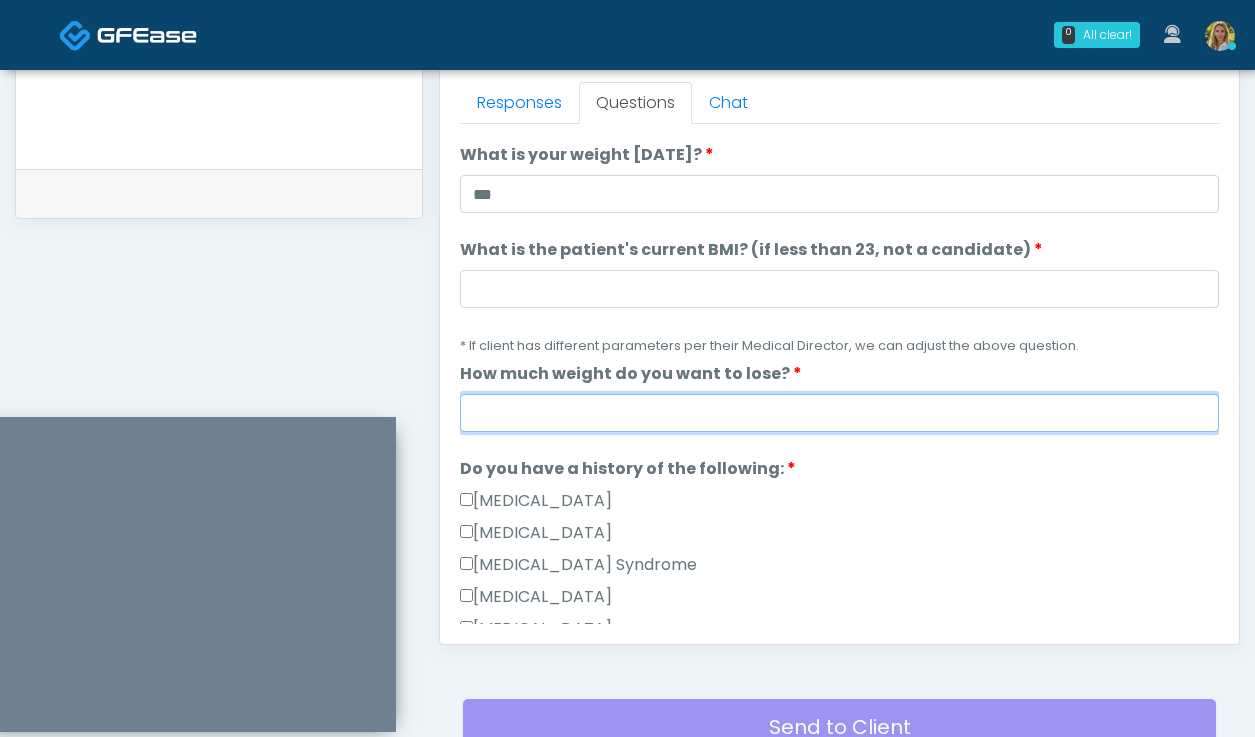 click on "How much weight do you want to lose?" at bounding box center (839, 413) 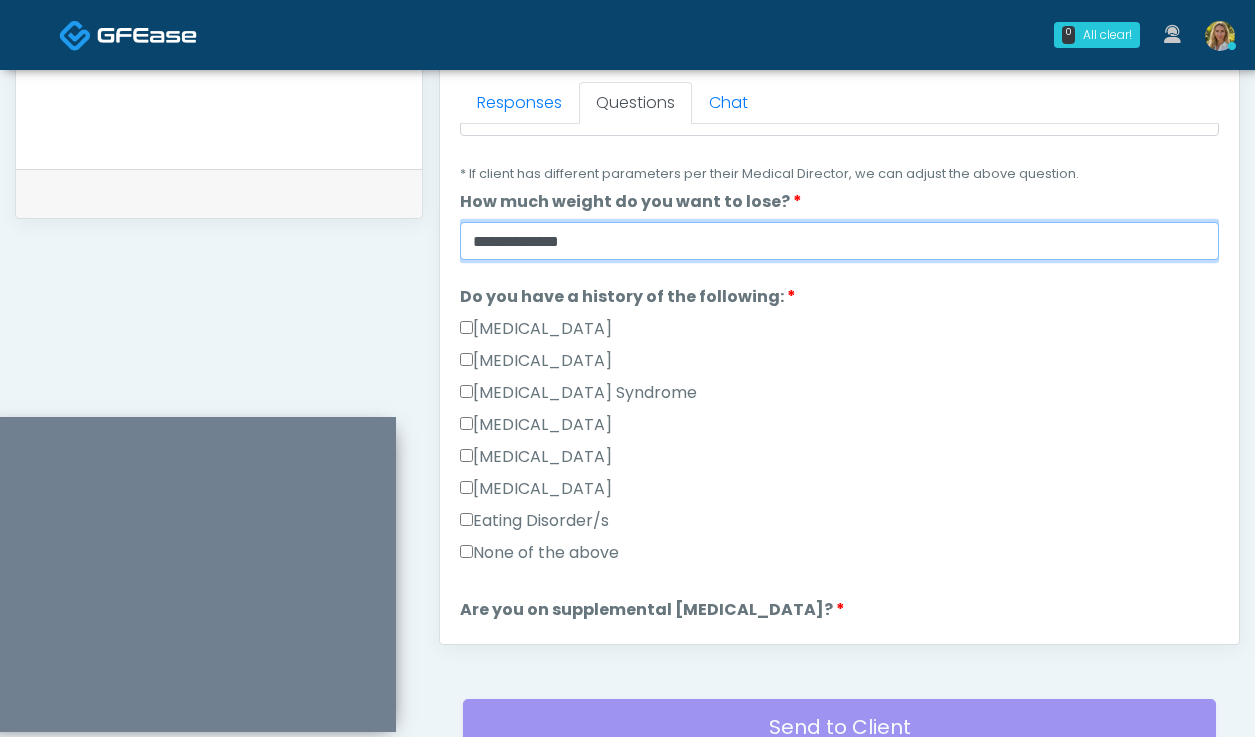 scroll, scrollTop: 333, scrollLeft: 0, axis: vertical 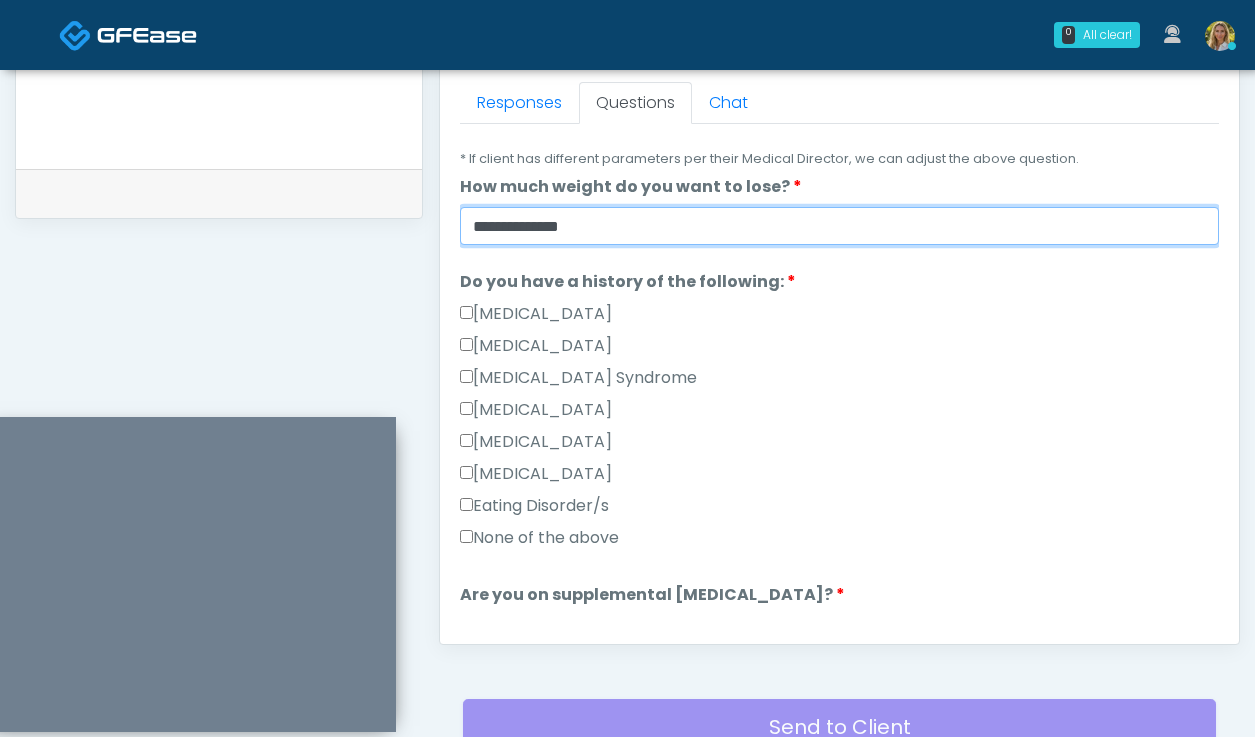 type on "**********" 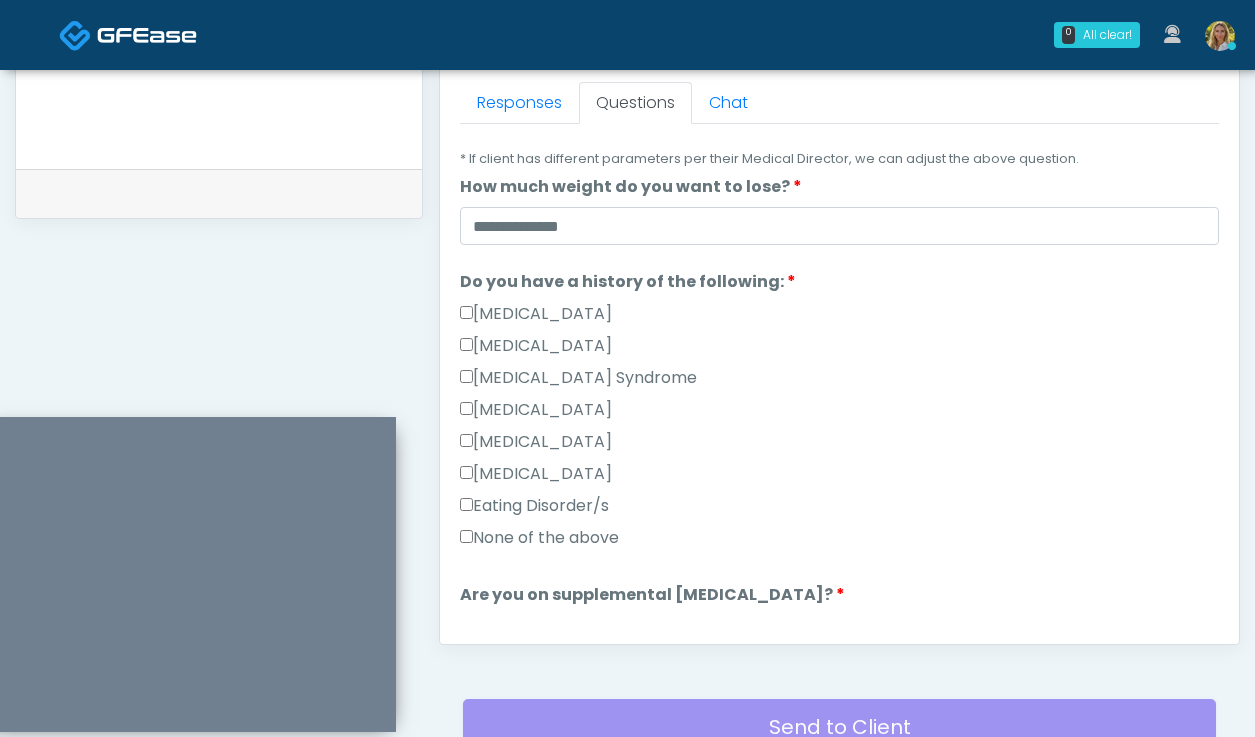 click on "None of the above" at bounding box center [539, 538] 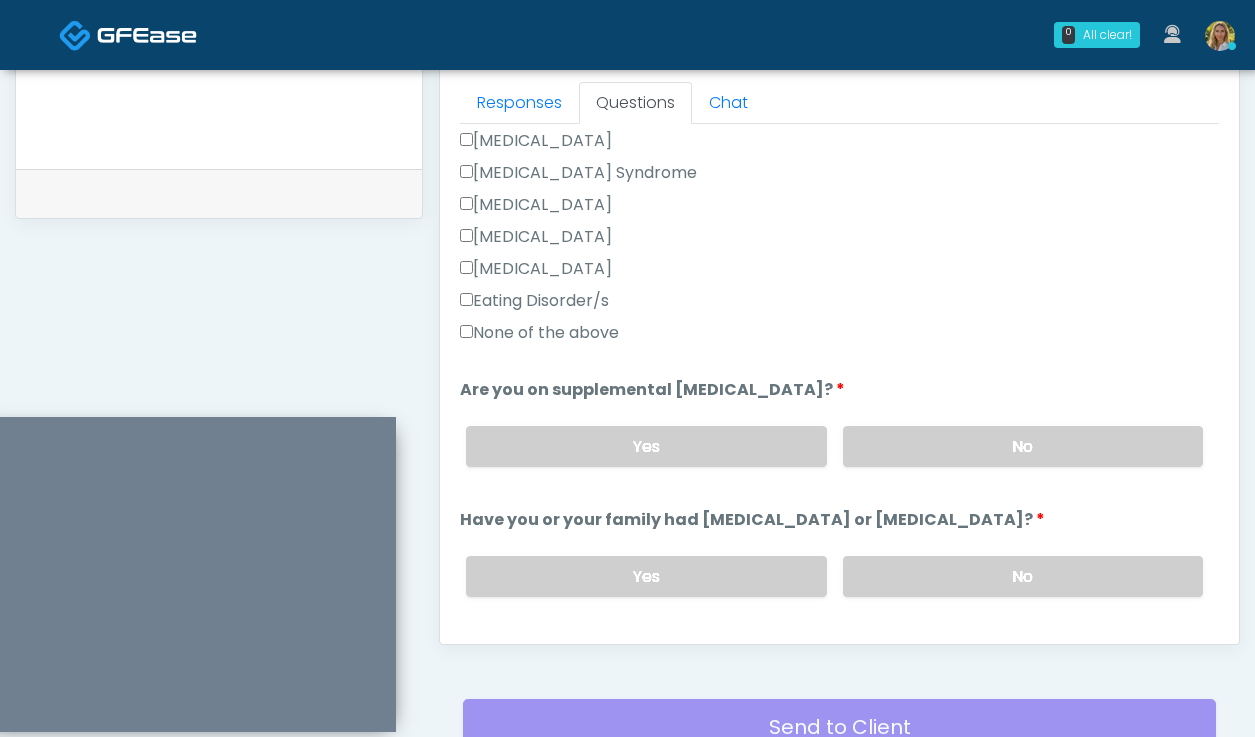 scroll, scrollTop: 551, scrollLeft: 0, axis: vertical 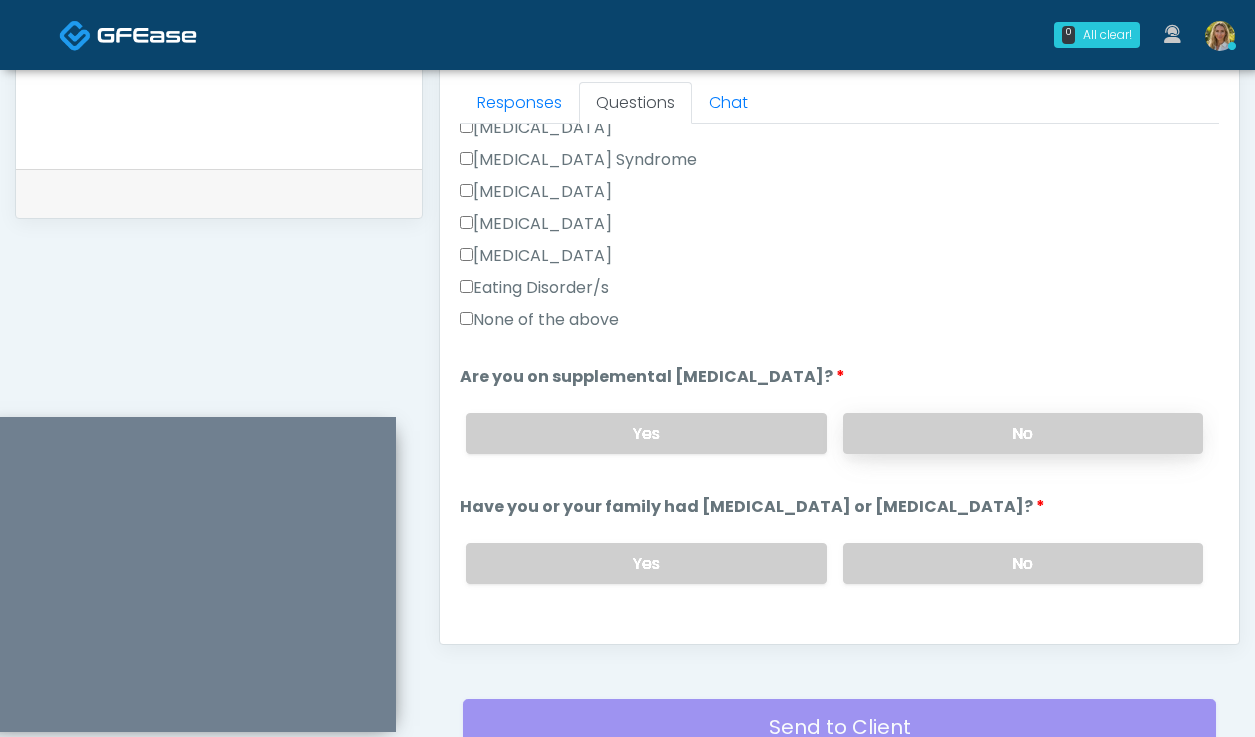 click on "No" at bounding box center [1023, 433] 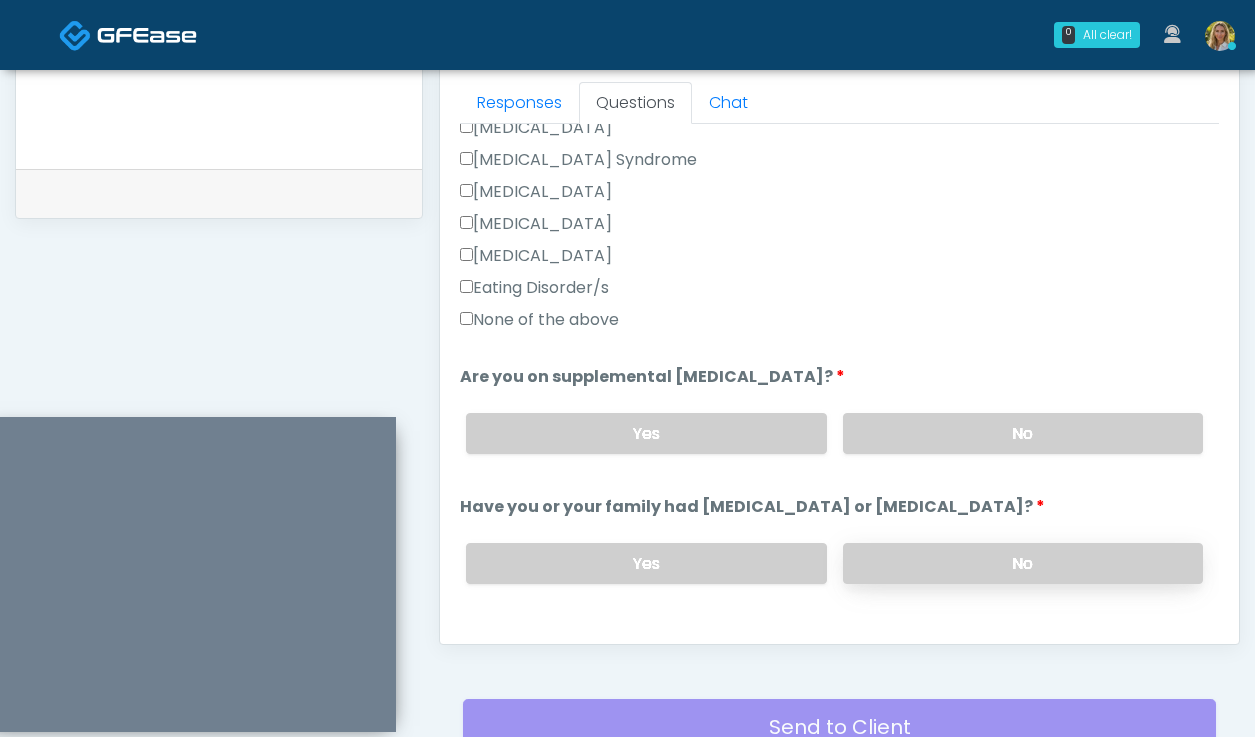 click on "No" at bounding box center [1023, 563] 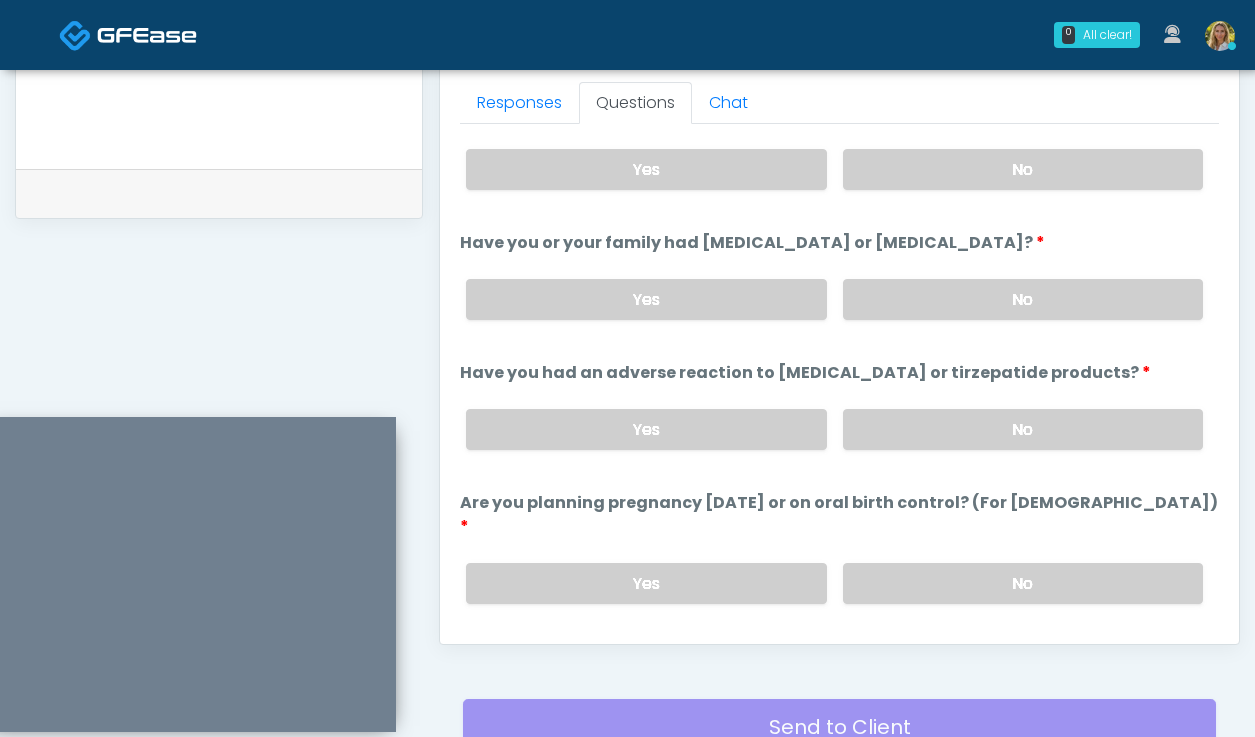 scroll, scrollTop: 824, scrollLeft: 0, axis: vertical 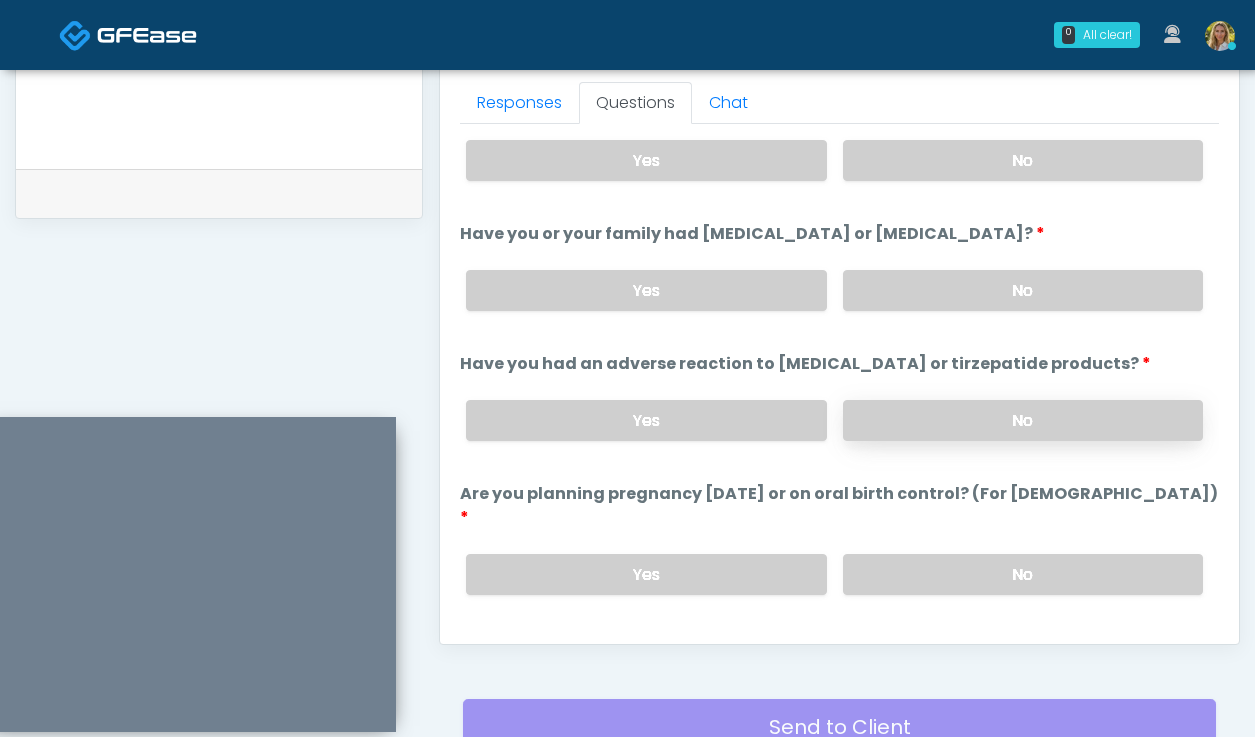 click on "No" at bounding box center (1023, 420) 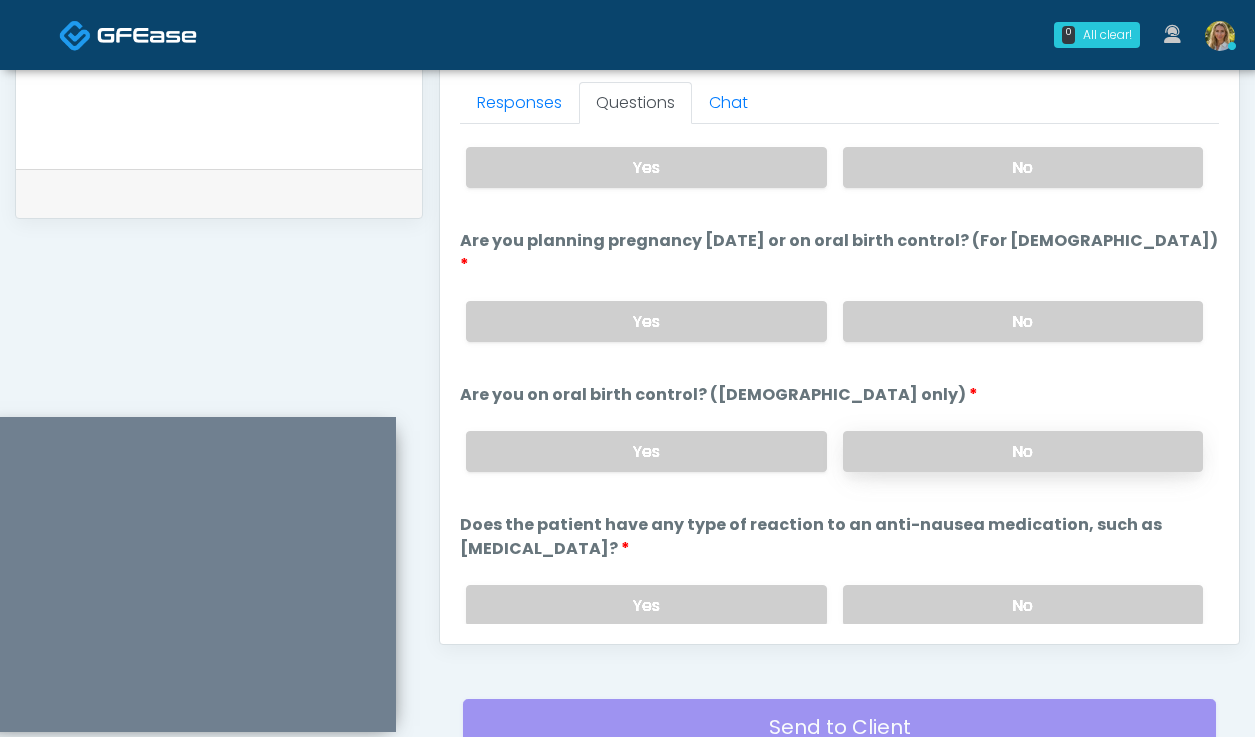 scroll, scrollTop: 1103, scrollLeft: 0, axis: vertical 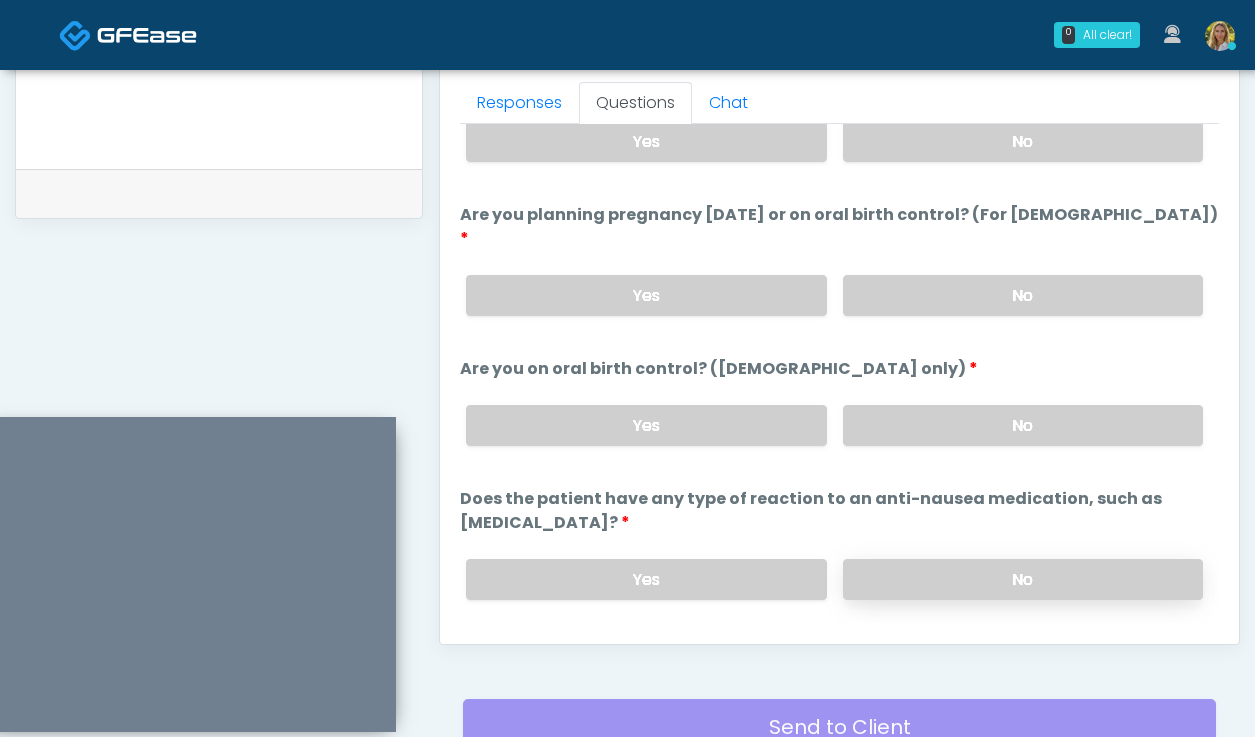 click on "No" at bounding box center (1023, 579) 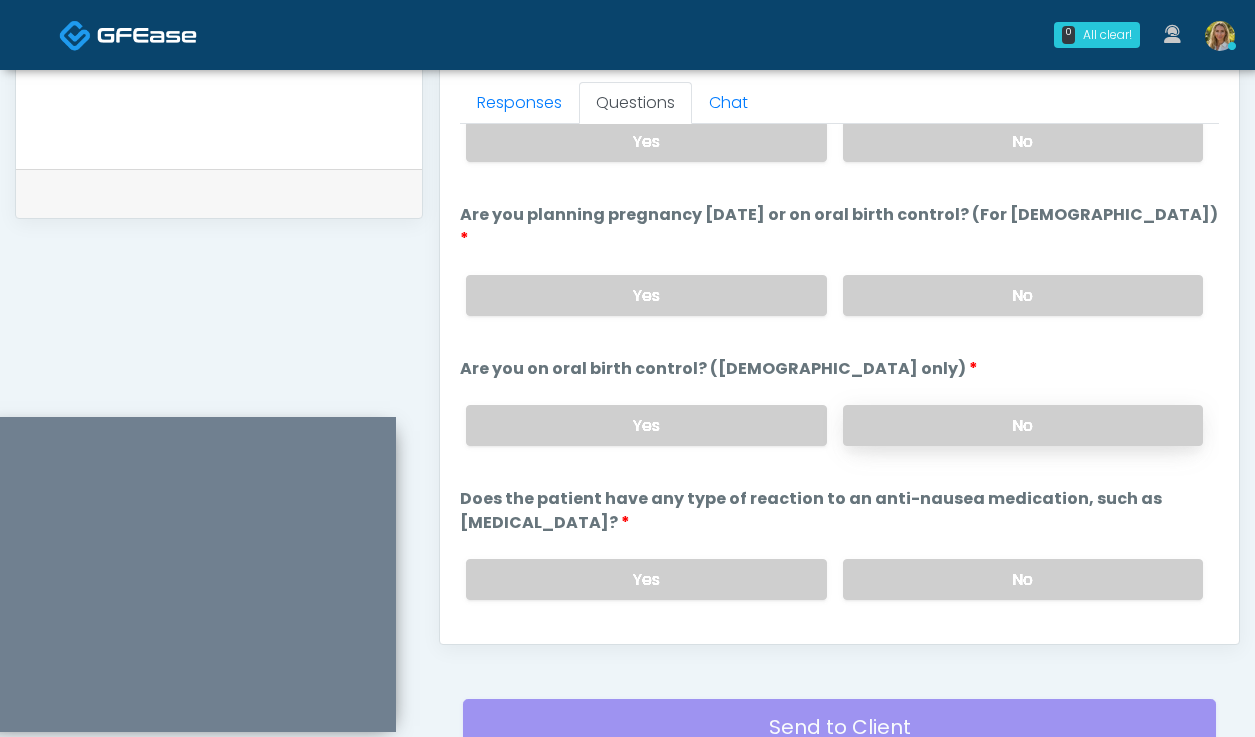 click on "No" at bounding box center [1023, 425] 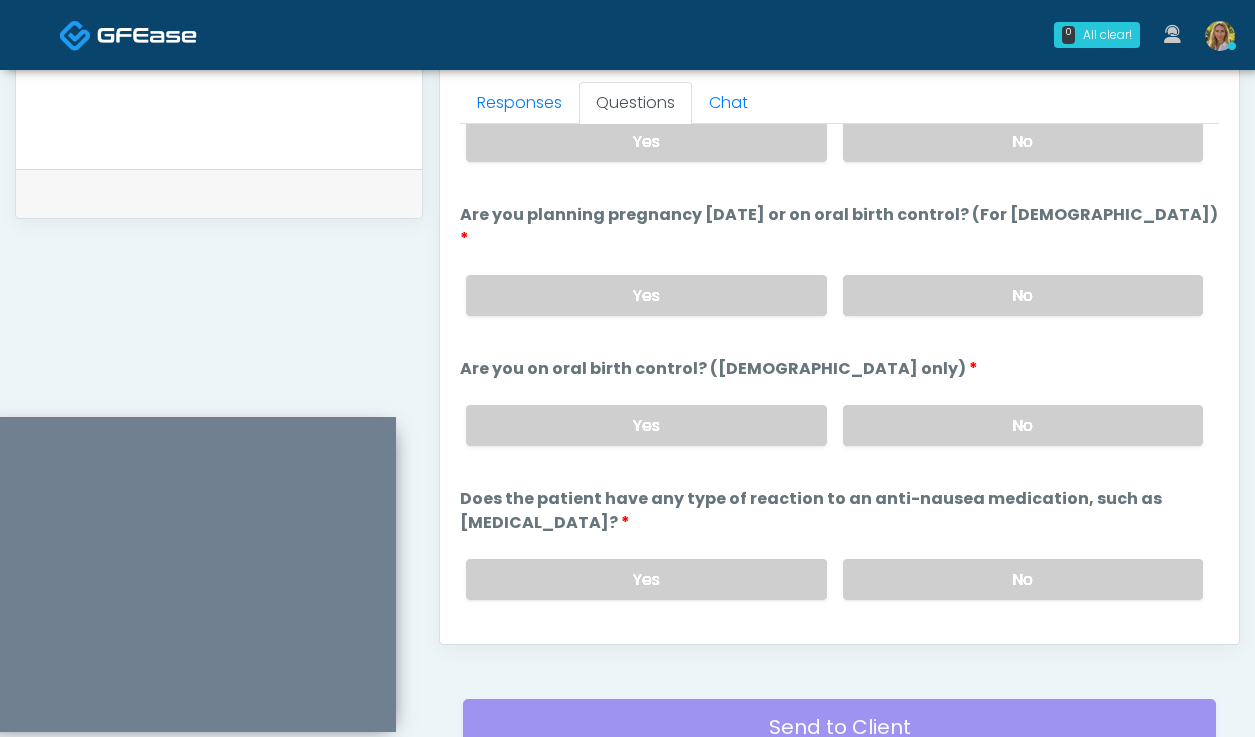 click on "Yes
No" at bounding box center [834, 295] 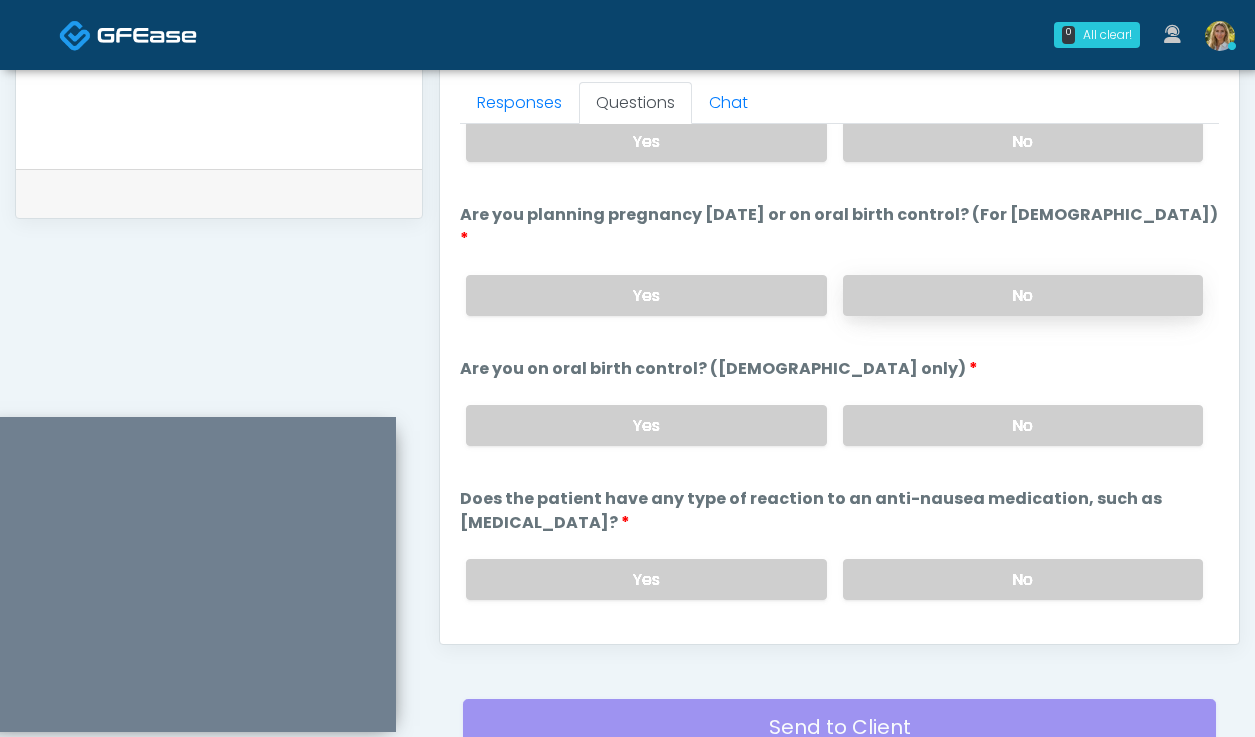 click on "No" at bounding box center (1023, 295) 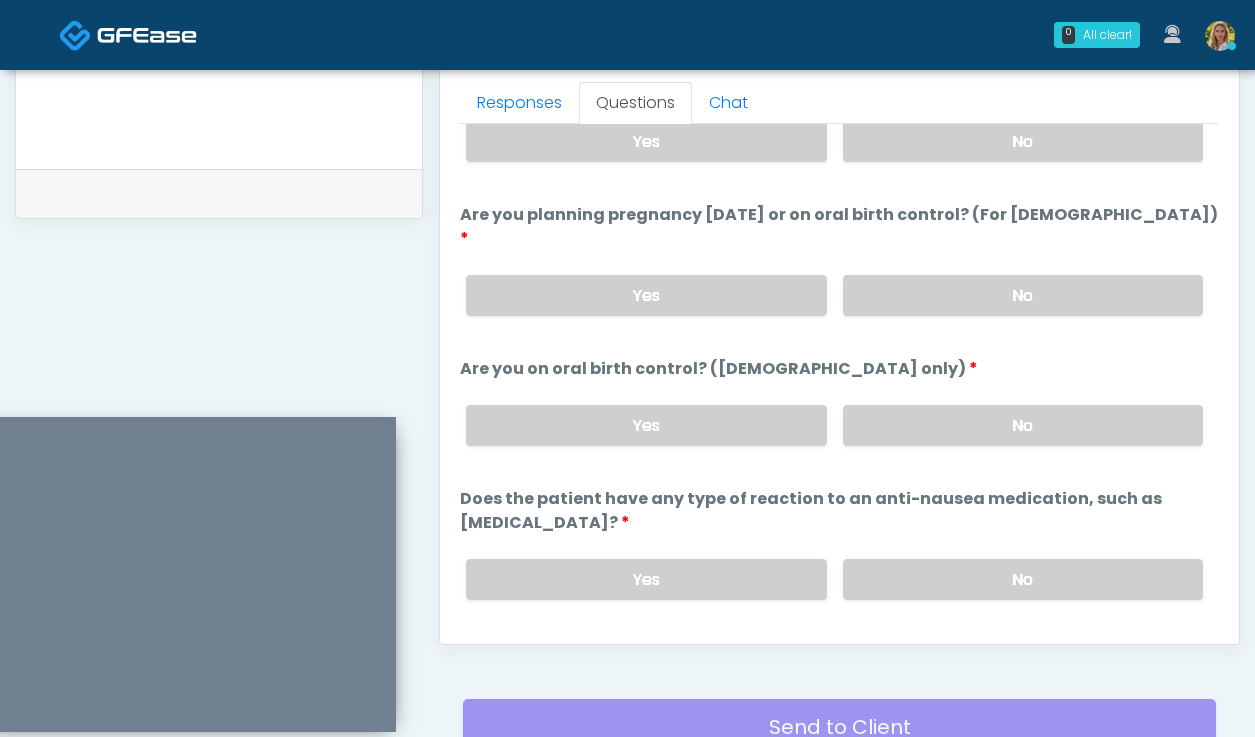 click on "Continue" at bounding box center (505, 659) 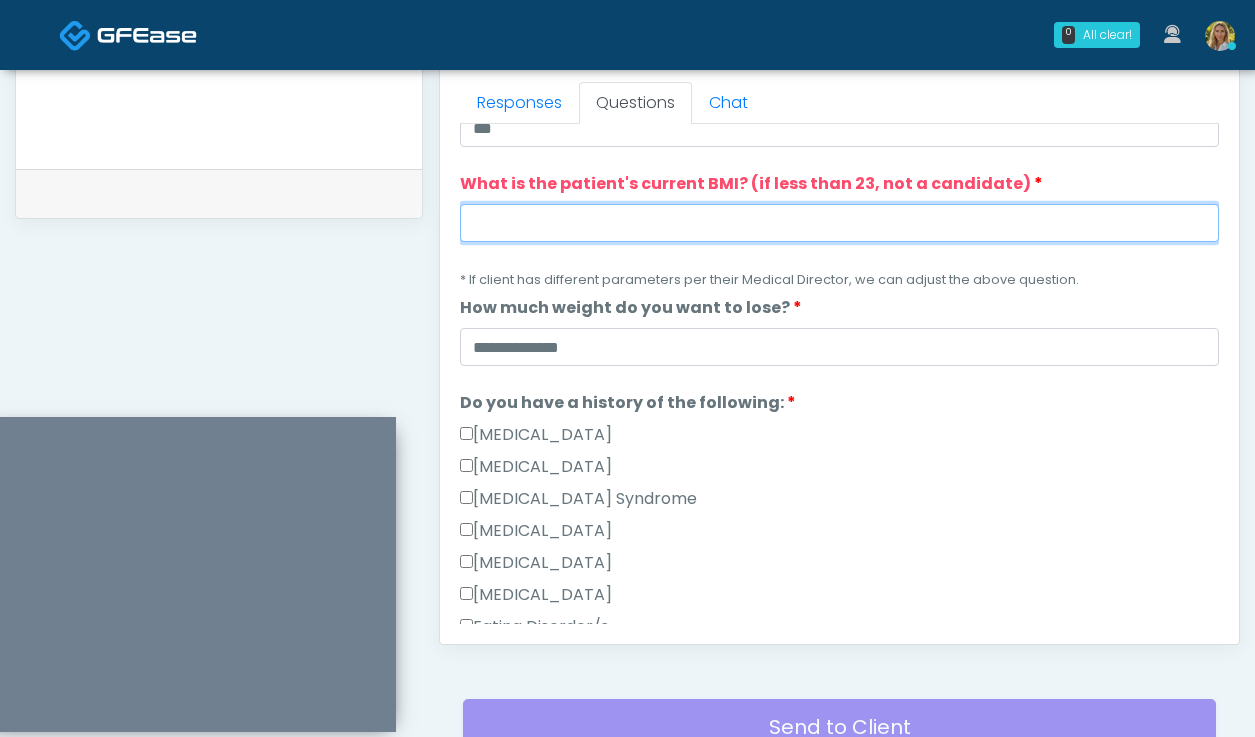 click on "What is the patient's current BMI? (if less than 23, not a candidate)" at bounding box center [839, 223] 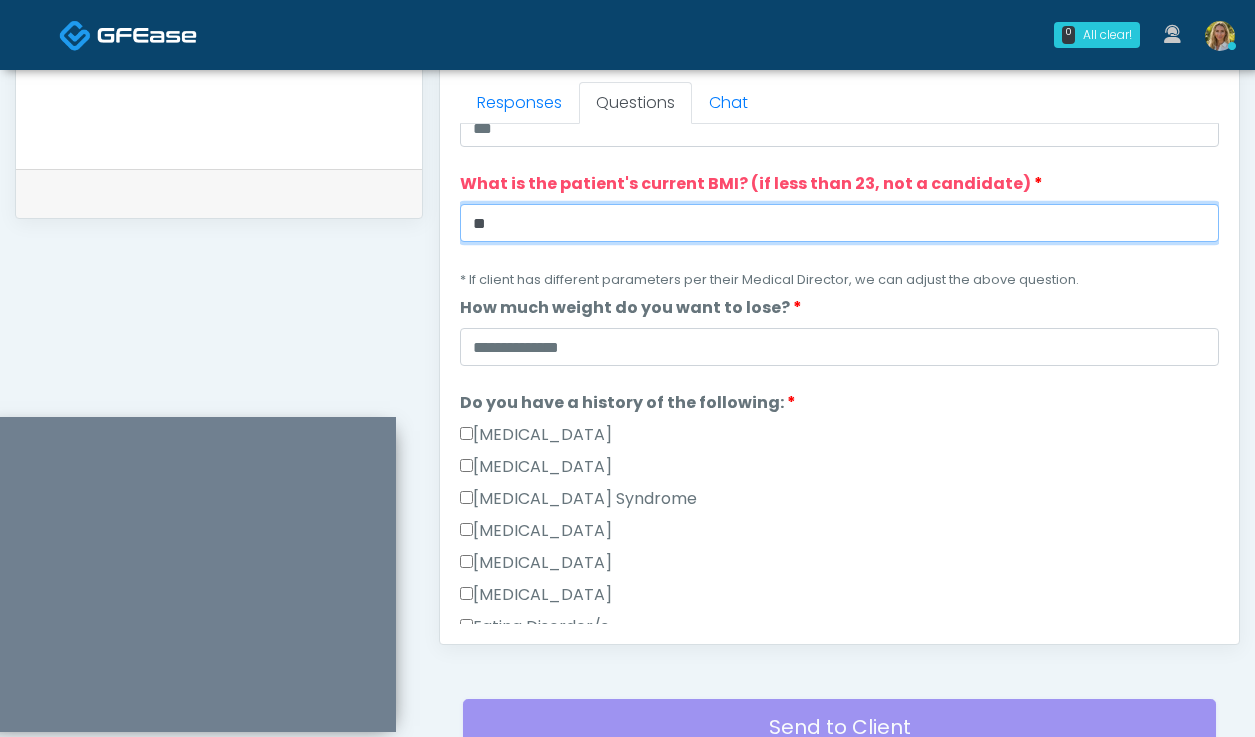 scroll, scrollTop: 1103, scrollLeft: 0, axis: vertical 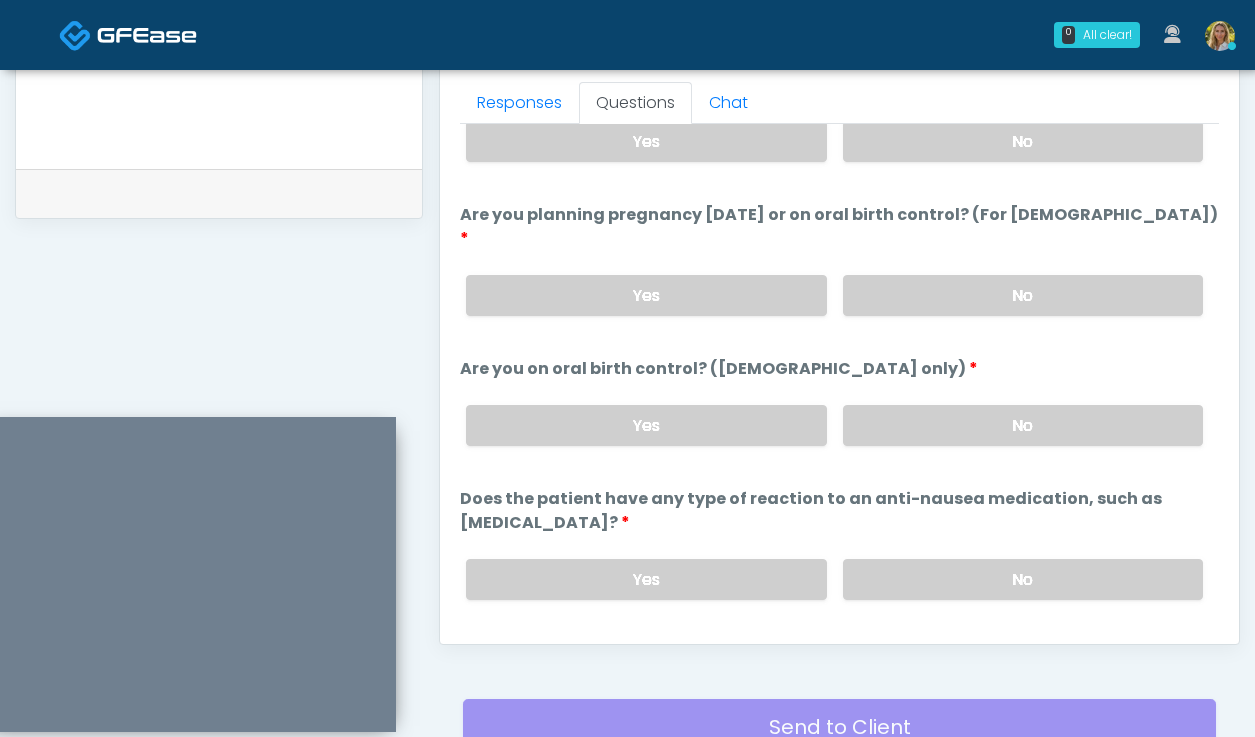 type on "**" 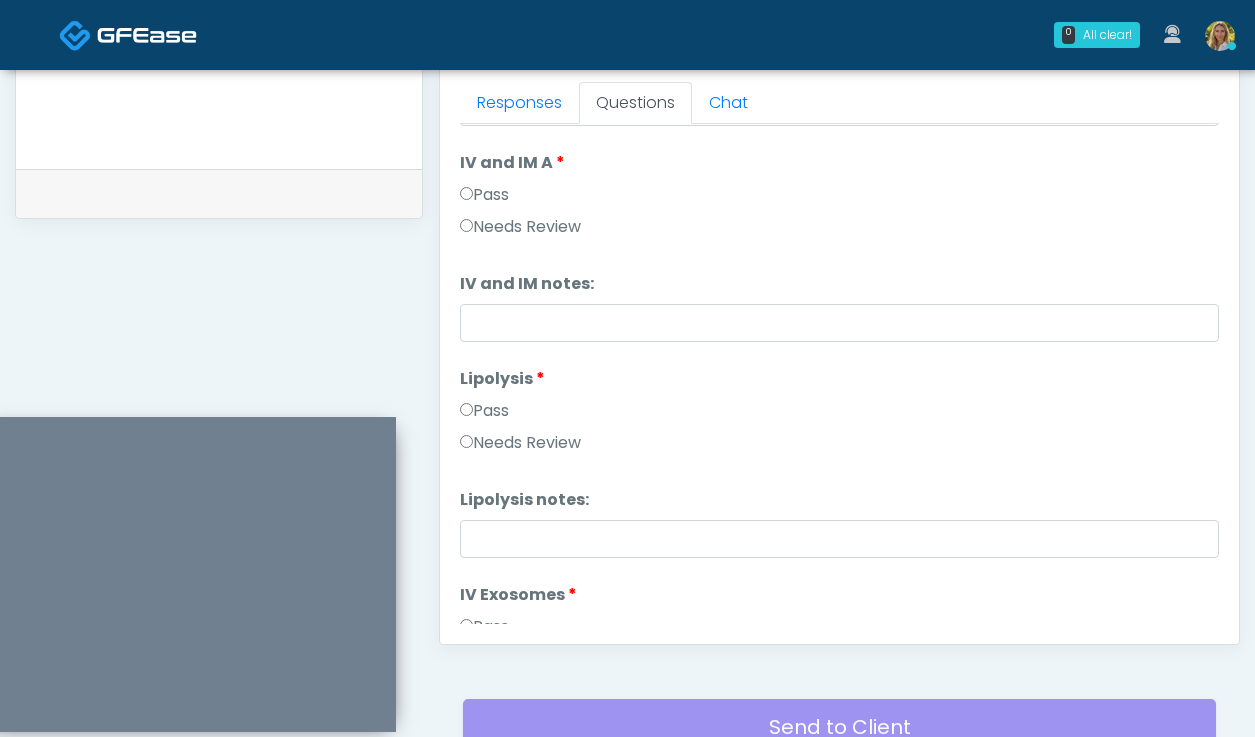 scroll, scrollTop: 0, scrollLeft: 0, axis: both 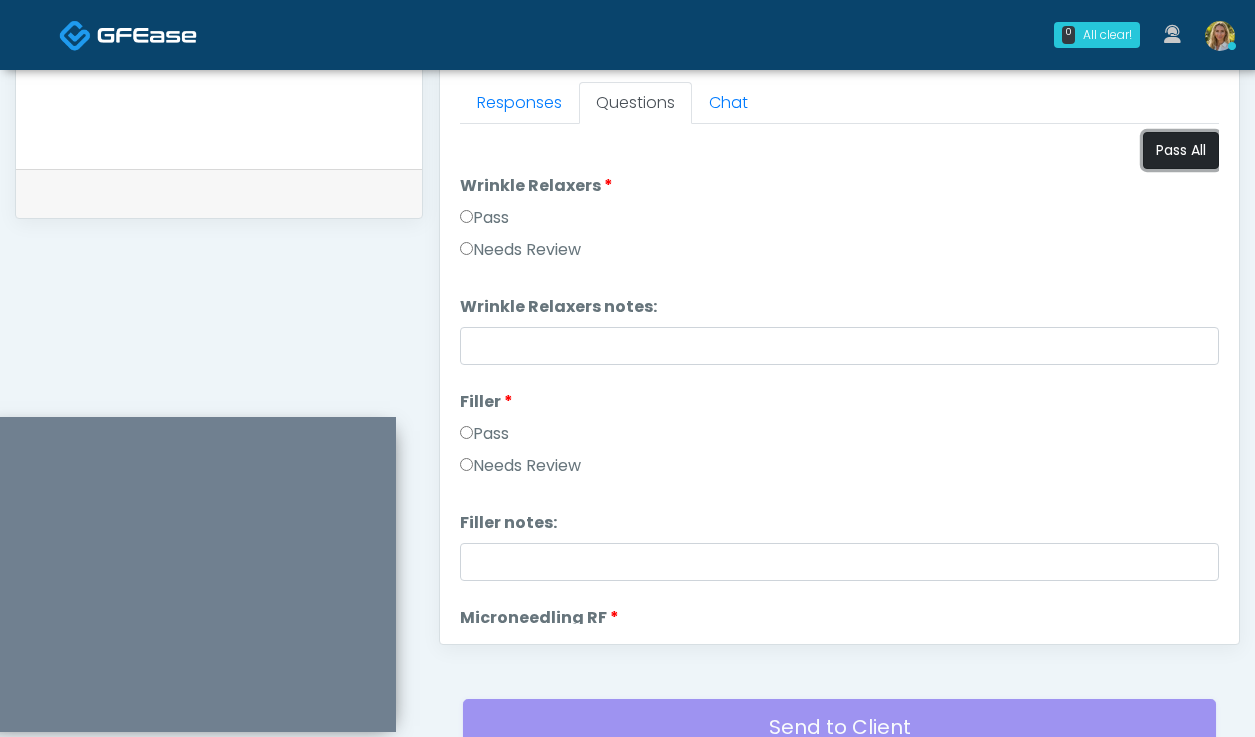click on "Pass All" at bounding box center [1181, 150] 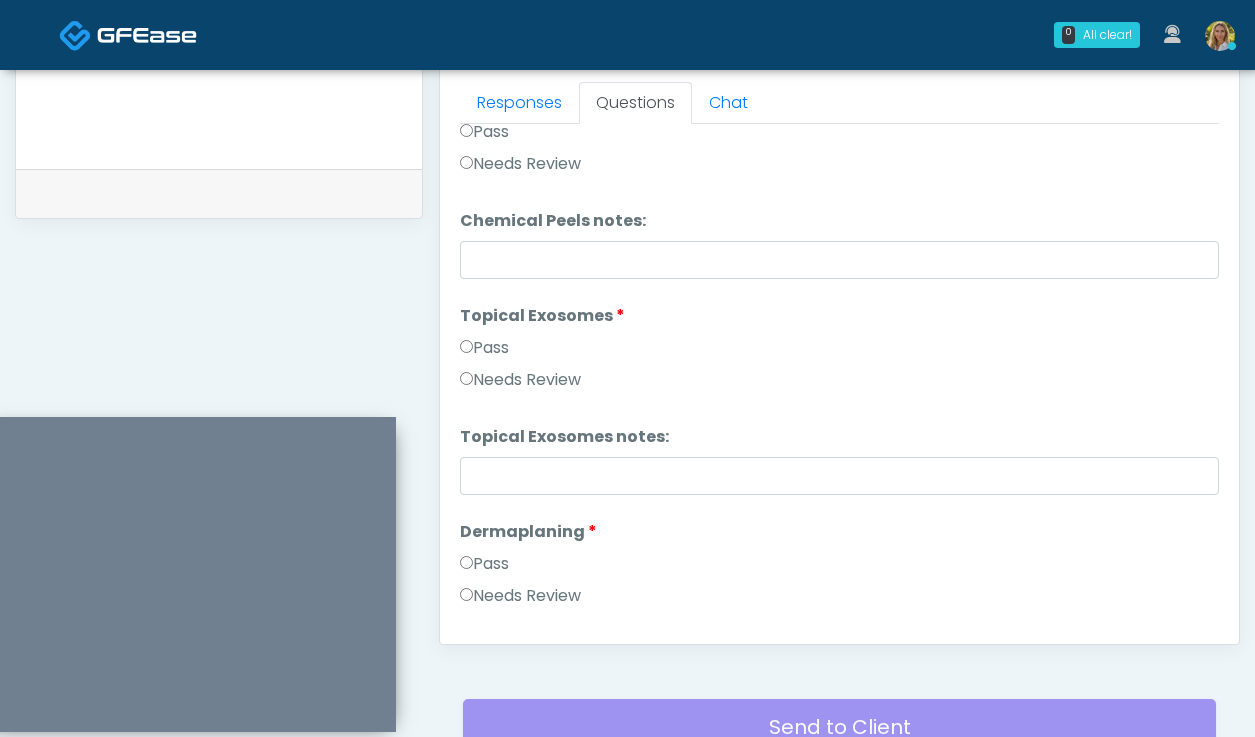 scroll, scrollTop: 2827, scrollLeft: 0, axis: vertical 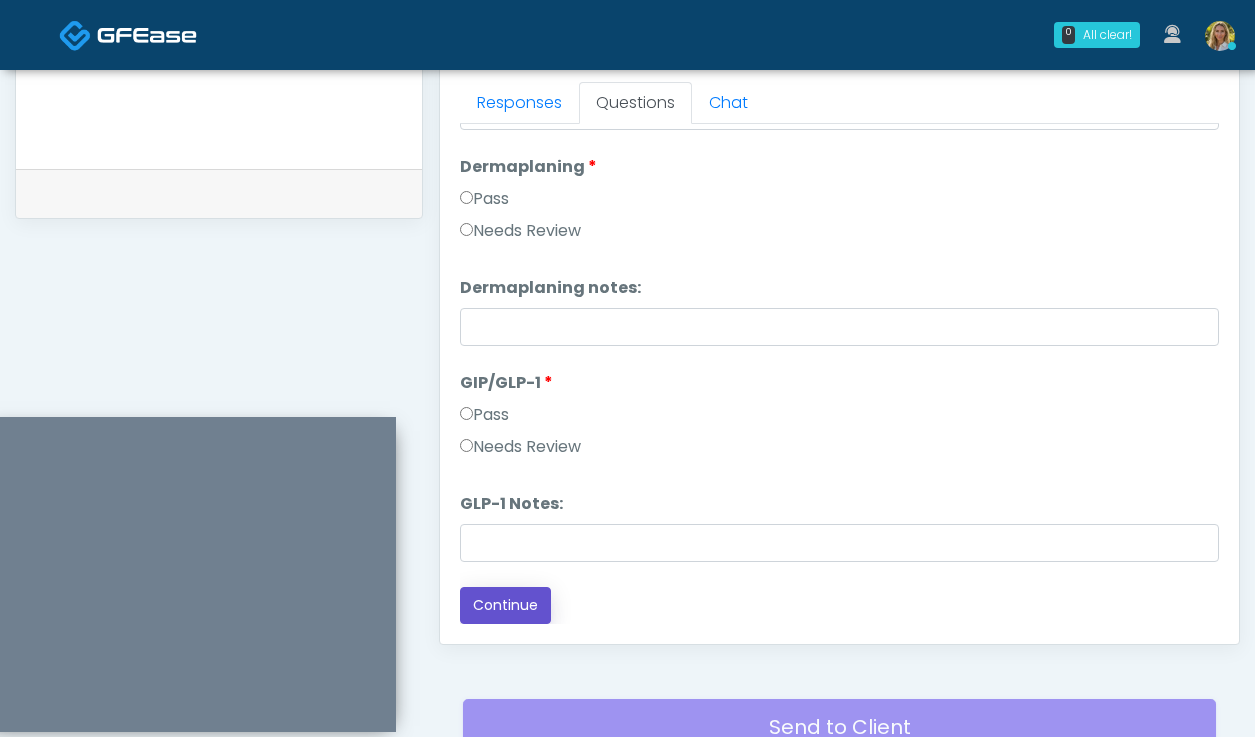 click on "Continue" at bounding box center [505, 605] 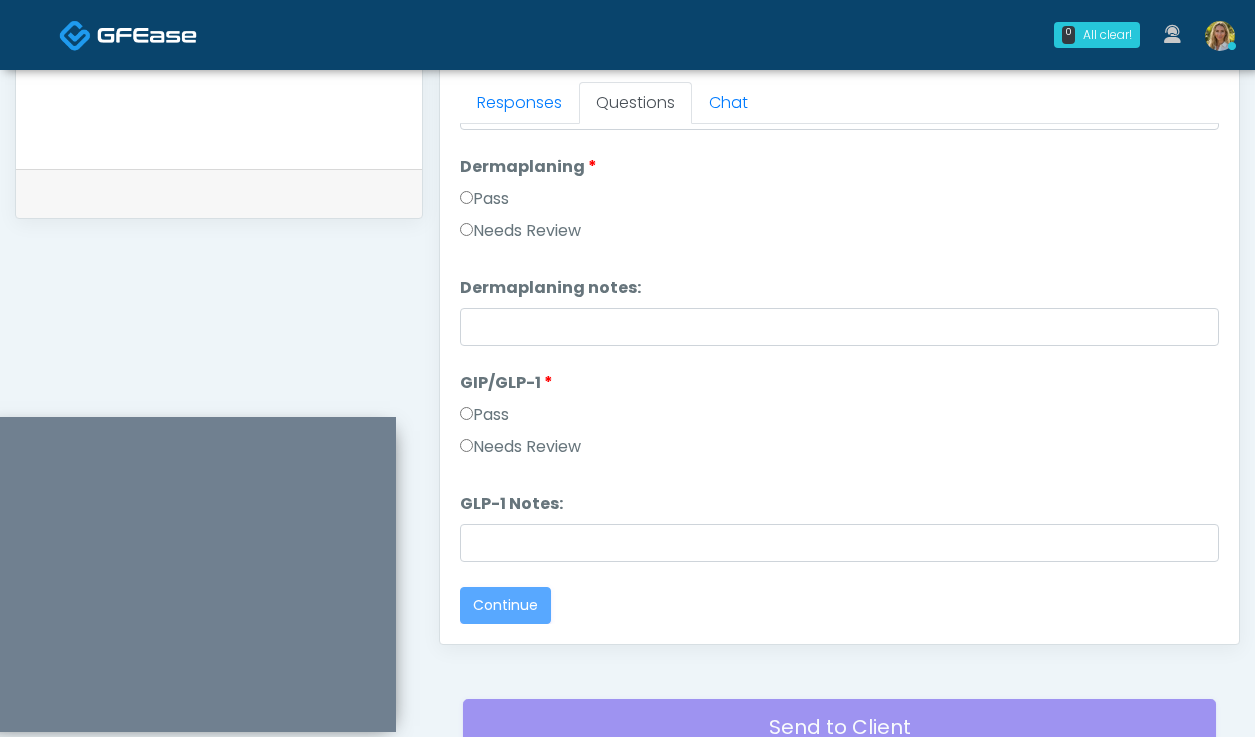 scroll, scrollTop: 0, scrollLeft: 0, axis: both 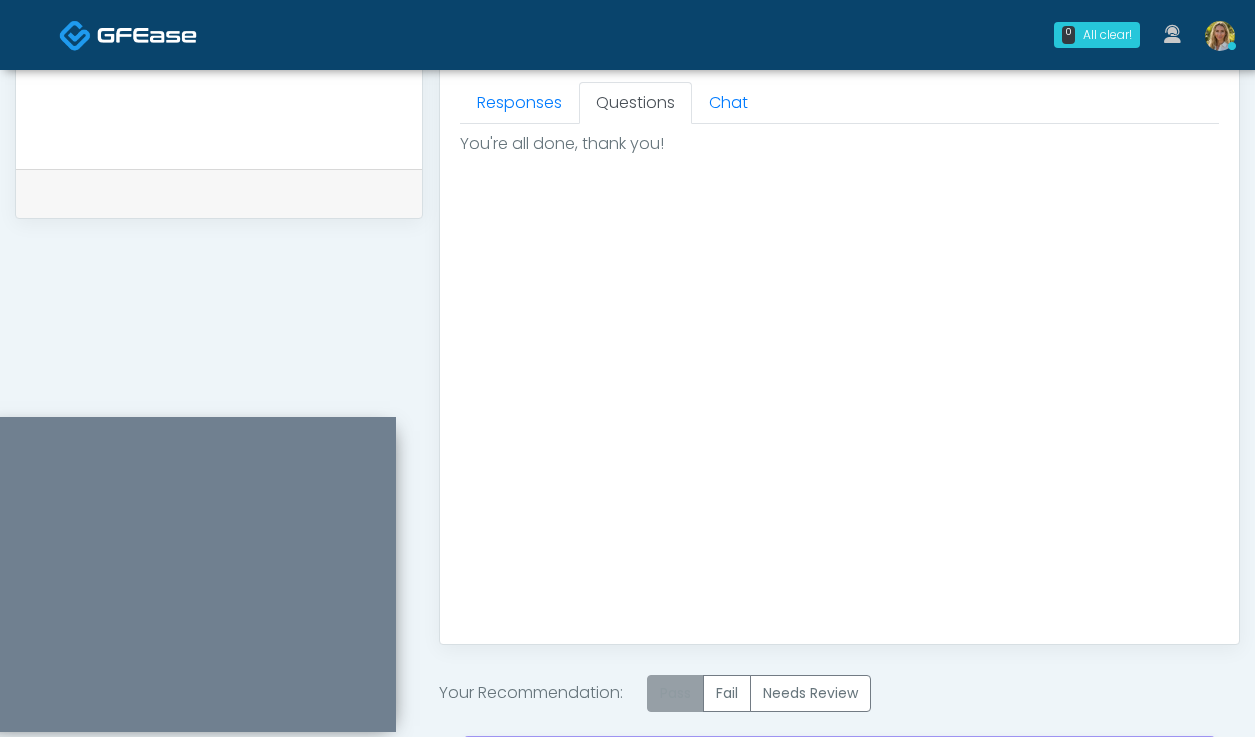 click on "Pass" at bounding box center [675, 693] 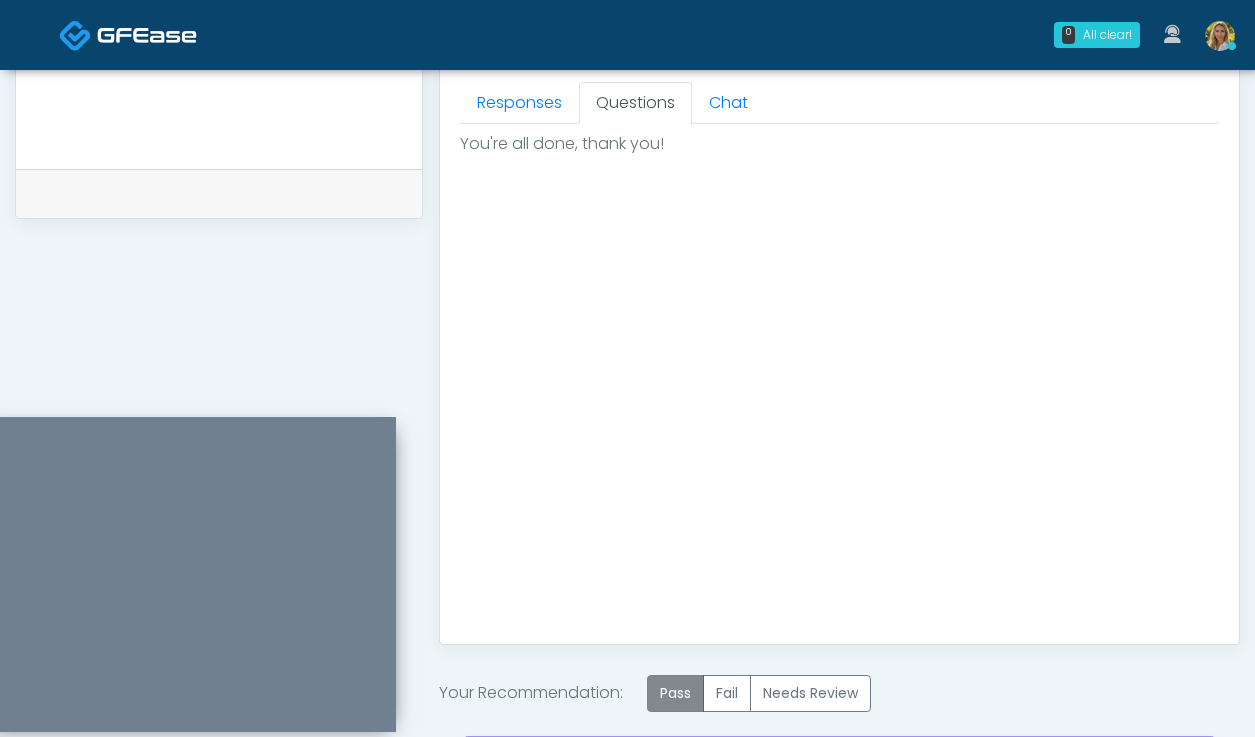 scroll, scrollTop: 1027, scrollLeft: 0, axis: vertical 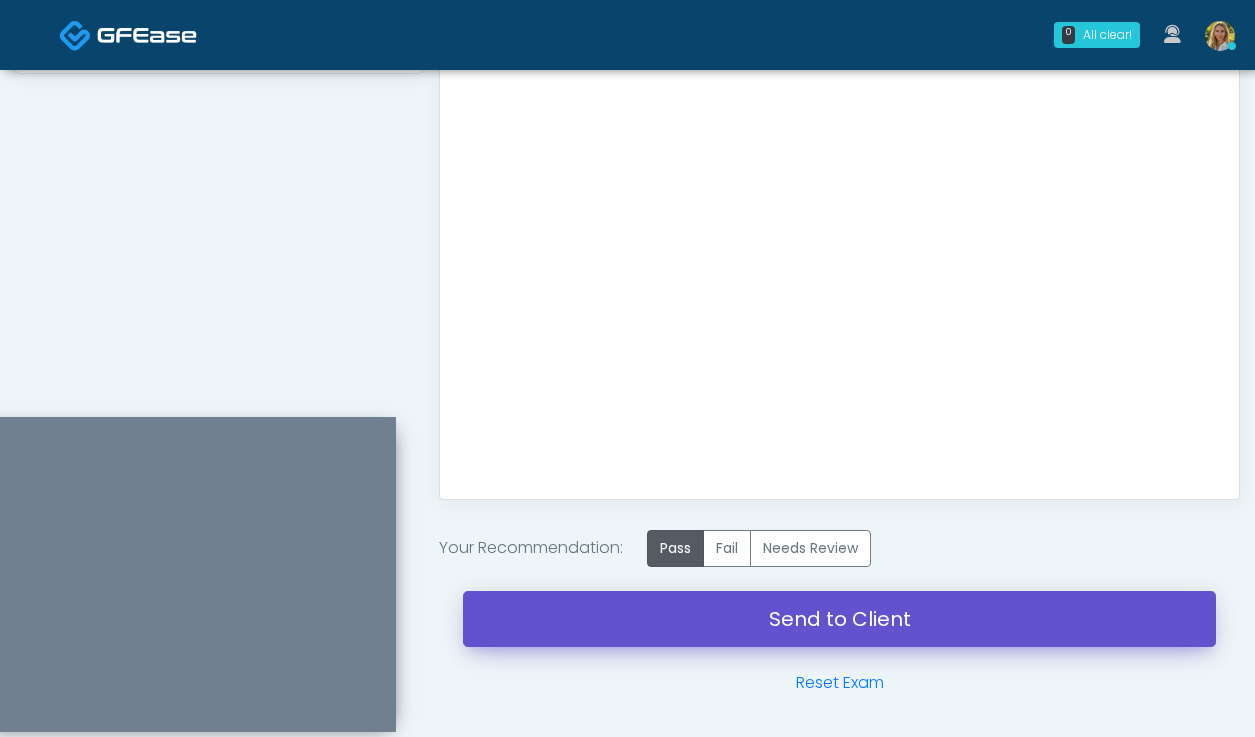 click on "Send to Client" at bounding box center (839, 619) 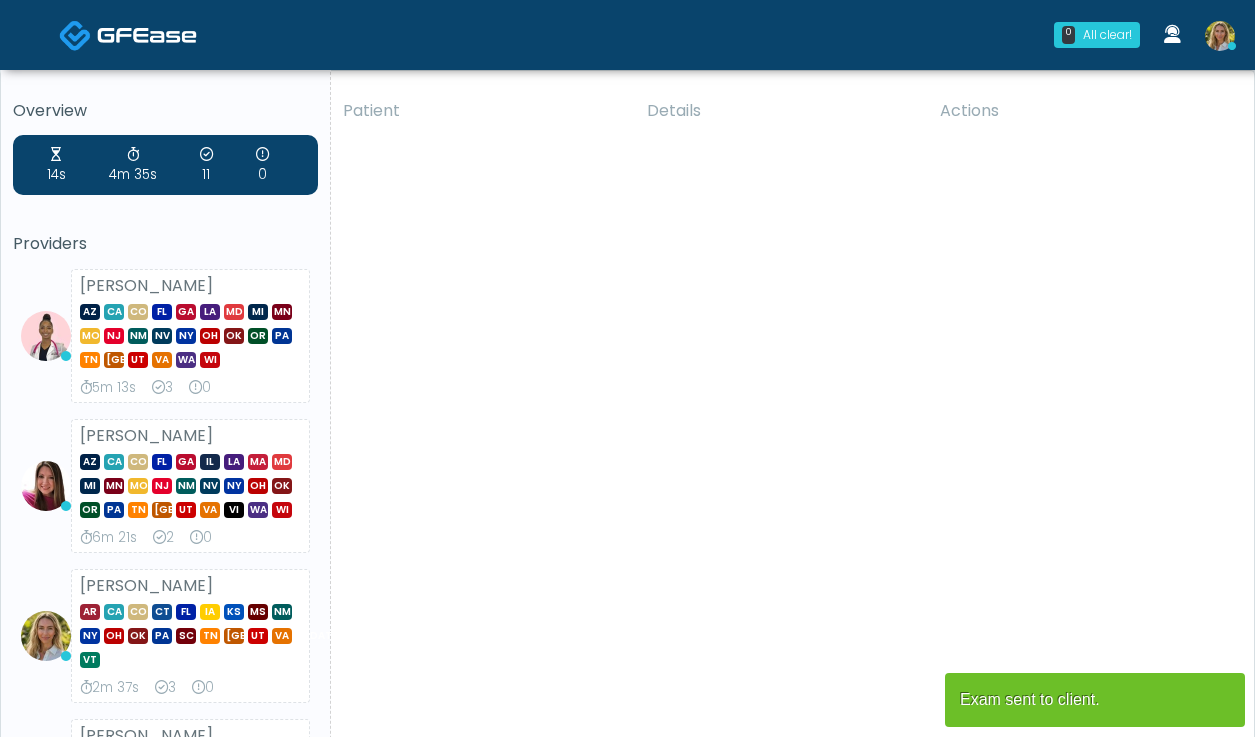 scroll, scrollTop: 0, scrollLeft: 0, axis: both 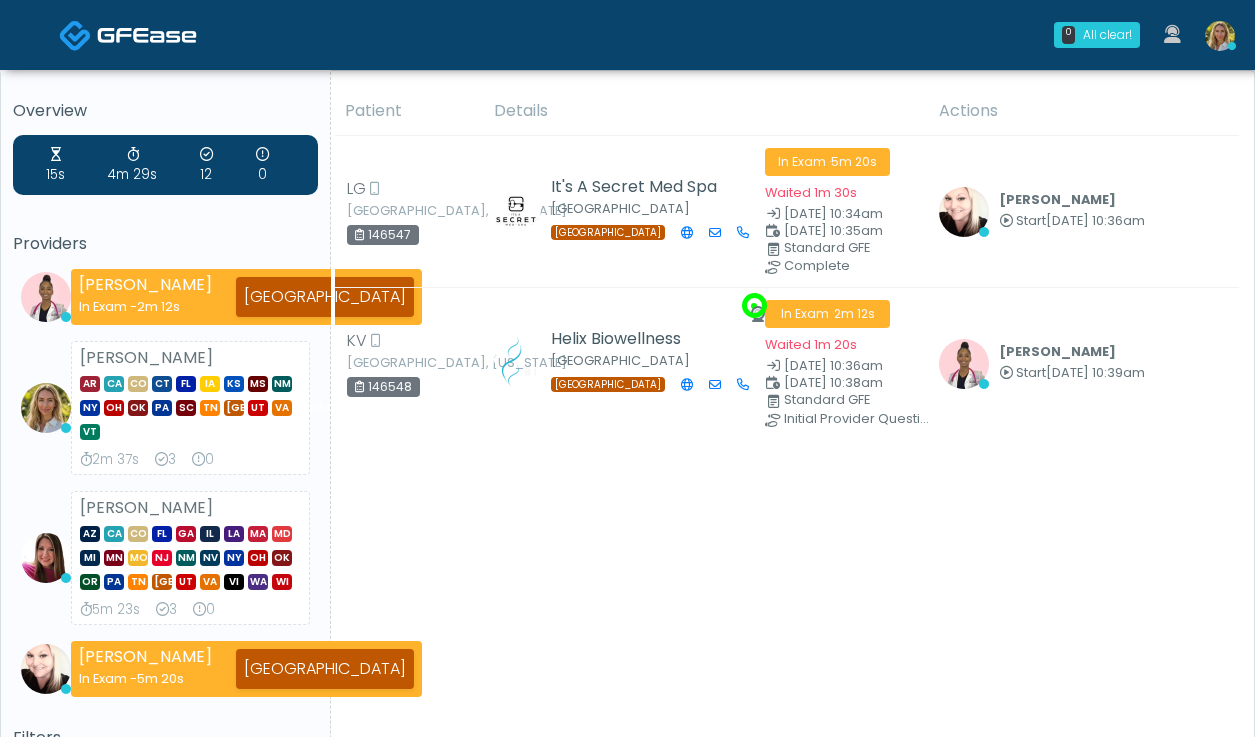 drag, startPoint x: 992, startPoint y: 415, endPoint x: 992, endPoint y: 436, distance: 21 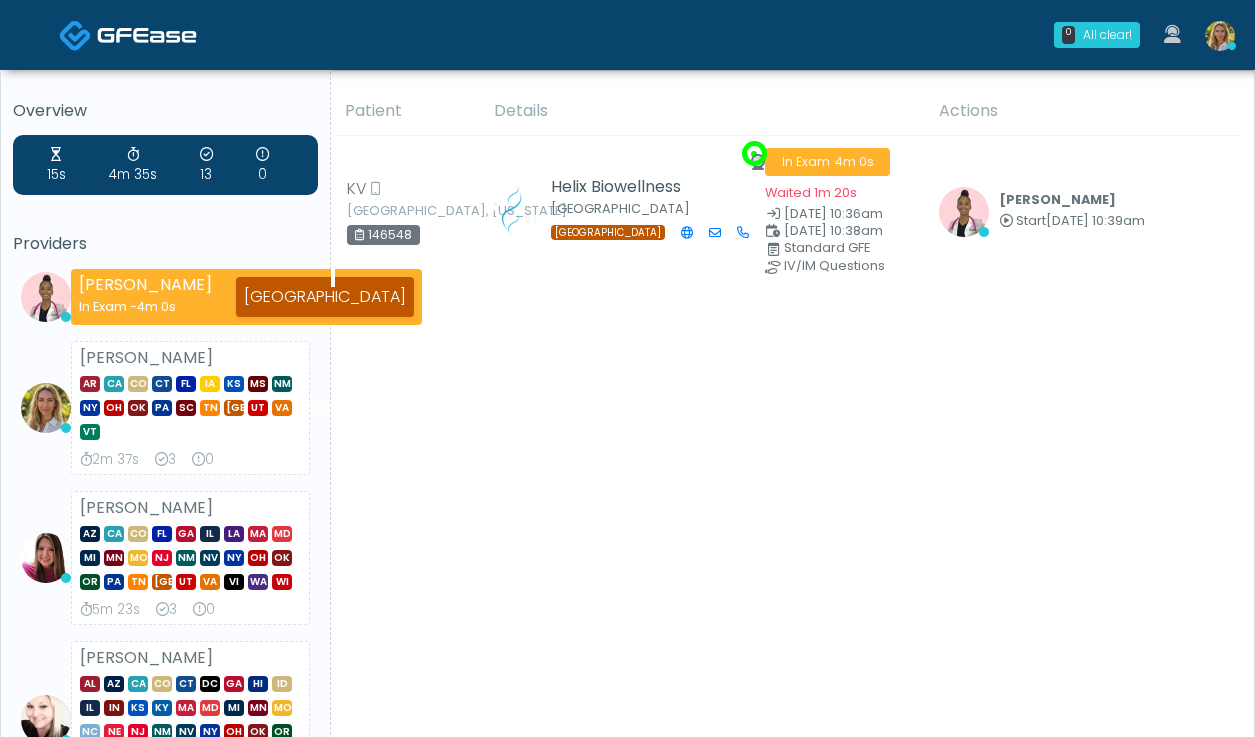 click on "Patient
Details
Actions
KV
[GEOGRAPHIC_DATA], [US_STATE]
146548
Helix Biowellness
[GEOGRAPHIC_DATA]
[GEOGRAPHIC_DATA]
In Exam
·  4m 0s" at bounding box center (785, 593) 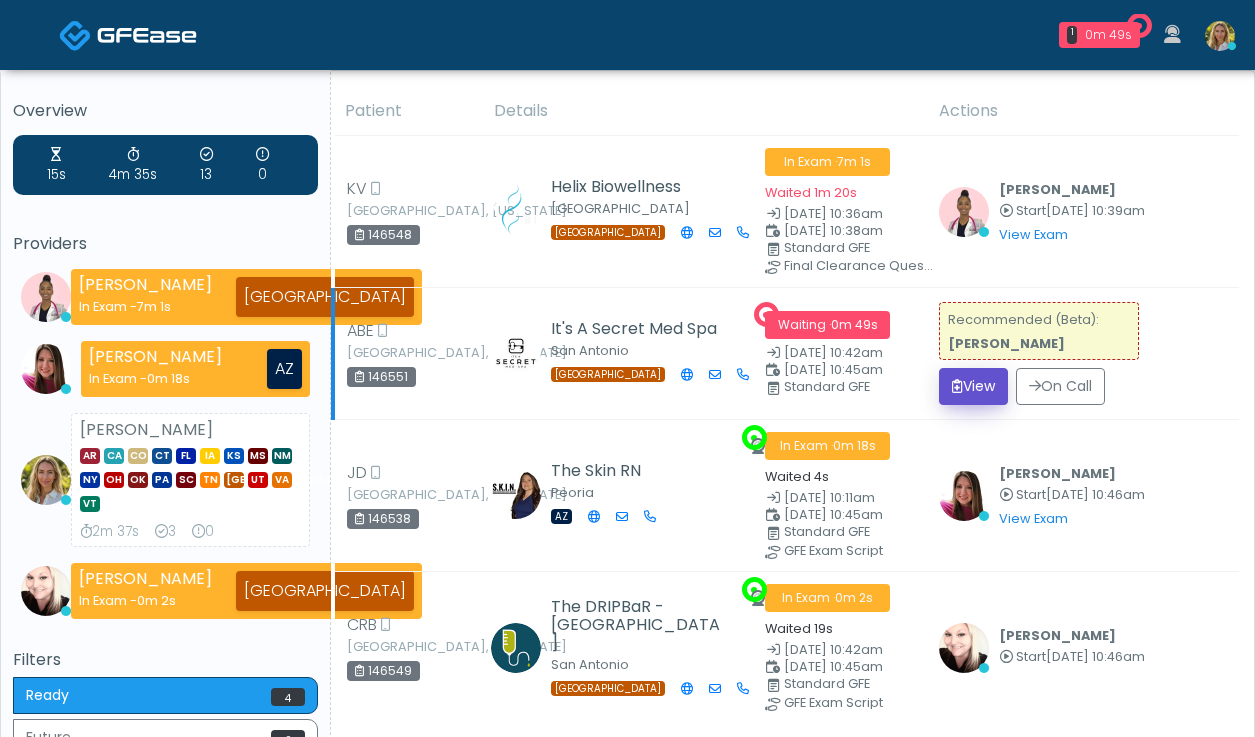 click on "View" at bounding box center (973, 386) 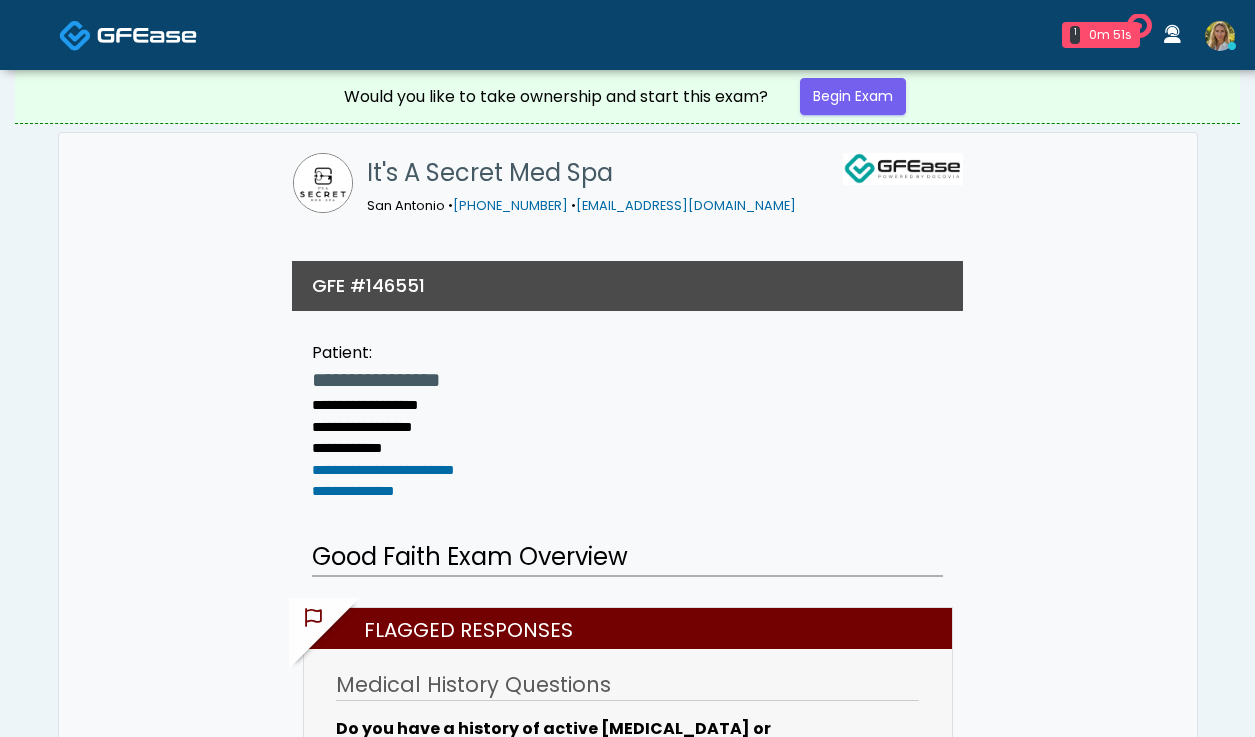 scroll, scrollTop: 0, scrollLeft: 0, axis: both 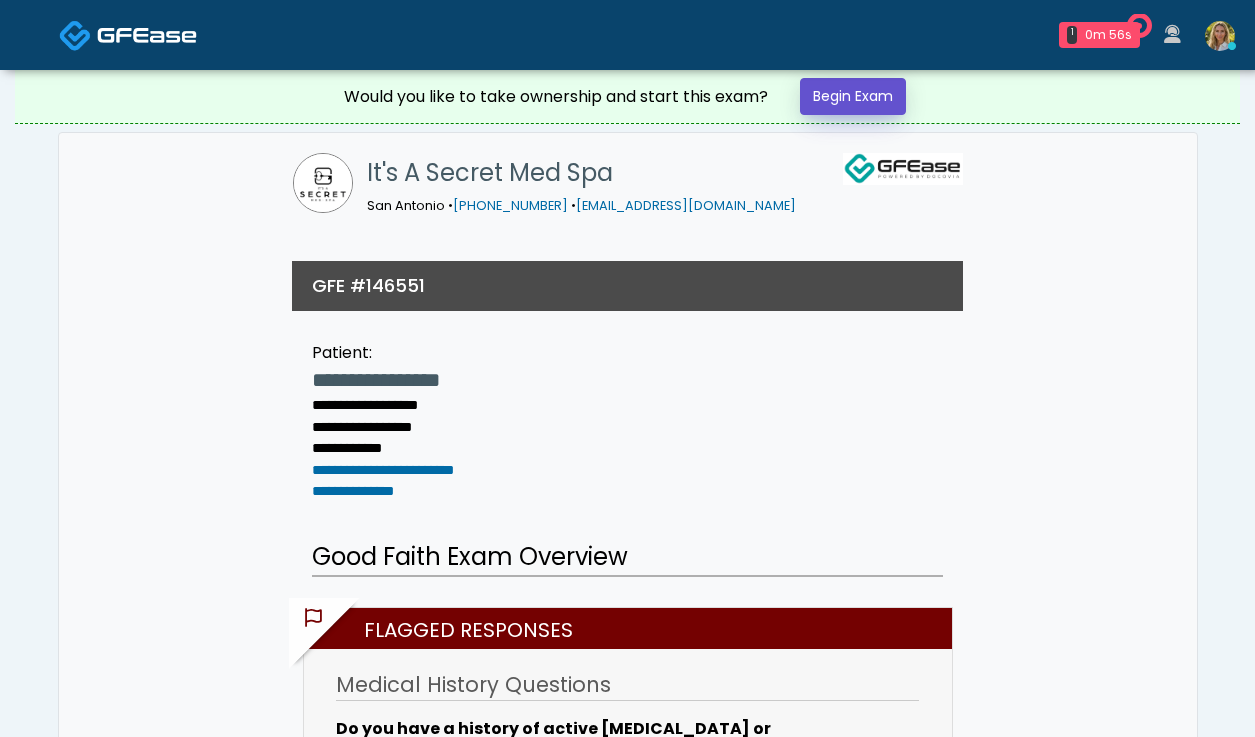 click on "Begin Exam" at bounding box center [853, 96] 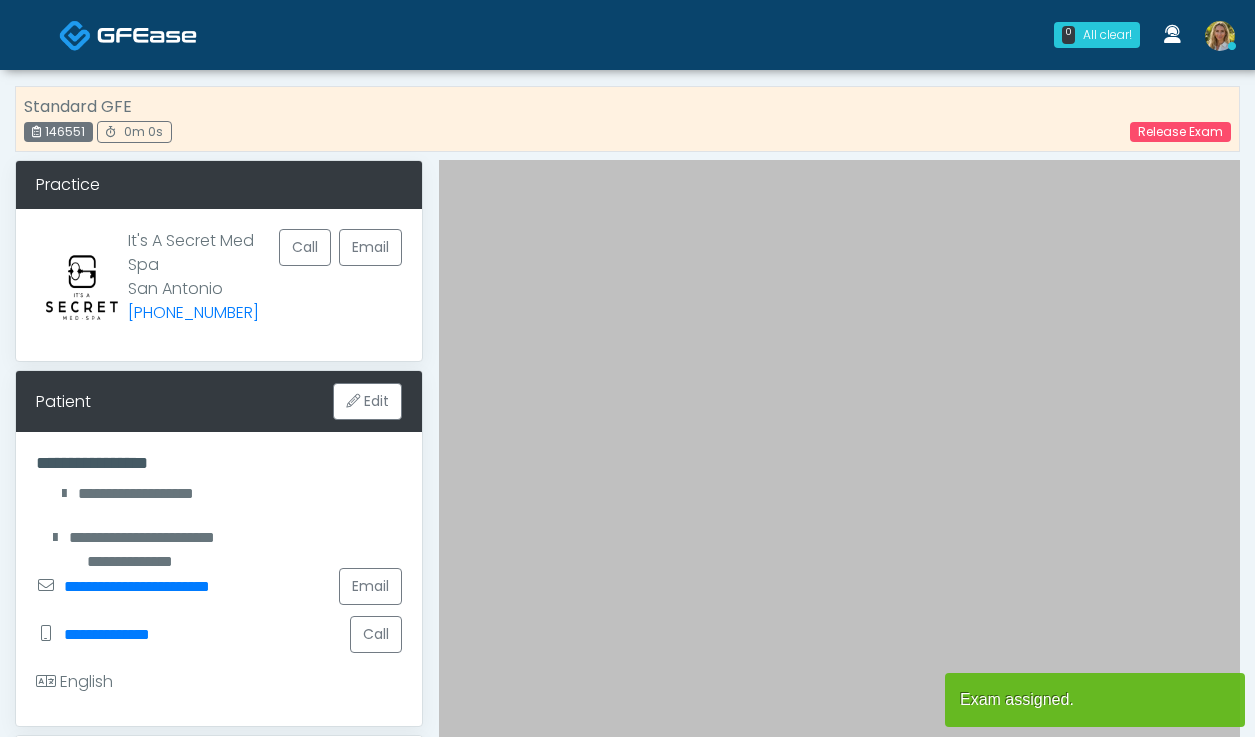 scroll, scrollTop: 0, scrollLeft: 0, axis: both 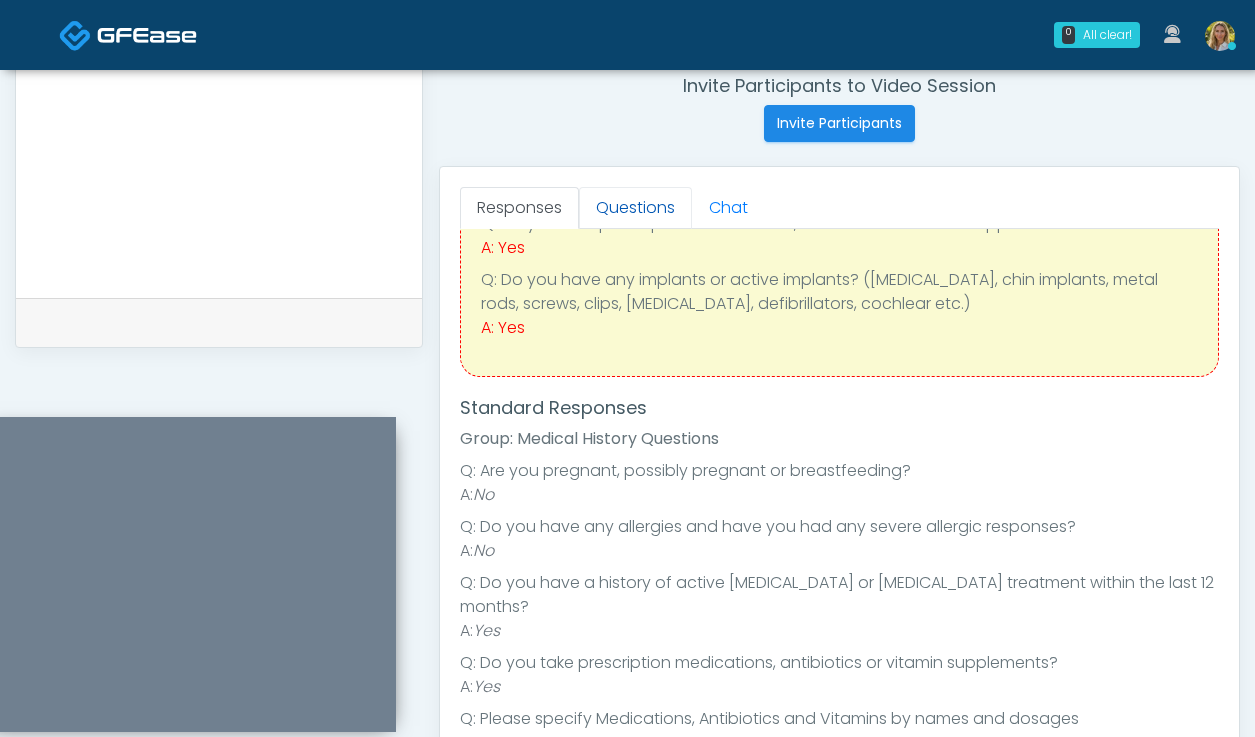 click on "Questions" at bounding box center (635, 208) 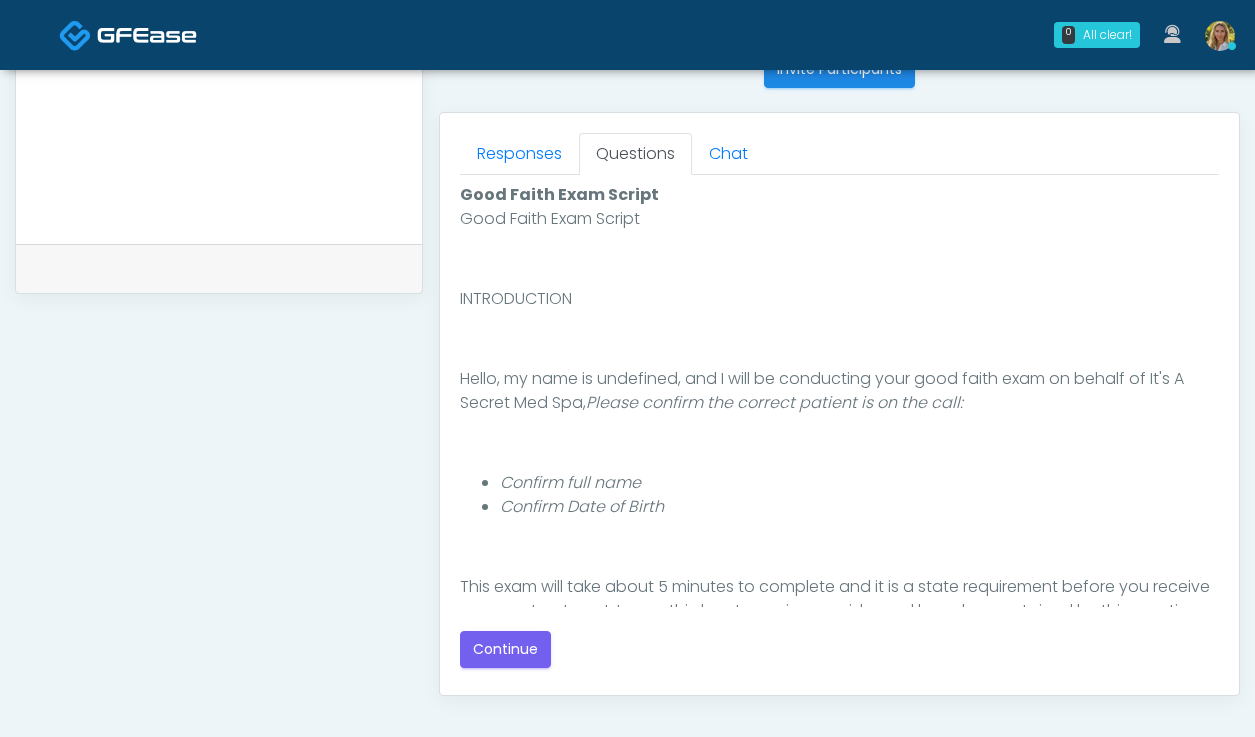 scroll, scrollTop: 840, scrollLeft: 0, axis: vertical 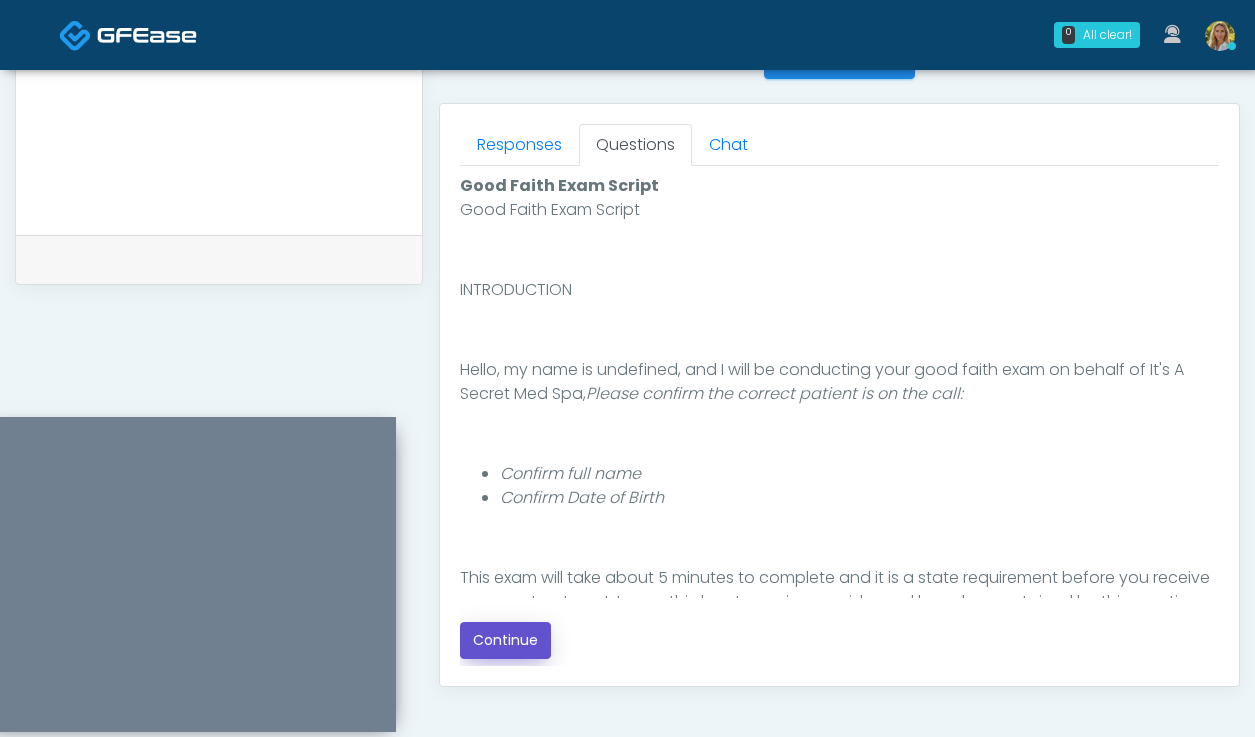 click on "Continue" at bounding box center (505, 640) 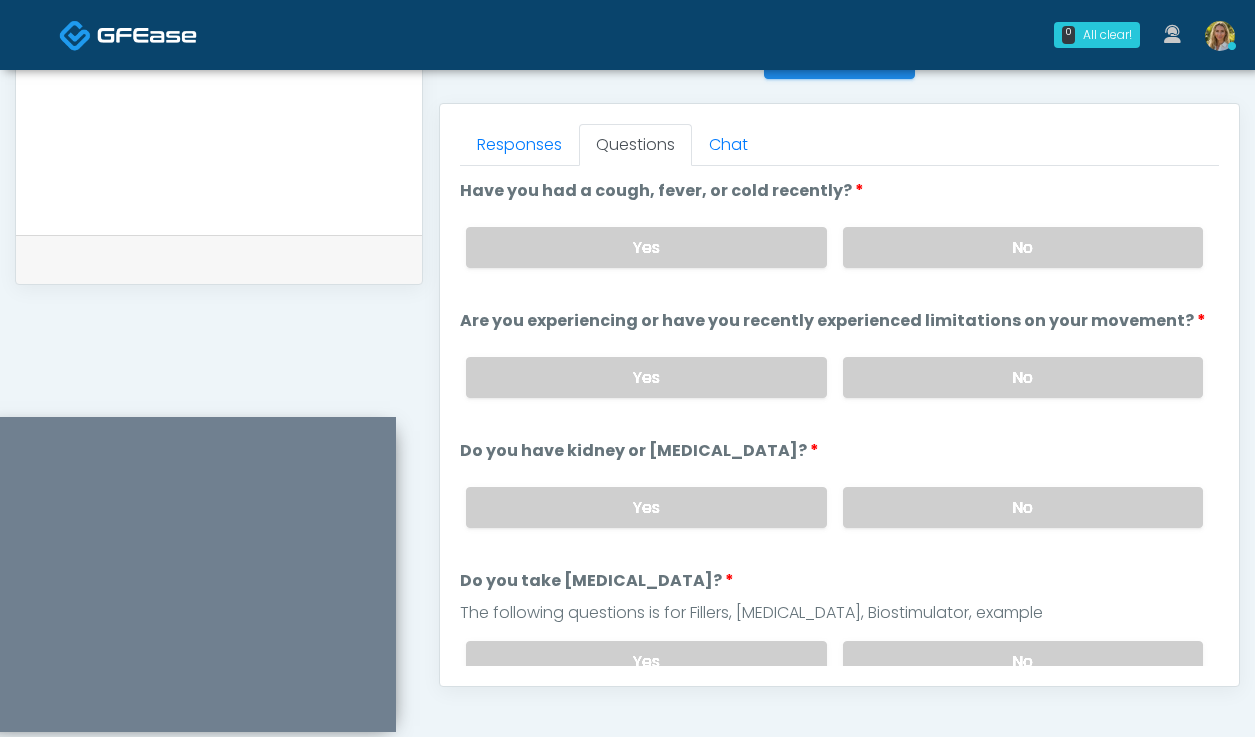 click on "Yes
No" at bounding box center [834, 247] 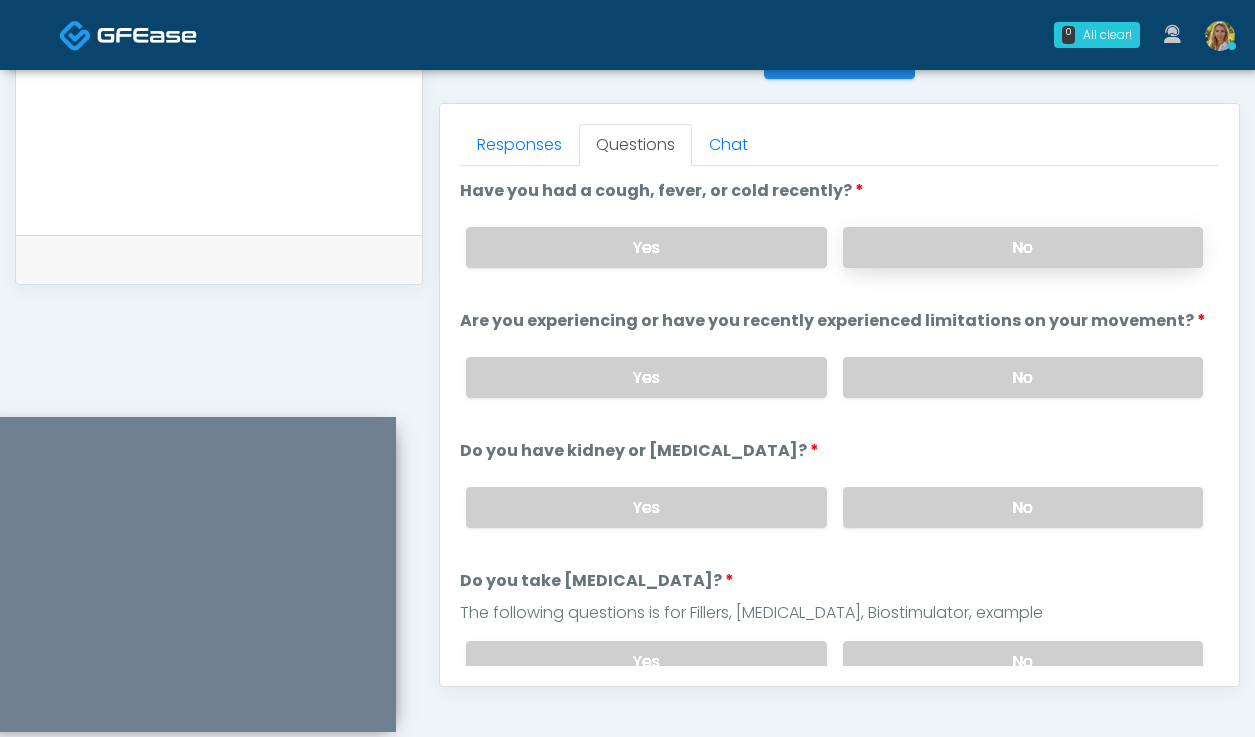 click on "No" at bounding box center (1023, 247) 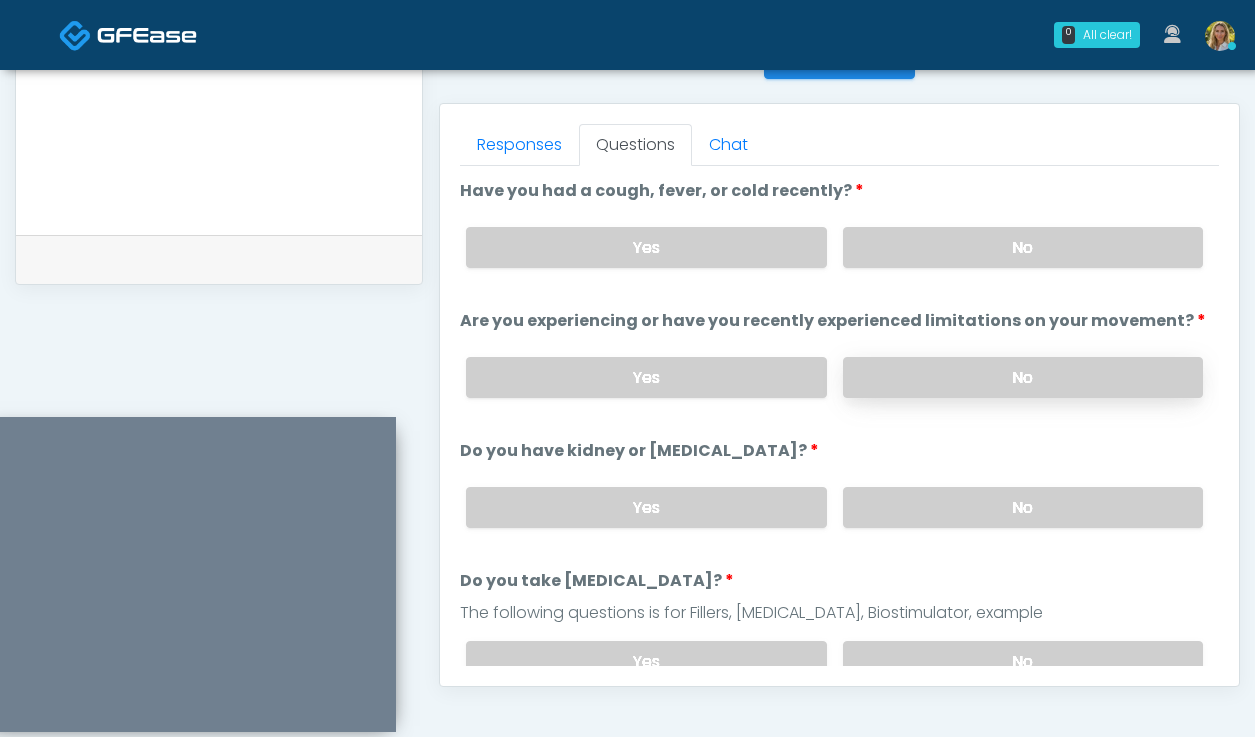 click on "No" at bounding box center (1023, 377) 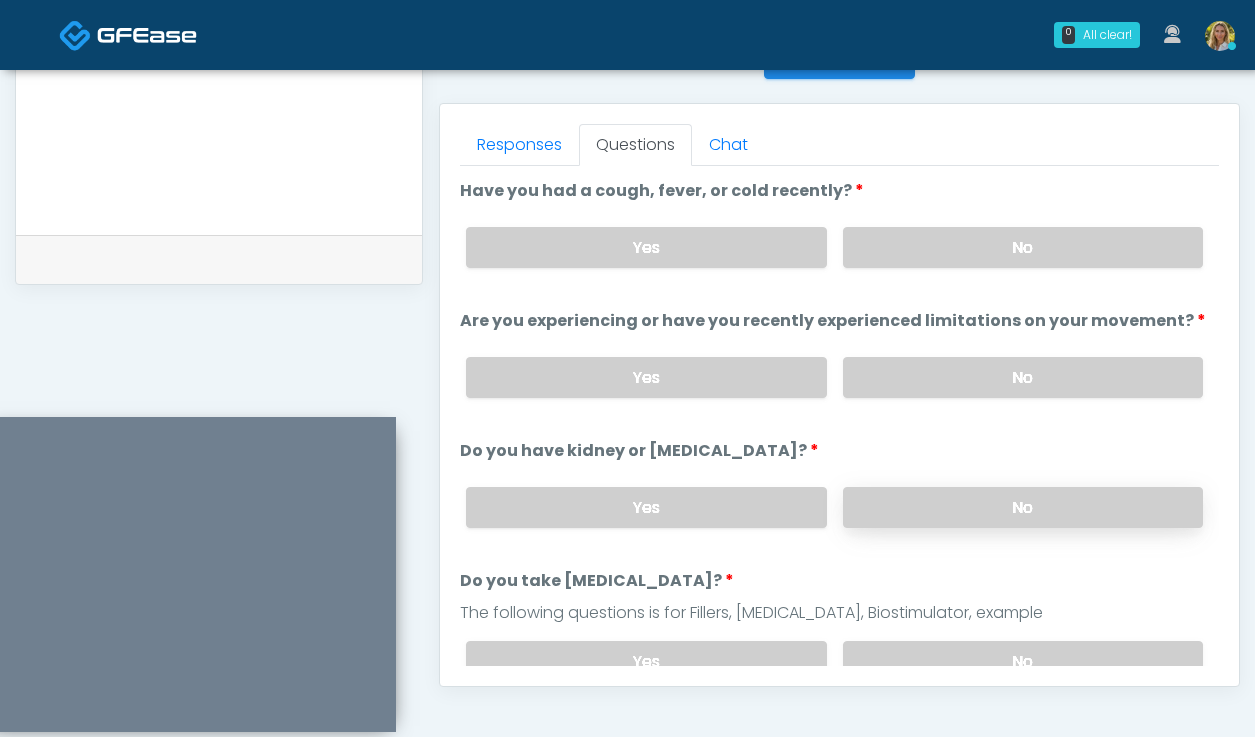 click on "No" at bounding box center (1023, 507) 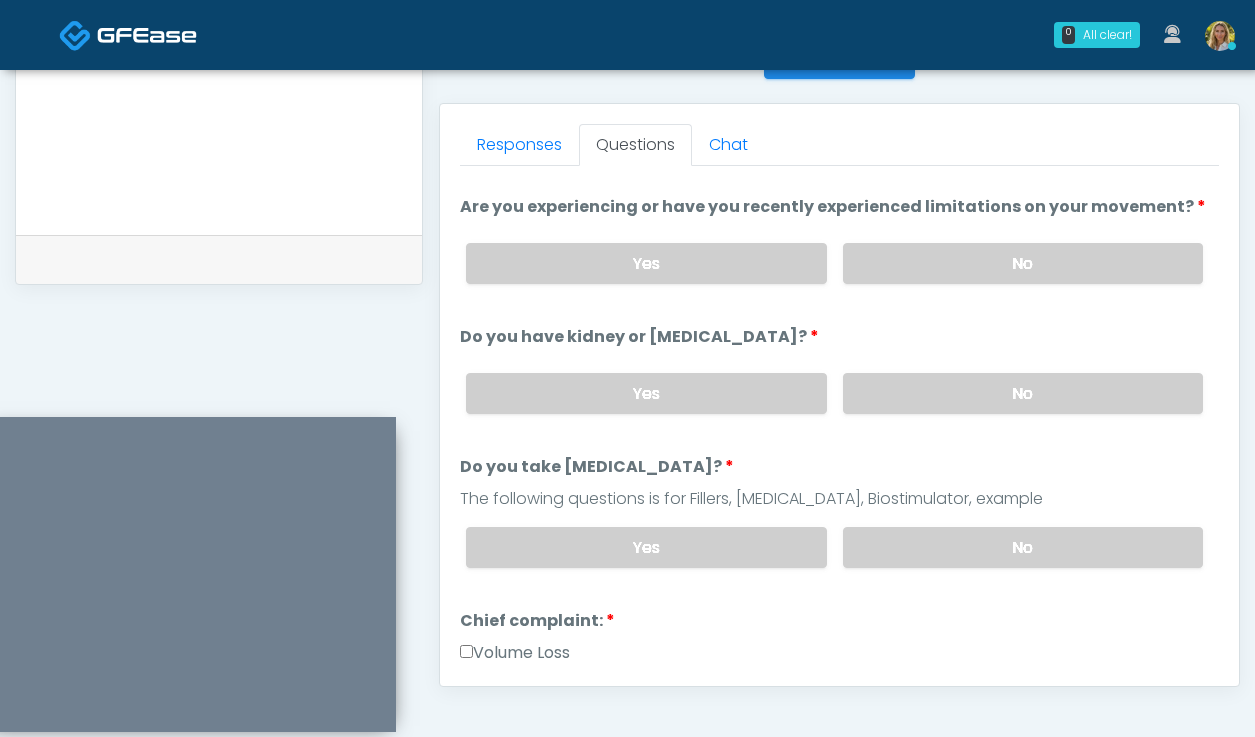 scroll, scrollTop: 152, scrollLeft: 0, axis: vertical 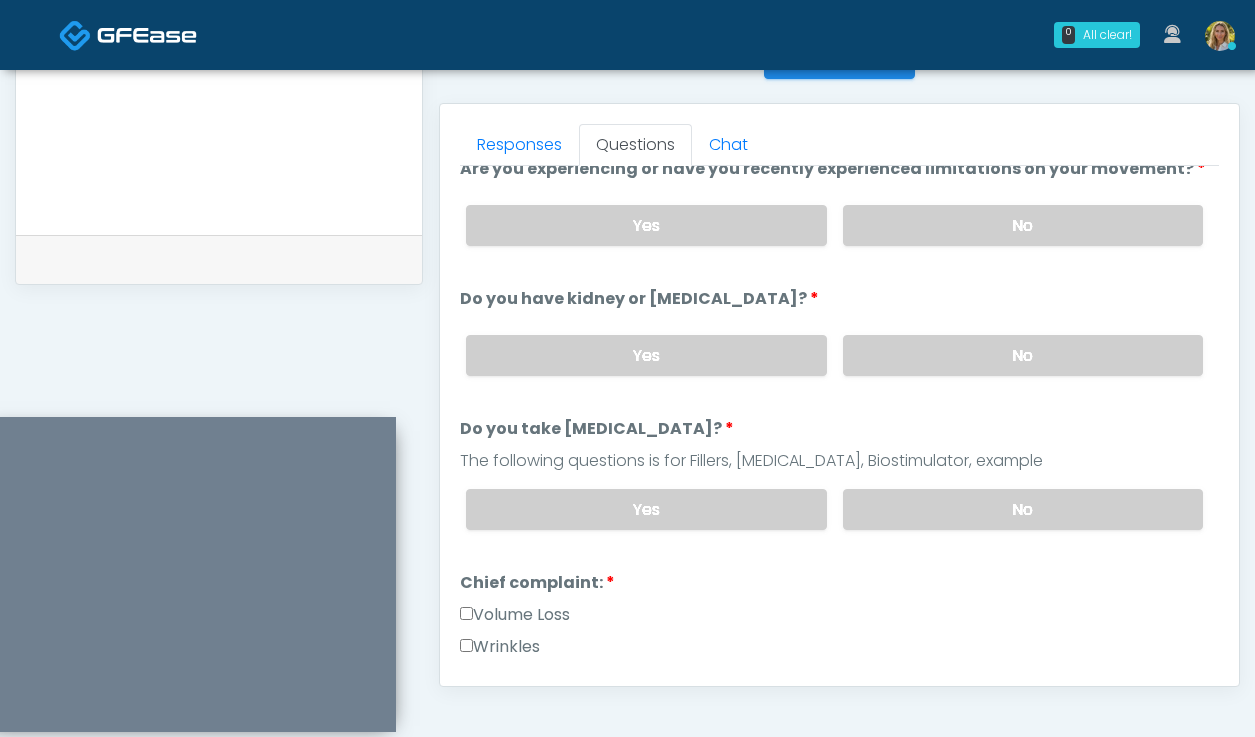 click on "Yes
No" at bounding box center (834, 509) 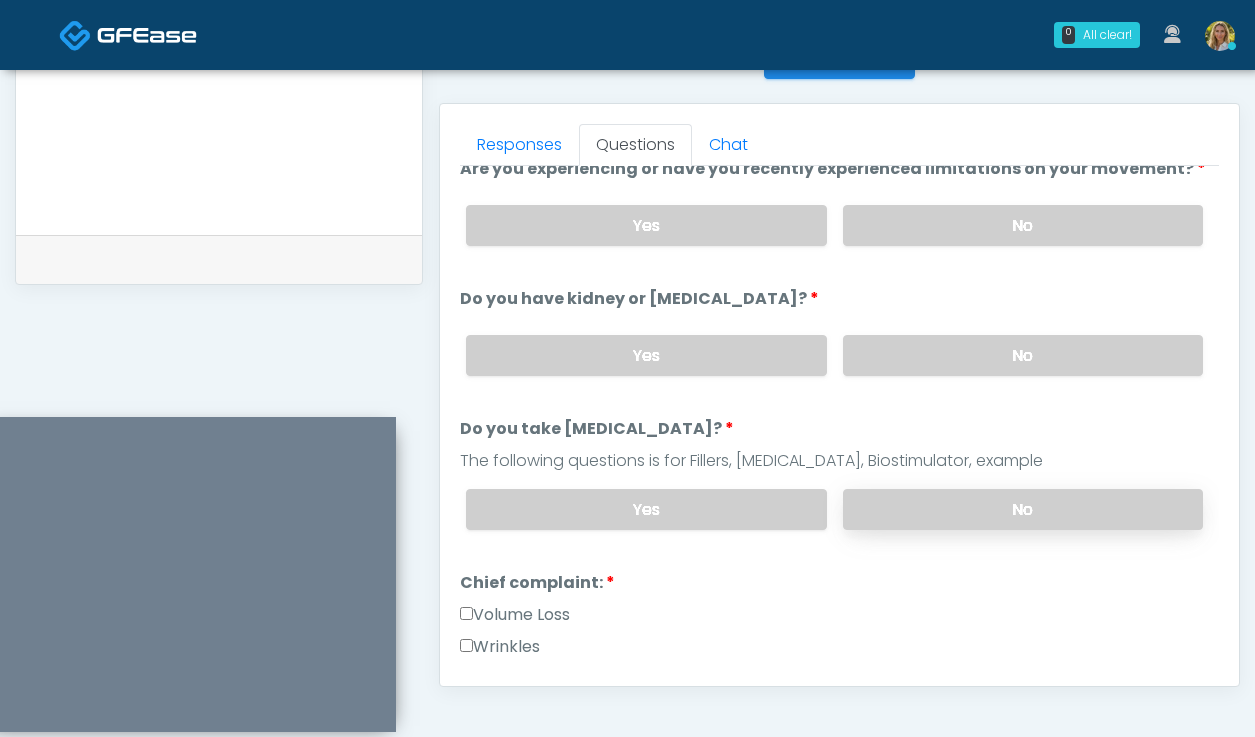 click on "No" at bounding box center [1023, 509] 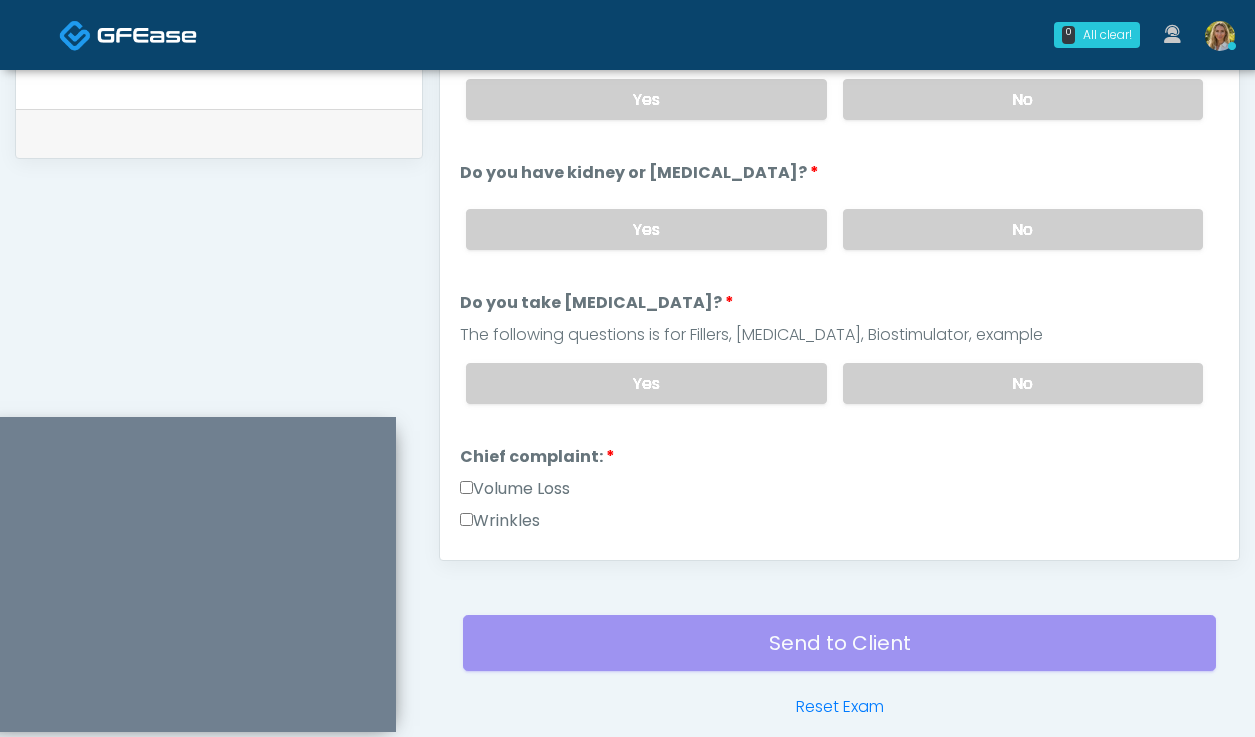 scroll, scrollTop: 1058, scrollLeft: 0, axis: vertical 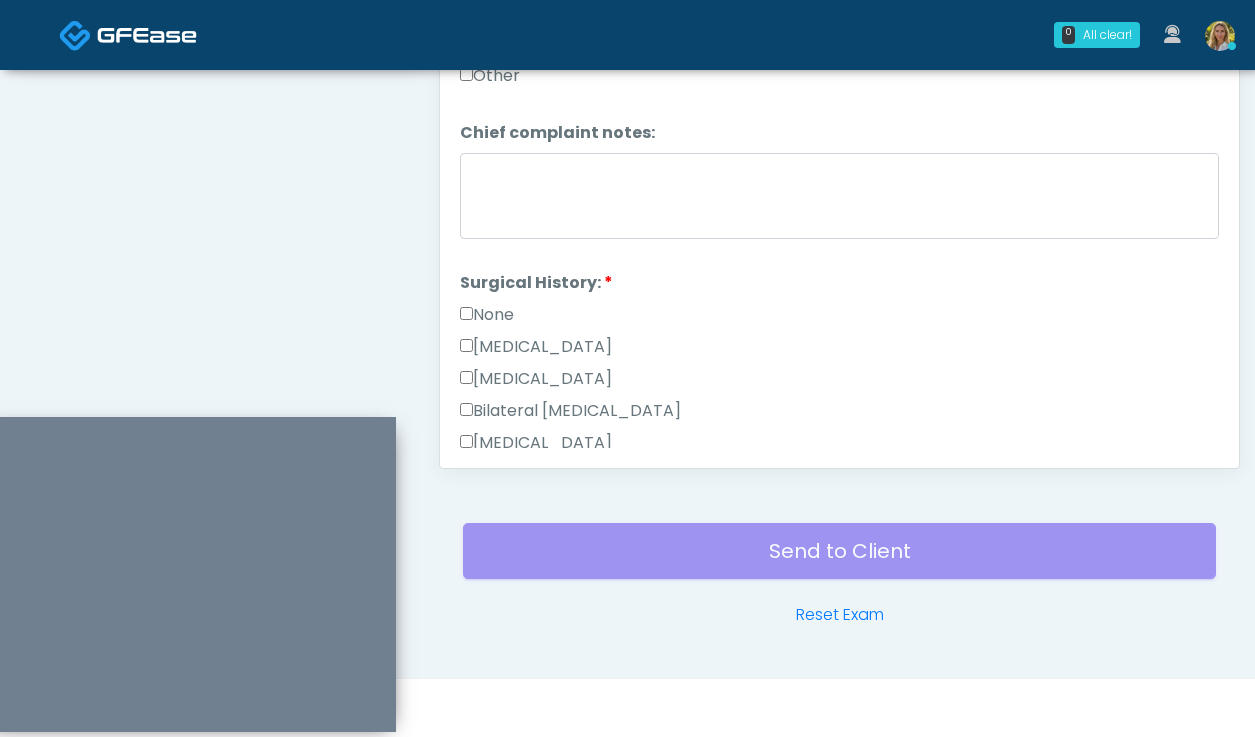 click on "None" at bounding box center [487, 315] 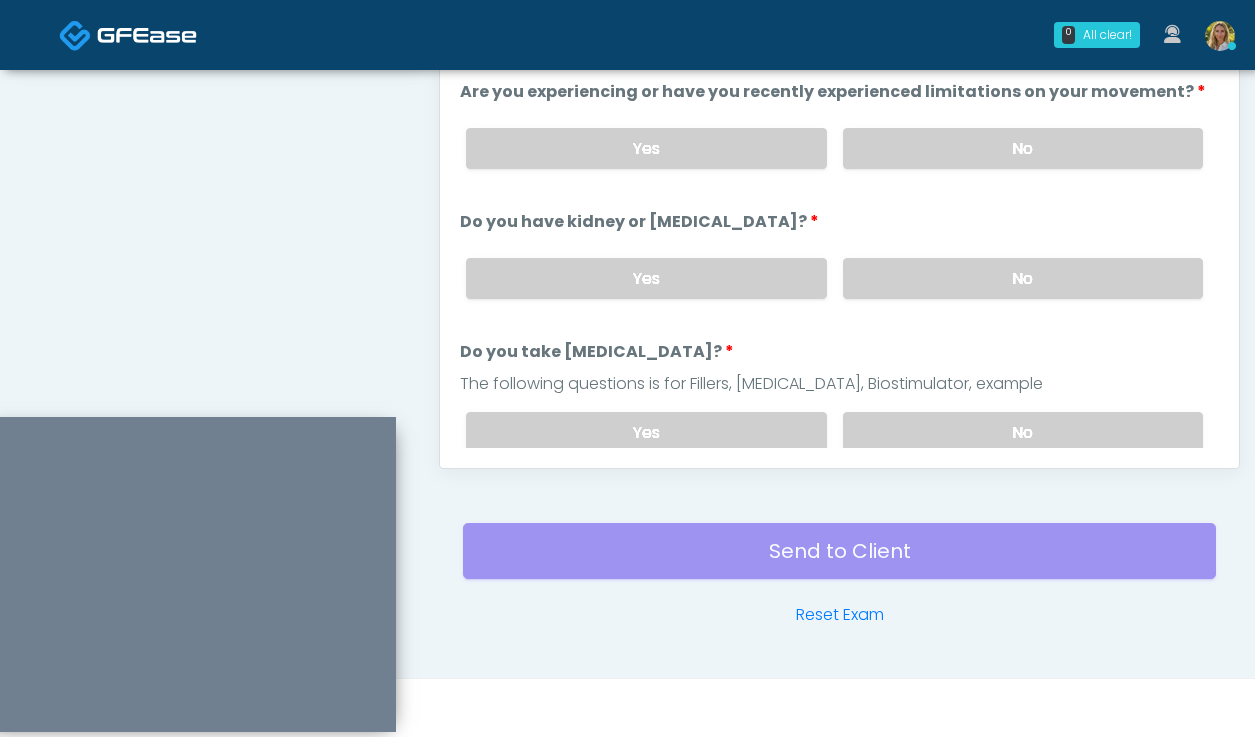 scroll, scrollTop: 0, scrollLeft: 0, axis: both 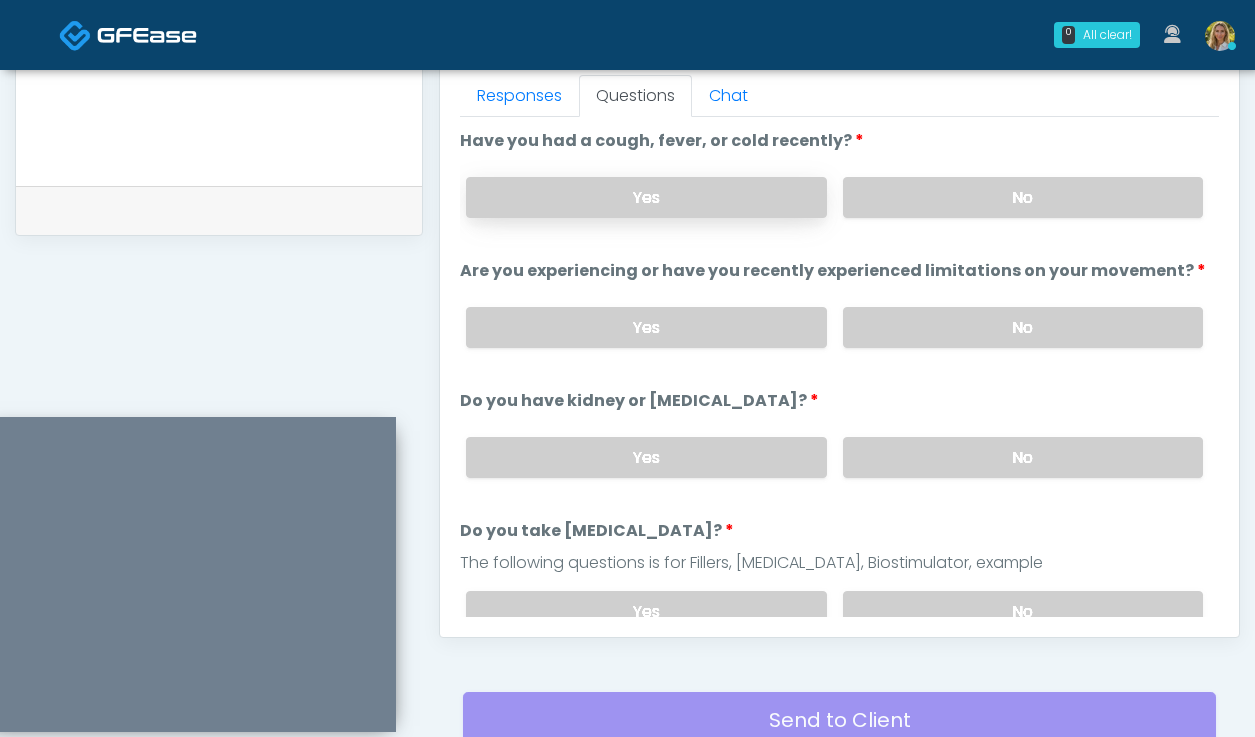 click on "Yes" at bounding box center [646, 197] 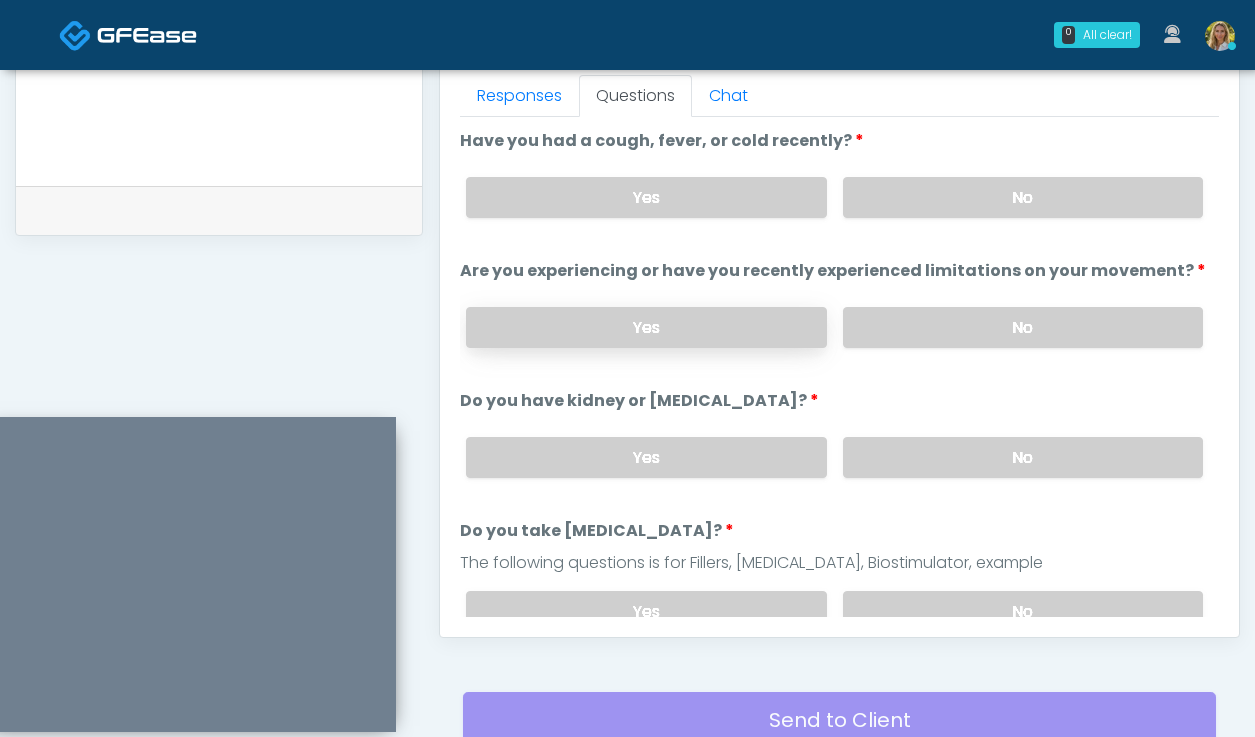 scroll, scrollTop: 0, scrollLeft: 0, axis: both 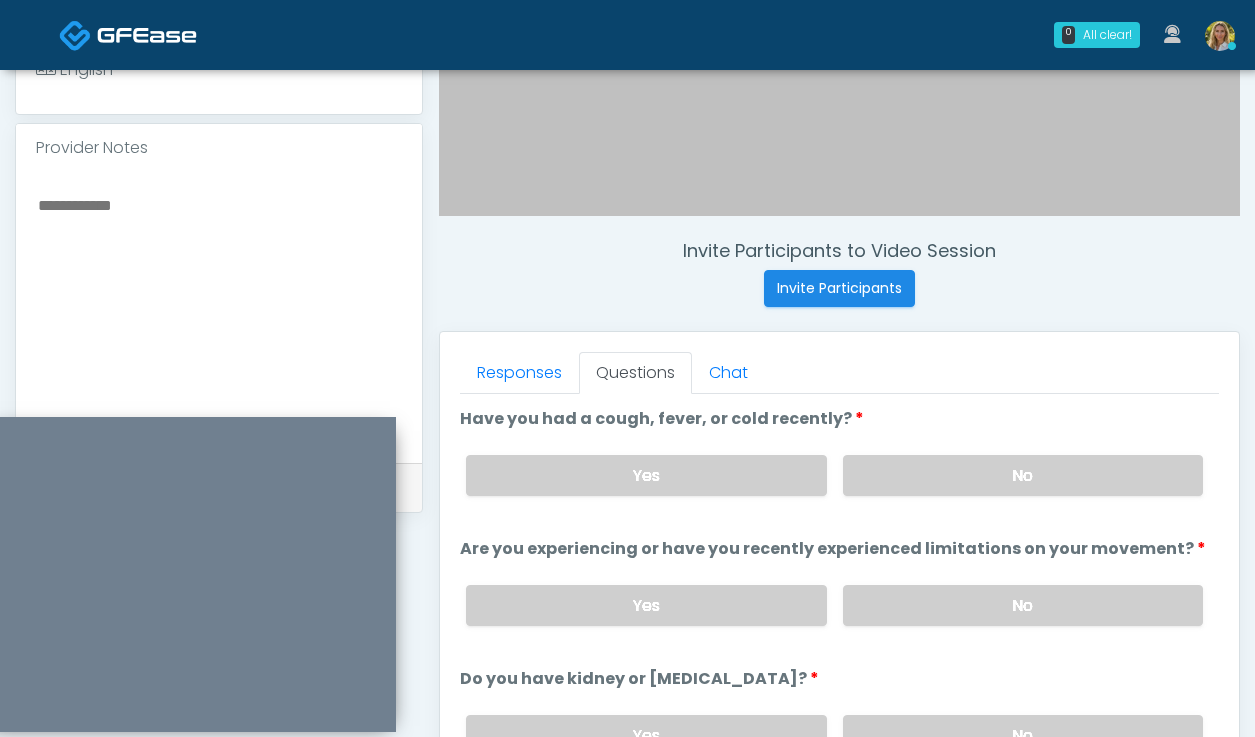 click at bounding box center (219, 314) 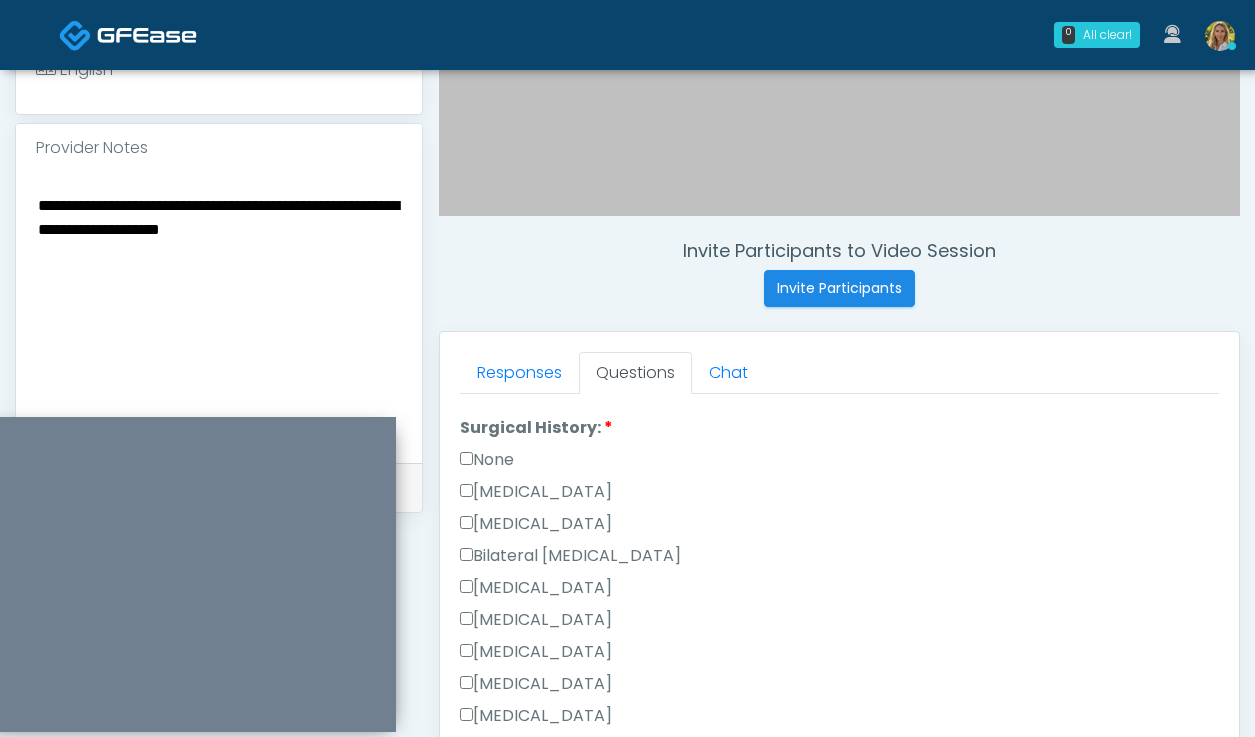 scroll, scrollTop: 1119, scrollLeft: 0, axis: vertical 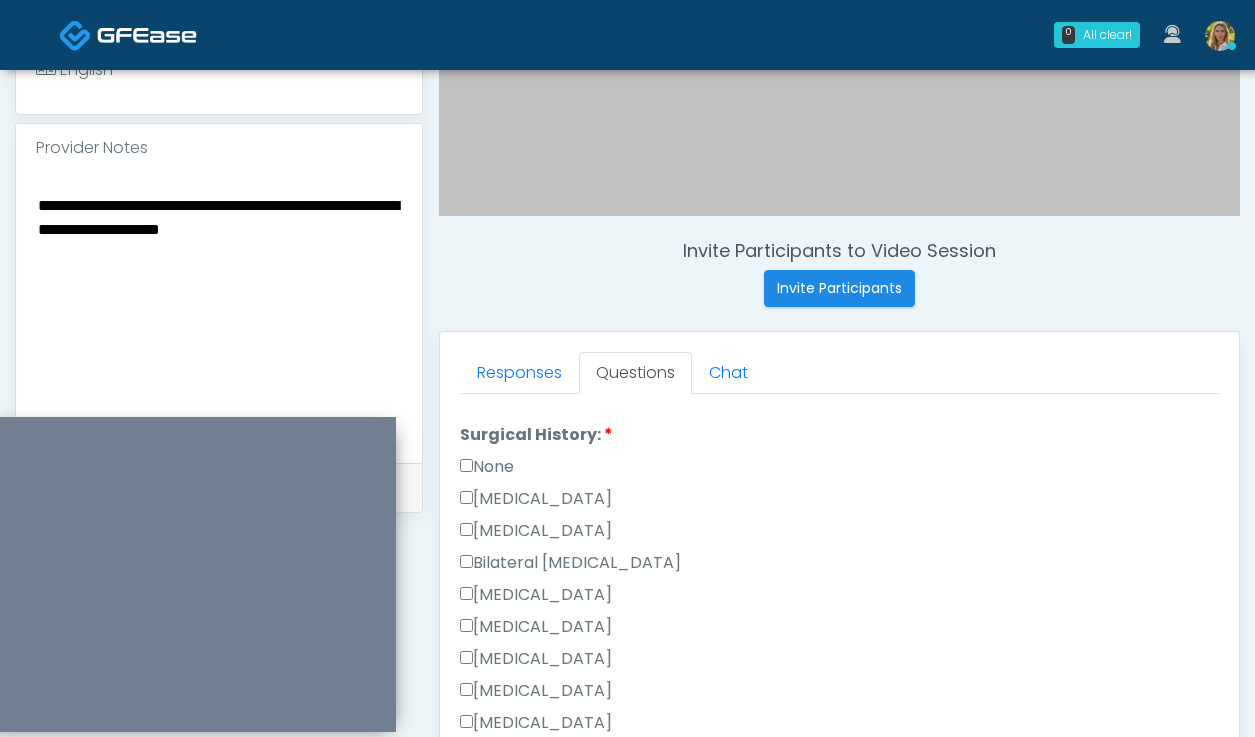 type on "**********" 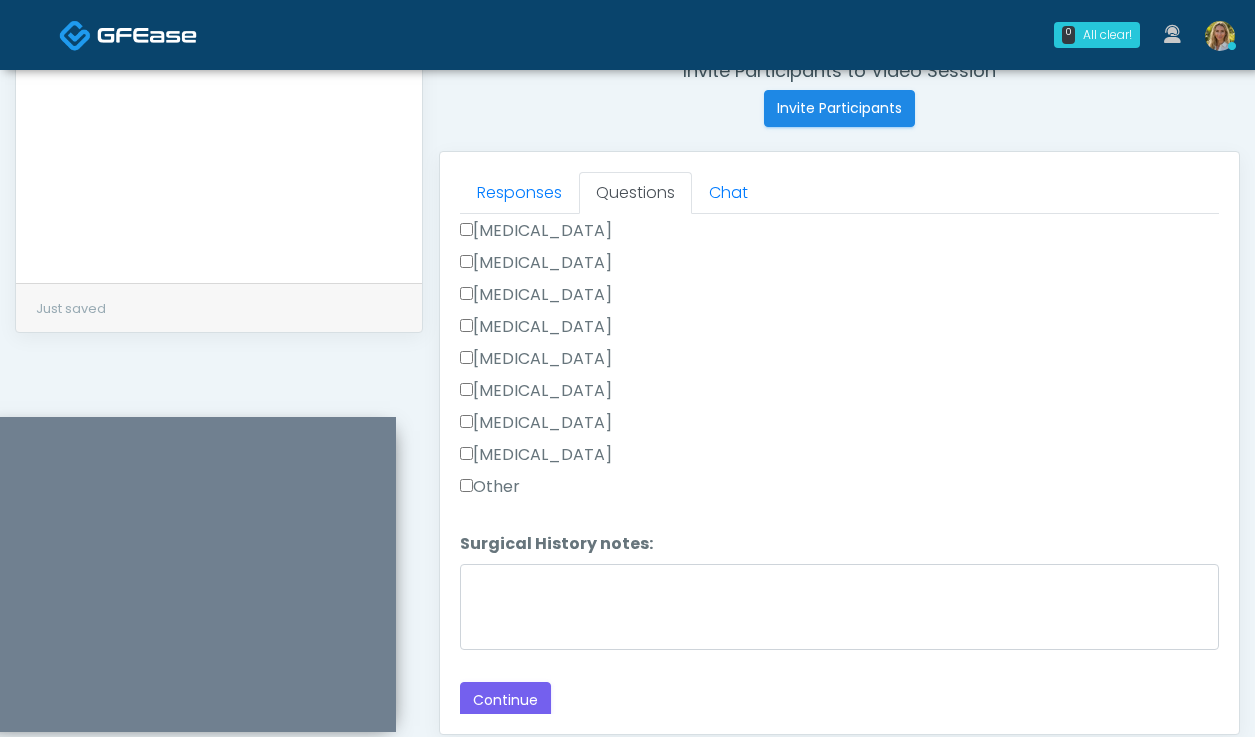 scroll, scrollTop: 791, scrollLeft: 0, axis: vertical 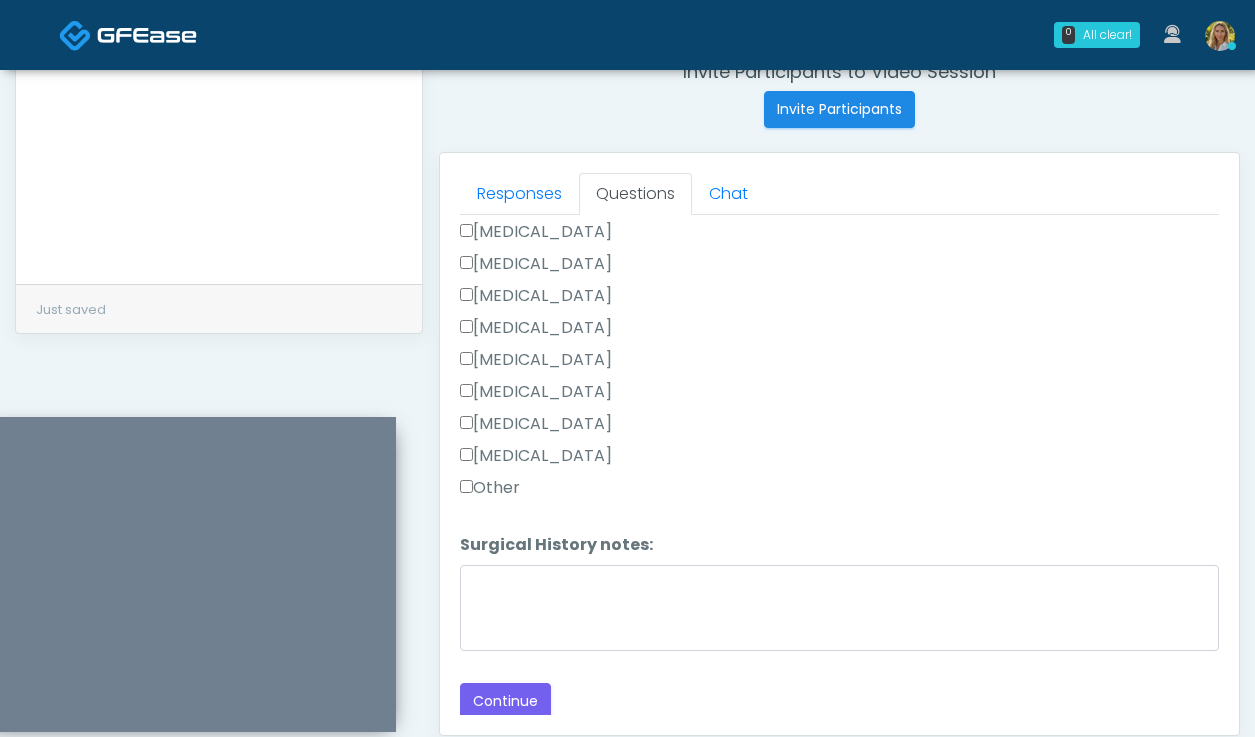 click on "Other" at bounding box center (490, 488) 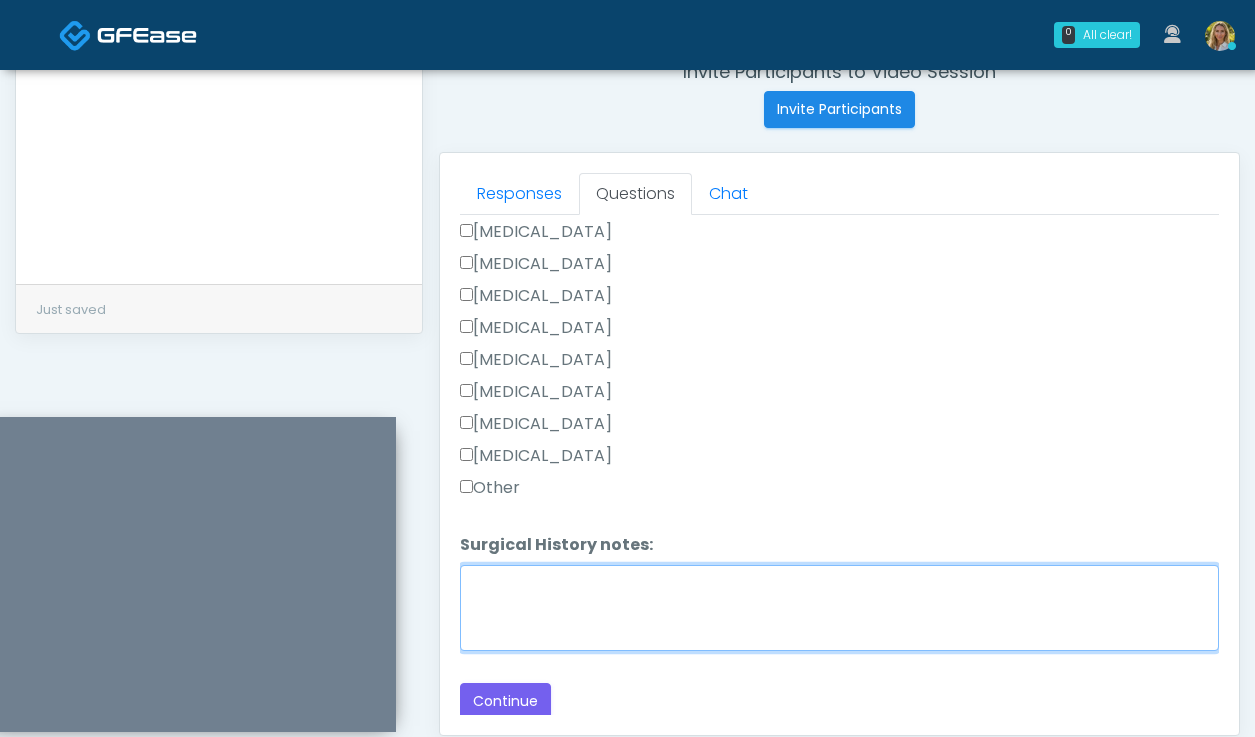 click on "Surgical History notes:" at bounding box center (839, 608) 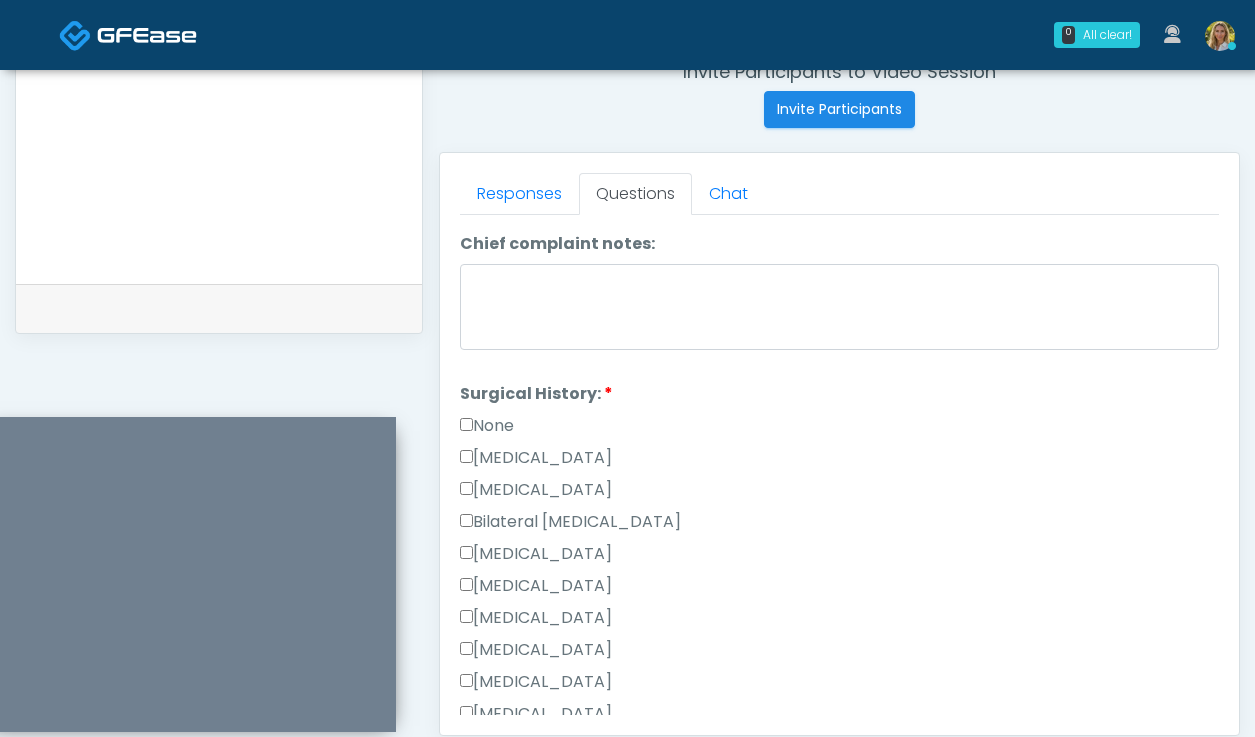scroll, scrollTop: 1303, scrollLeft: 0, axis: vertical 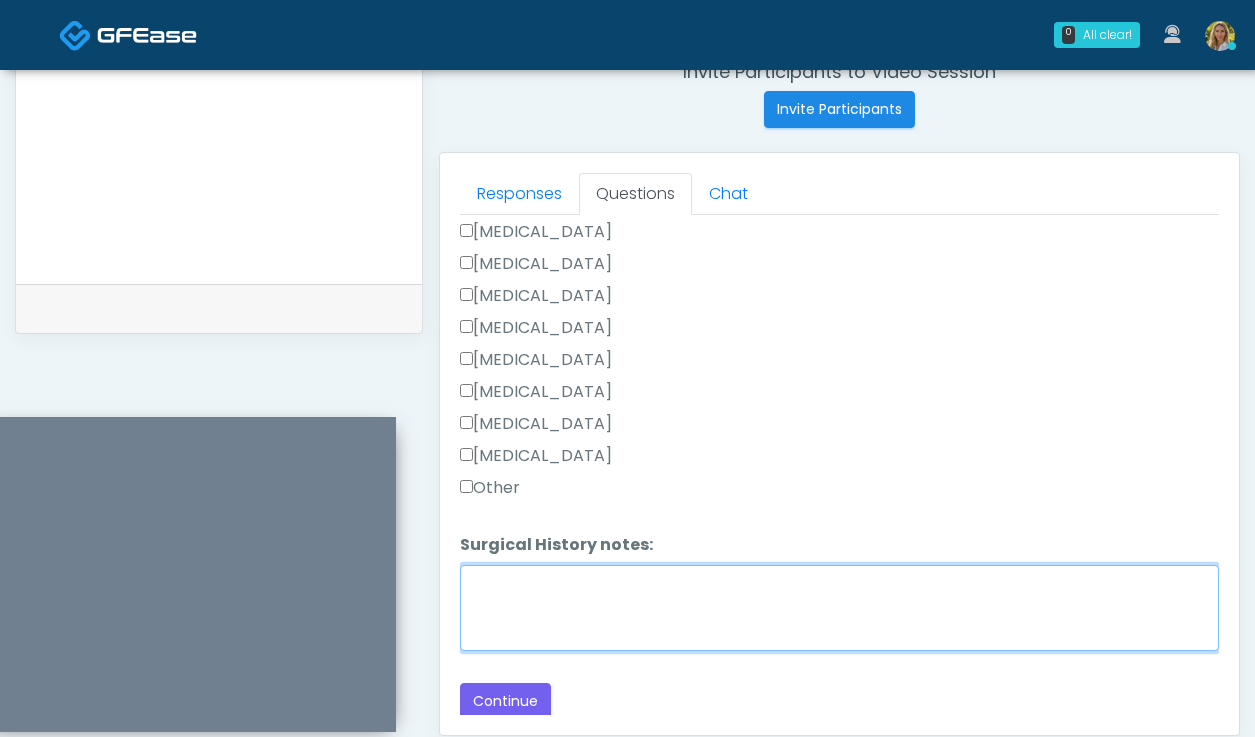 click on "Surgical History notes:" at bounding box center [839, 608] 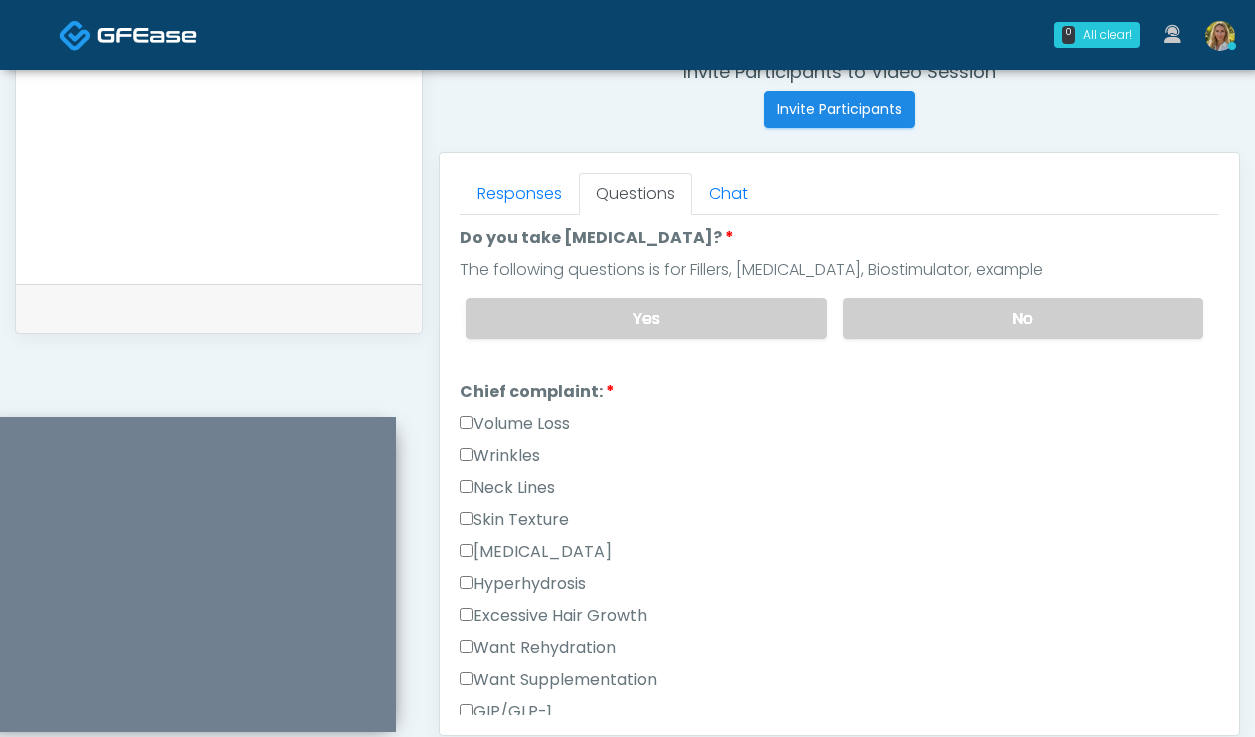 scroll, scrollTop: 393, scrollLeft: 0, axis: vertical 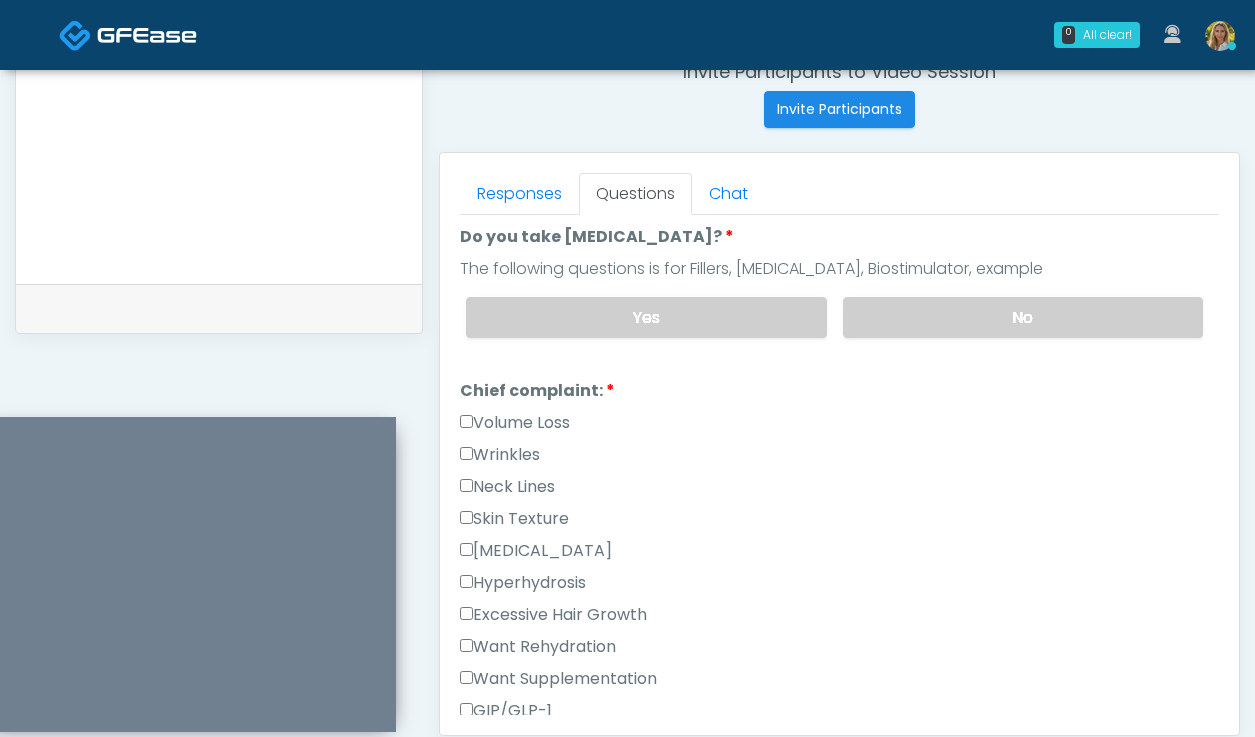 type on "**********" 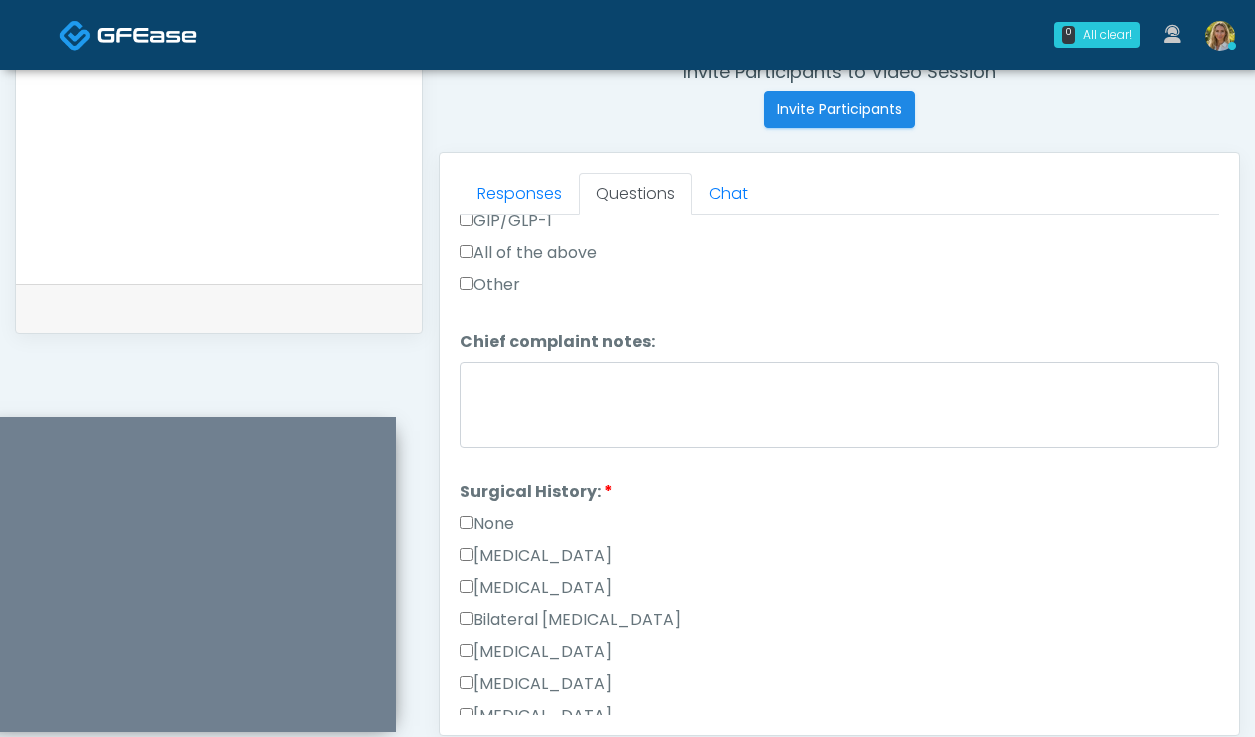 scroll, scrollTop: 1303, scrollLeft: 0, axis: vertical 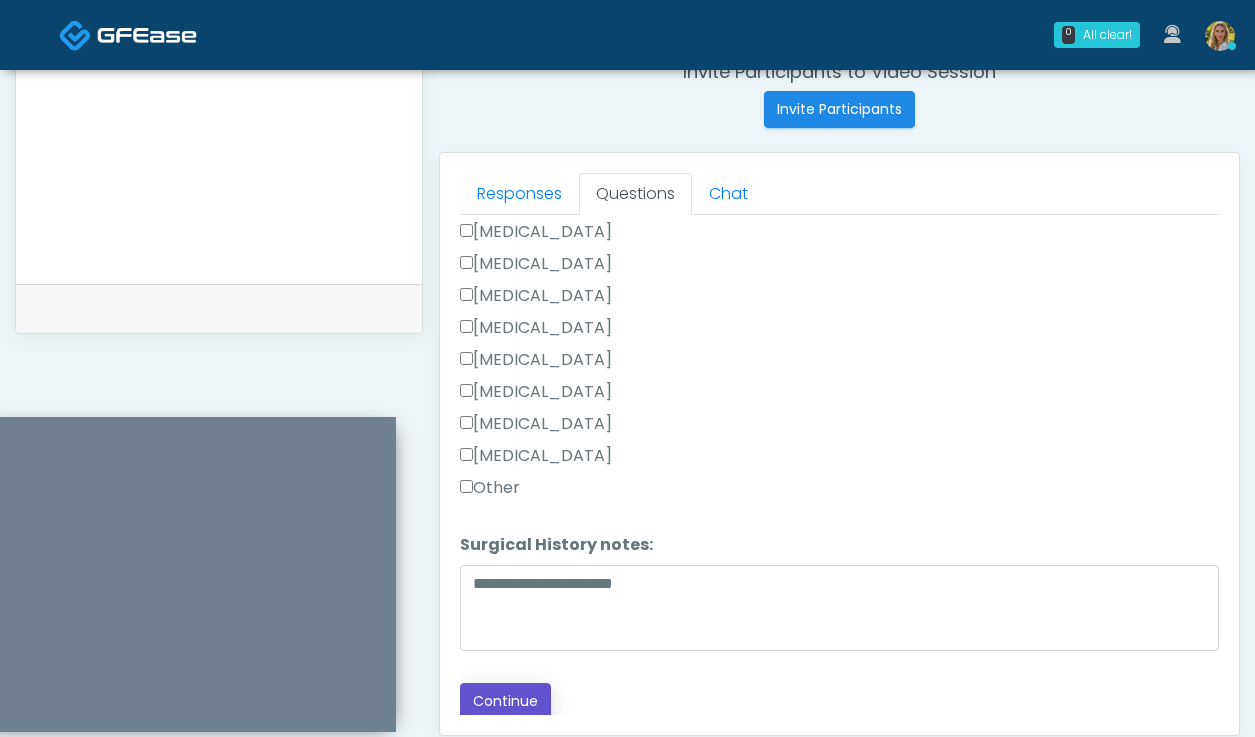 click on "Continue" at bounding box center [505, 701] 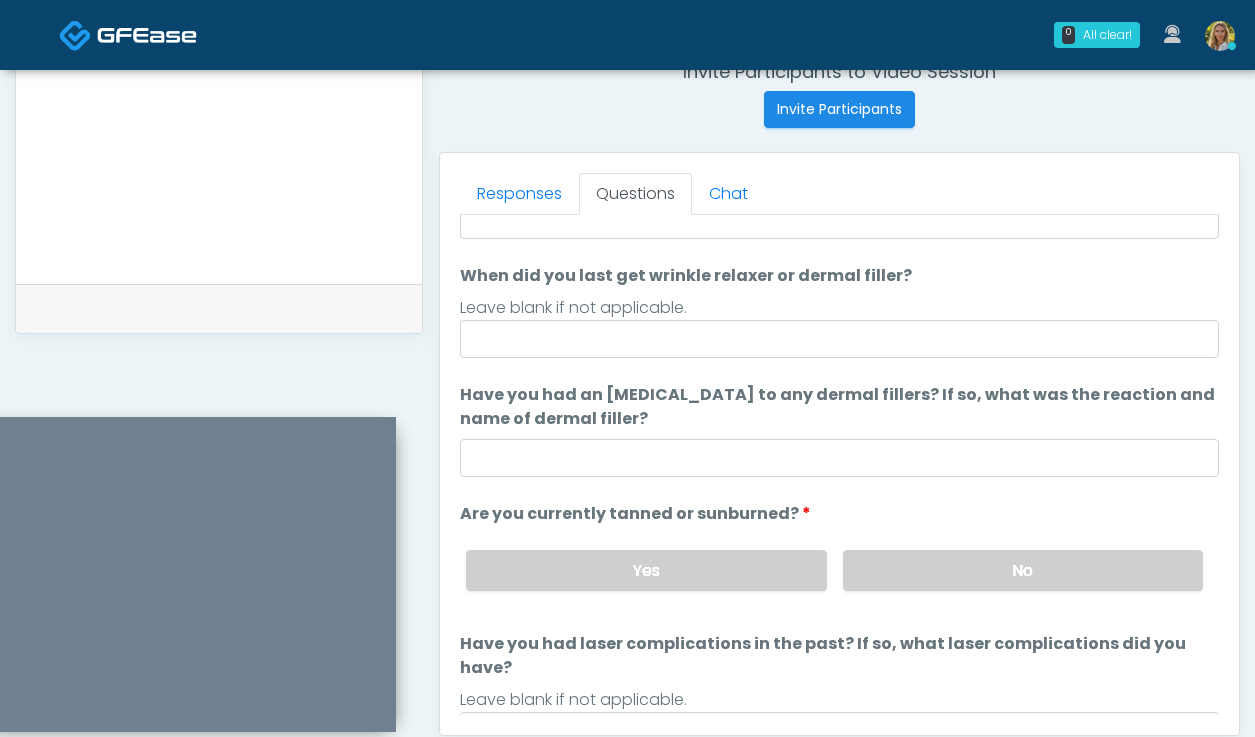 scroll, scrollTop: 114, scrollLeft: 0, axis: vertical 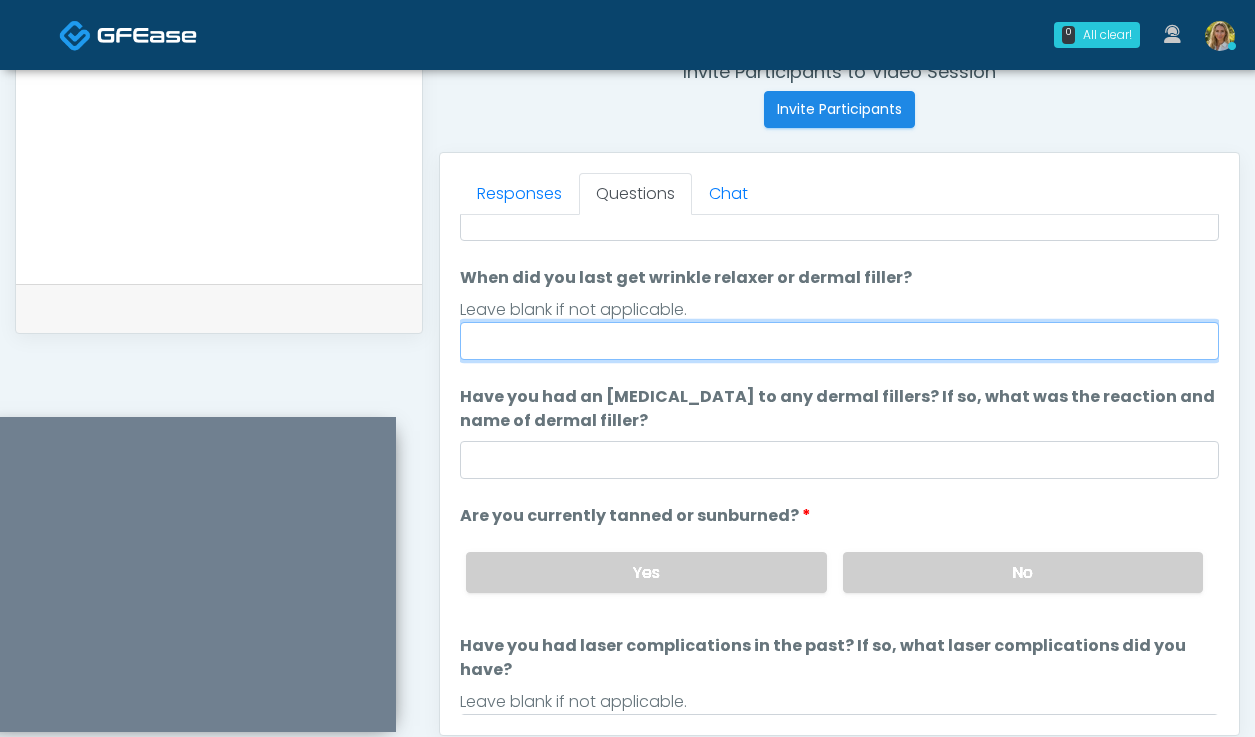 click on "When did you last get wrinkle relaxer or dermal filler?" at bounding box center (839, 341) 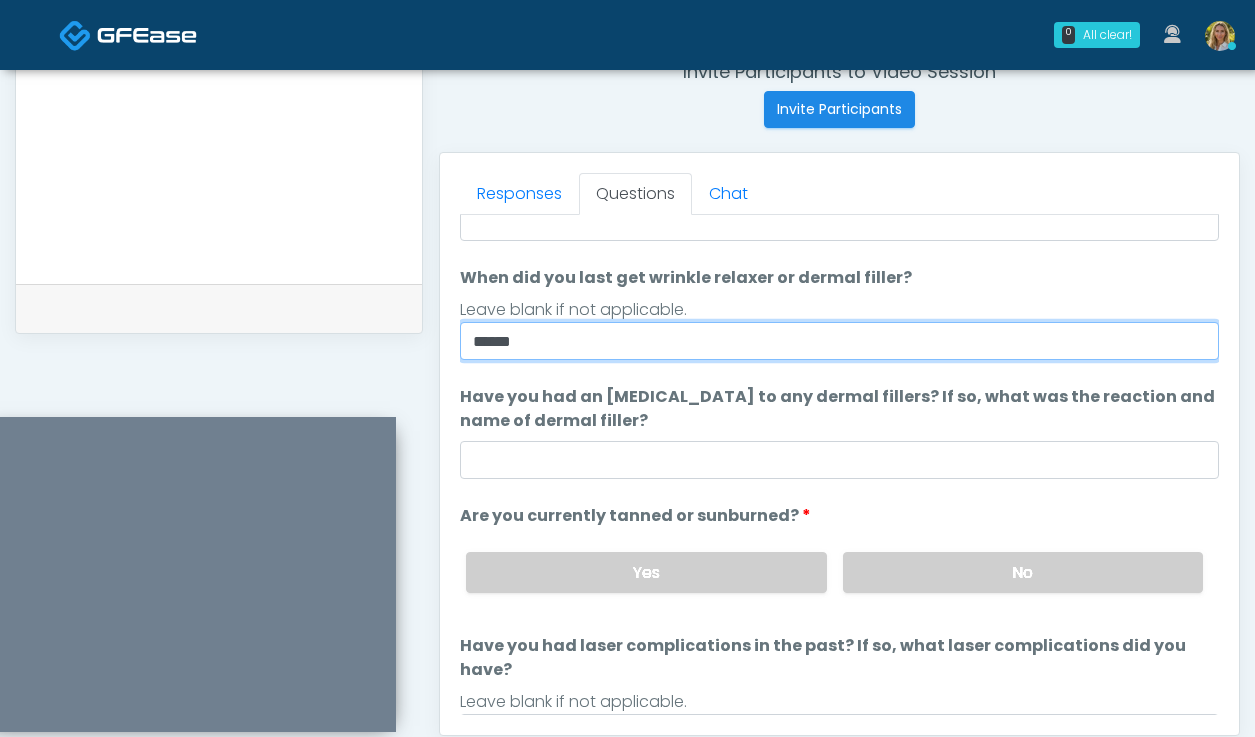 scroll, scrollTop: 53, scrollLeft: 0, axis: vertical 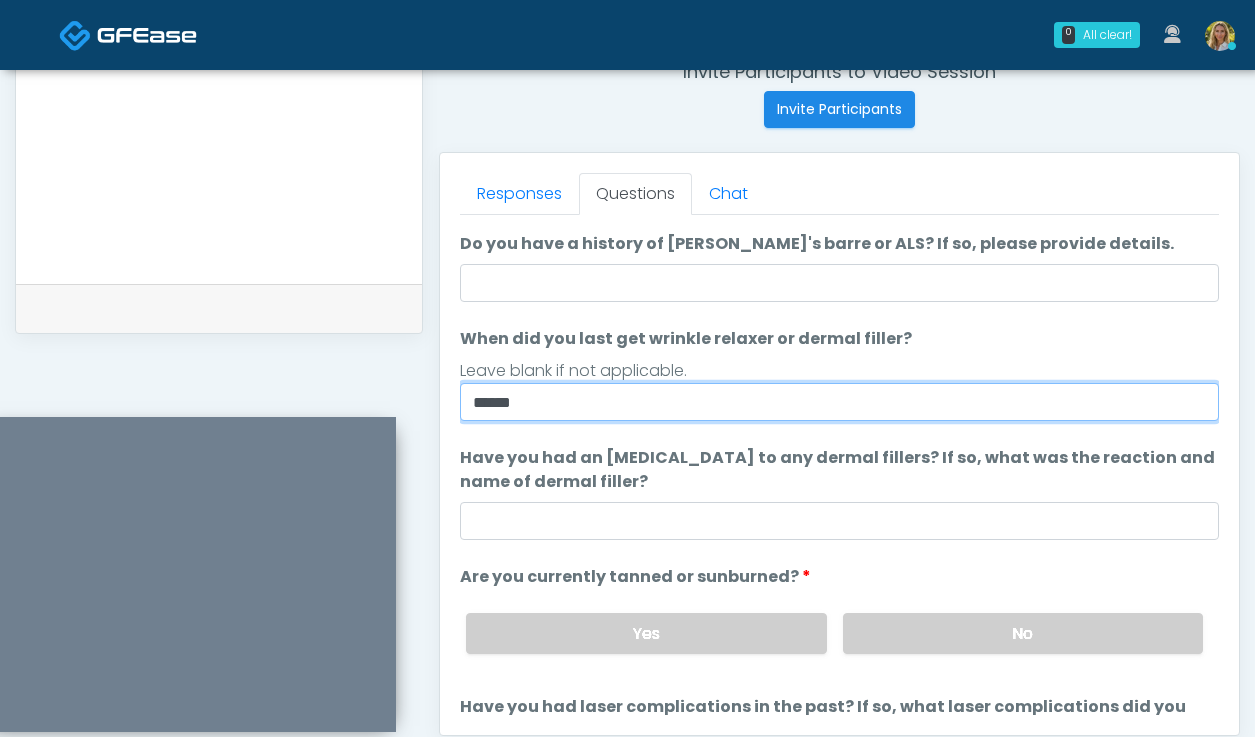 type on "******" 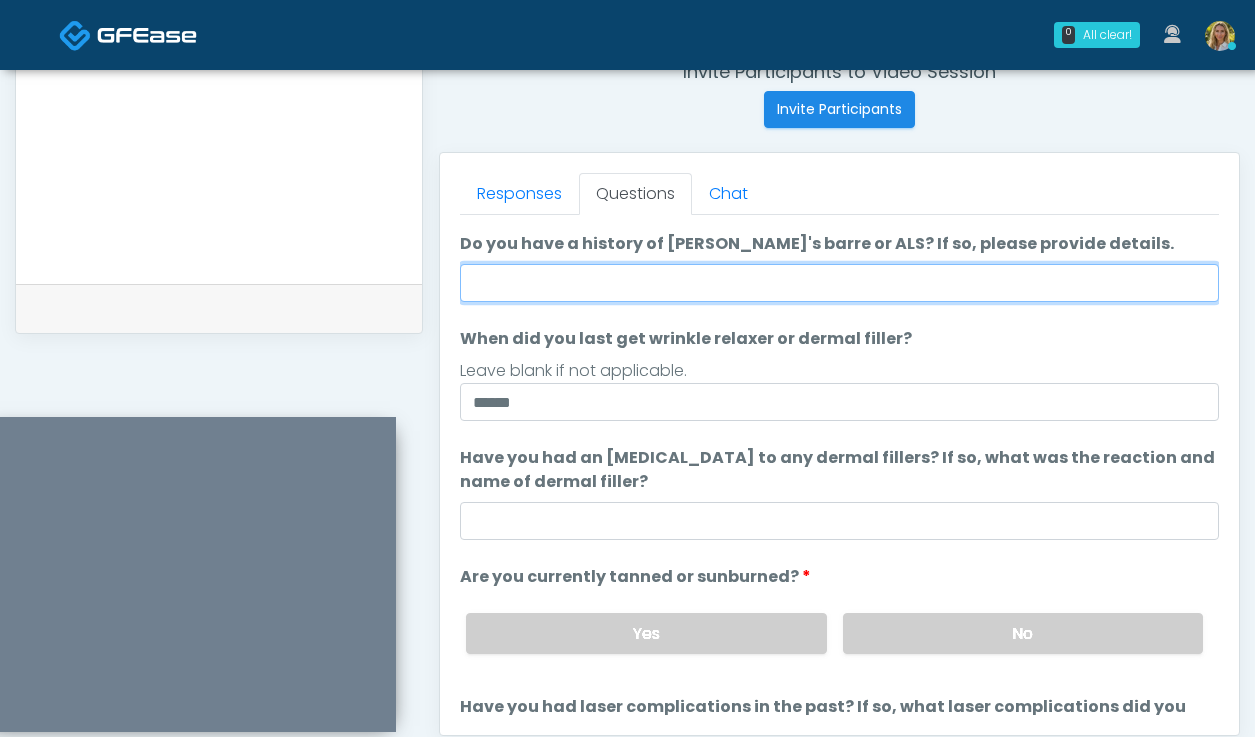 click on "Do you have a history of Guillain's barre or ALS? If so, please provide details." at bounding box center (839, 283) 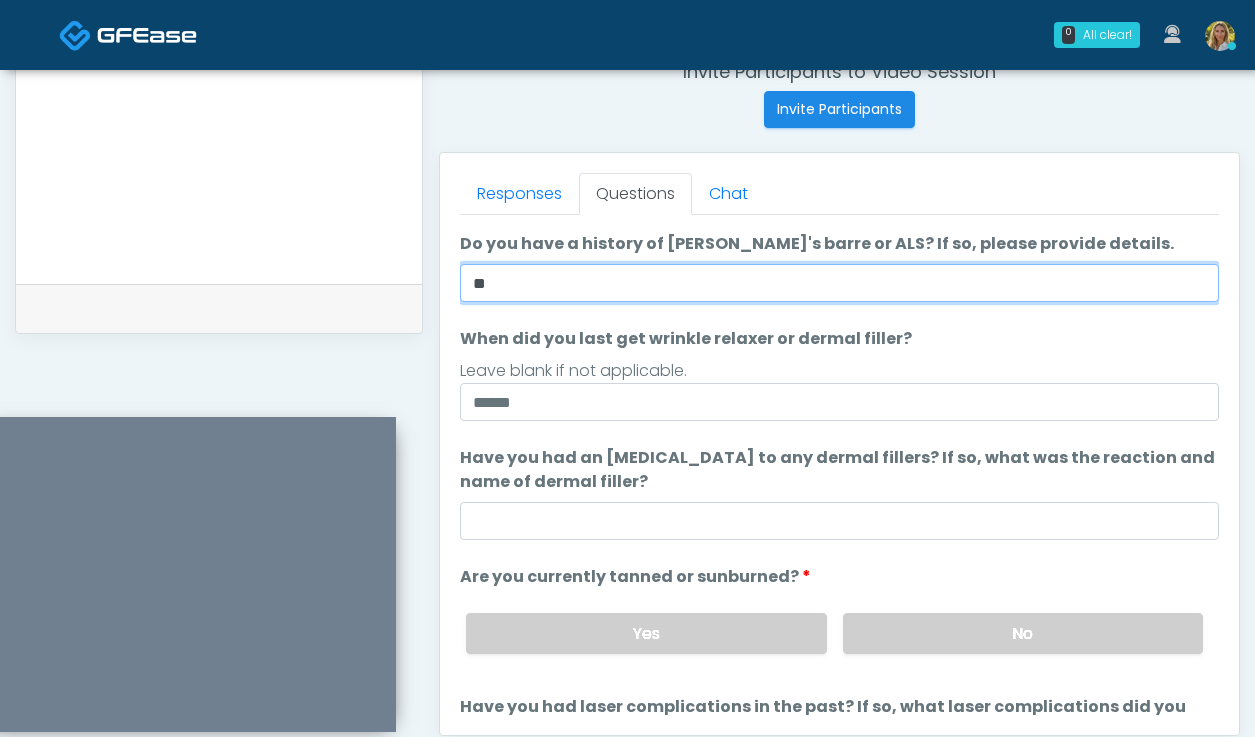 type on "**" 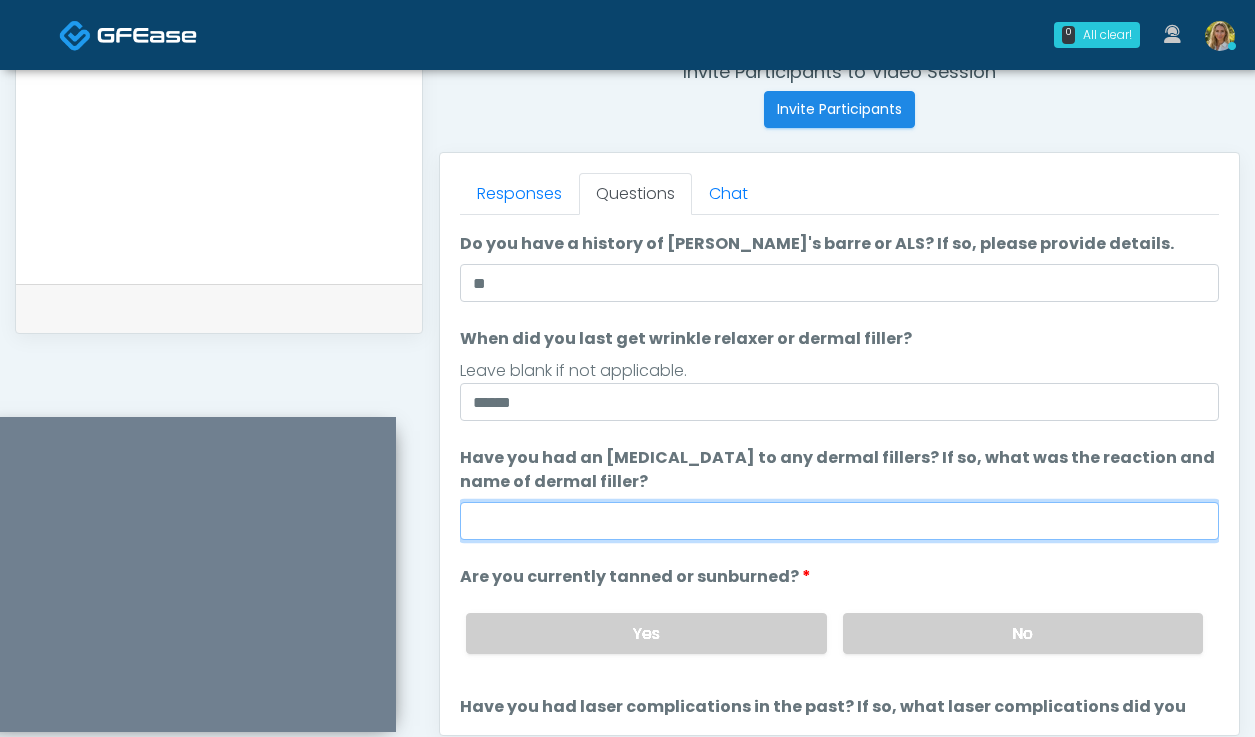 click on "Have you had an allergic response to any dermal fillers? If so, what was the reaction and name of dermal filler?" at bounding box center [839, 521] 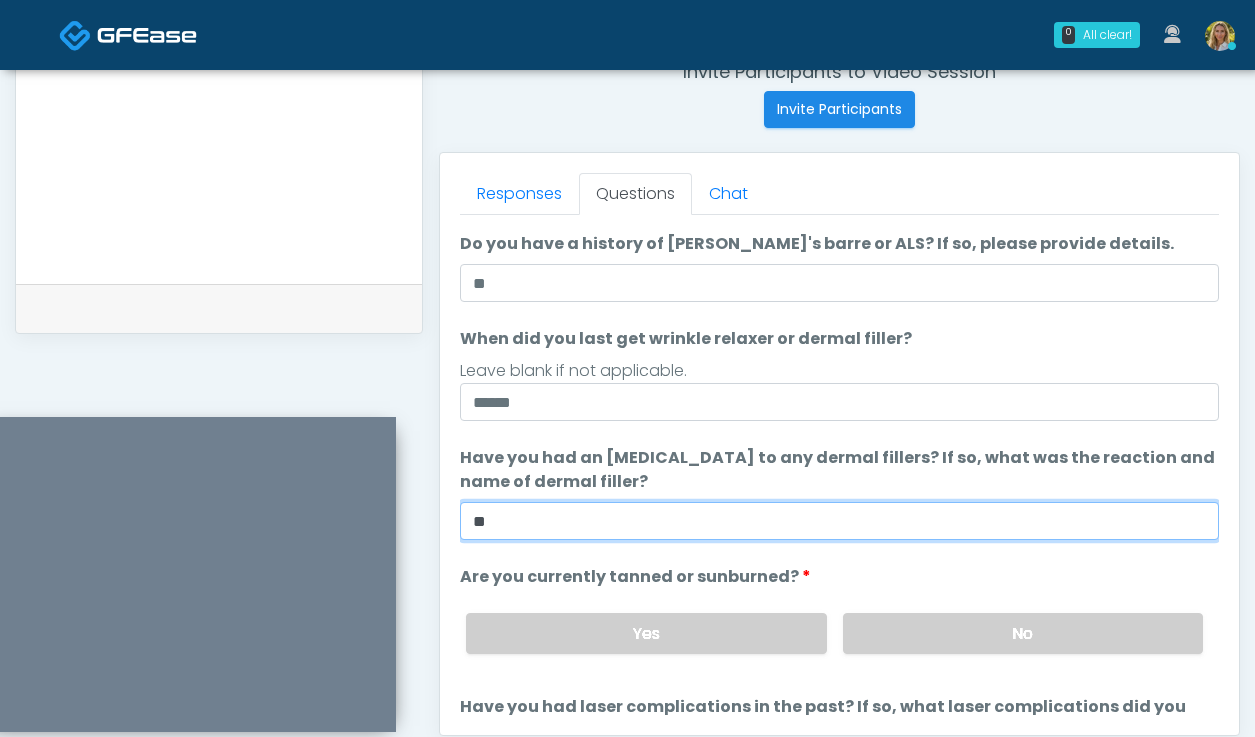 scroll, scrollTop: 188, scrollLeft: 0, axis: vertical 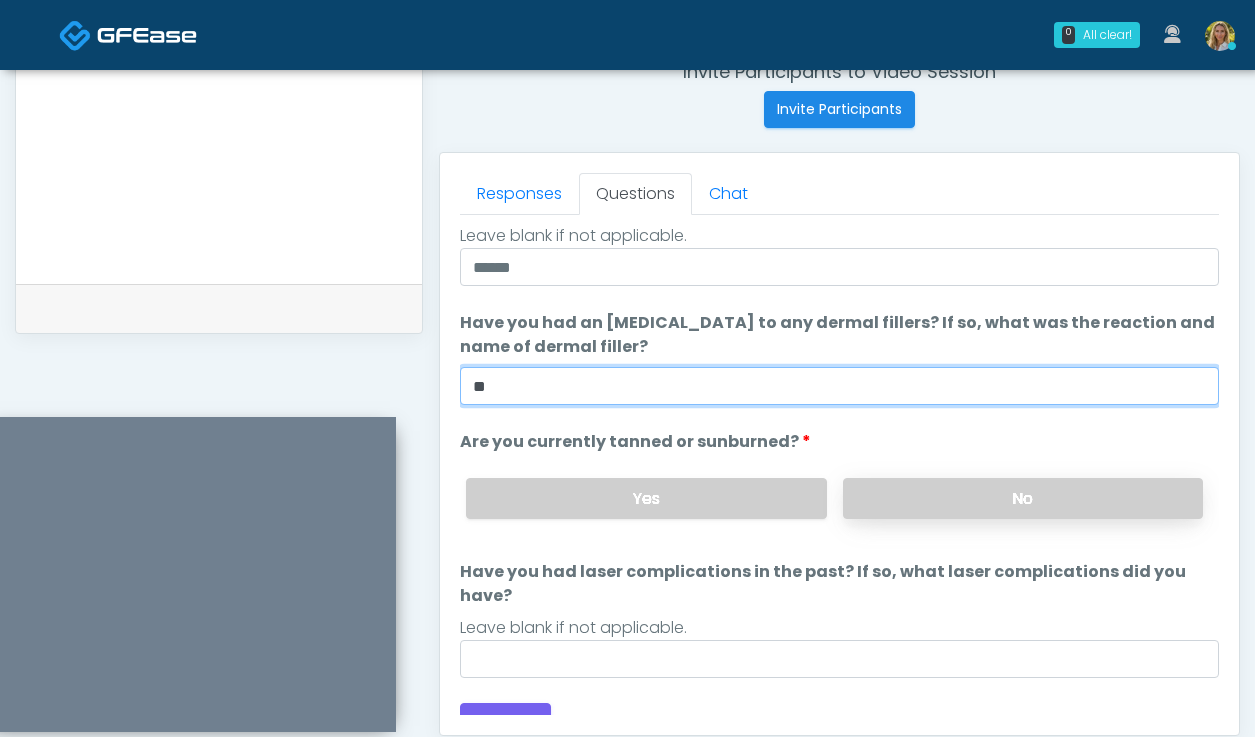 type on "**" 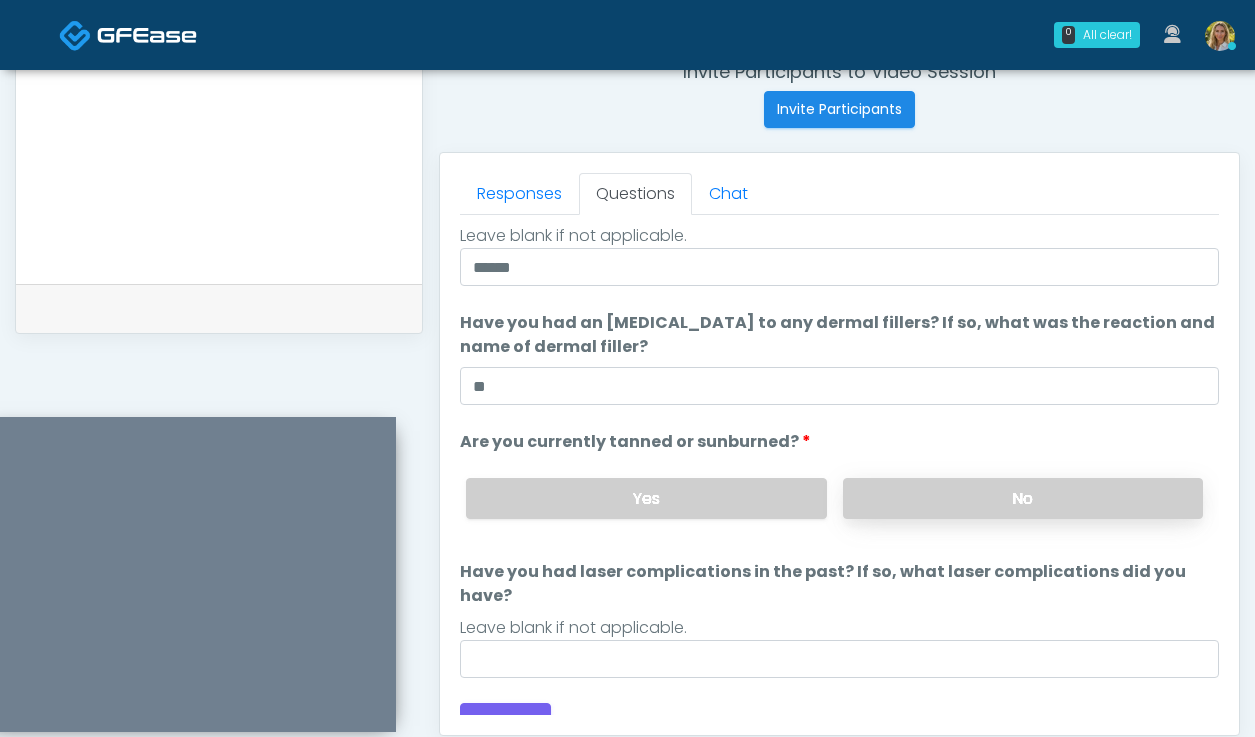 click on "No" at bounding box center [1023, 498] 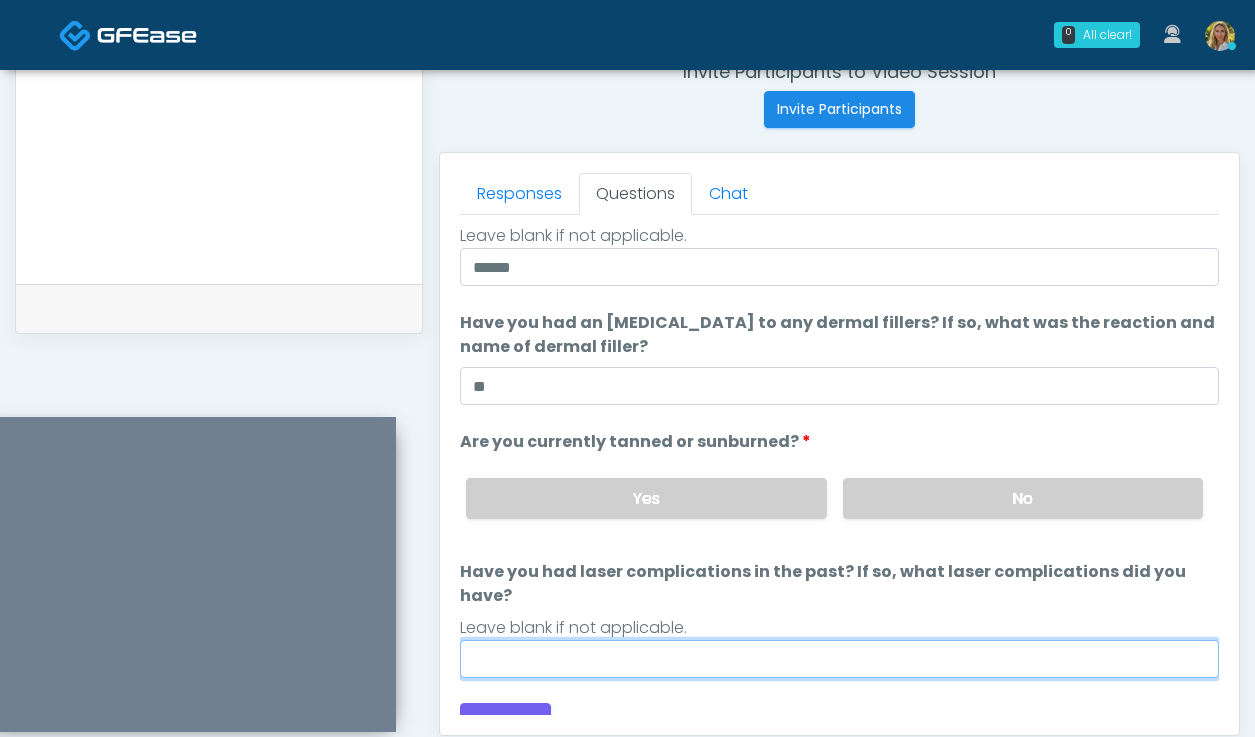 click on "Have you had laser complications in the past? If so, what laser complications did you have?" at bounding box center [839, 659] 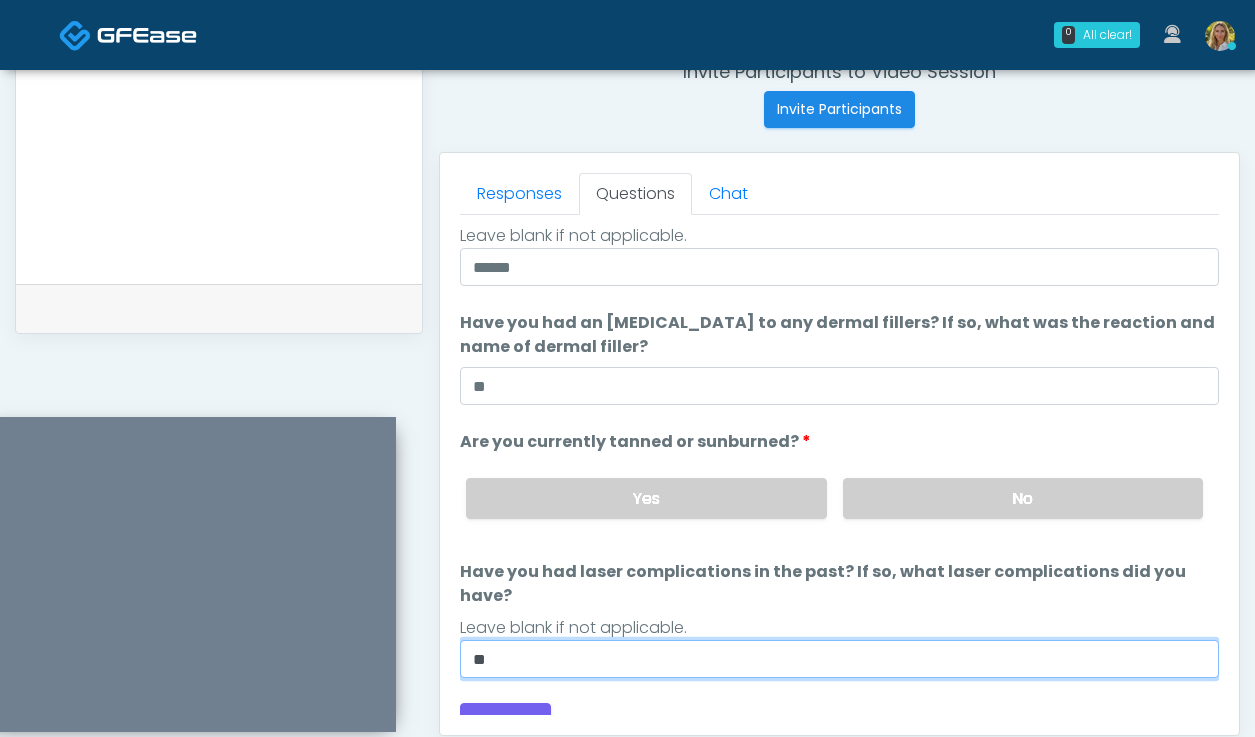 type on "**" 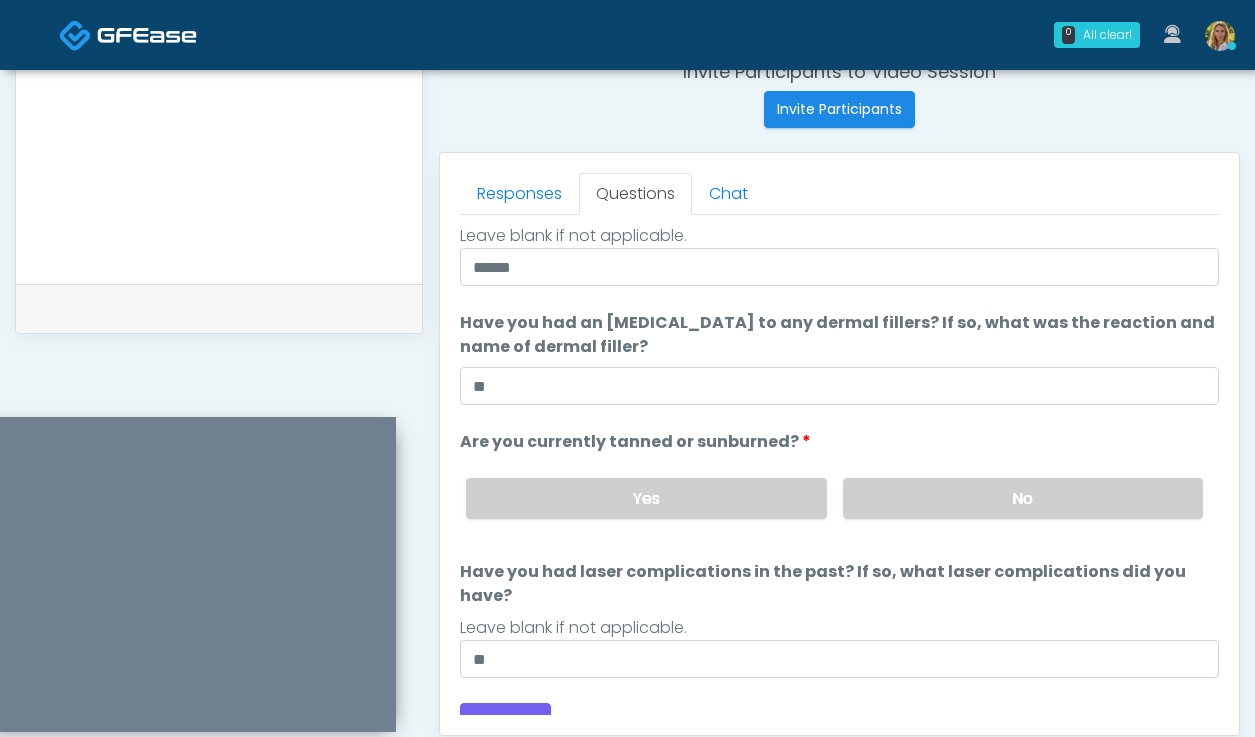 click on "Leave blank if not applicable." at bounding box center [839, 628] 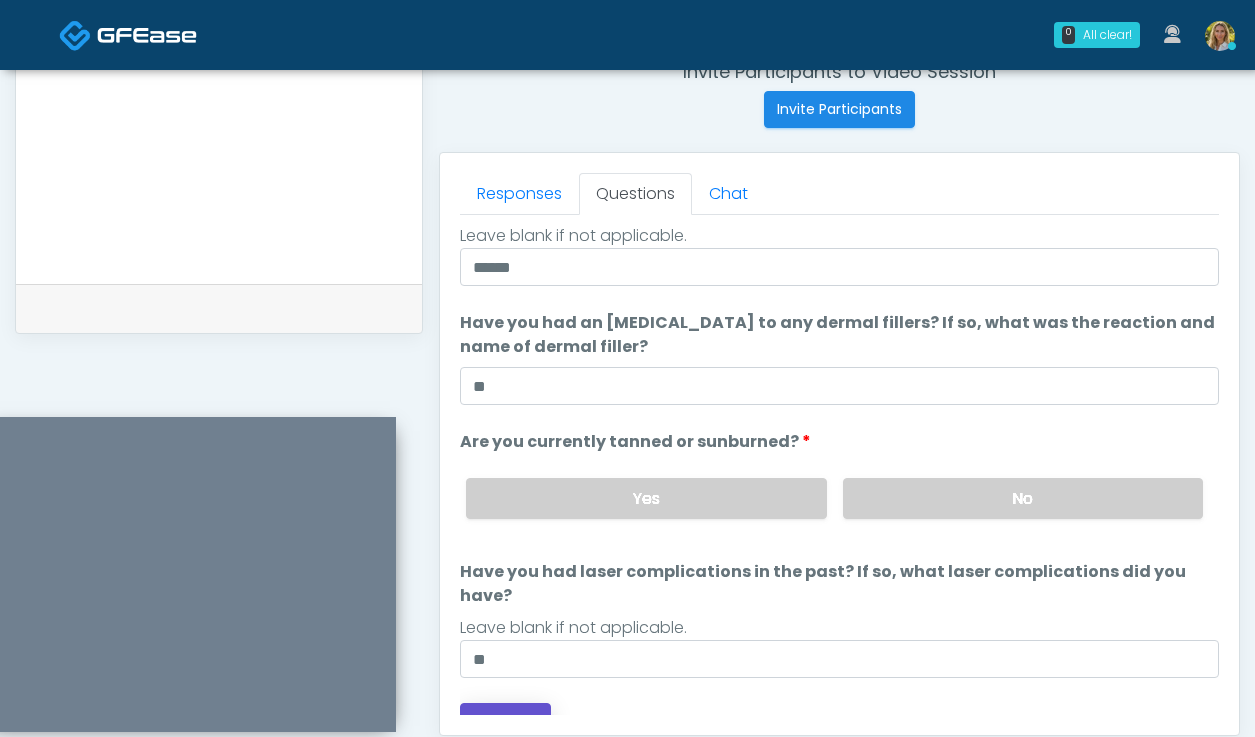 click on "Continue" at bounding box center (505, 721) 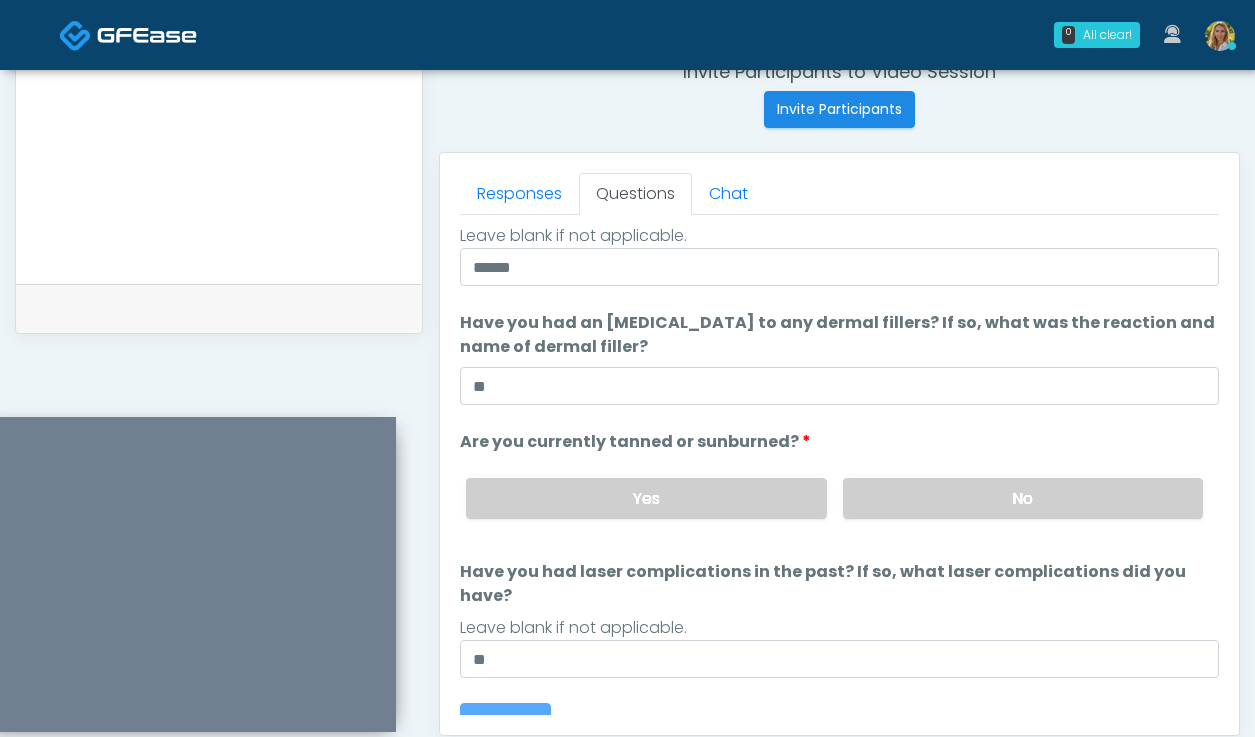 scroll, scrollTop: 0, scrollLeft: 0, axis: both 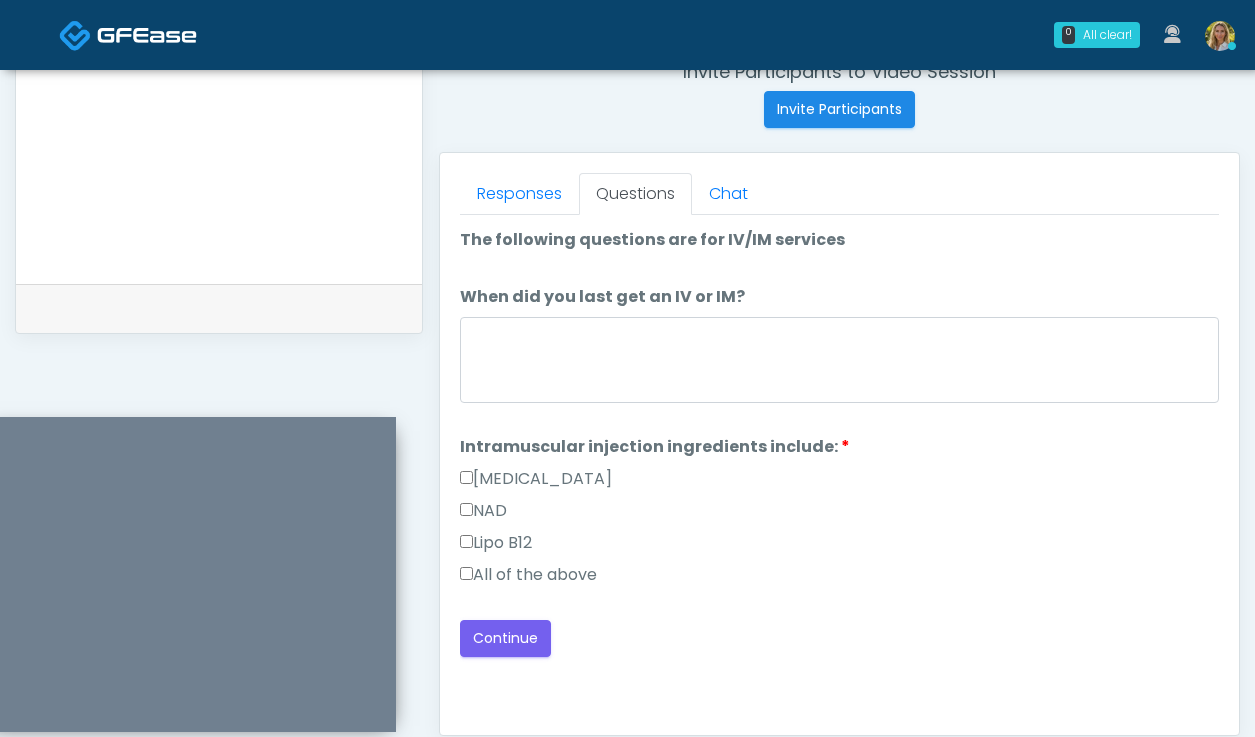 click on "All of the above" at bounding box center [528, 575] 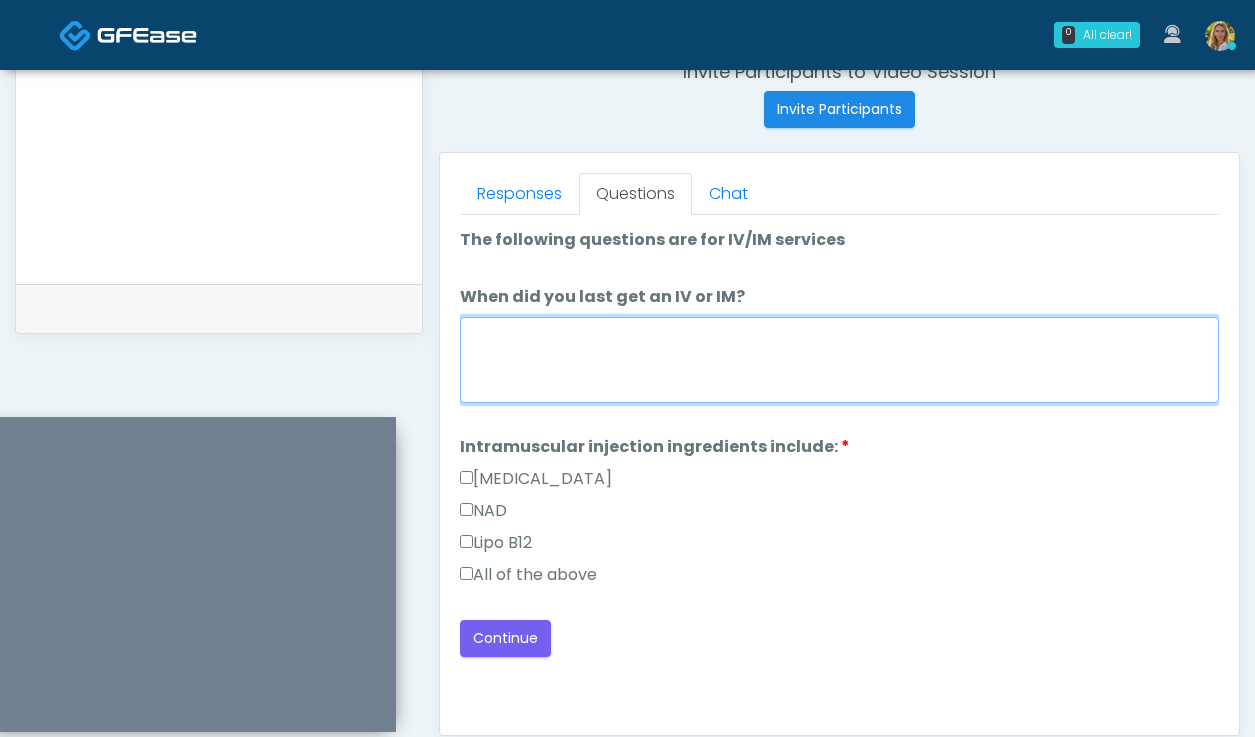 click on "When did you last get an IV or IM?" at bounding box center (839, 360) 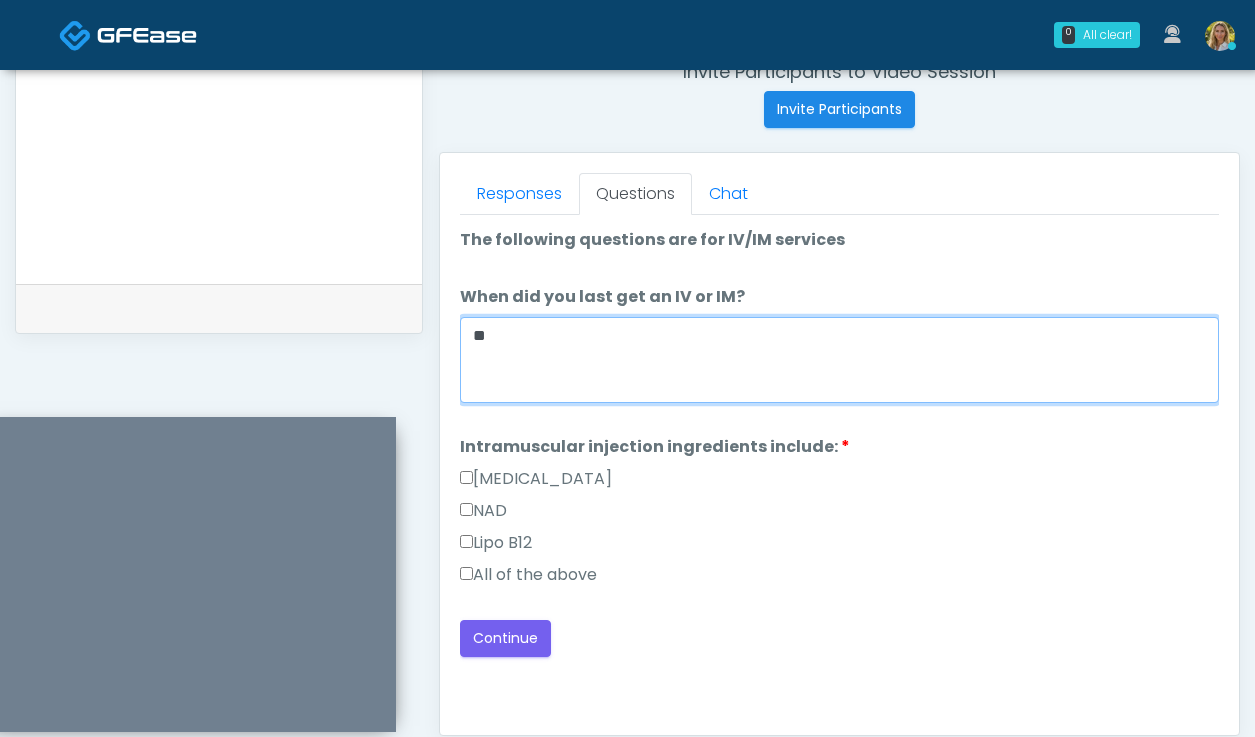 type on "*" 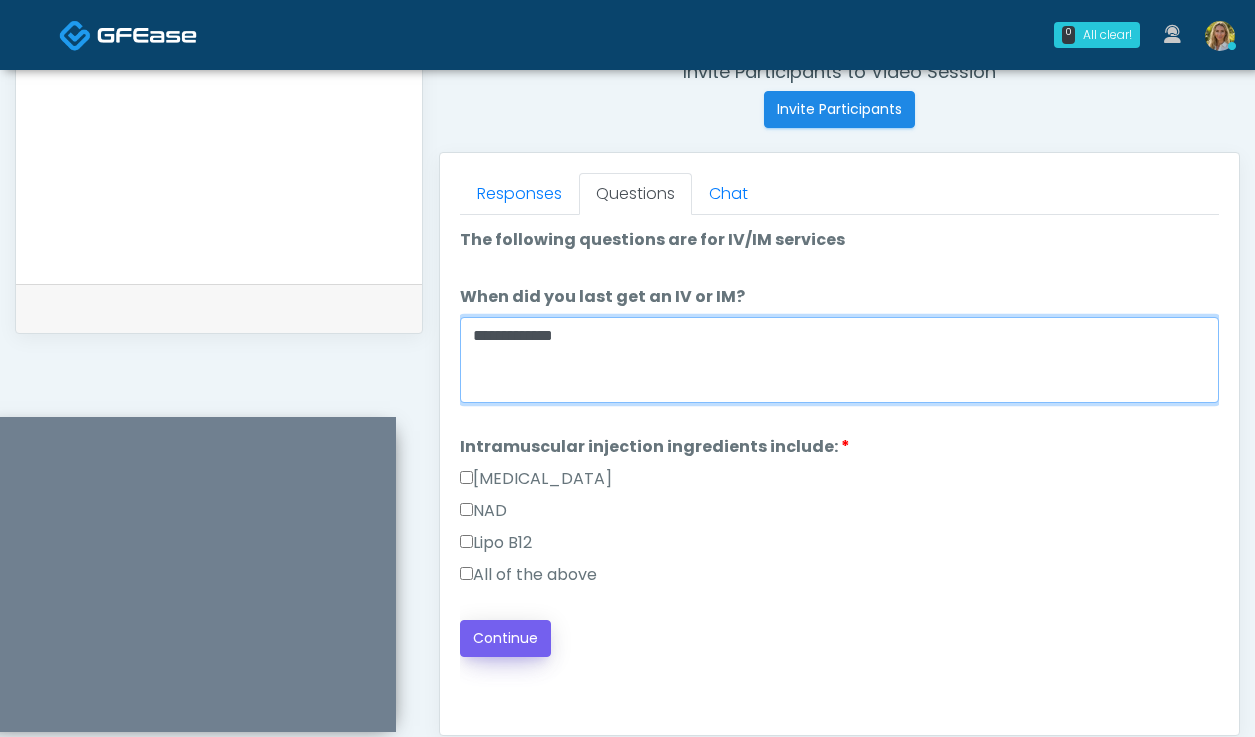 type on "**********" 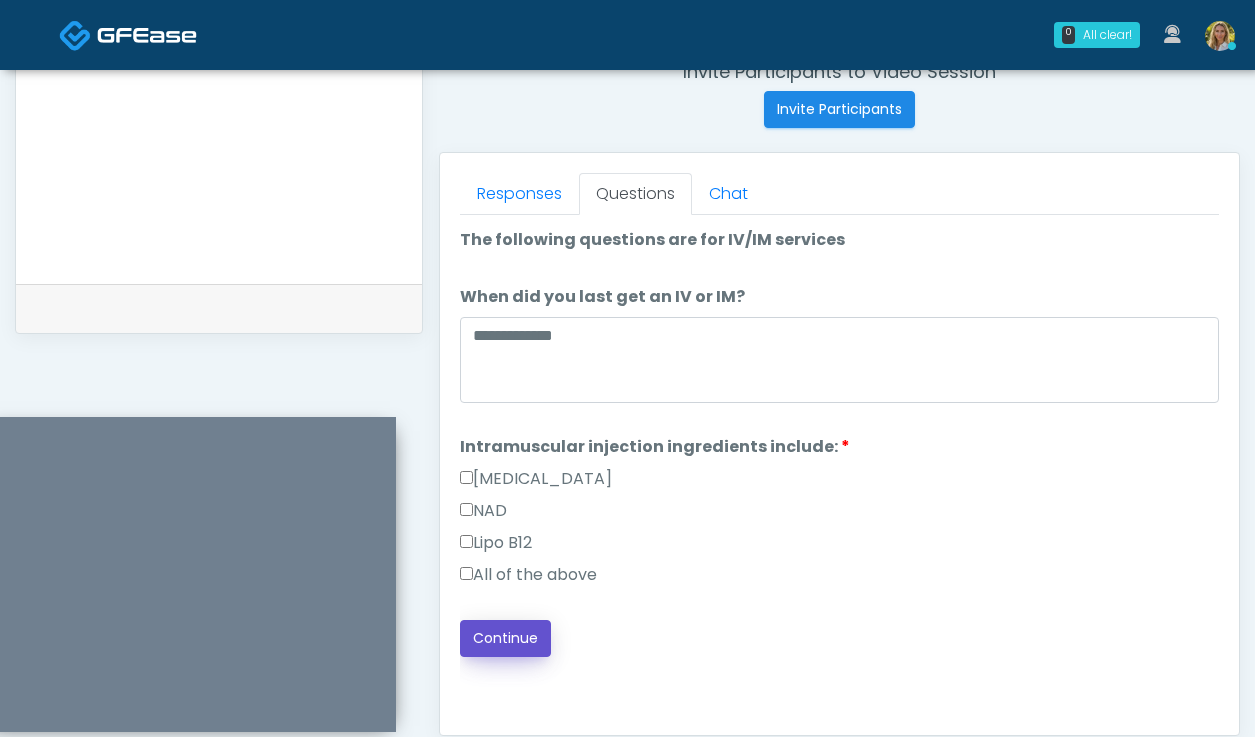 click on "Continue" at bounding box center (505, 638) 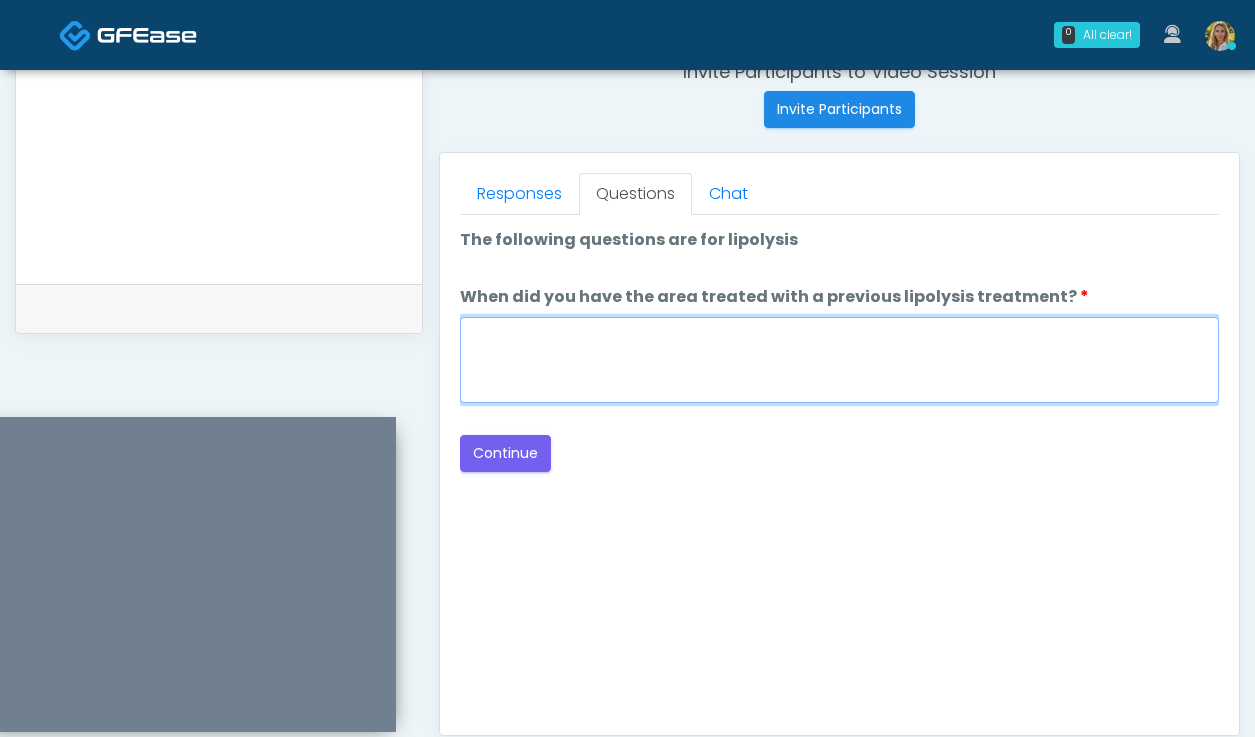 click on "When did you have the area treated with a previous lipolysis treatment?" at bounding box center (839, 360) 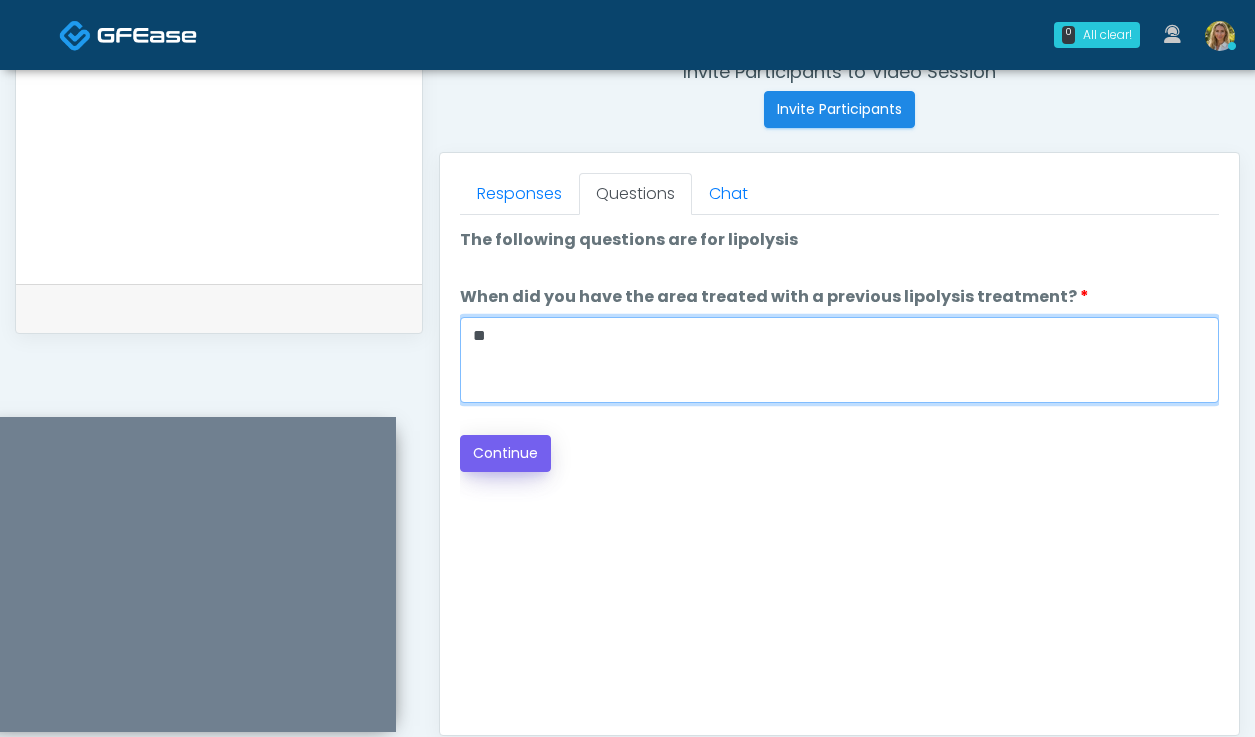 type on "**" 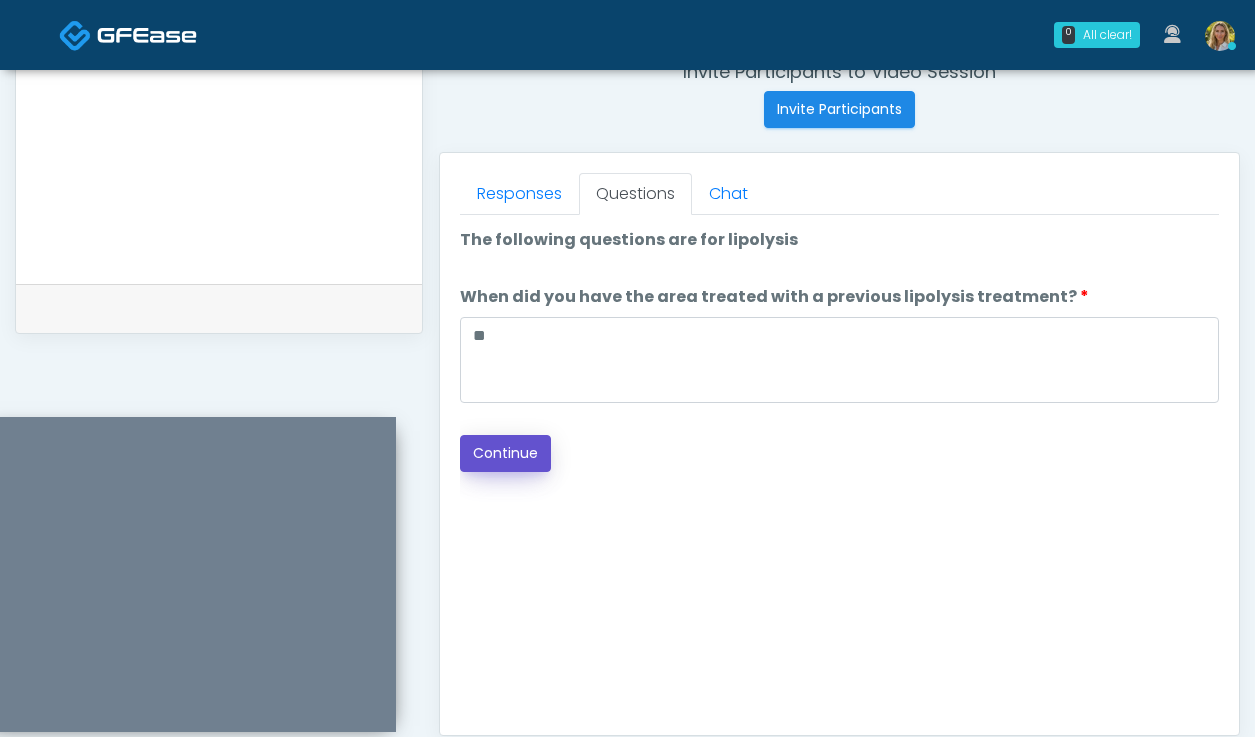 click on "Continue" at bounding box center [505, 453] 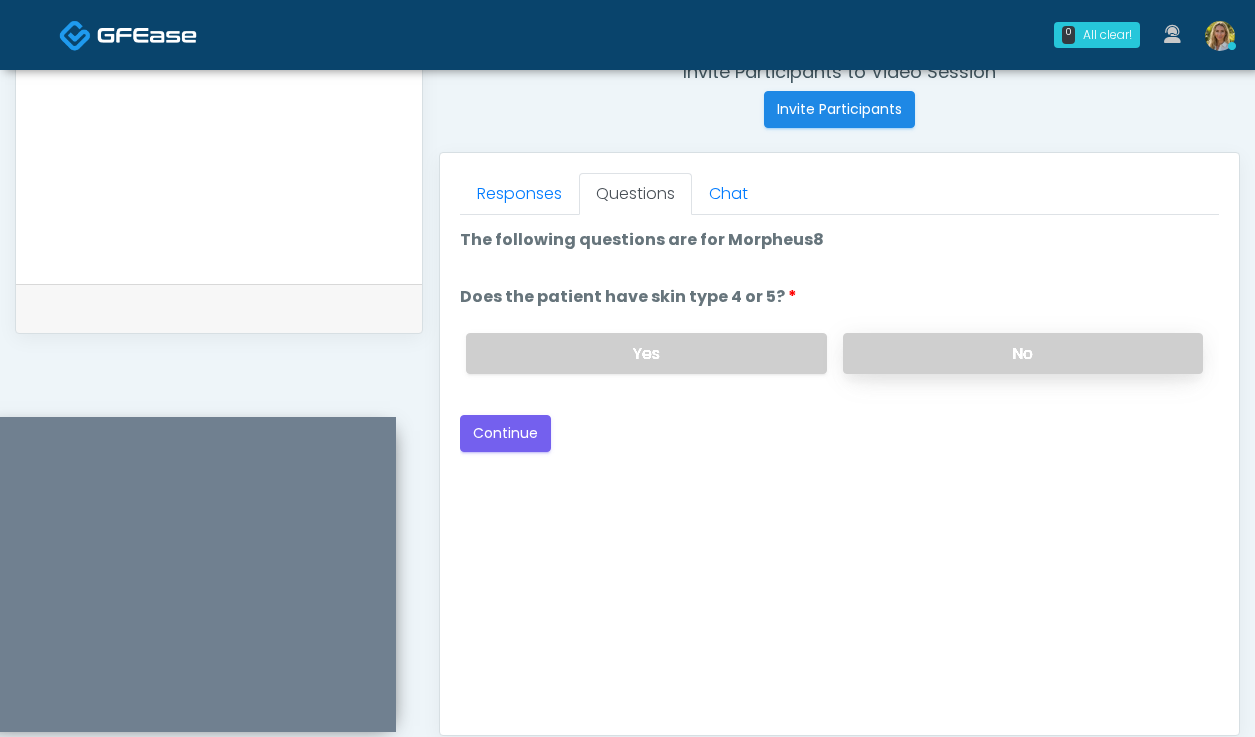 click on "No" at bounding box center (1023, 353) 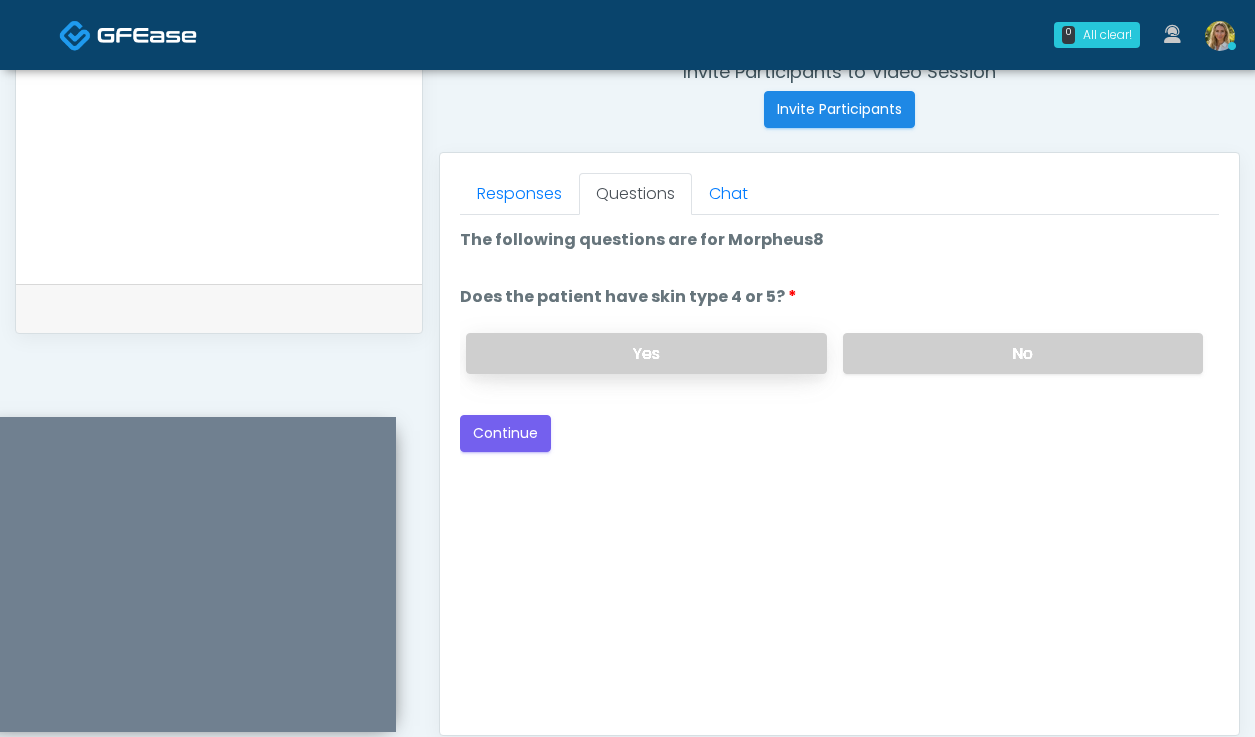 click on "Yes" at bounding box center (646, 353) 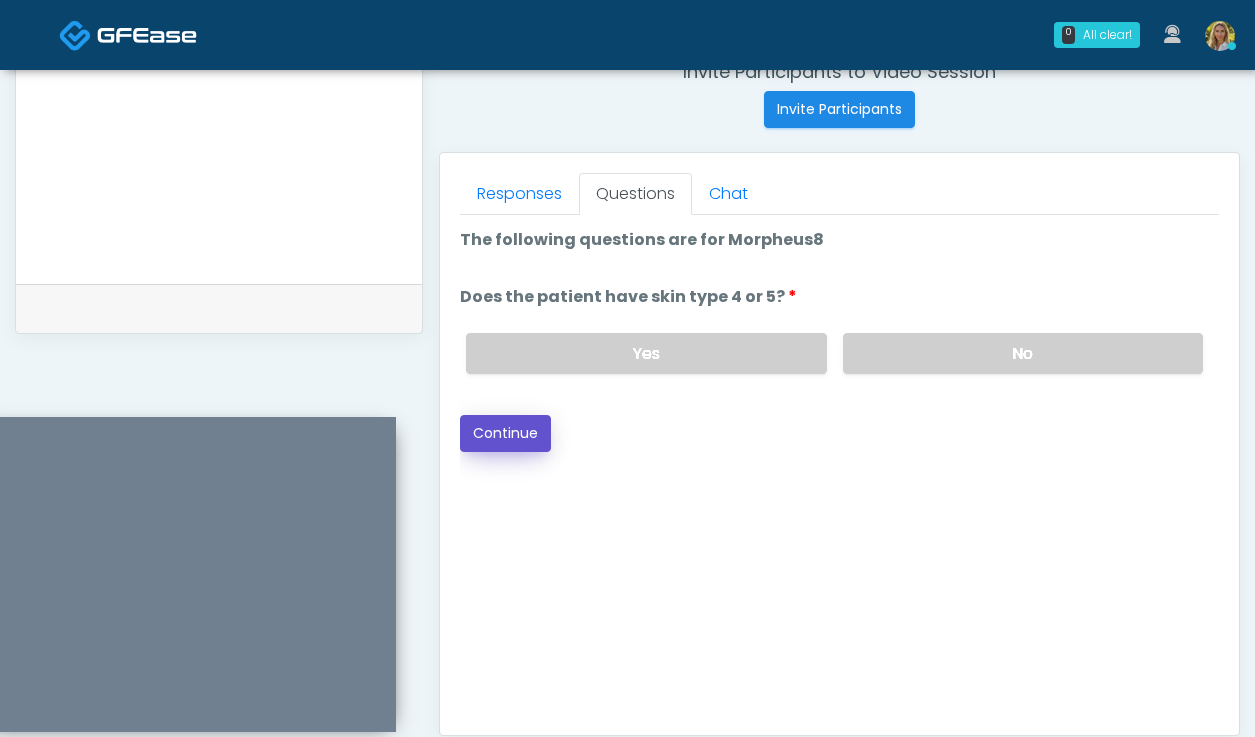 click on "Continue" at bounding box center [505, 433] 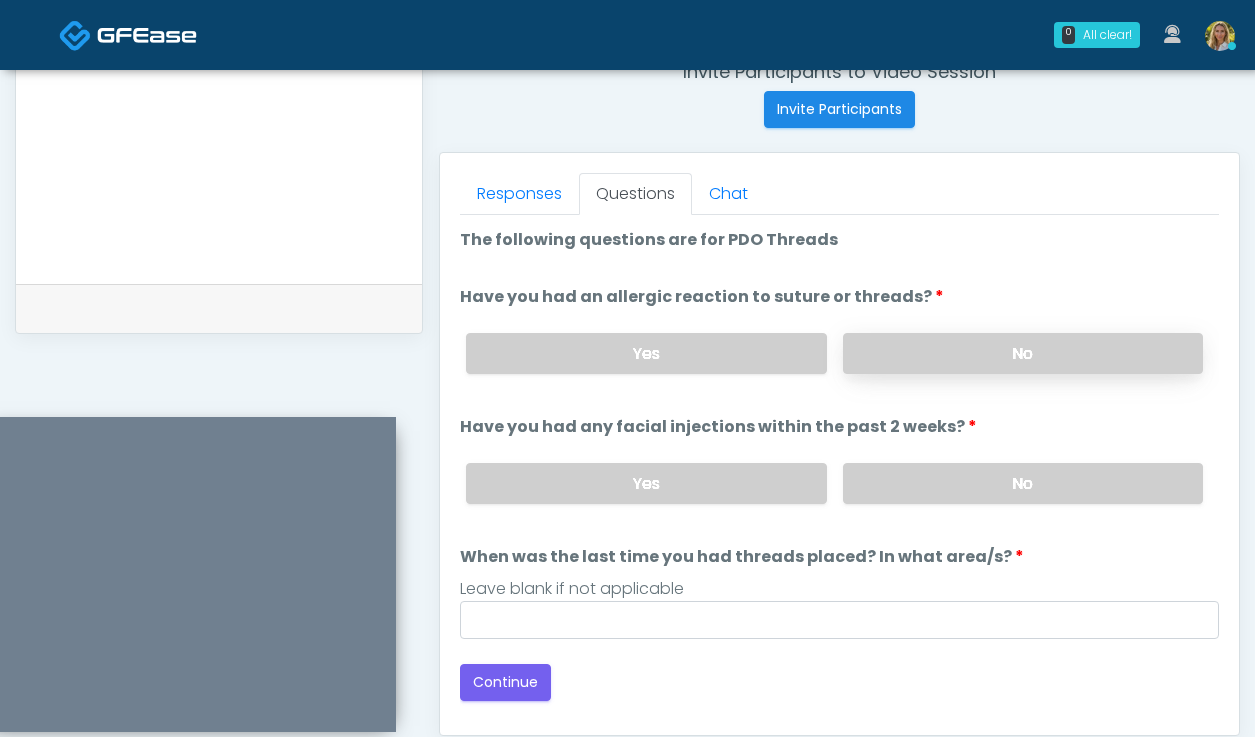 click on "No" at bounding box center [1023, 353] 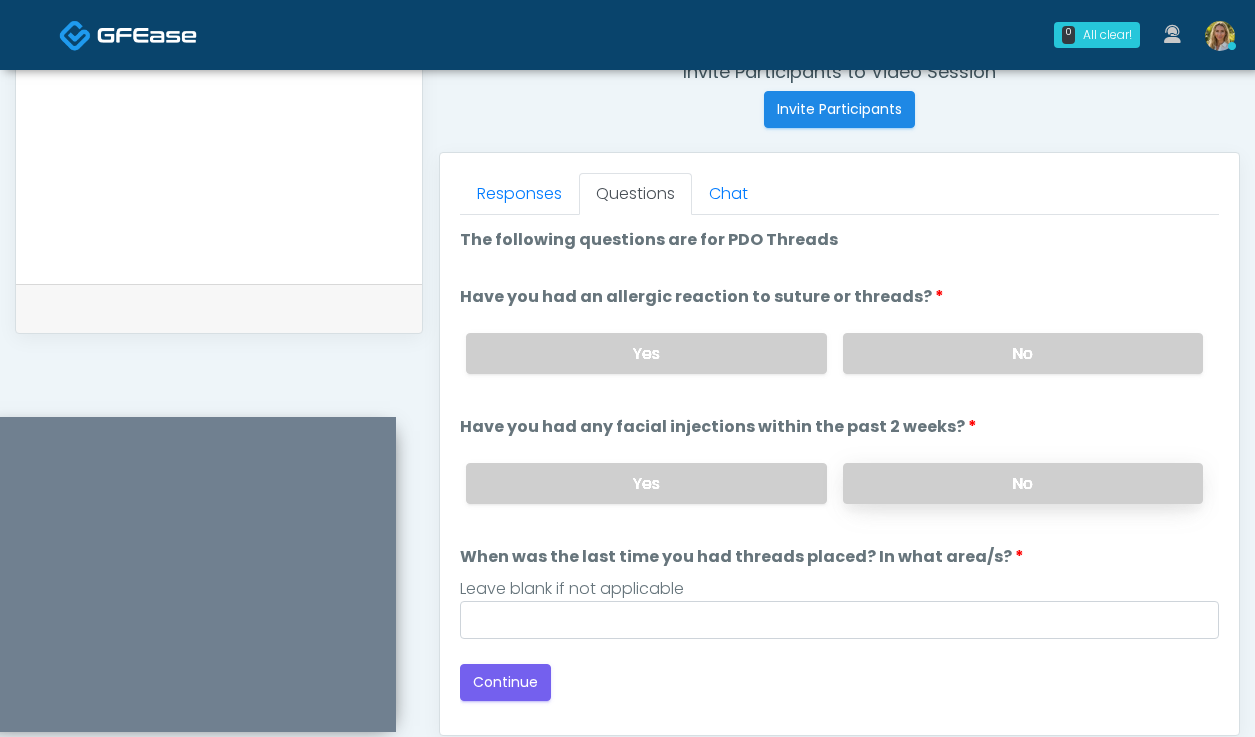 click on "No" at bounding box center [1023, 483] 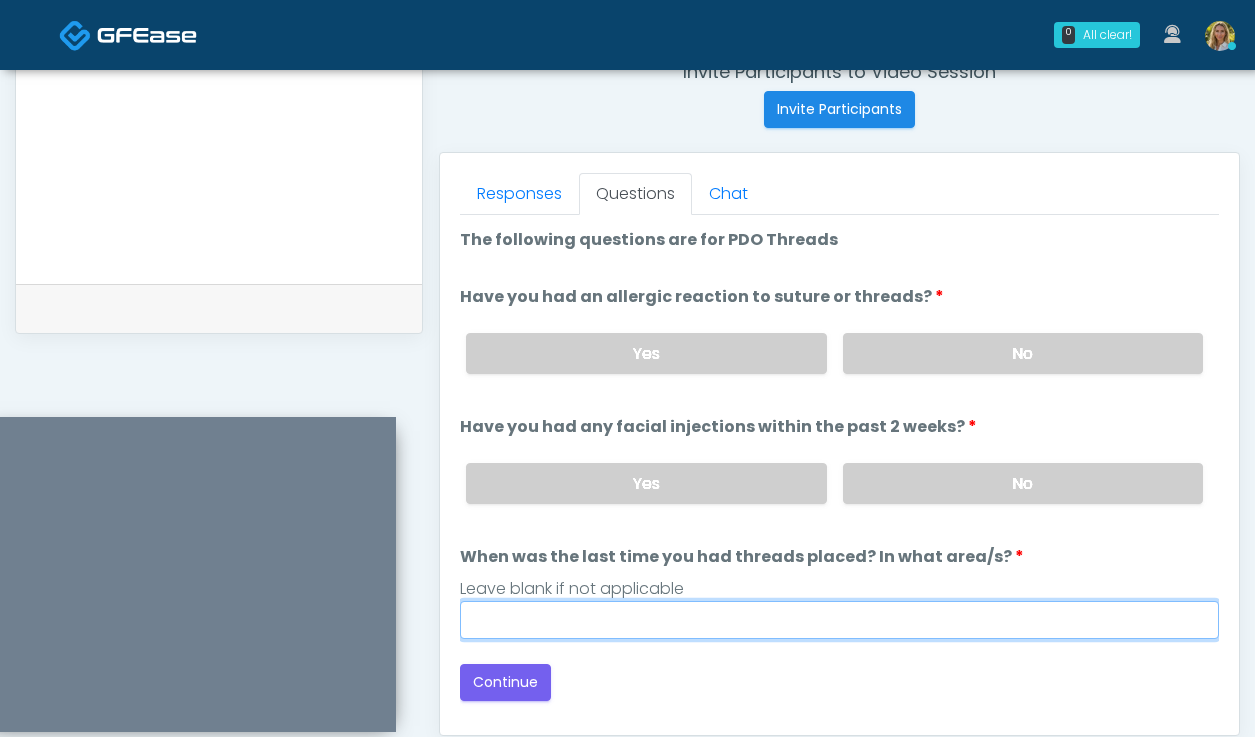 click on "When was the last time you had threads placed? In what area/s?" at bounding box center [839, 620] 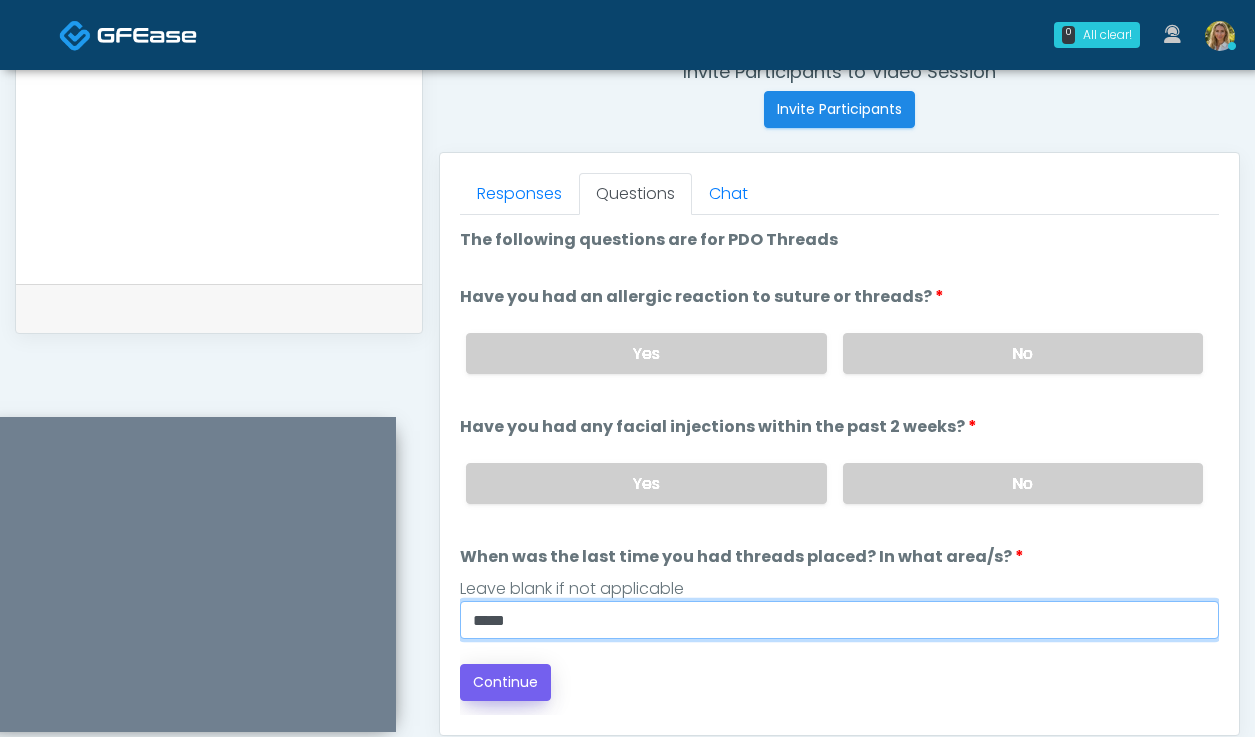 type on "*****" 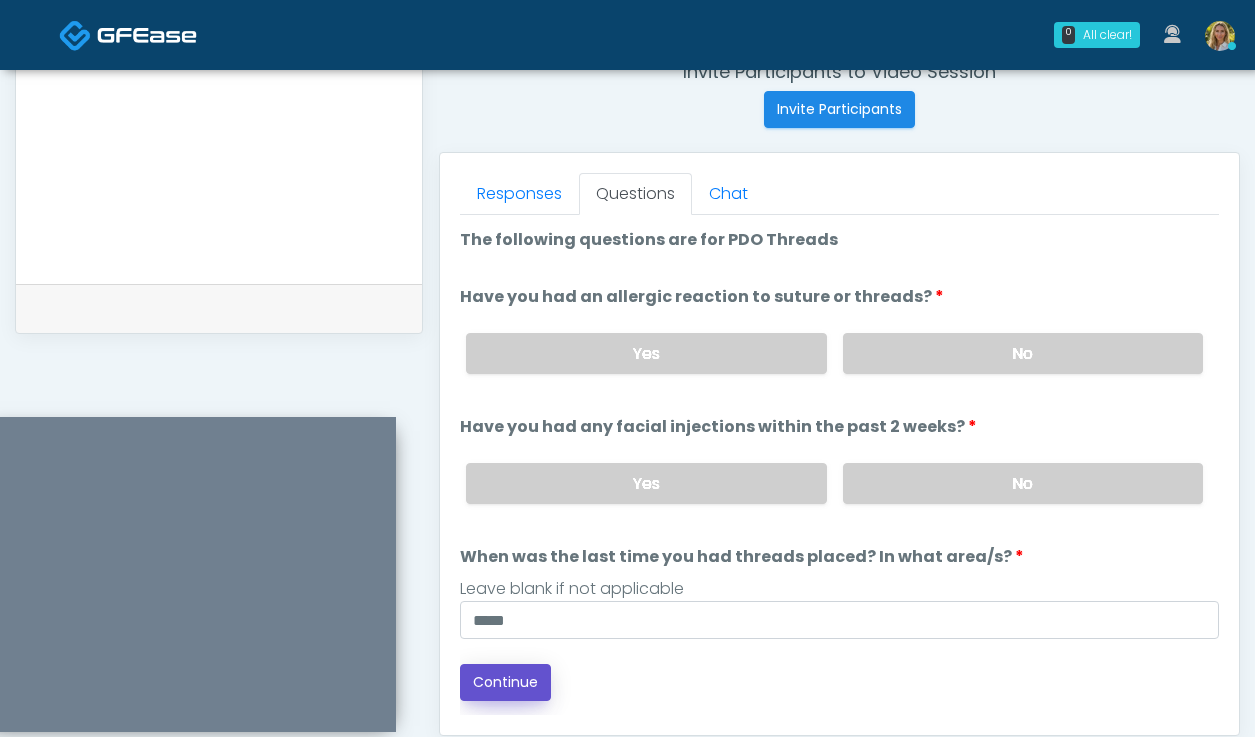 click on "Continue" at bounding box center (505, 682) 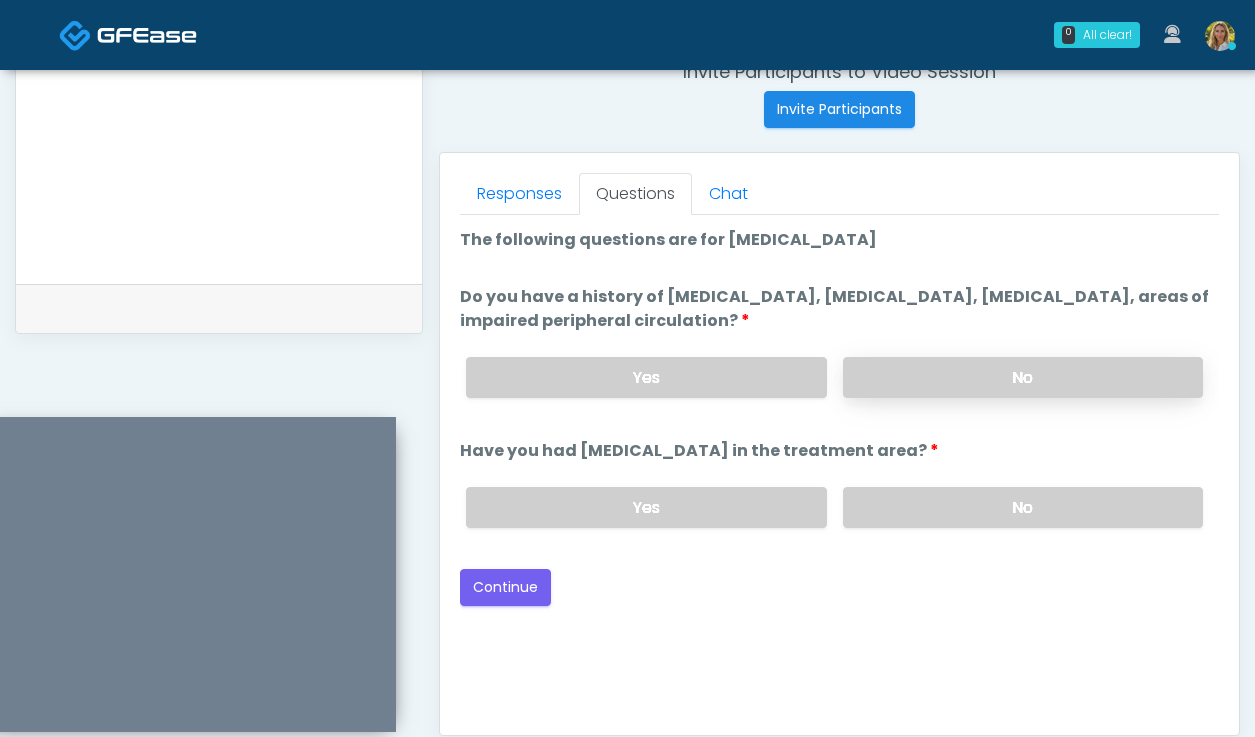 click on "No" at bounding box center (1023, 377) 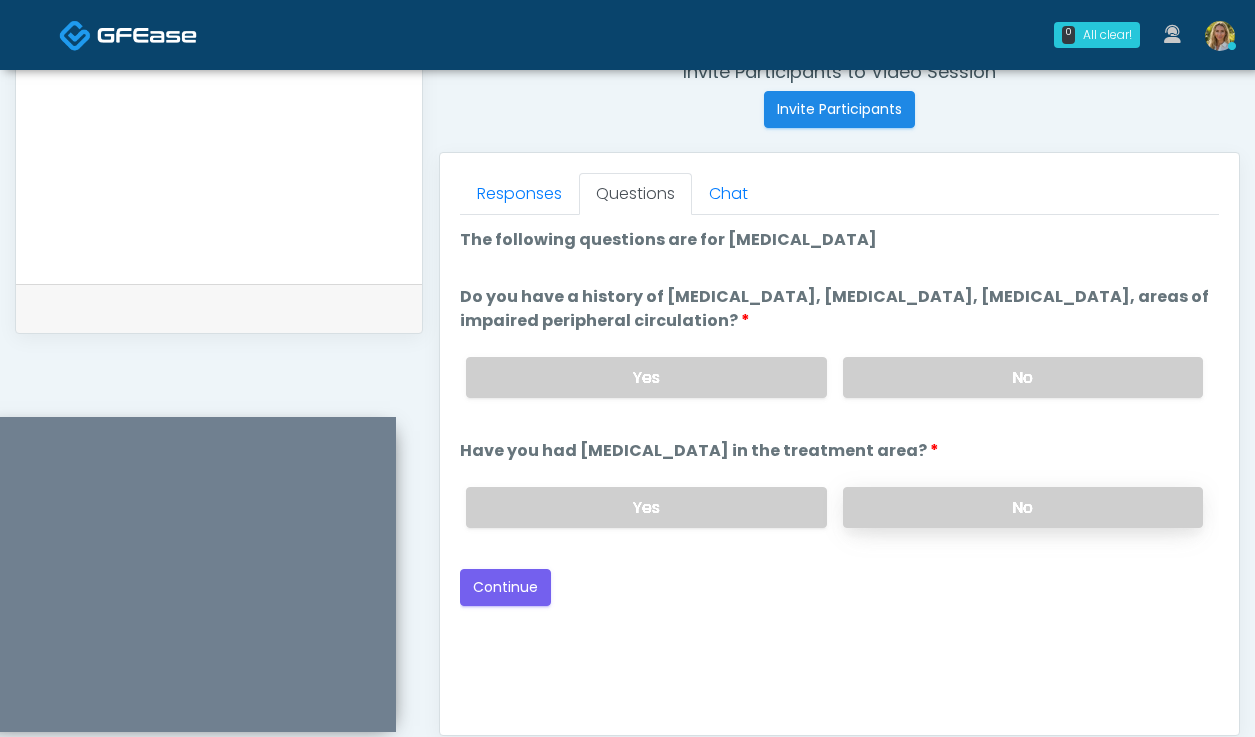click on "No" at bounding box center (1023, 507) 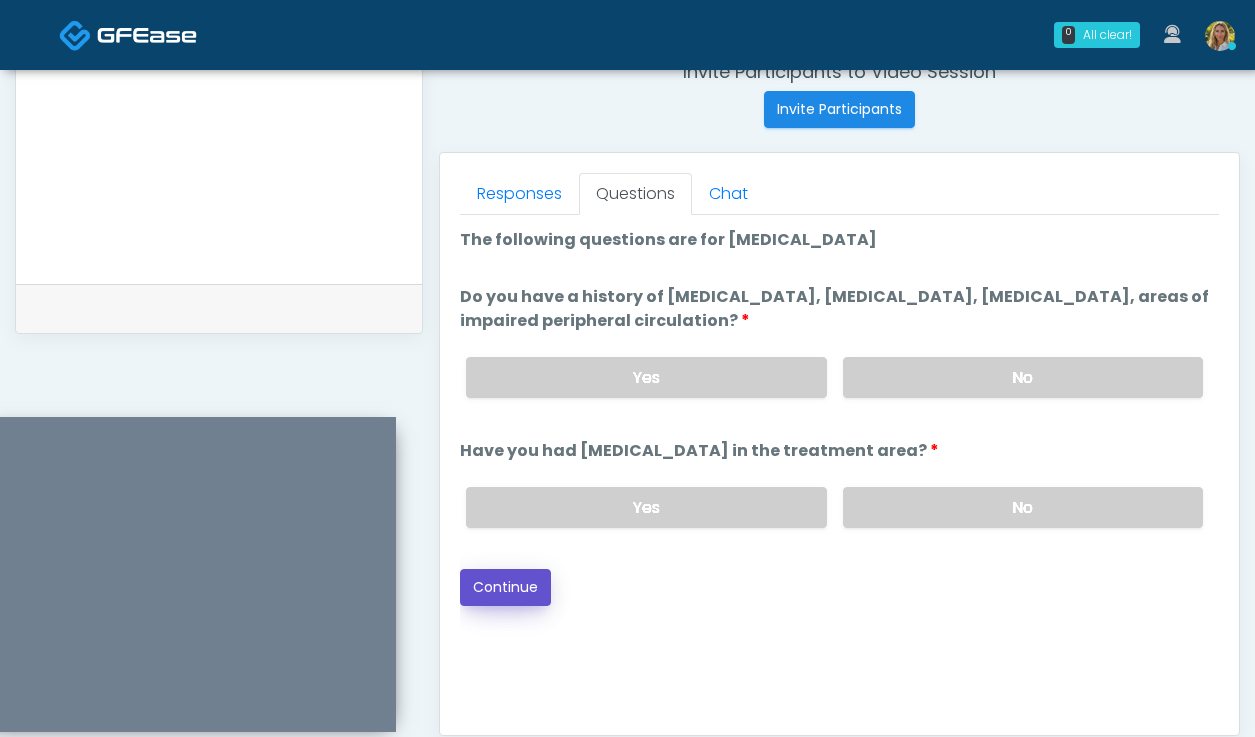 click on "Continue" at bounding box center [505, 587] 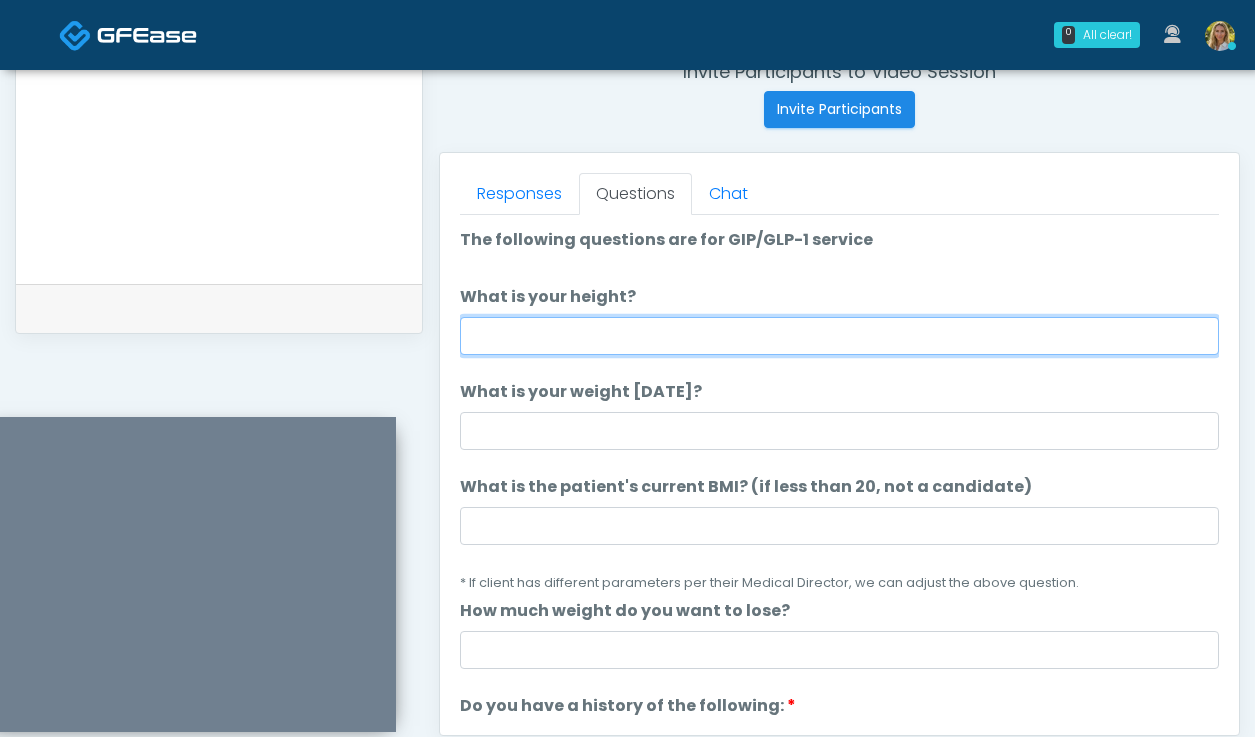 click on "What is your height?" at bounding box center [839, 336] 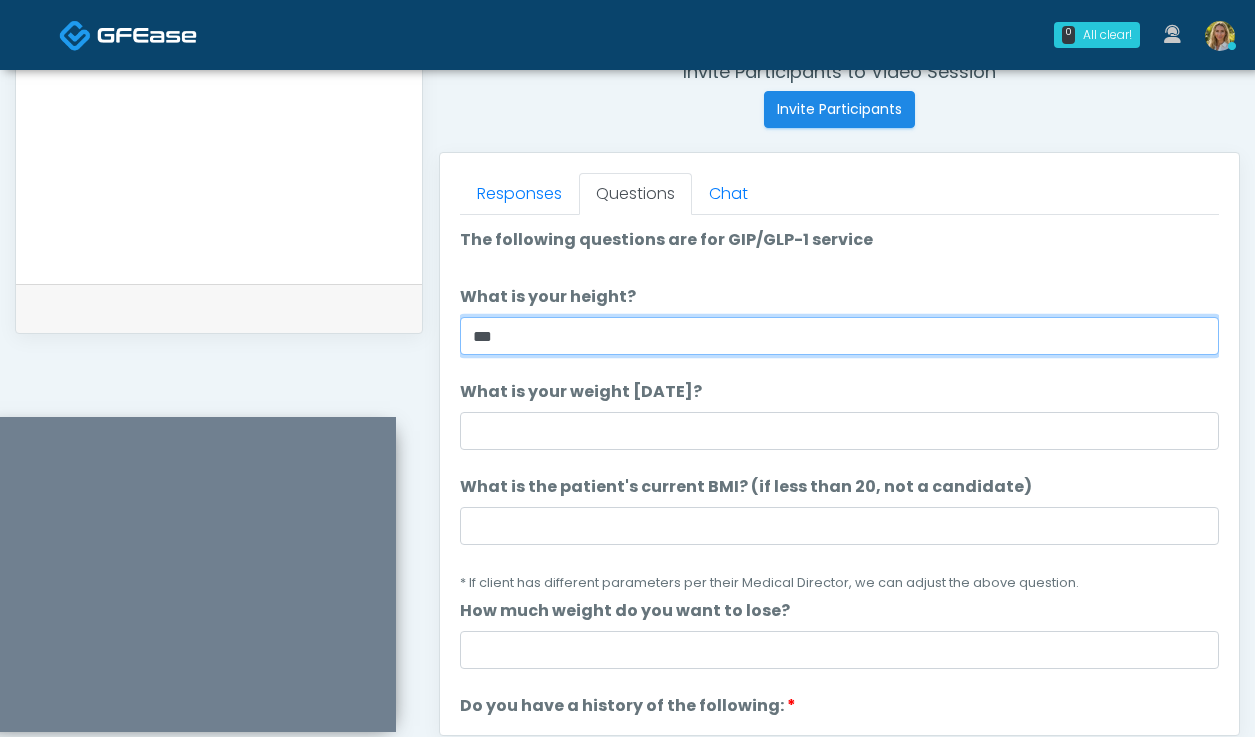type on "***" 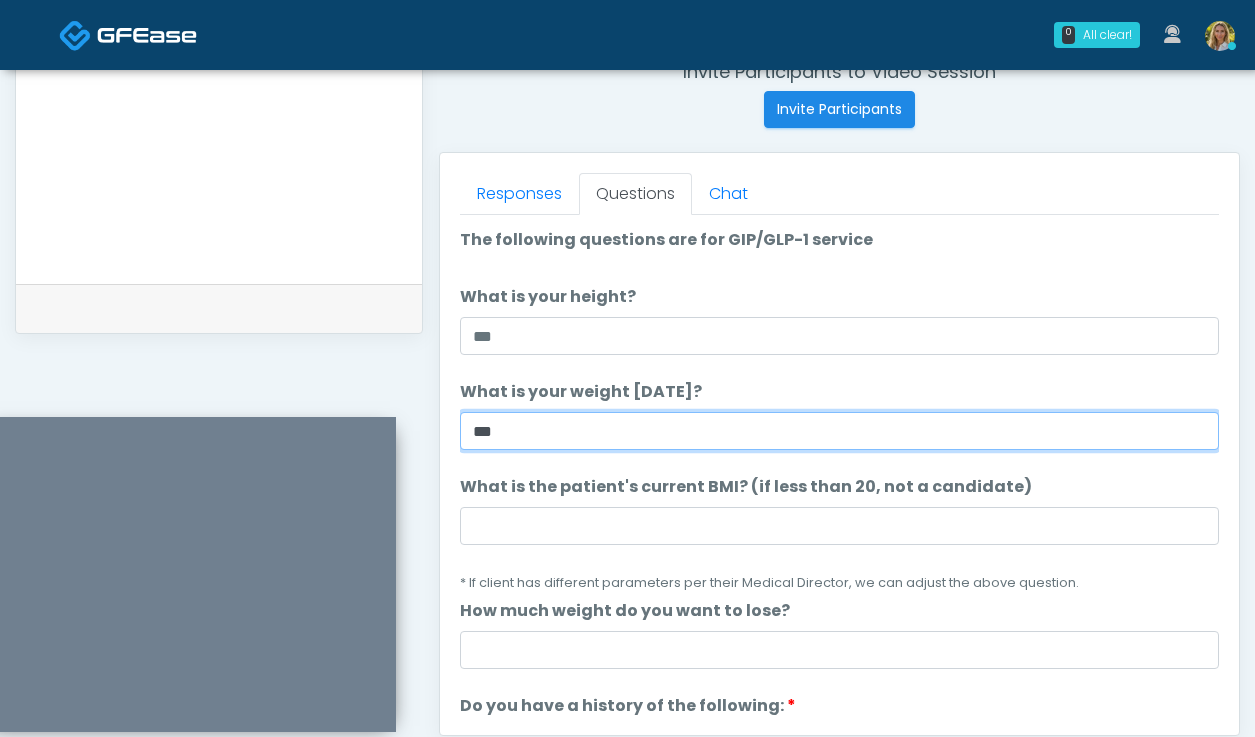 type on "***" 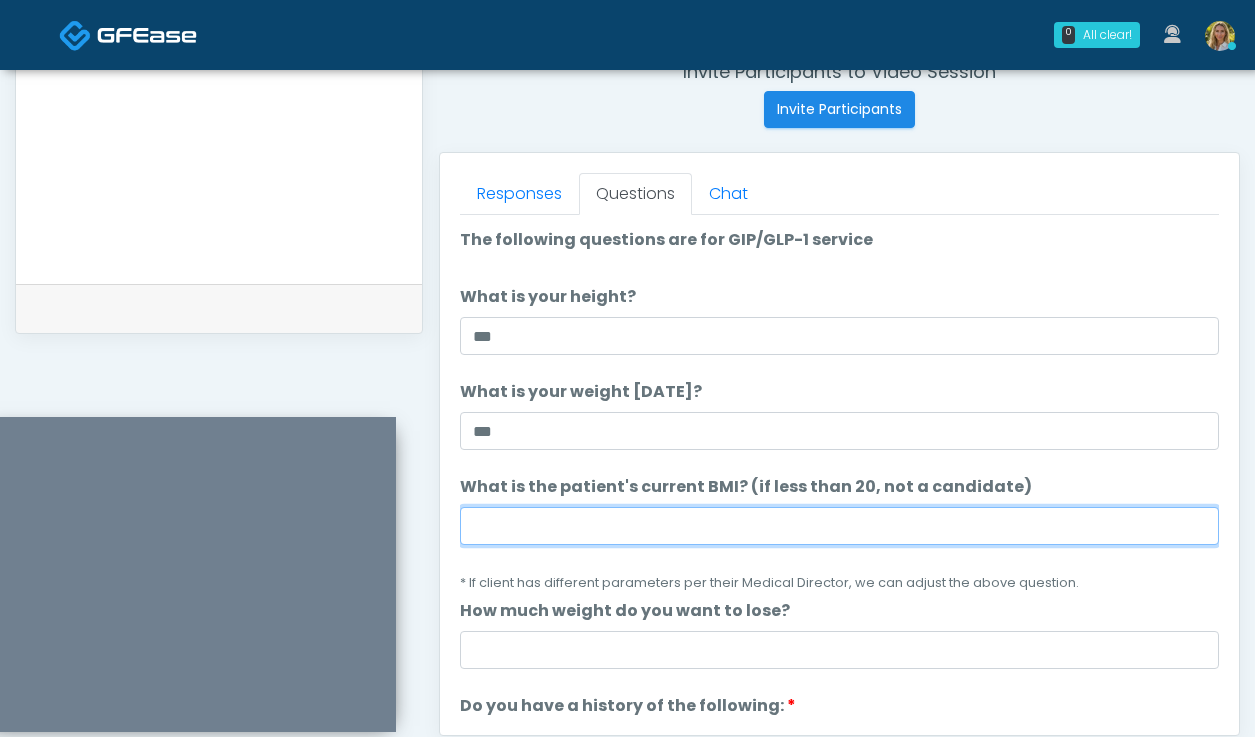 click on "What is the patient's current BMI? (if less than 20, not a candidate)" at bounding box center (839, 526) 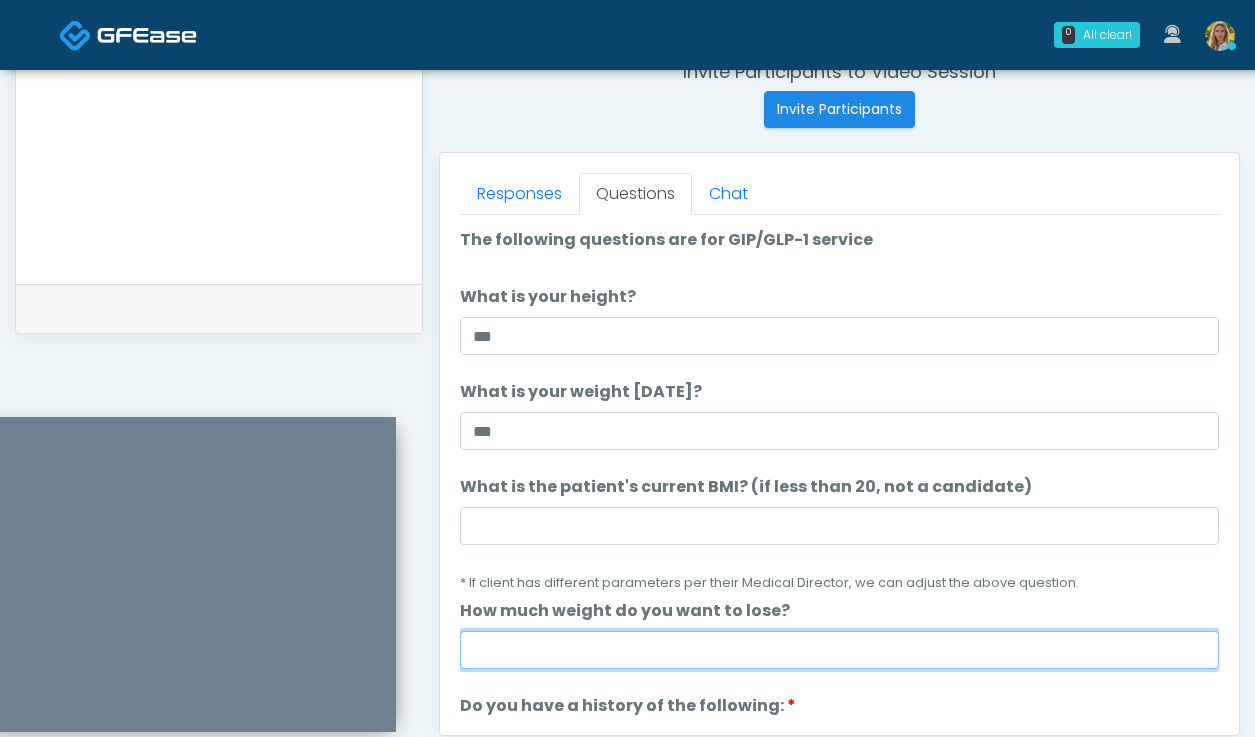 click on "How much weight do you want to lose?" at bounding box center (839, 650) 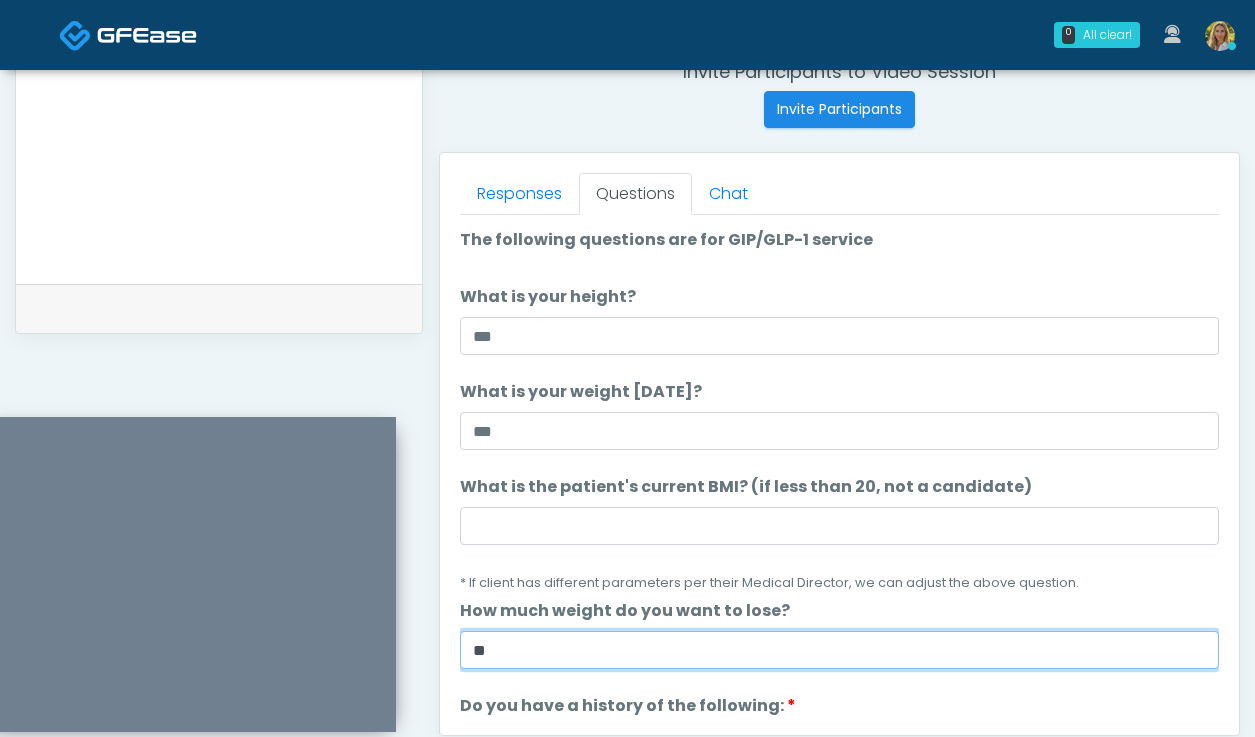 type on "*" 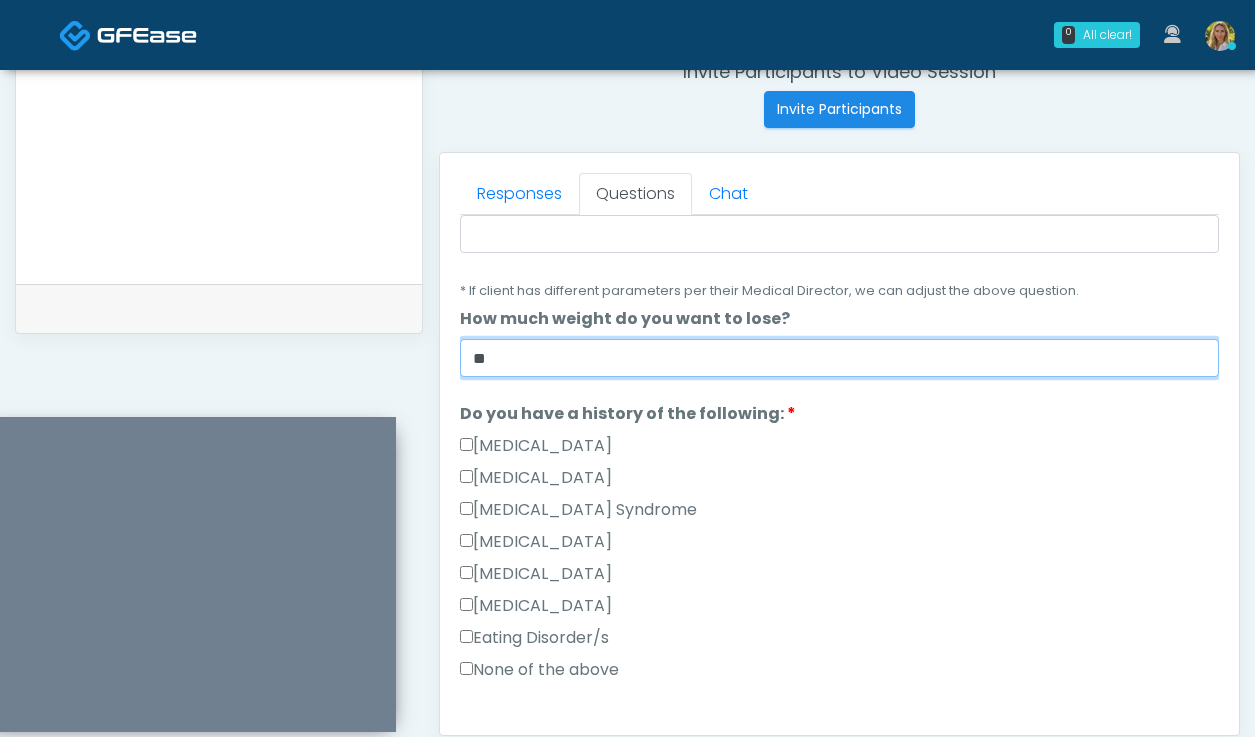 scroll, scrollTop: 330, scrollLeft: 0, axis: vertical 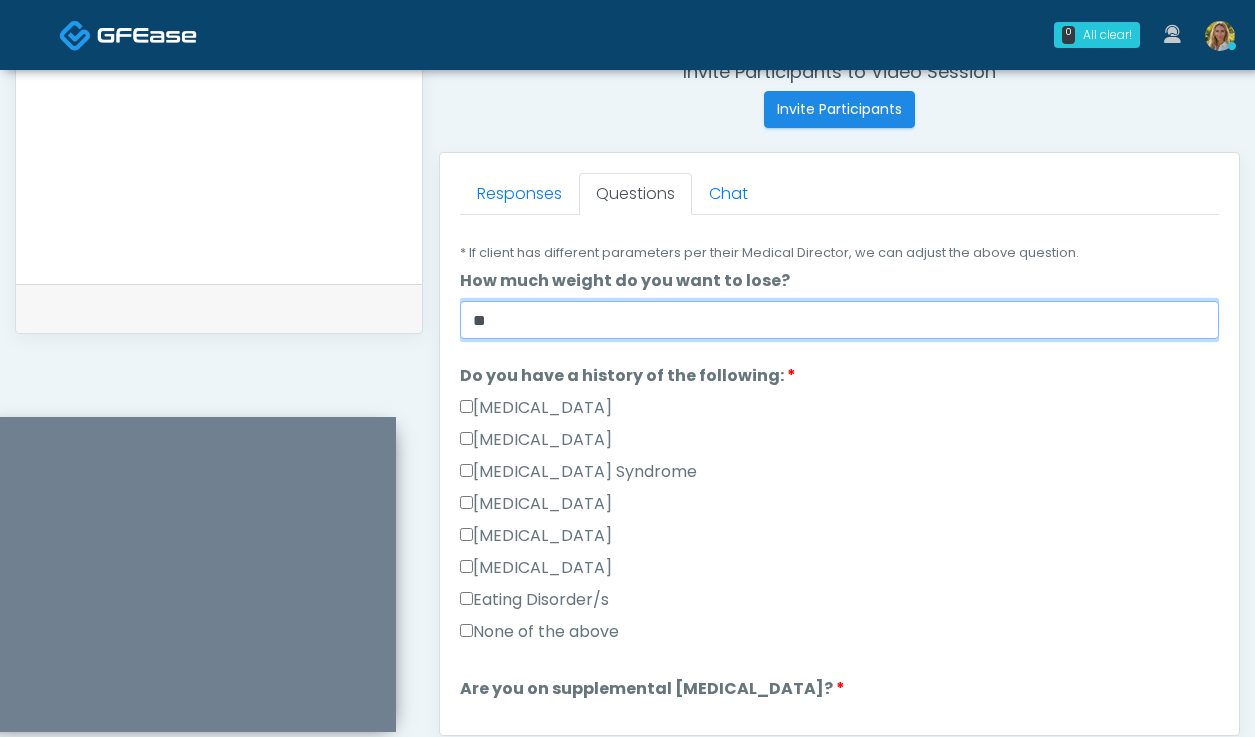 type on "**" 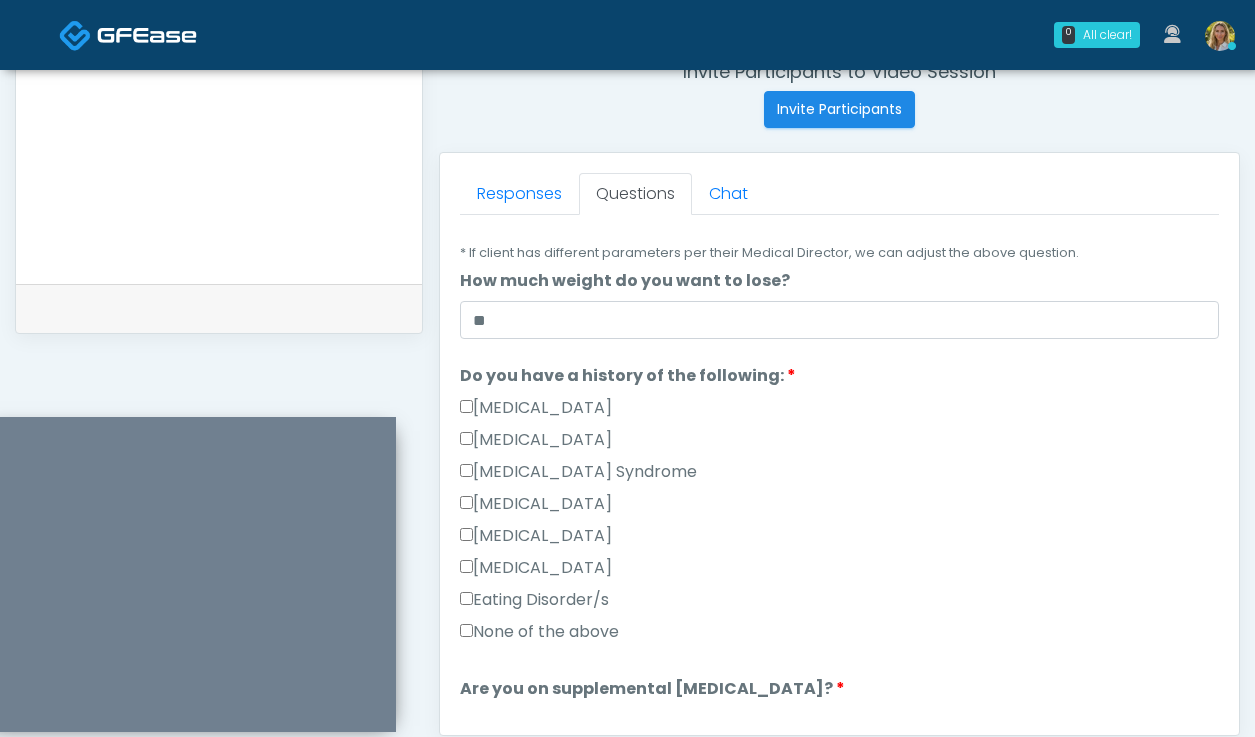 click on "None of the above" at bounding box center (539, 632) 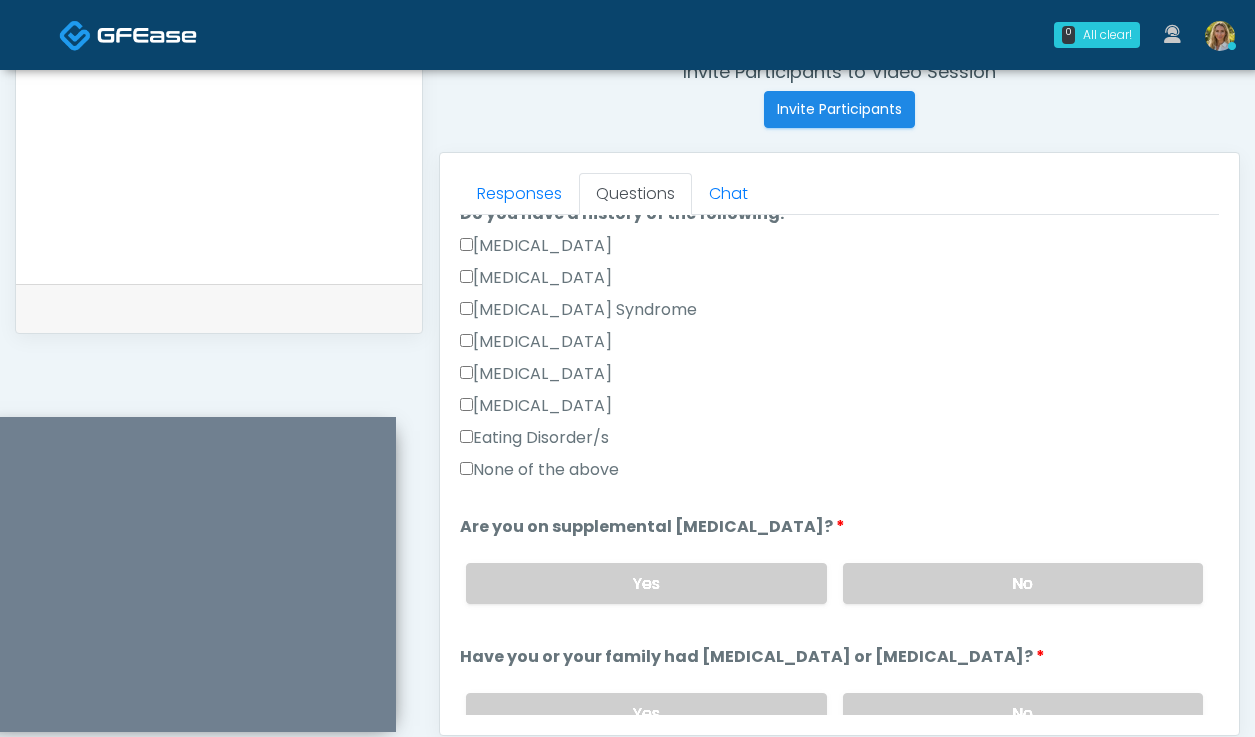scroll, scrollTop: 514, scrollLeft: 0, axis: vertical 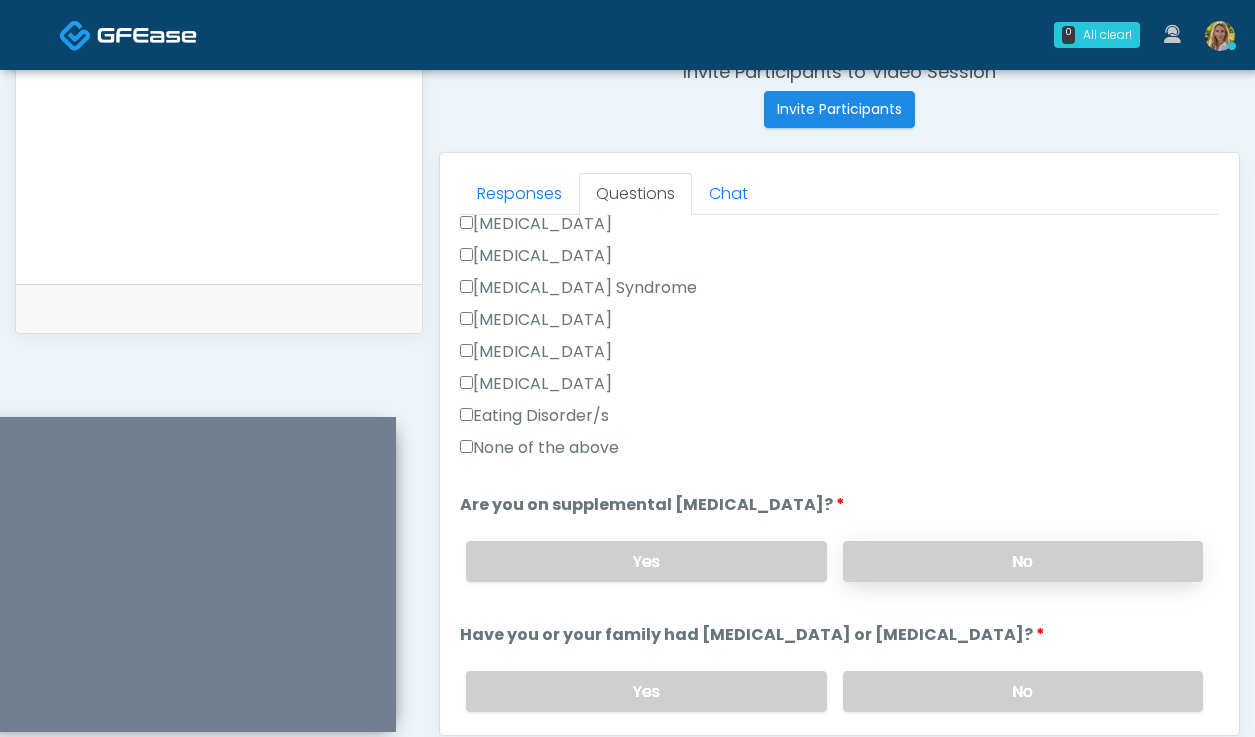 click on "No" at bounding box center (1023, 561) 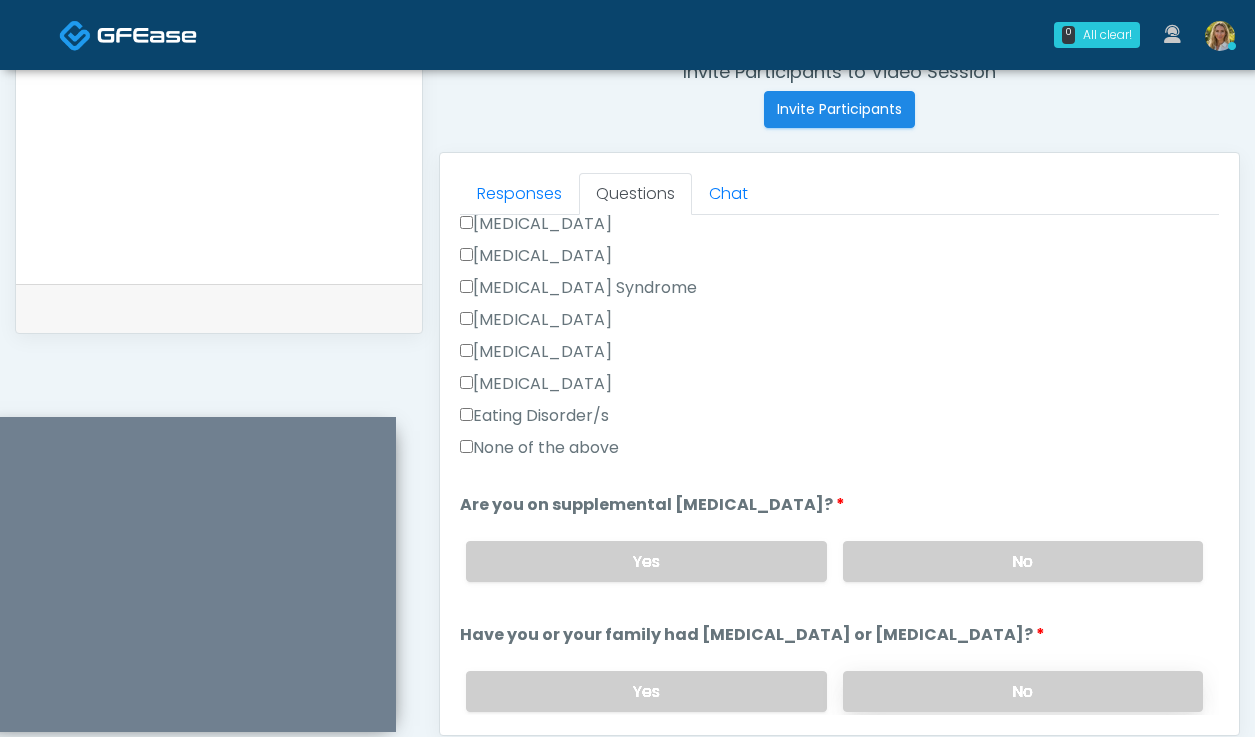 click on "No" at bounding box center [1023, 691] 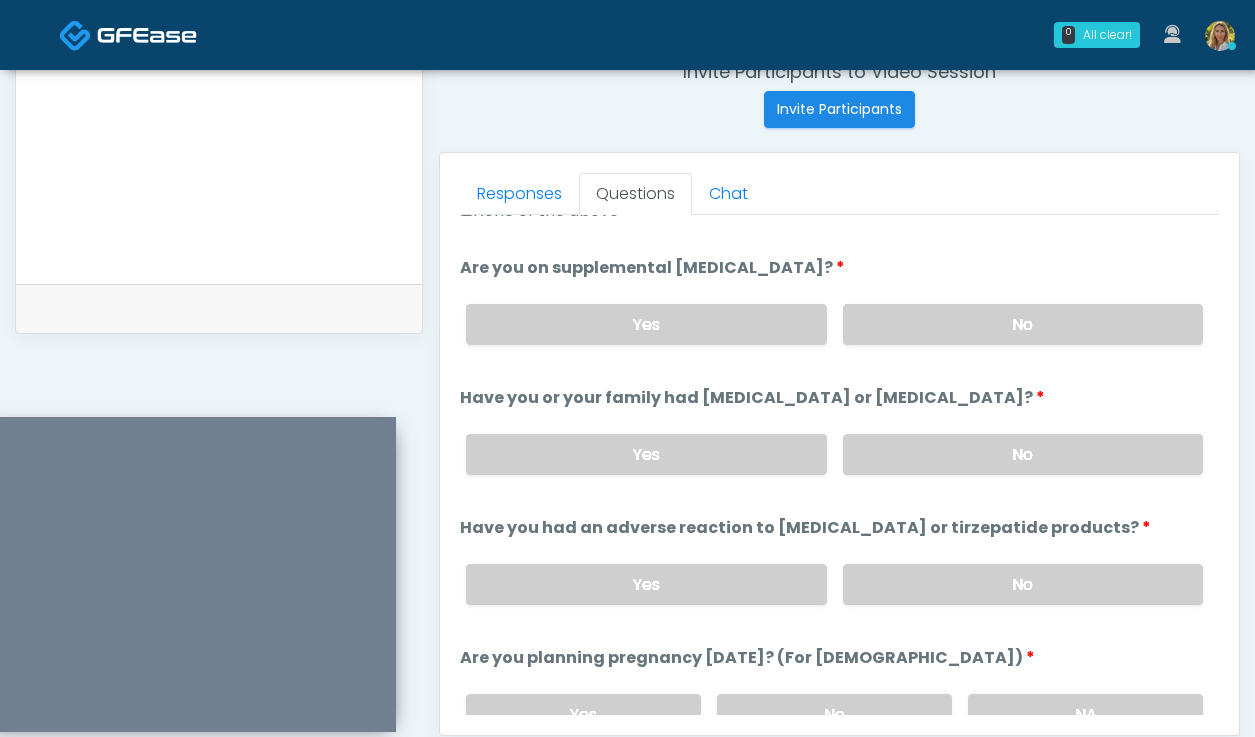 scroll, scrollTop: 760, scrollLeft: 0, axis: vertical 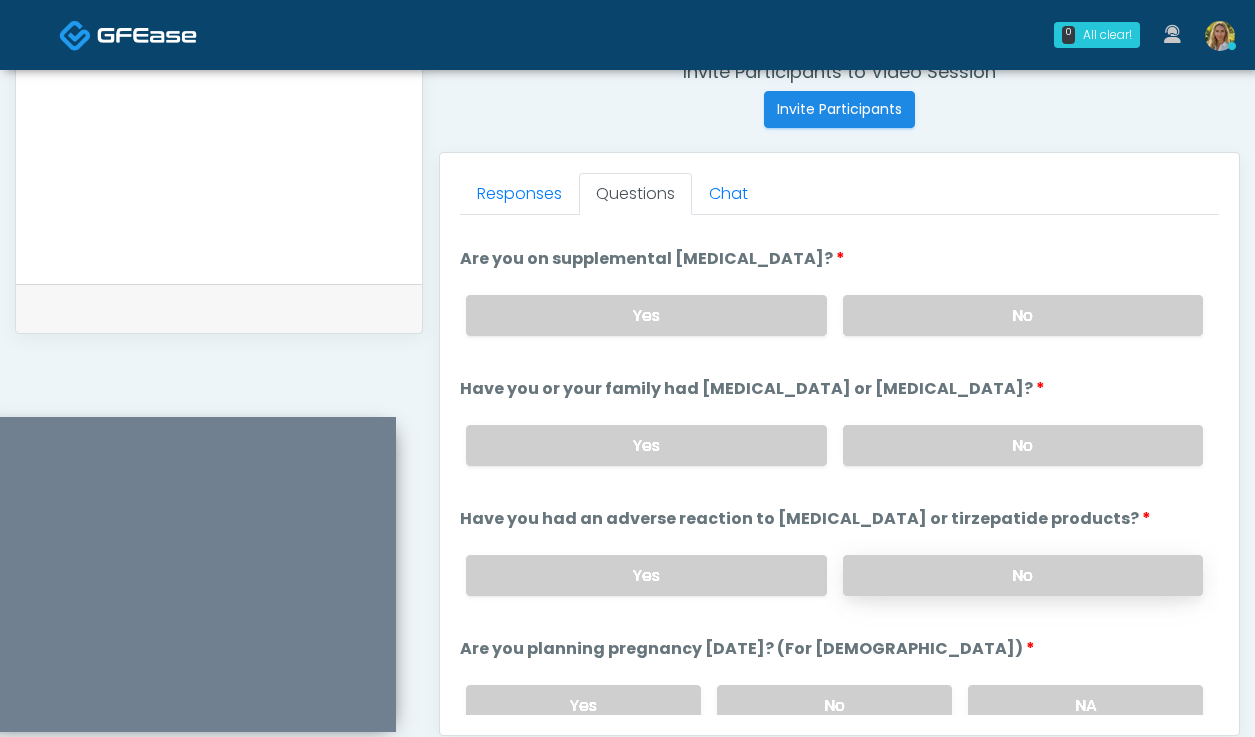 click on "No" at bounding box center [1023, 575] 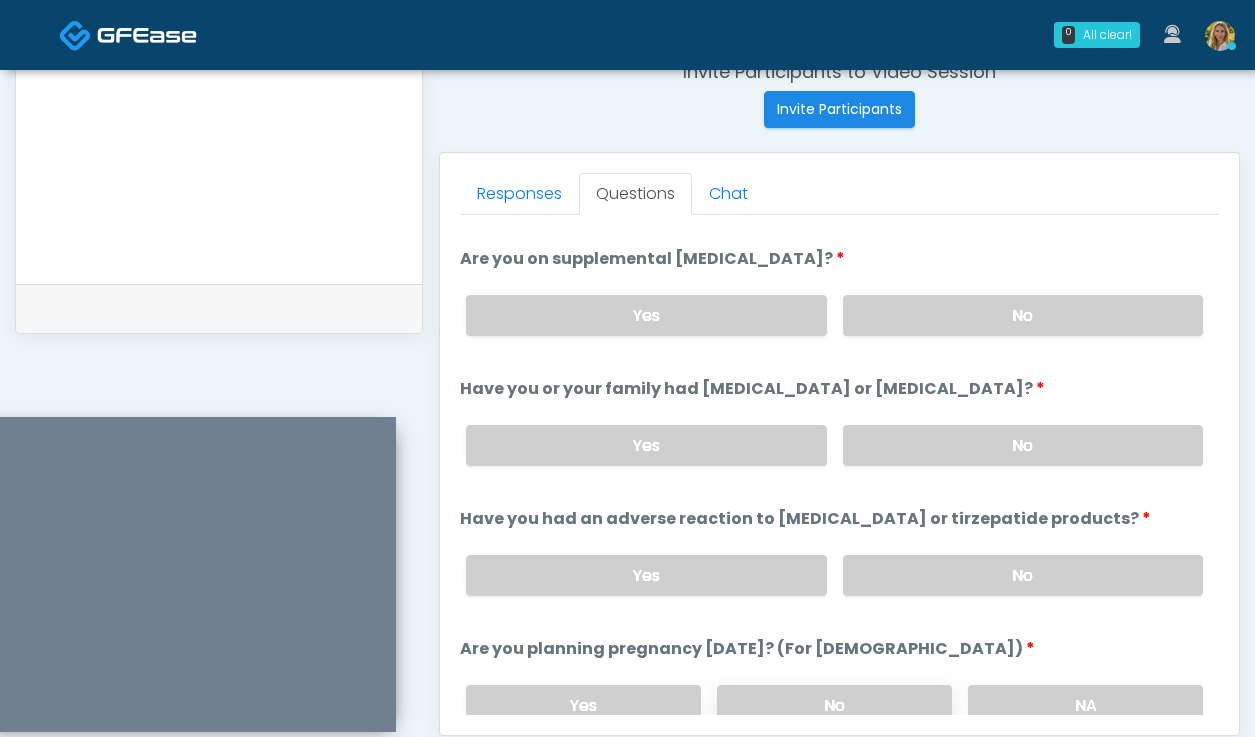 click on "No" at bounding box center (834, 705) 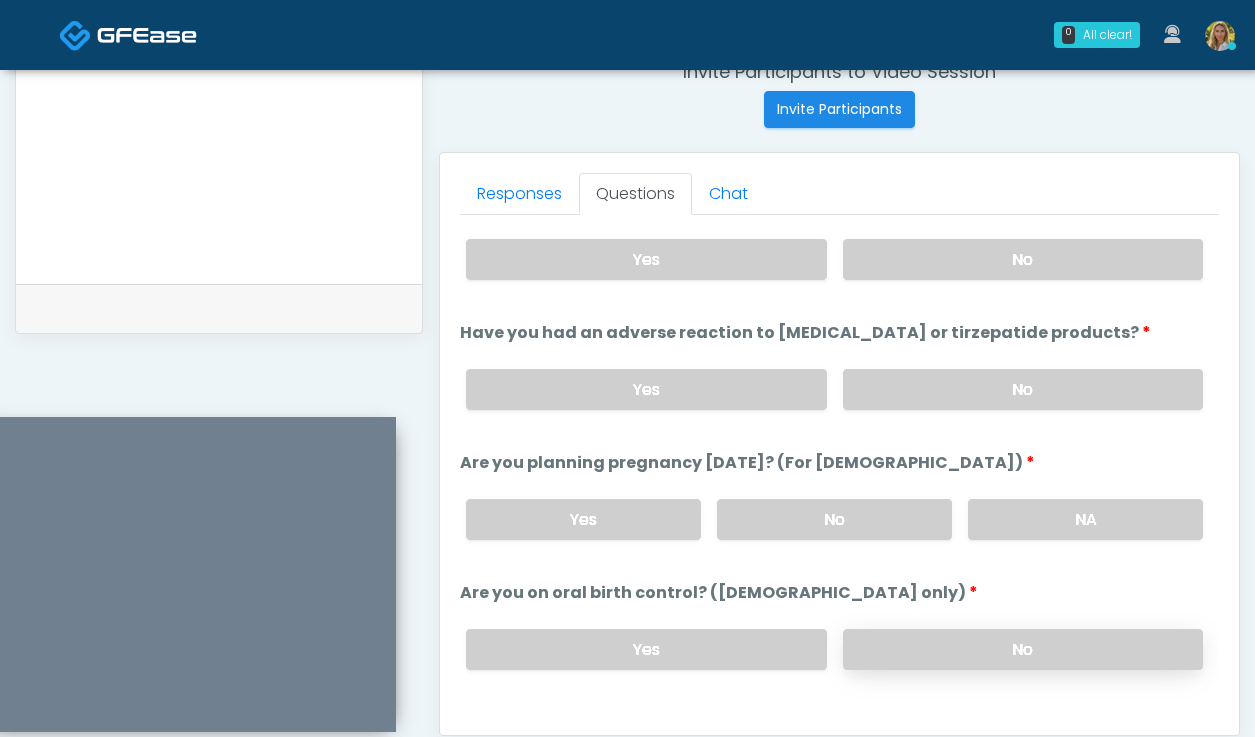 click on "No" at bounding box center (1023, 649) 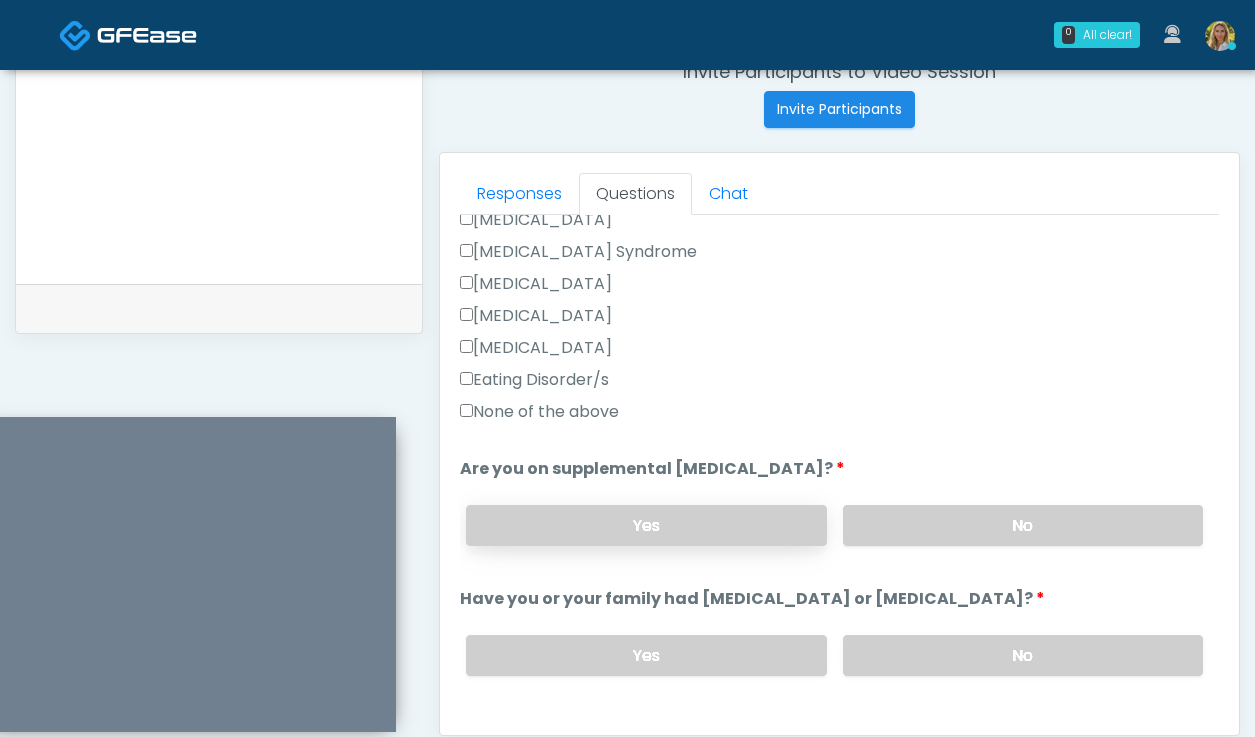 click on "Yes" at bounding box center (646, 525) 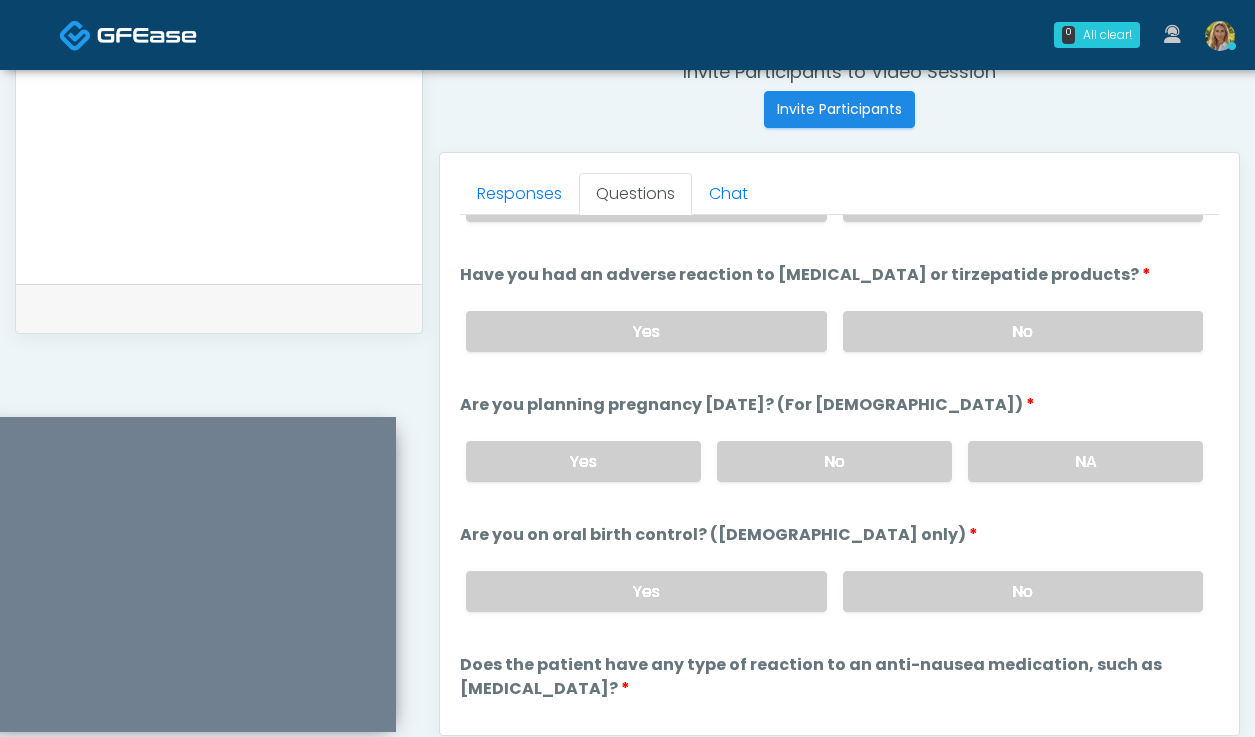 scroll, scrollTop: 1103, scrollLeft: 0, axis: vertical 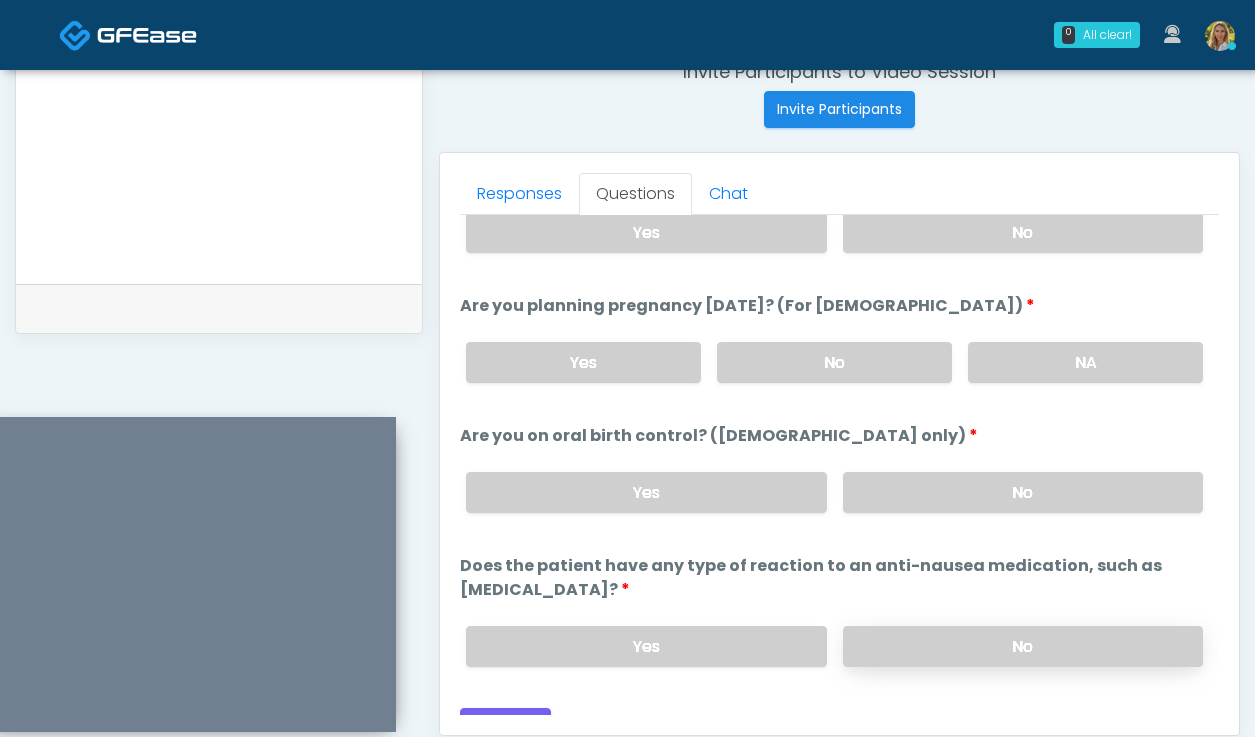 click on "No" at bounding box center [1023, 646] 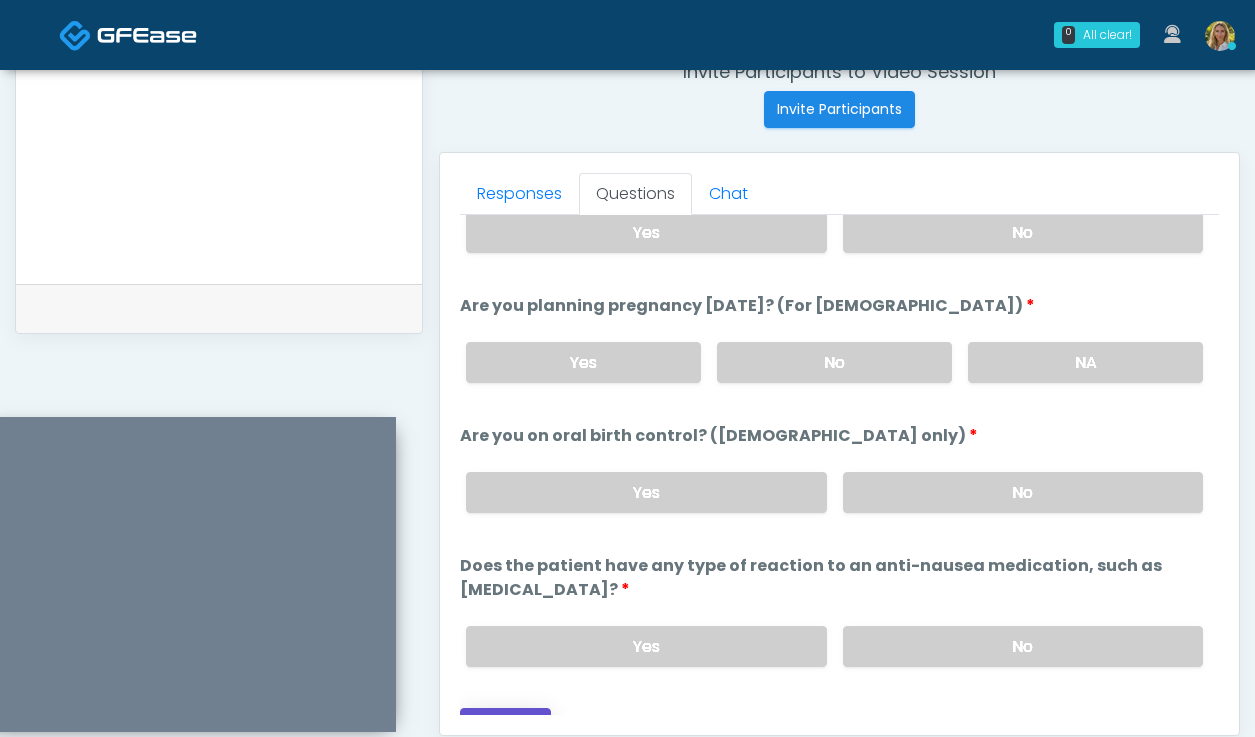 click on "Continue" at bounding box center (505, 726) 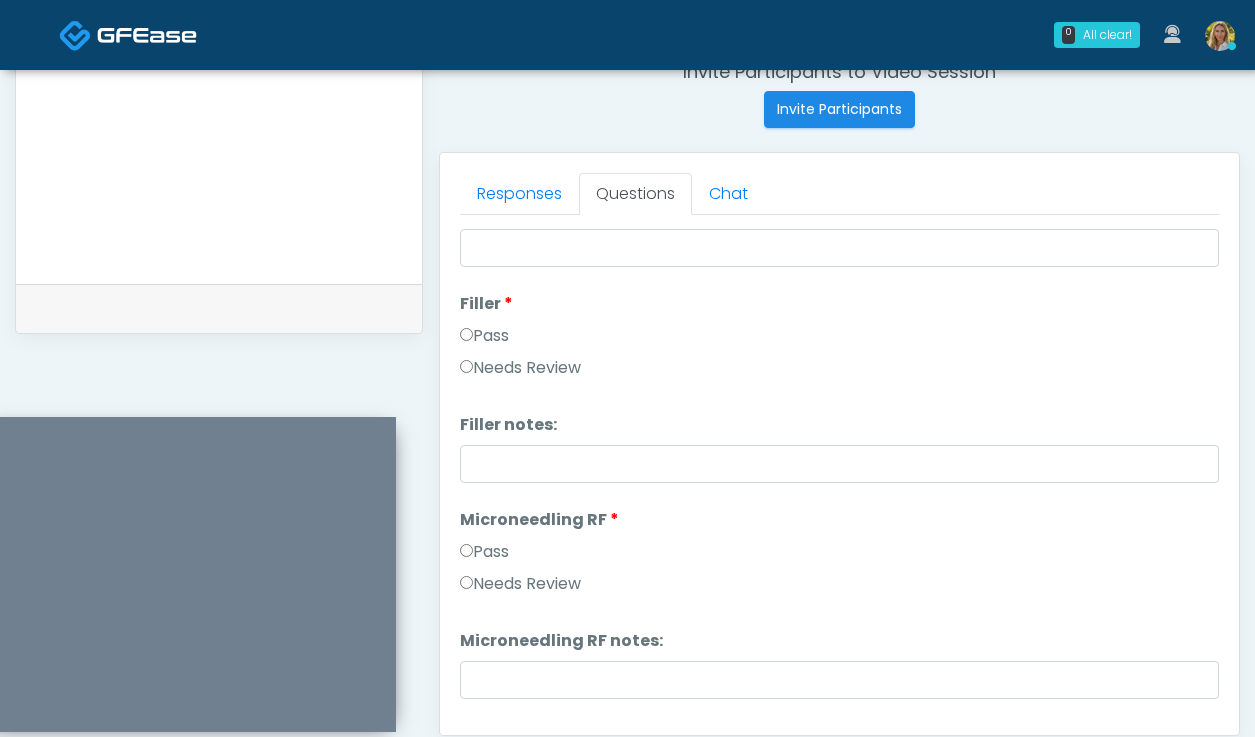 scroll, scrollTop: 0, scrollLeft: 0, axis: both 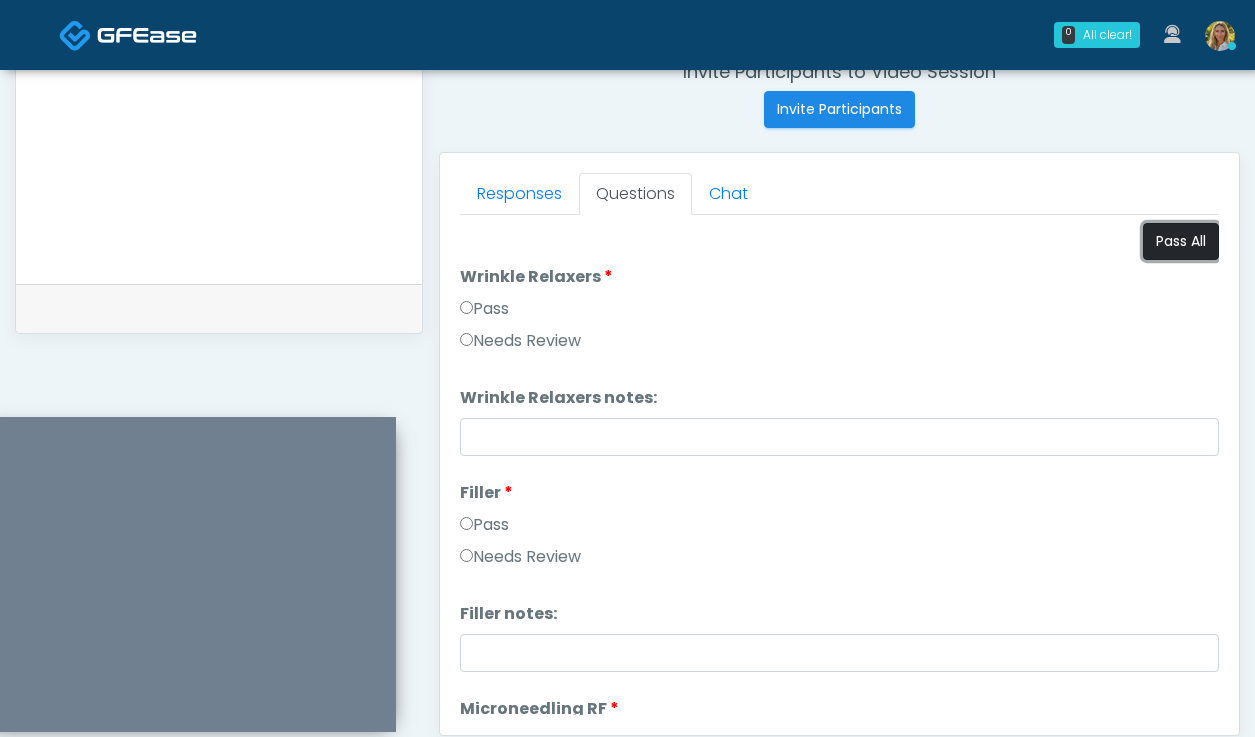 click on "Pass All" at bounding box center [1181, 241] 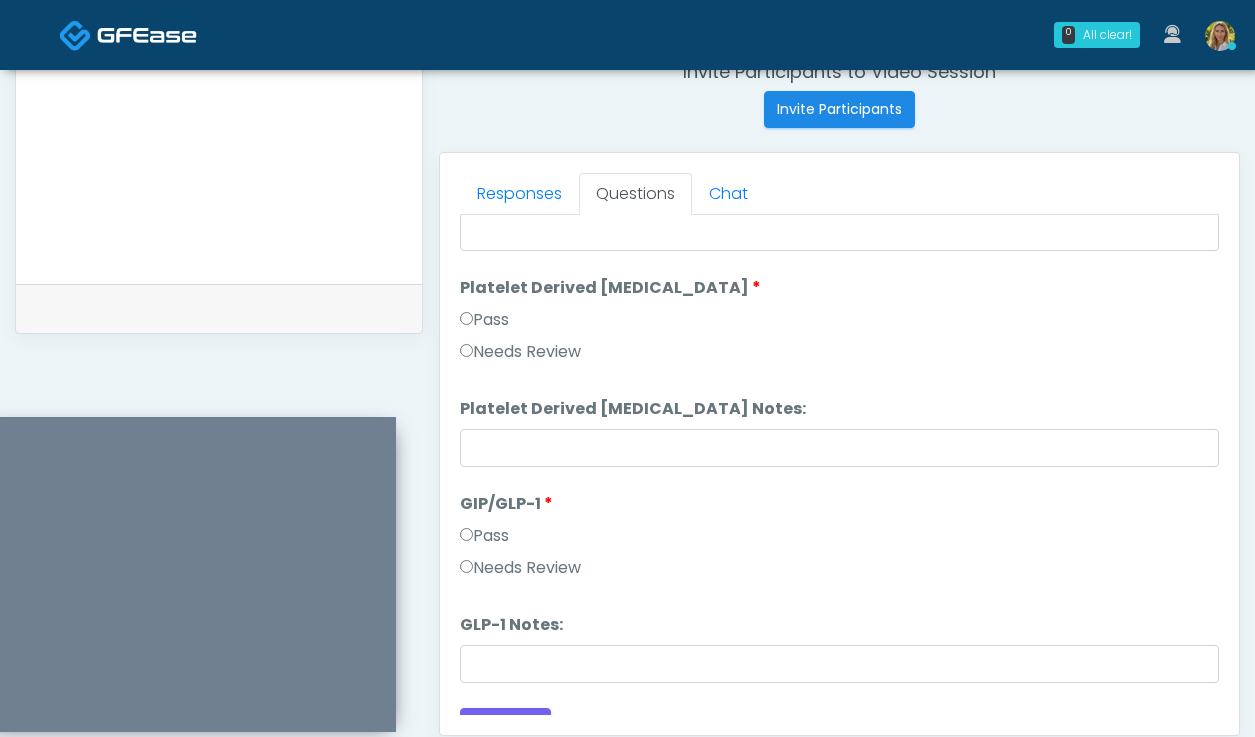 scroll, scrollTop: 3691, scrollLeft: 0, axis: vertical 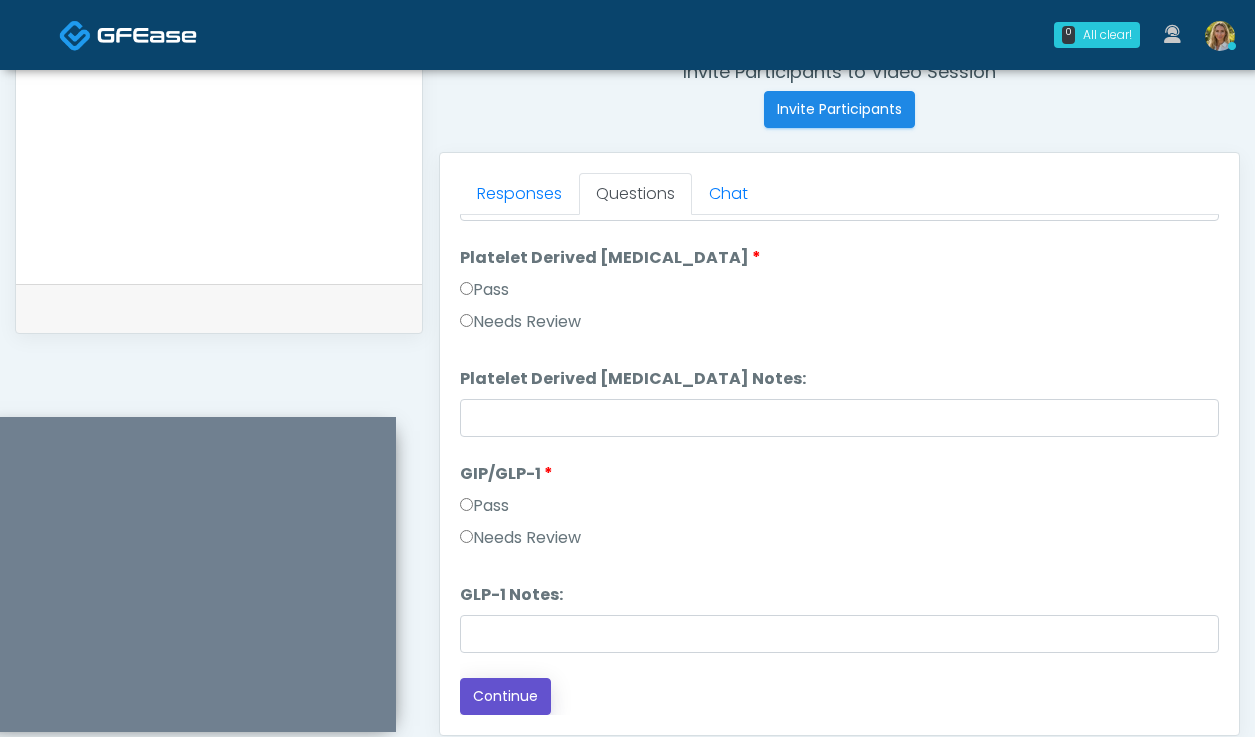click on "Continue" at bounding box center [505, 696] 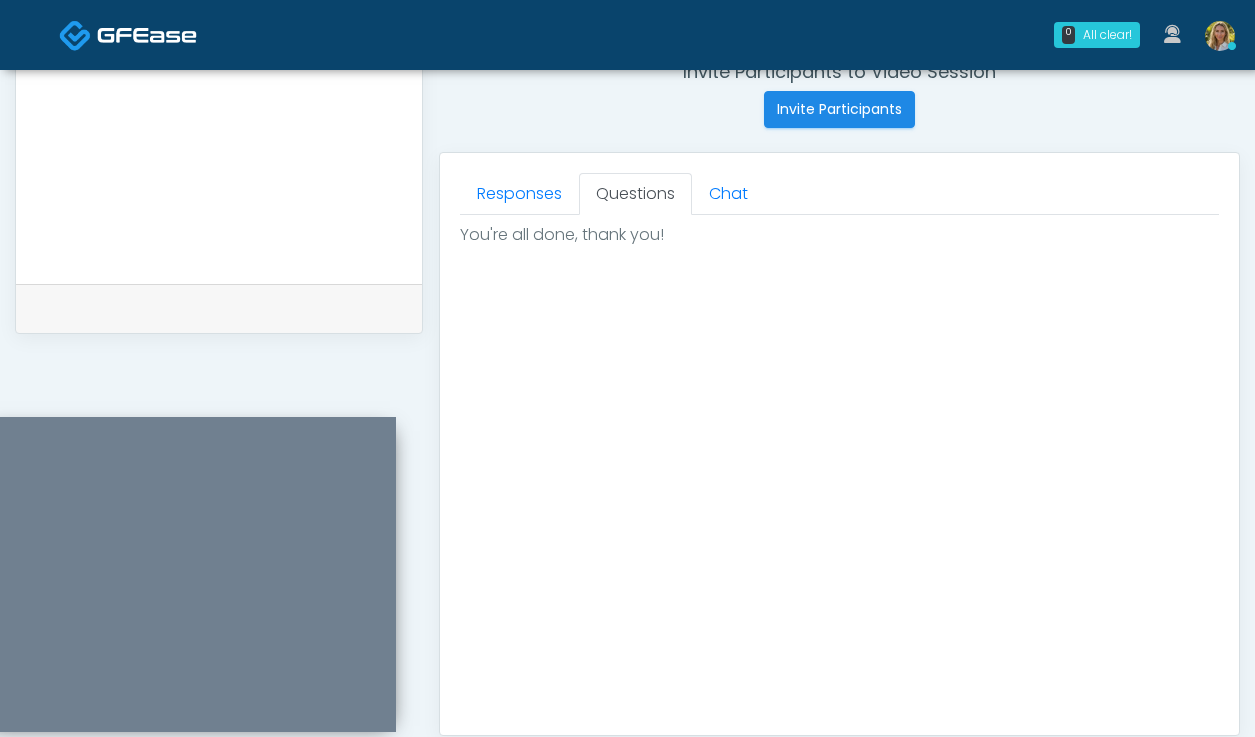 scroll, scrollTop: 0, scrollLeft: 0, axis: both 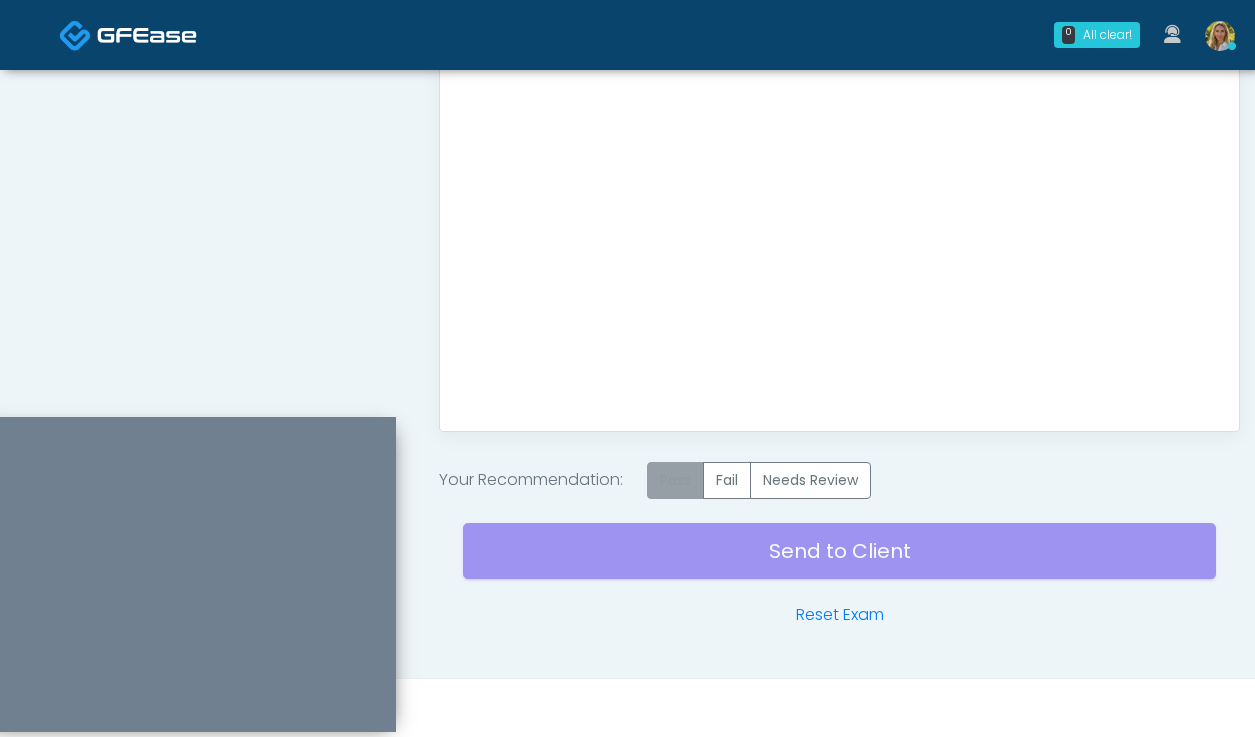 click on "Pass" at bounding box center (675, 480) 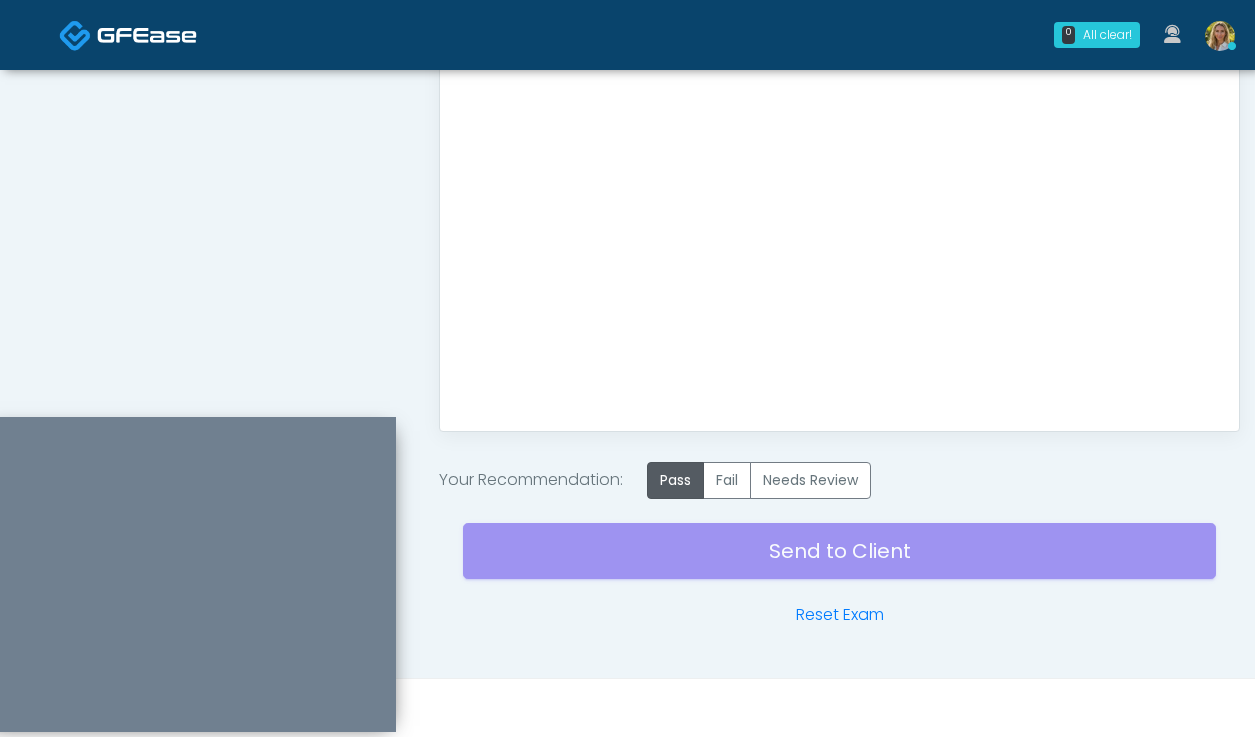 click on "Send to Client
Reset Exam" at bounding box center [839, 563] 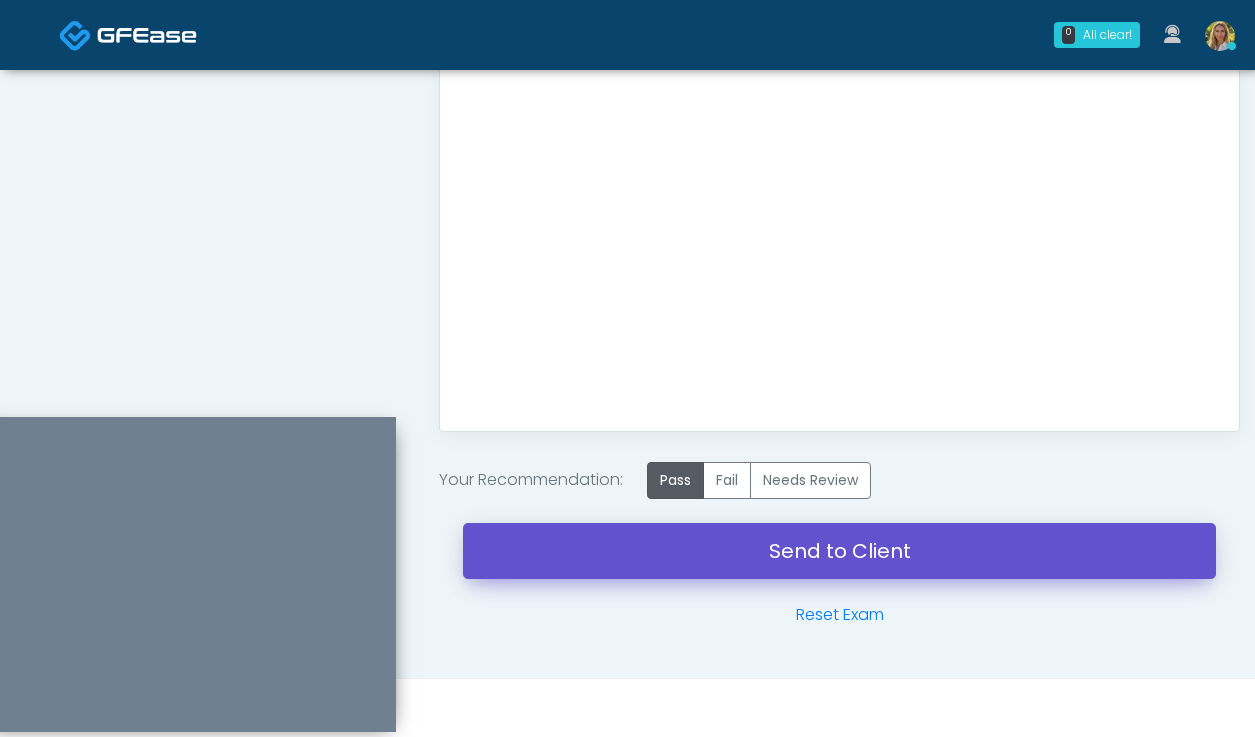 click on "Send to Client" at bounding box center (839, 551) 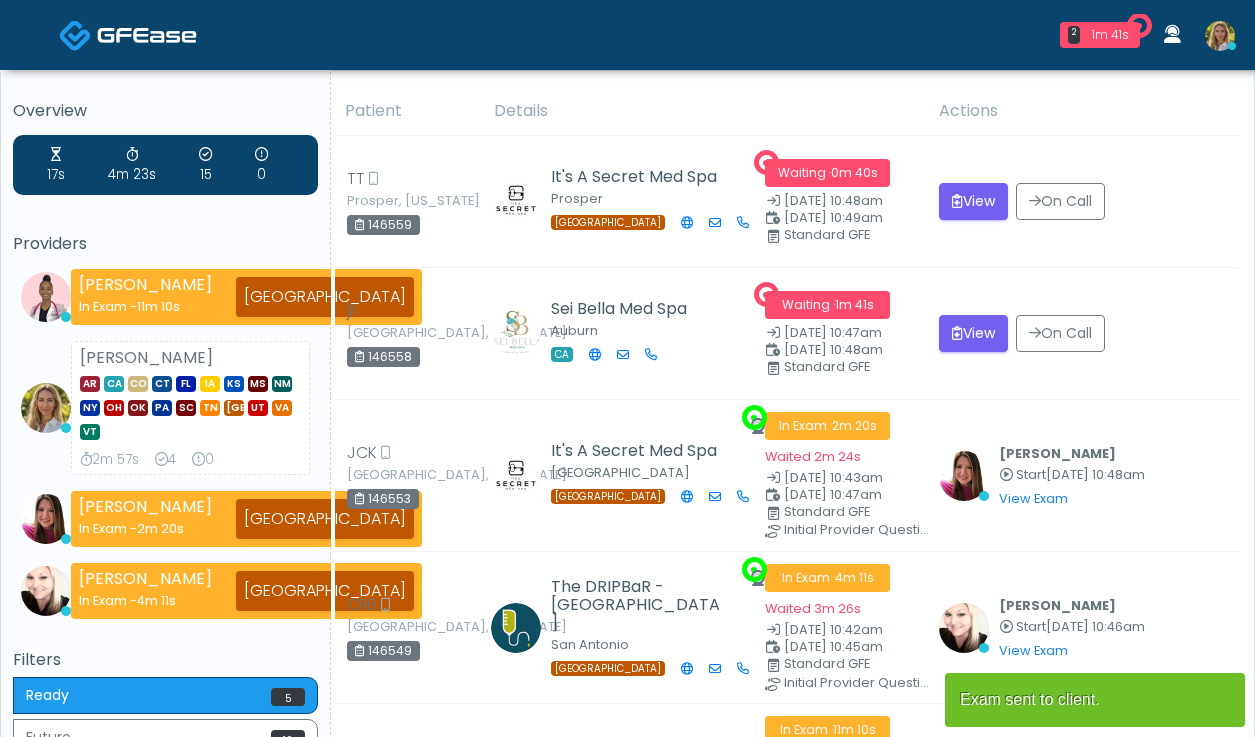scroll, scrollTop: 0, scrollLeft: 0, axis: both 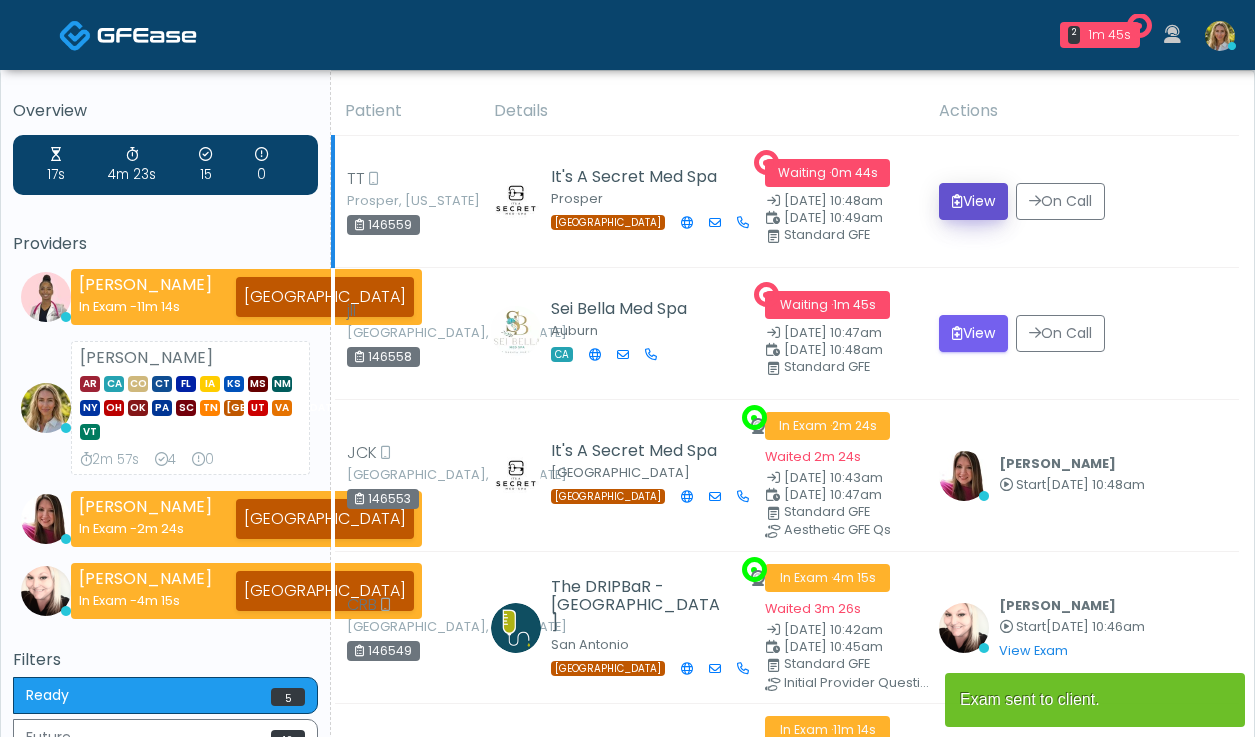 click on "View" at bounding box center (973, 201) 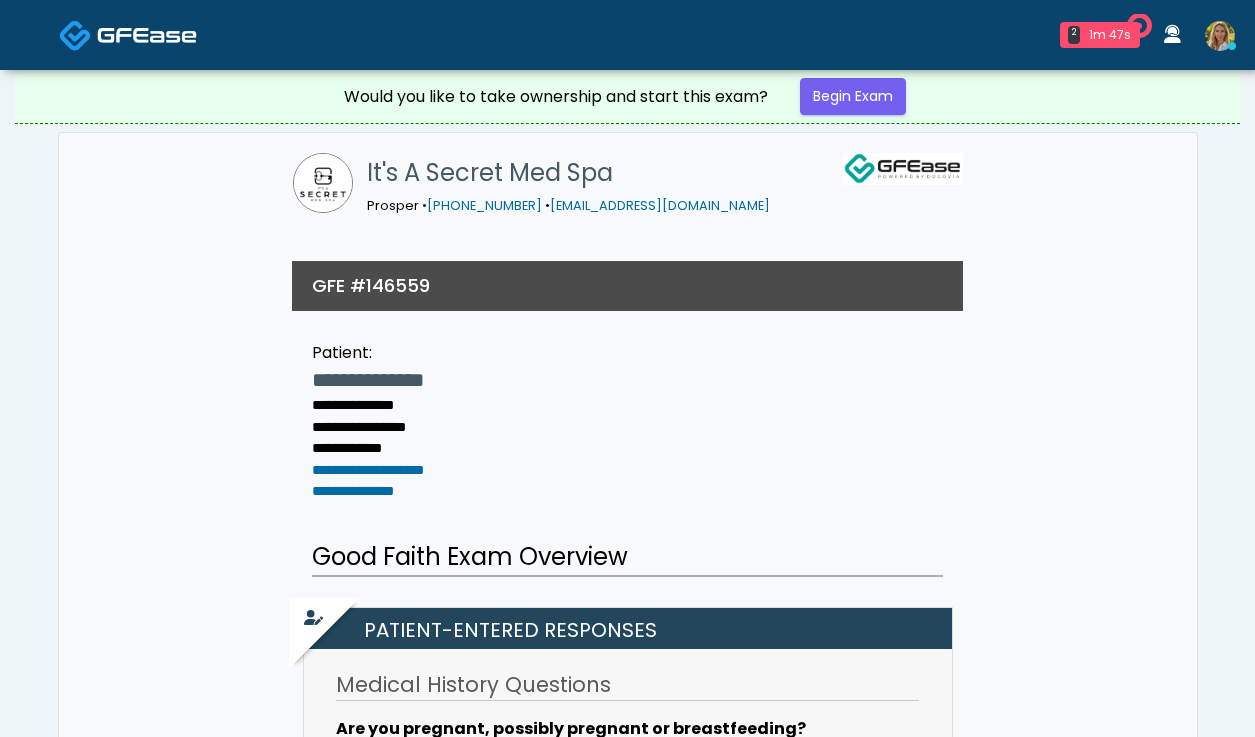 scroll, scrollTop: 0, scrollLeft: 0, axis: both 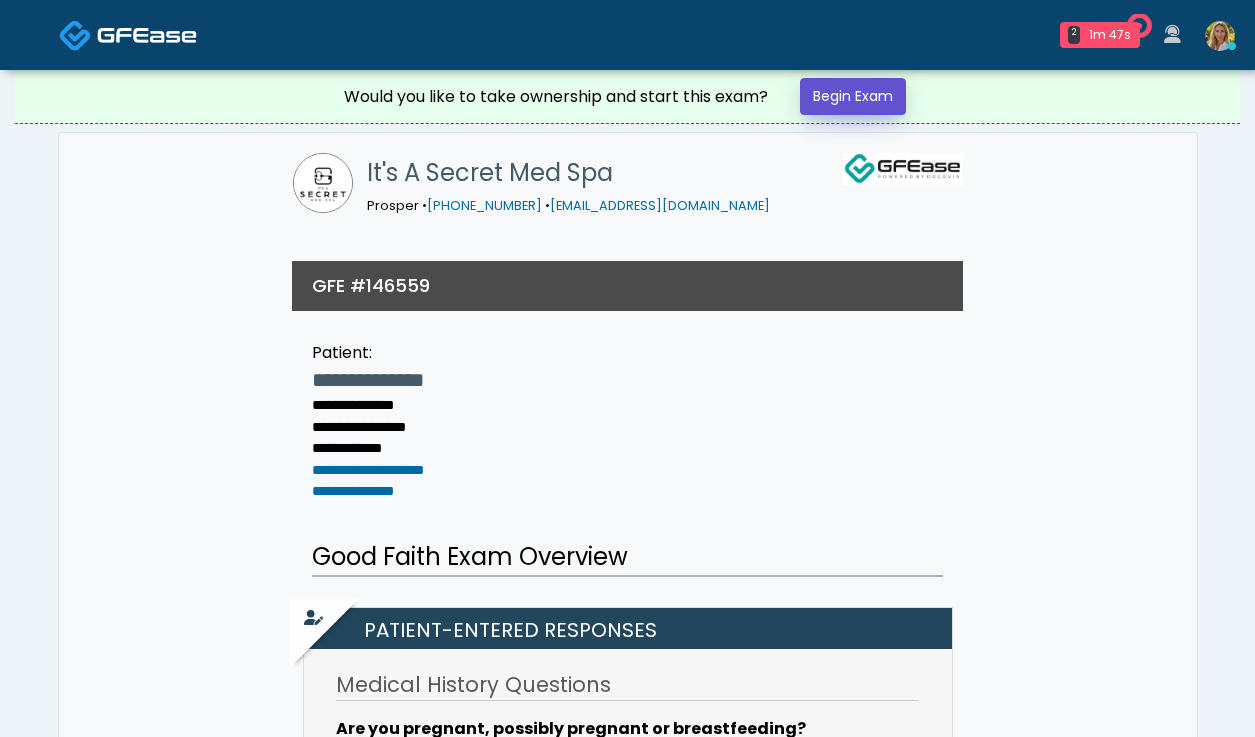 click on "Begin Exam" at bounding box center [853, 96] 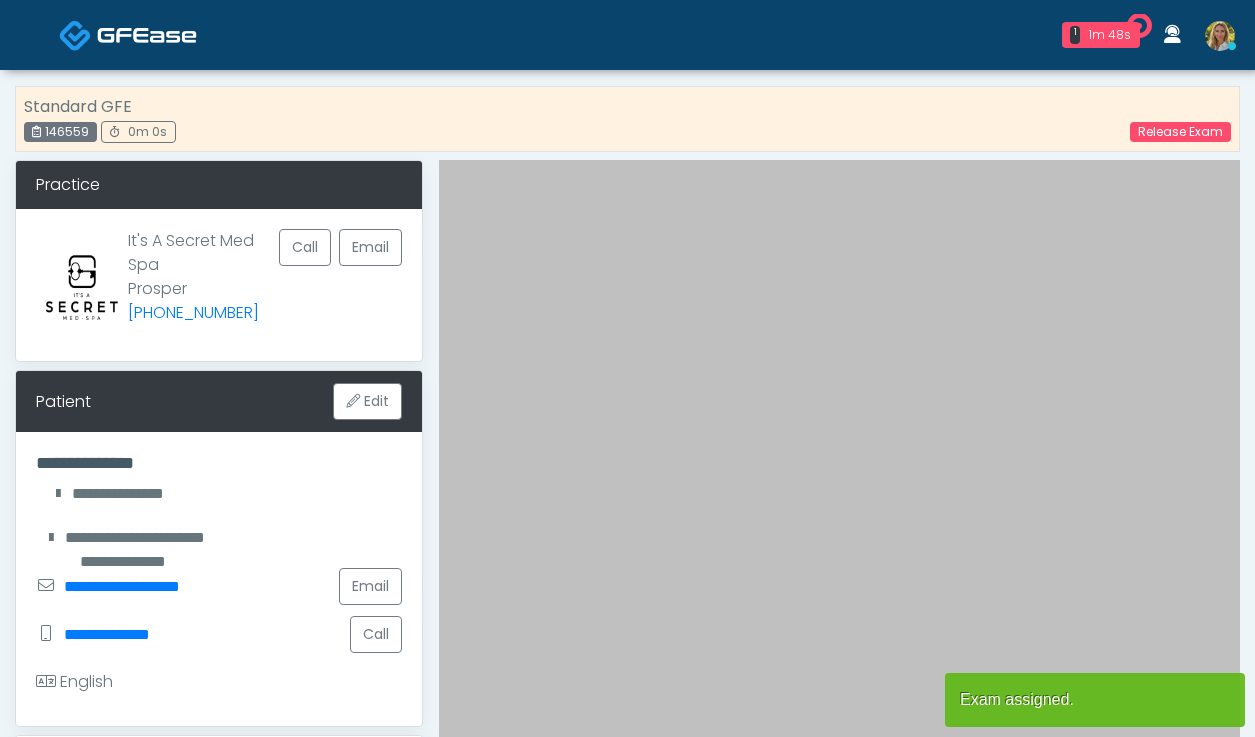 scroll, scrollTop: 0, scrollLeft: 0, axis: both 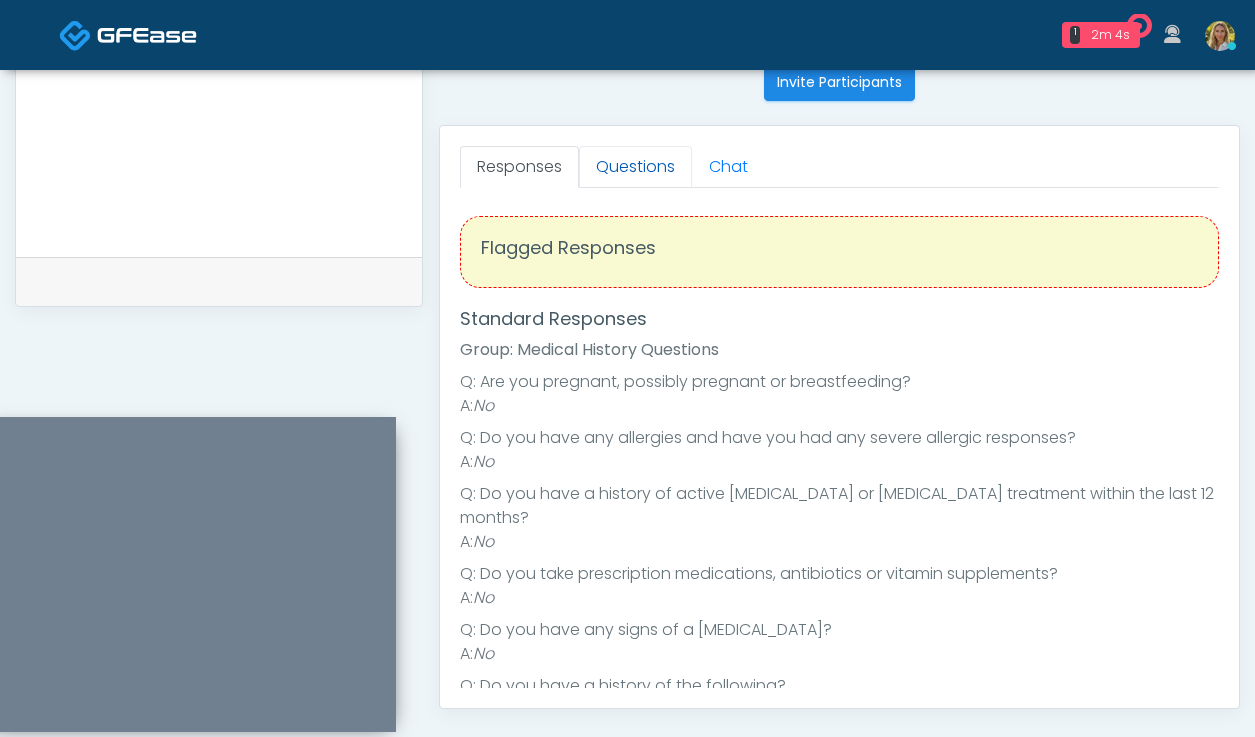 click on "Questions" at bounding box center (635, 167) 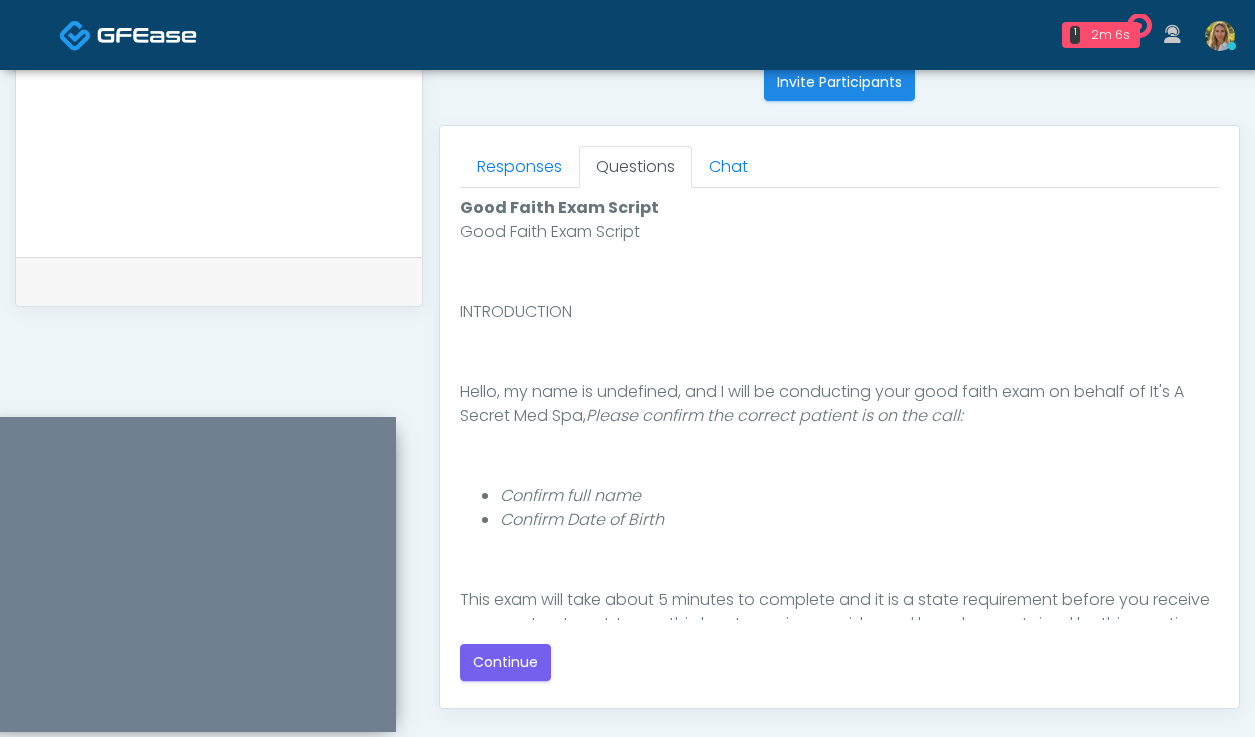 scroll, scrollTop: 232, scrollLeft: 0, axis: vertical 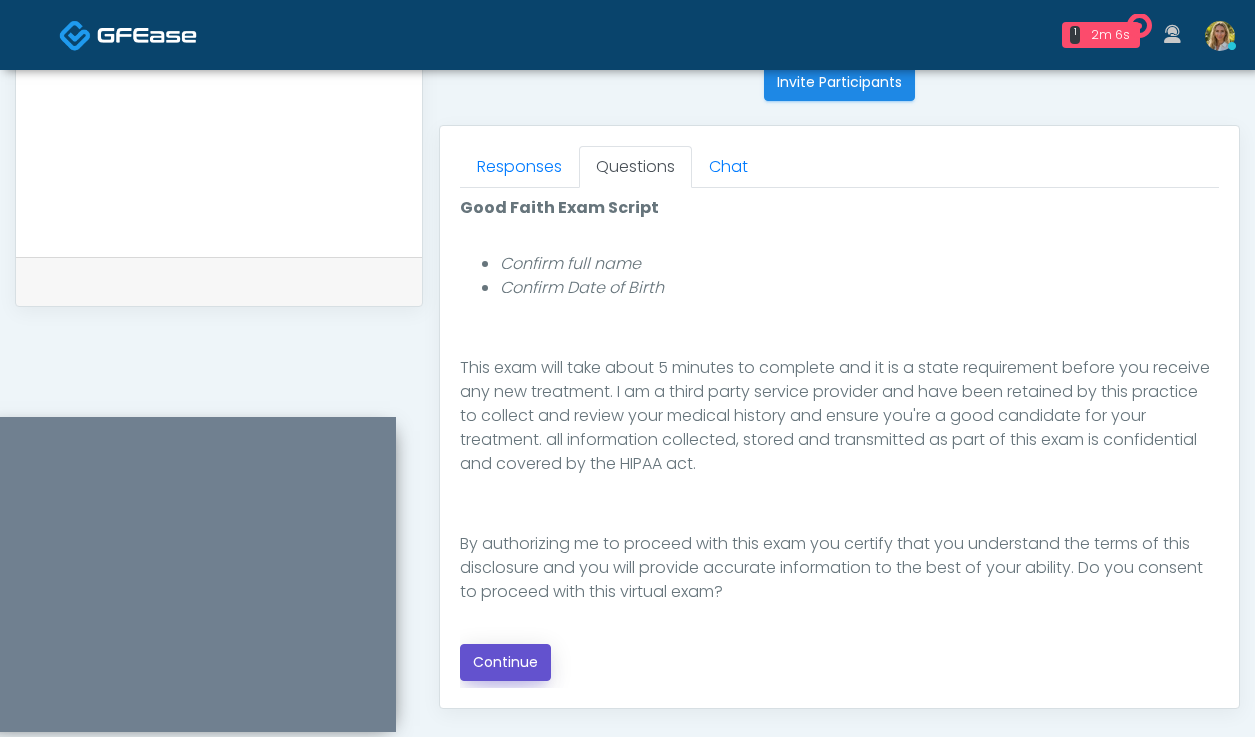click on "Continue" at bounding box center (505, 662) 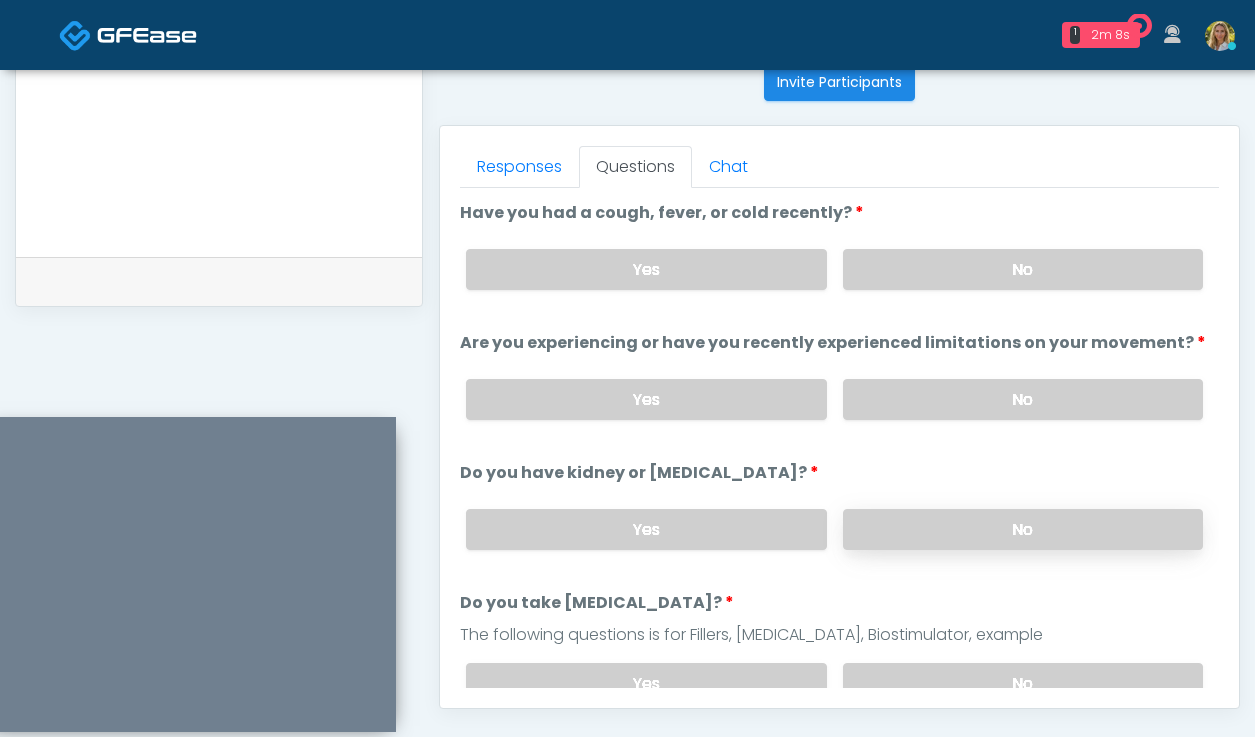 click on "No" at bounding box center (1023, 529) 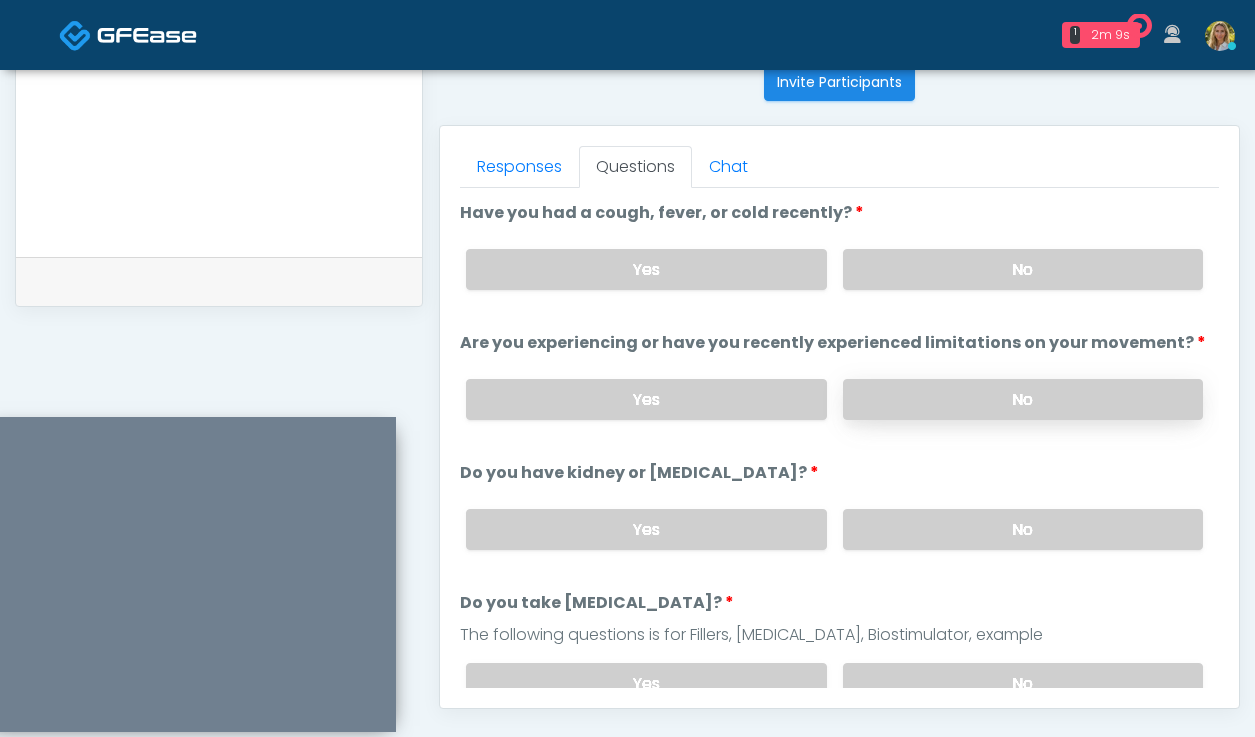 click on "No" at bounding box center (1023, 399) 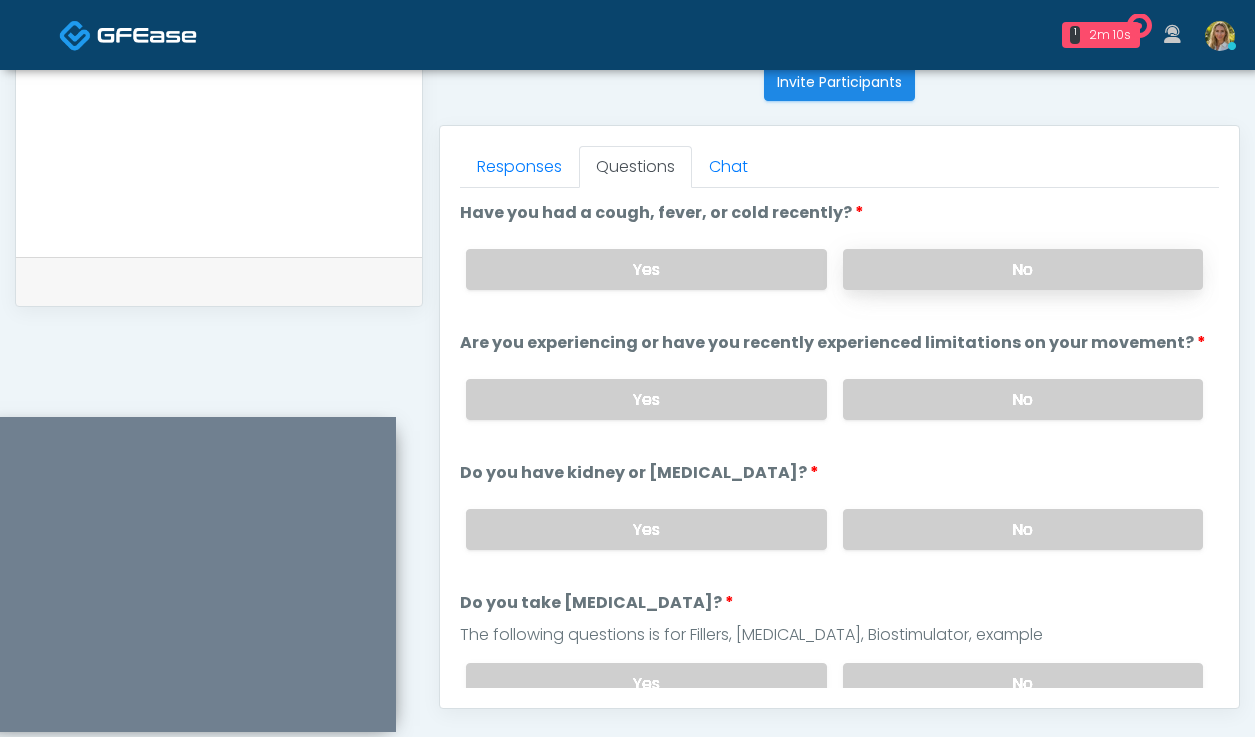 click on "No" at bounding box center [1023, 269] 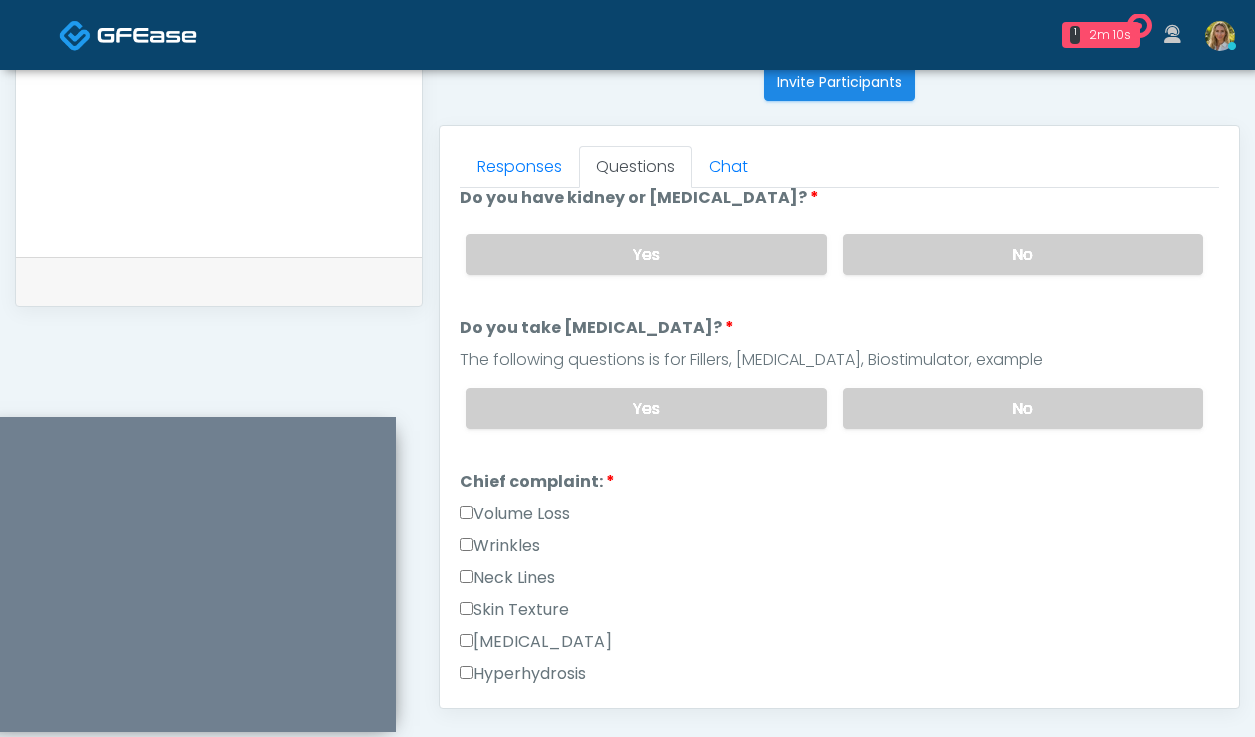 scroll, scrollTop: 282, scrollLeft: 0, axis: vertical 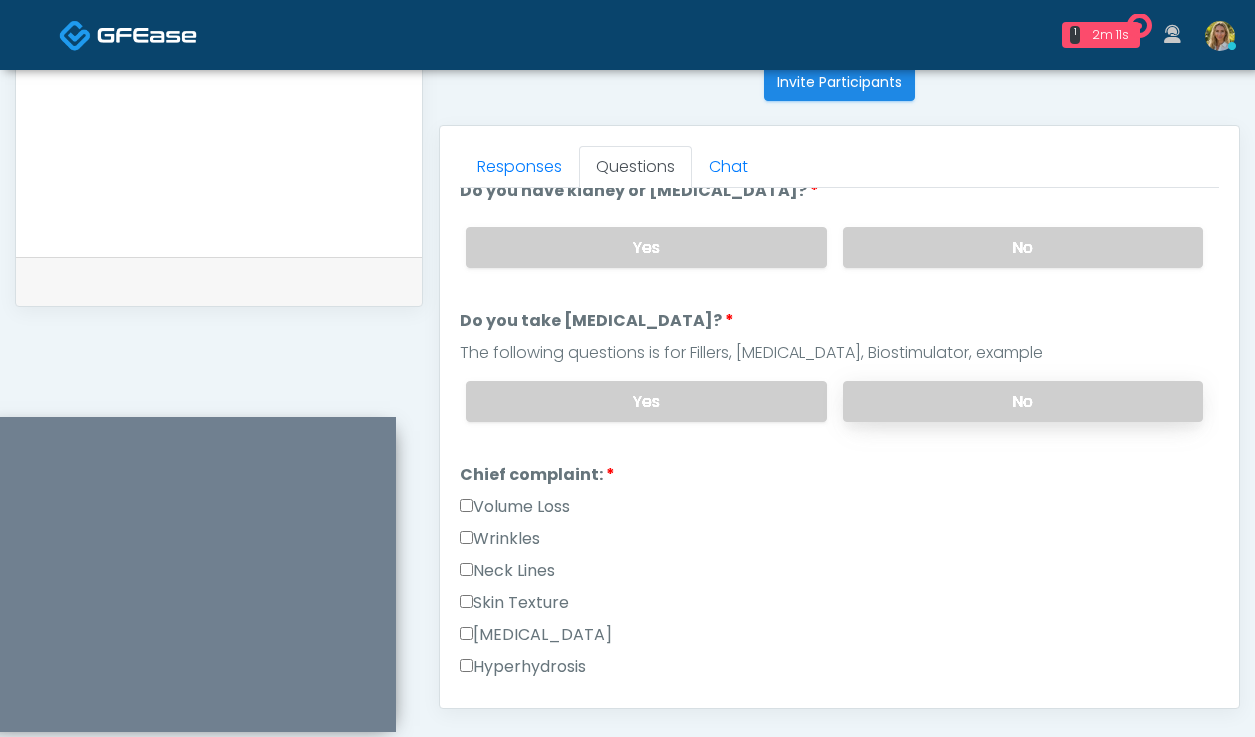 click on "No" at bounding box center [1023, 401] 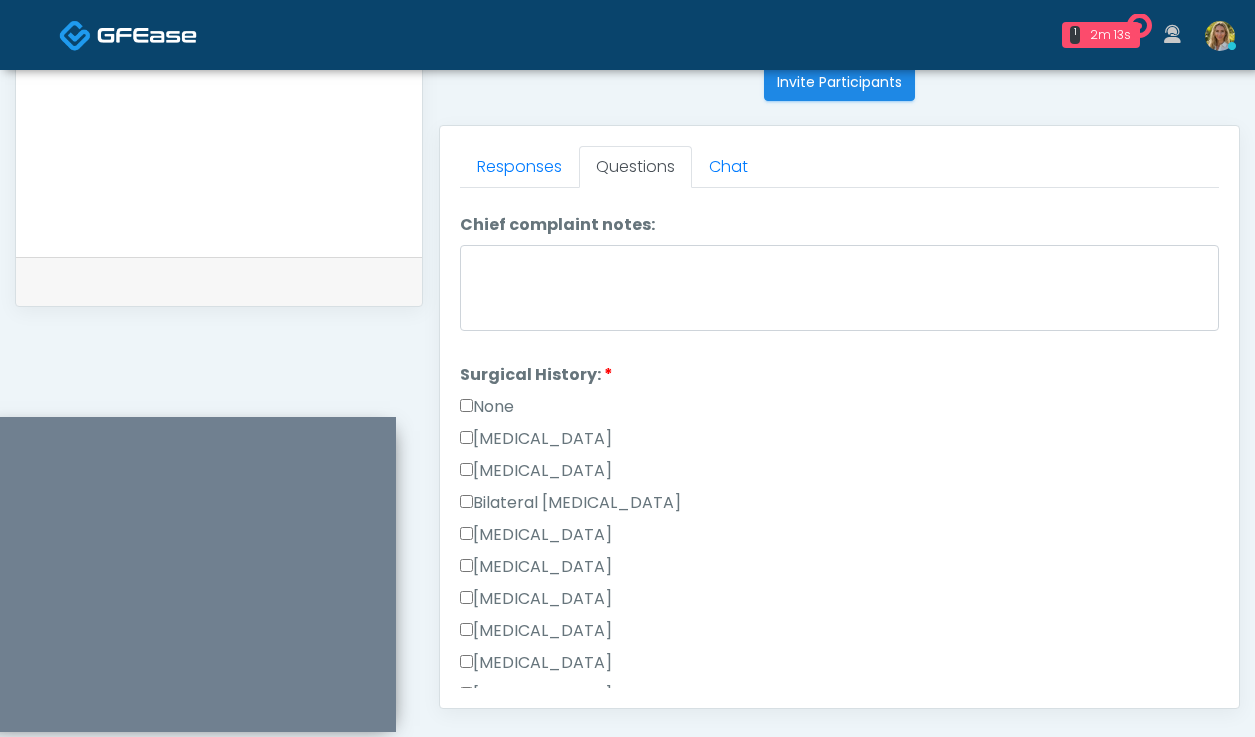 scroll, scrollTop: 974, scrollLeft: 0, axis: vertical 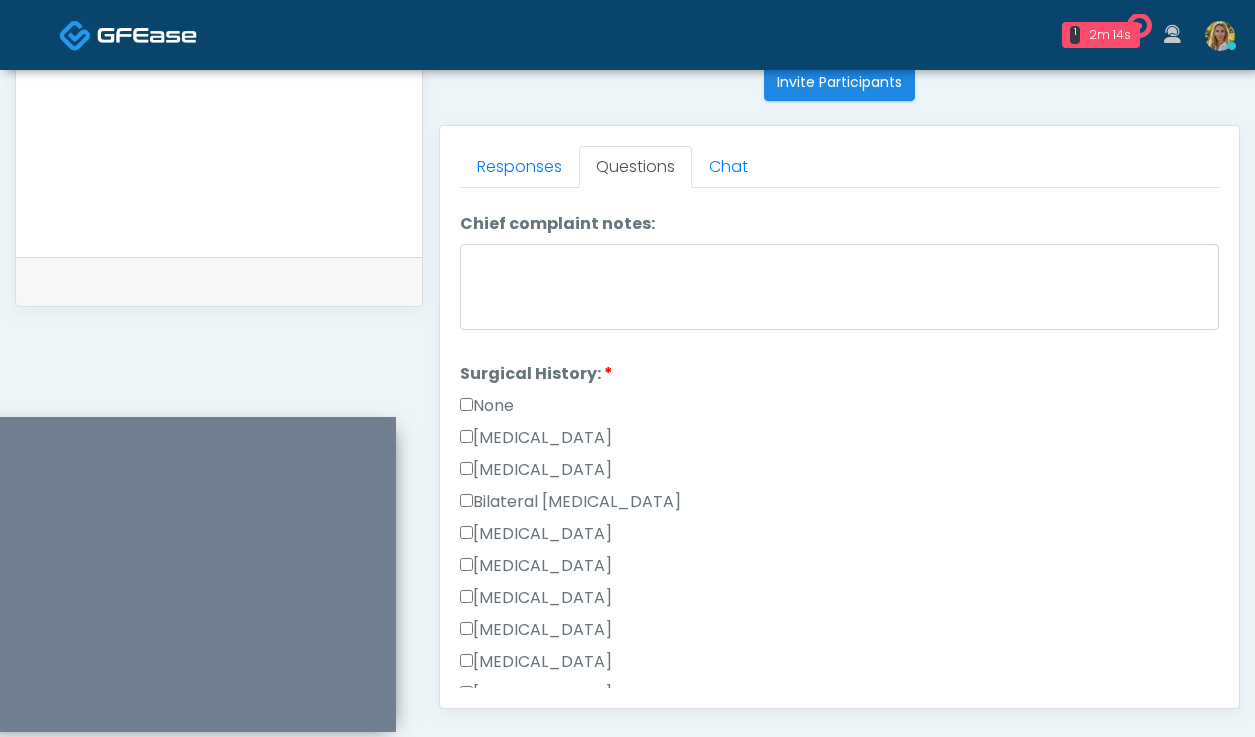 click on "None" at bounding box center (487, 406) 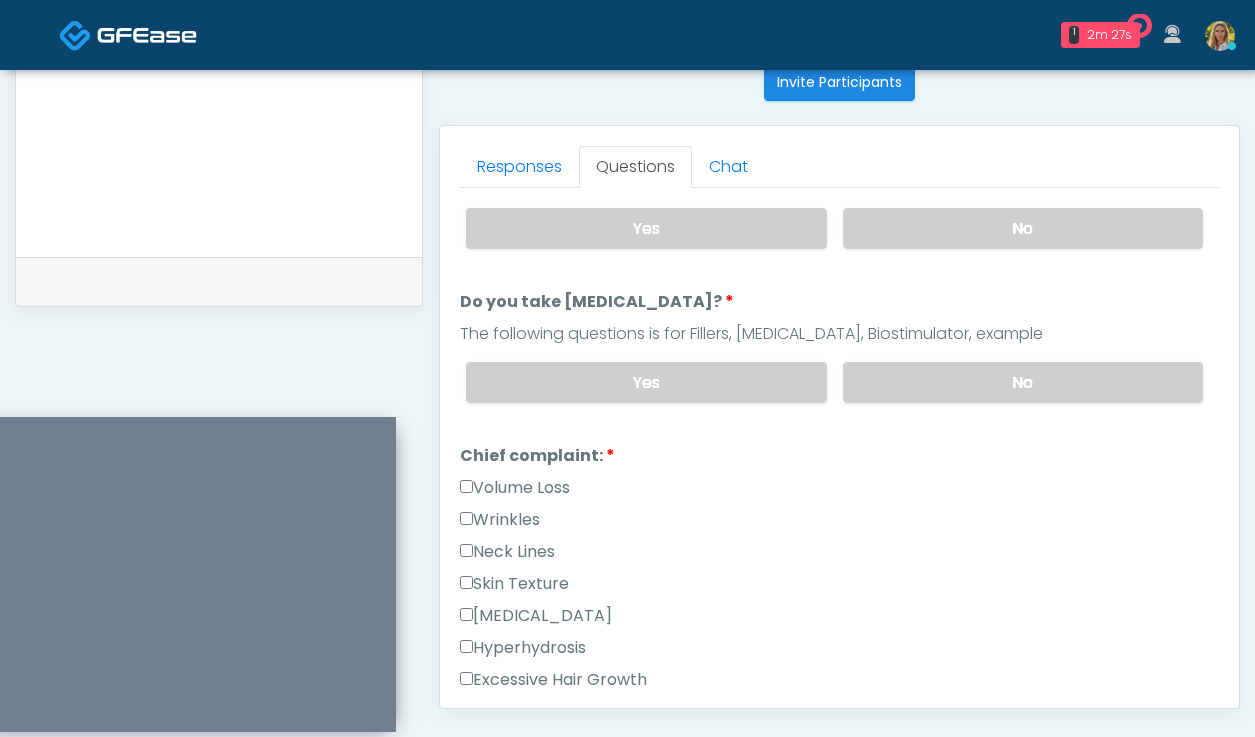 scroll, scrollTop: 321, scrollLeft: 0, axis: vertical 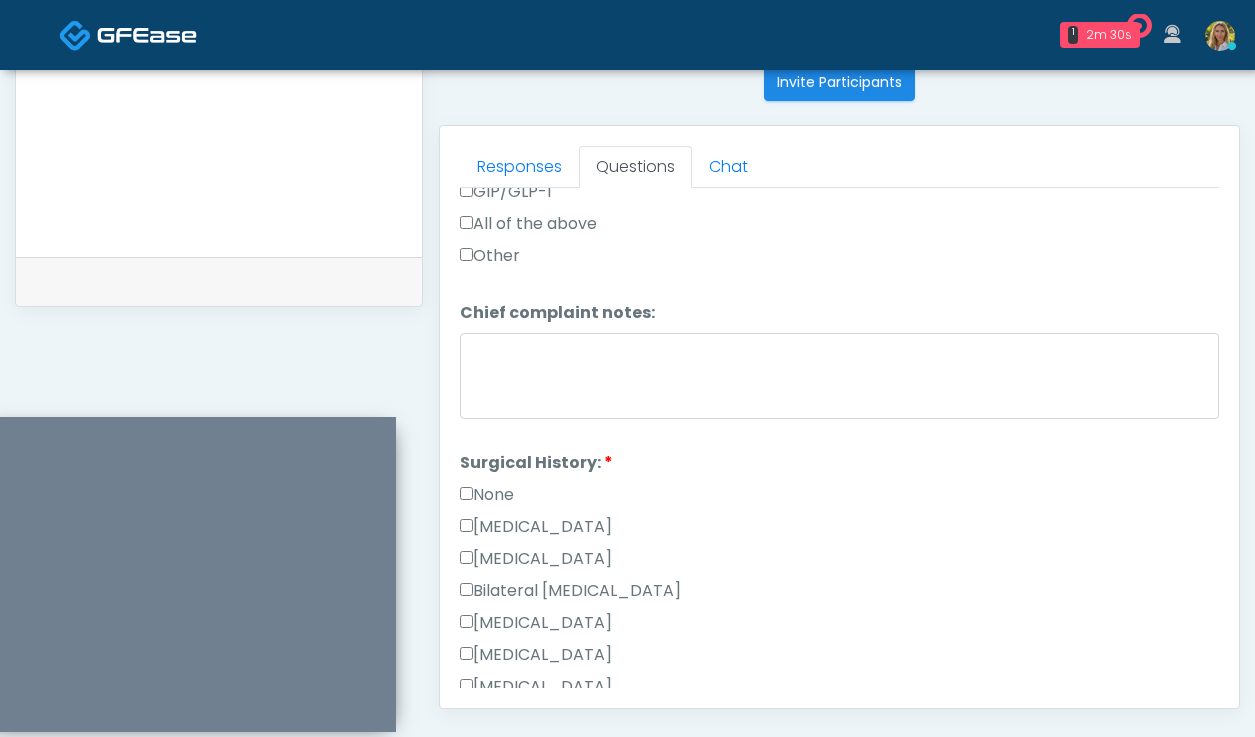 click on "None" at bounding box center (487, 495) 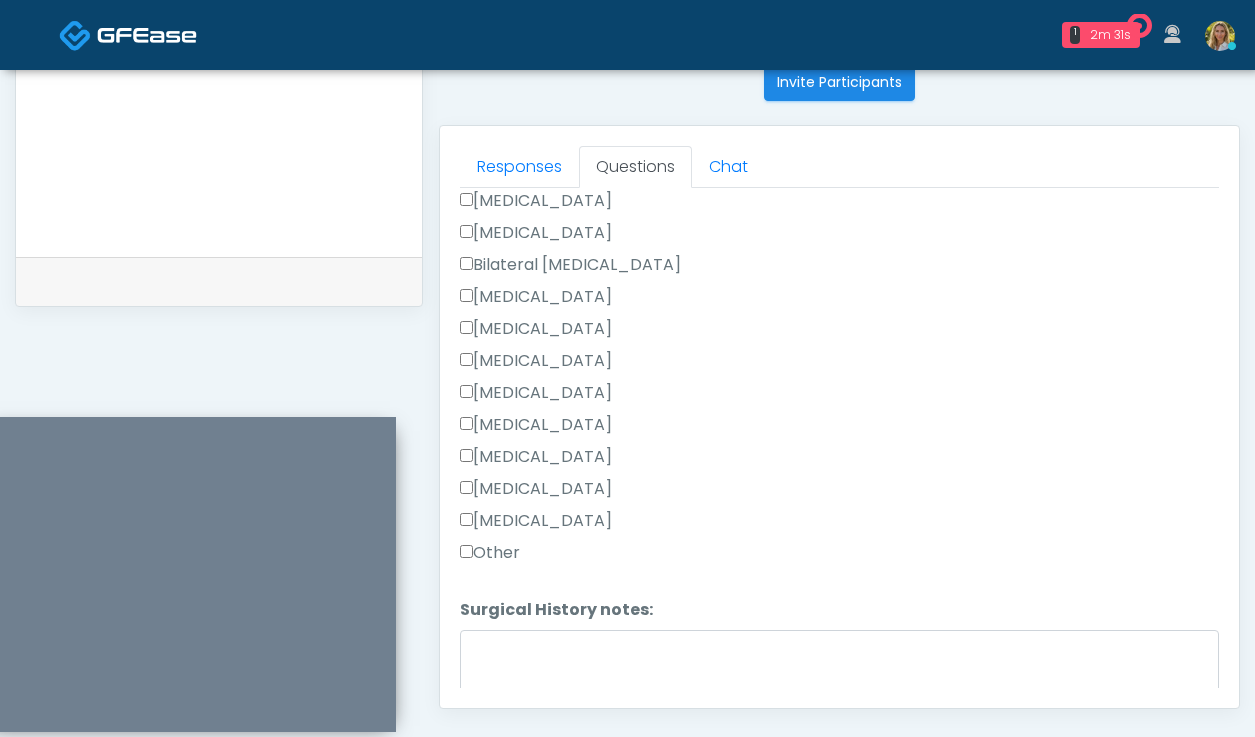 scroll, scrollTop: 1213, scrollLeft: 0, axis: vertical 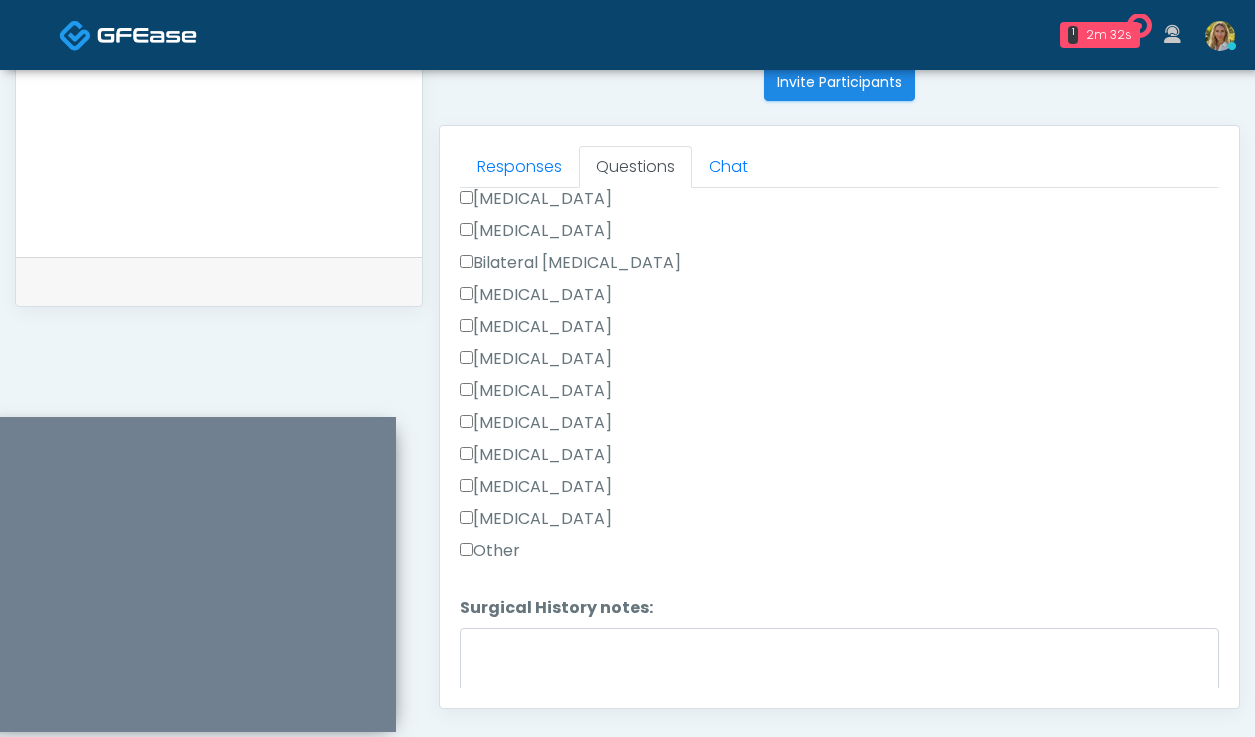click on "Other" at bounding box center [490, 551] 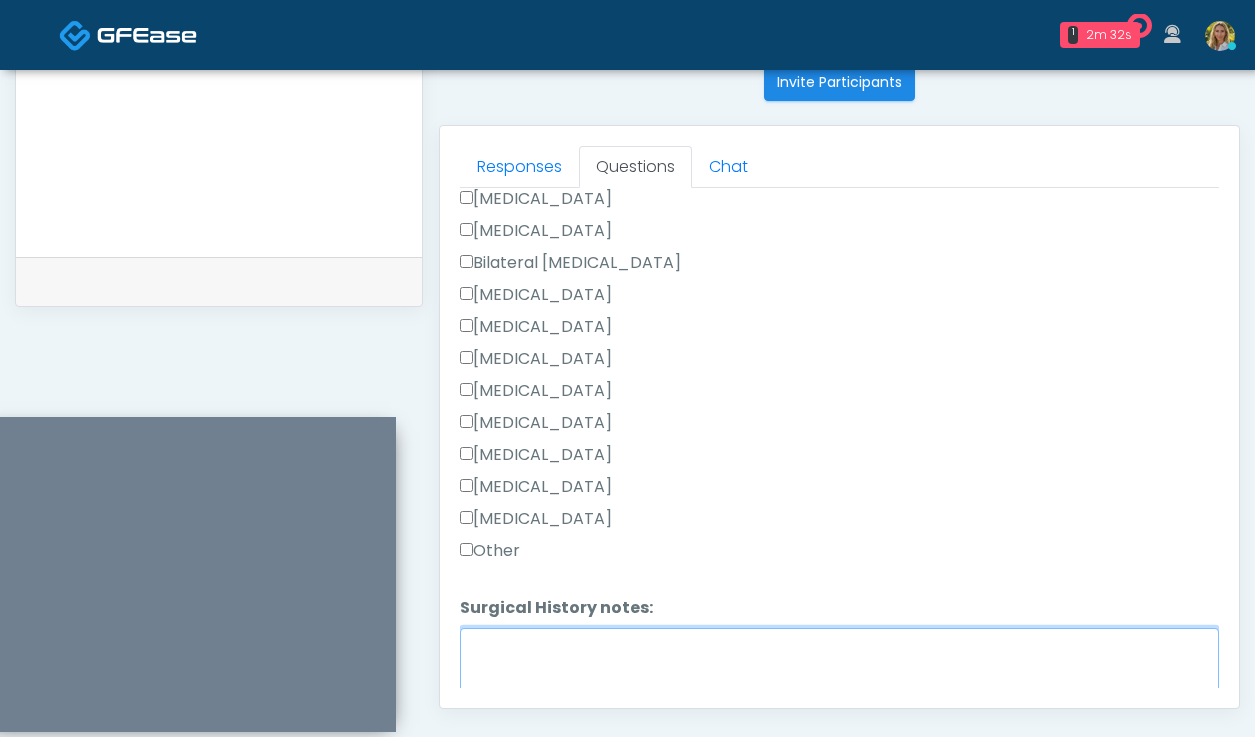click on "Surgical History notes:" at bounding box center (839, 671) 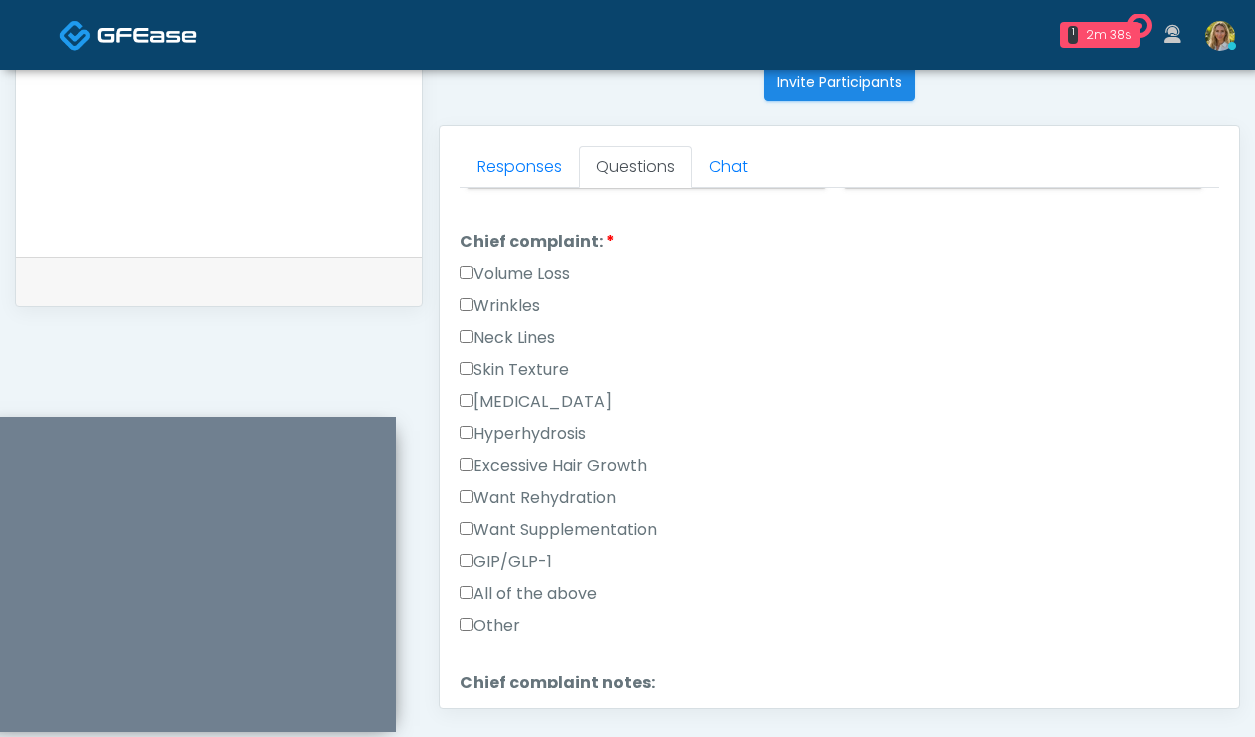 scroll, scrollTop: 518, scrollLeft: 0, axis: vertical 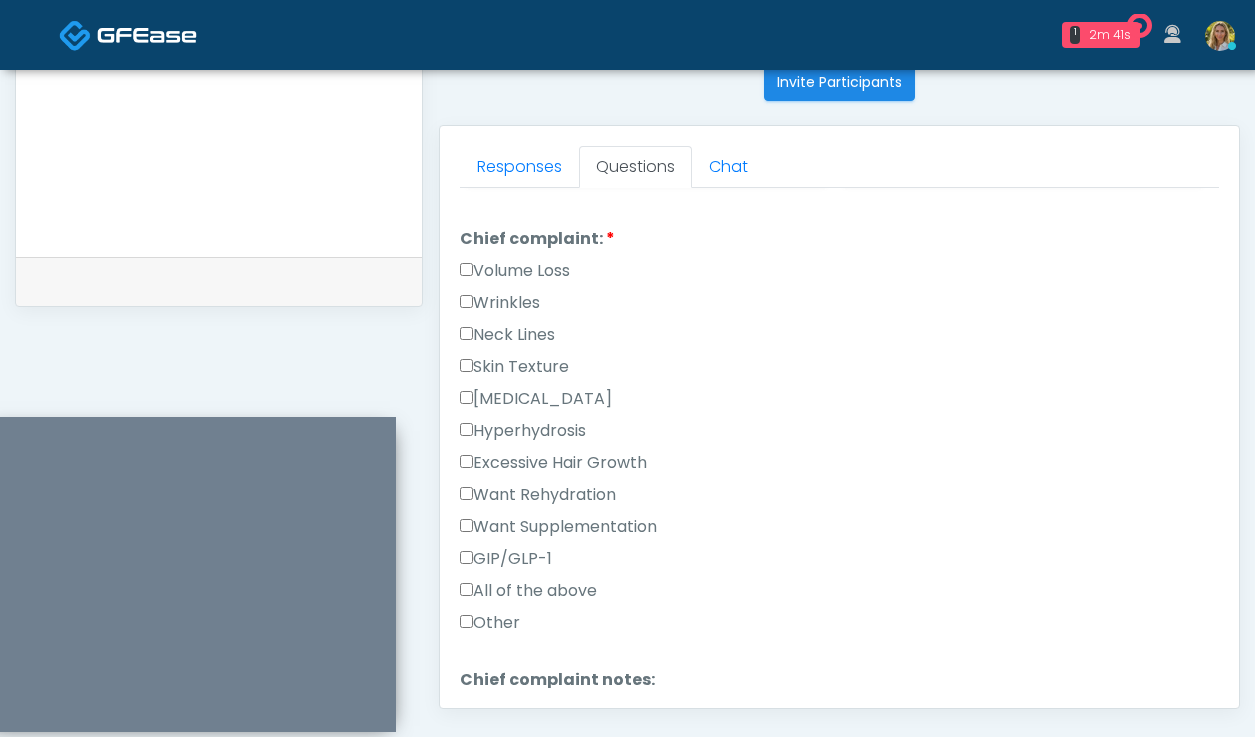 type on "**********" 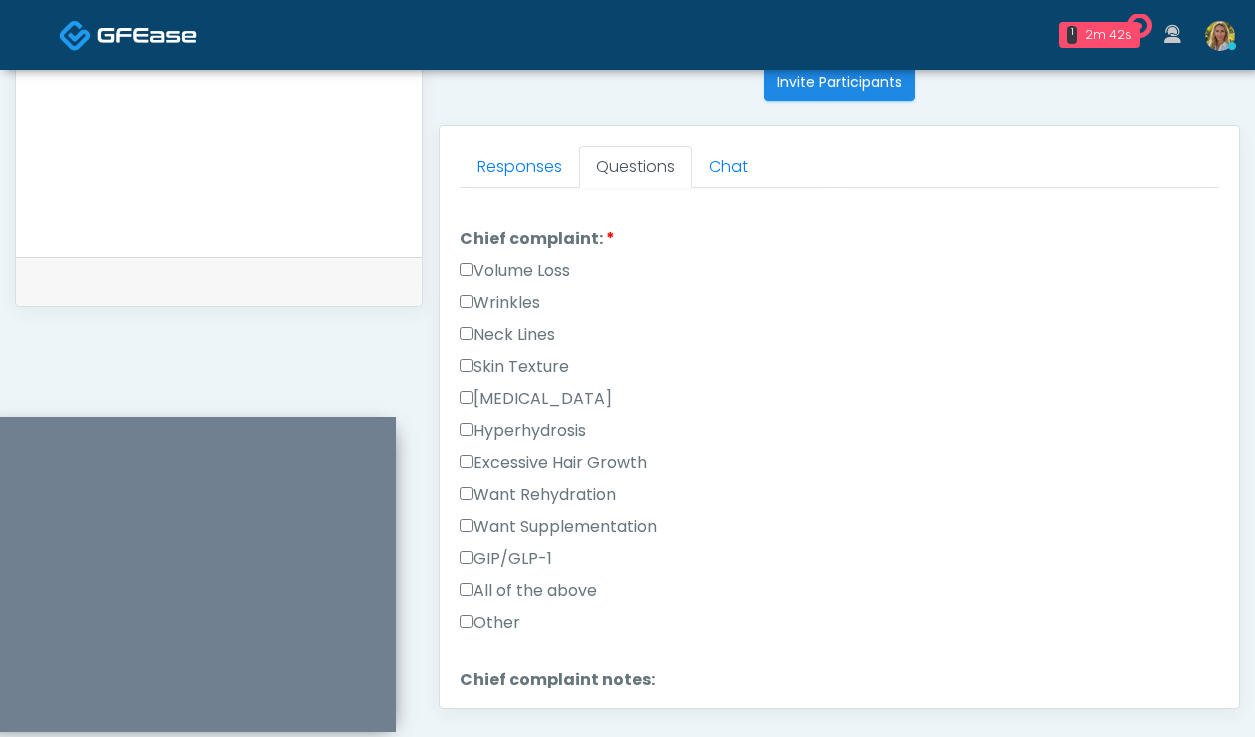 scroll, scrollTop: 1303, scrollLeft: 0, axis: vertical 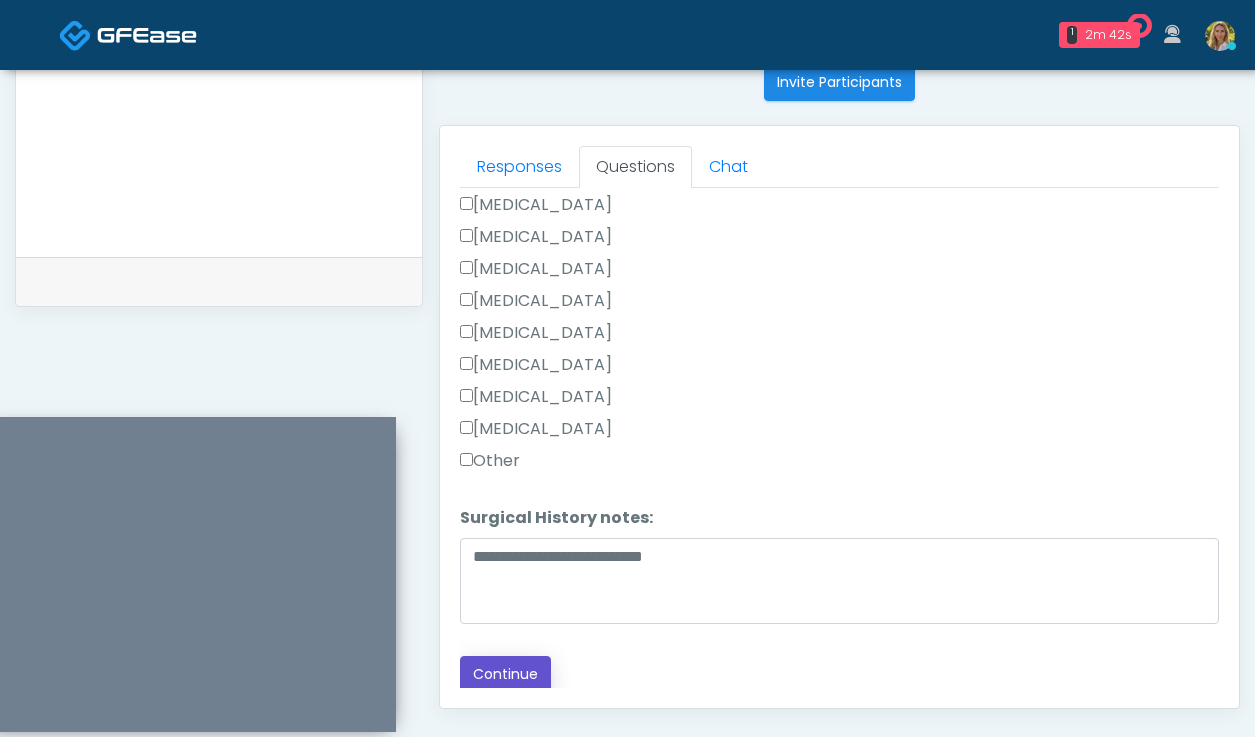 click on "Continue" at bounding box center [505, 674] 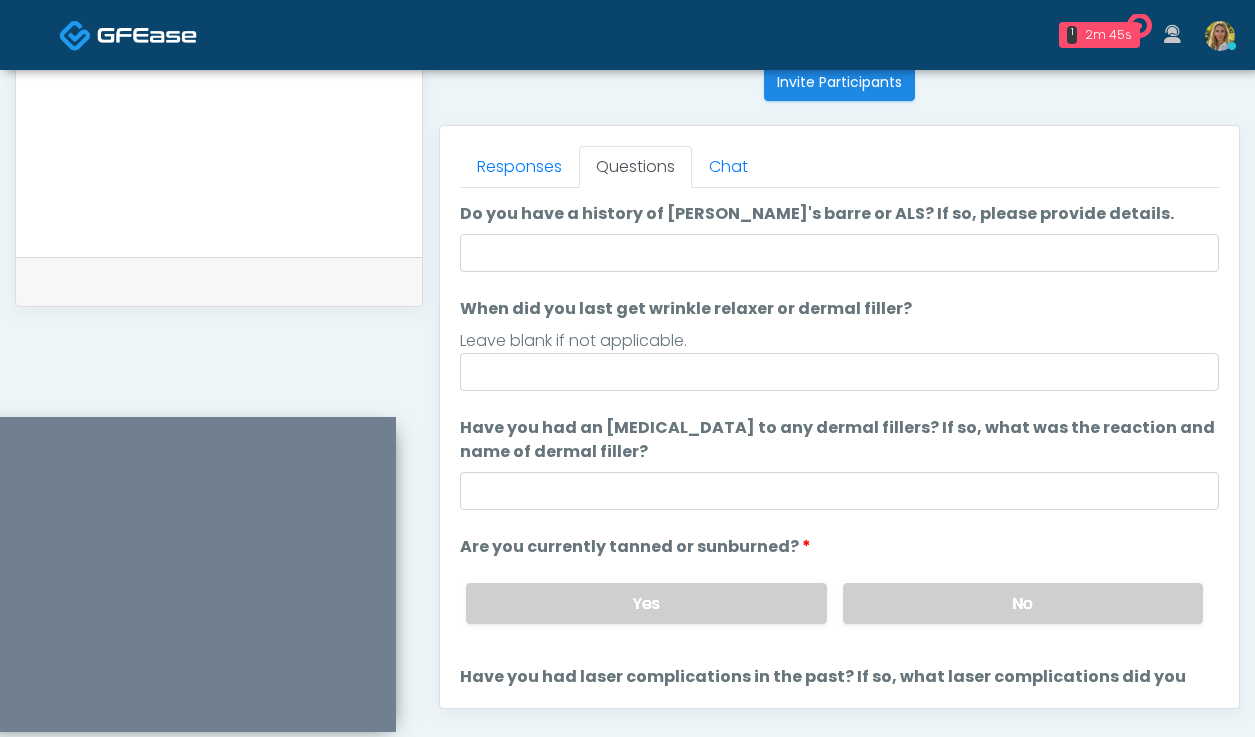 scroll, scrollTop: 0, scrollLeft: 0, axis: both 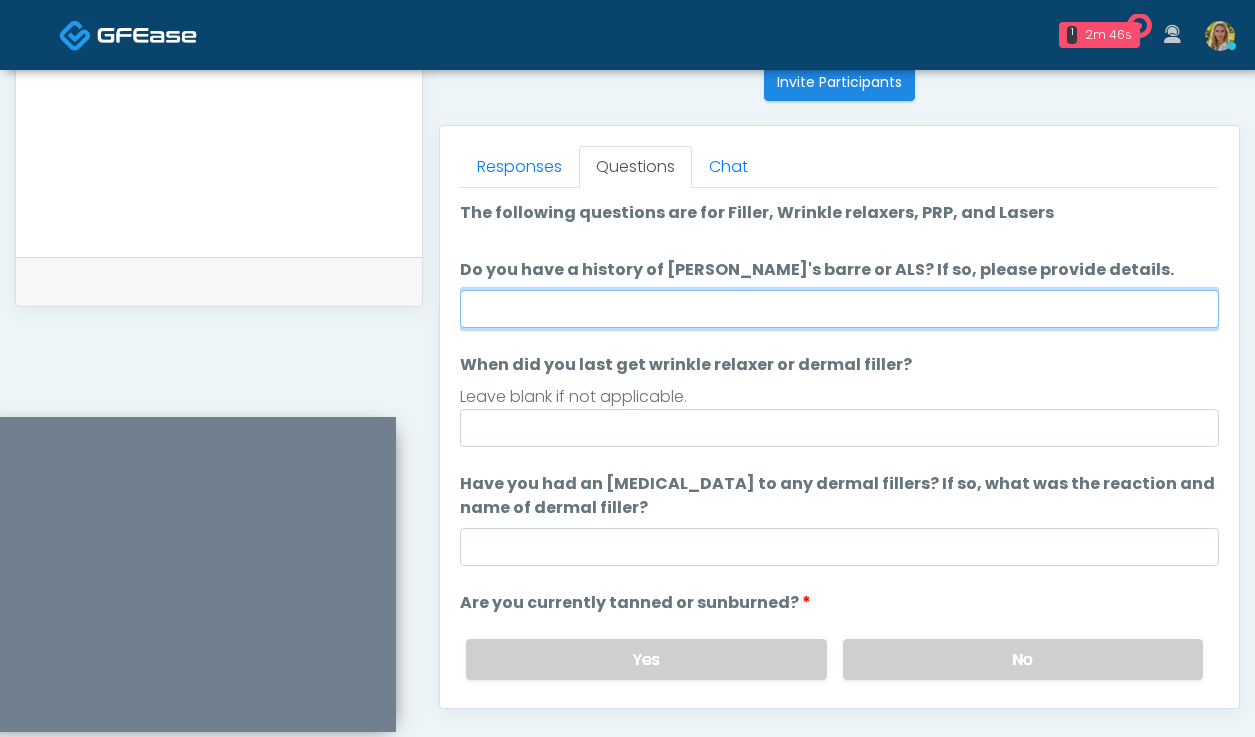 click on "Do you have a history of [PERSON_NAME]'s barre or ALS? If so, please provide details." at bounding box center (839, 309) 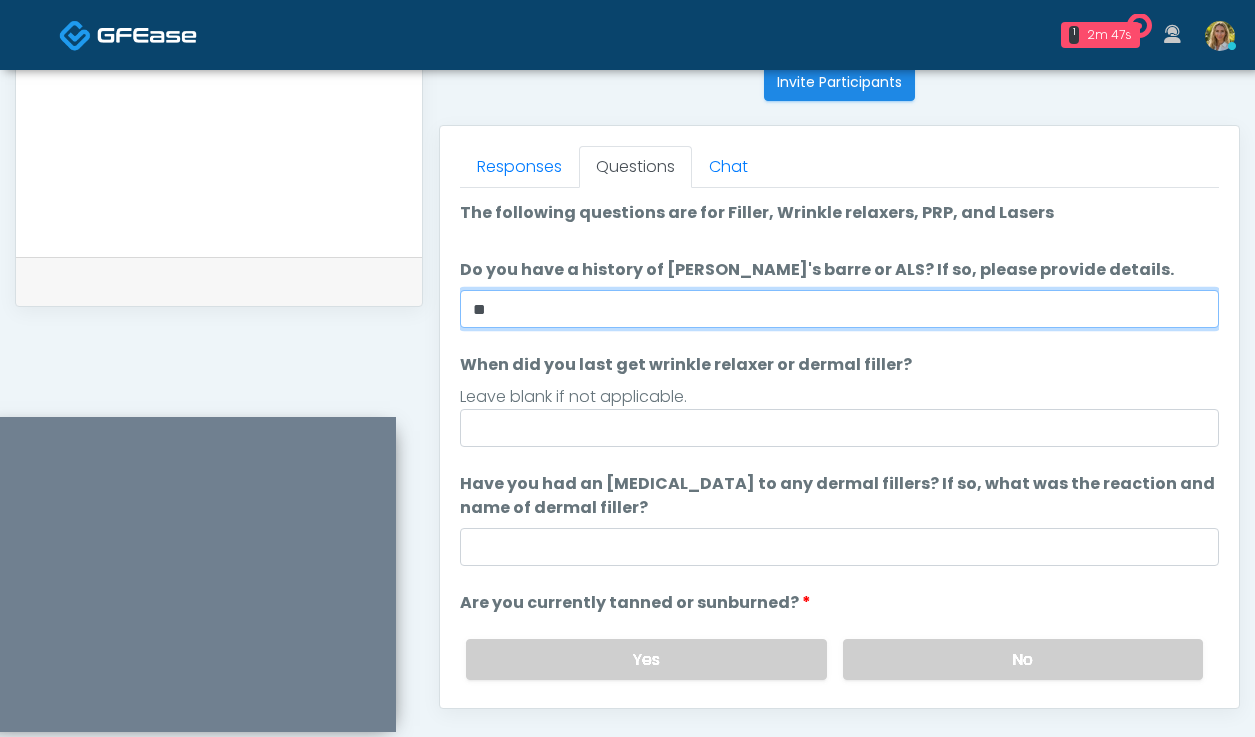 type on "**" 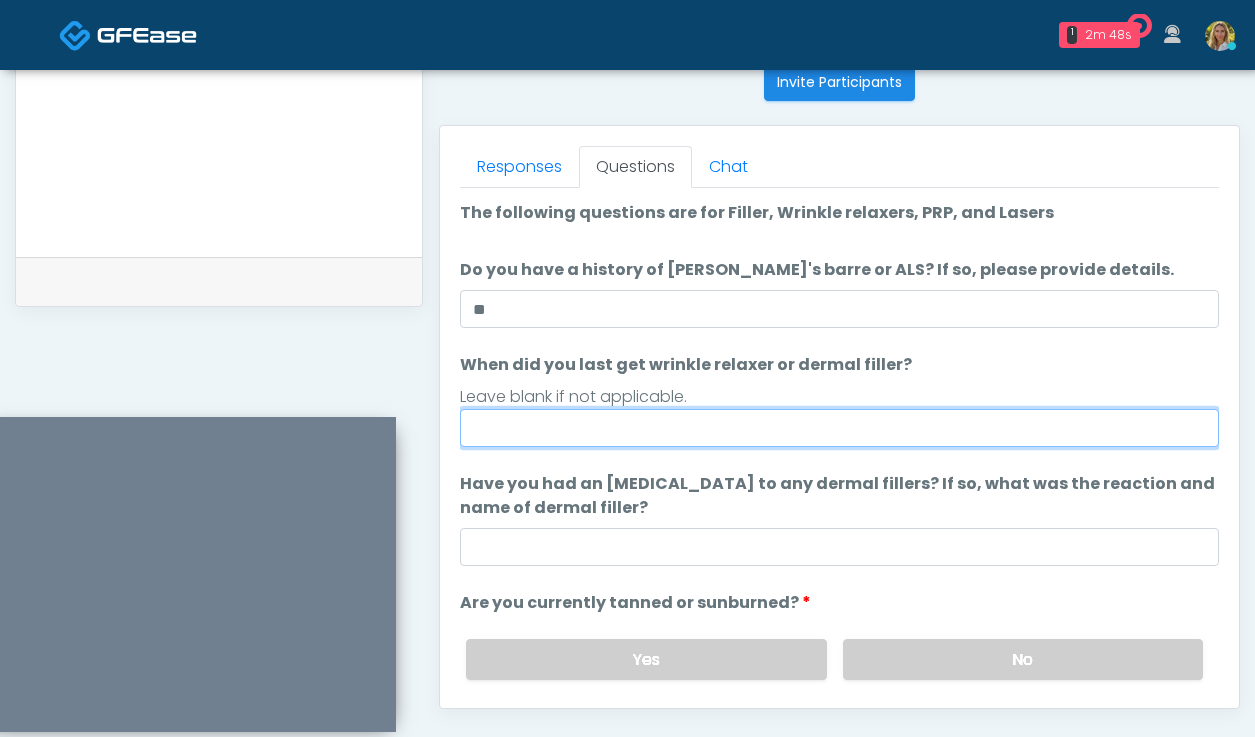 click on "When did you last get wrinkle relaxer or dermal filler?" at bounding box center [839, 428] 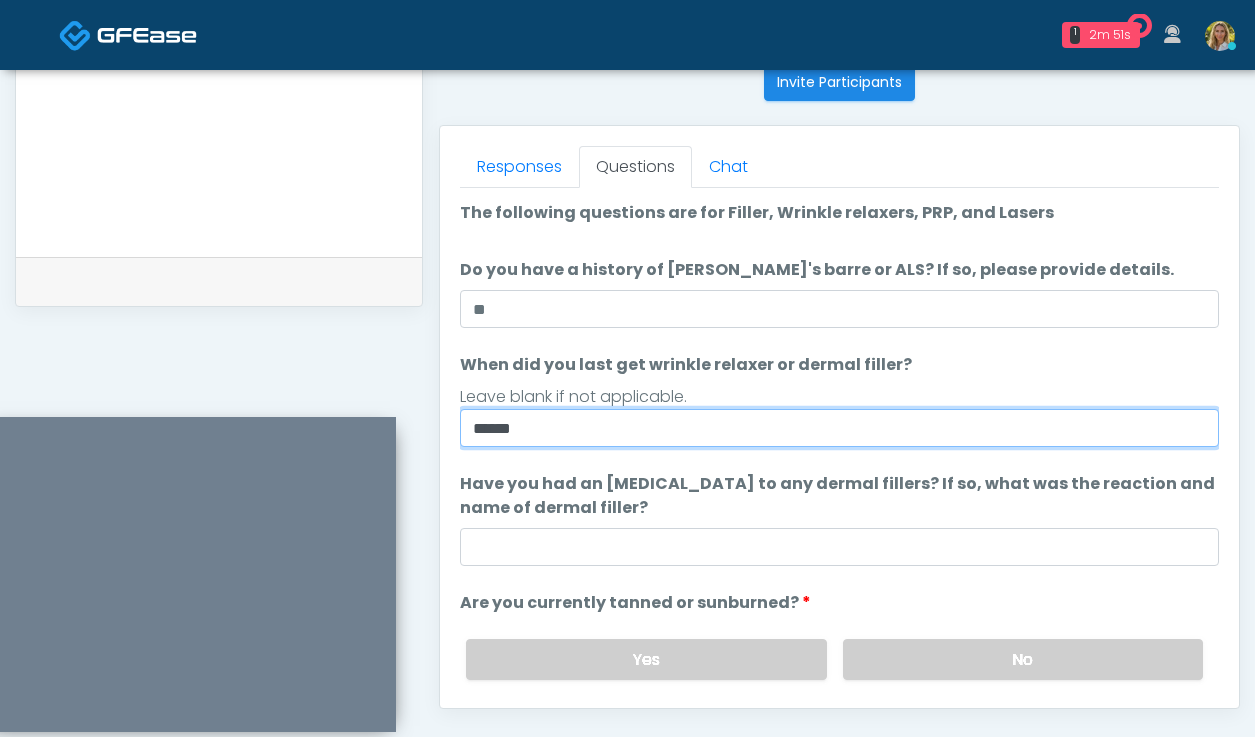 type on "******" 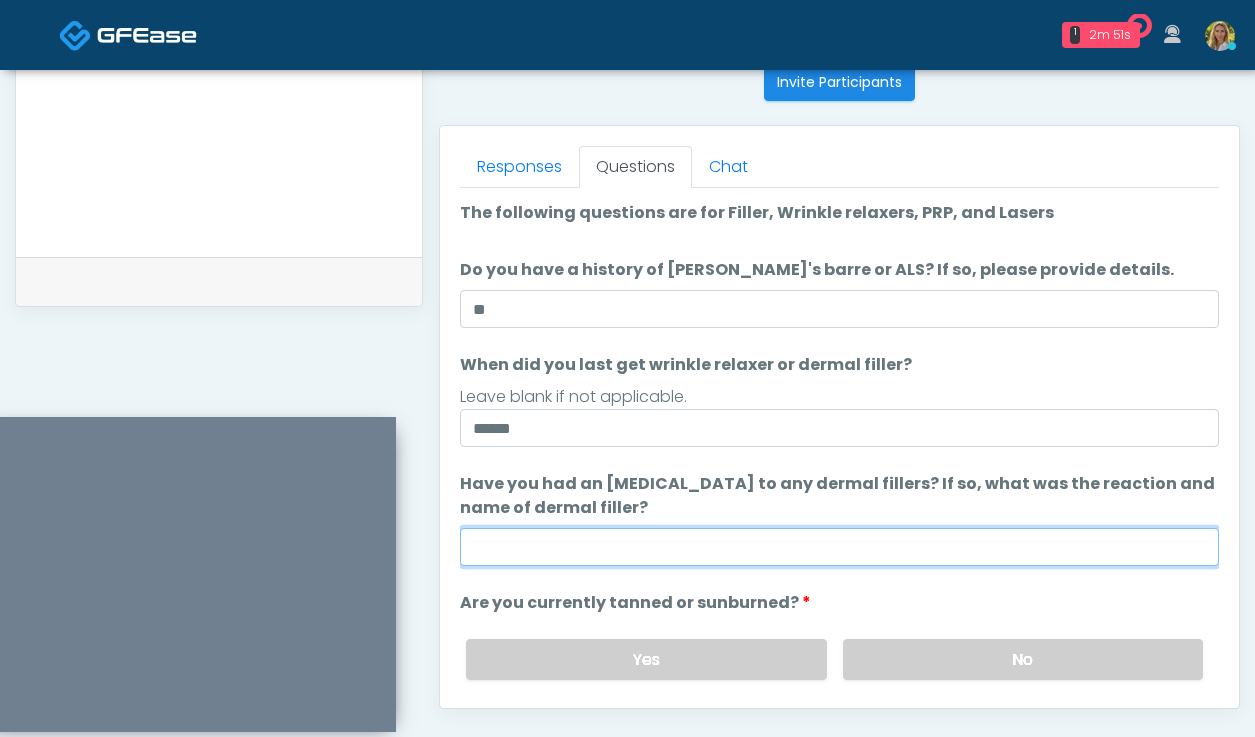 click on "Have you had an [MEDICAL_DATA] to any dermal fillers? If so, what was the reaction and name of dermal filler?" at bounding box center (839, 547) 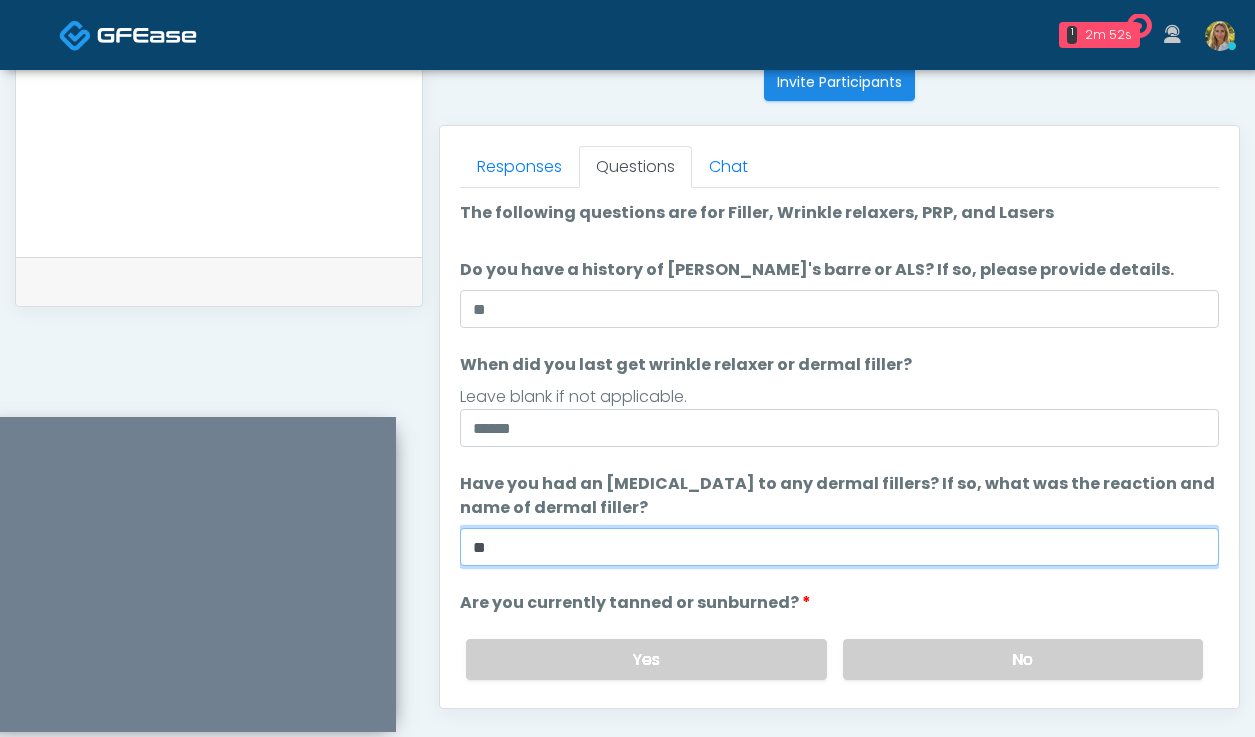 scroll, scrollTop: 188, scrollLeft: 0, axis: vertical 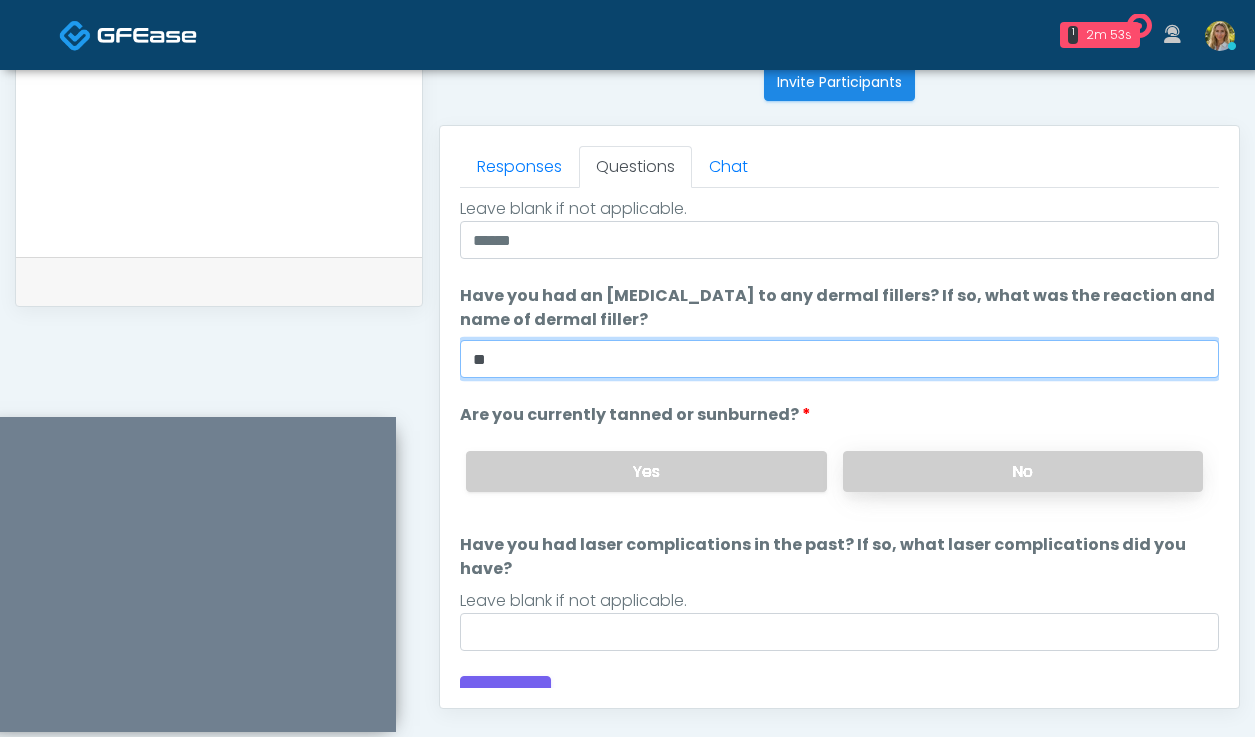 type on "**" 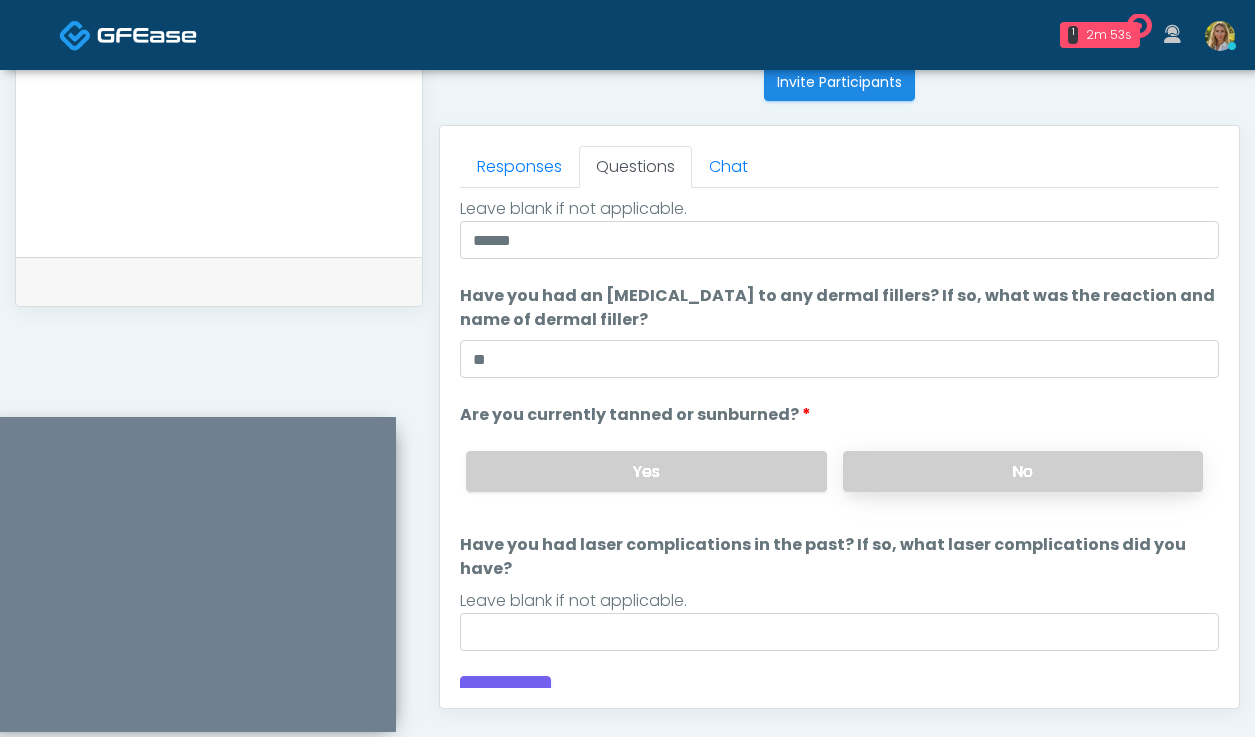 click on "No" at bounding box center [1023, 471] 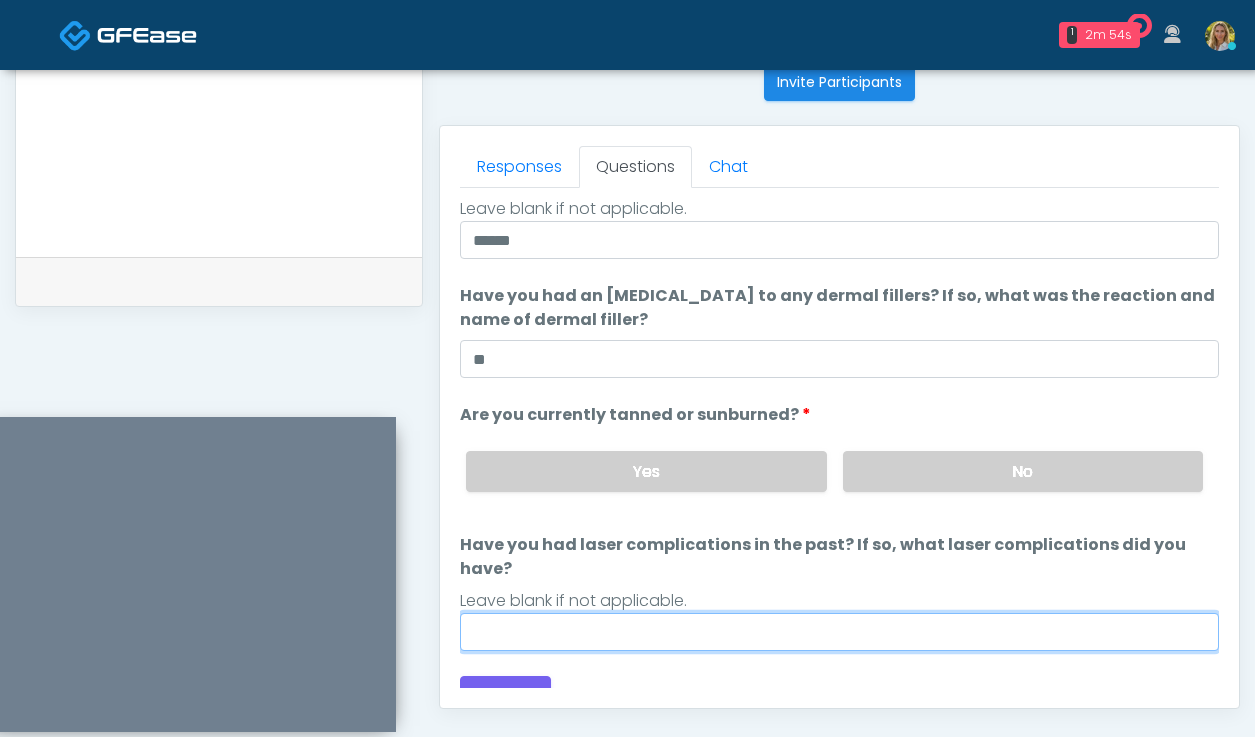 click on "Have you had laser complications in the past? If so, what laser complications did you have?" at bounding box center [839, 632] 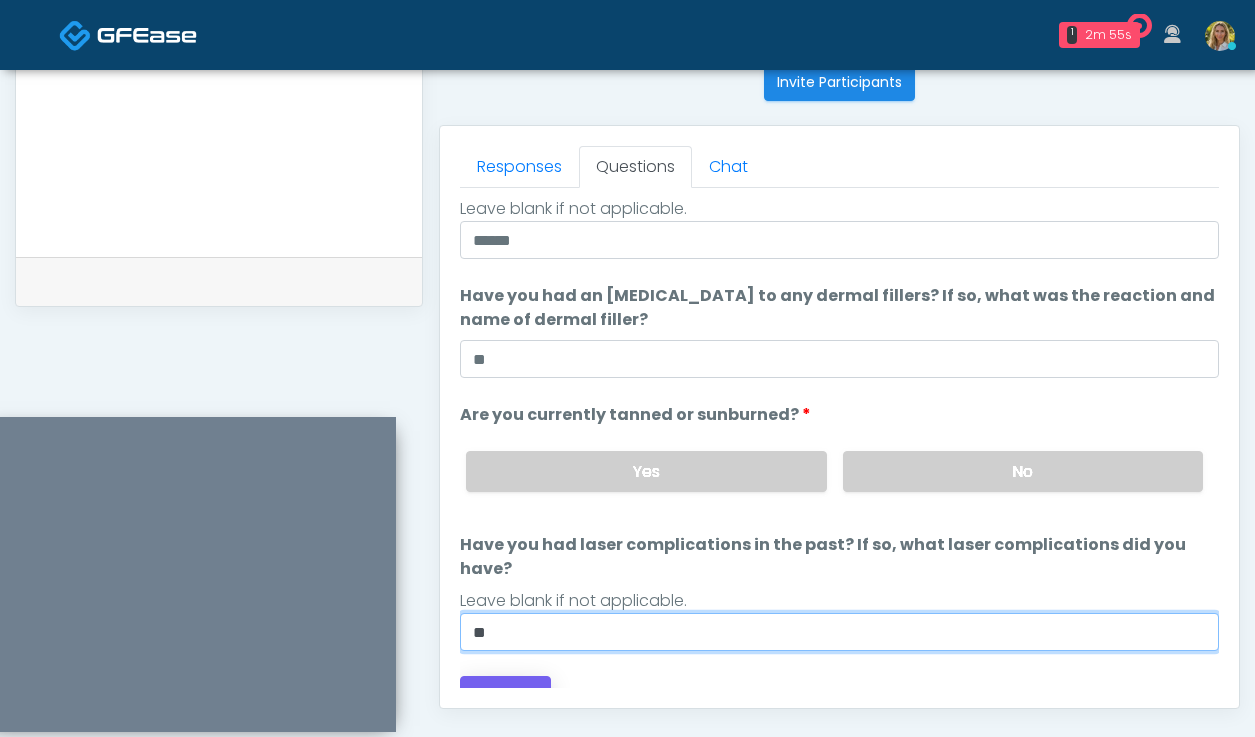 type on "**" 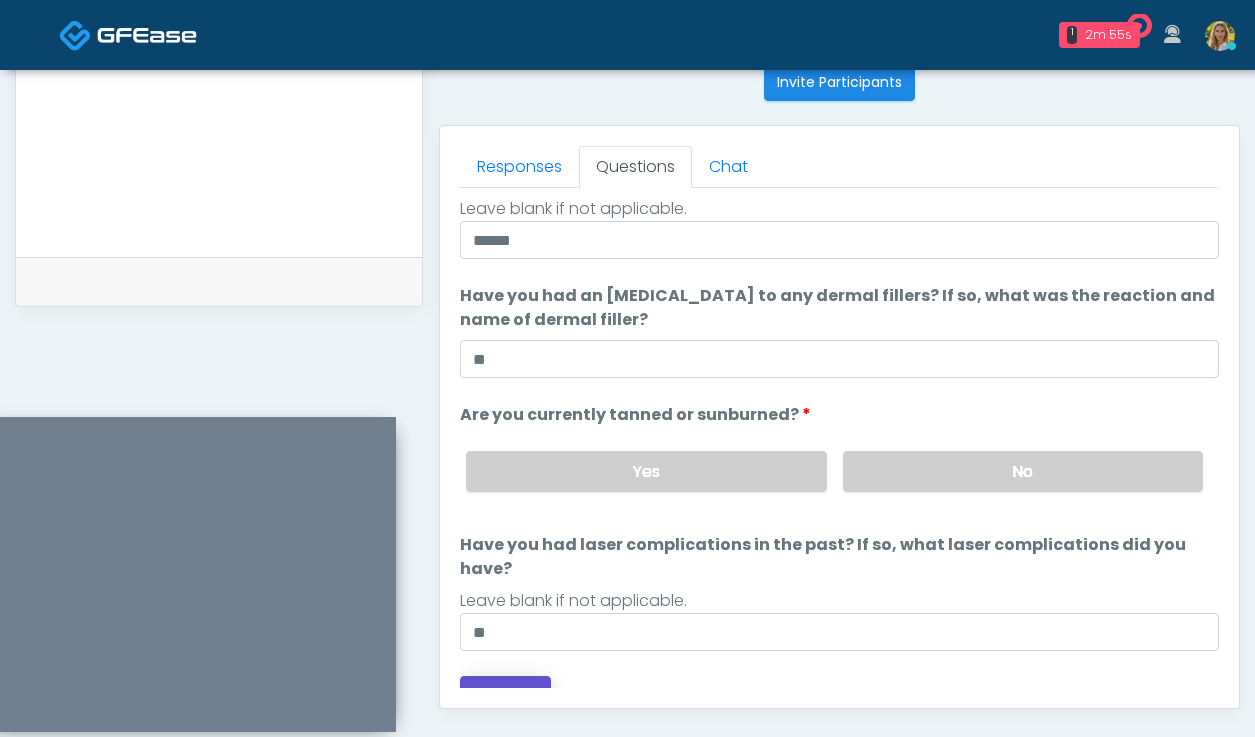 click on "Continue" at bounding box center [505, 694] 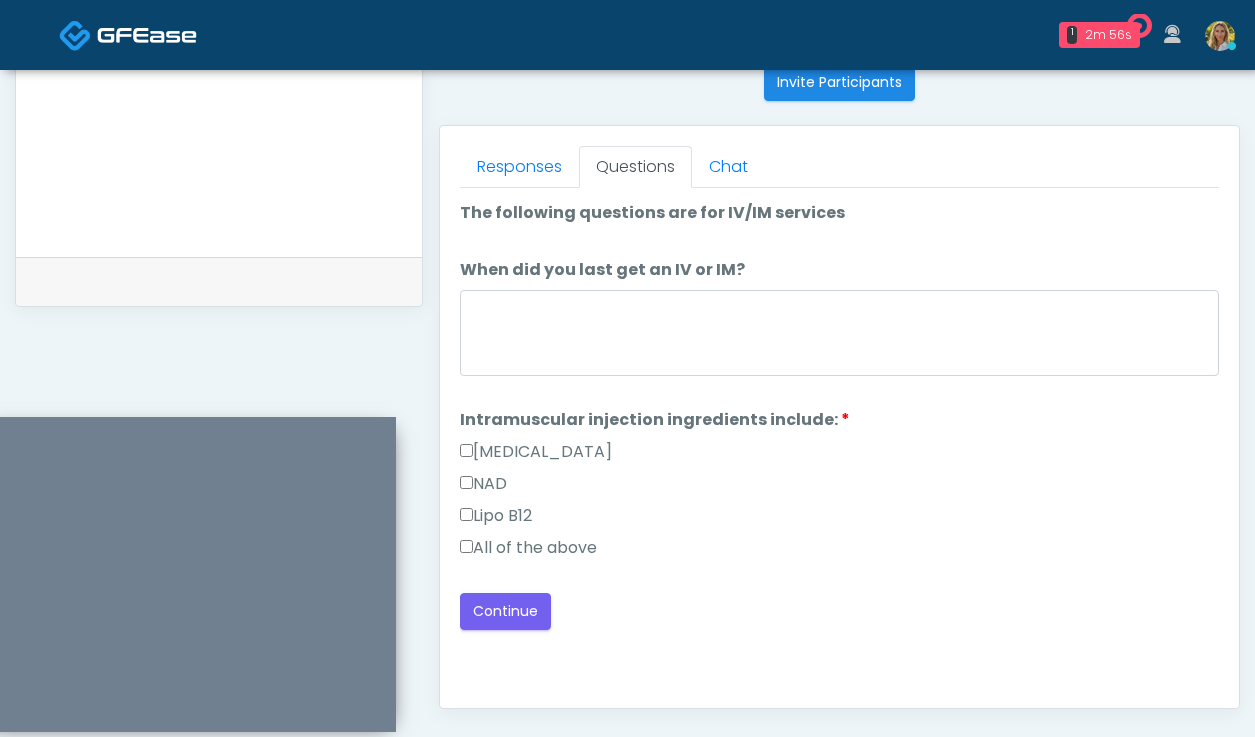 scroll, scrollTop: 0, scrollLeft: 0, axis: both 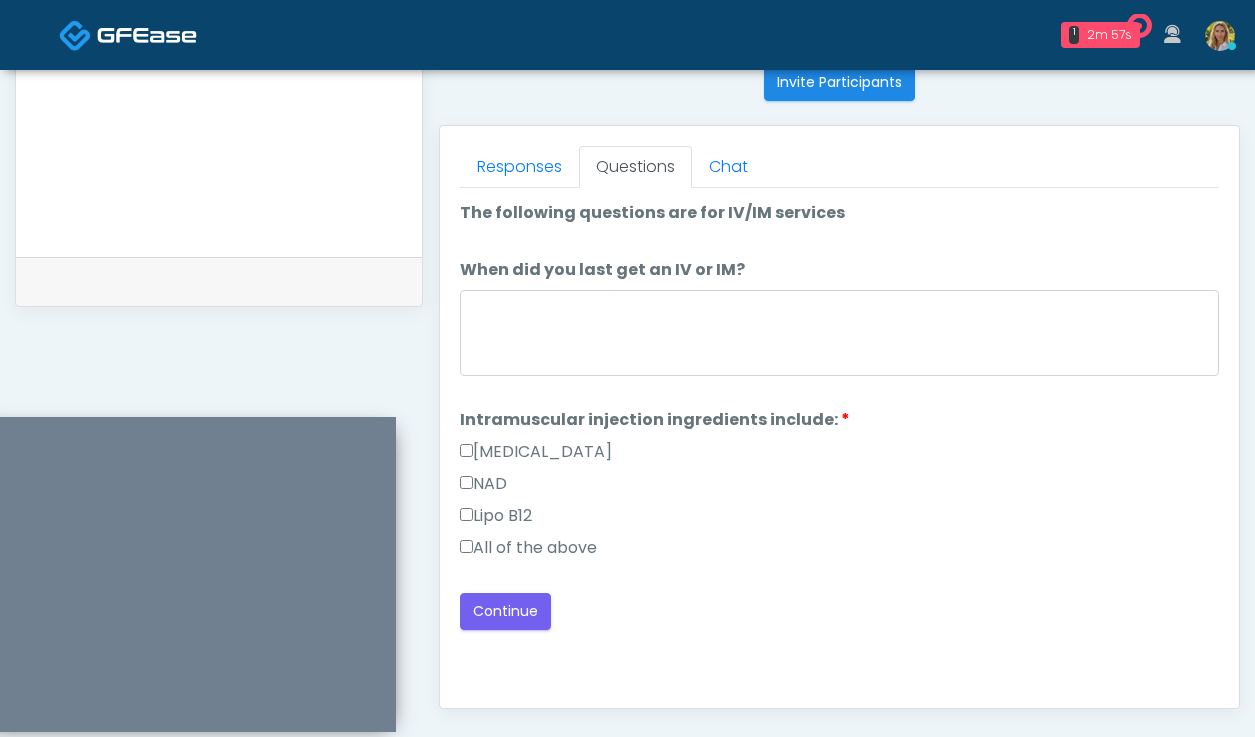 click on "All of the above" at bounding box center [528, 548] 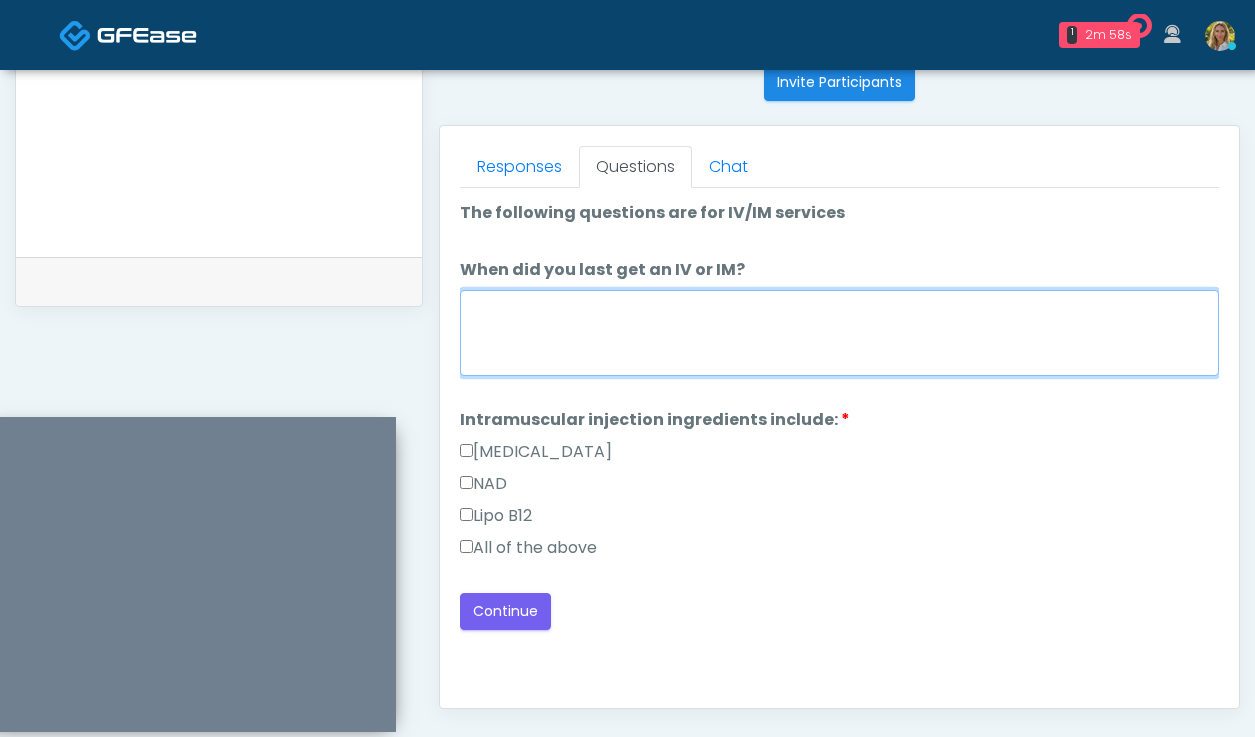 click on "When did you last get an IV or IM?" at bounding box center [839, 333] 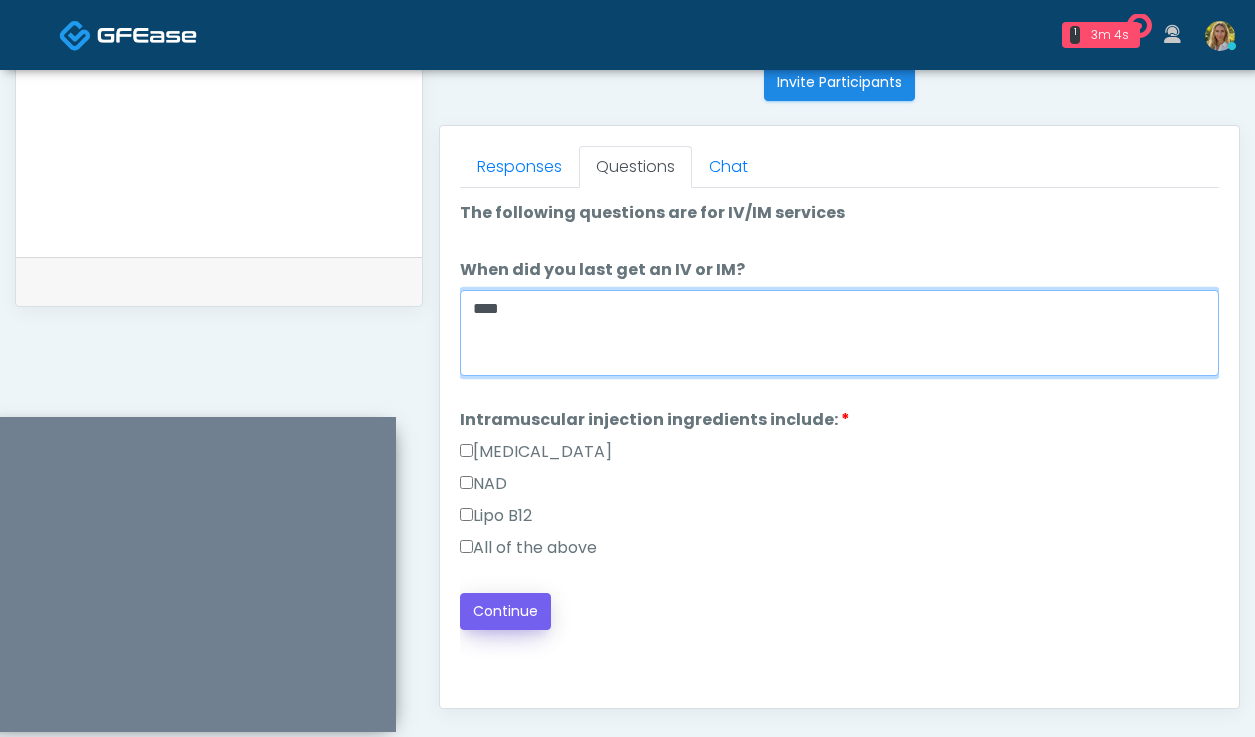 type on "****" 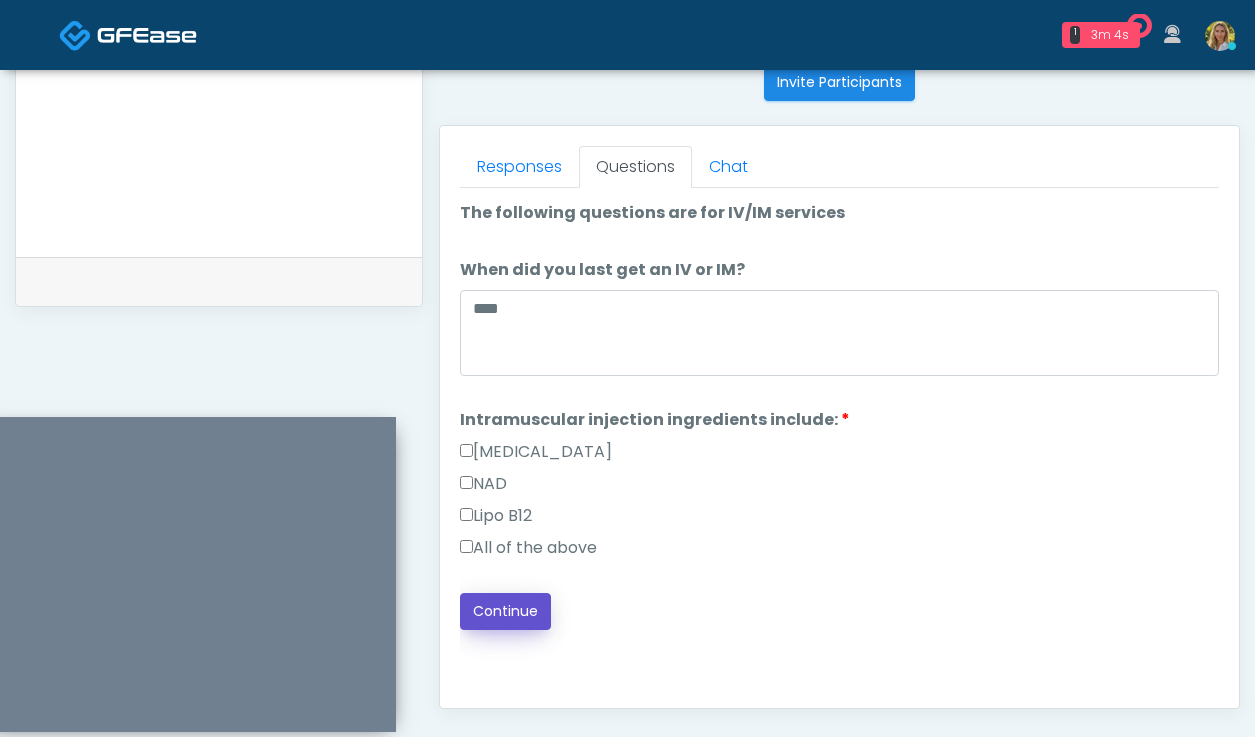 click on "Continue" at bounding box center (505, 611) 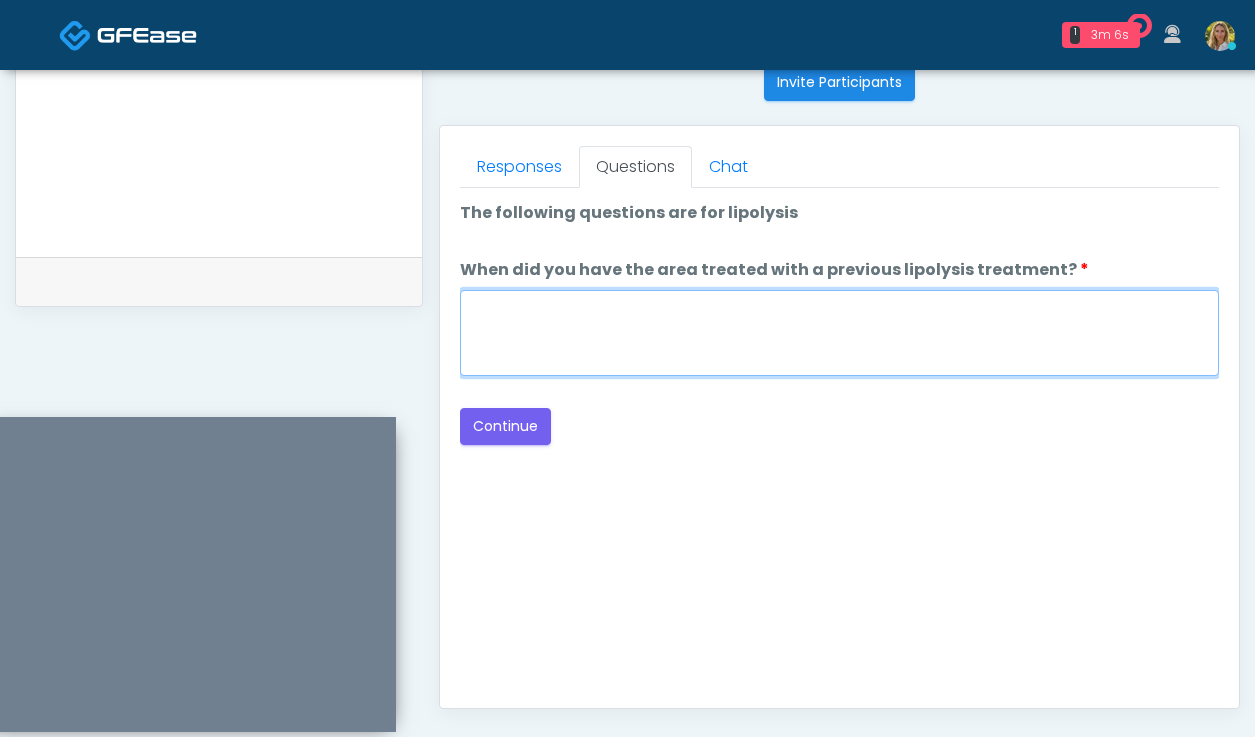 click on "When did you have the area treated with a previous lipolysis treatment?" at bounding box center (839, 333) 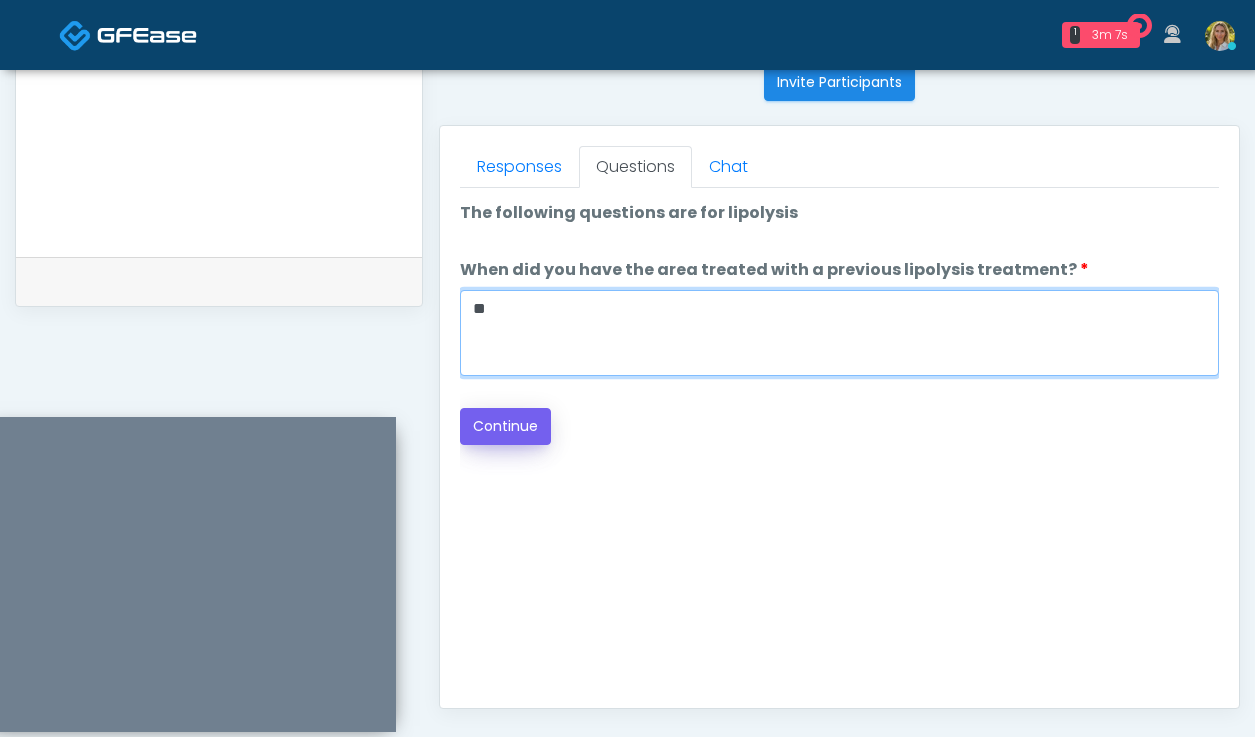 type on "**" 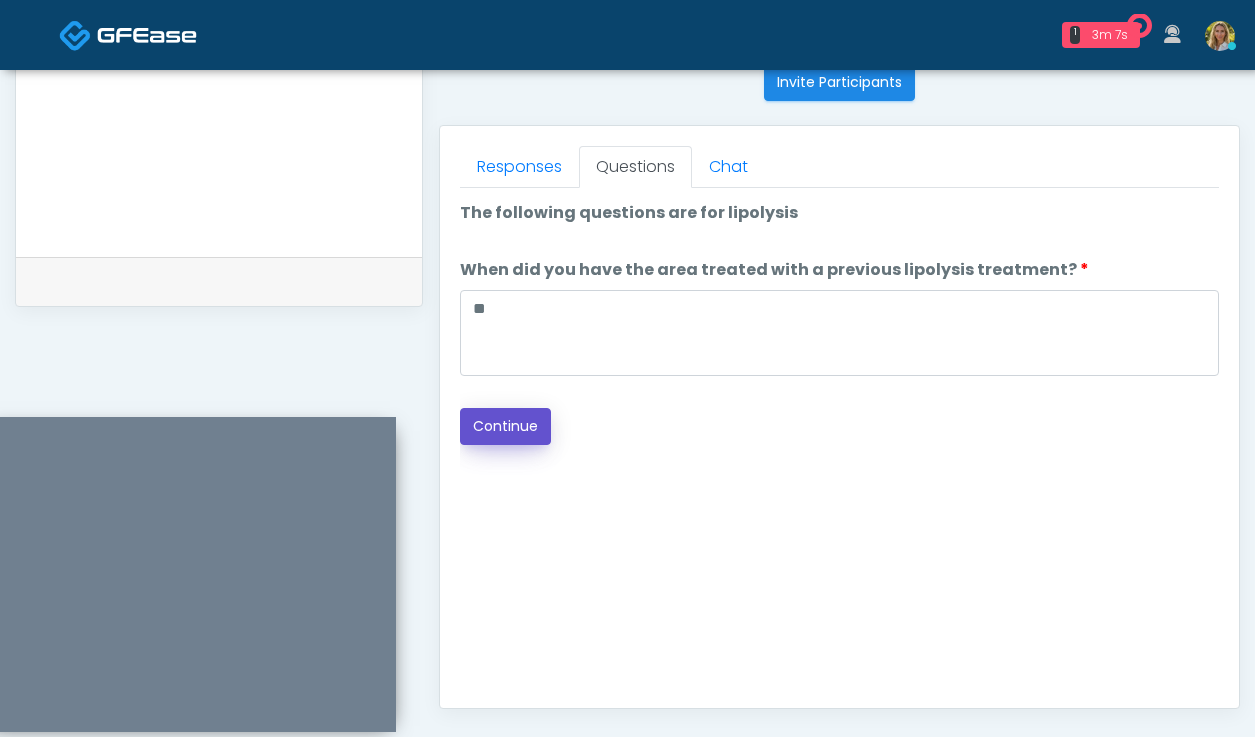 click on "Continue" at bounding box center [505, 426] 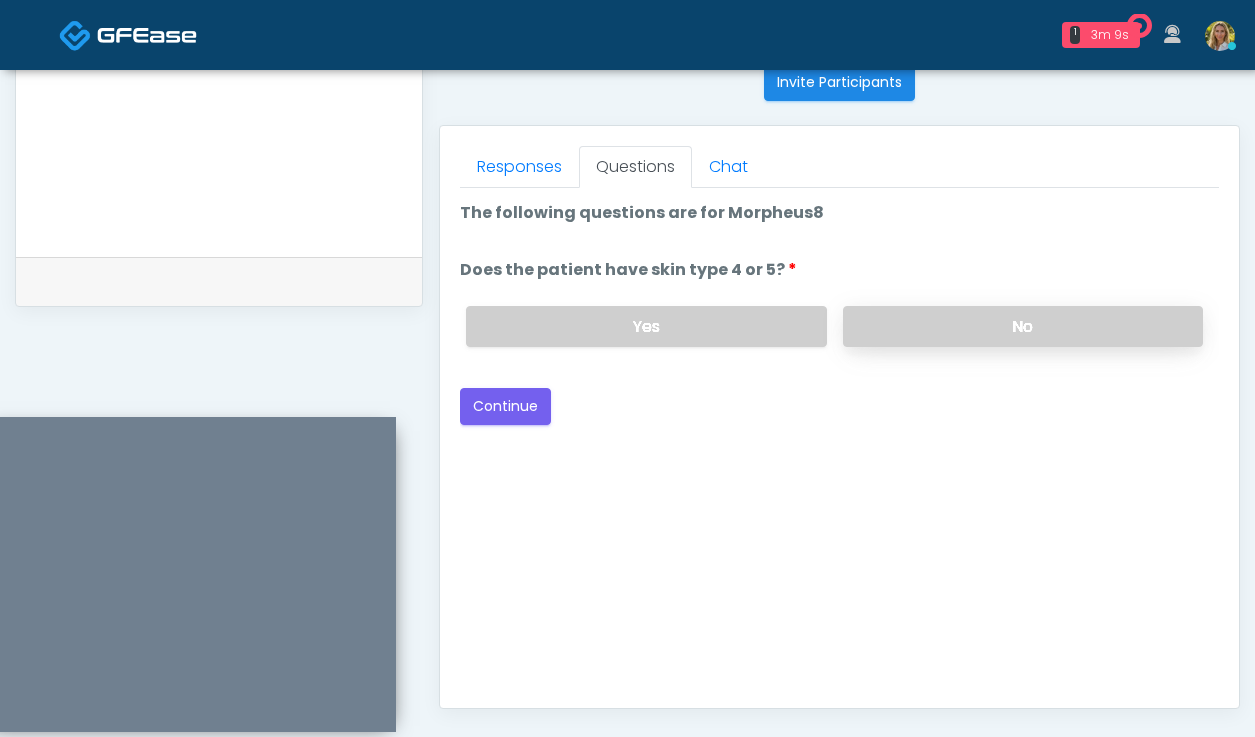 click on "No" at bounding box center [1023, 326] 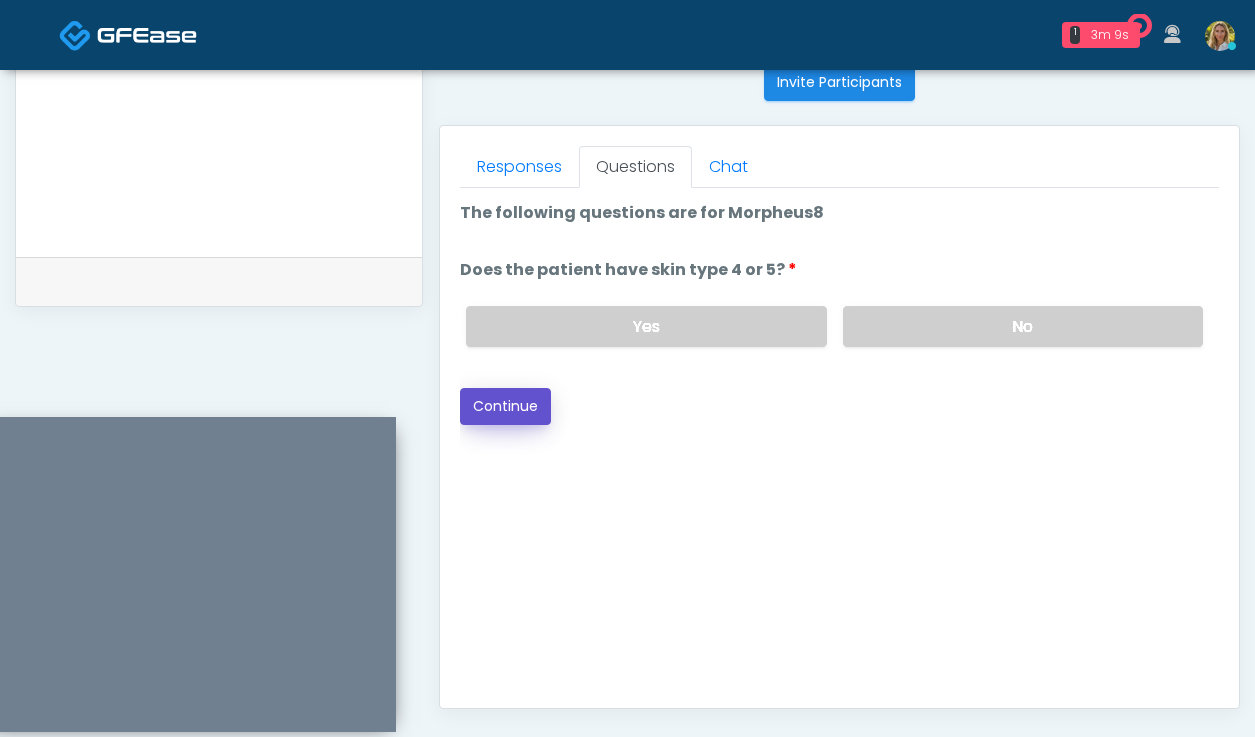 click on "Continue" at bounding box center [505, 406] 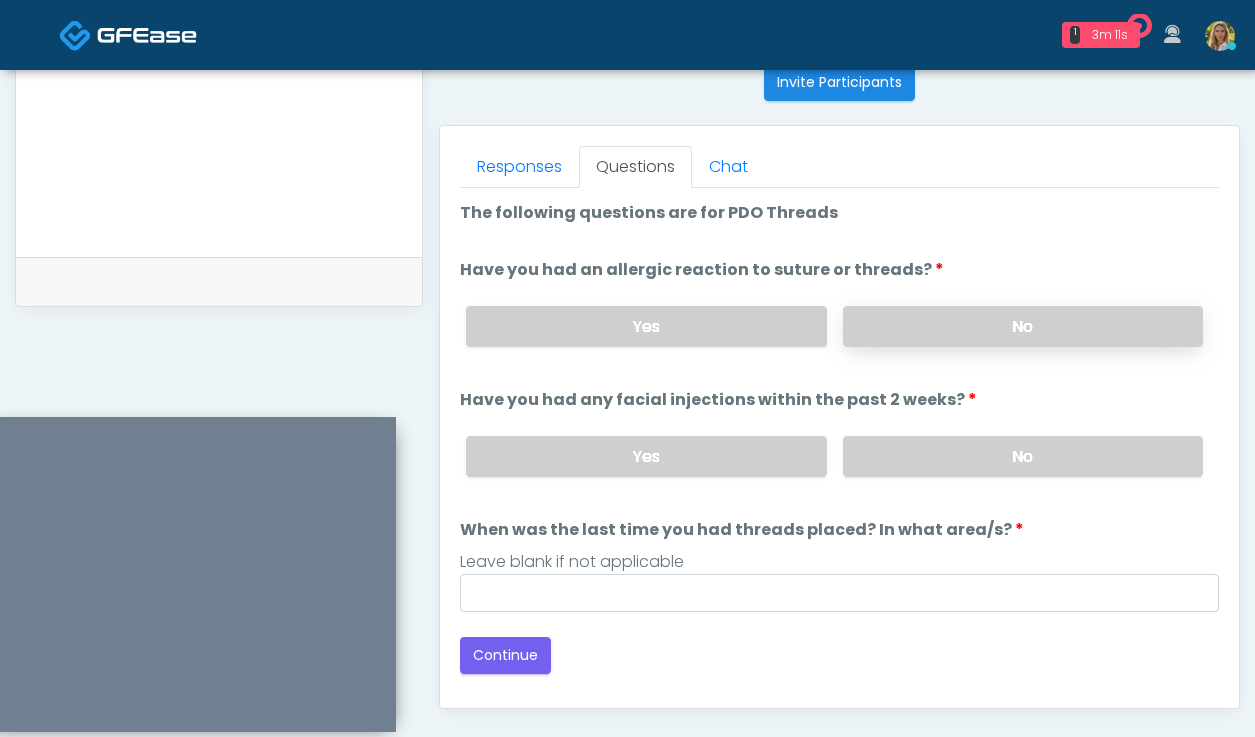 click on "No" at bounding box center (1023, 326) 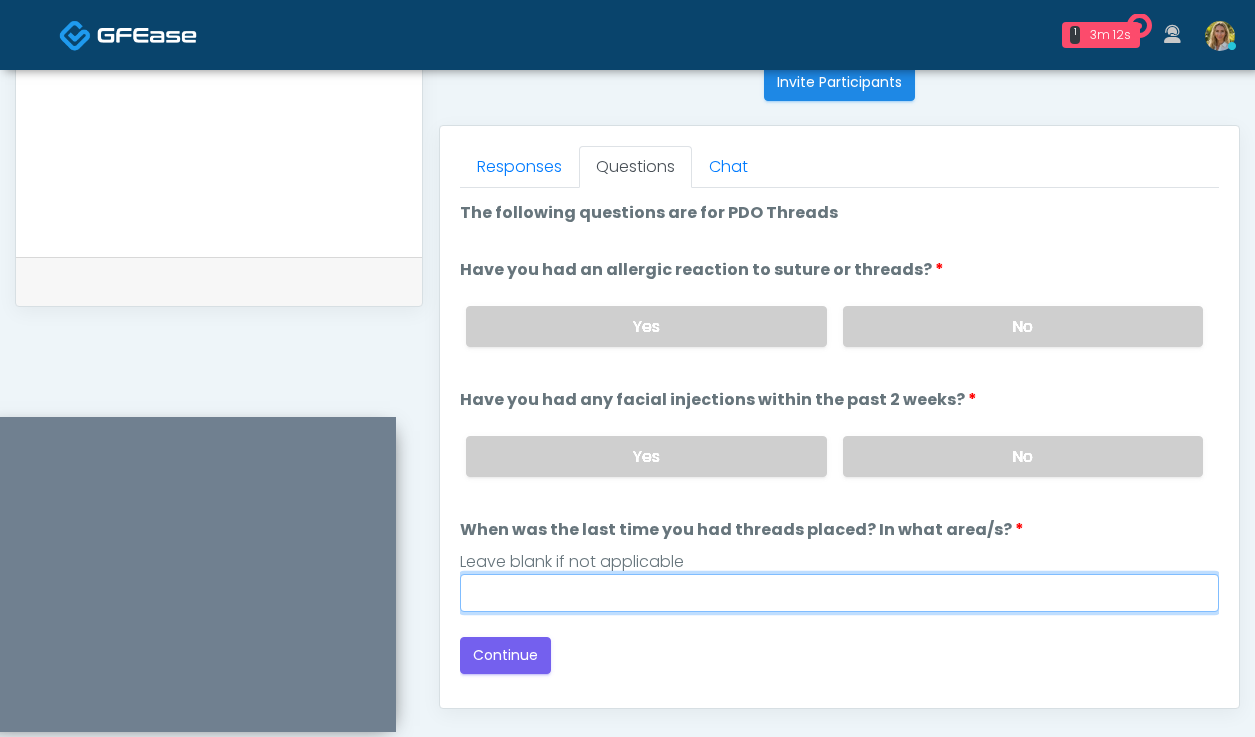 click on "When was the last time you had threads placed? In what area/s?" at bounding box center (839, 593) 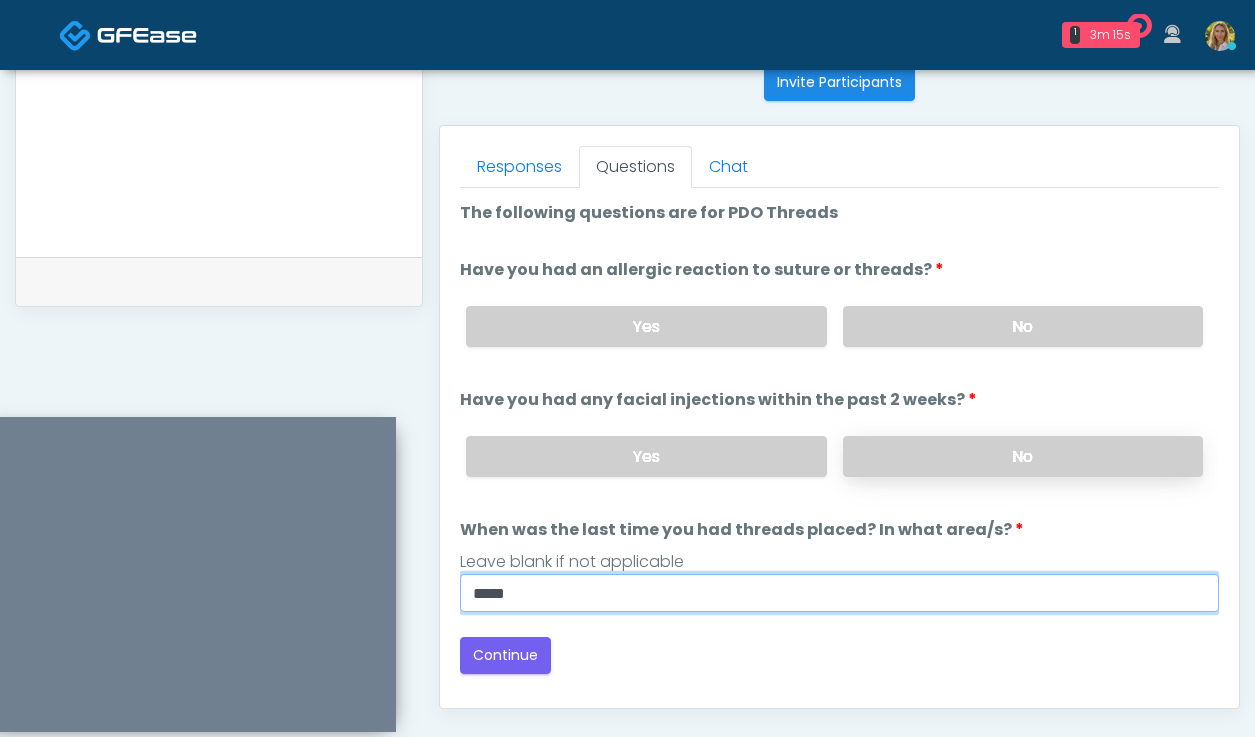 type on "*****" 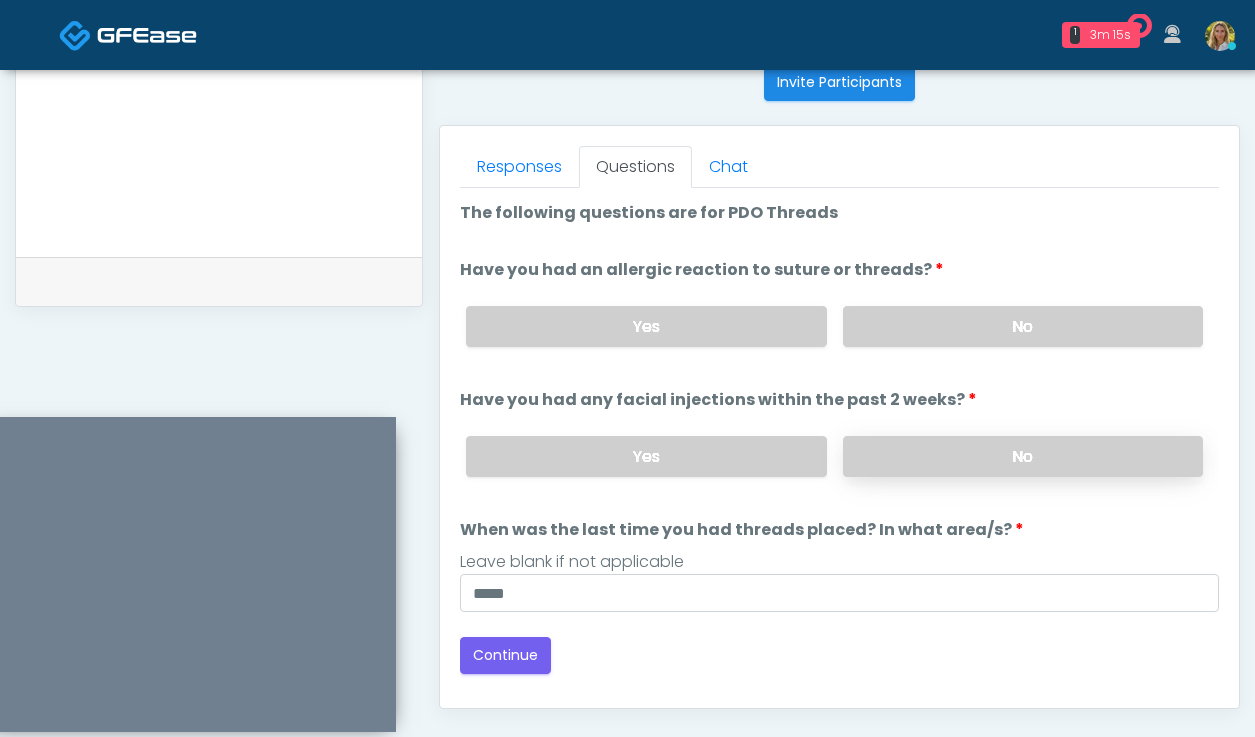 click on "No" at bounding box center (1023, 456) 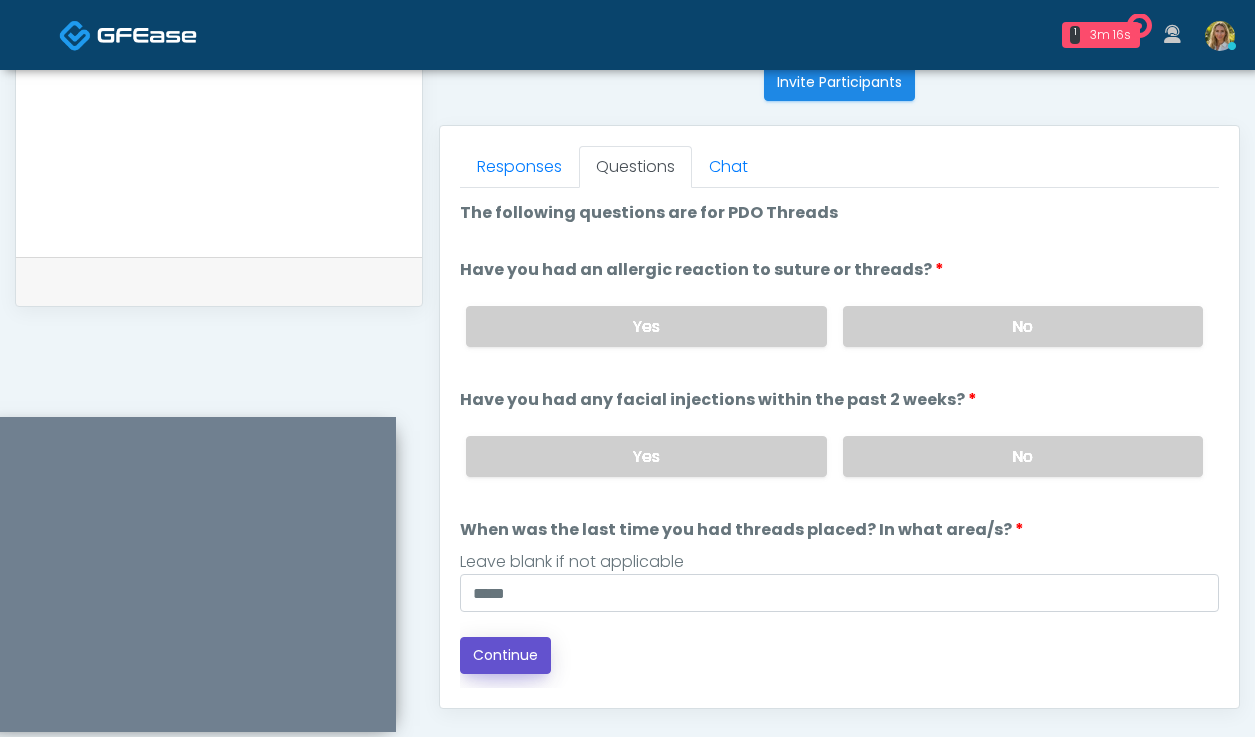 click on "Continue" at bounding box center (505, 655) 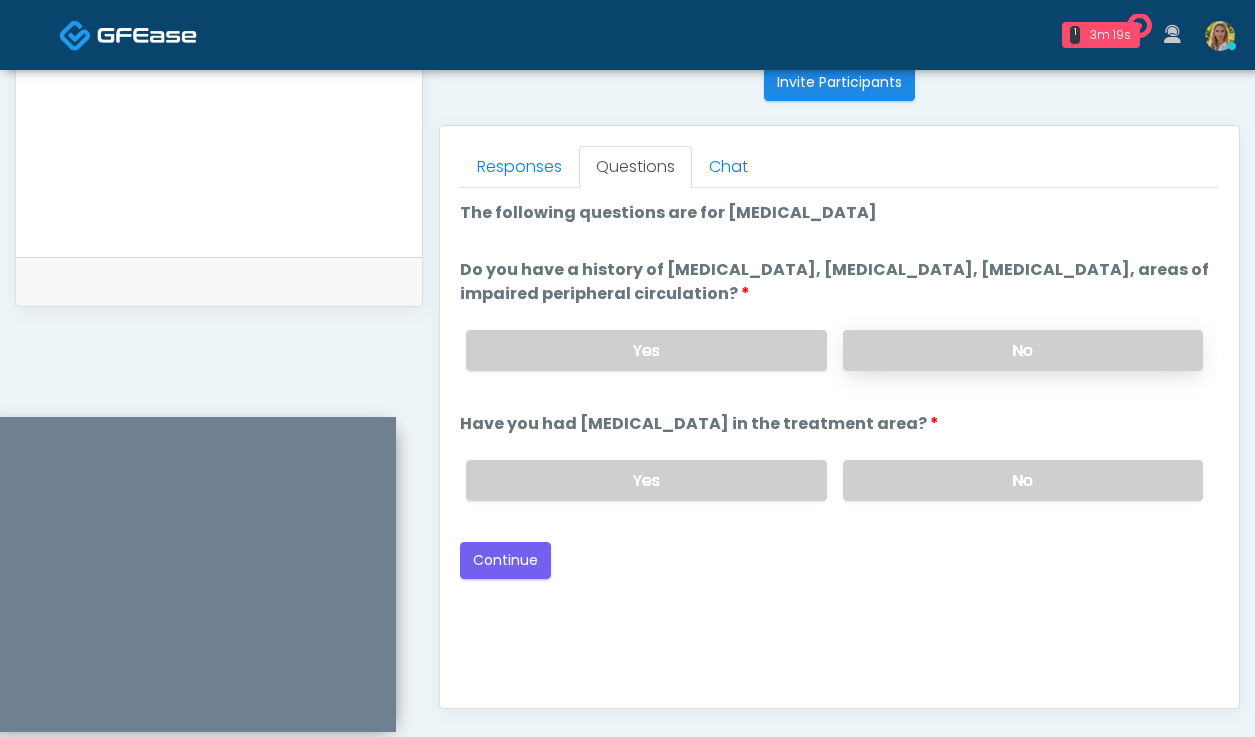 click on "No" at bounding box center (1023, 350) 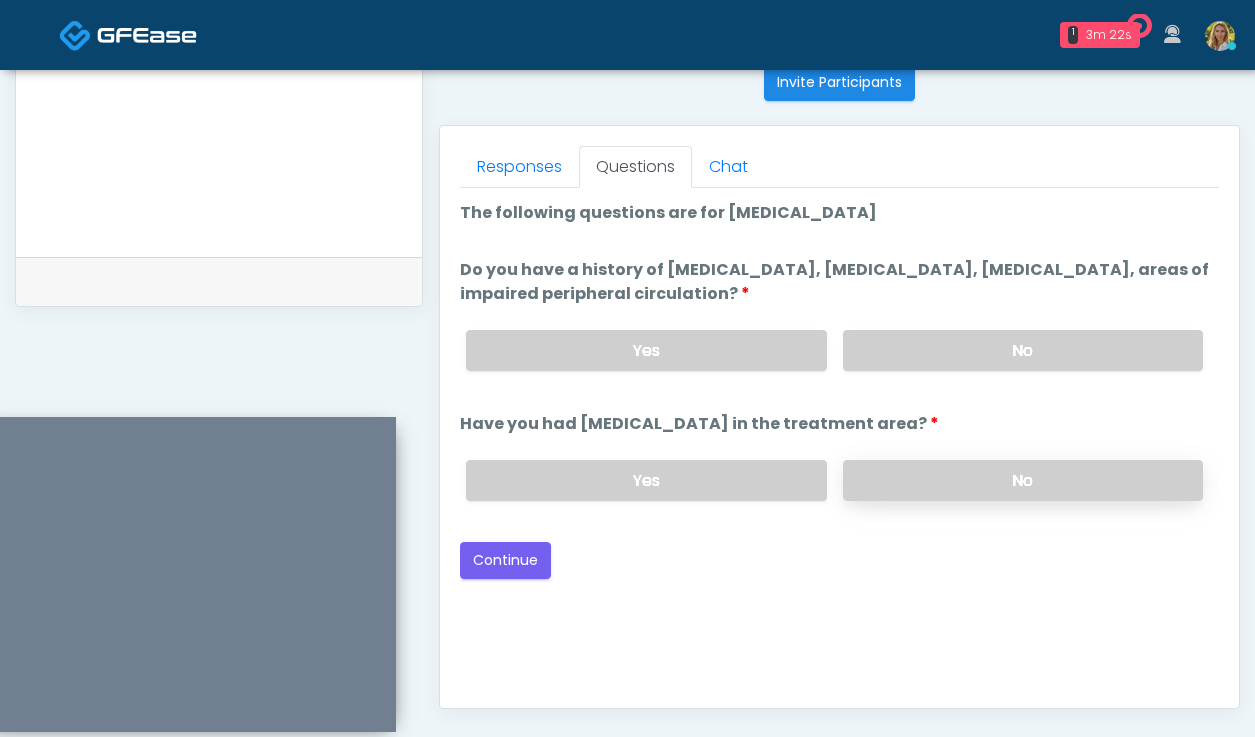 click on "No" at bounding box center [1023, 480] 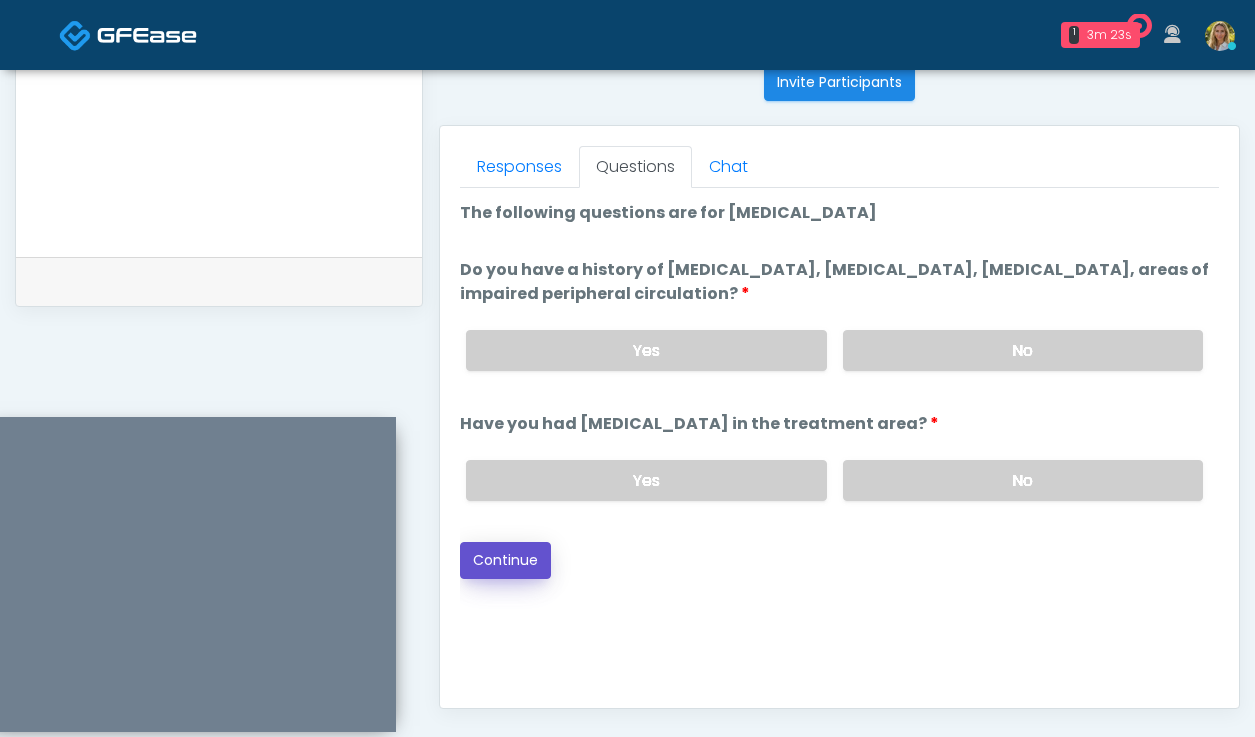 click on "Continue" at bounding box center [505, 560] 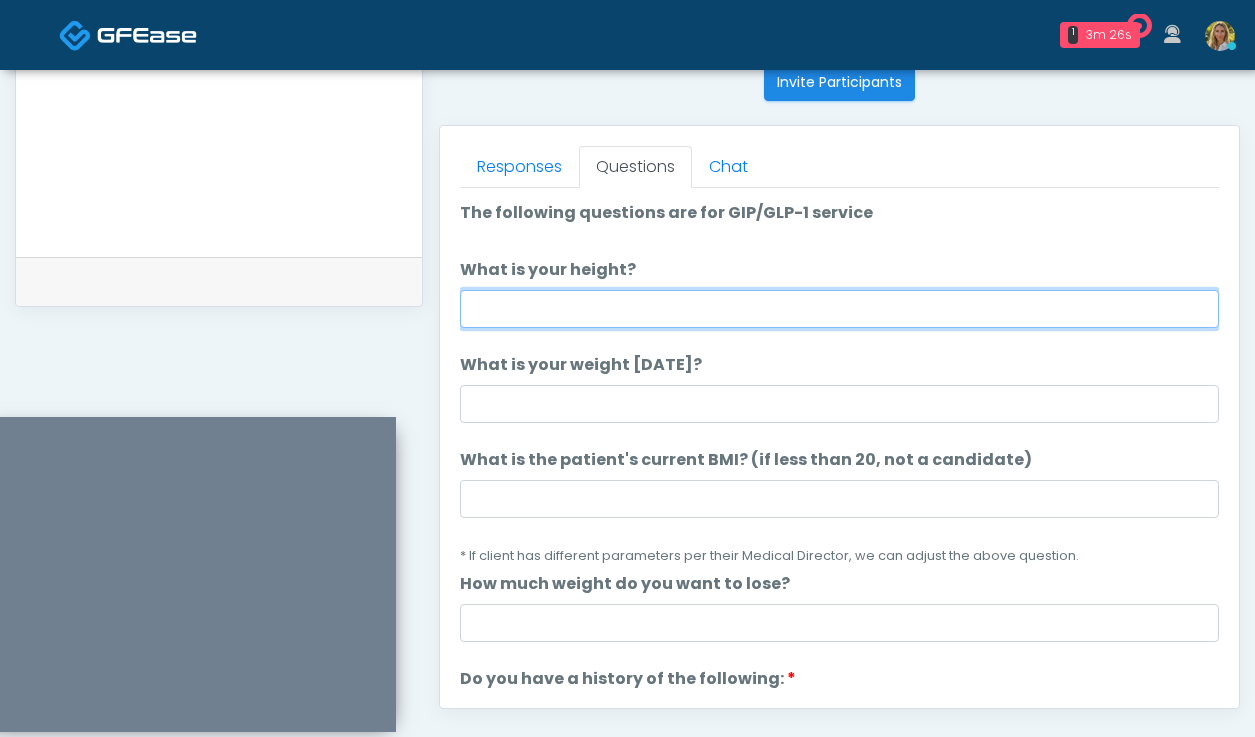 click on "What is your height?" at bounding box center [839, 309] 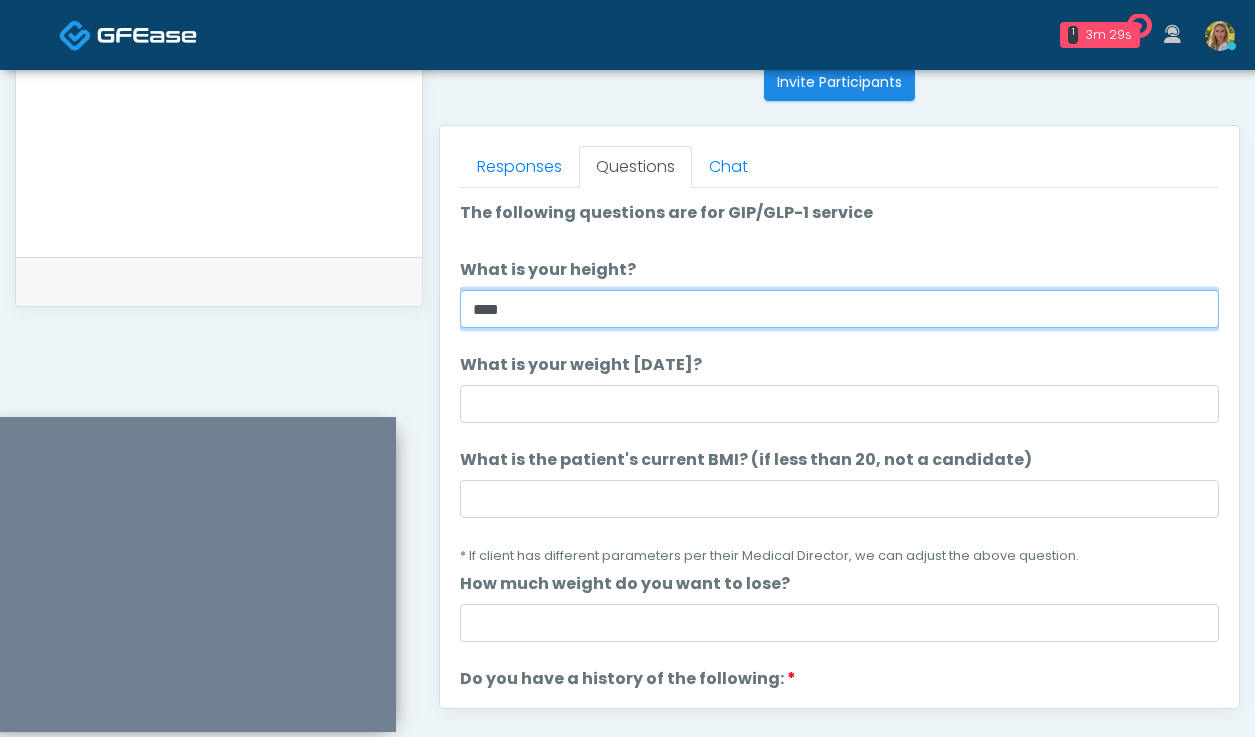 type on "****" 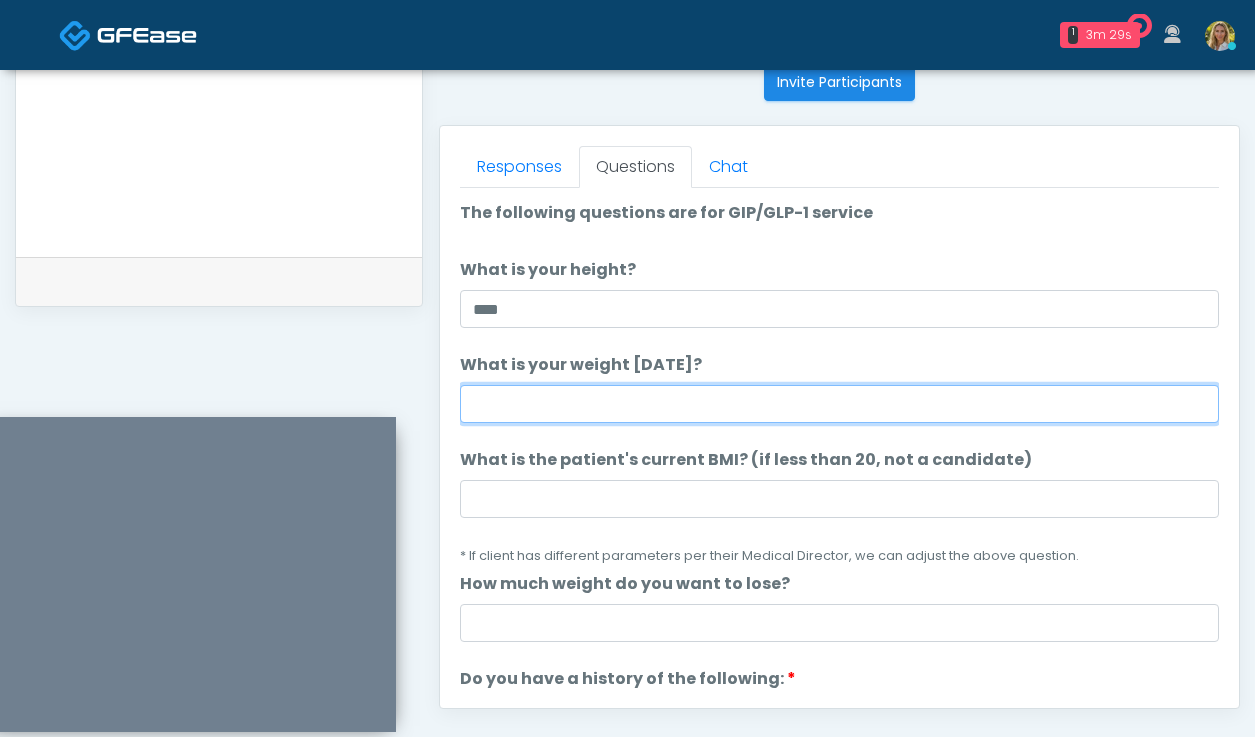 click on "What is your weight today?" at bounding box center [839, 404] 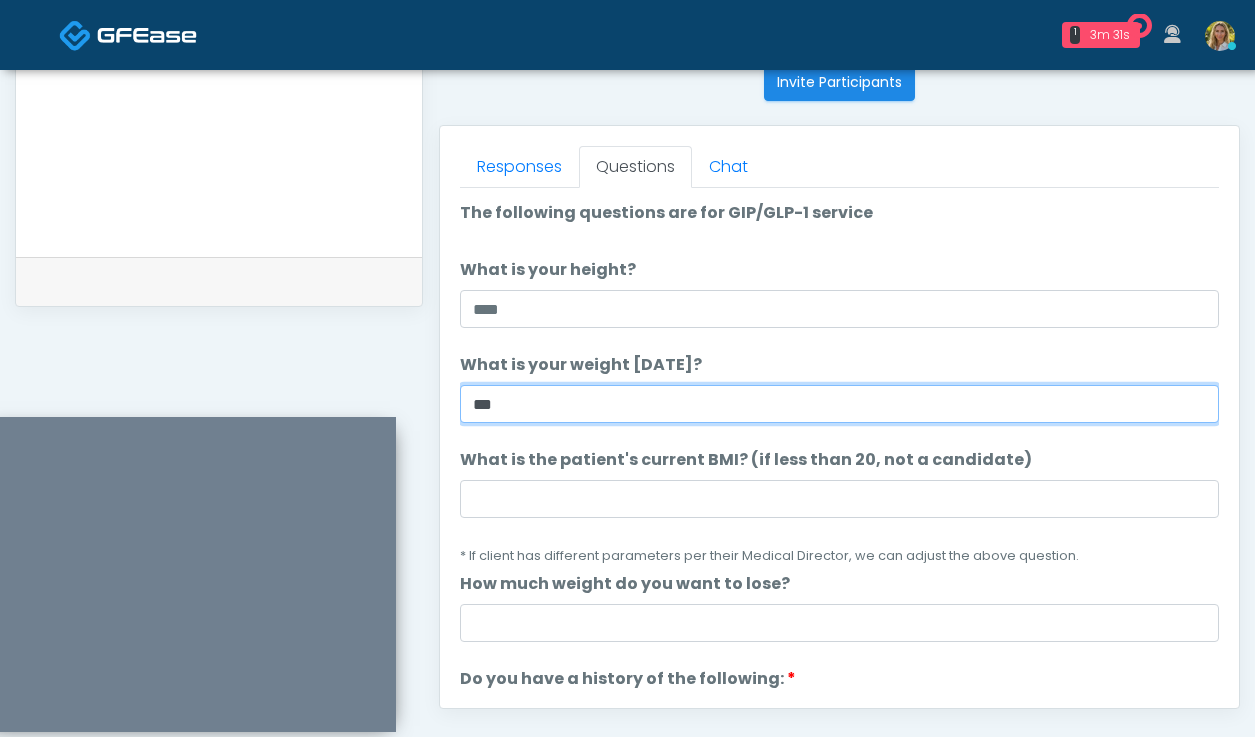 type on "***" 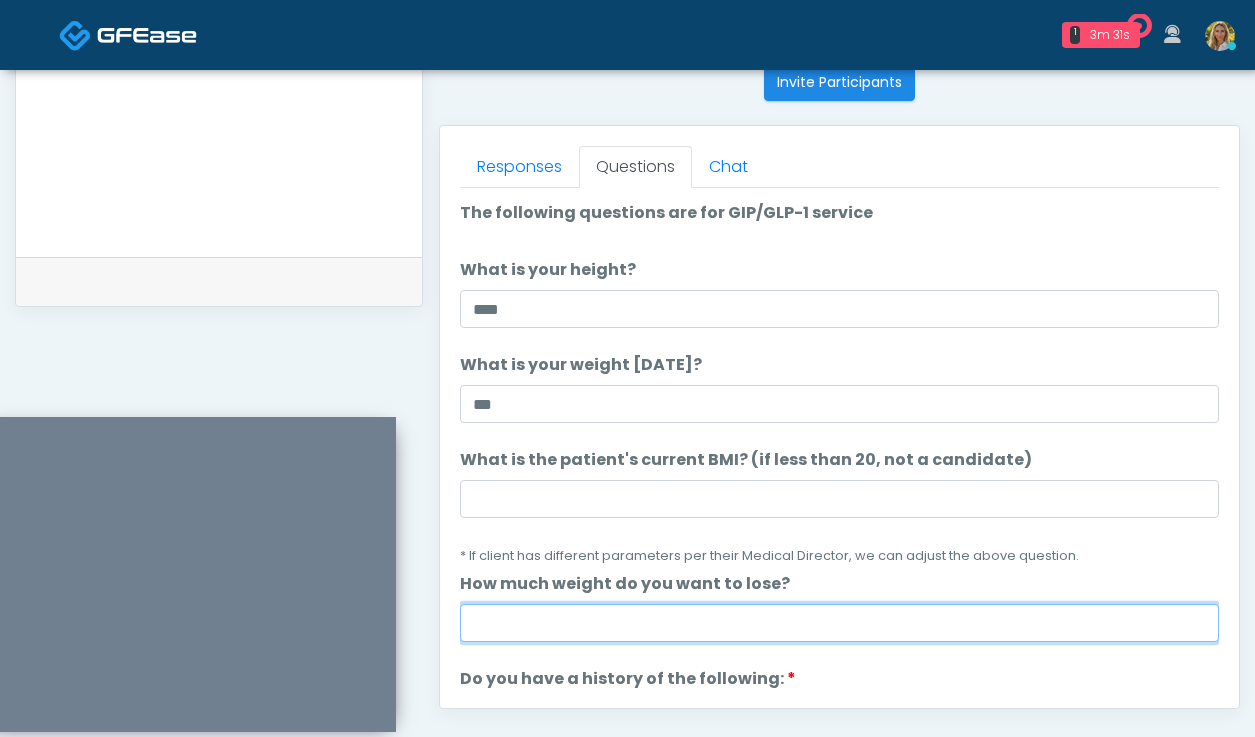 click on "How much weight do you want to lose?" at bounding box center (839, 623) 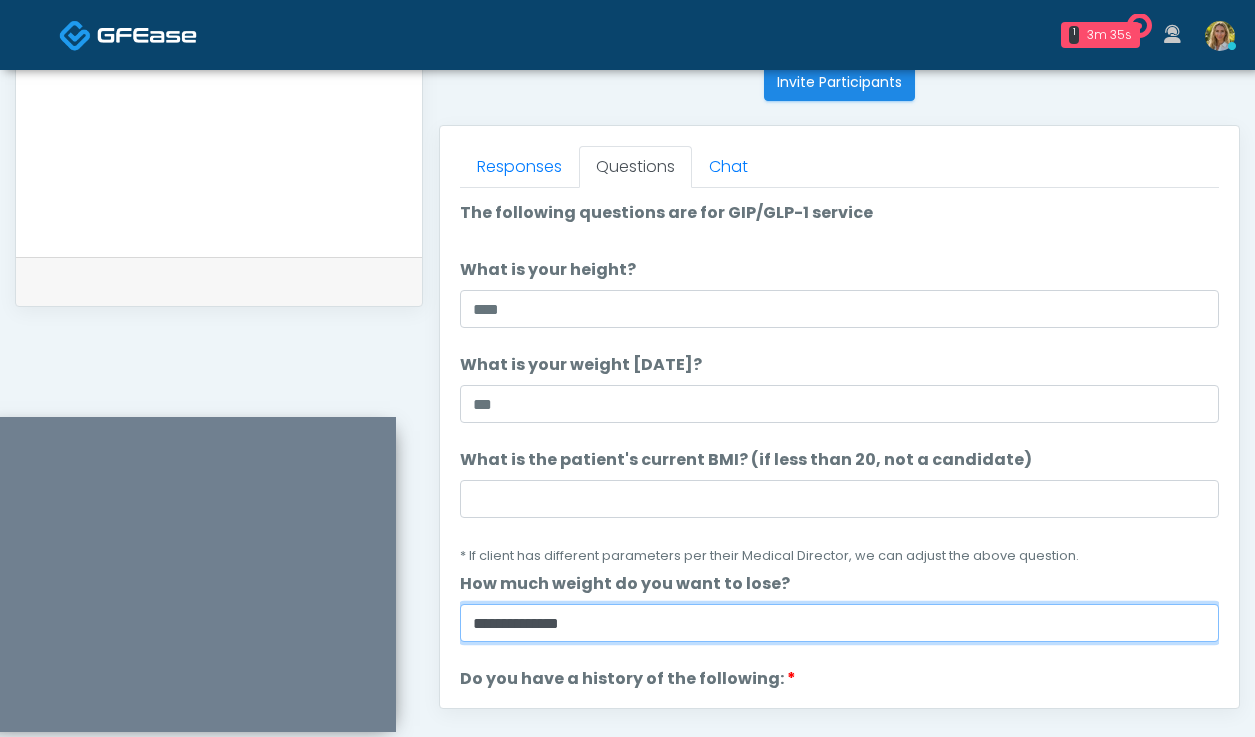 type on "**********" 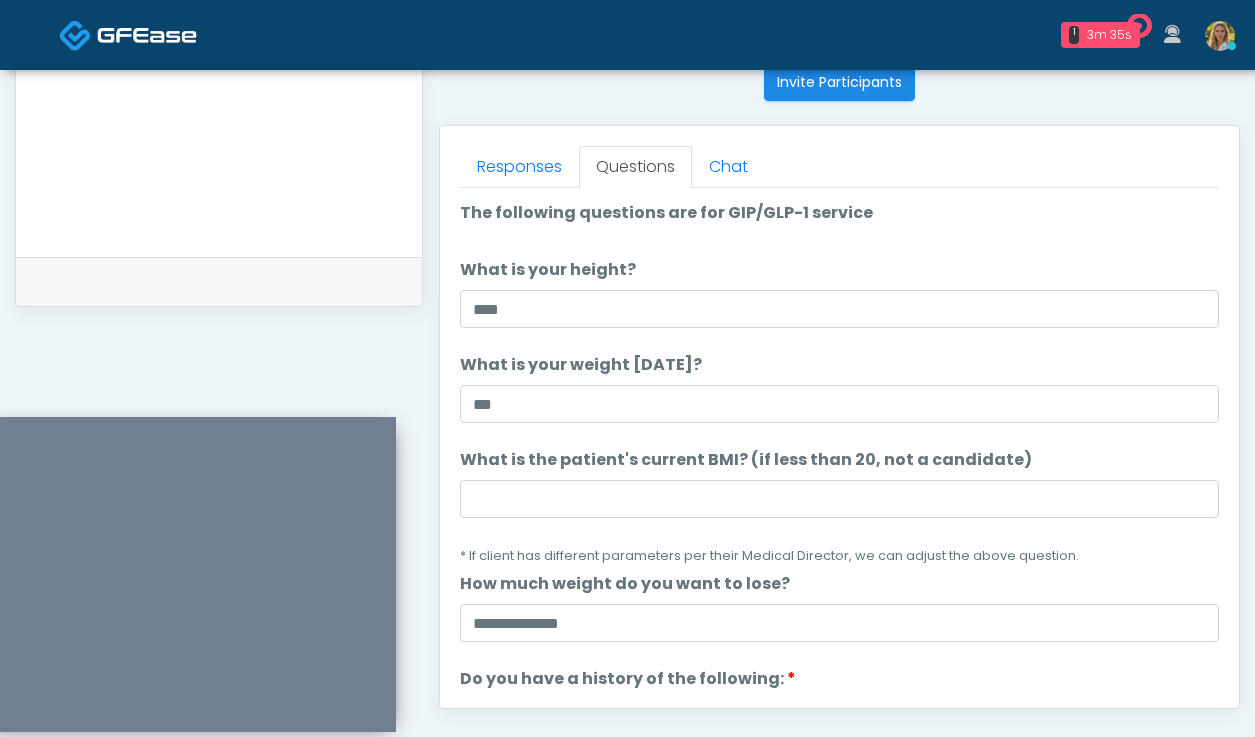 click on "The following questions are for GIP/GLP-1 service
The following questions are for GIP/GLP-1 service
What is your height?
What is your height?
****
What is your weight today?
What is your weight today?
***
What is the patient's current BMI? (if less than 20, not a candidate)
What is the patient's current BMI? (if less than 20, not a candidate)
* If client has different parameters per their Medical Director, we can adjust the above question.
How much weight do you want to lose?" at bounding box center [839, 980] 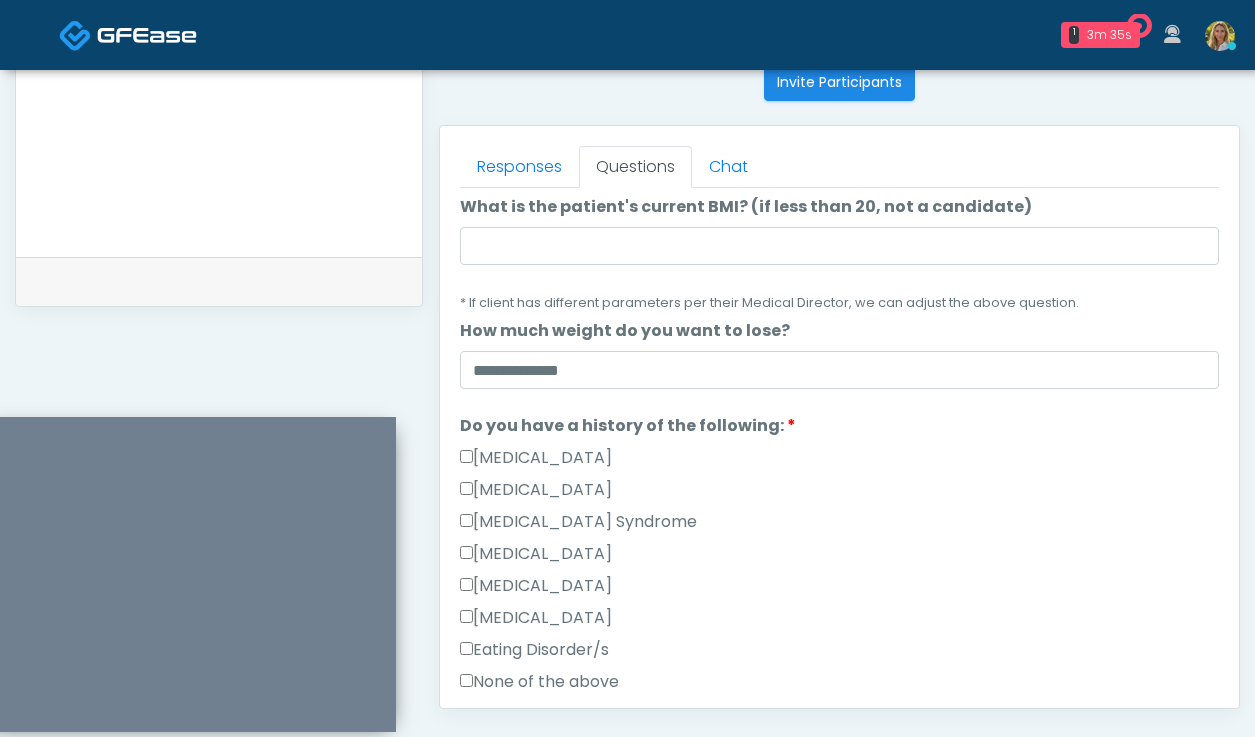 scroll, scrollTop: 281, scrollLeft: 0, axis: vertical 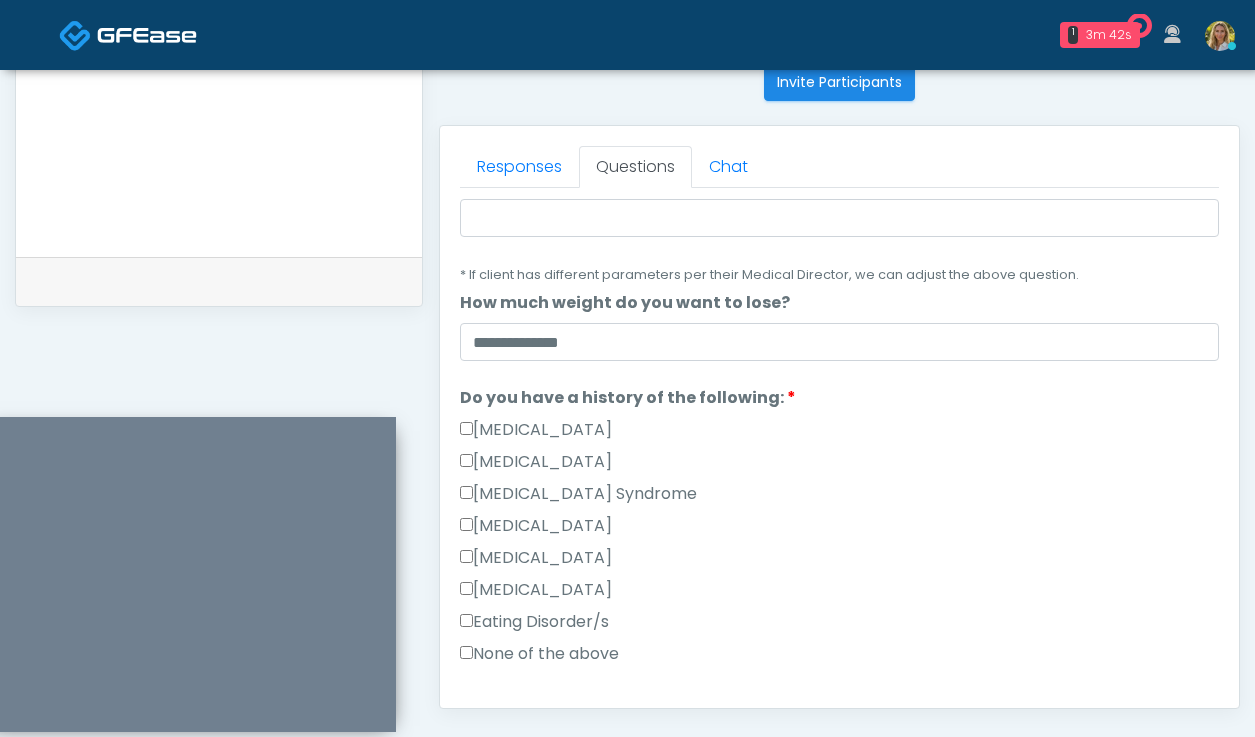 click on "None of the above" at bounding box center [539, 654] 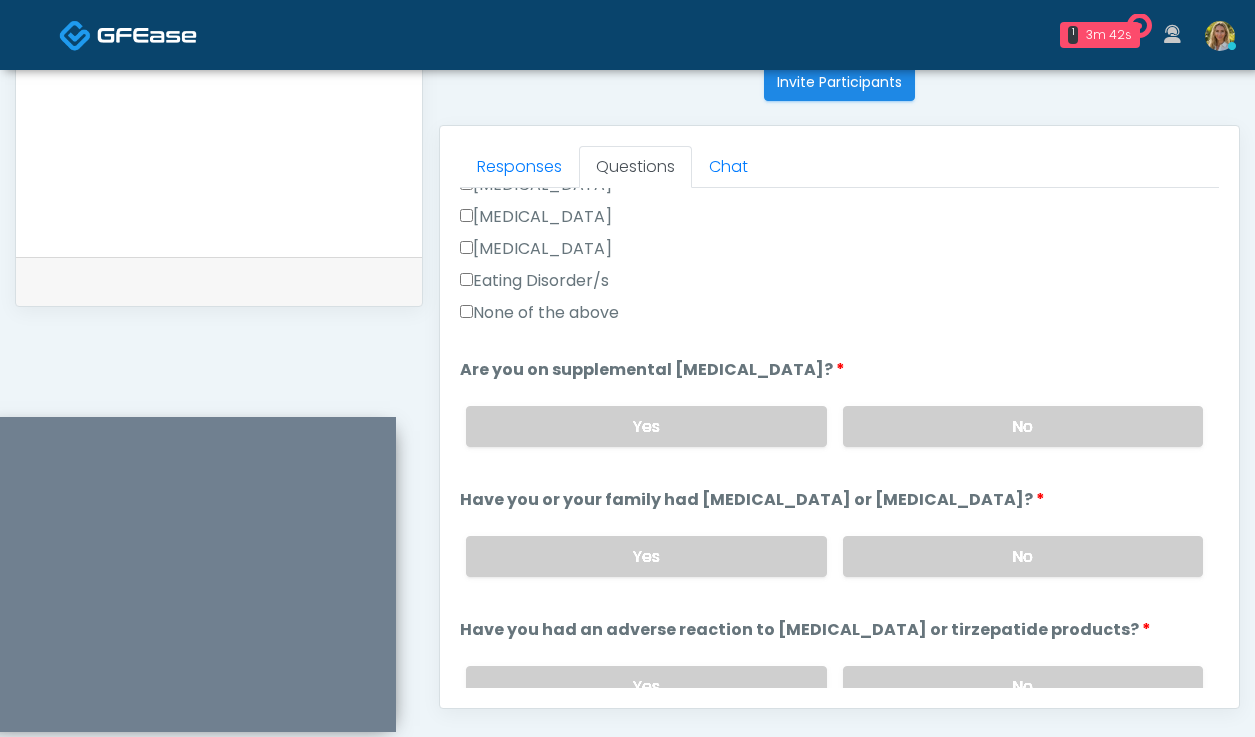 scroll, scrollTop: 650, scrollLeft: 0, axis: vertical 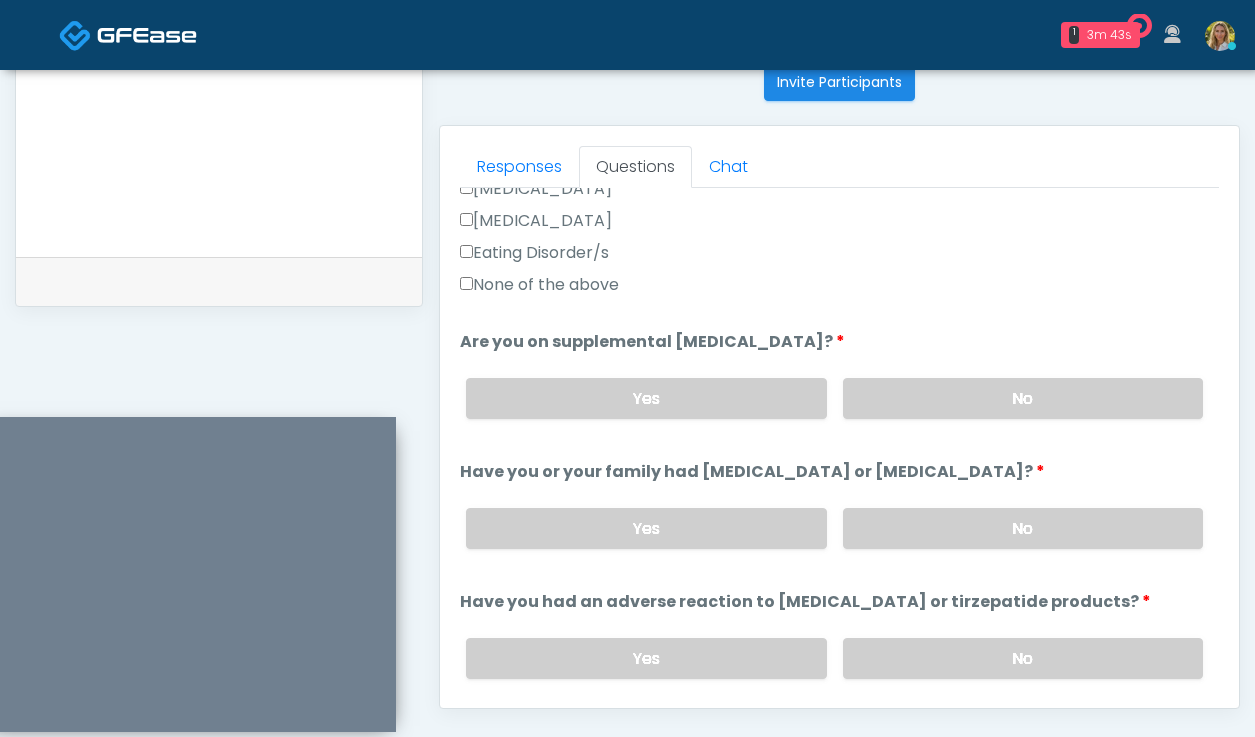 click on "Yes
No" at bounding box center [834, 398] 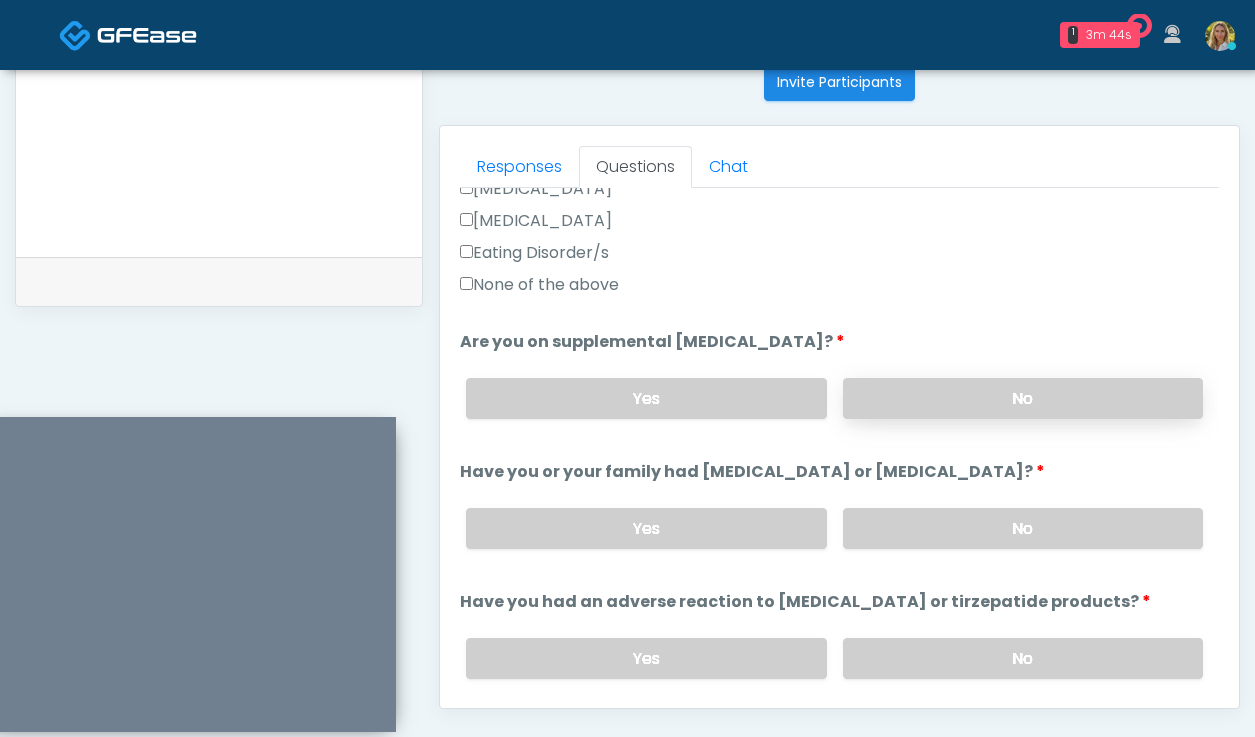 click on "No" at bounding box center (1023, 398) 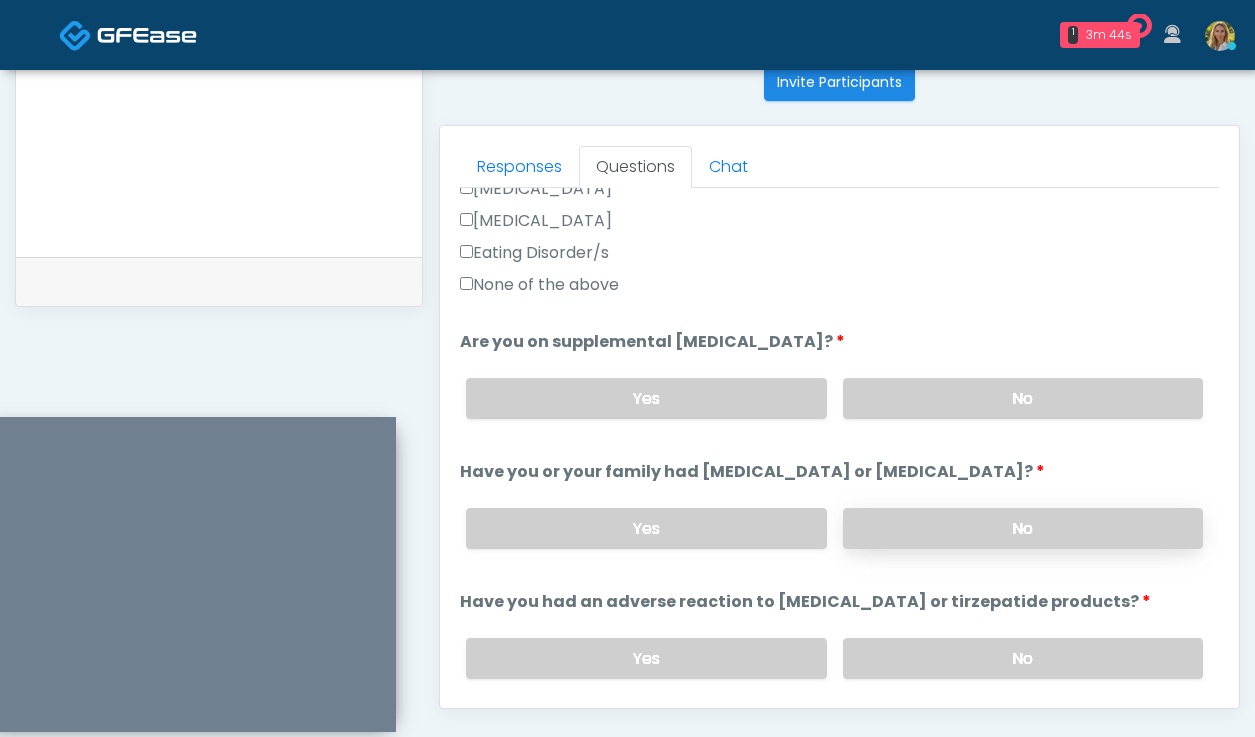 click on "No" at bounding box center [1023, 528] 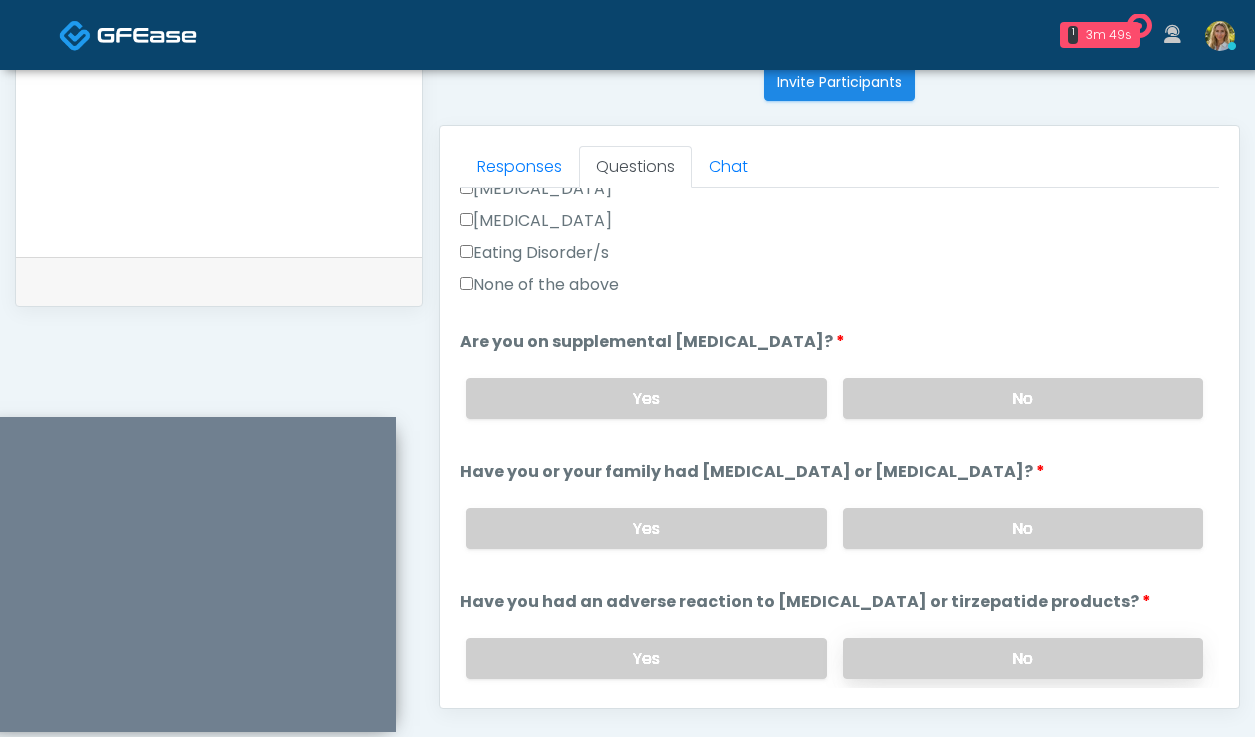 click on "No" at bounding box center (1023, 658) 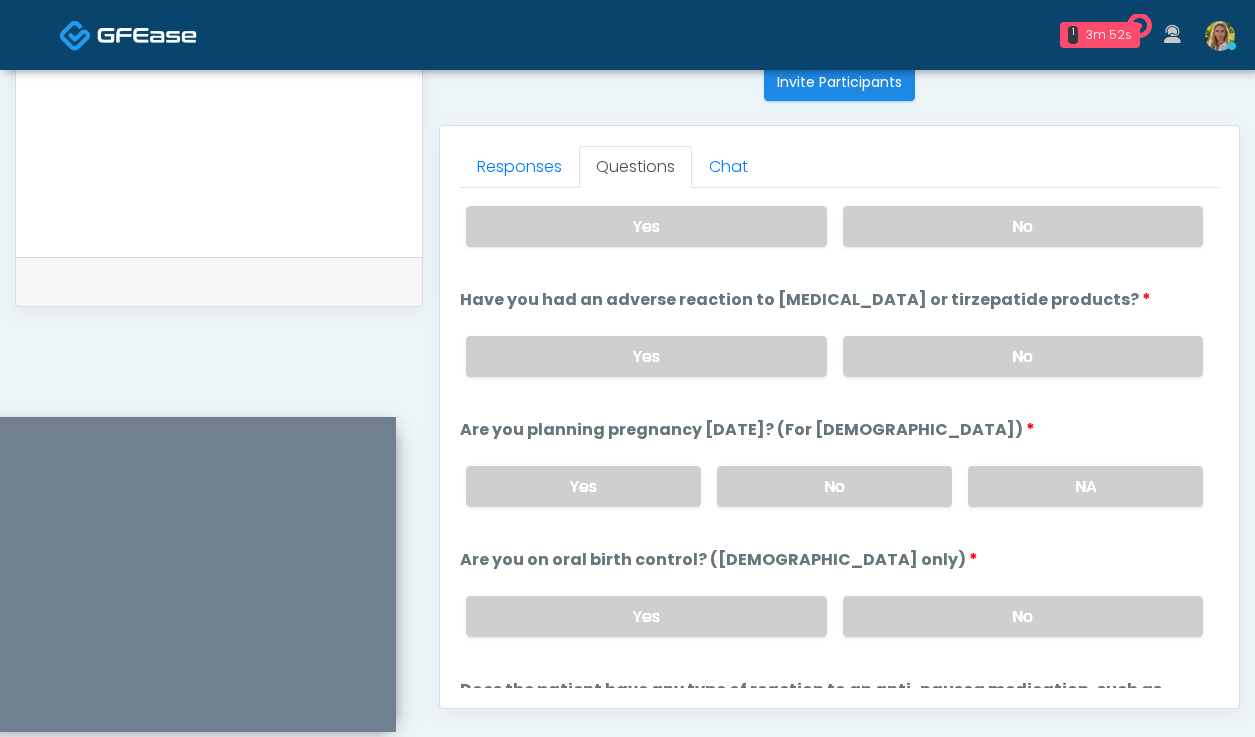 scroll, scrollTop: 950, scrollLeft: 0, axis: vertical 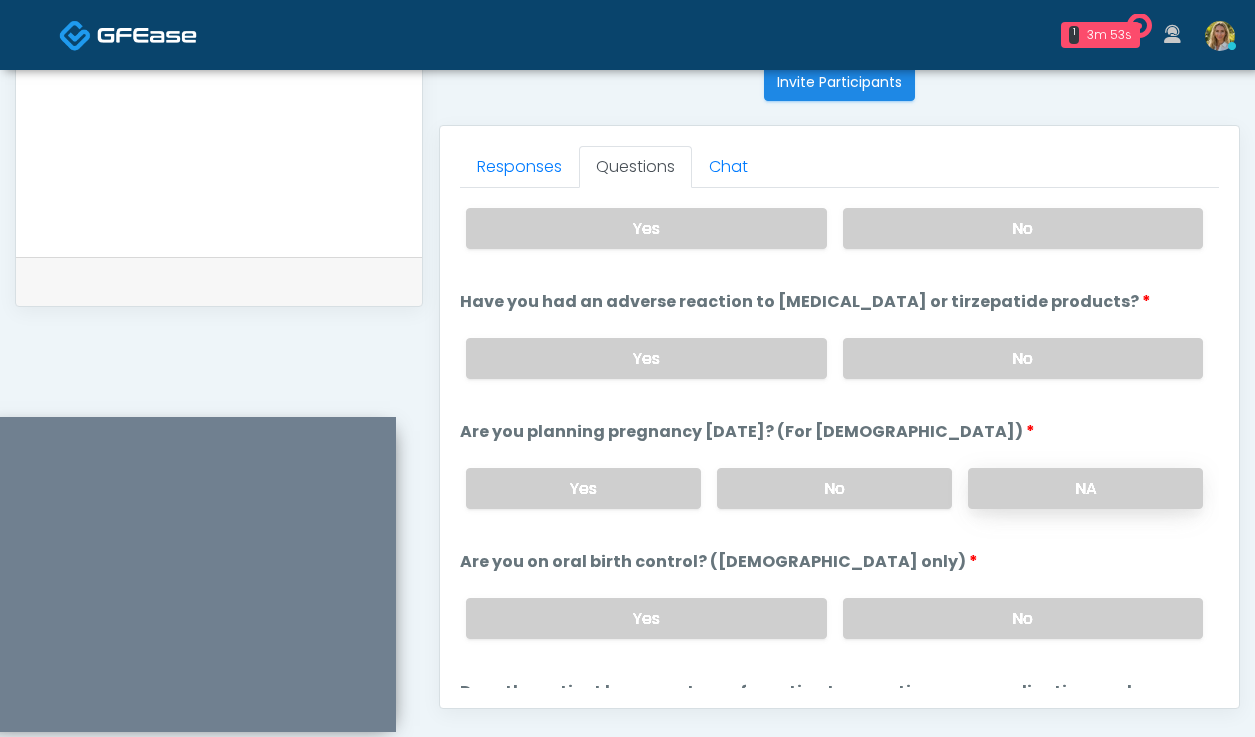 click on "NA" at bounding box center (1085, 488) 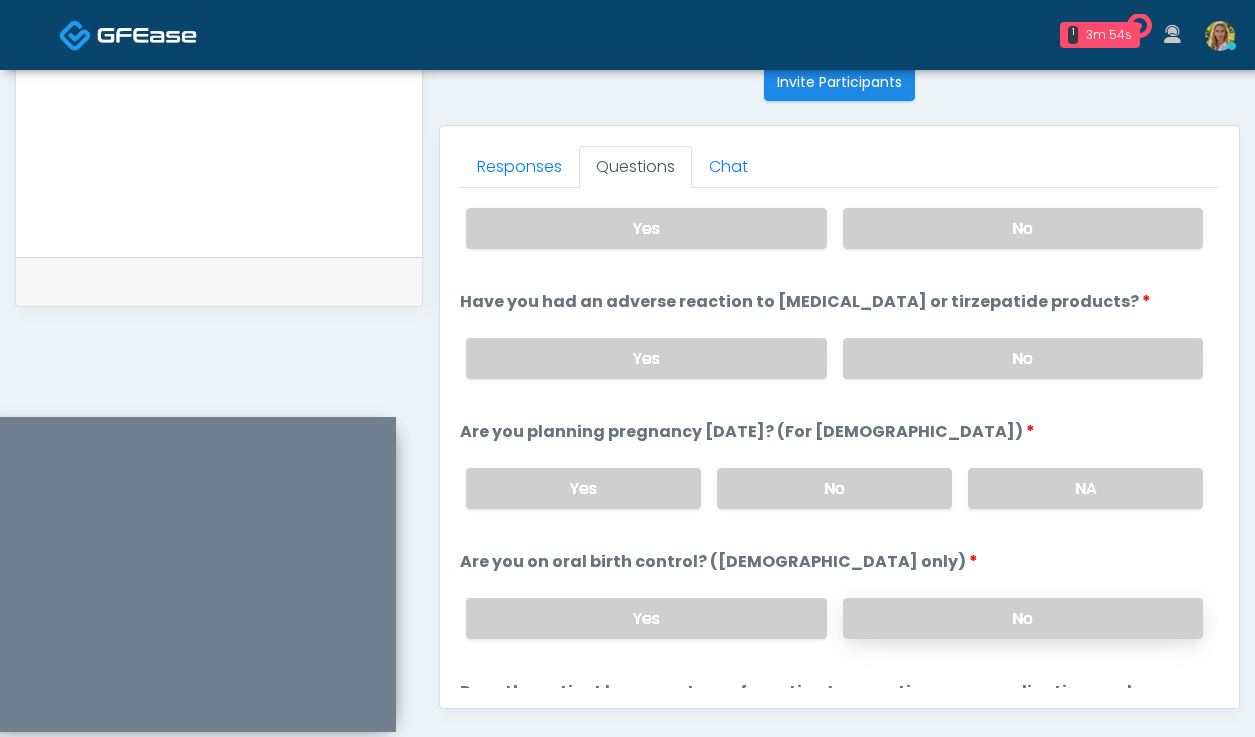 click on "No" at bounding box center [1023, 618] 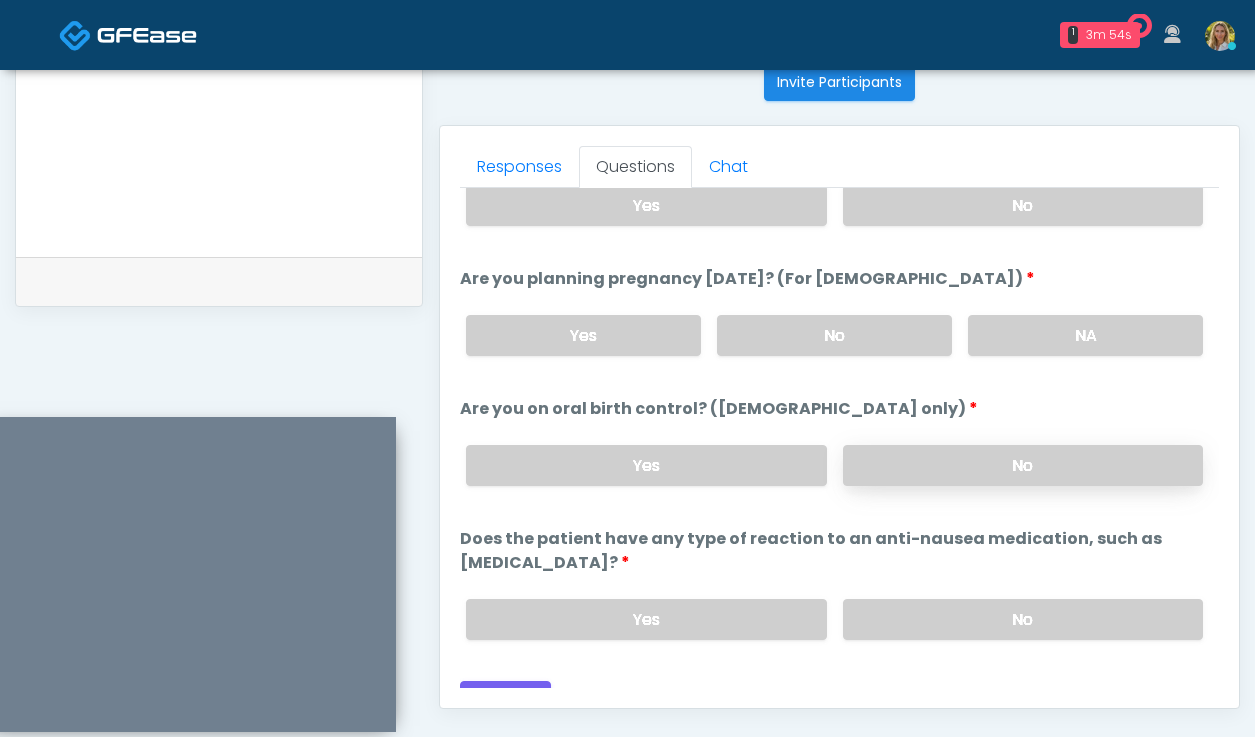 scroll, scrollTop: 1101, scrollLeft: 0, axis: vertical 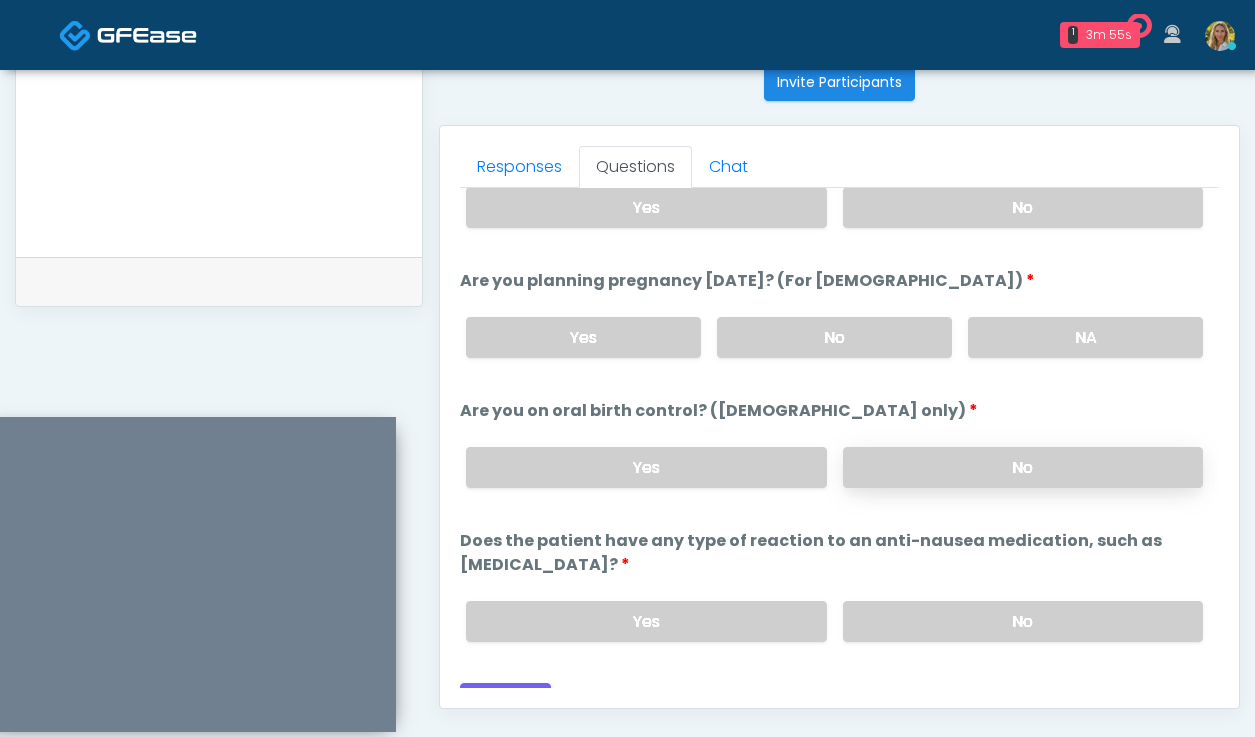 click on "No" at bounding box center [1023, 621] 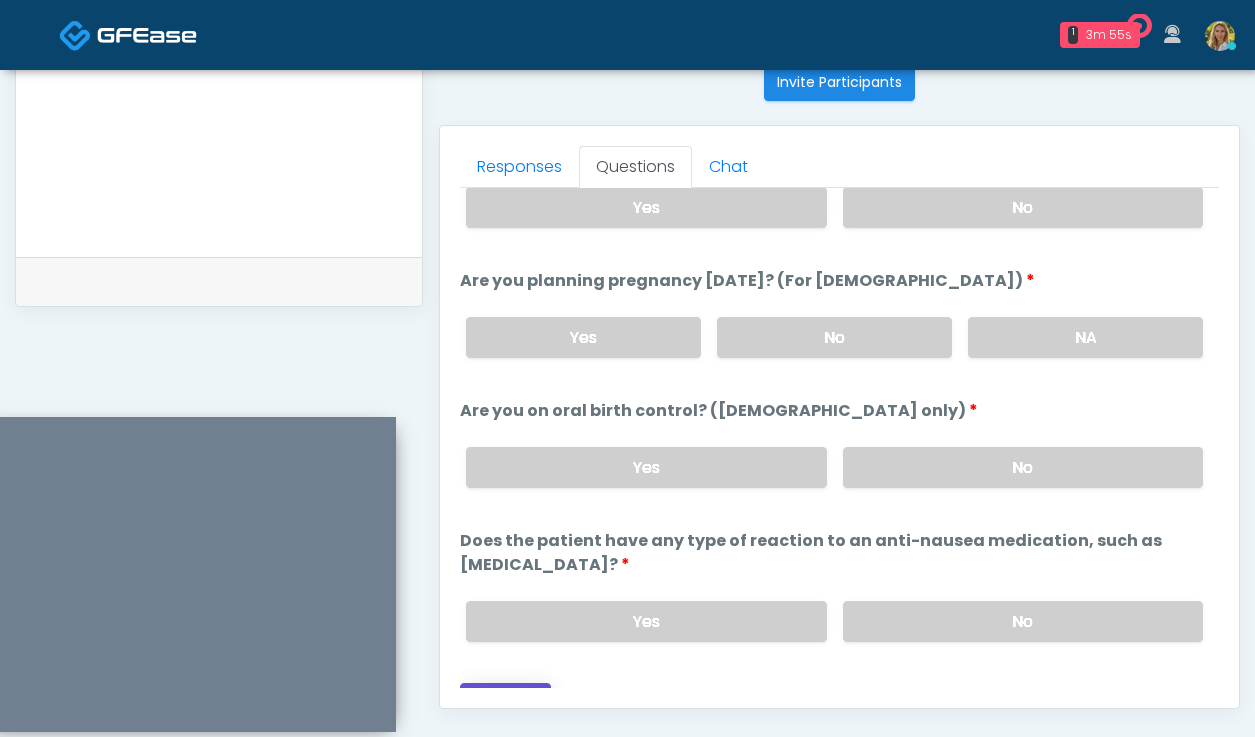 click on "Continue" at bounding box center (505, 701) 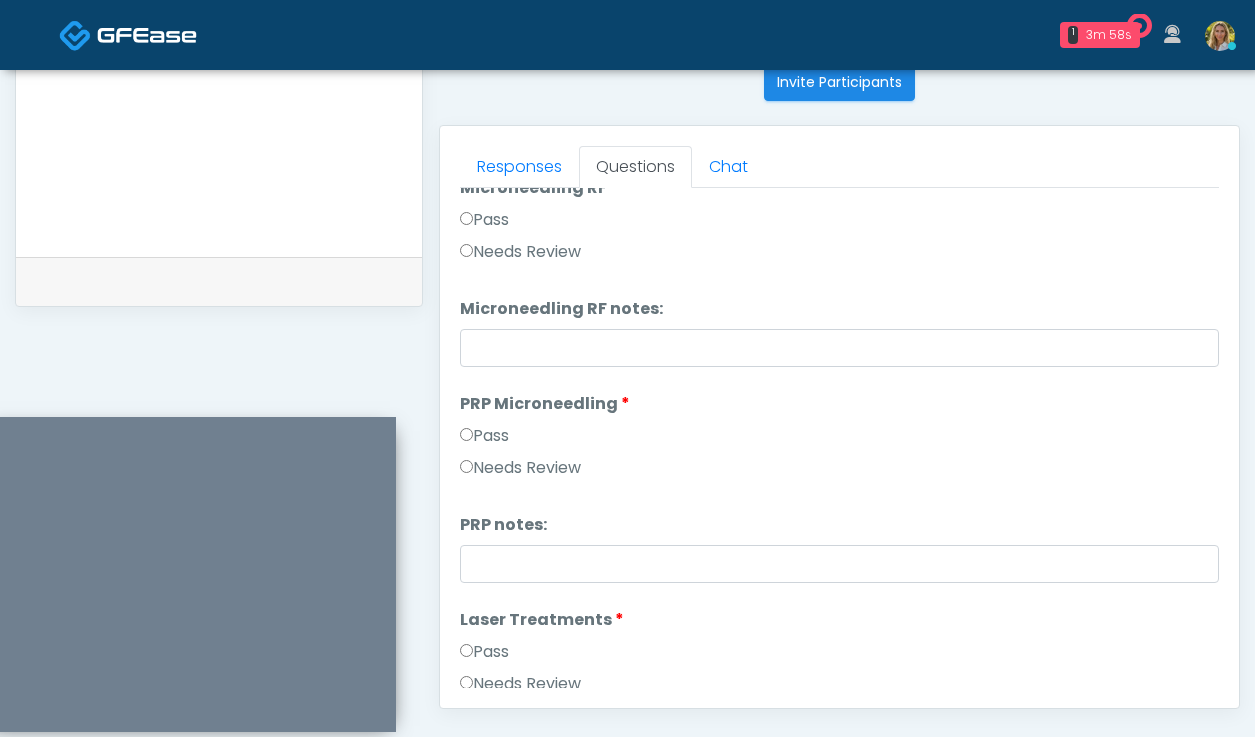 scroll, scrollTop: 0, scrollLeft: 0, axis: both 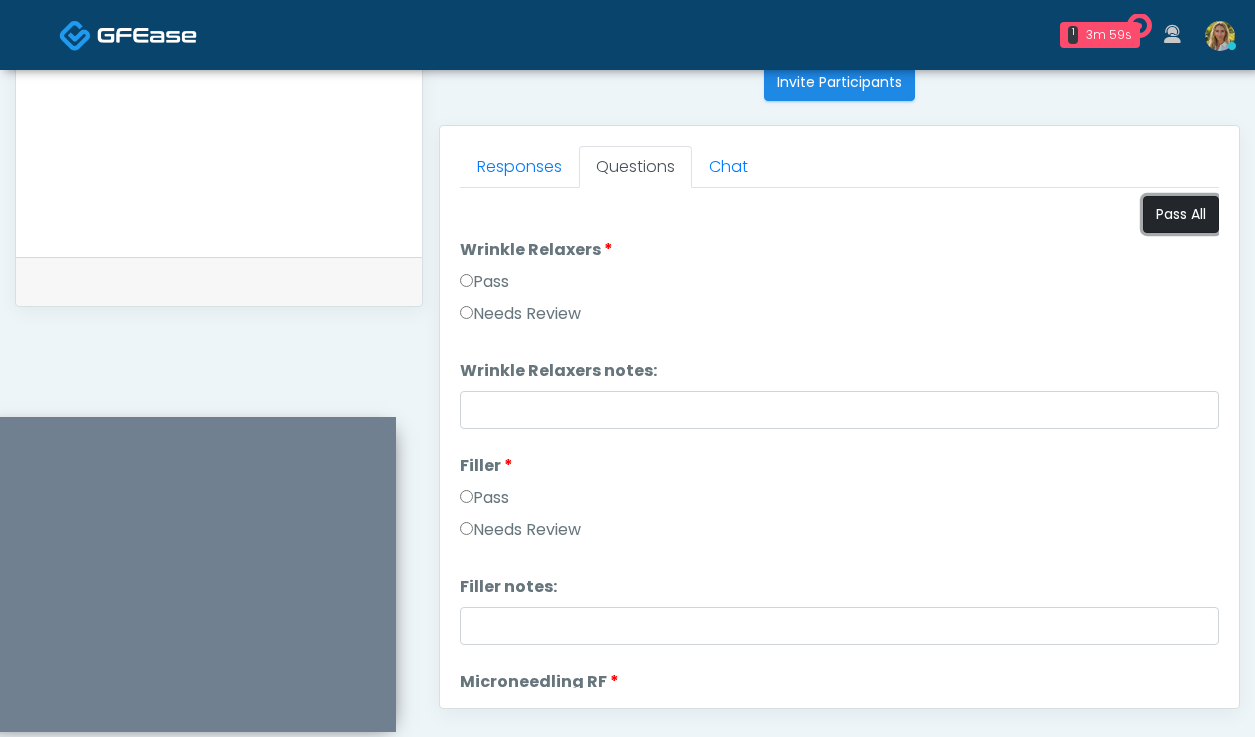 click on "Pass All" at bounding box center (1181, 214) 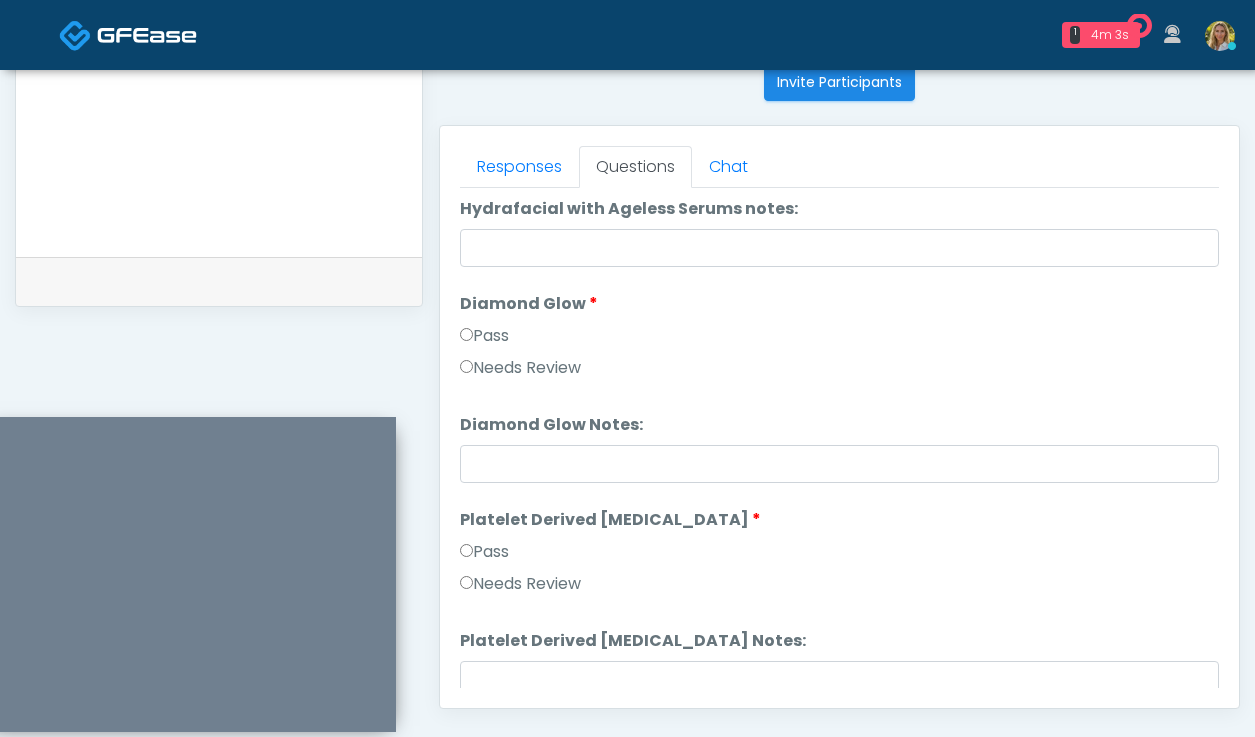 scroll, scrollTop: 3691, scrollLeft: 0, axis: vertical 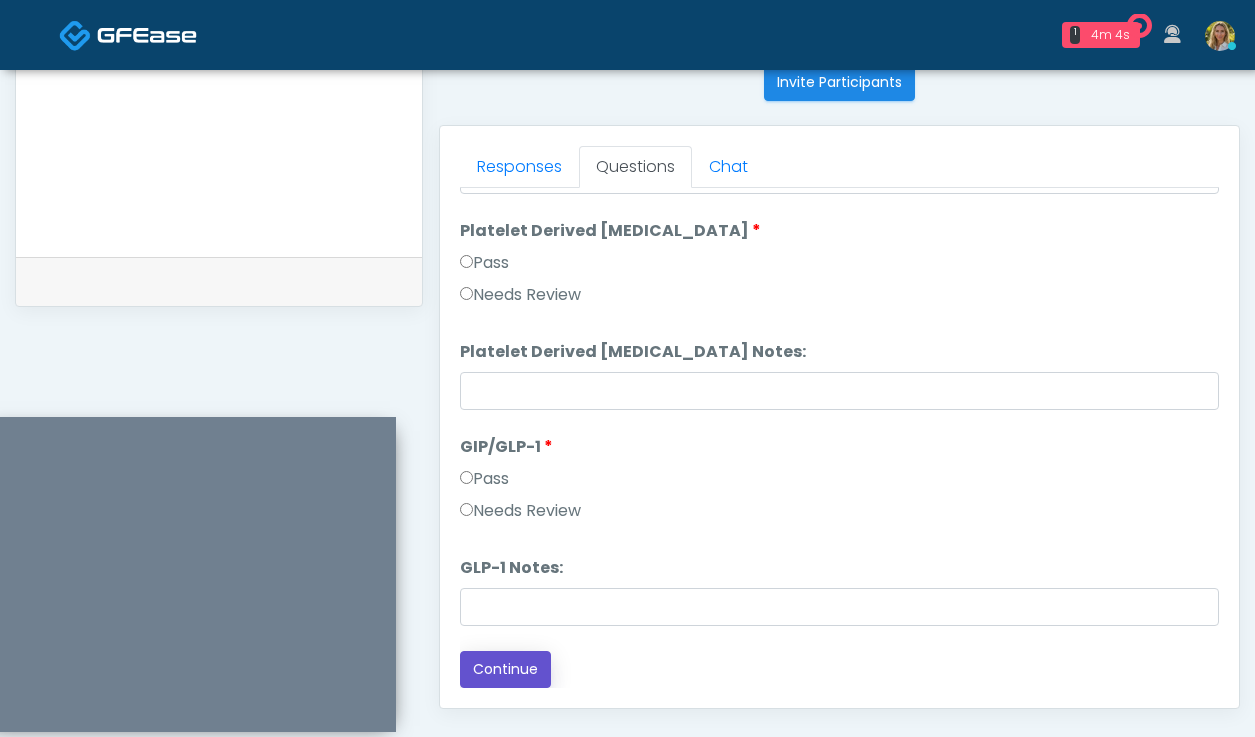 click on "Continue" at bounding box center (505, 669) 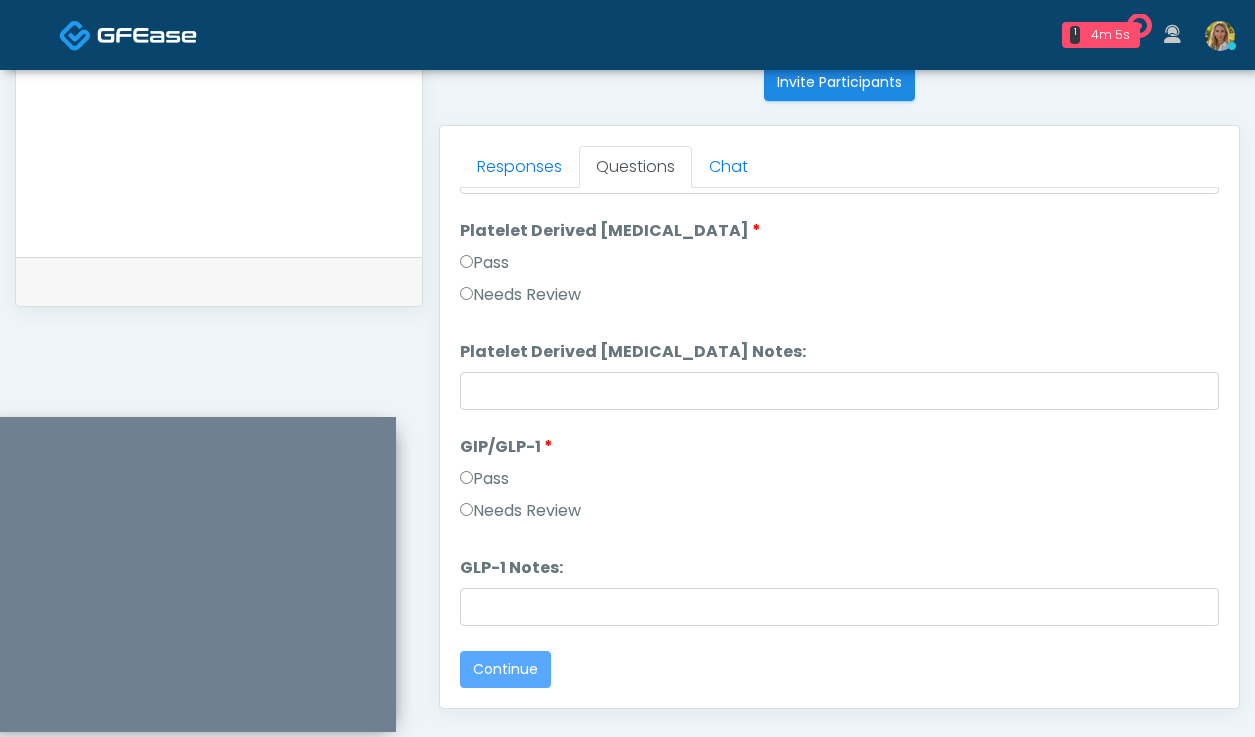 scroll, scrollTop: 0, scrollLeft: 0, axis: both 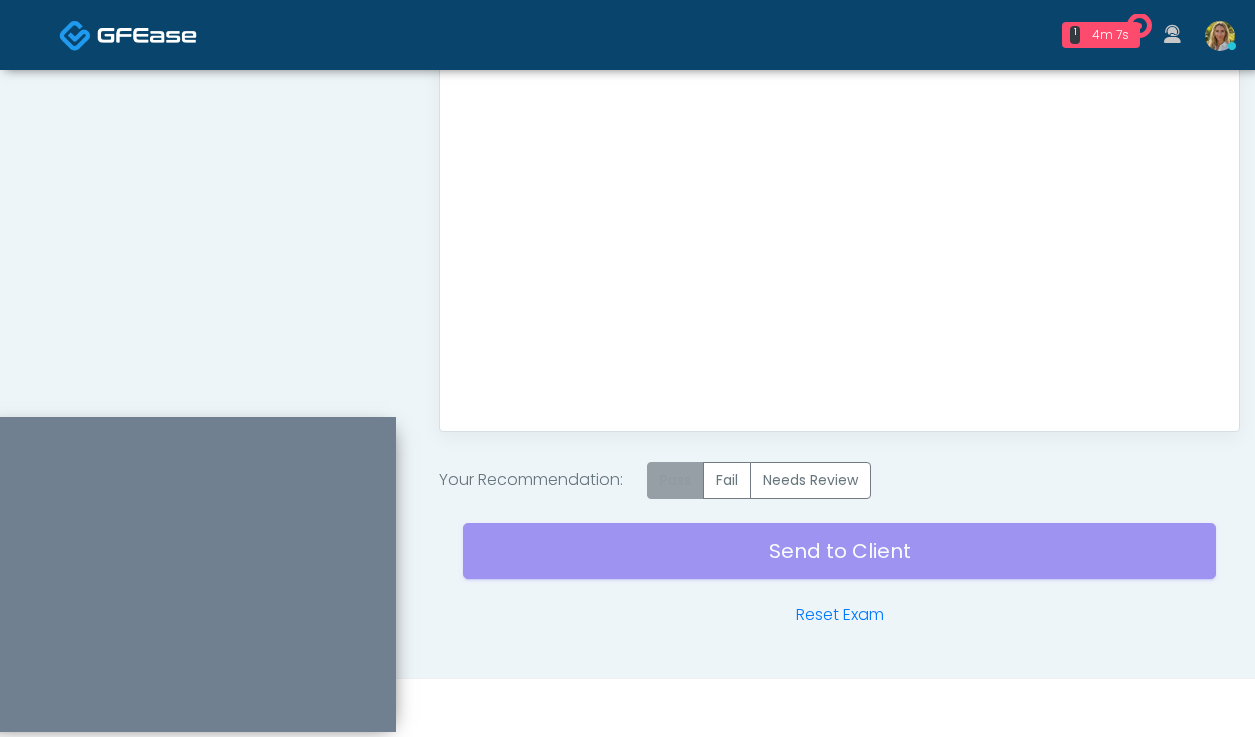click on "Pass" at bounding box center (675, 480) 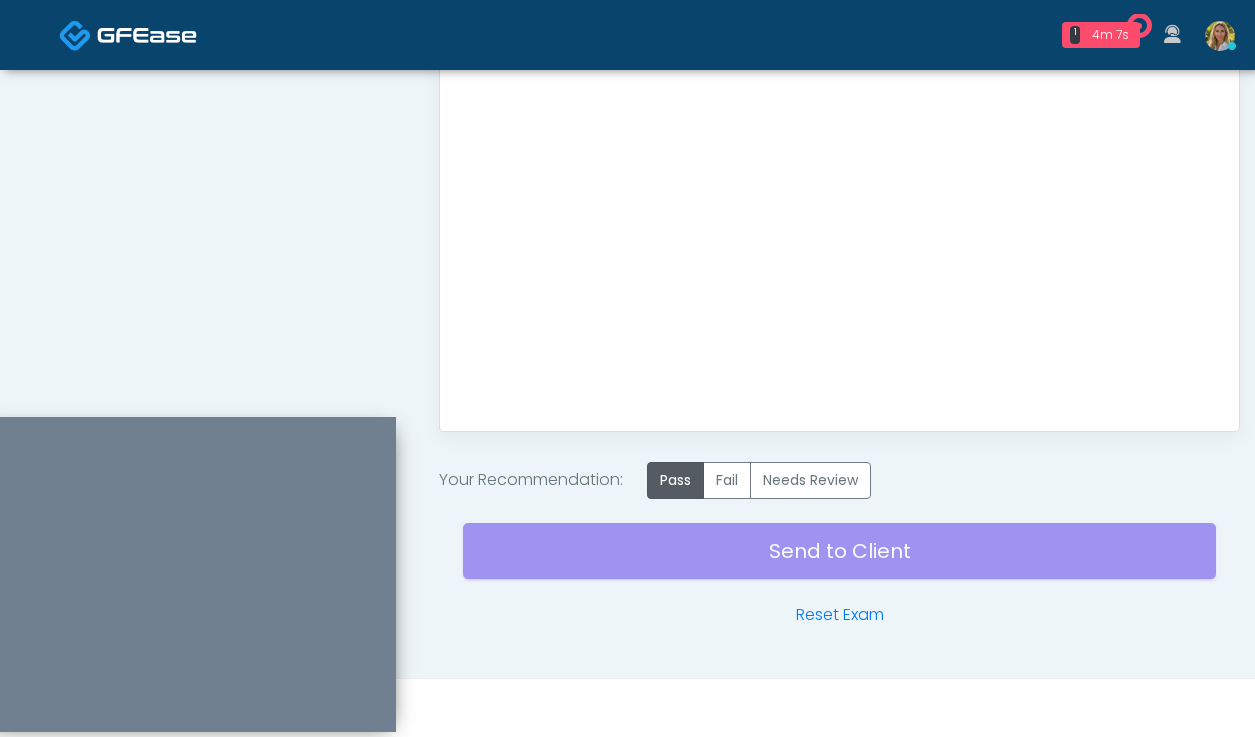 click on "Send to Client
Reset Exam" at bounding box center (839, 563) 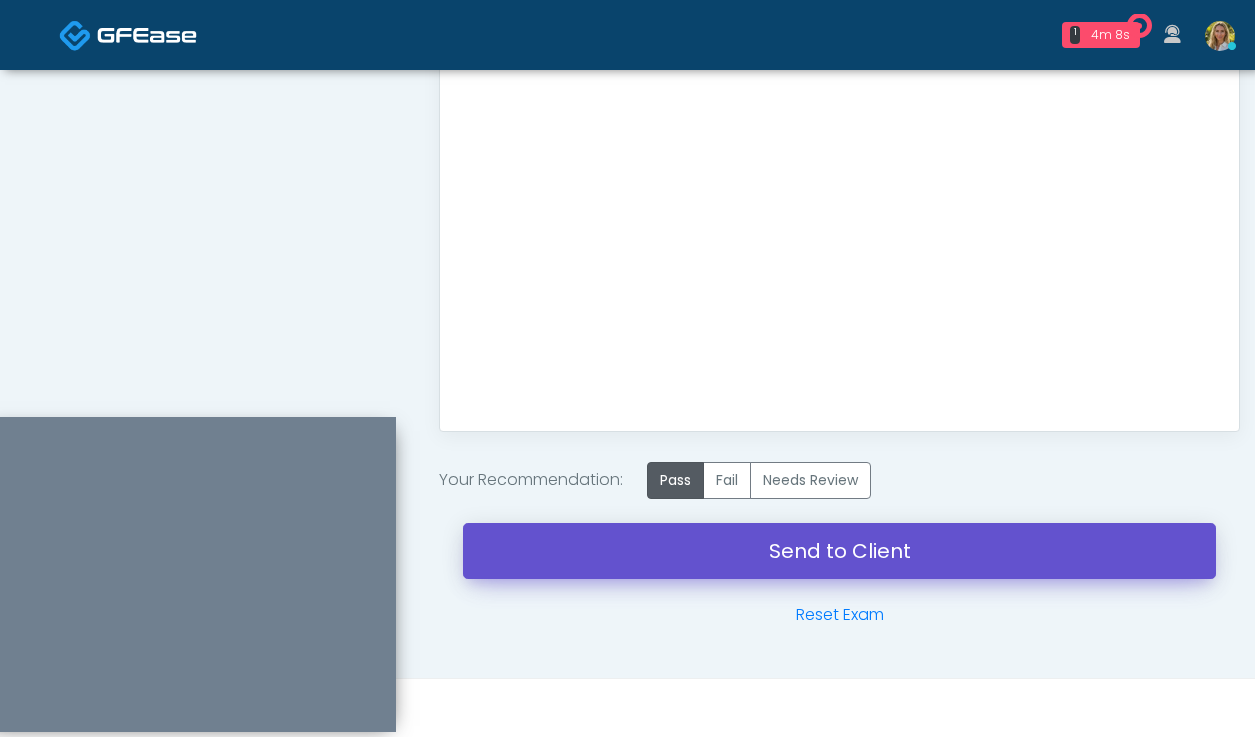 click on "Send to Client" at bounding box center (839, 551) 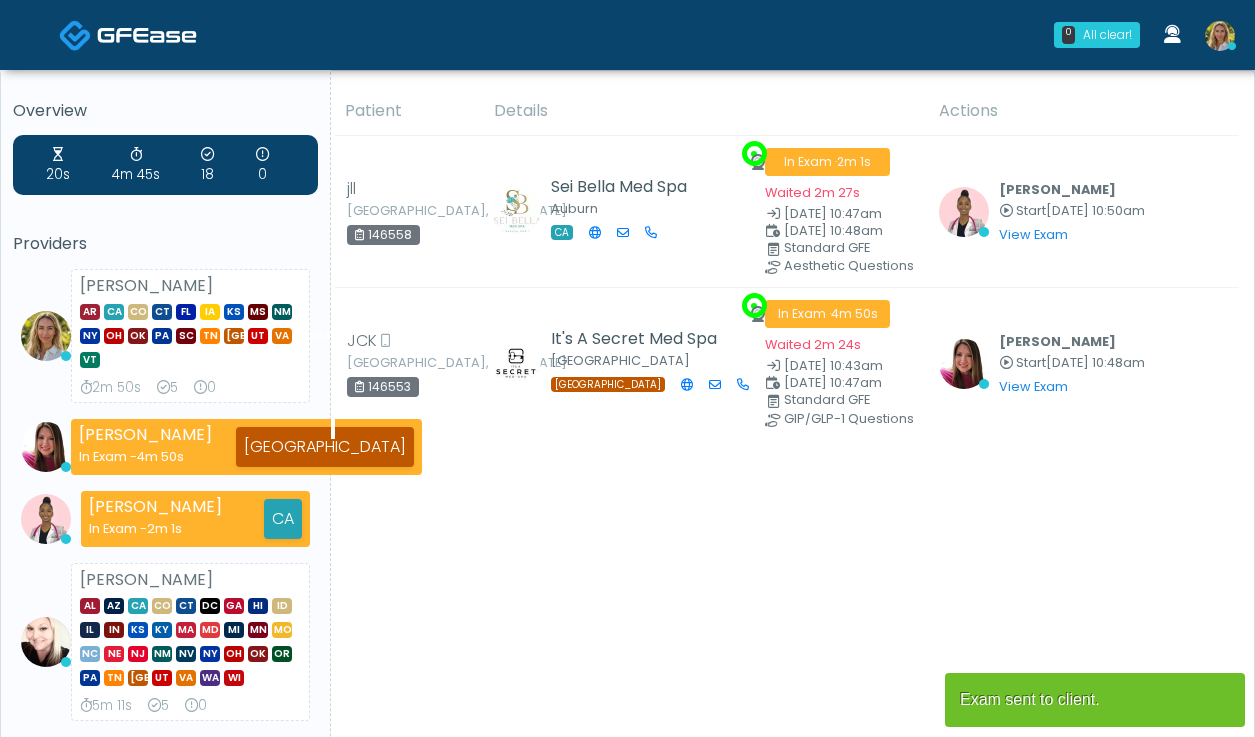 scroll, scrollTop: 0, scrollLeft: 0, axis: both 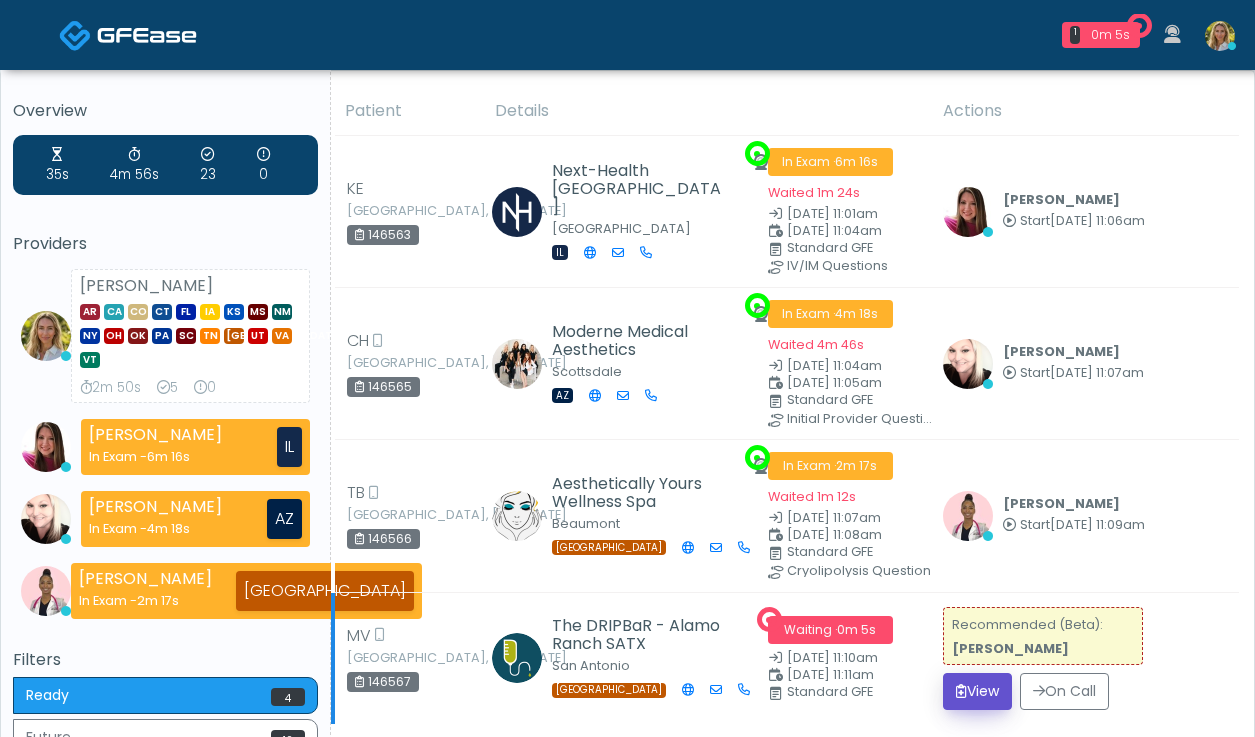 click on "View" at bounding box center [977, 691] 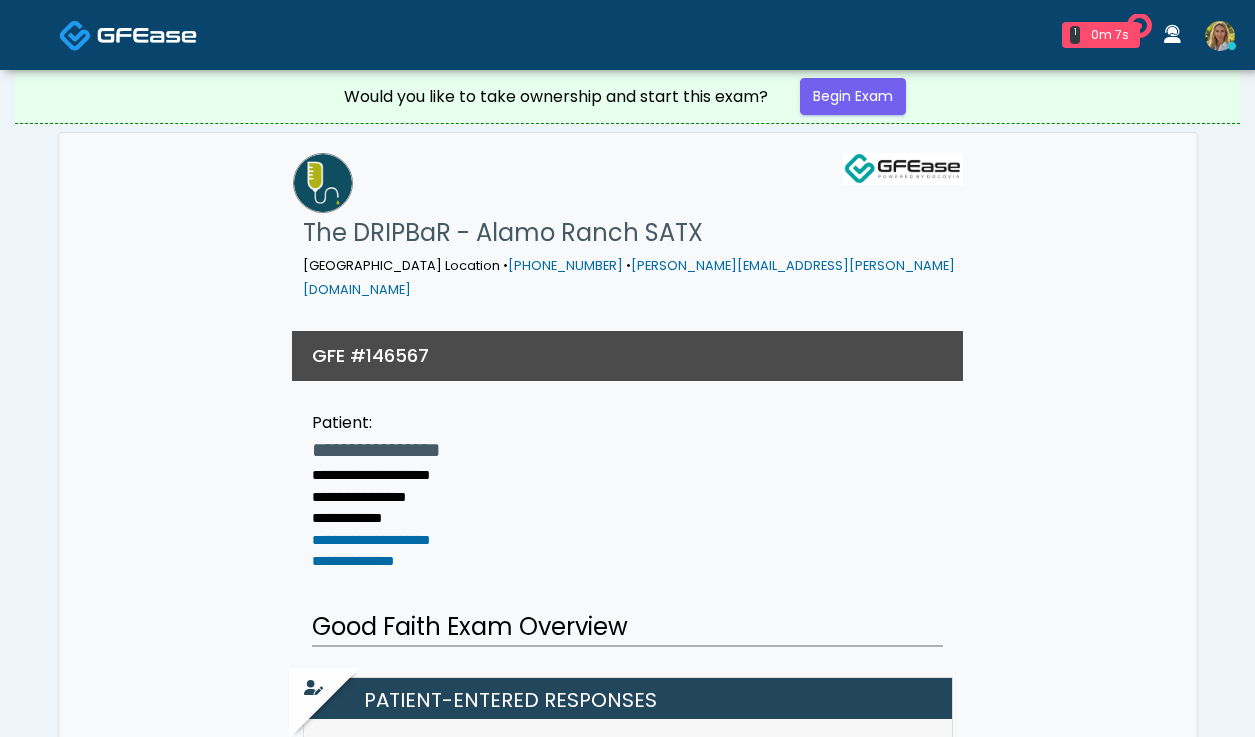 scroll, scrollTop: 0, scrollLeft: 0, axis: both 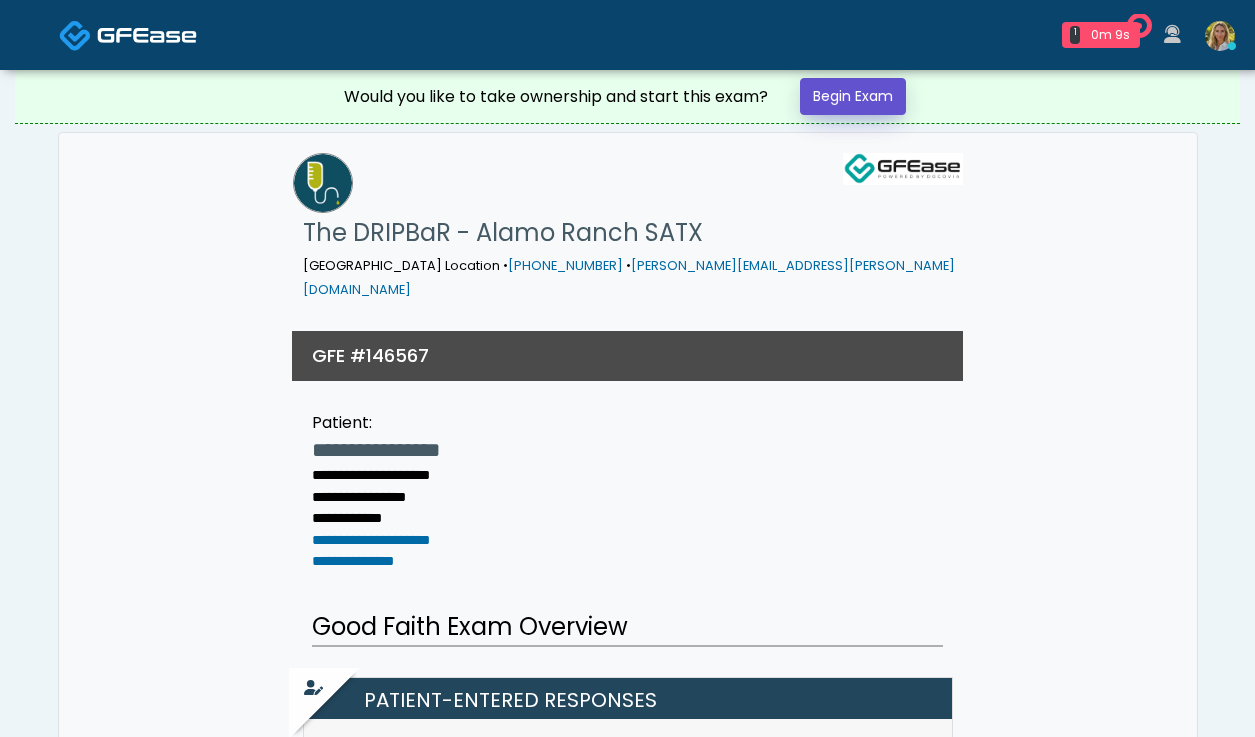 click on "Begin Exam" at bounding box center [853, 96] 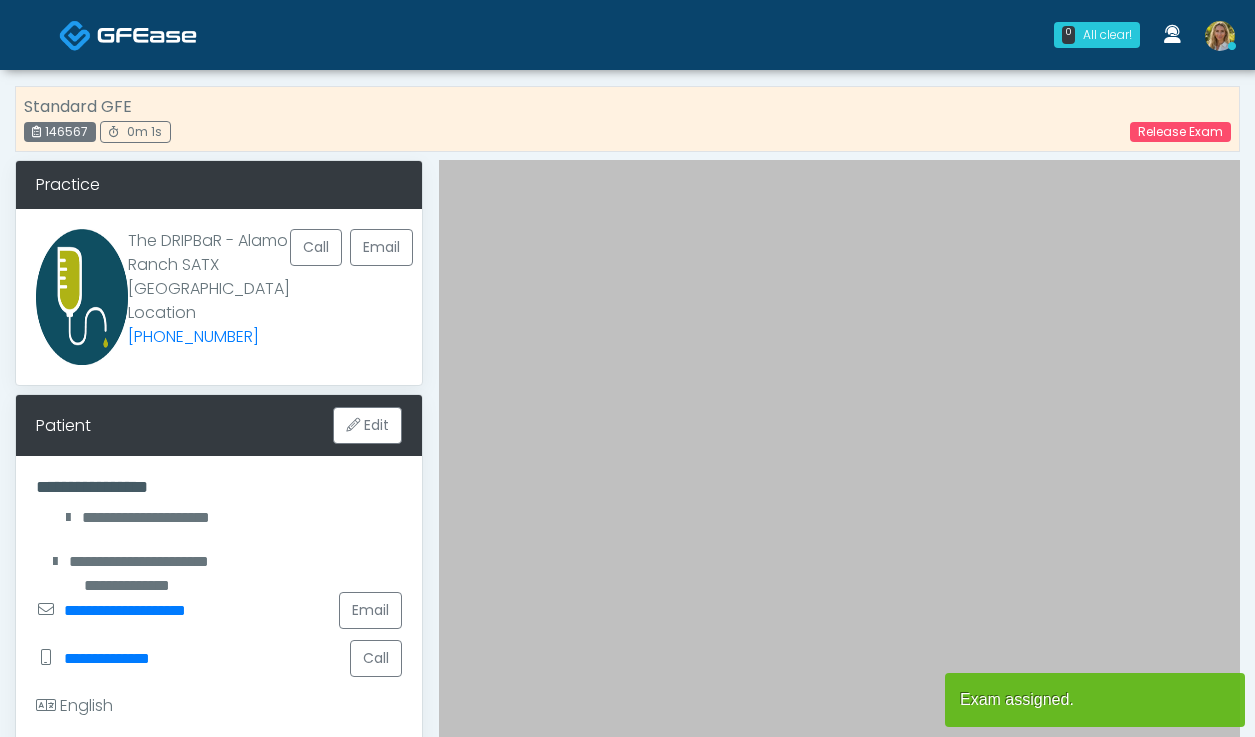 scroll, scrollTop: 0, scrollLeft: 0, axis: both 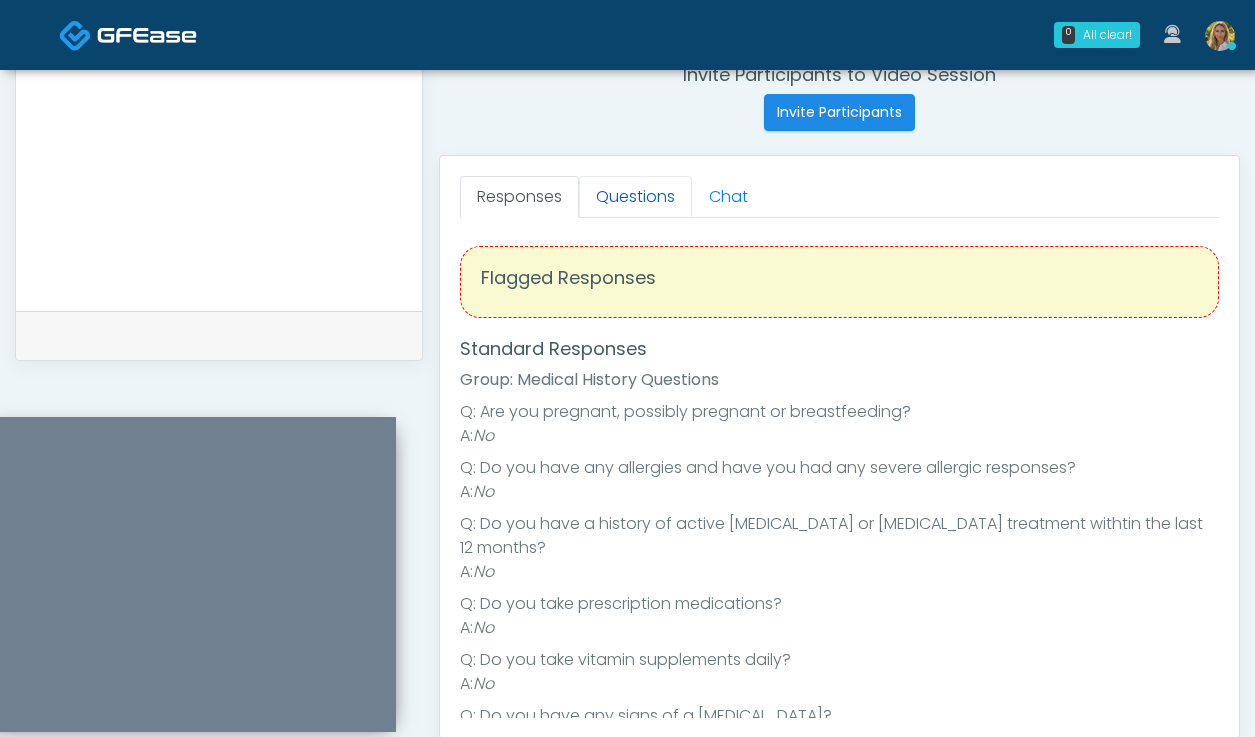 click on "Questions" at bounding box center (635, 197) 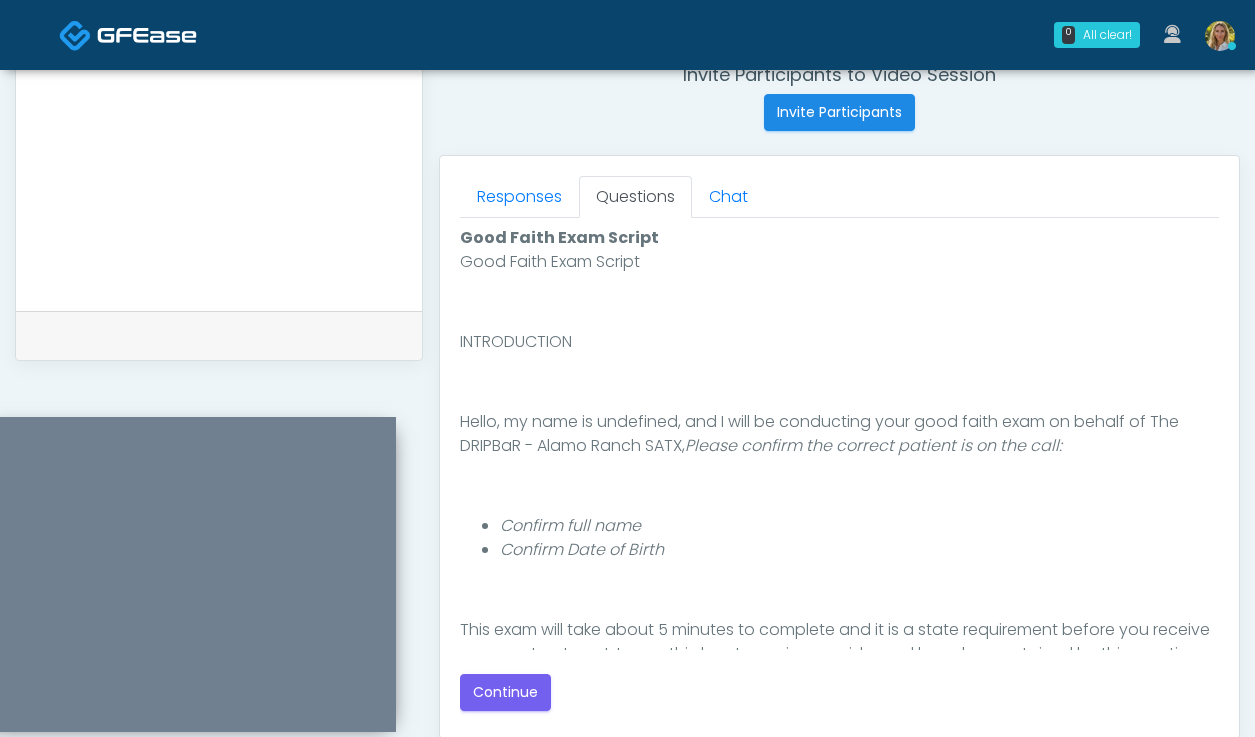 scroll, scrollTop: 232, scrollLeft: 0, axis: vertical 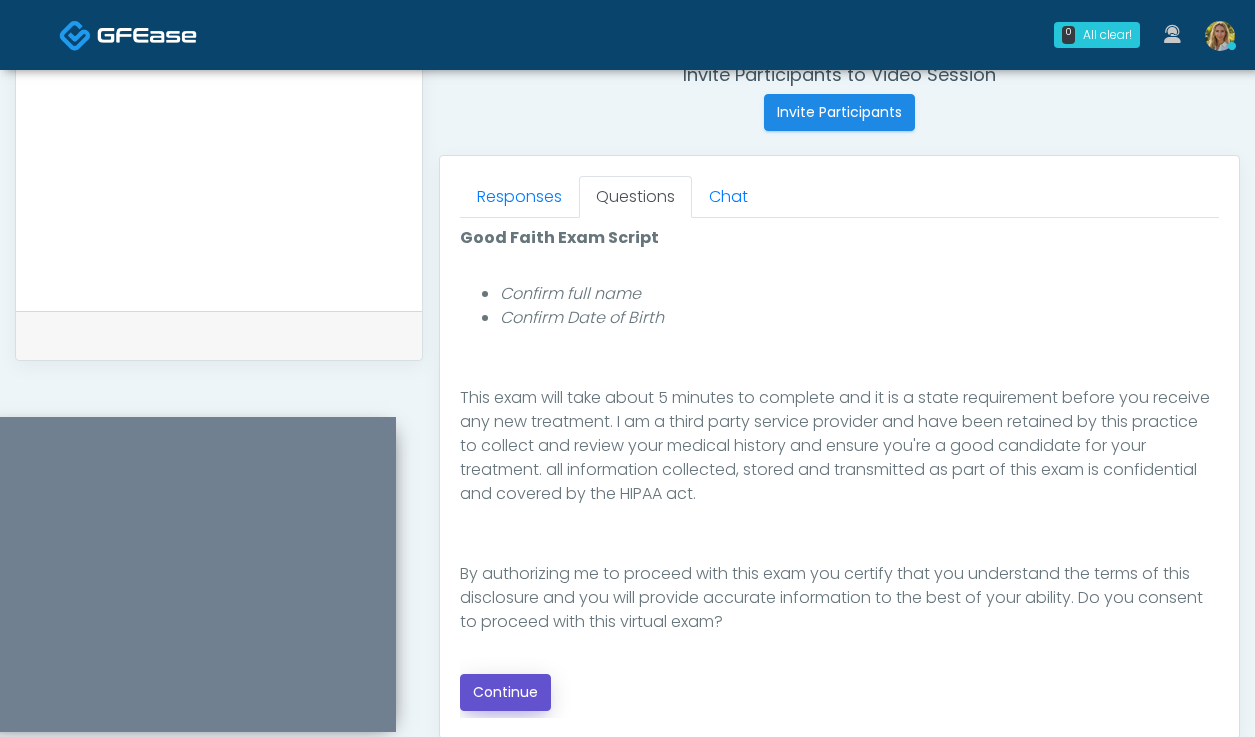 click on "Continue" at bounding box center (505, 692) 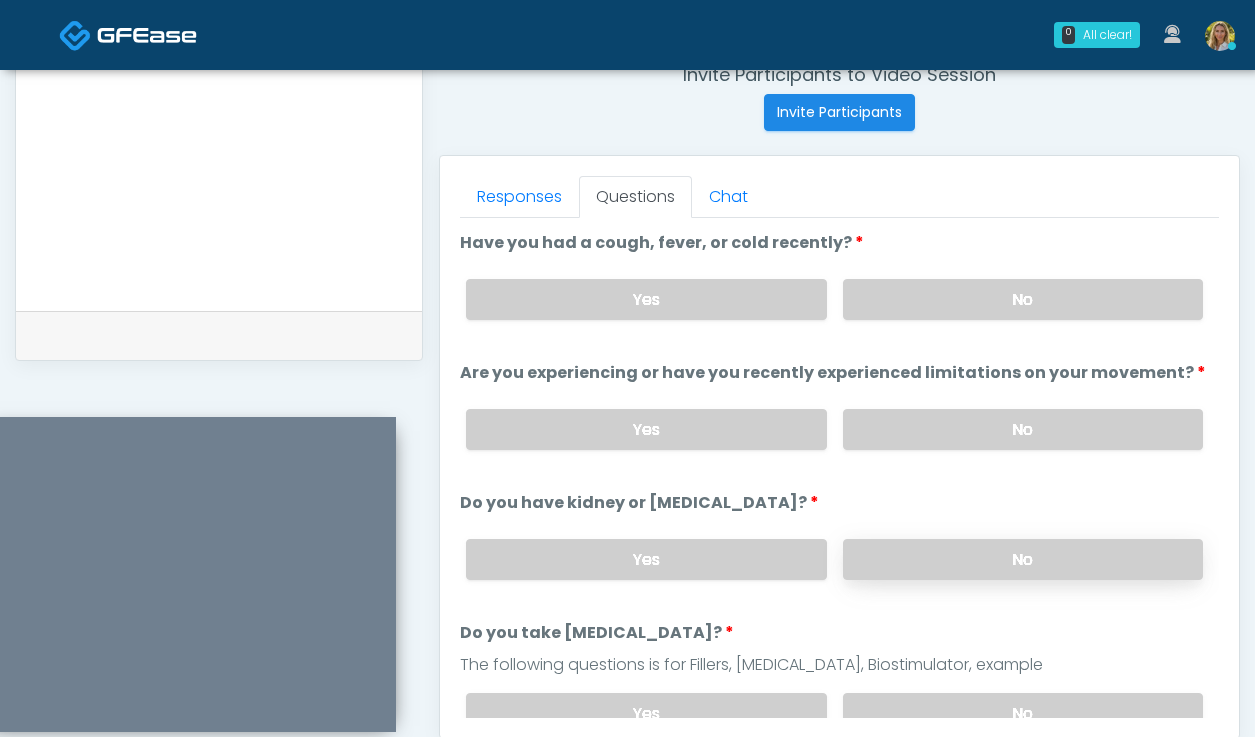 click on "No" at bounding box center (1023, 559) 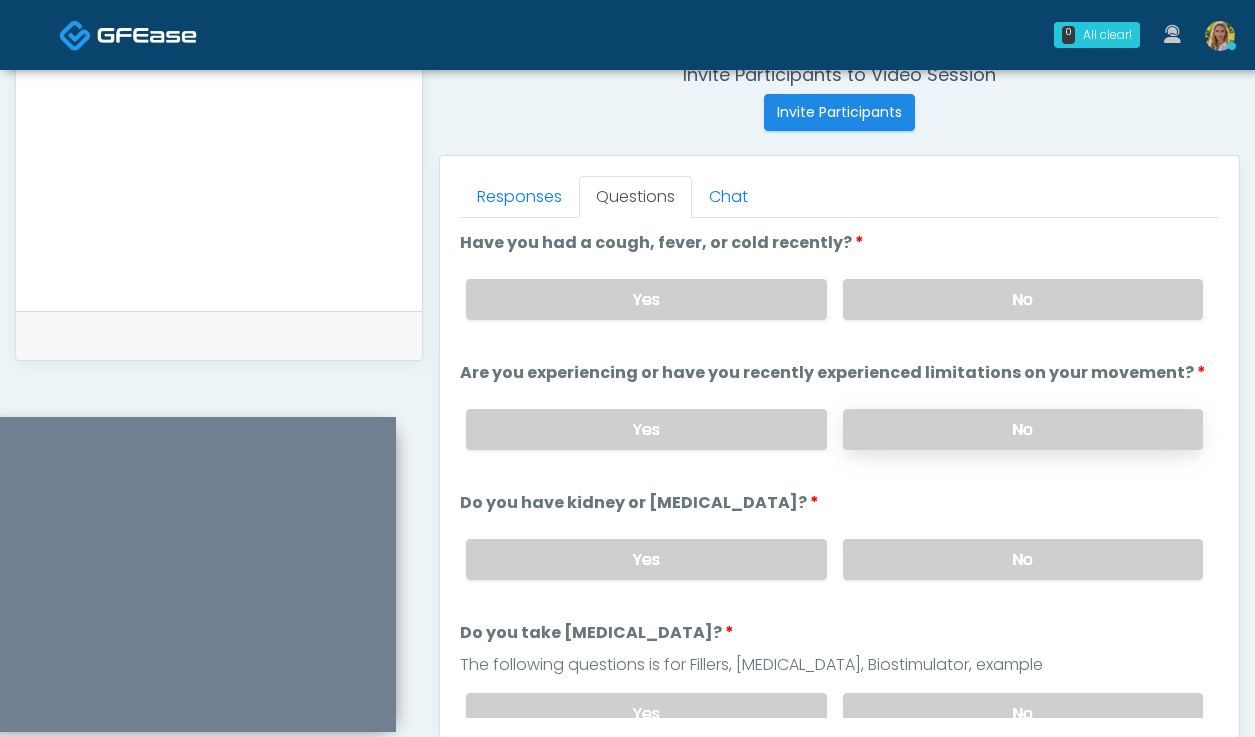 click on "No" at bounding box center (1023, 429) 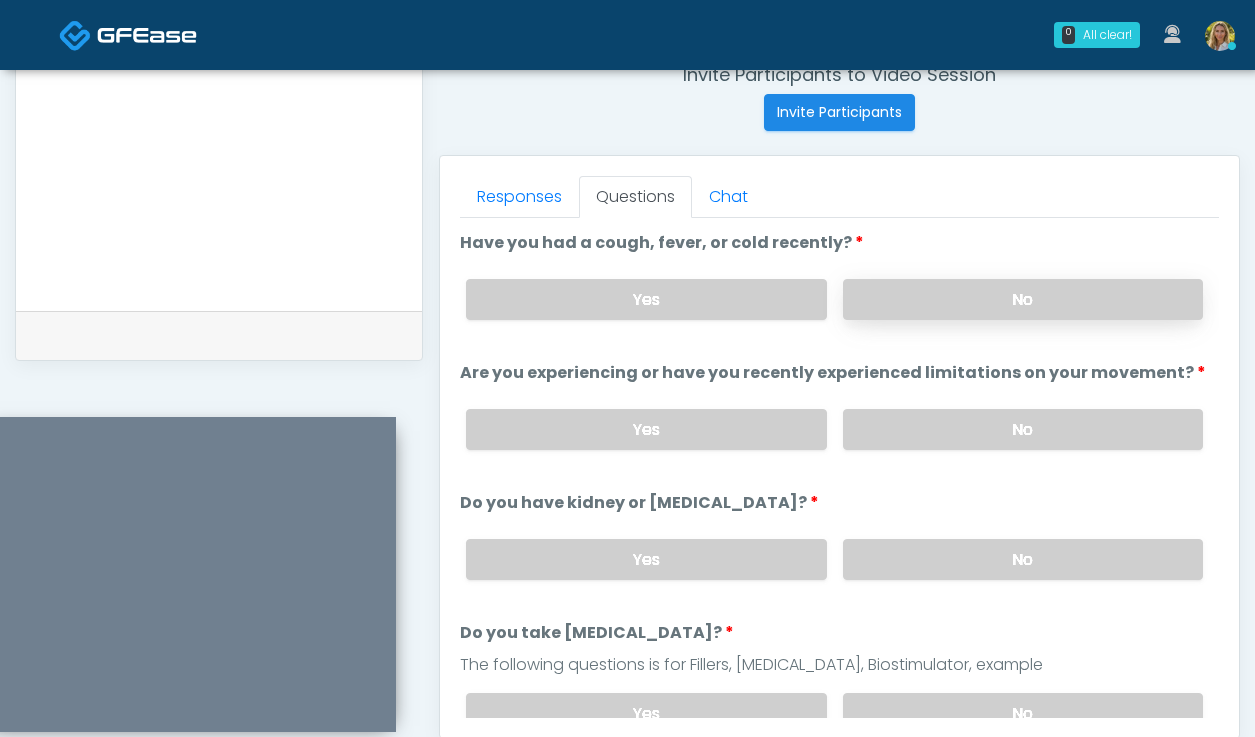 click on "No" at bounding box center [1023, 299] 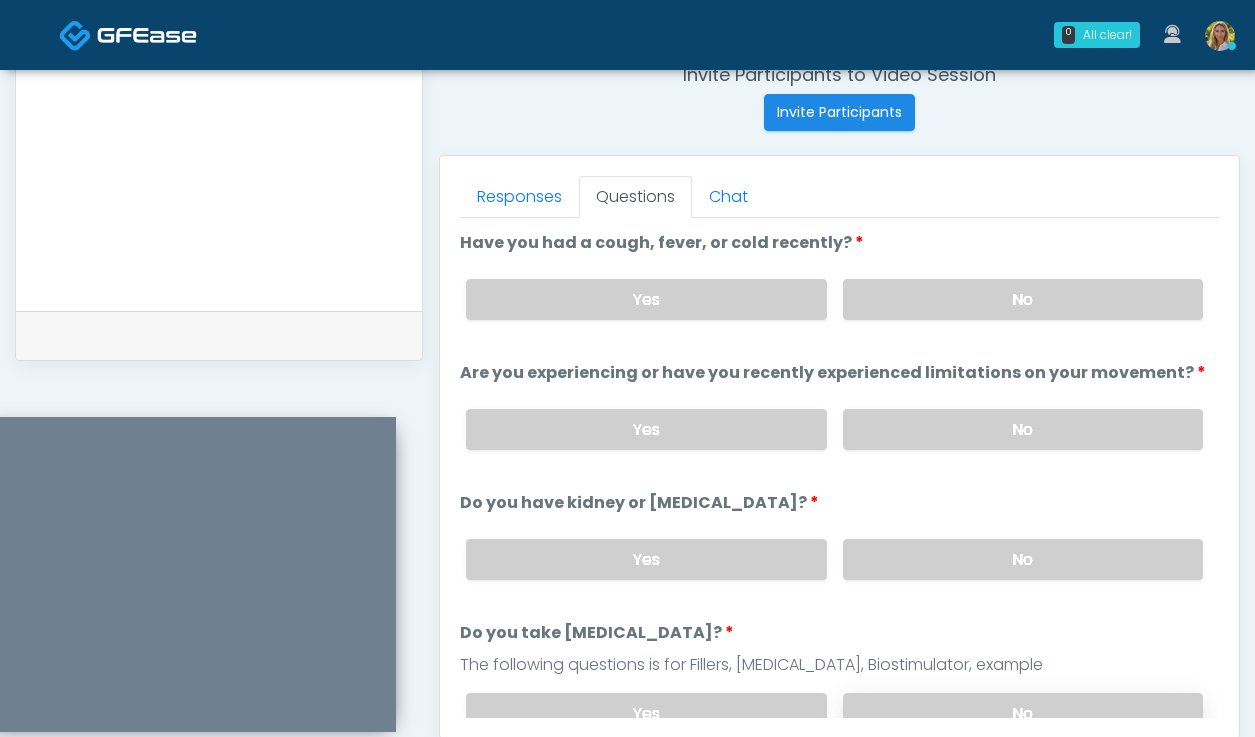 click on "No" at bounding box center (1023, 713) 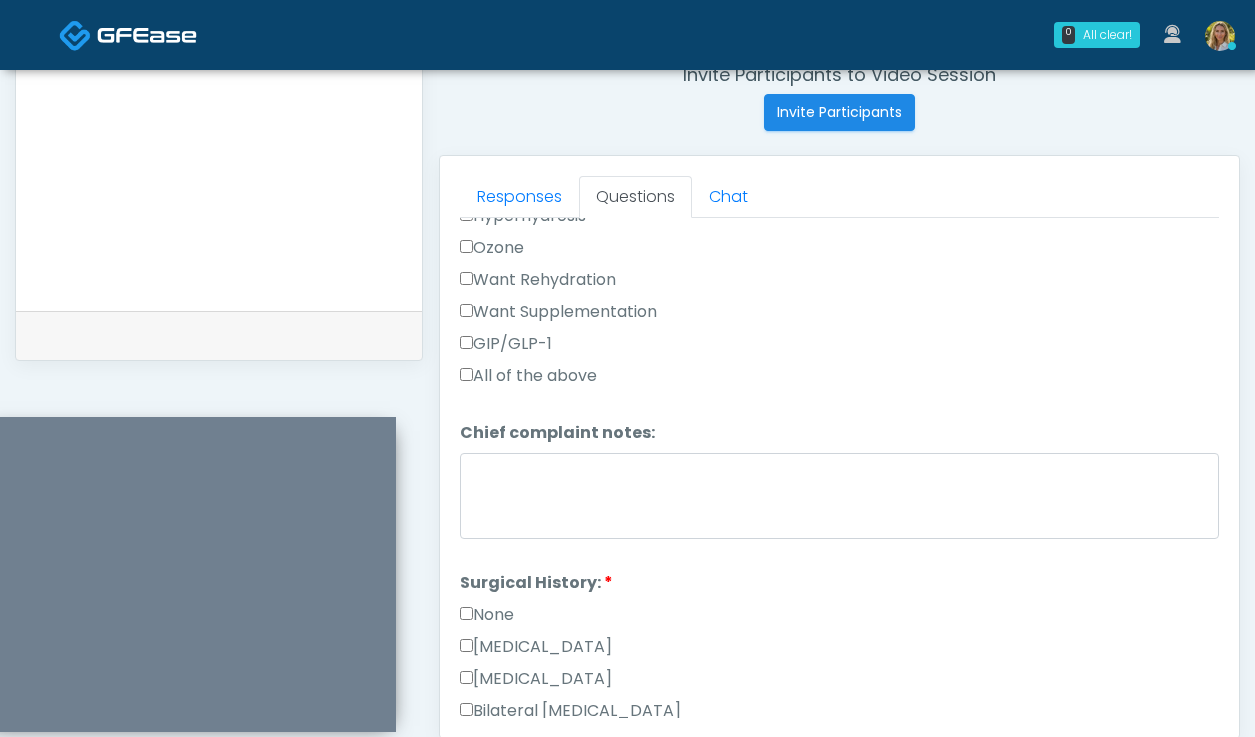 scroll, scrollTop: 761, scrollLeft: 0, axis: vertical 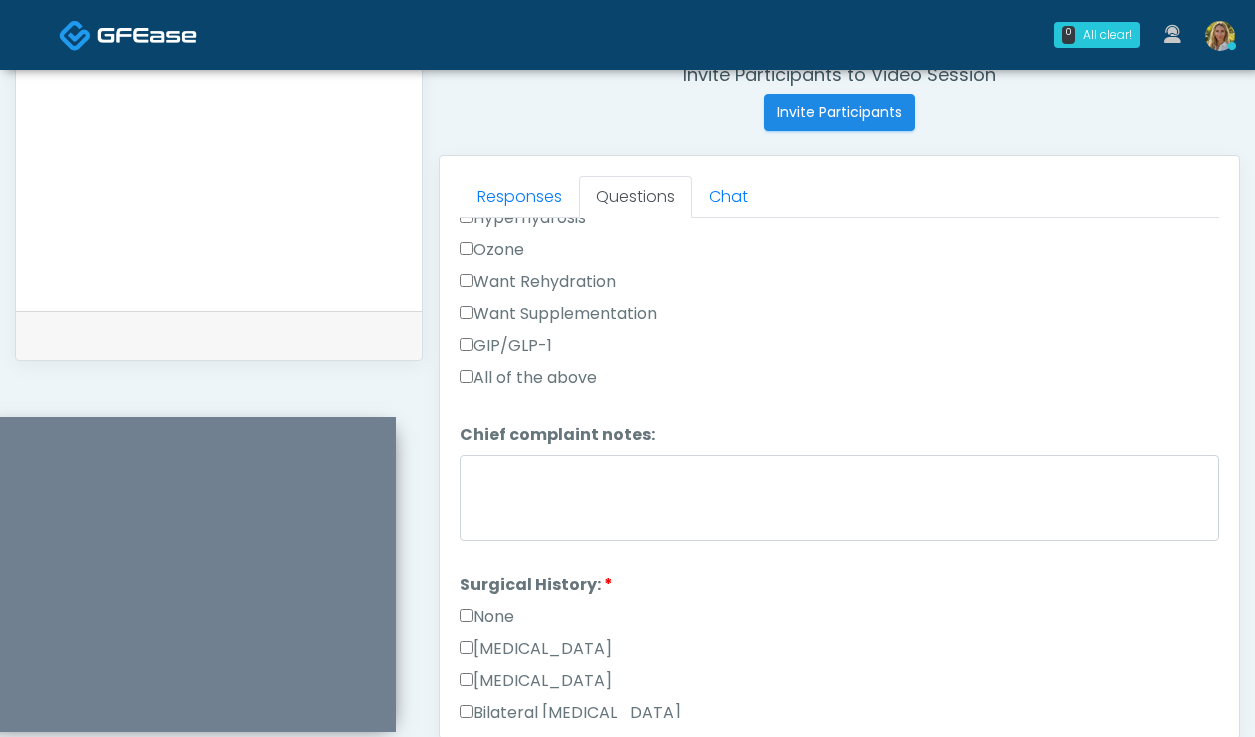 click on "None" at bounding box center [487, 617] 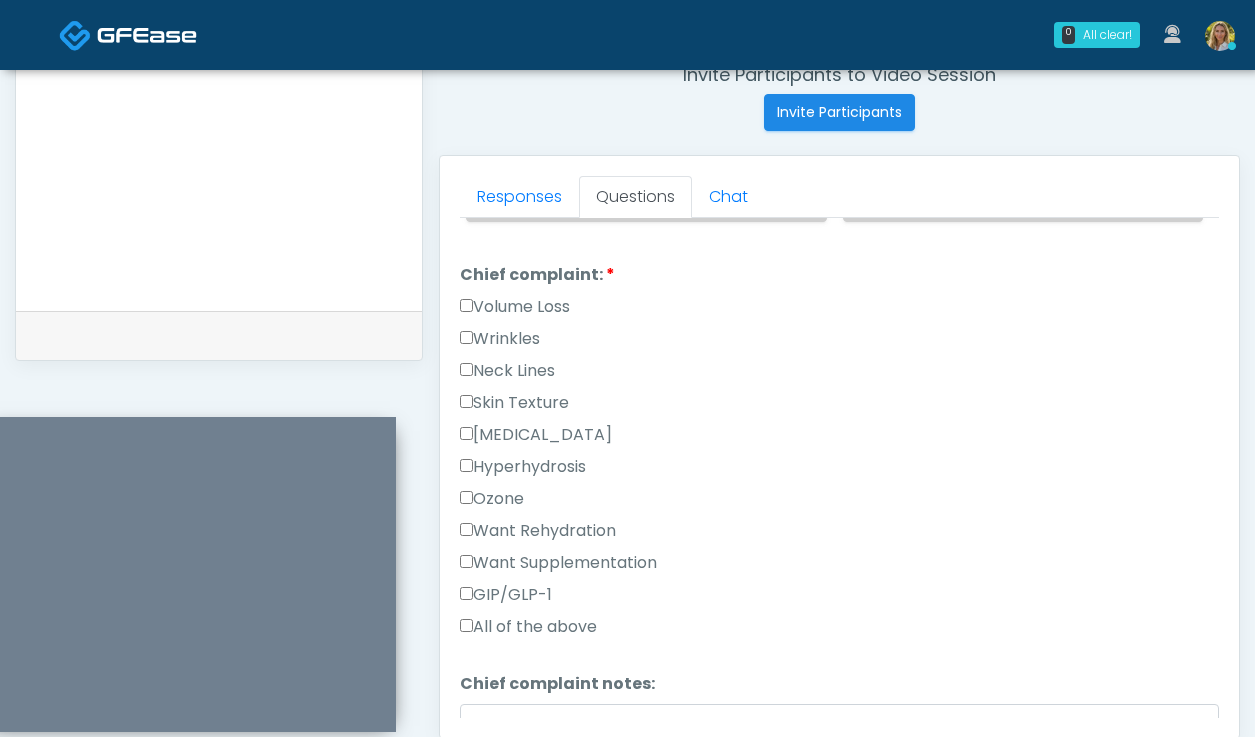 scroll, scrollTop: 494, scrollLeft: 0, axis: vertical 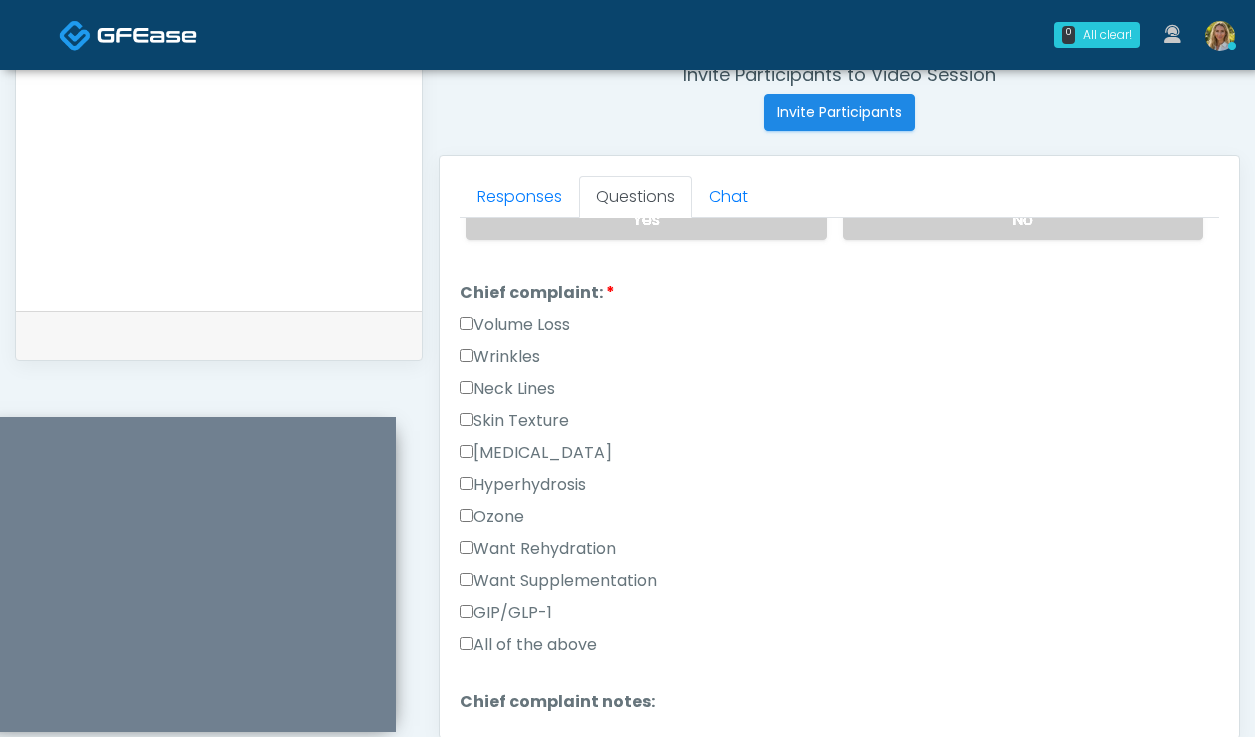 click on "Want Rehydration" at bounding box center (538, 549) 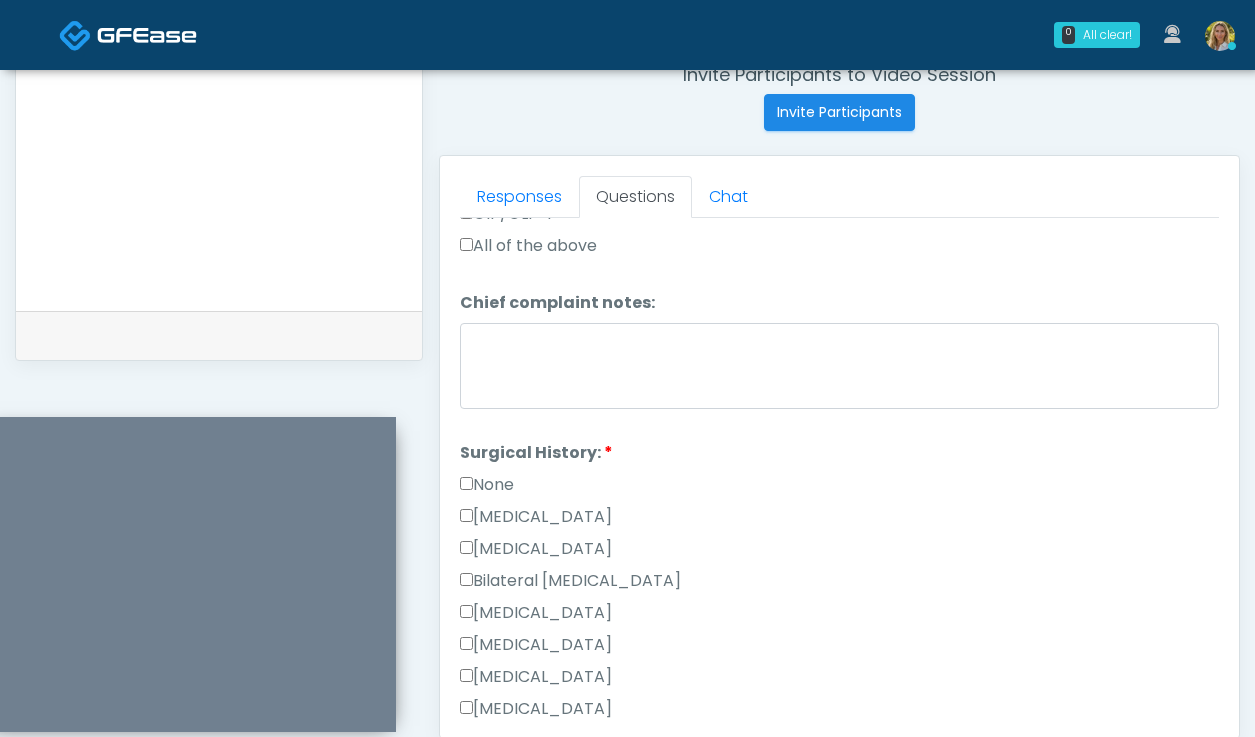 scroll, scrollTop: 491, scrollLeft: 0, axis: vertical 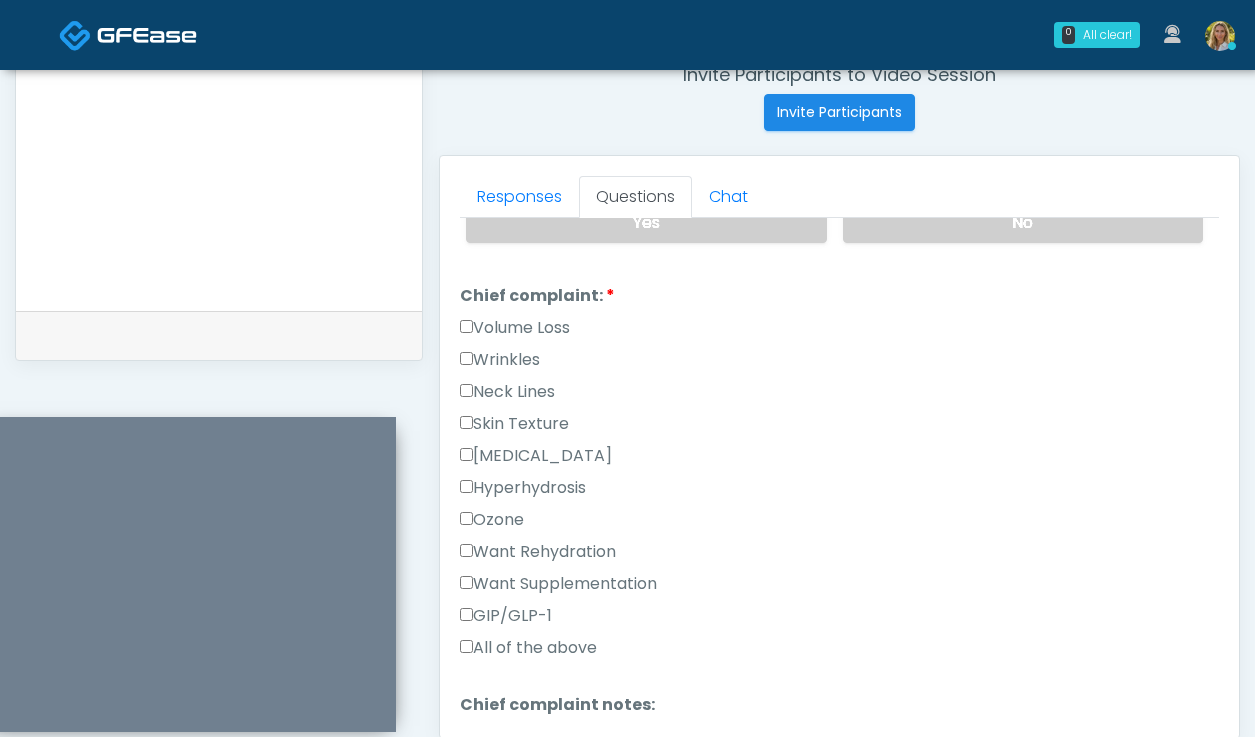 click on "Want Rehydration" at bounding box center (538, 552) 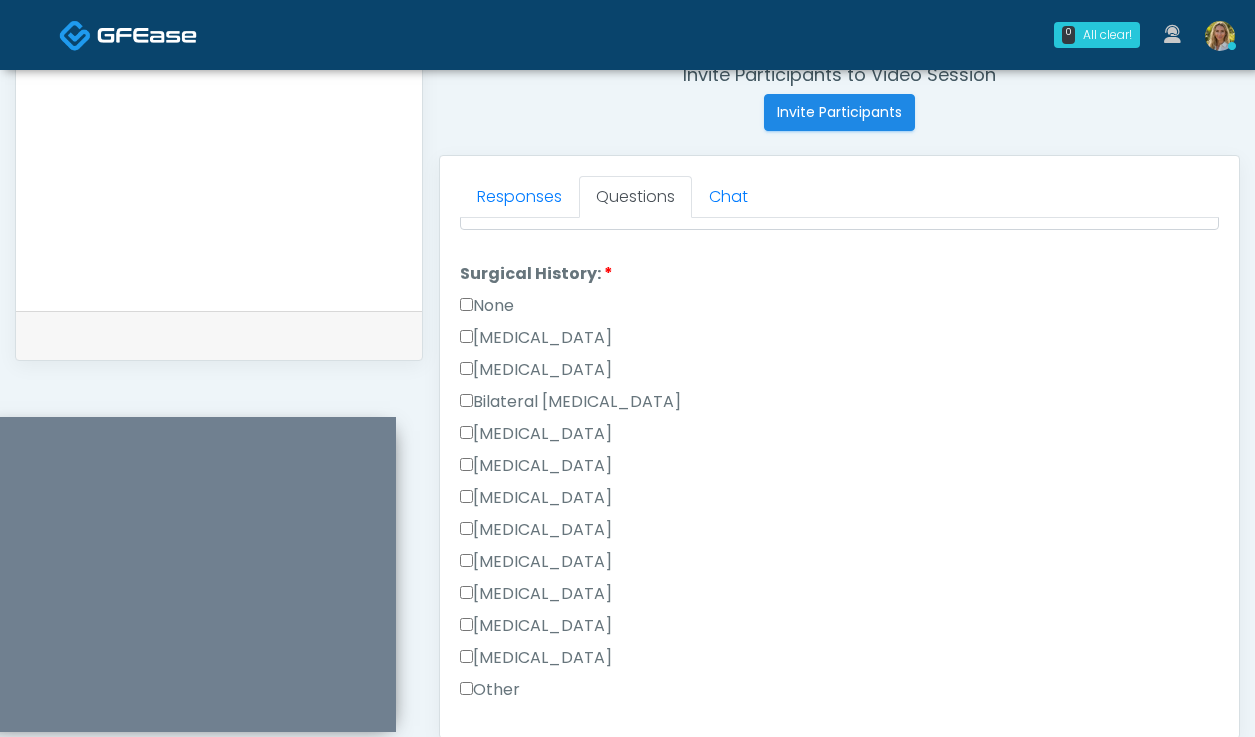 scroll, scrollTop: 1271, scrollLeft: 0, axis: vertical 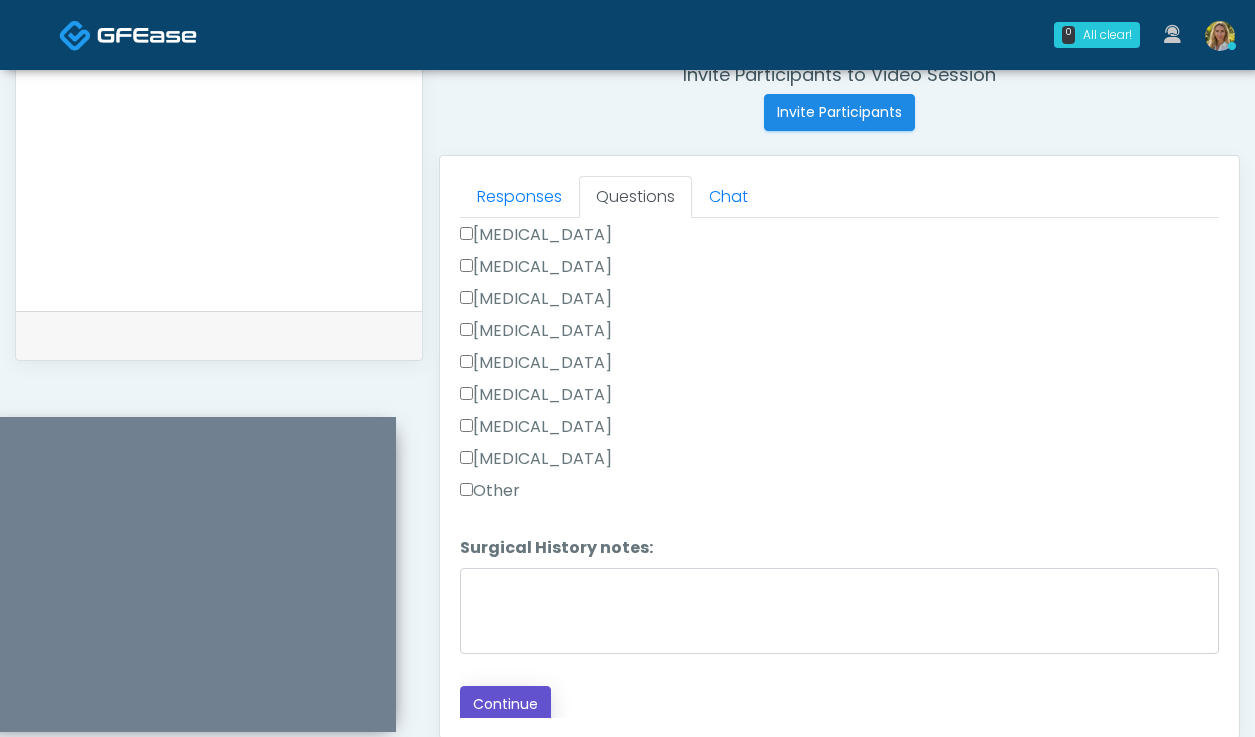 click on "Continue" at bounding box center (505, 704) 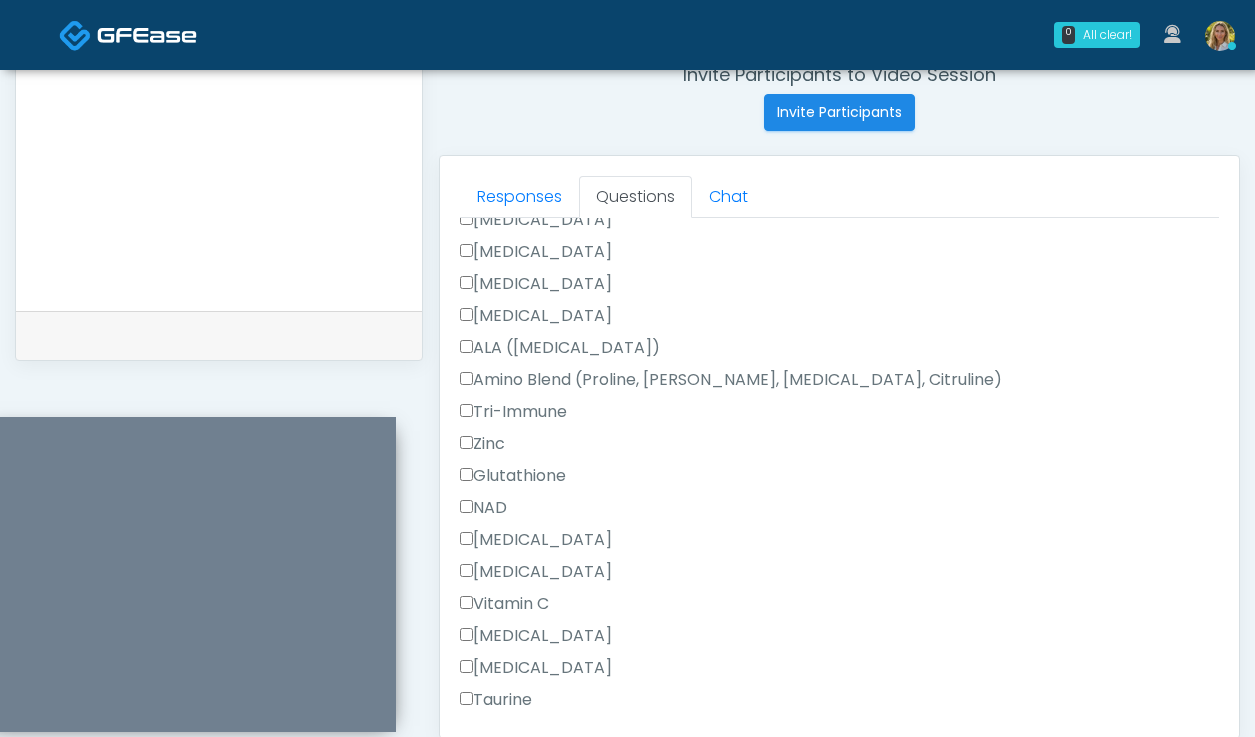 scroll, scrollTop: 1590, scrollLeft: 0, axis: vertical 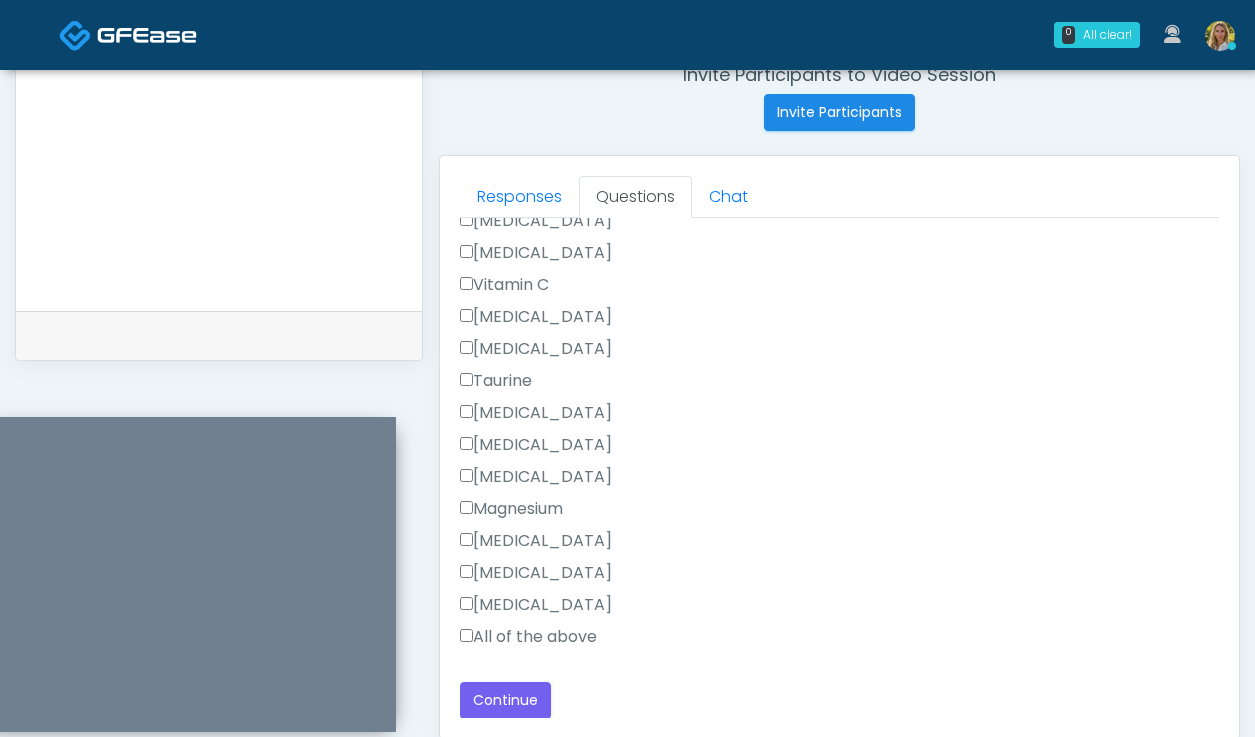 click on "All of the above" at bounding box center [528, 637] 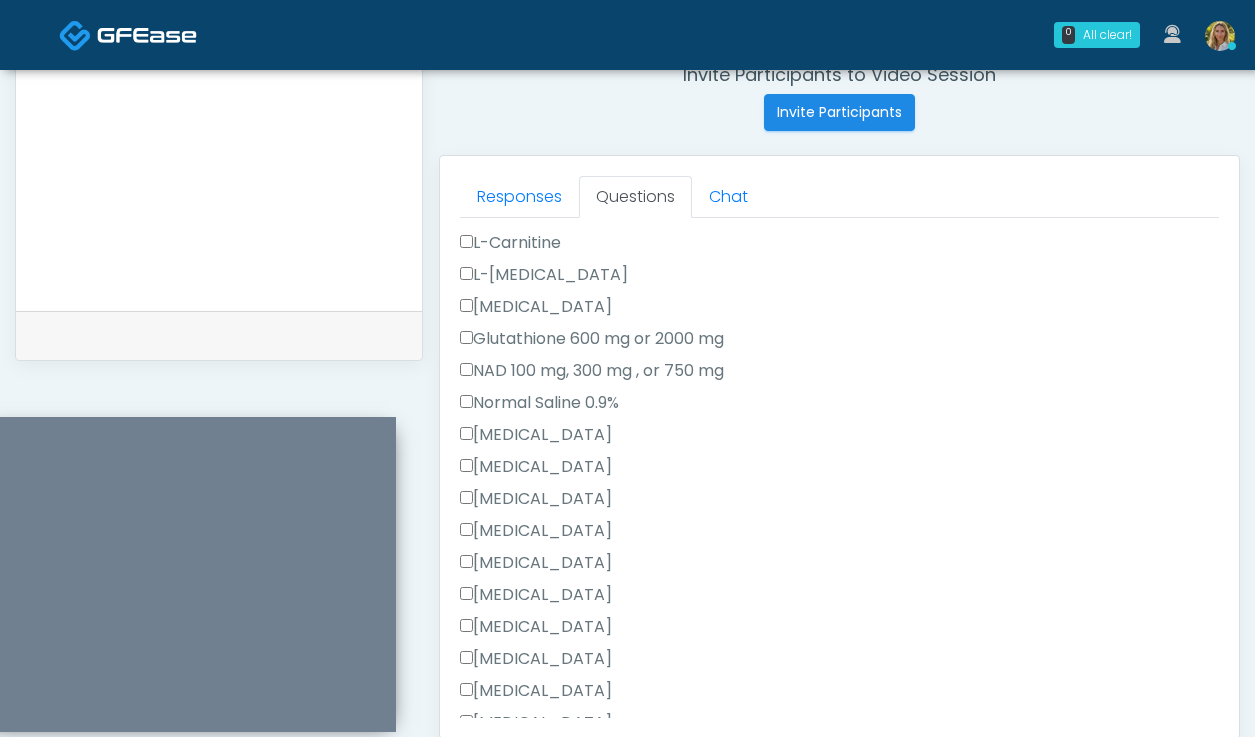 scroll, scrollTop: 0, scrollLeft: 0, axis: both 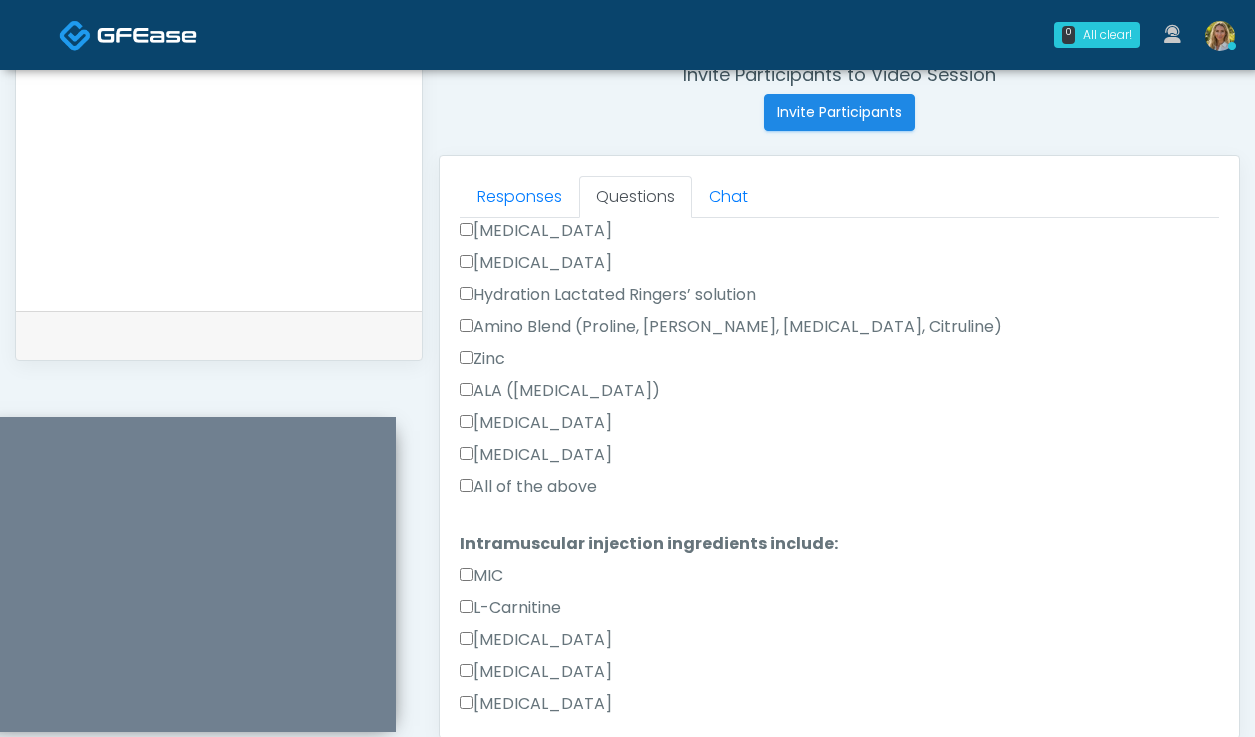 click on "All of the above" at bounding box center (528, 487) 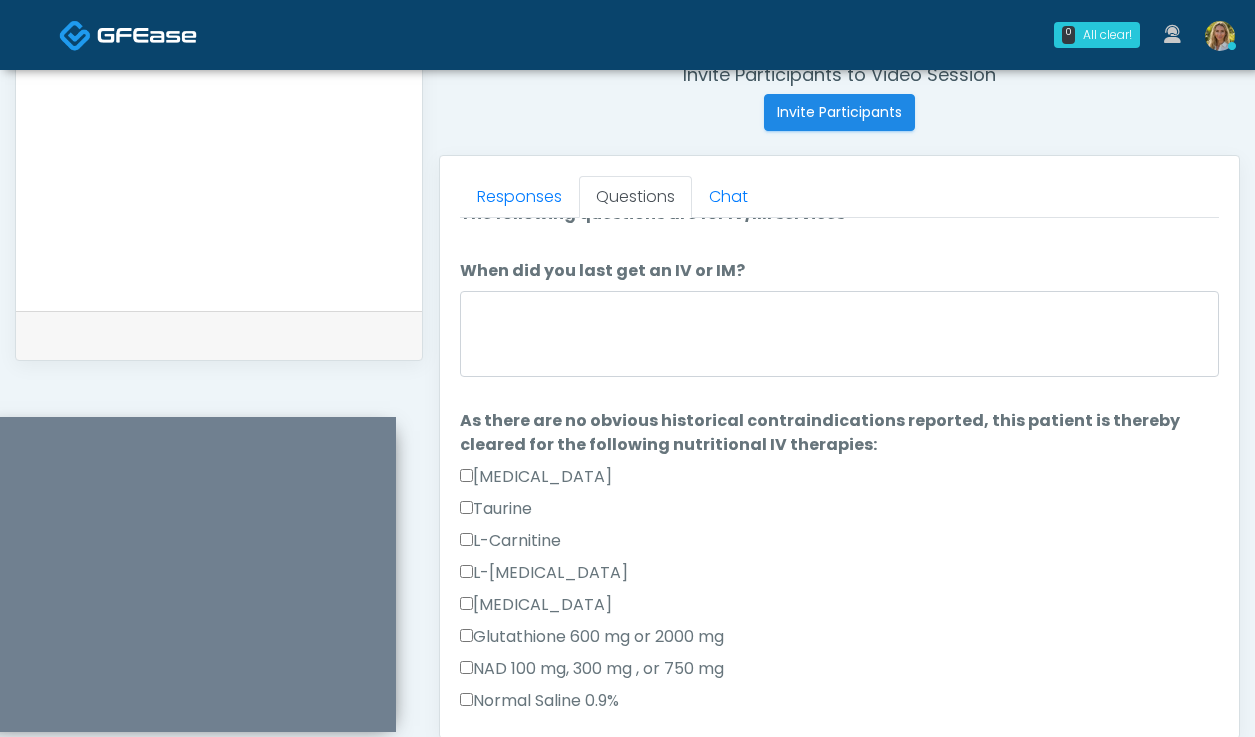 scroll, scrollTop: 0, scrollLeft: 0, axis: both 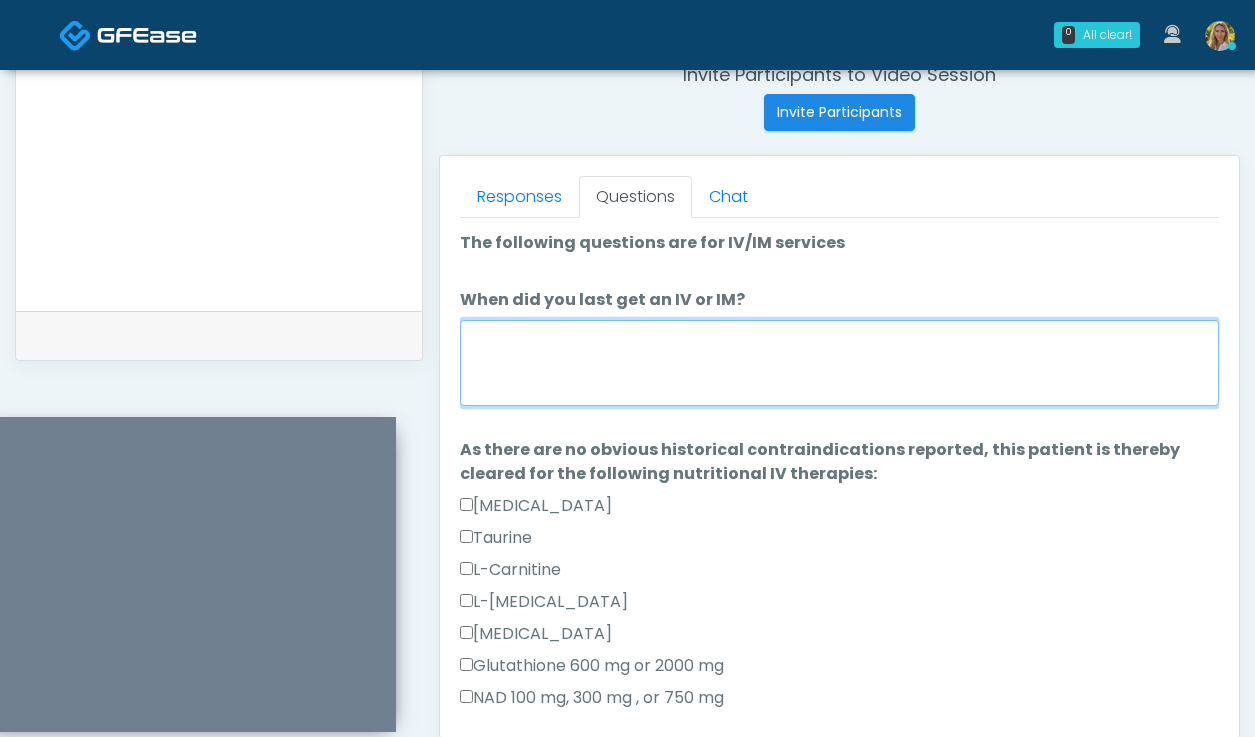 click on "When did you last get an IV or IM?" at bounding box center (839, 363) 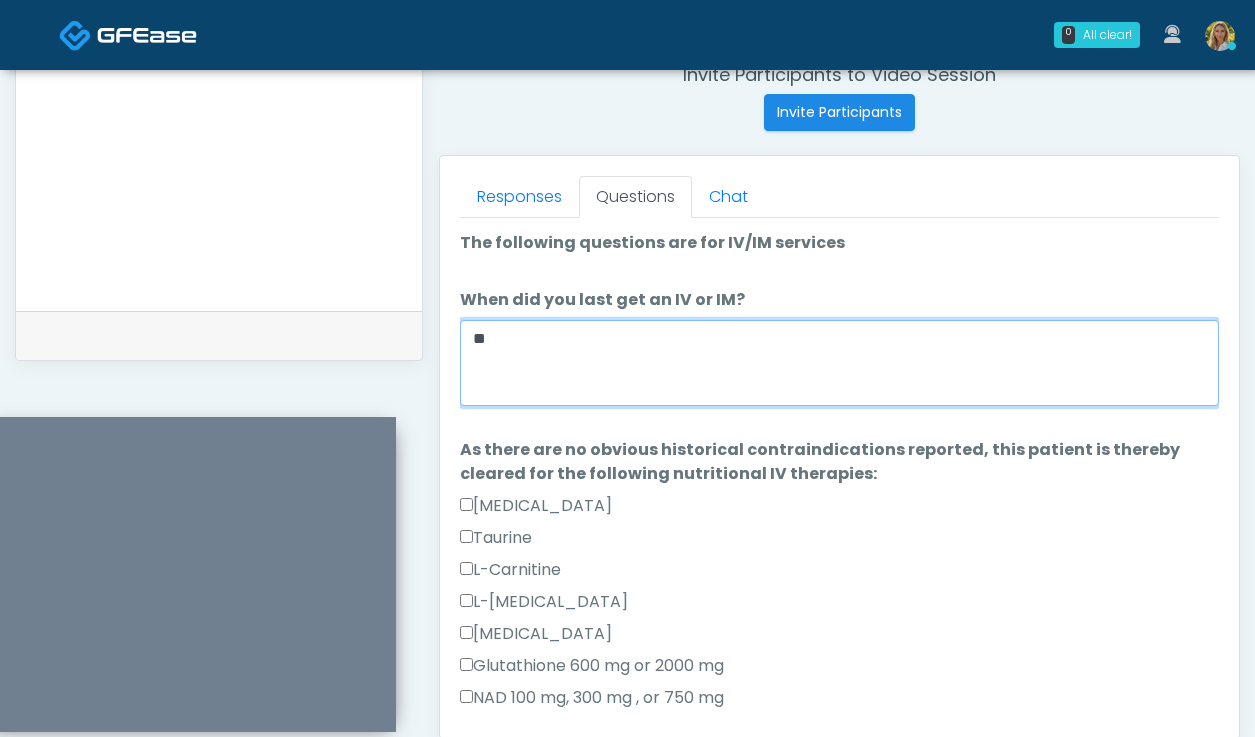 type on "*" 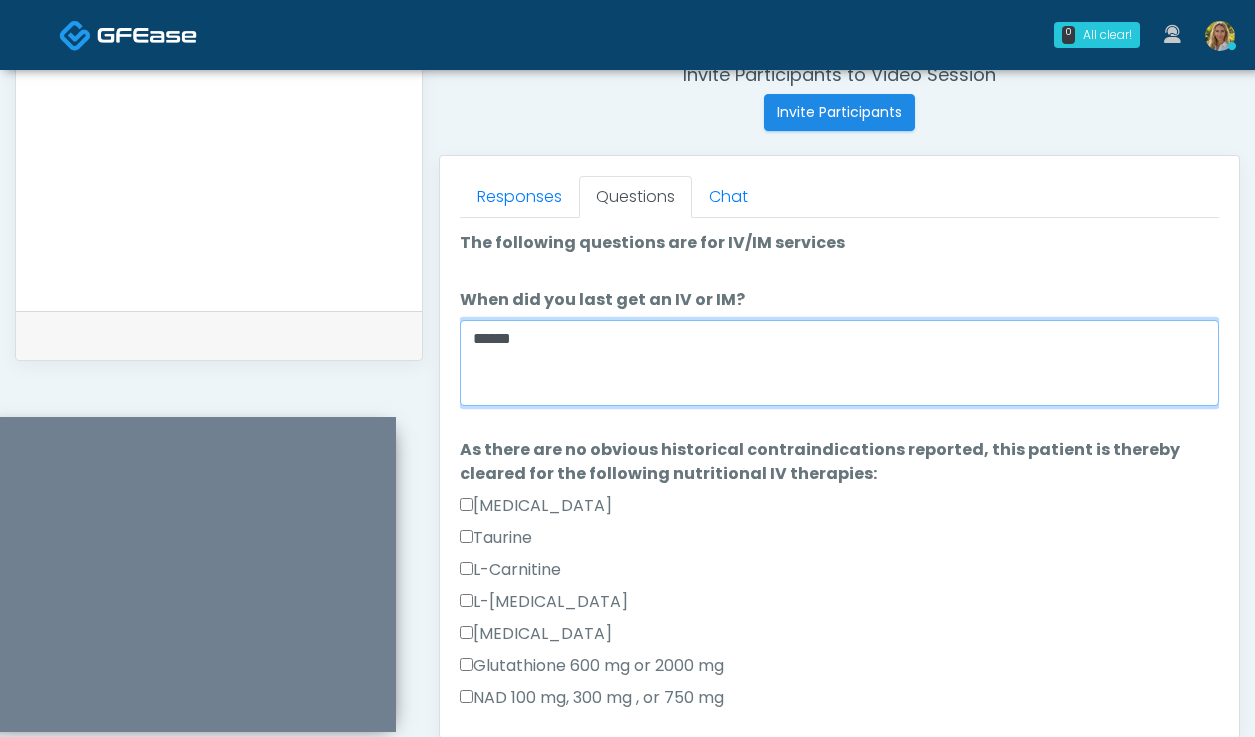 scroll, scrollTop: 1590, scrollLeft: 0, axis: vertical 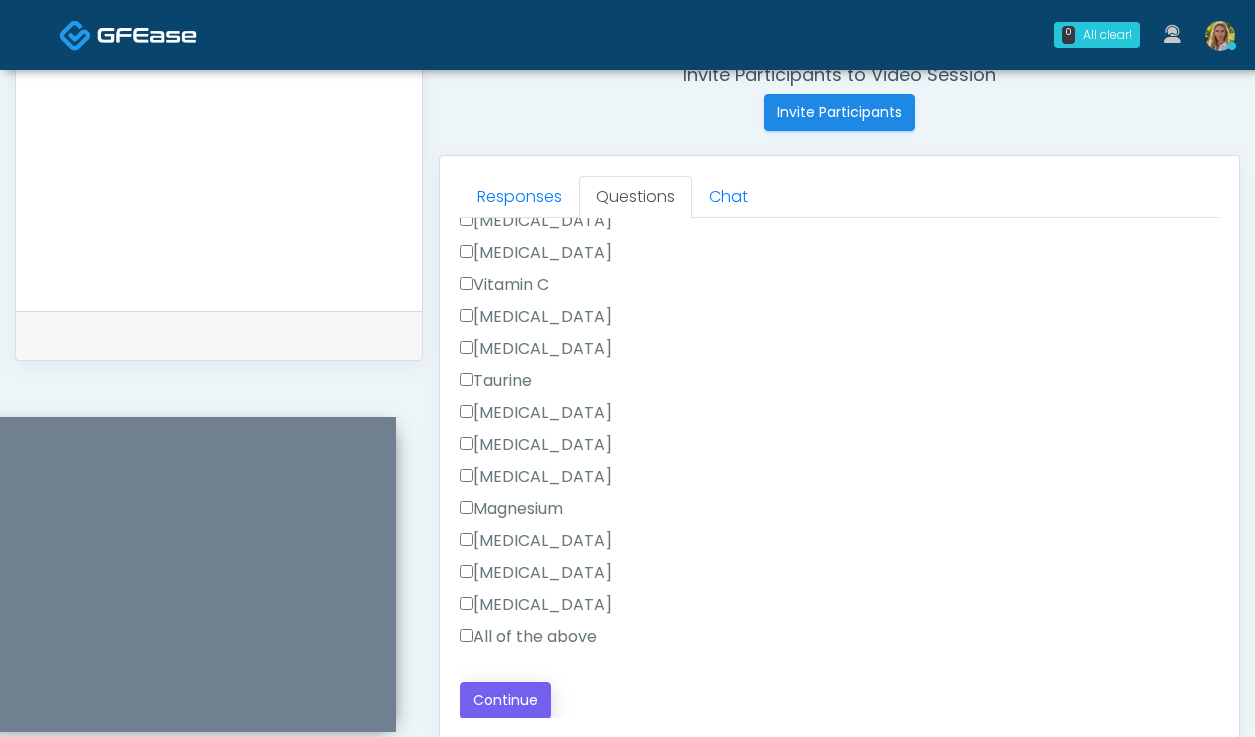 type on "******" 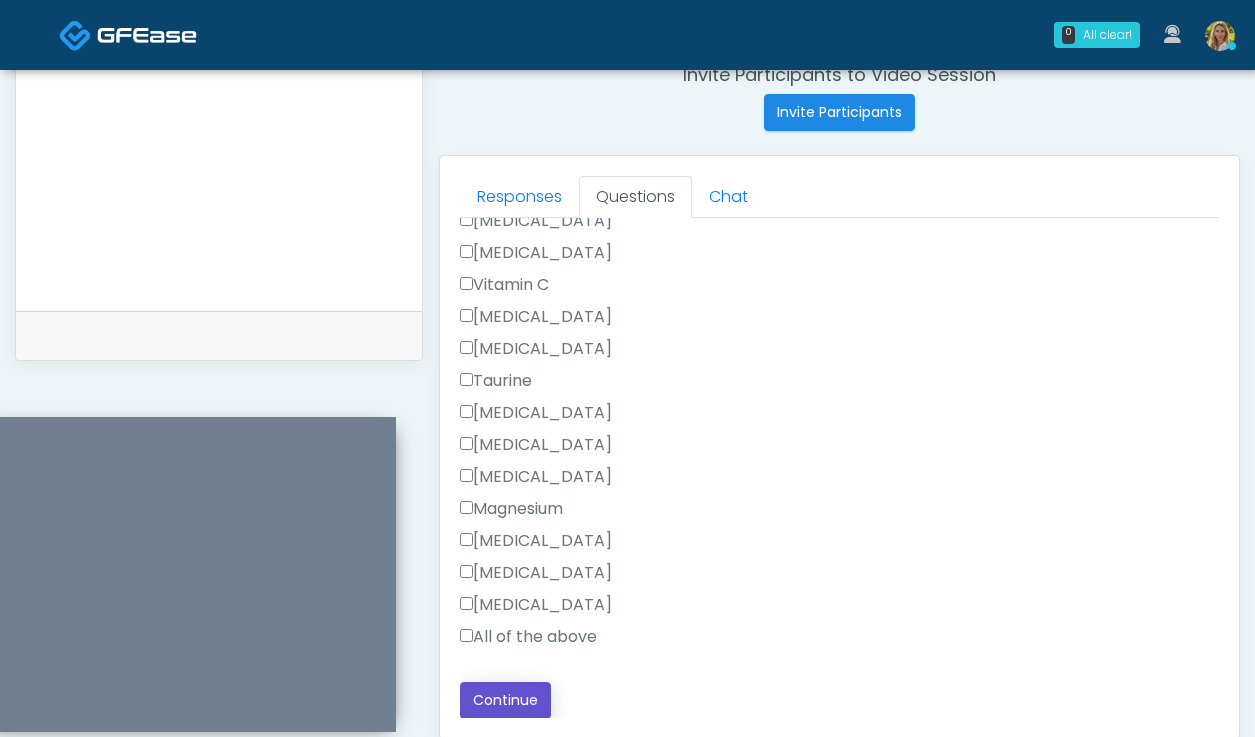 click on "Continue" at bounding box center [505, 700] 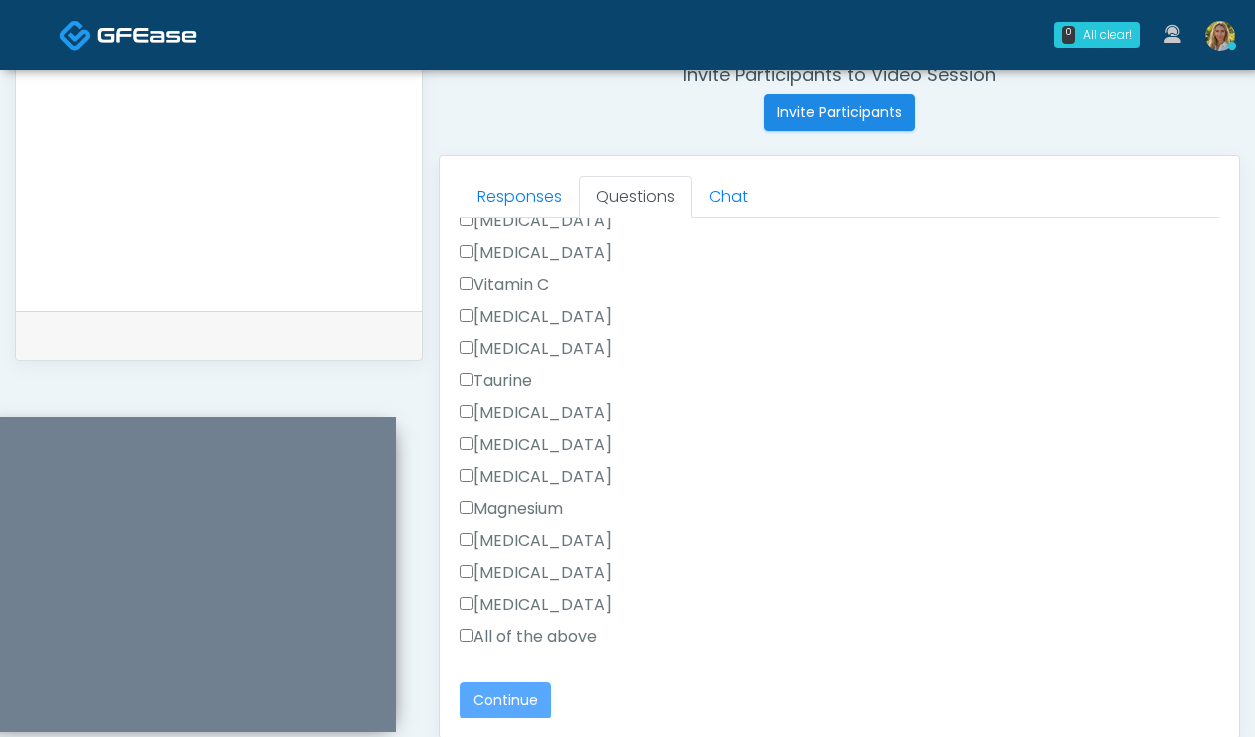 scroll, scrollTop: 171, scrollLeft: 0, axis: vertical 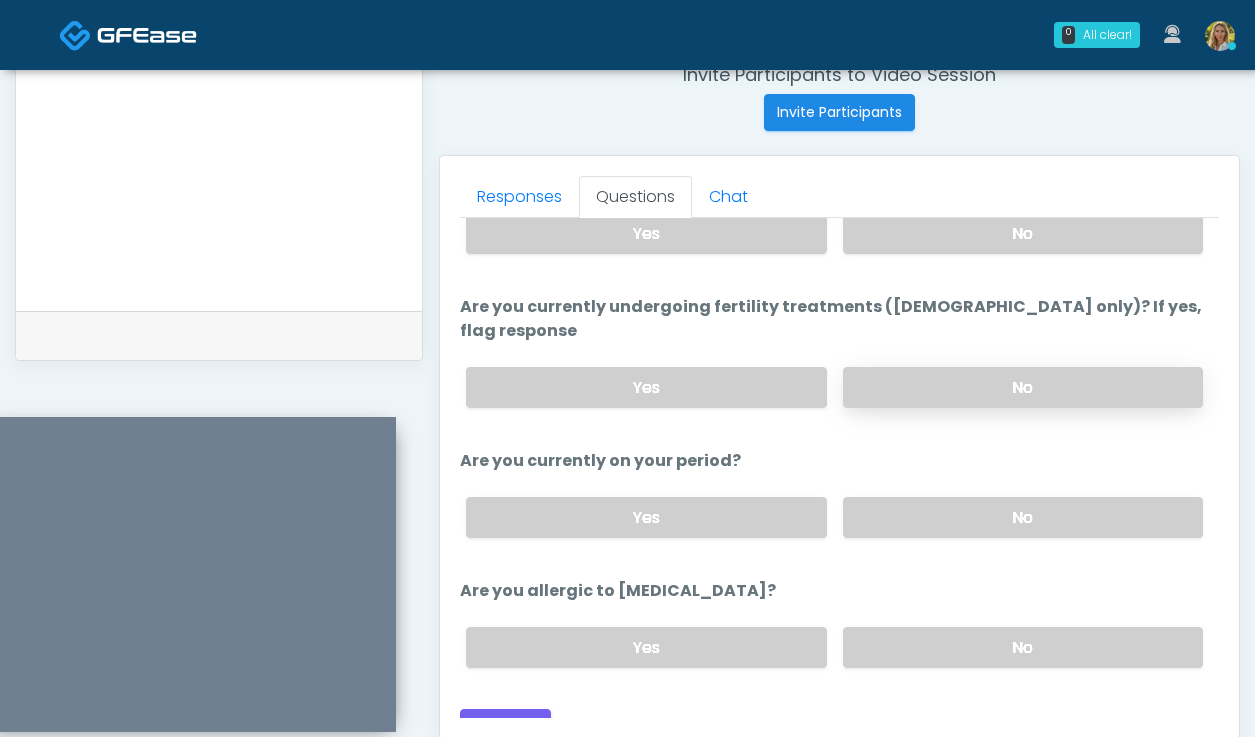click on "No" at bounding box center [1023, 387] 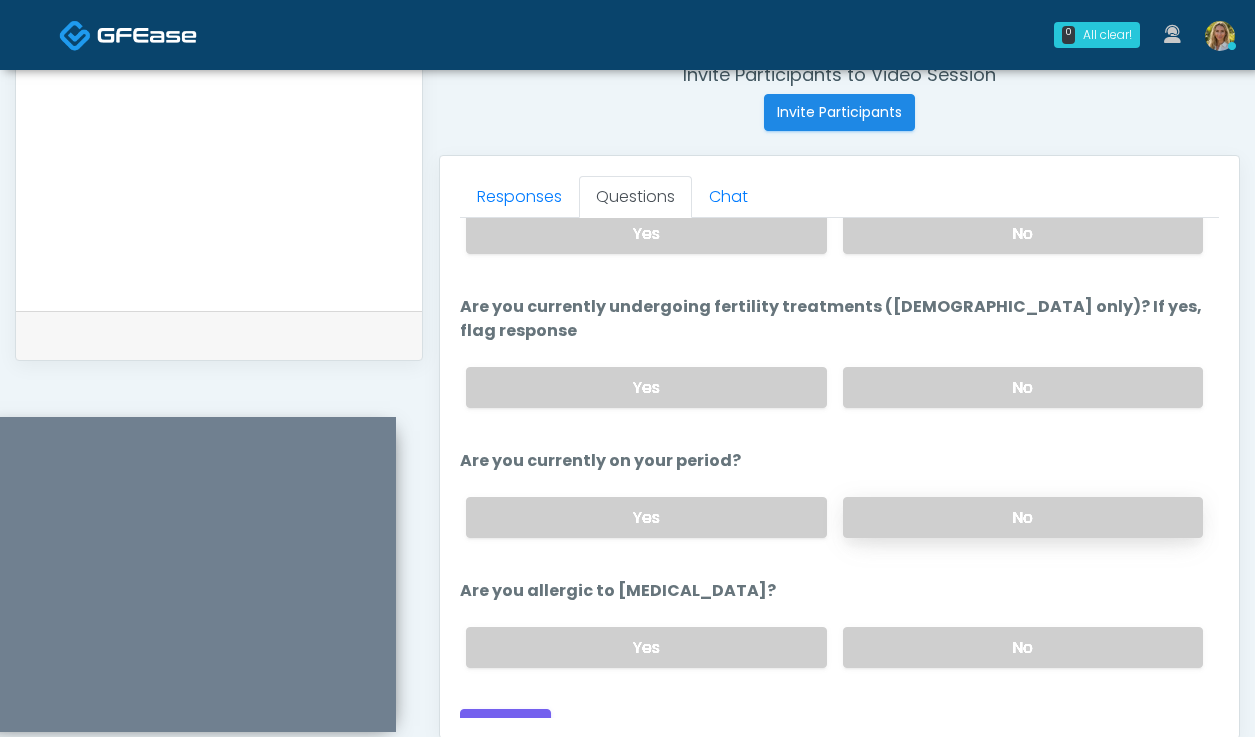 click on "No" at bounding box center [1023, 517] 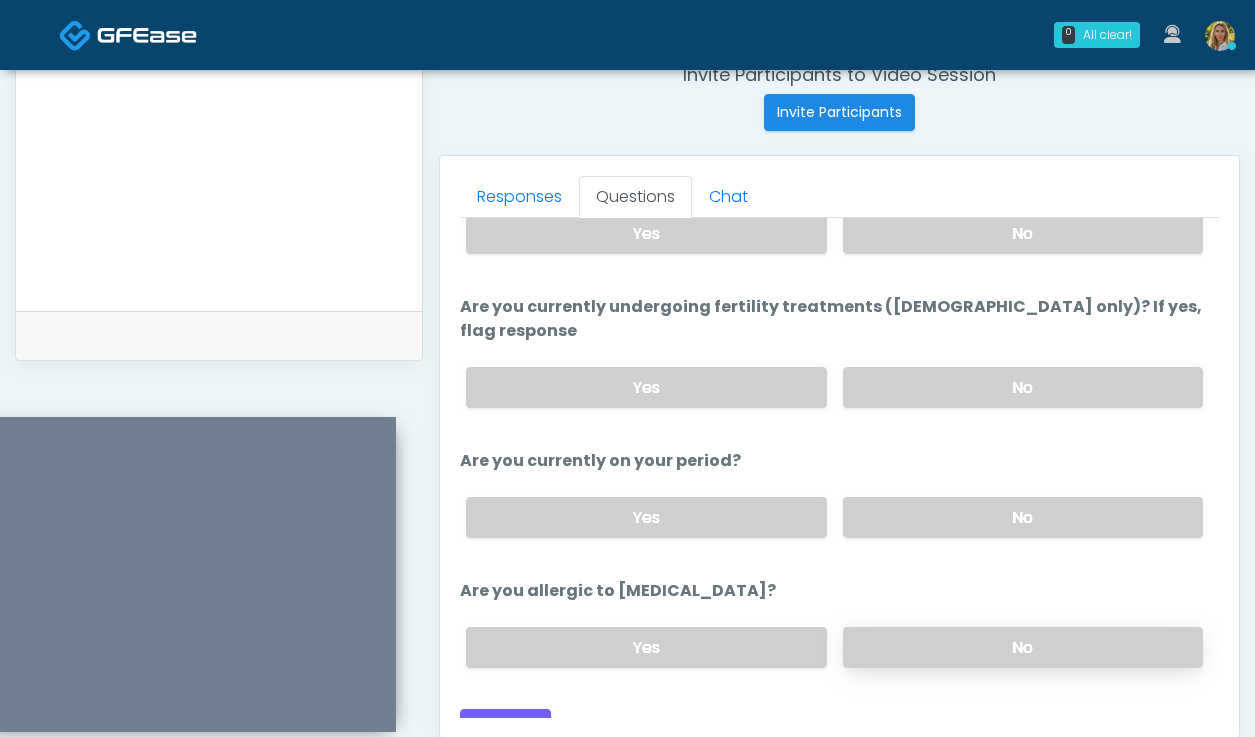 click on "No" at bounding box center [1023, 647] 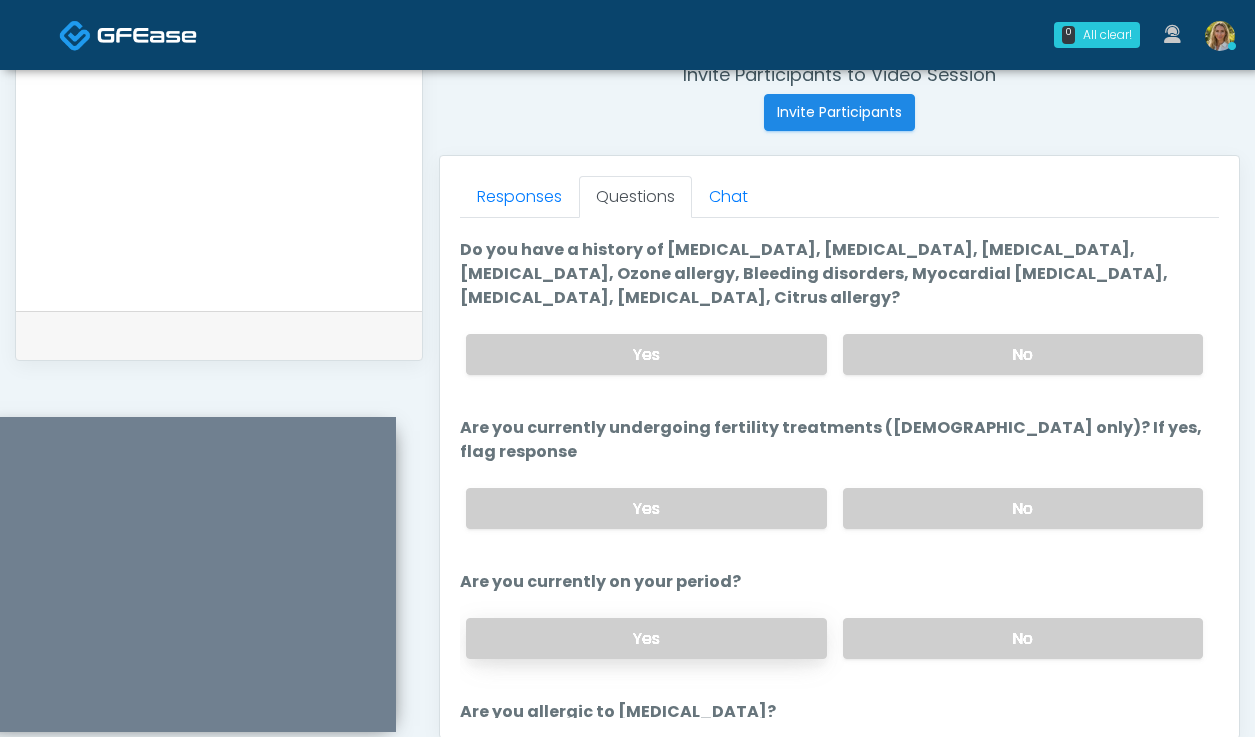 scroll, scrollTop: 34, scrollLeft: 0, axis: vertical 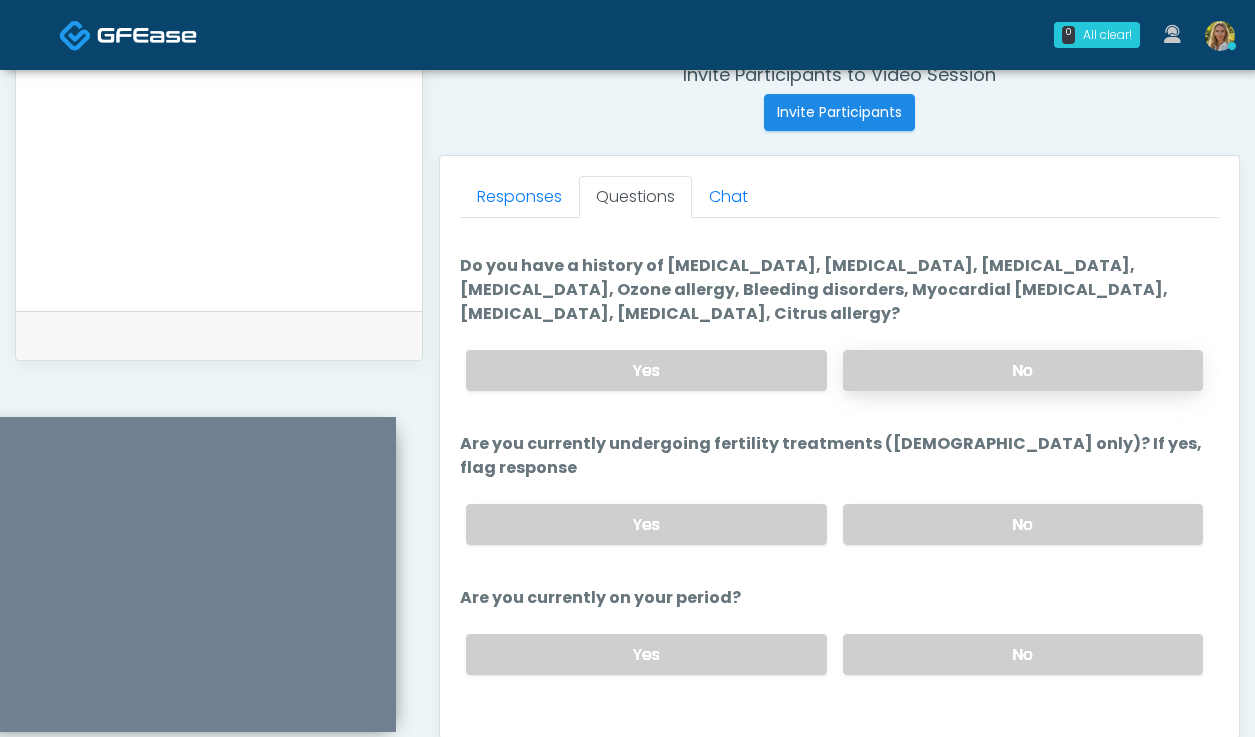 click on "No" at bounding box center [1023, 370] 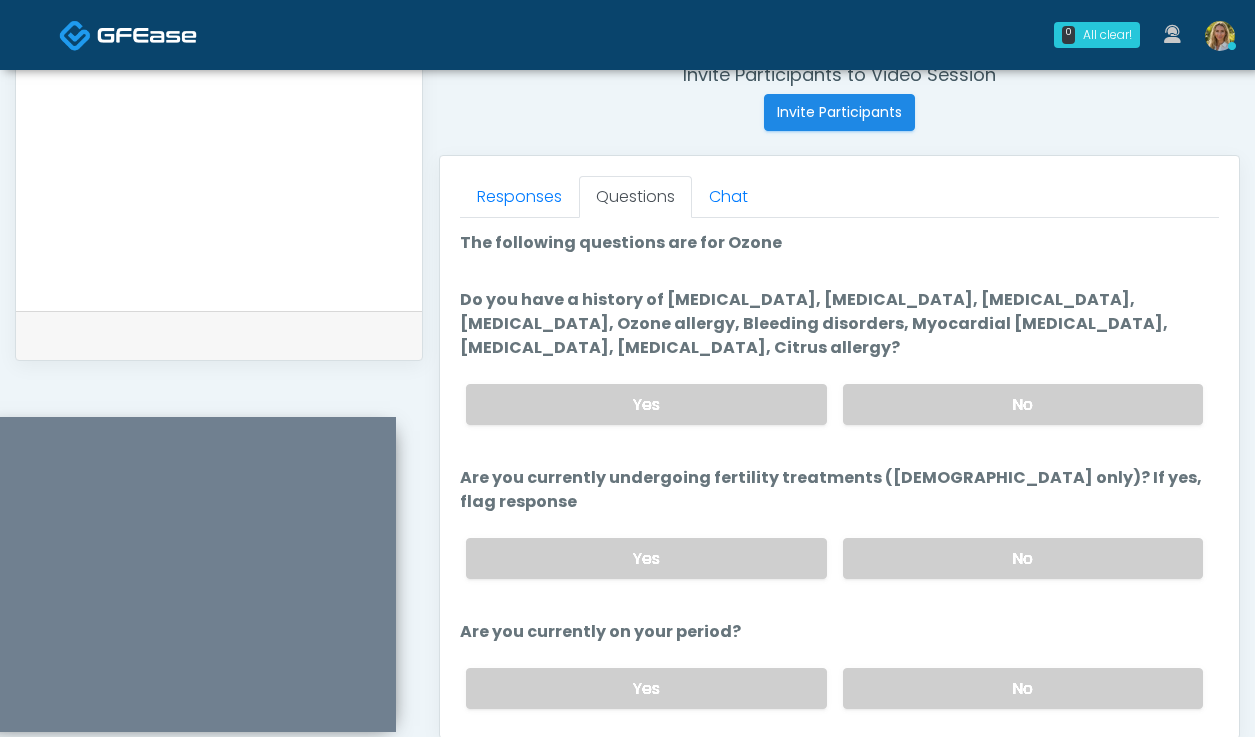 scroll, scrollTop: 171, scrollLeft: 0, axis: vertical 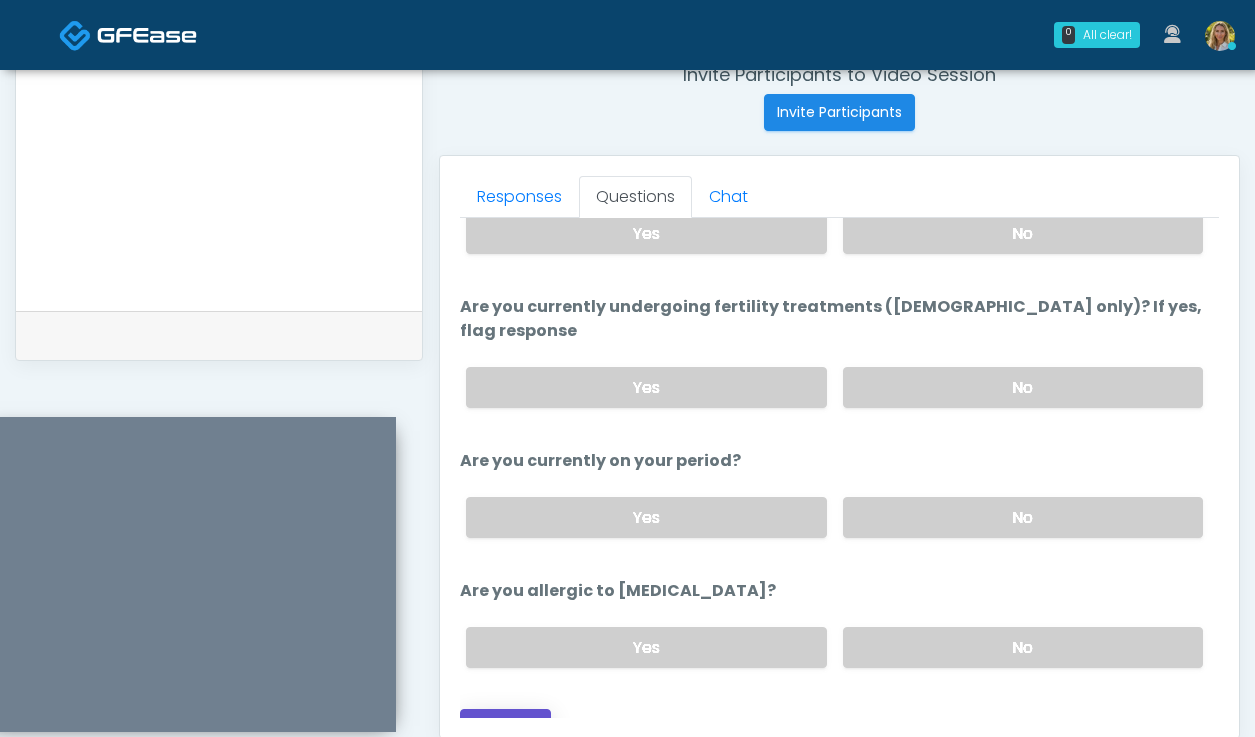 click on "Continue" at bounding box center [505, 727] 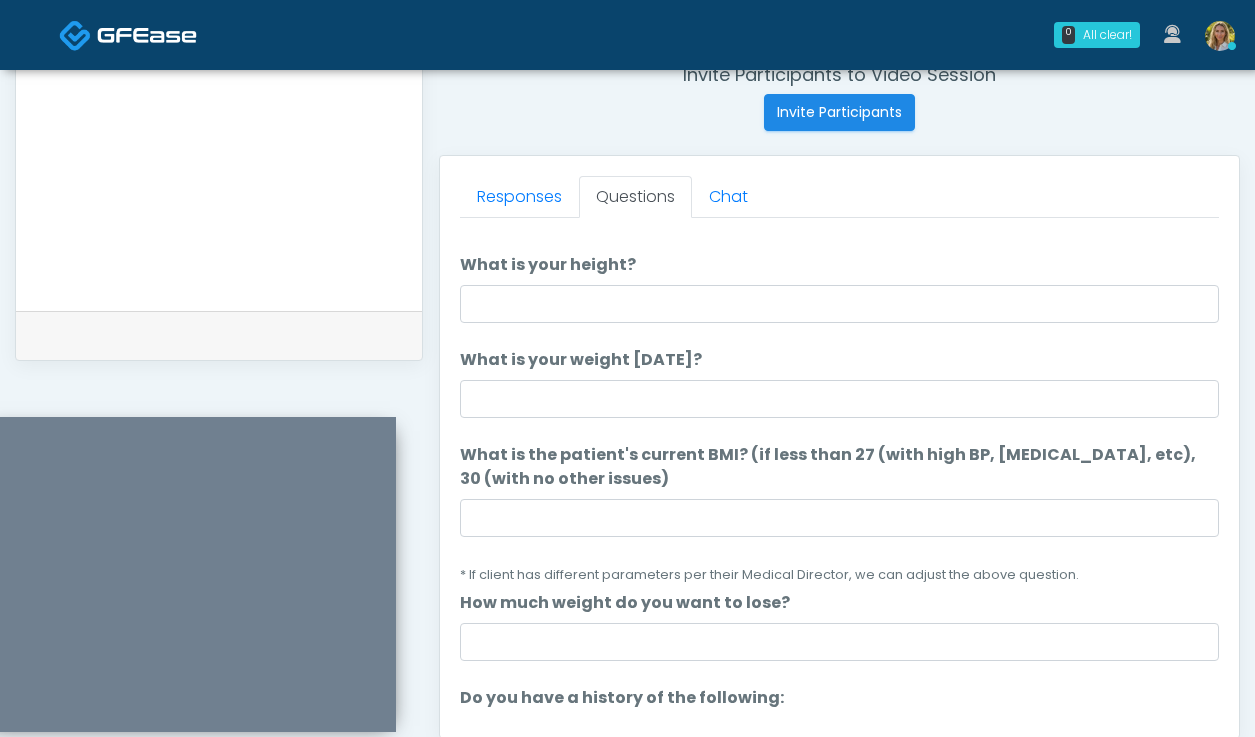 scroll, scrollTop: 0, scrollLeft: 0, axis: both 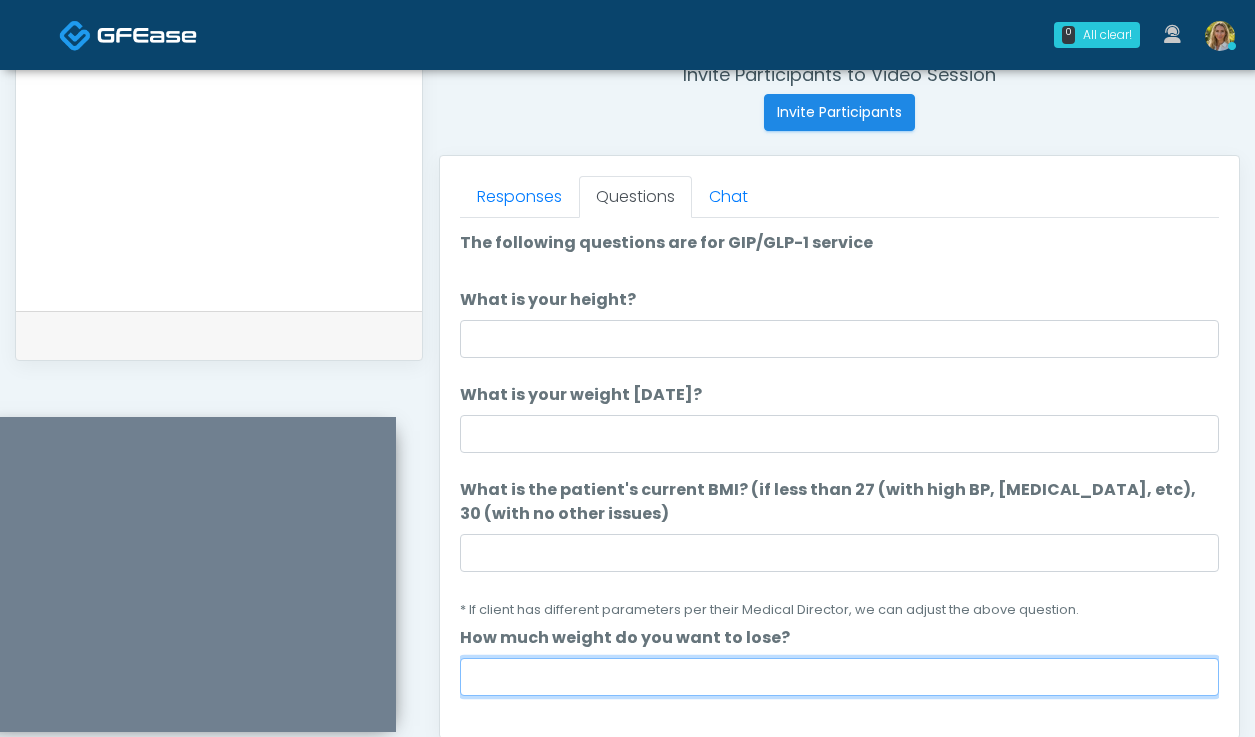 click on "How much weight do you want to lose?" at bounding box center [839, 677] 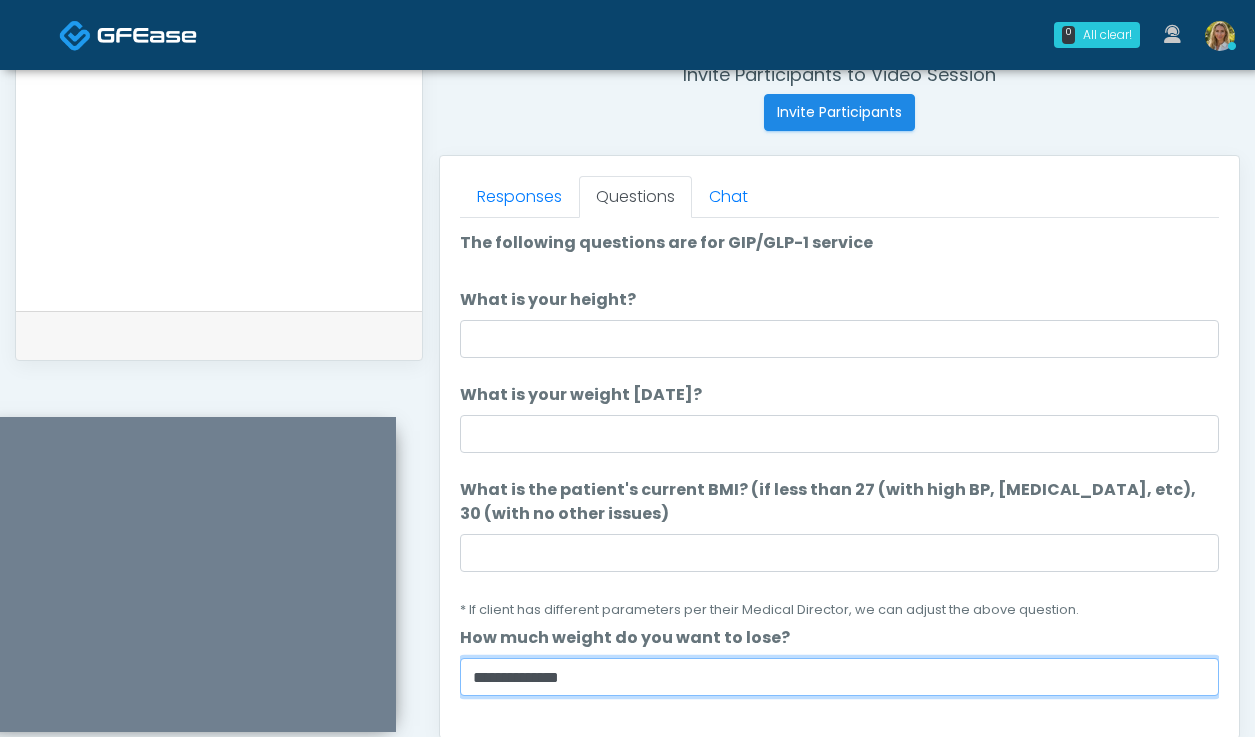 drag, startPoint x: 621, startPoint y: 686, endPoint x: 390, endPoint y: 684, distance: 231.00865 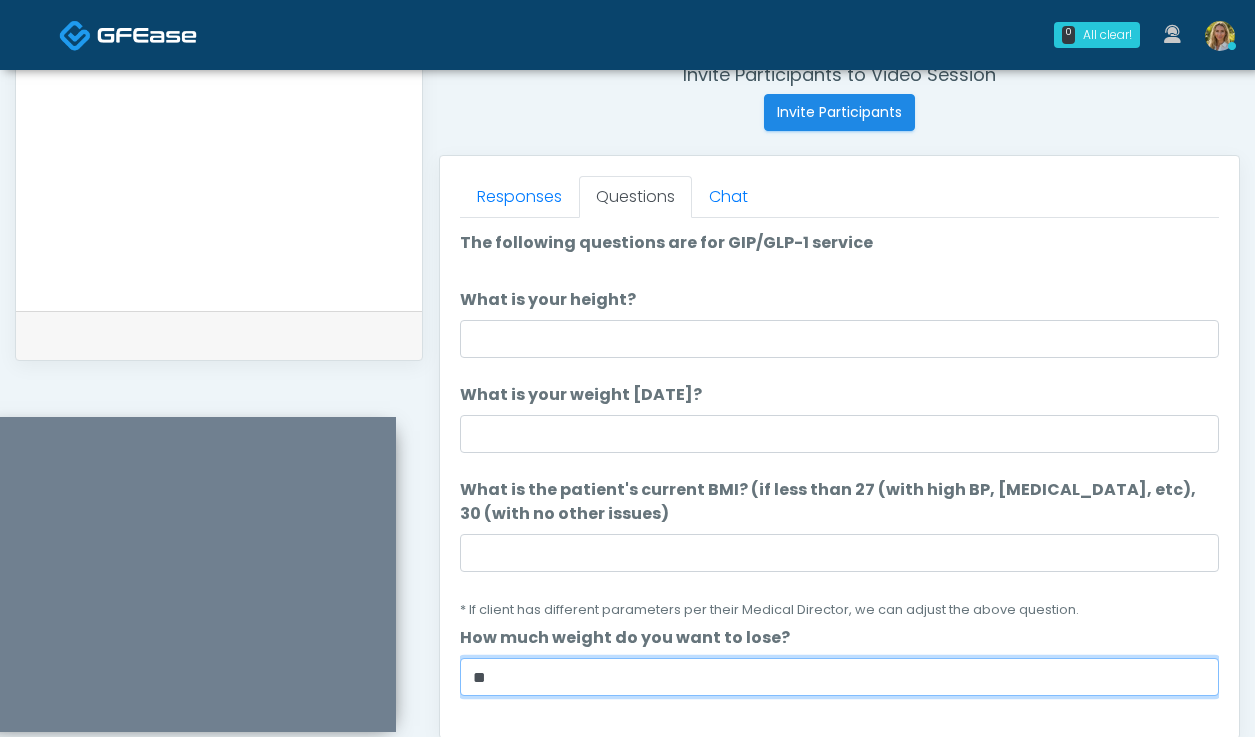 type on "**" 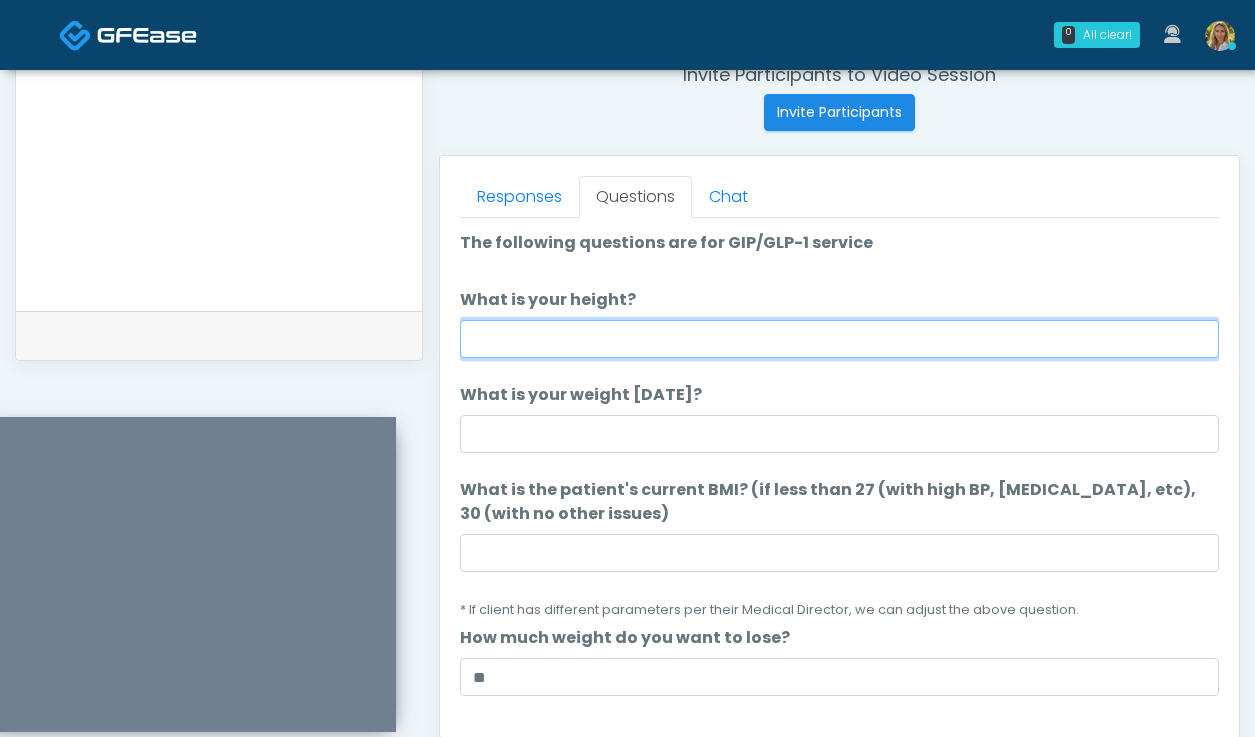 click on "What is your height?" at bounding box center [839, 339] 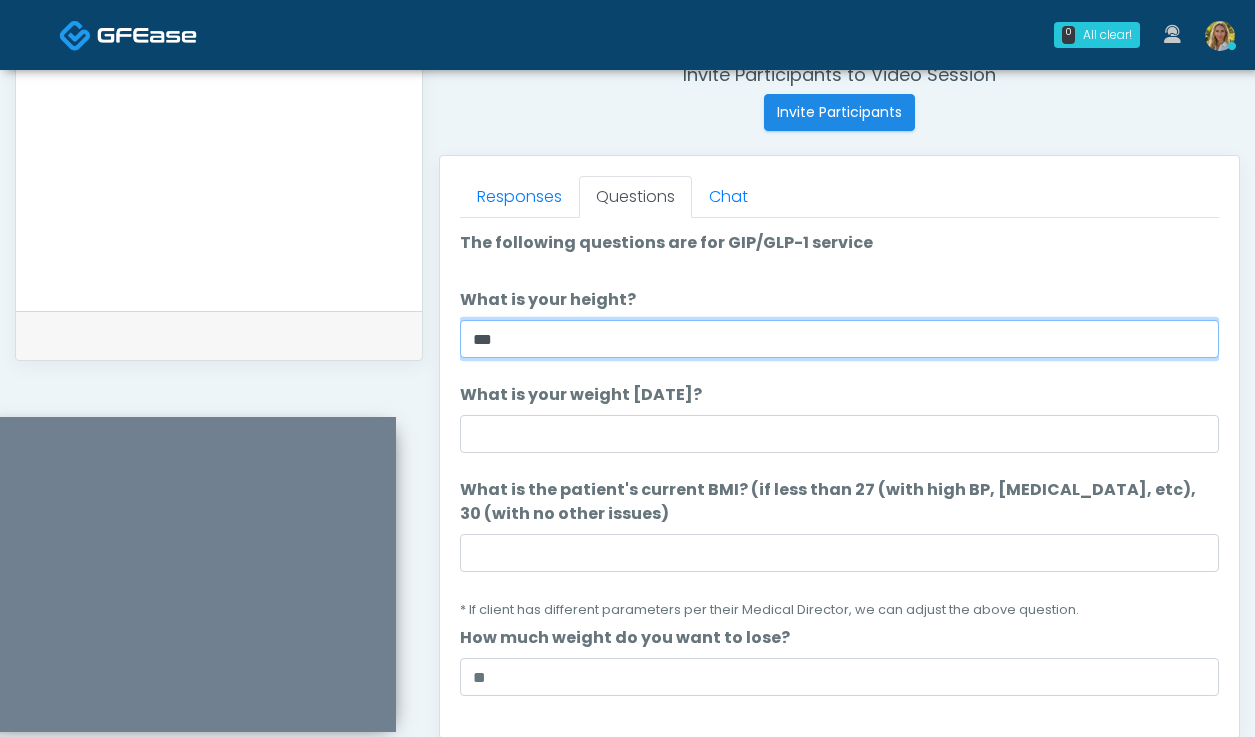 type on "***" 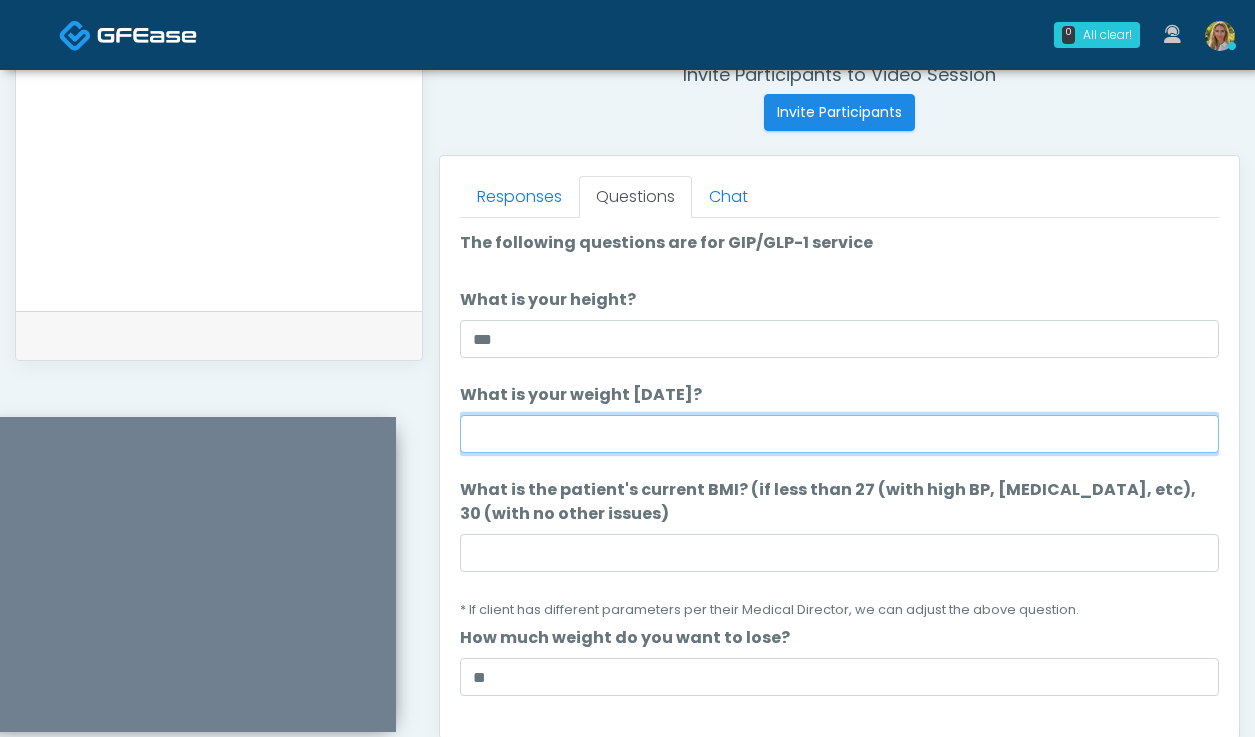 click on "What is your weight [DATE]?" at bounding box center [839, 434] 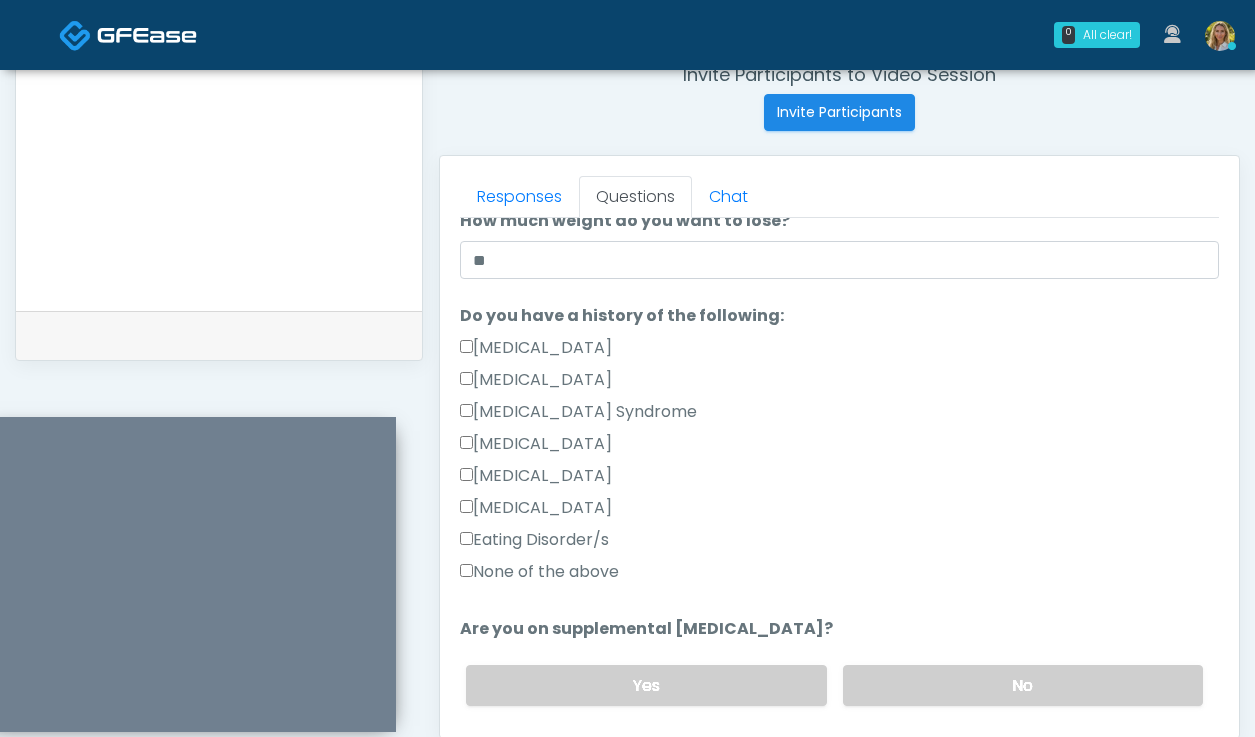 scroll, scrollTop: 425, scrollLeft: 0, axis: vertical 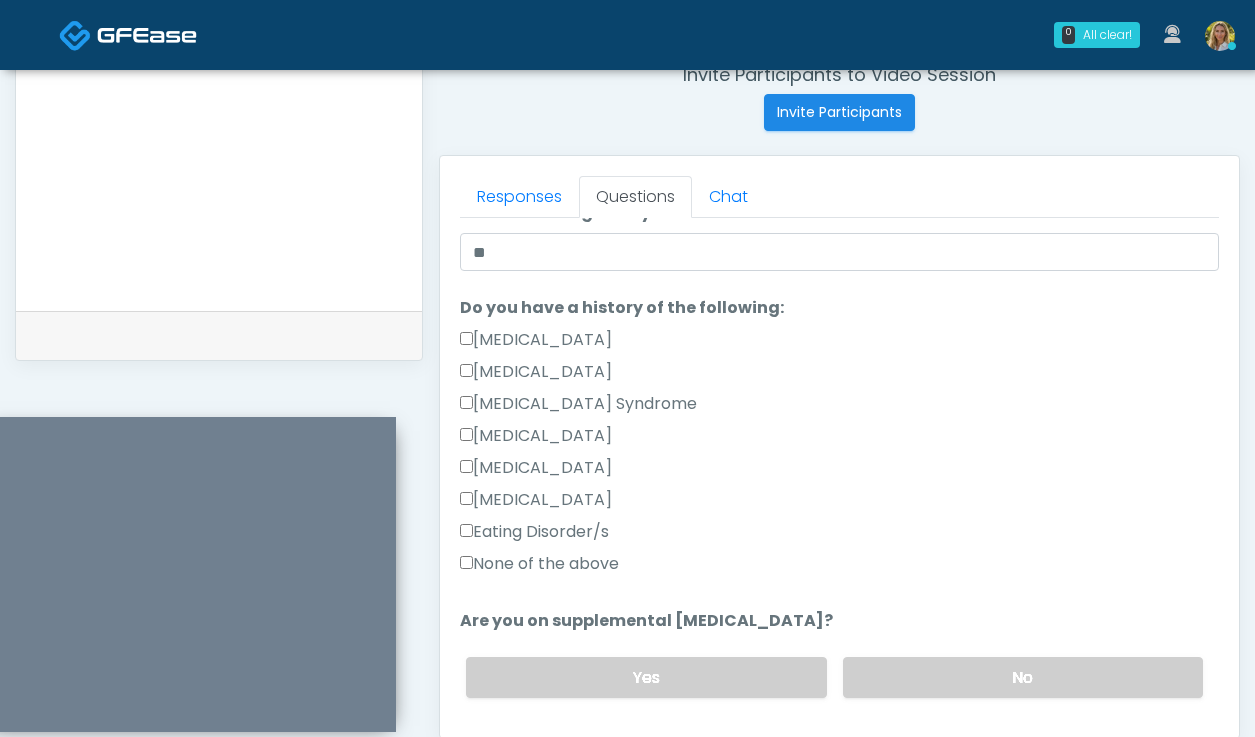 type on "***" 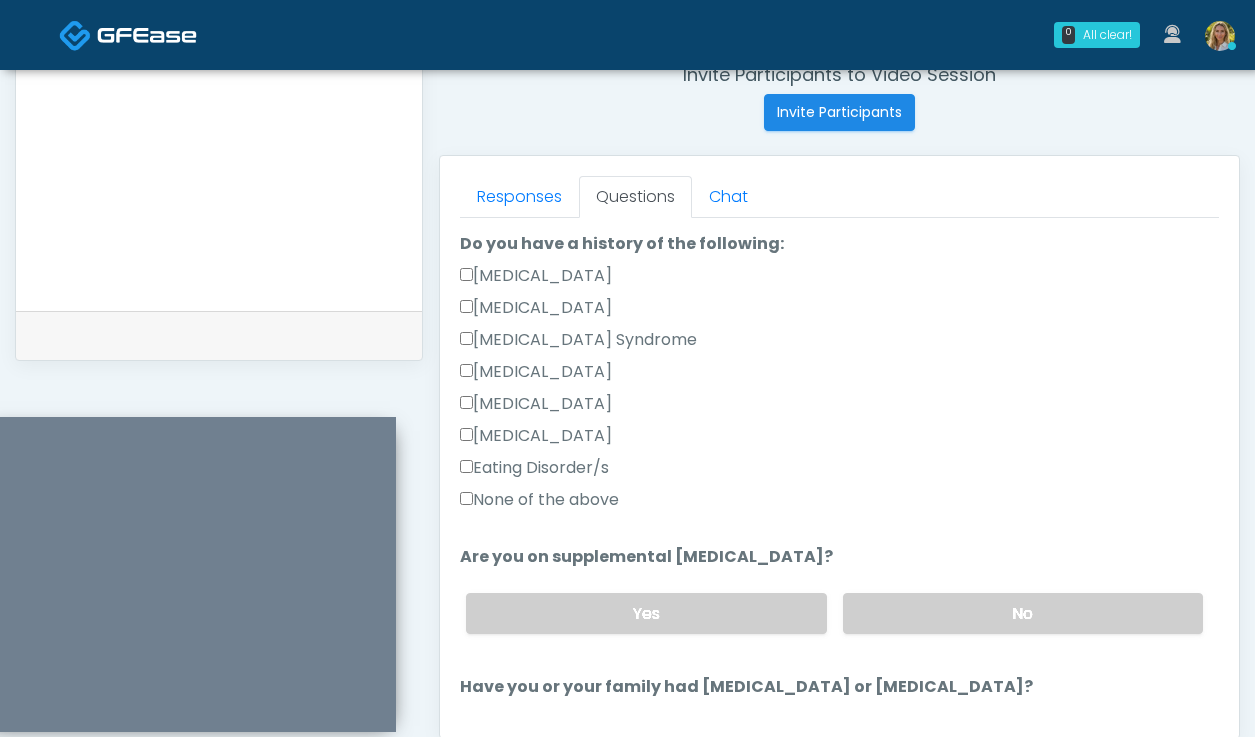 scroll, scrollTop: 467, scrollLeft: 0, axis: vertical 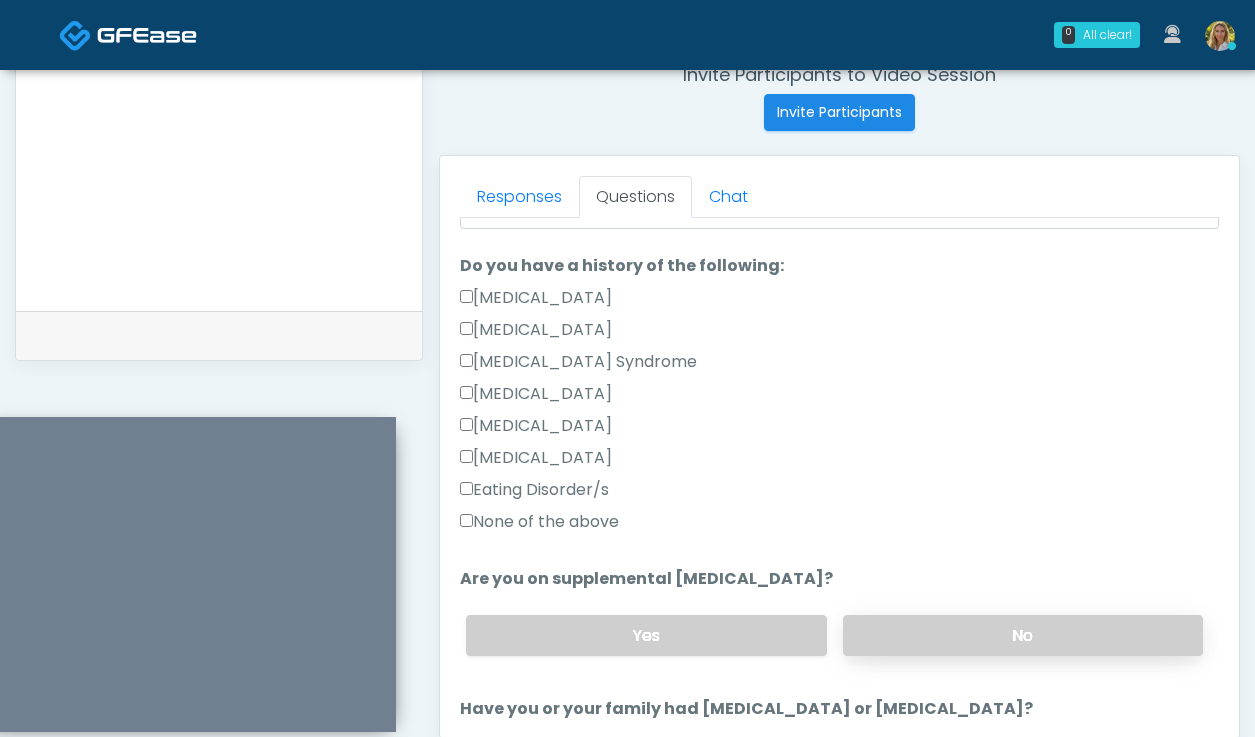 click on "No" at bounding box center [1023, 635] 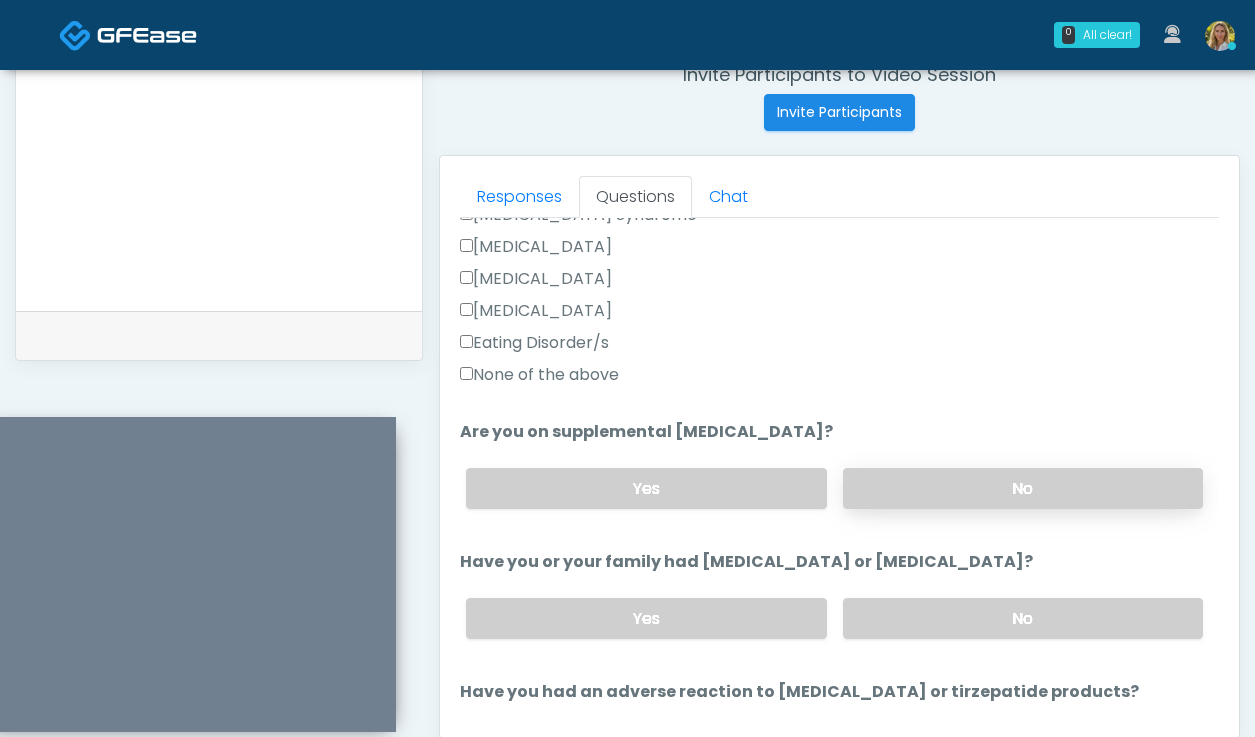 click on "No" at bounding box center [1023, 618] 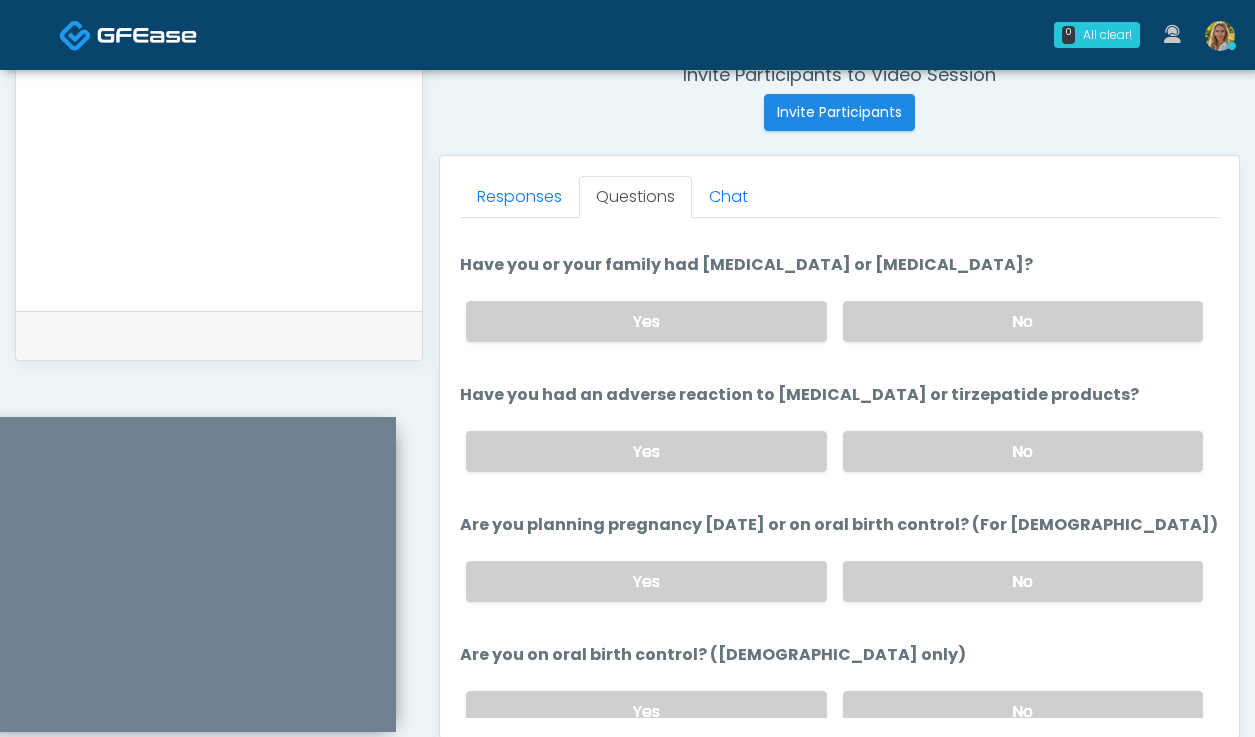 scroll, scrollTop: 964, scrollLeft: 0, axis: vertical 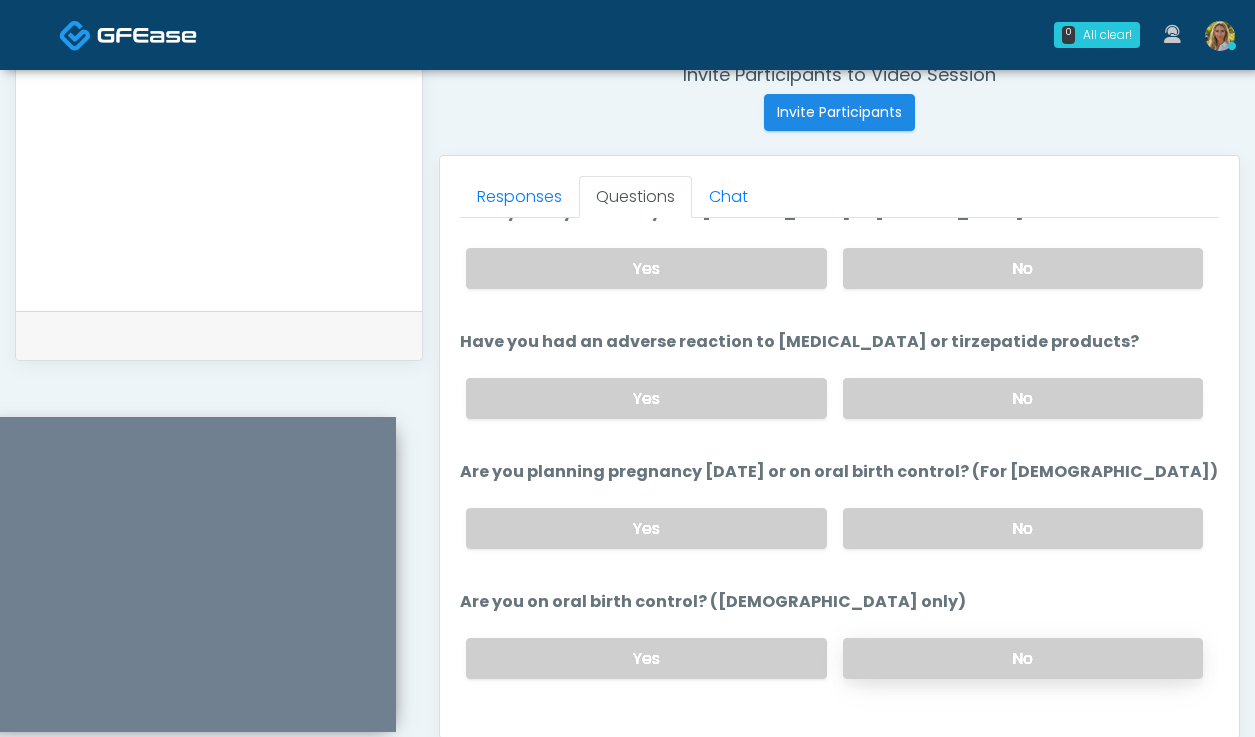 click on "No" at bounding box center [1023, 658] 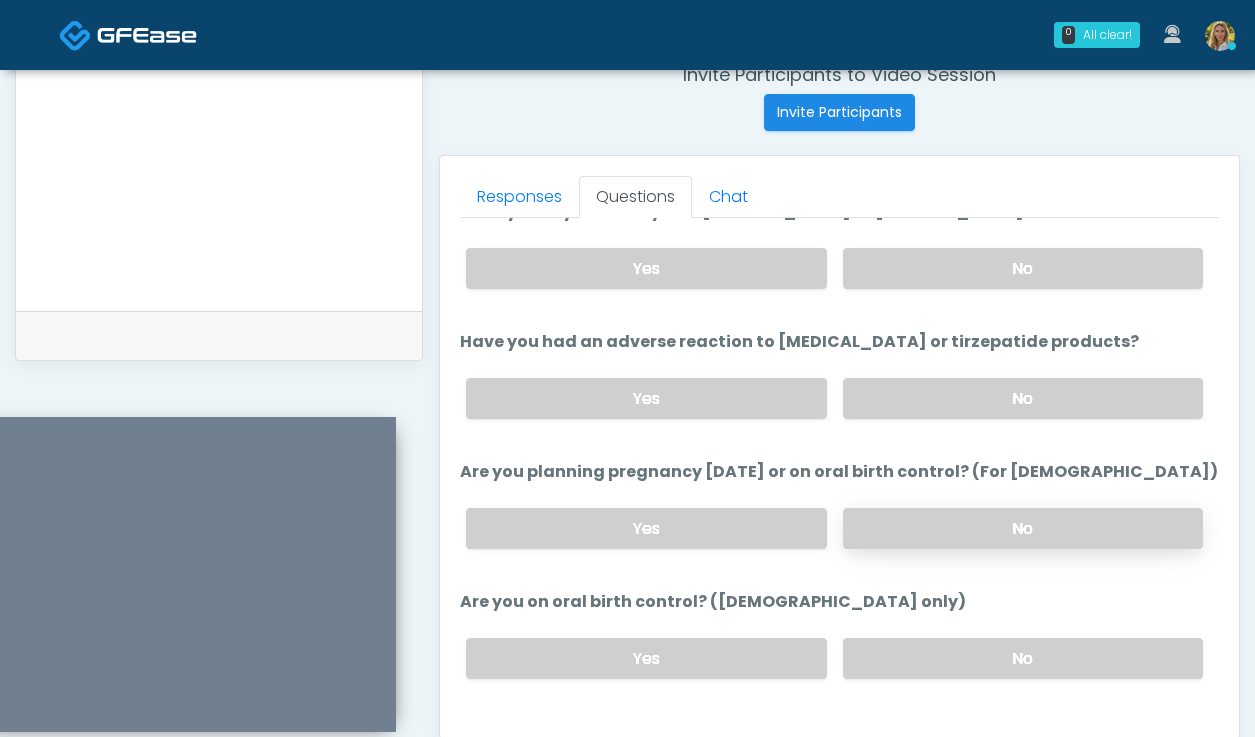 click on "No" at bounding box center (1023, 528) 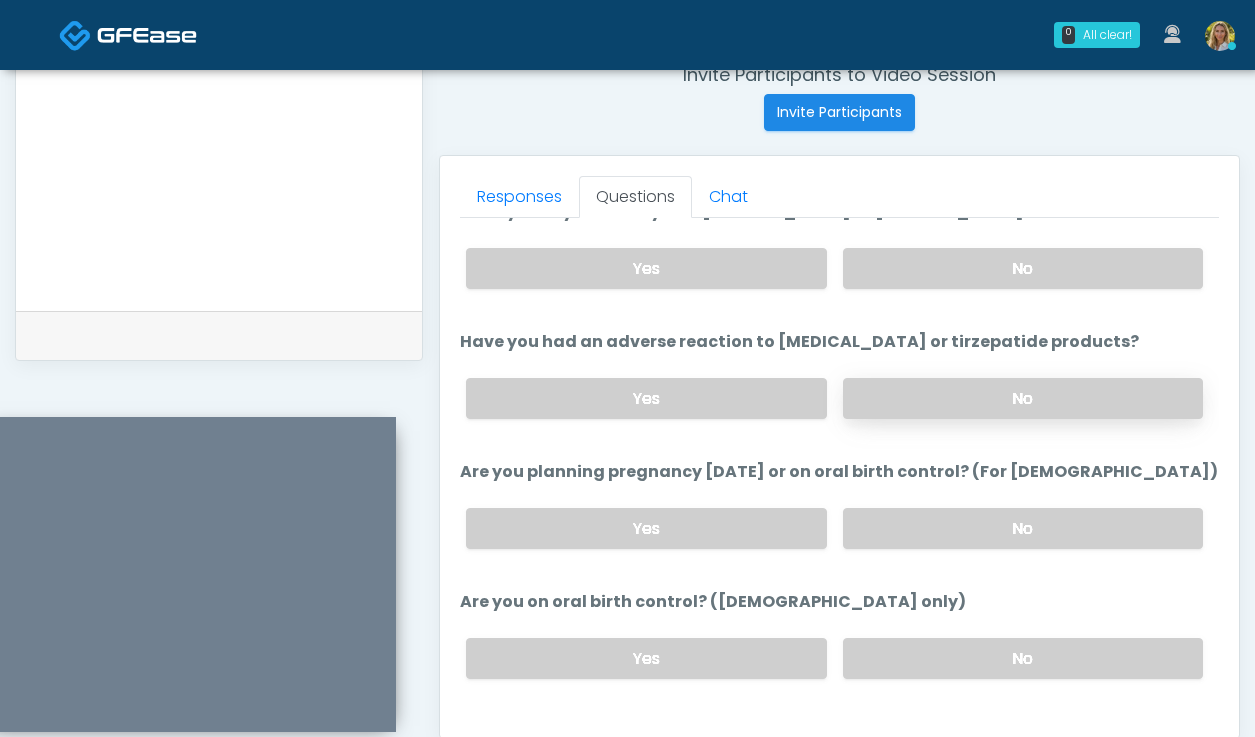 click on "No" at bounding box center [1023, 398] 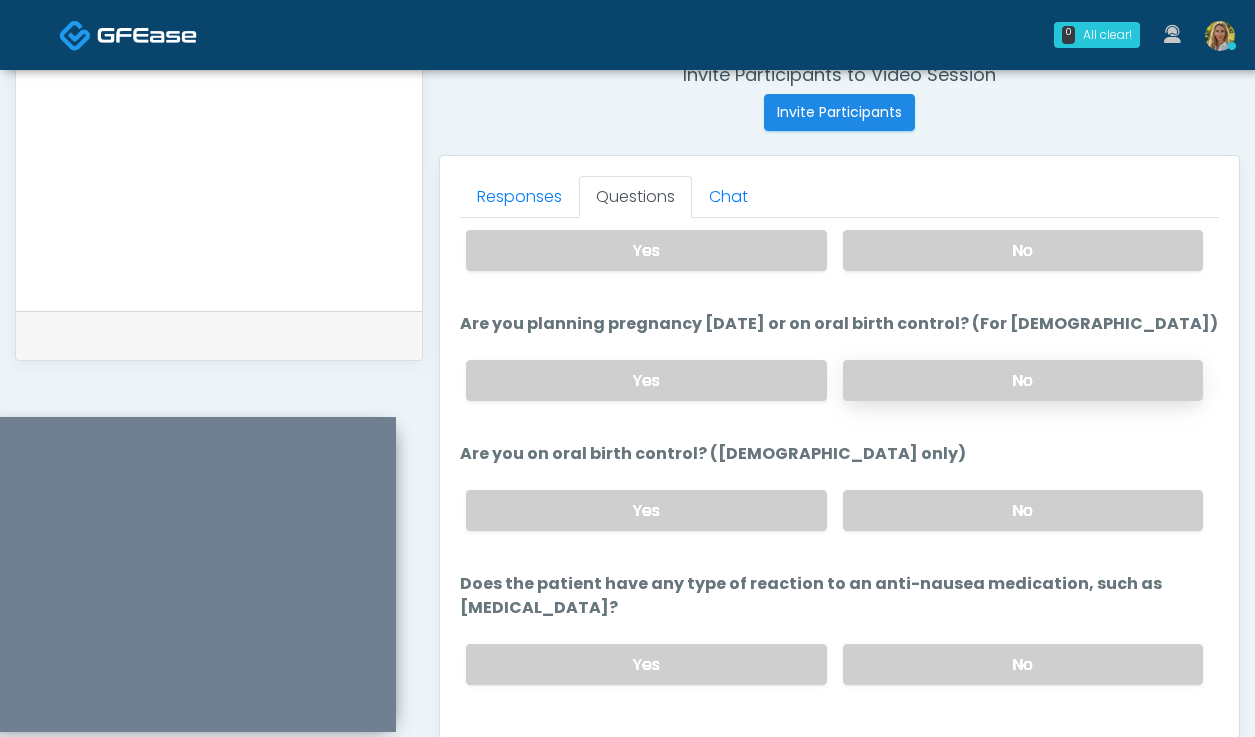 scroll, scrollTop: 1127, scrollLeft: 0, axis: vertical 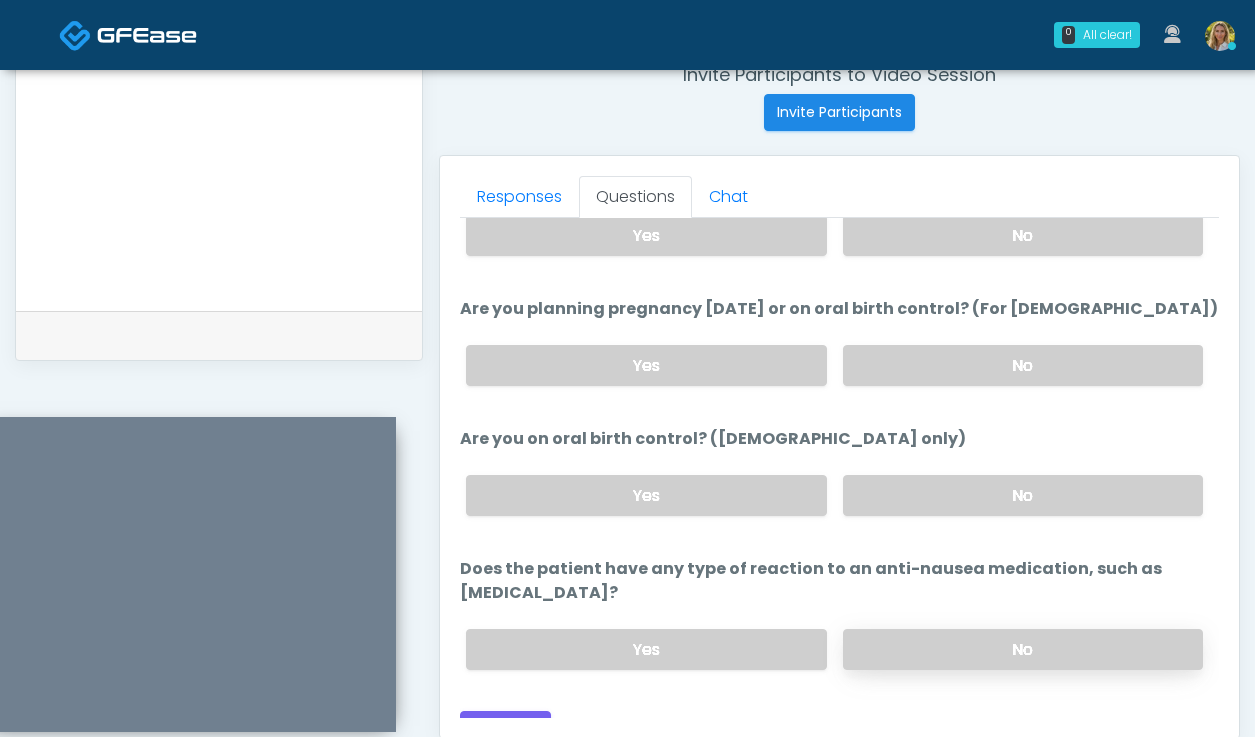 click on "No" at bounding box center [1023, 649] 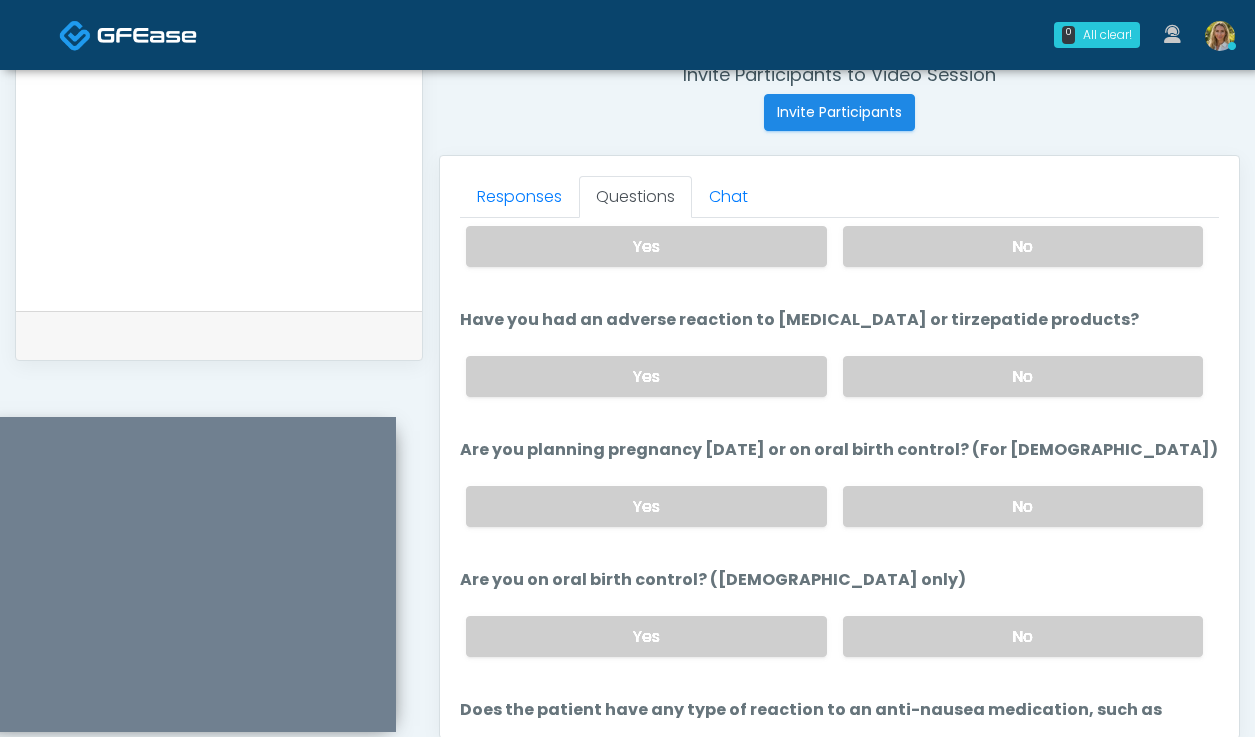 scroll, scrollTop: 1127, scrollLeft: 0, axis: vertical 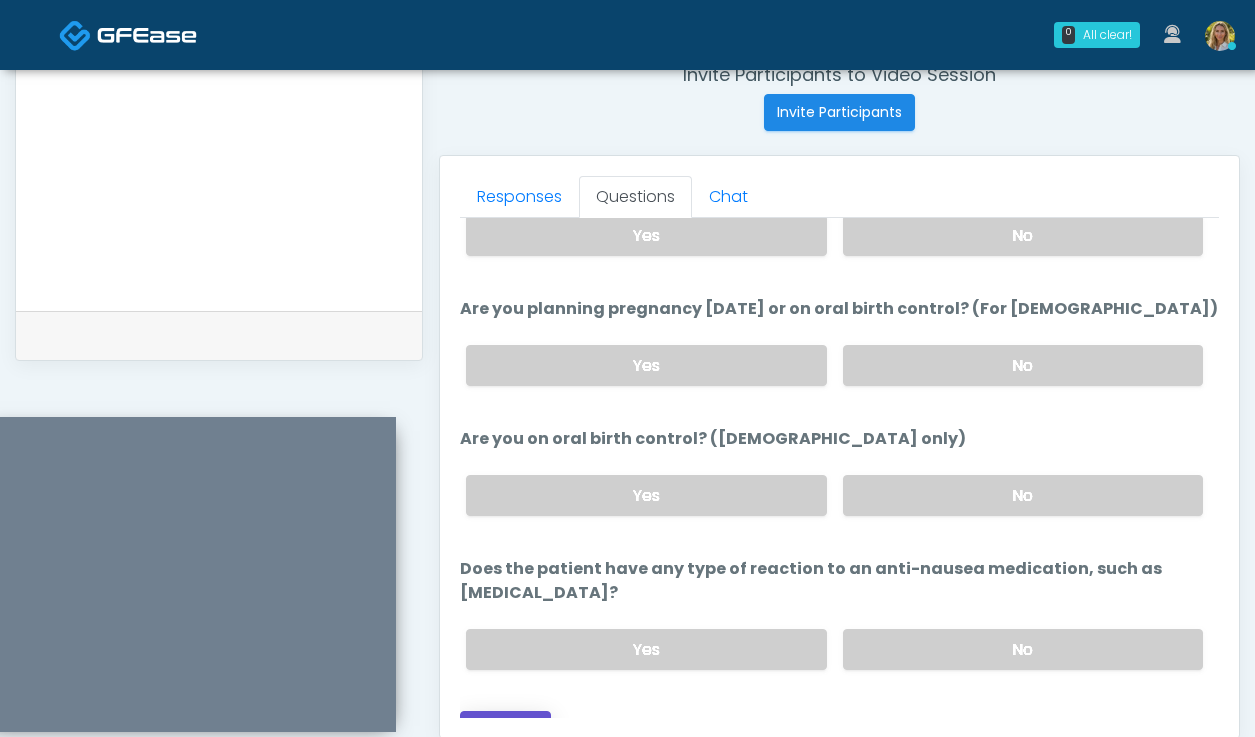 click on "Continue" at bounding box center [505, 729] 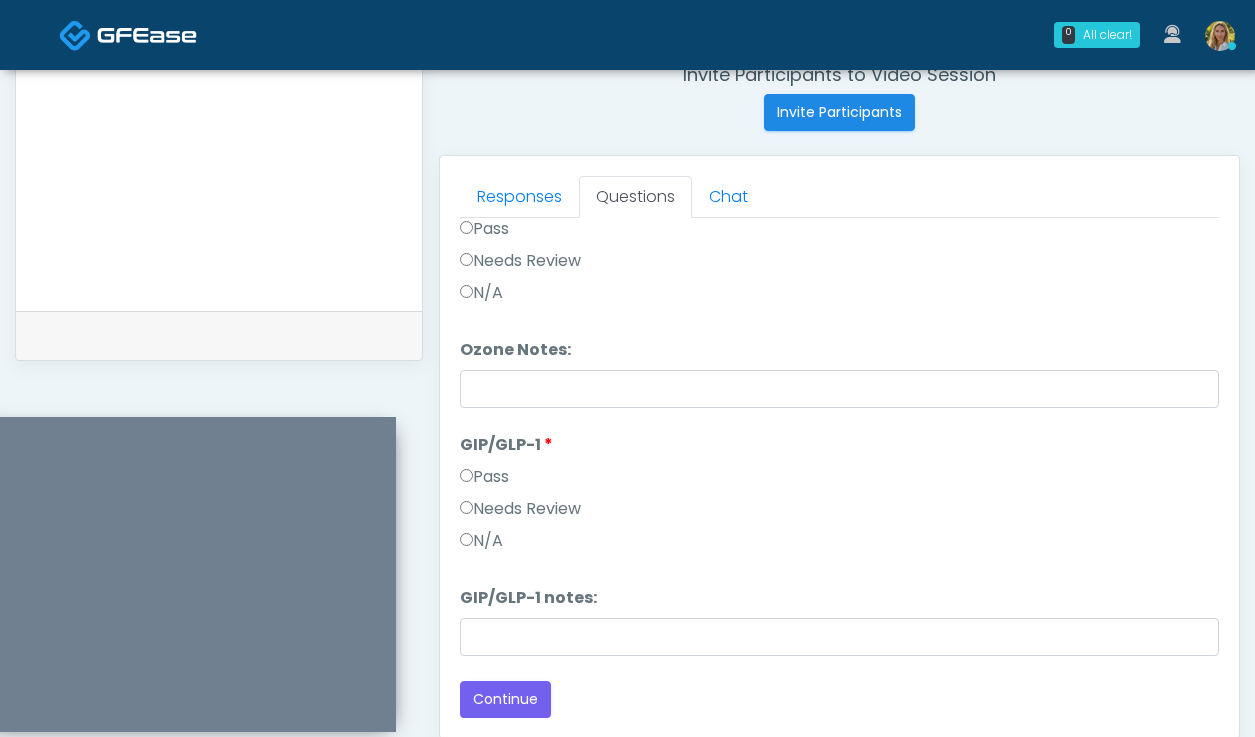 scroll, scrollTop: 0, scrollLeft: 0, axis: both 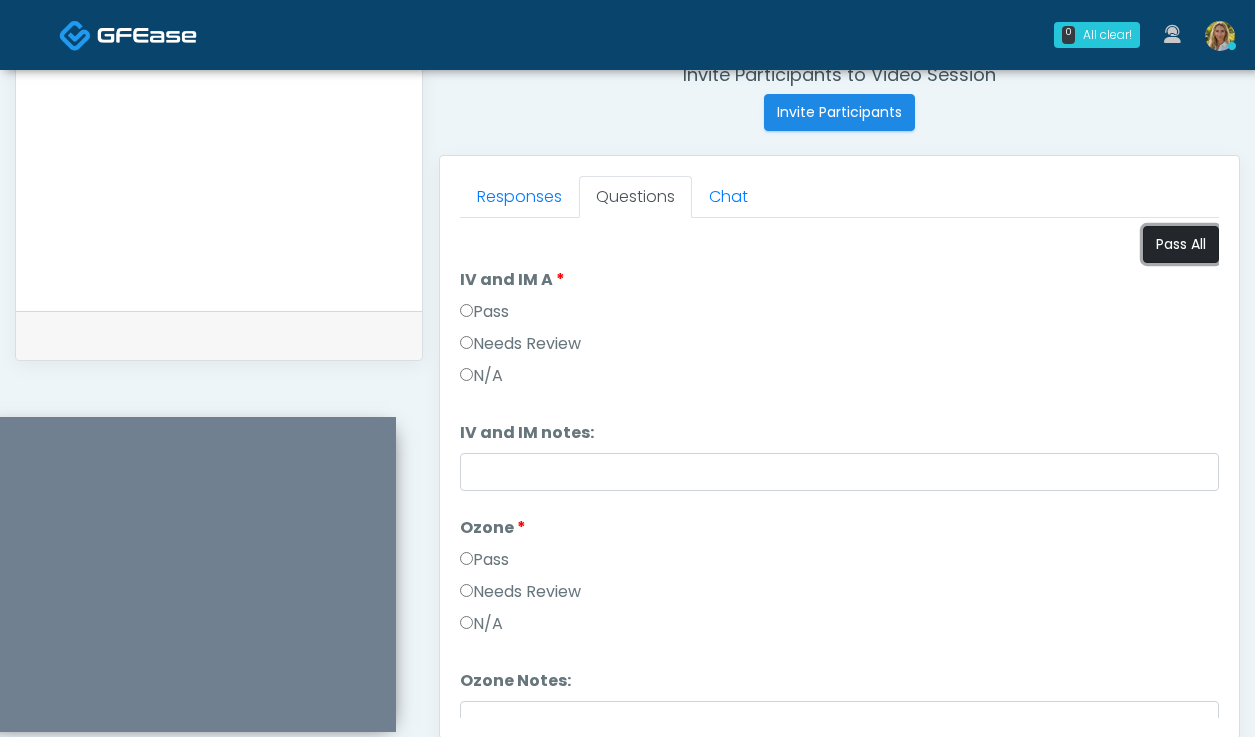 click on "Pass All" at bounding box center [1181, 244] 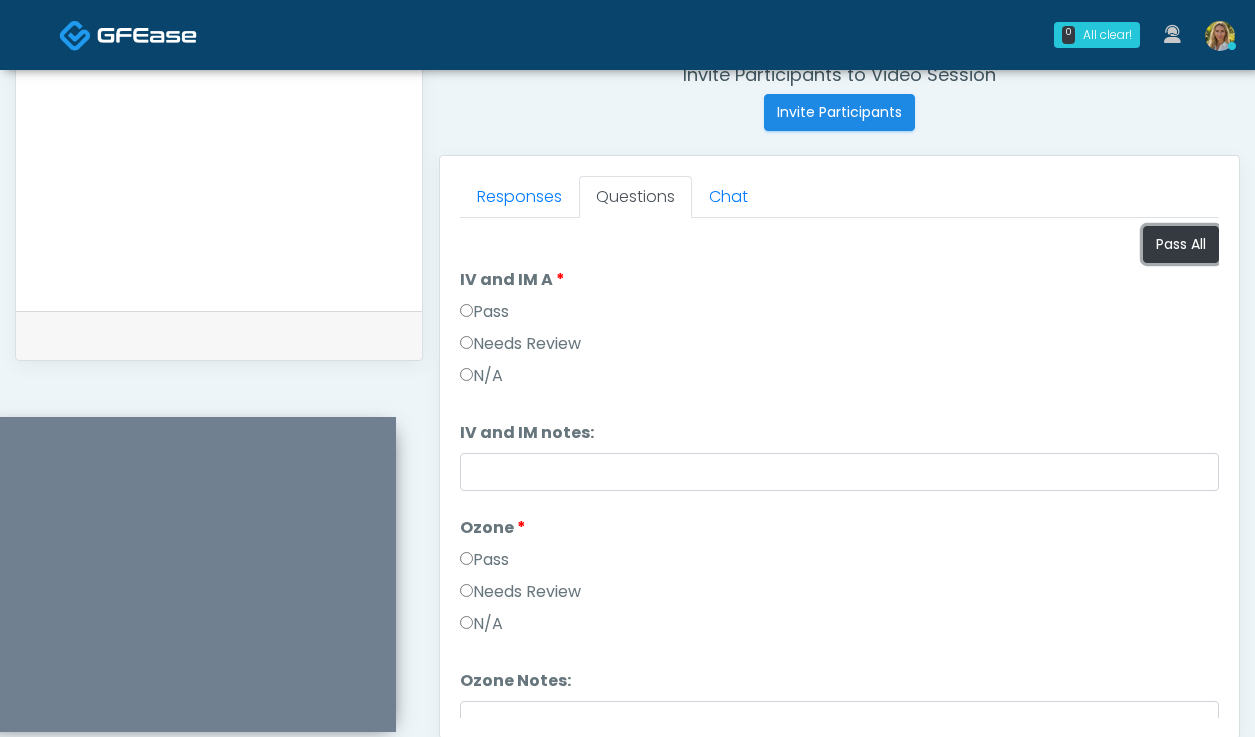 scroll, scrollTop: 331, scrollLeft: 0, axis: vertical 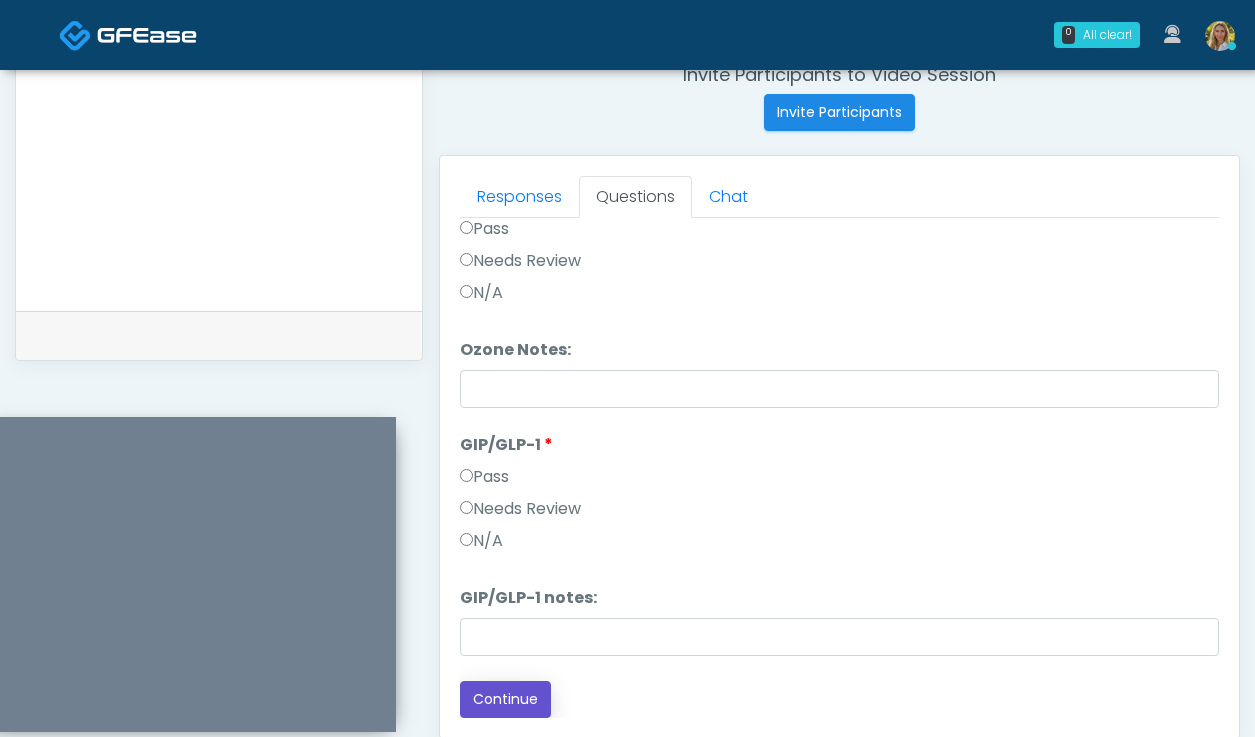 click on "Continue" at bounding box center (505, 699) 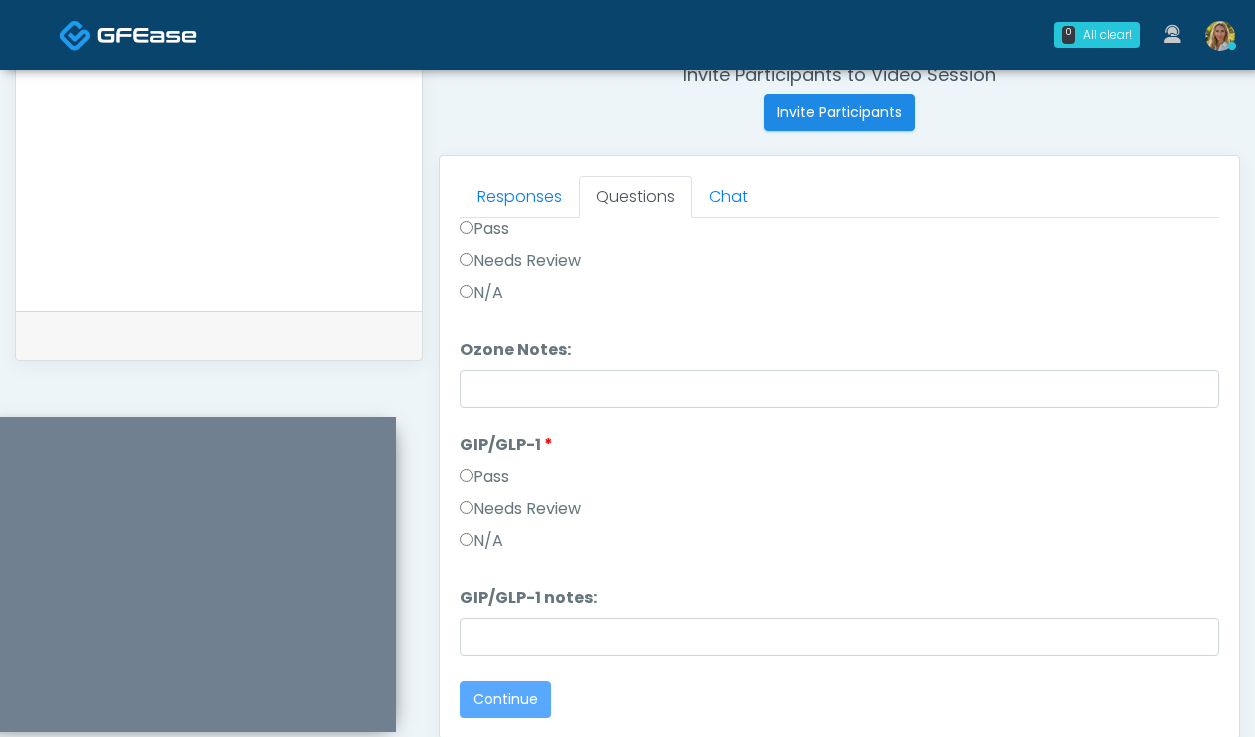 scroll, scrollTop: 0, scrollLeft: 0, axis: both 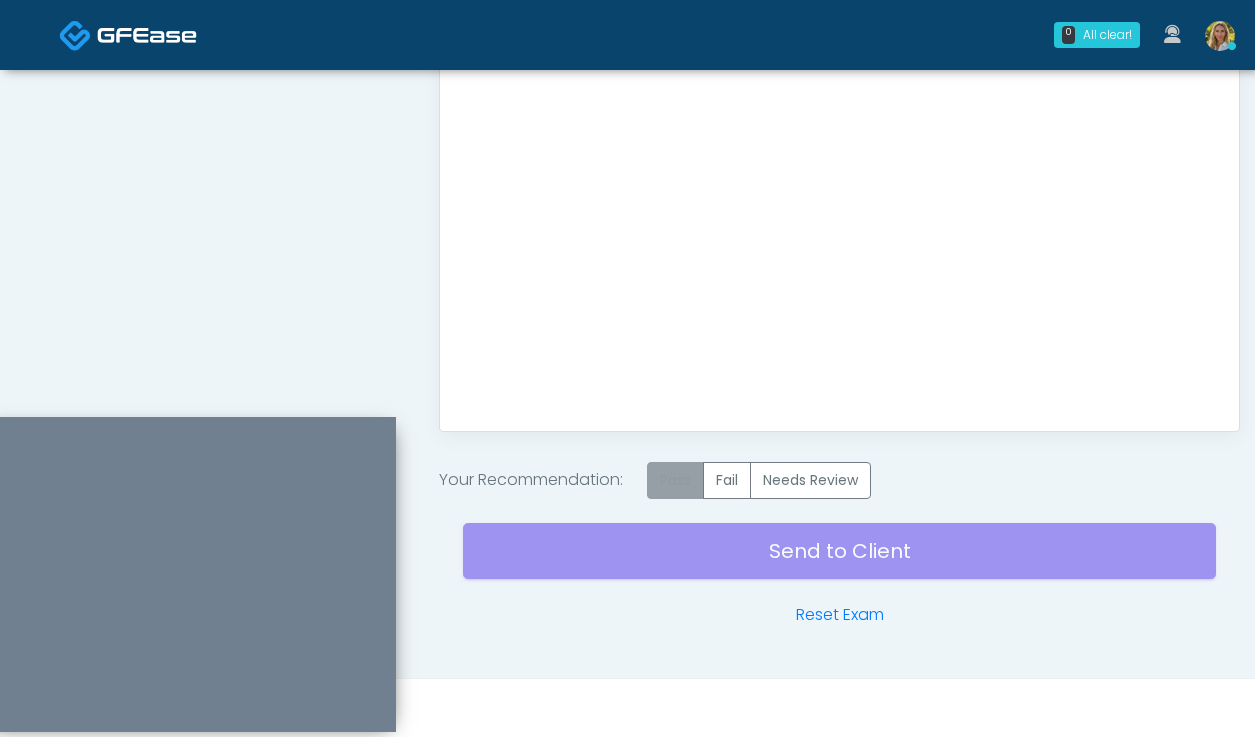 click on "Pass" at bounding box center [675, 480] 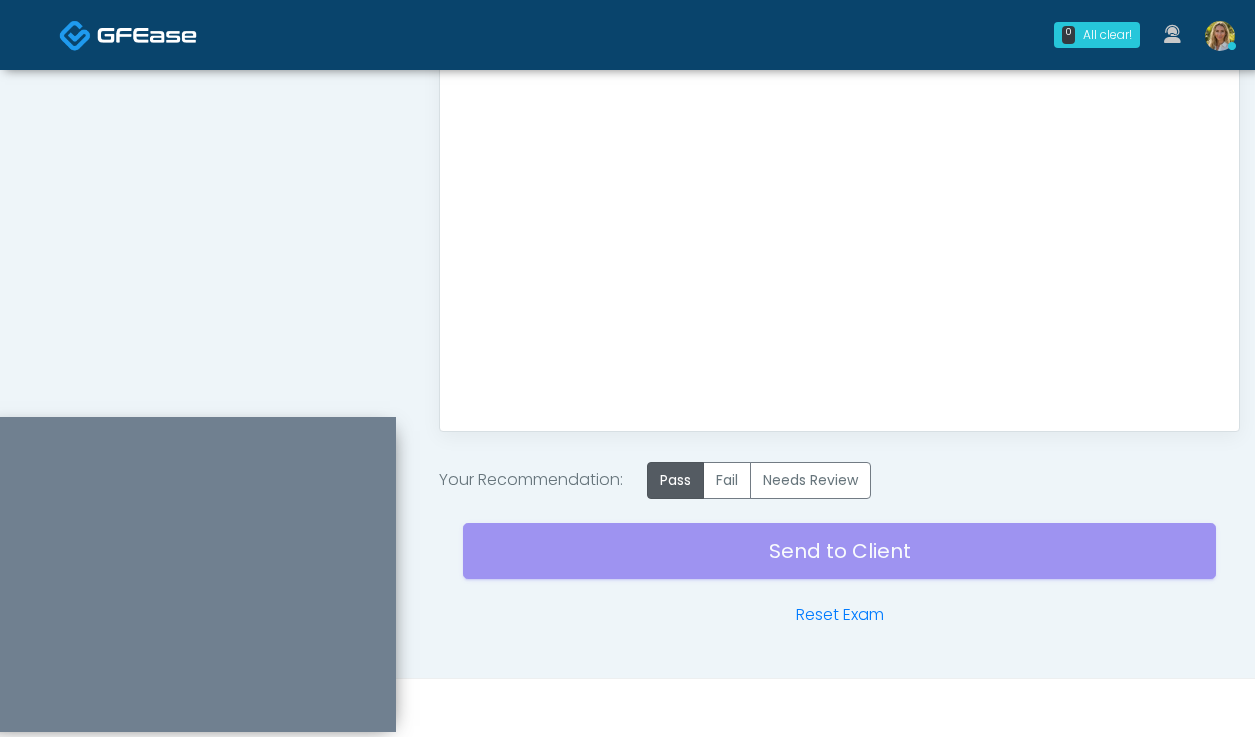 click on "Send to Client
Reset Exam" at bounding box center (839, 563) 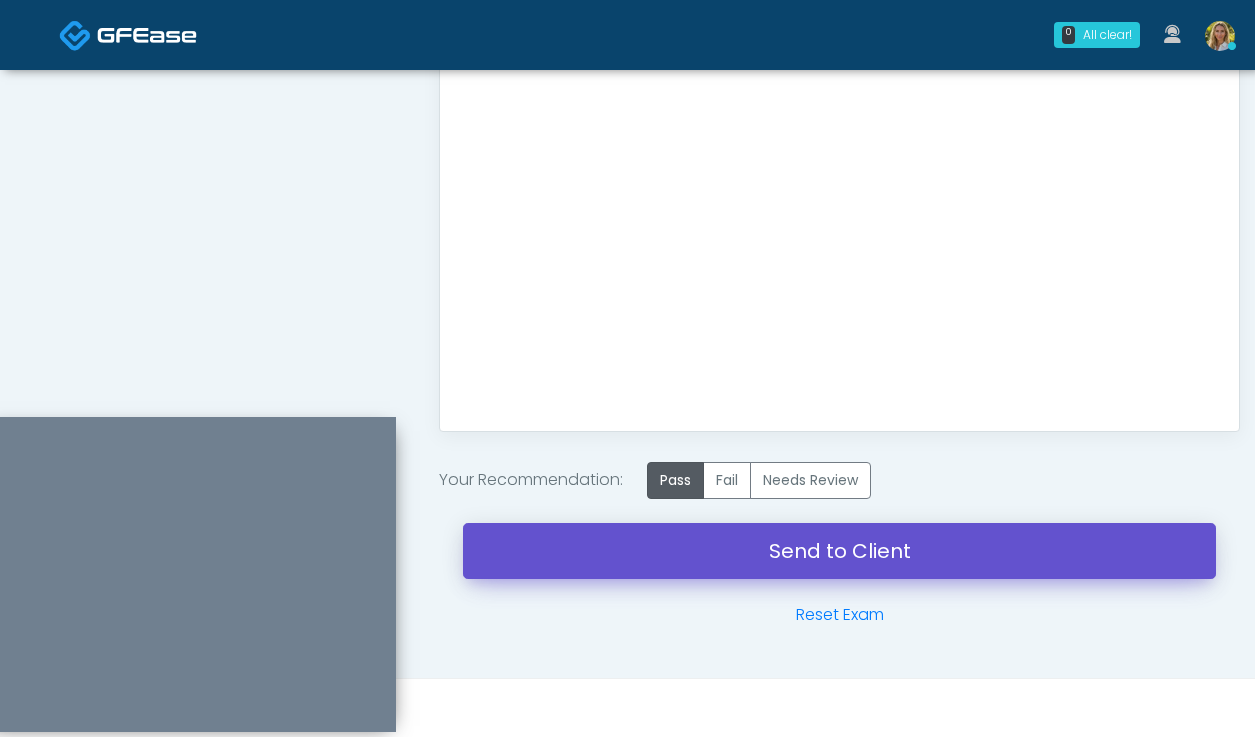 click on "Send to Client" at bounding box center (839, 551) 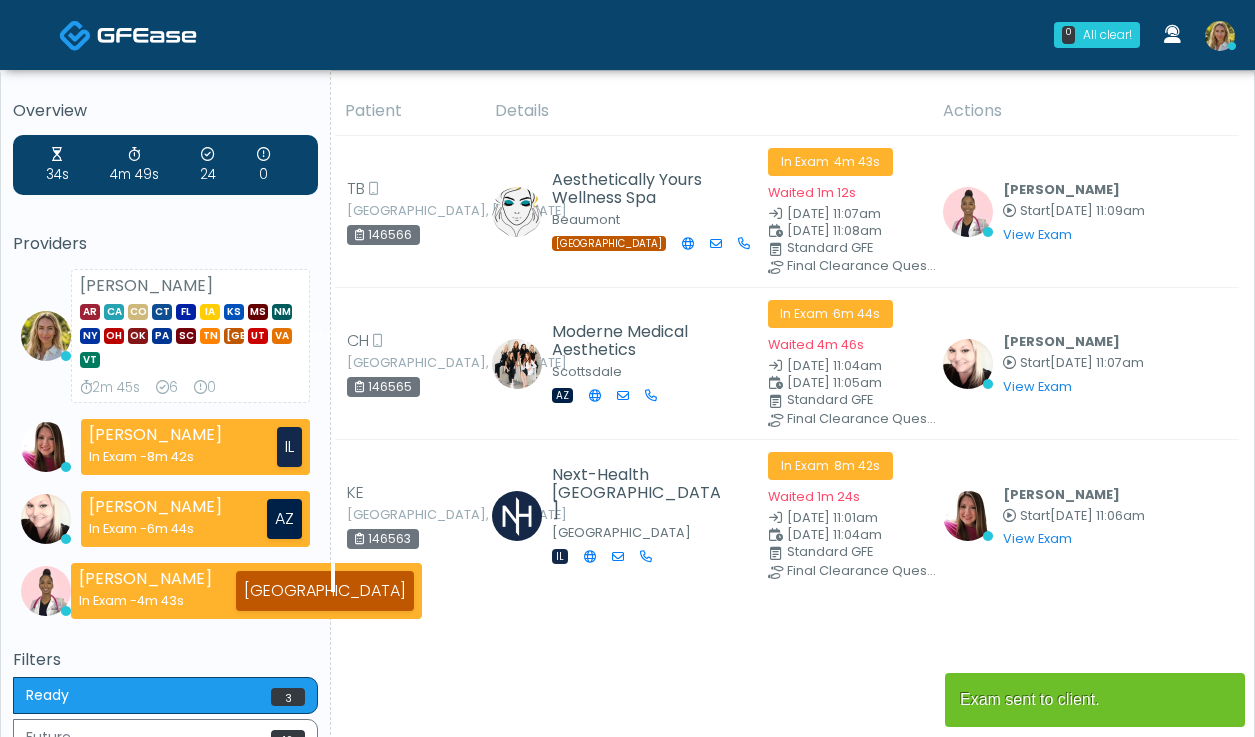 scroll, scrollTop: 0, scrollLeft: 0, axis: both 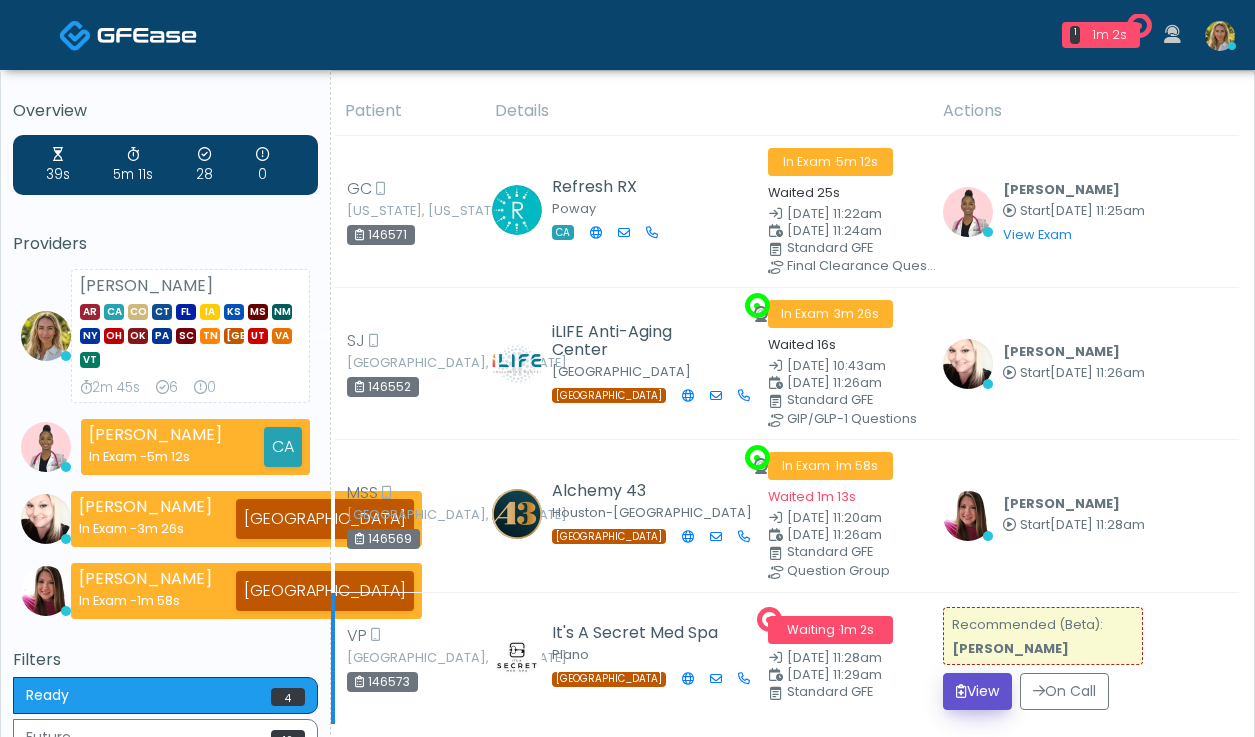 click on "View" at bounding box center (977, 691) 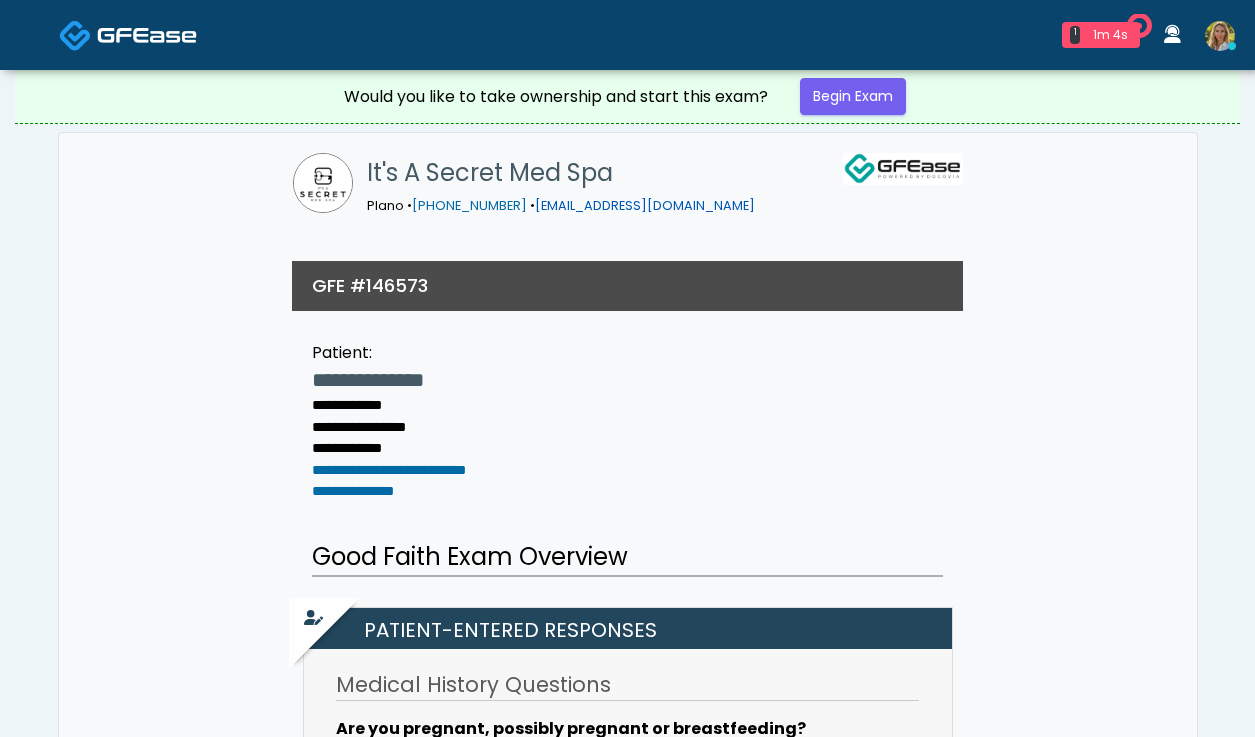 scroll, scrollTop: 0, scrollLeft: 0, axis: both 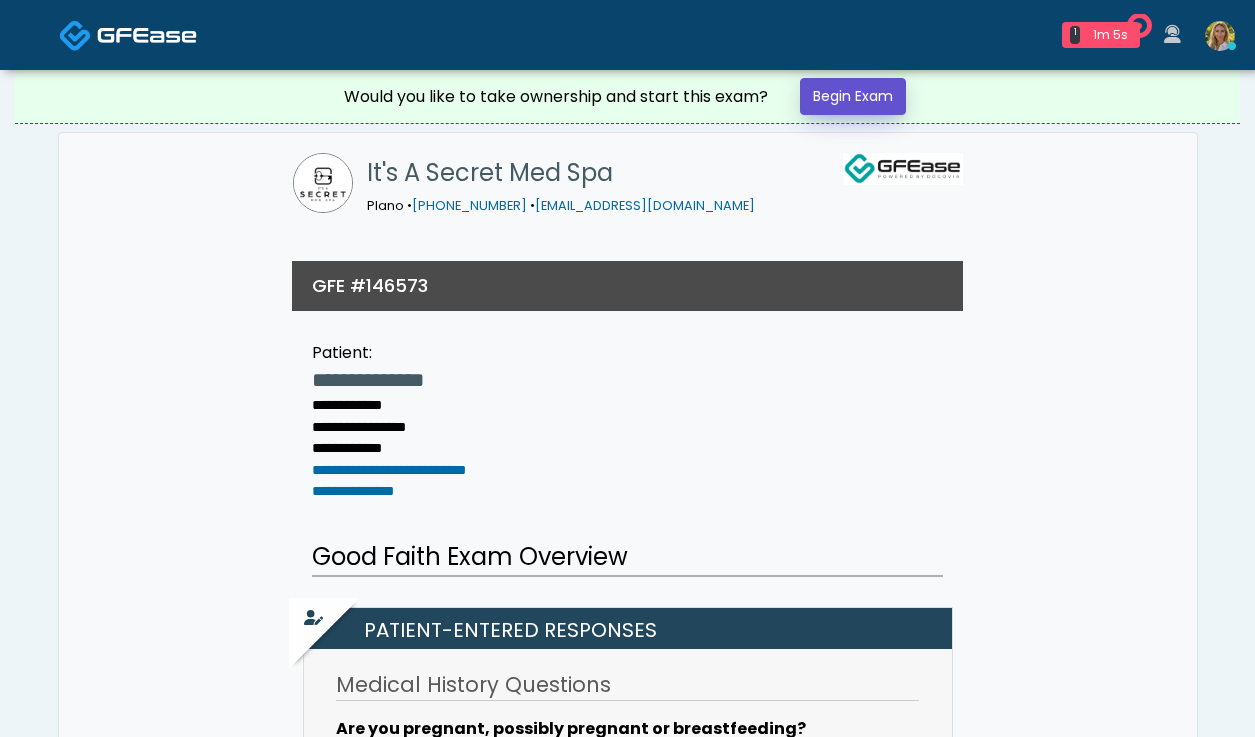 click on "Begin Exam" at bounding box center [853, 96] 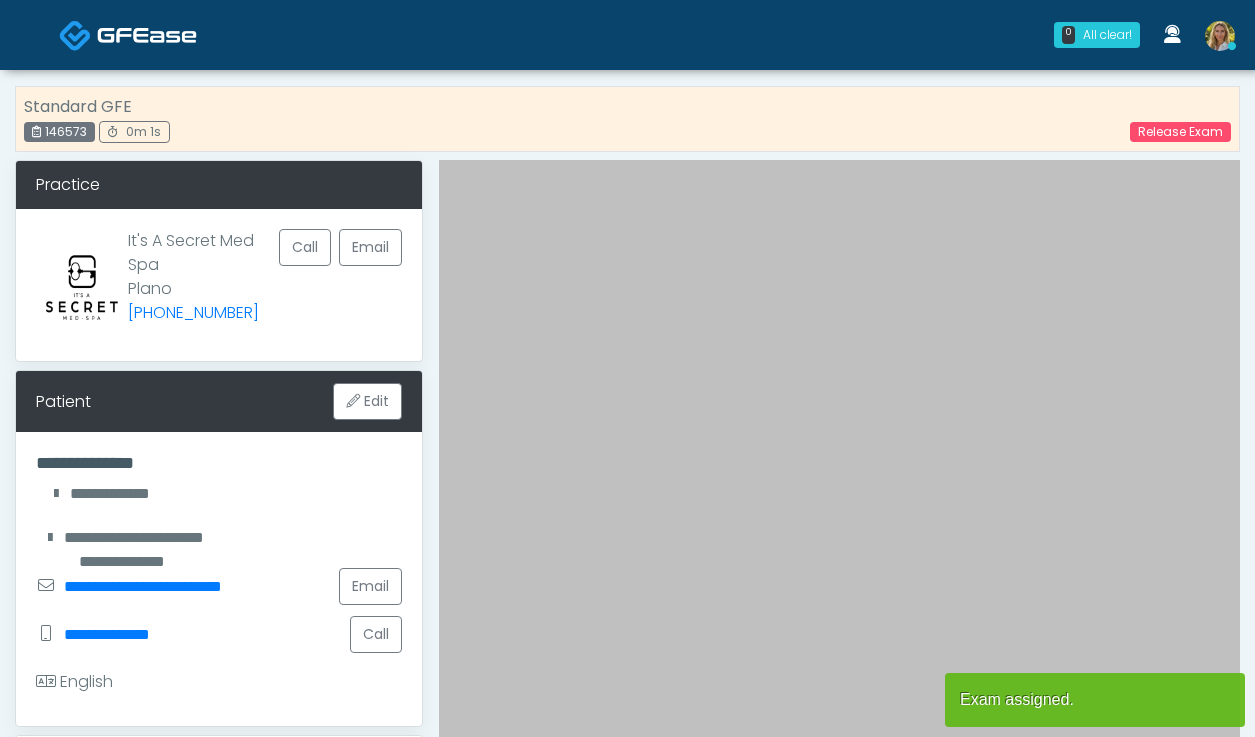 scroll, scrollTop: 0, scrollLeft: 0, axis: both 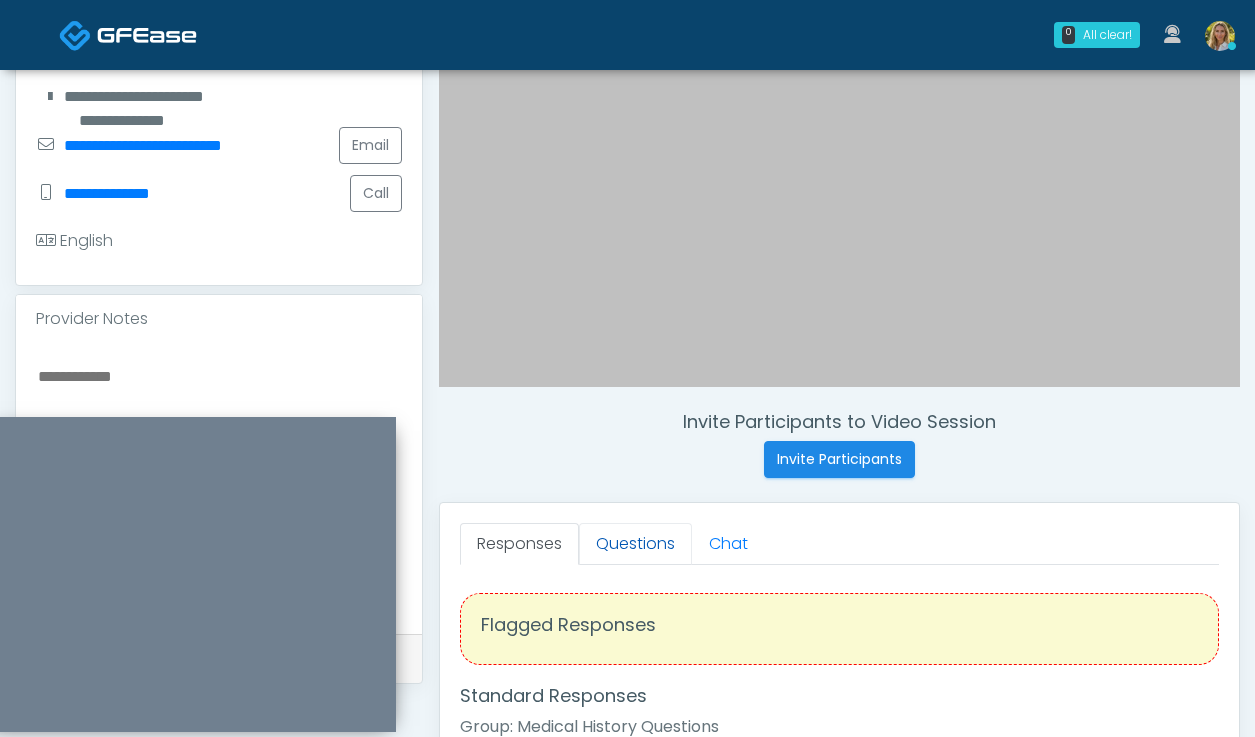 click on "Questions" at bounding box center [635, 544] 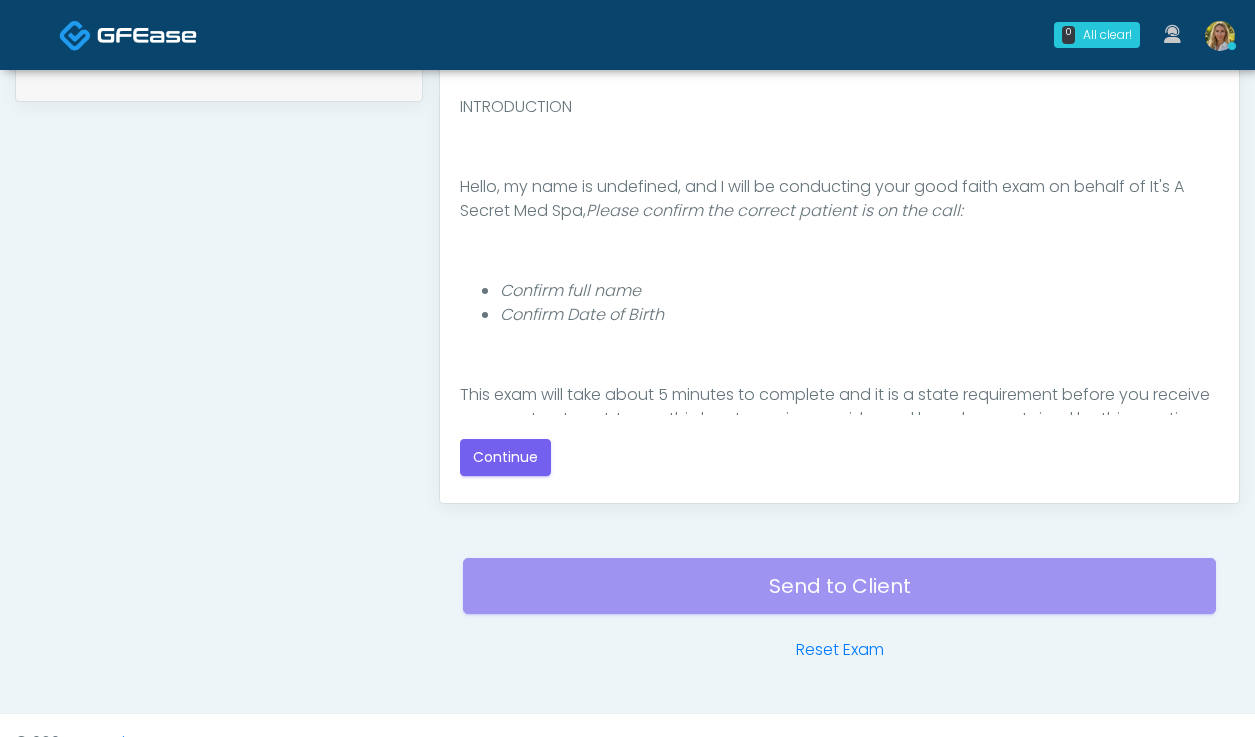 scroll, scrollTop: 1027, scrollLeft: 0, axis: vertical 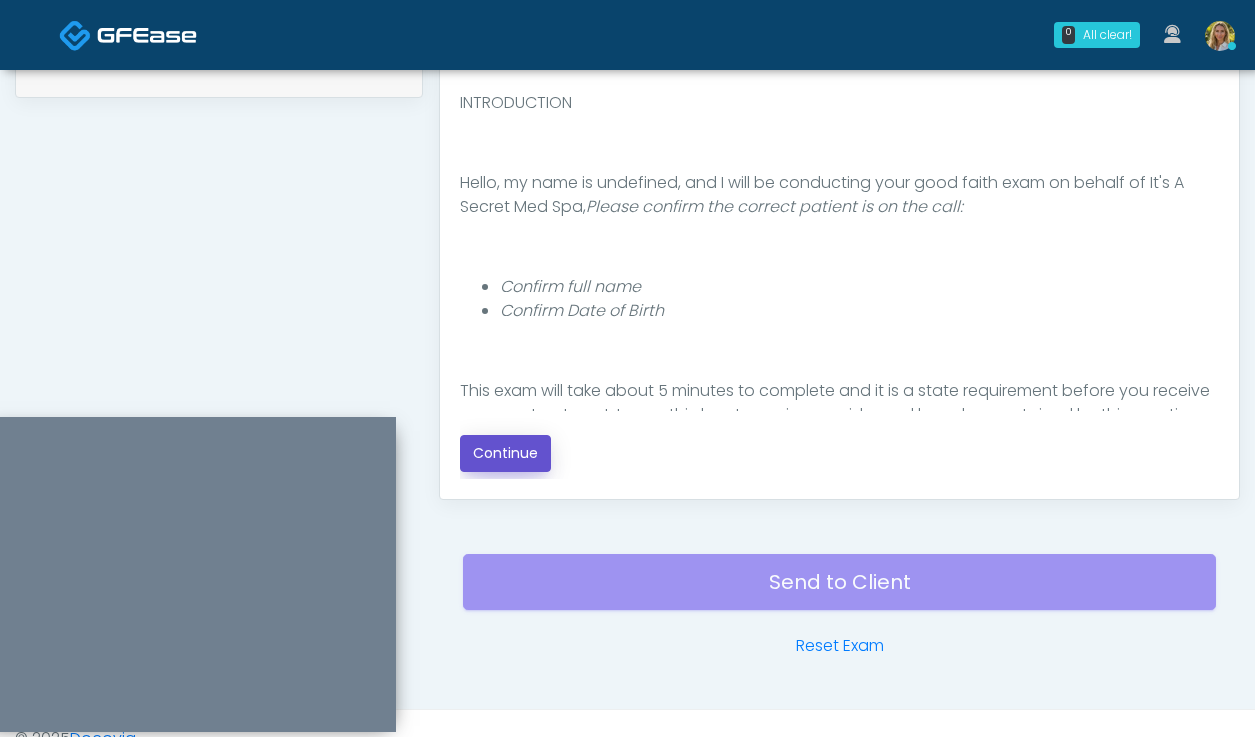 click on "Continue" at bounding box center (505, 453) 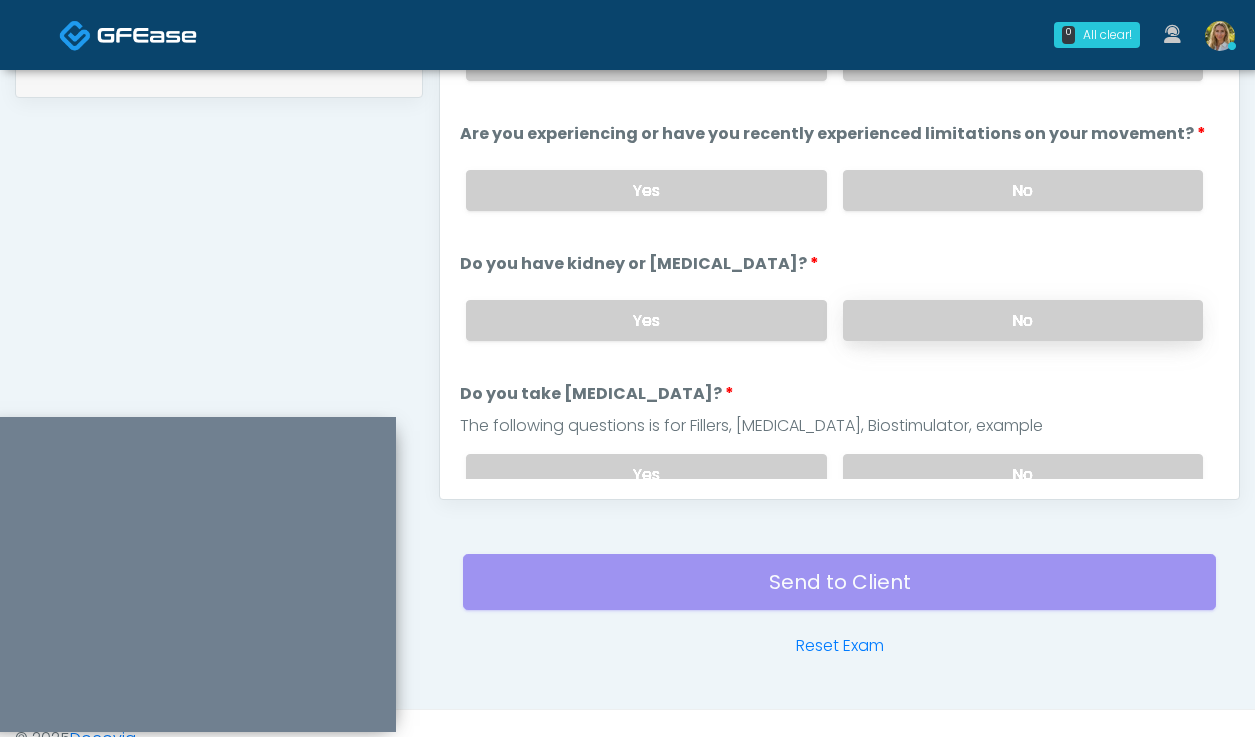 click on "No" at bounding box center [1023, 320] 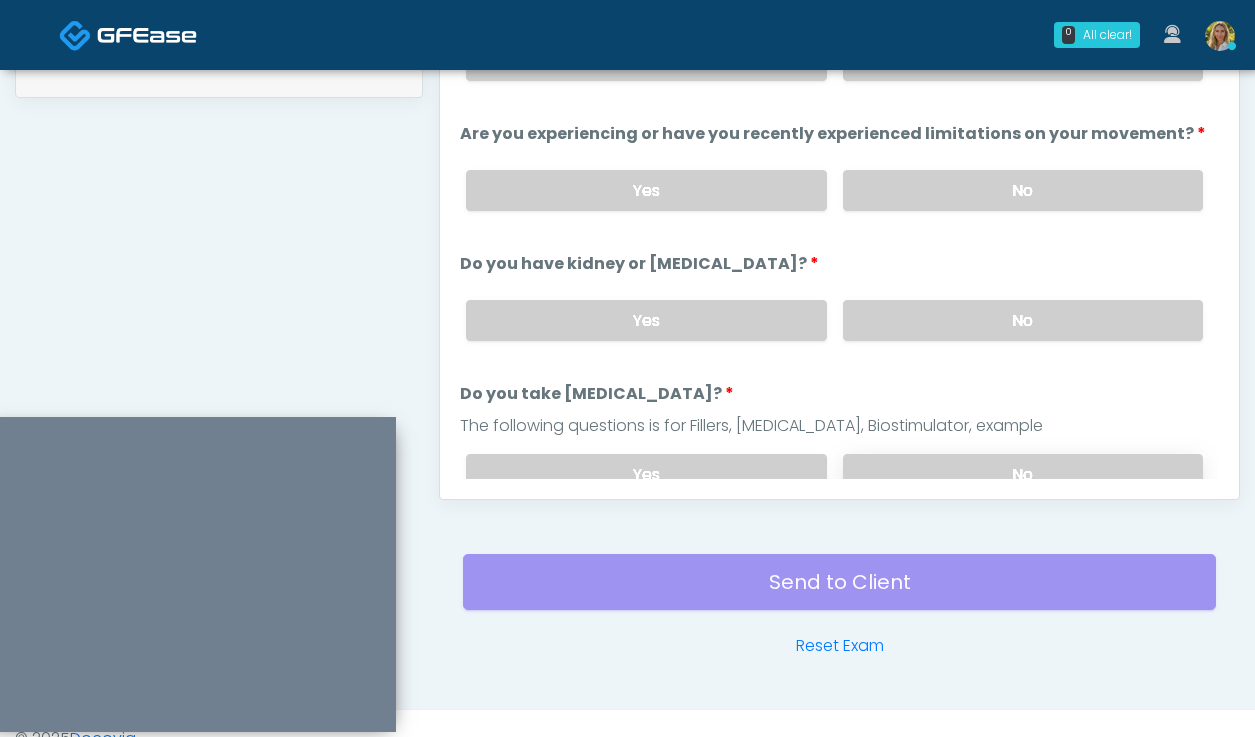 click on "No" at bounding box center [1023, 474] 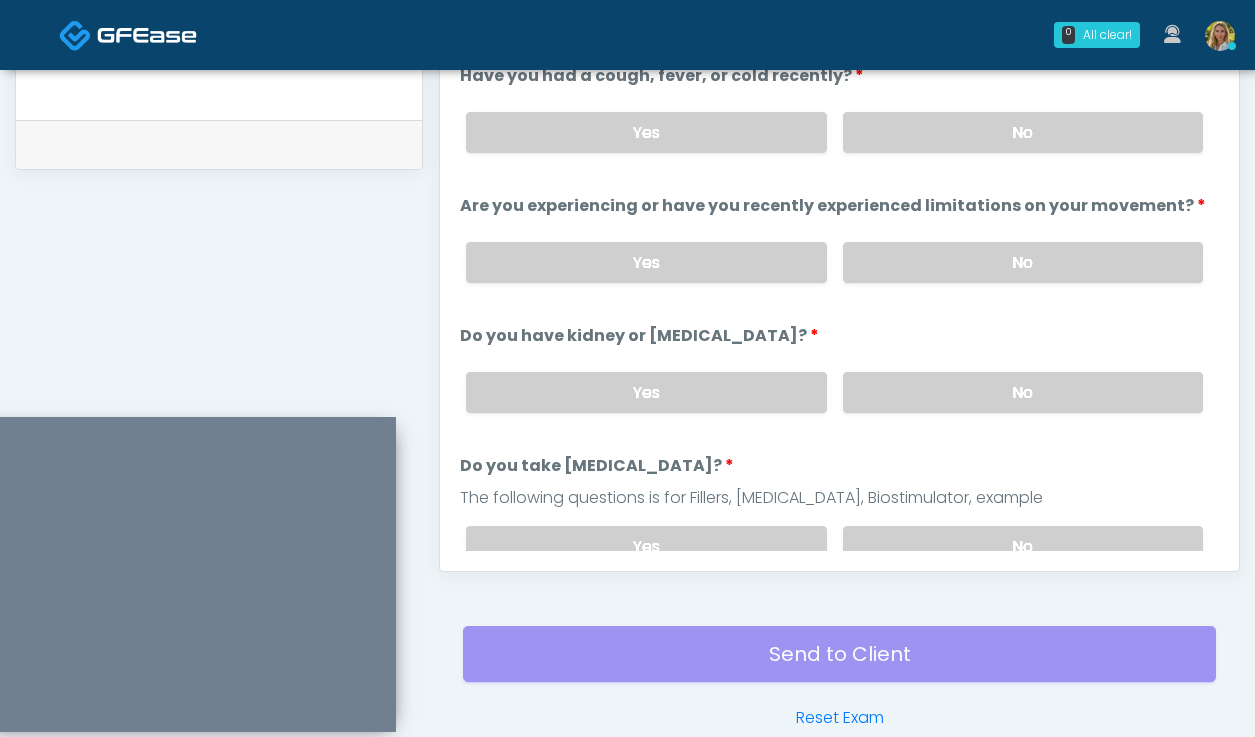 scroll, scrollTop: 942, scrollLeft: 0, axis: vertical 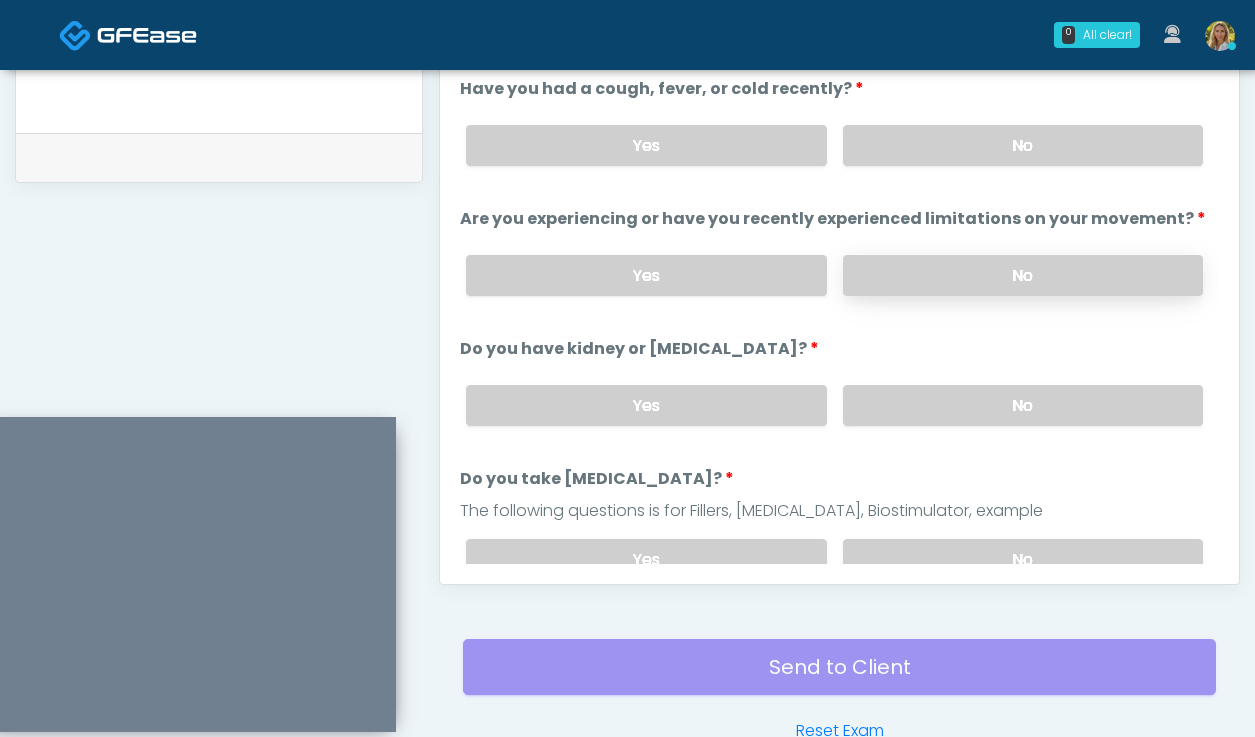 click on "No" at bounding box center [1023, 275] 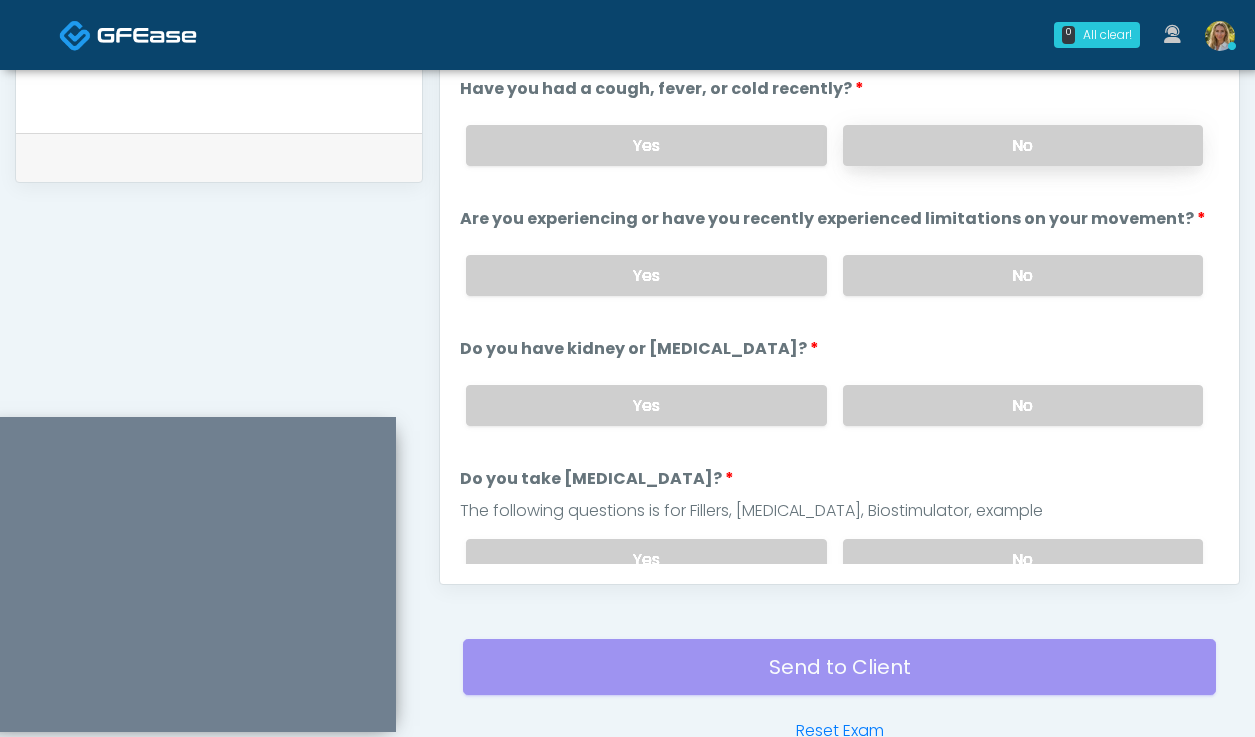 click on "No" at bounding box center (1023, 145) 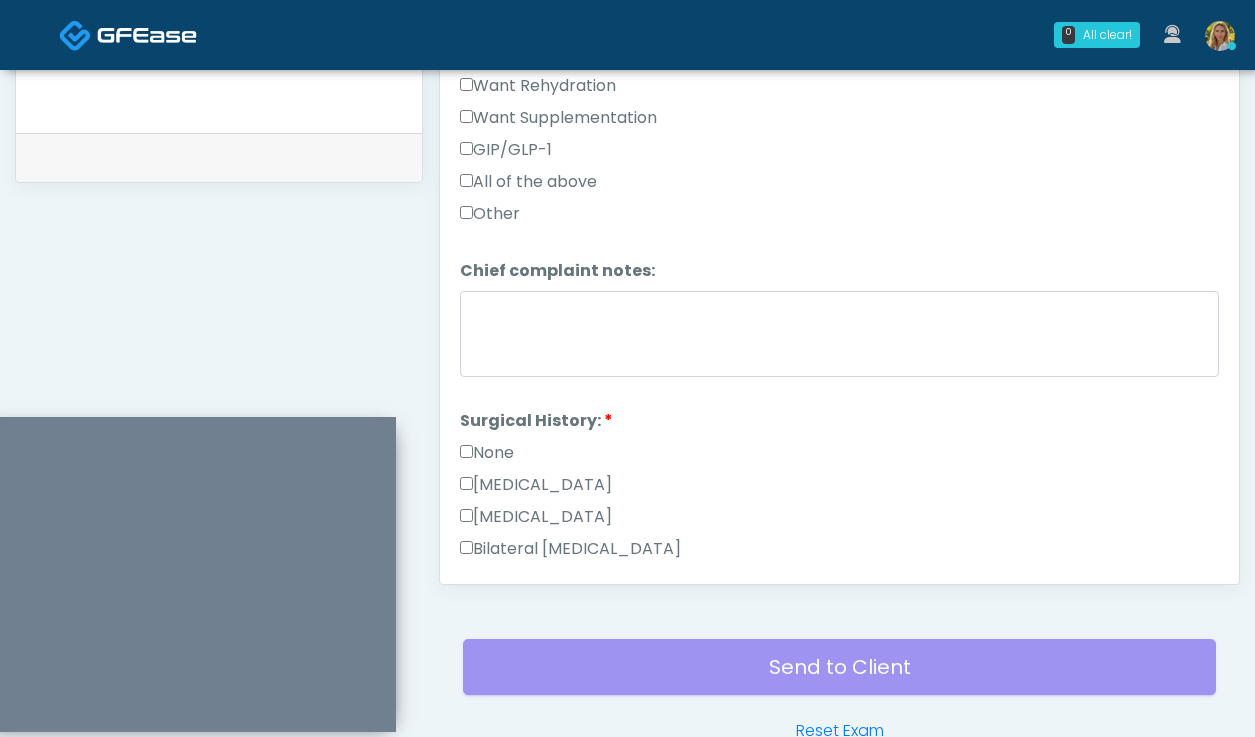 scroll, scrollTop: 809, scrollLeft: 0, axis: vertical 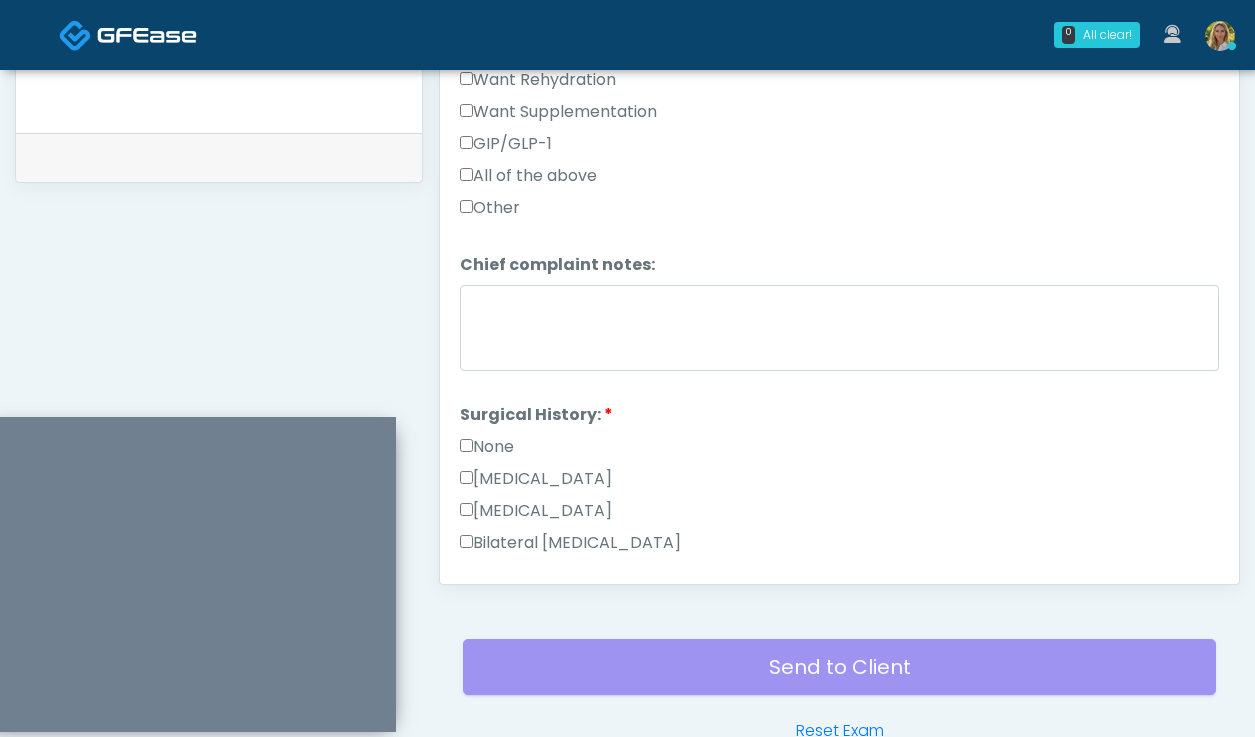 click on "None" at bounding box center (487, 447) 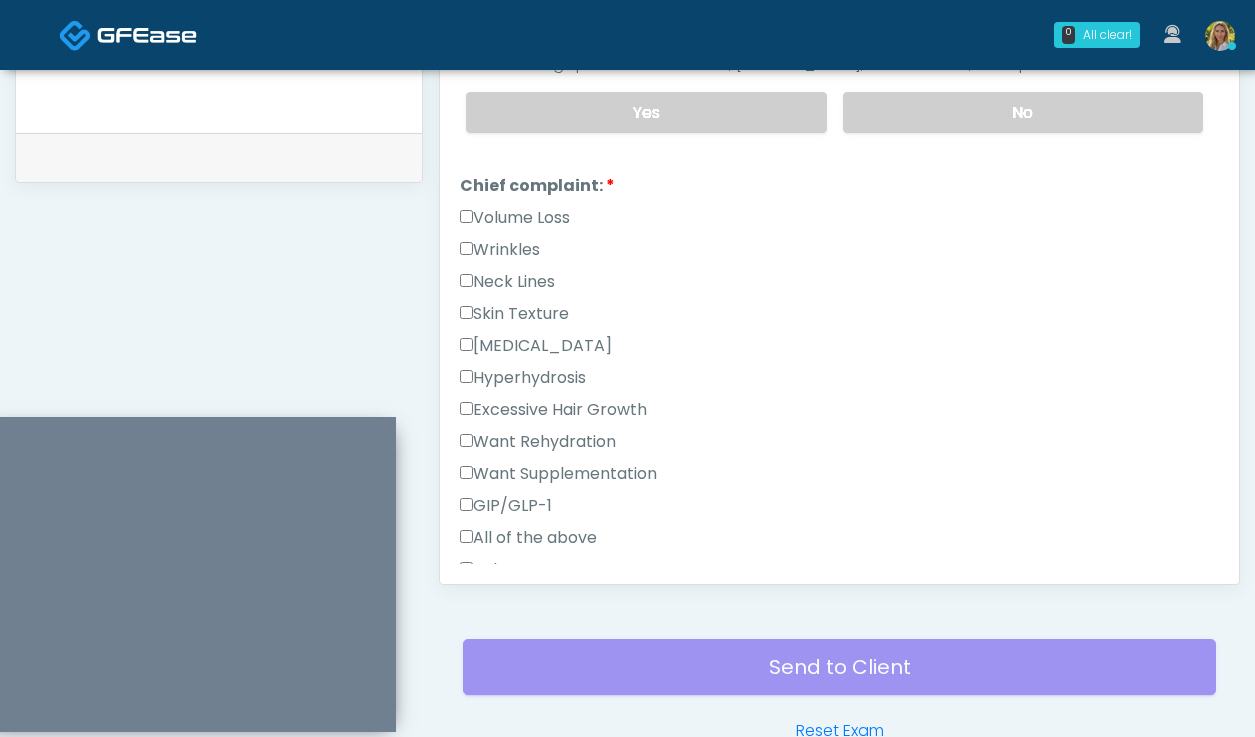scroll, scrollTop: 444, scrollLeft: 0, axis: vertical 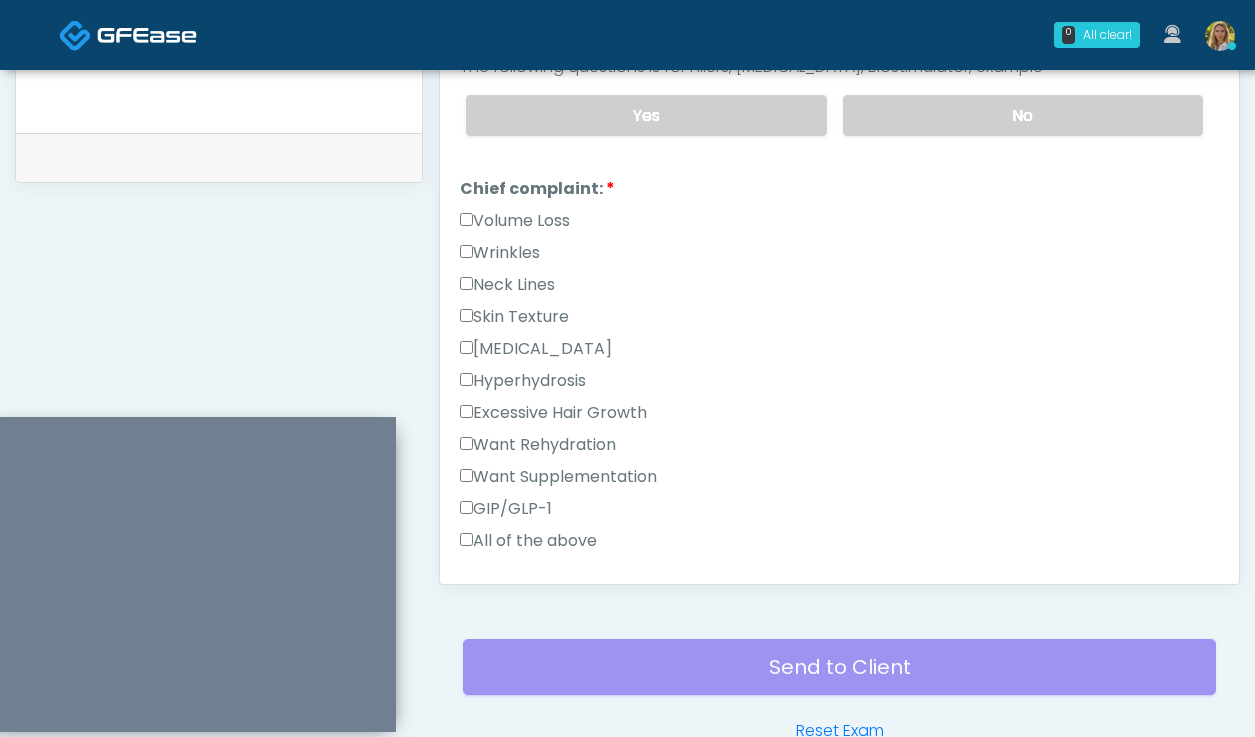 click on "Wrinkles" at bounding box center (500, 253) 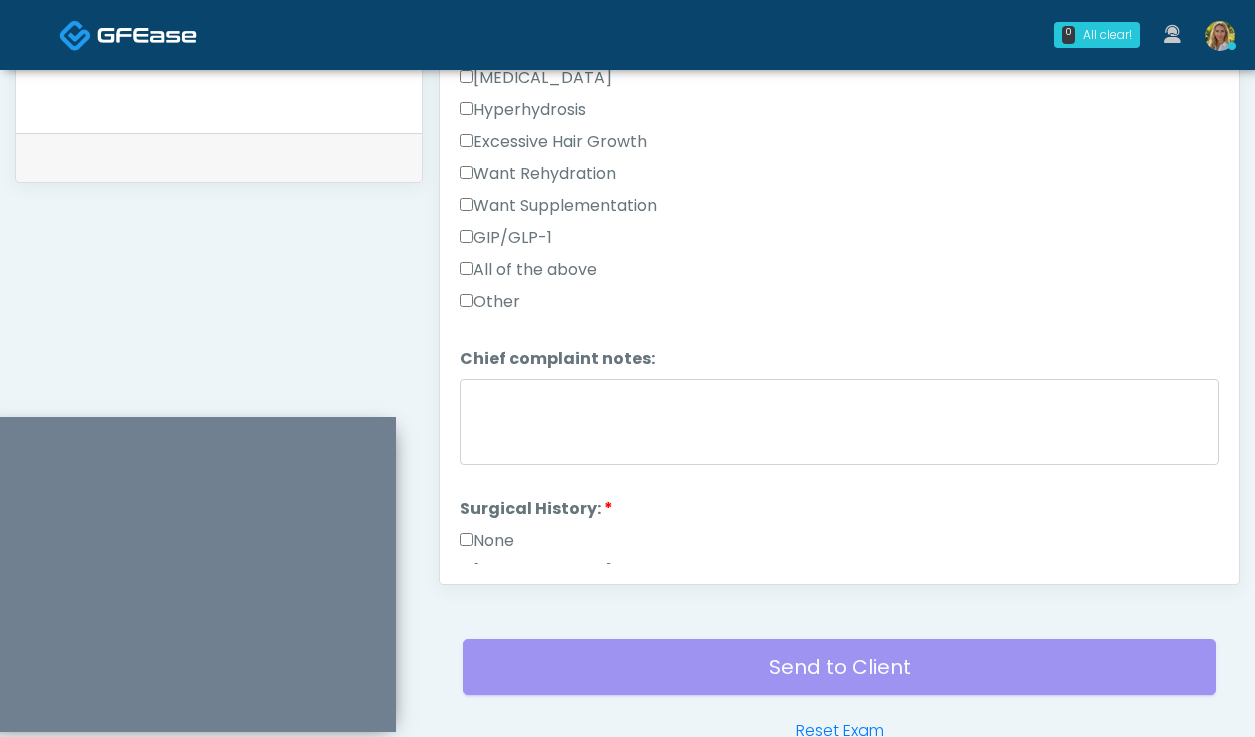 click on "Excessive Hair Growth" at bounding box center [553, 142] 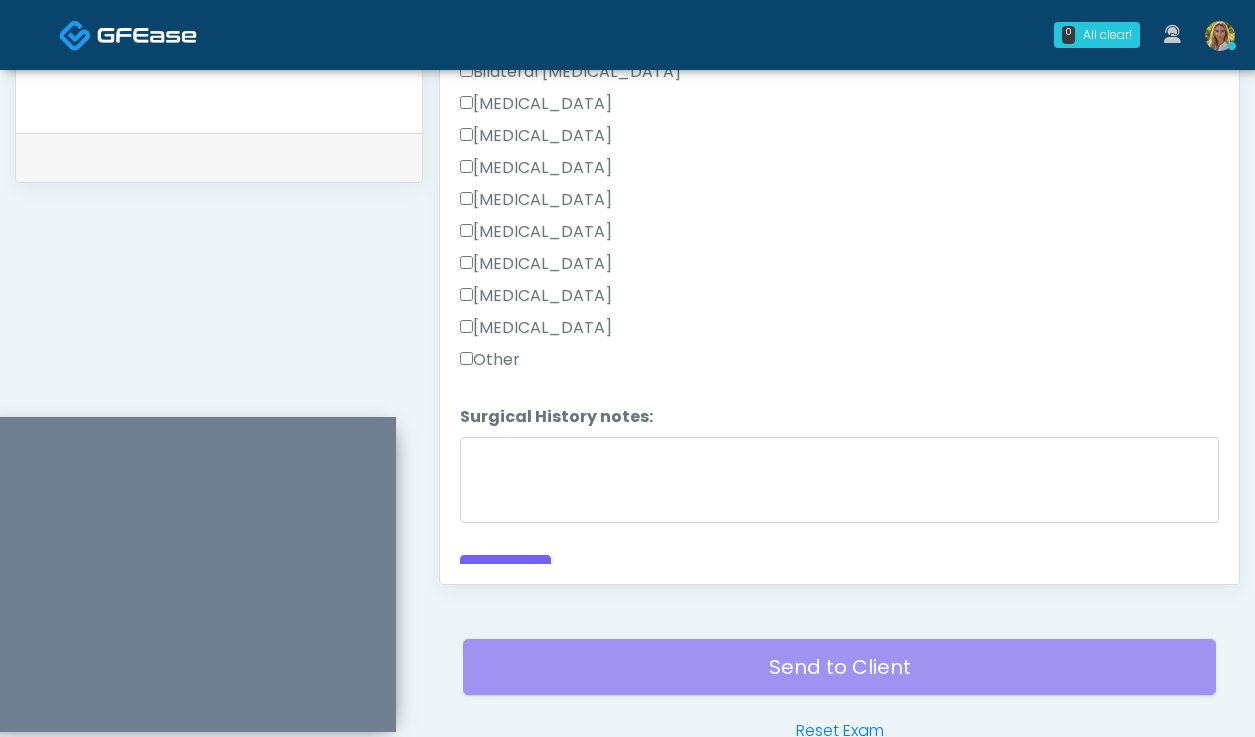 scroll, scrollTop: 1303, scrollLeft: 0, axis: vertical 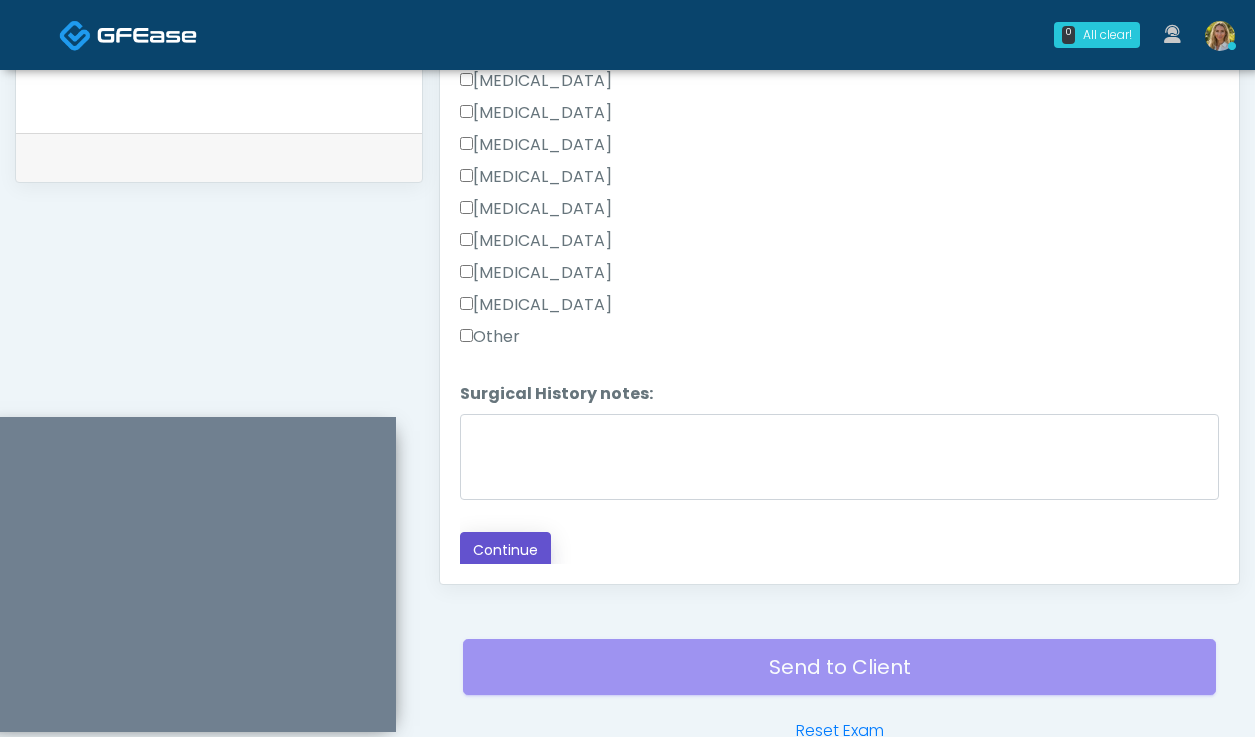 click on "Continue" at bounding box center (505, 550) 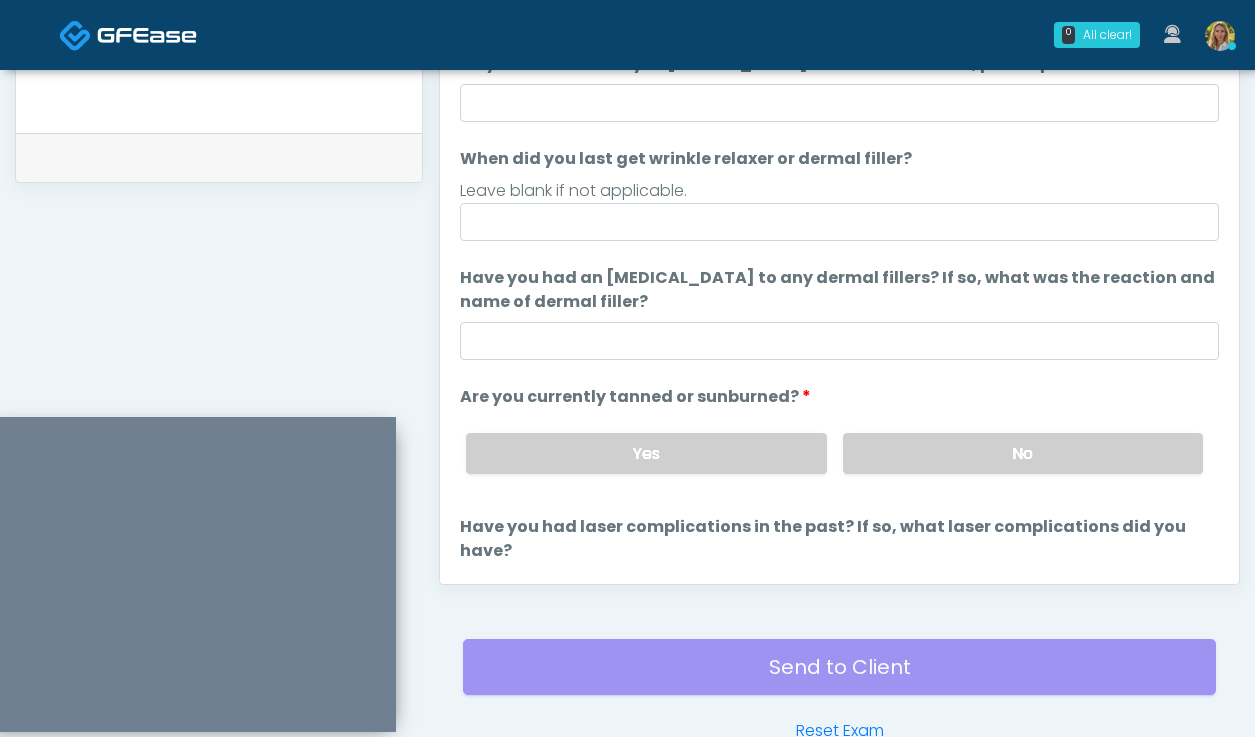 scroll, scrollTop: 86, scrollLeft: 0, axis: vertical 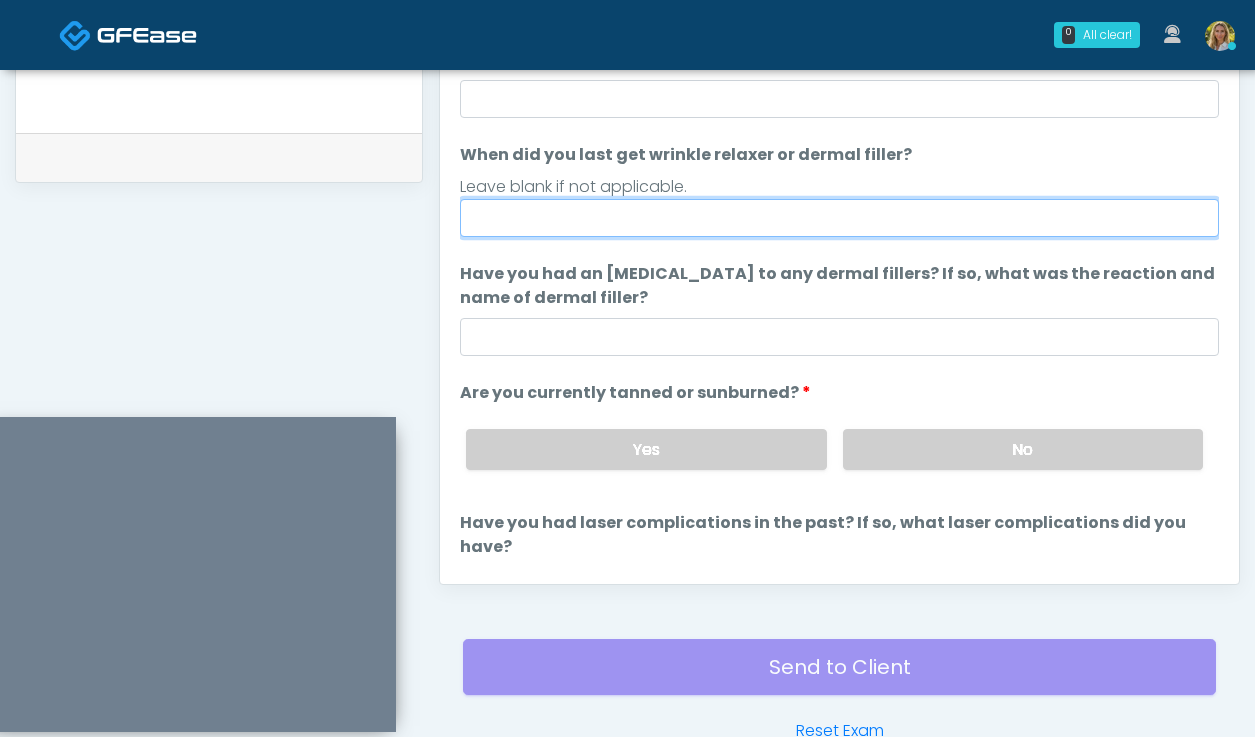 click on "When did you last get wrinkle relaxer or dermal filler?" at bounding box center [839, 218] 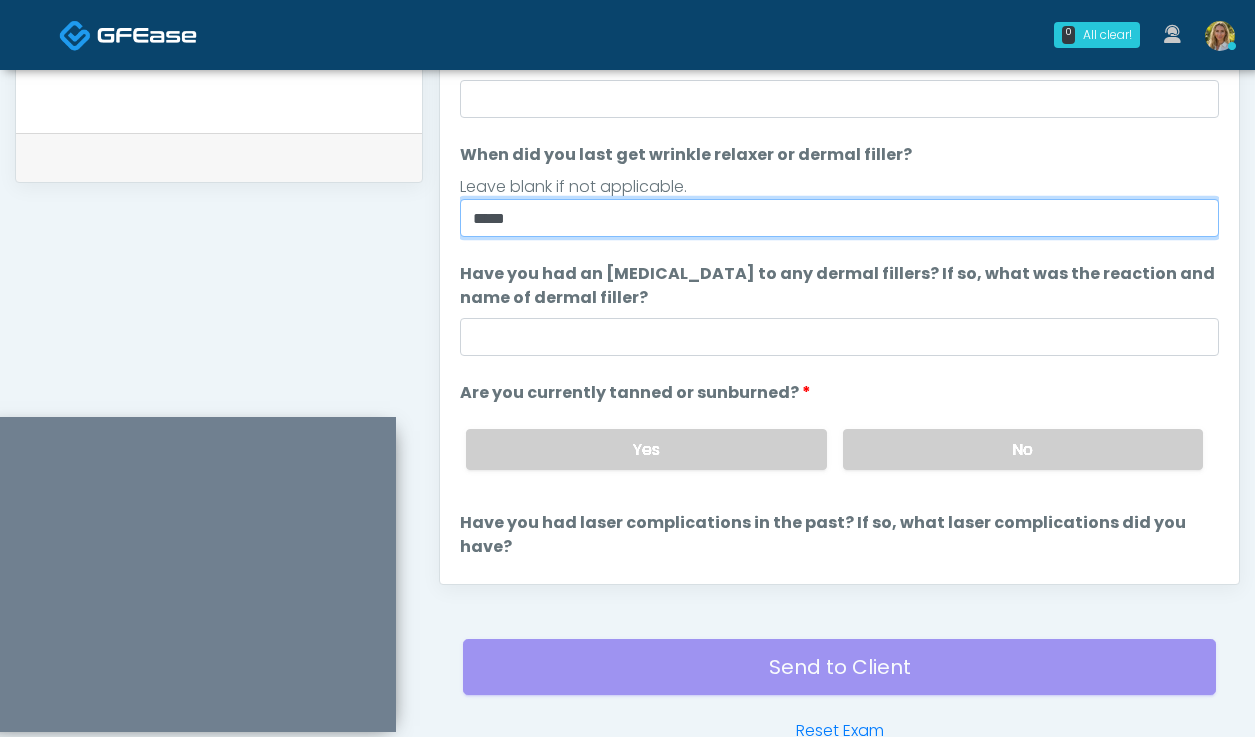 type on "*****" 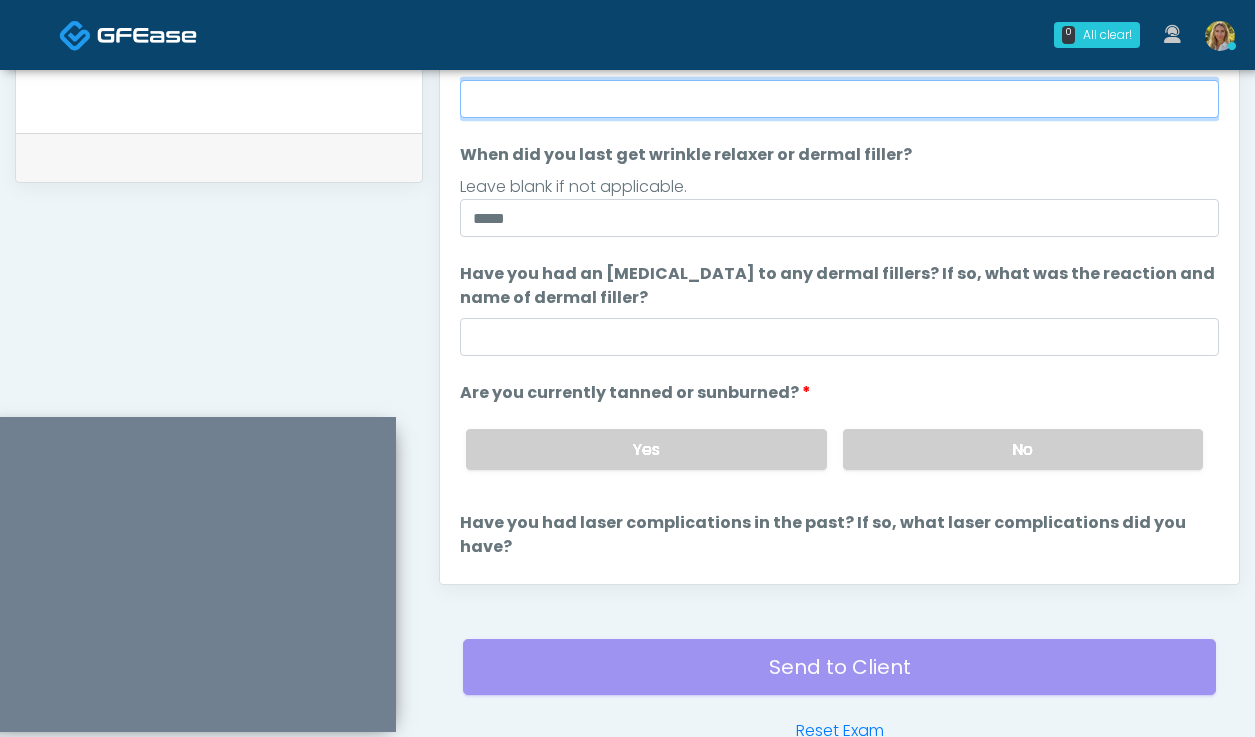 click on "Do you have a history of [PERSON_NAME]'s barre or ALS? If so, please provide details." at bounding box center (839, 99) 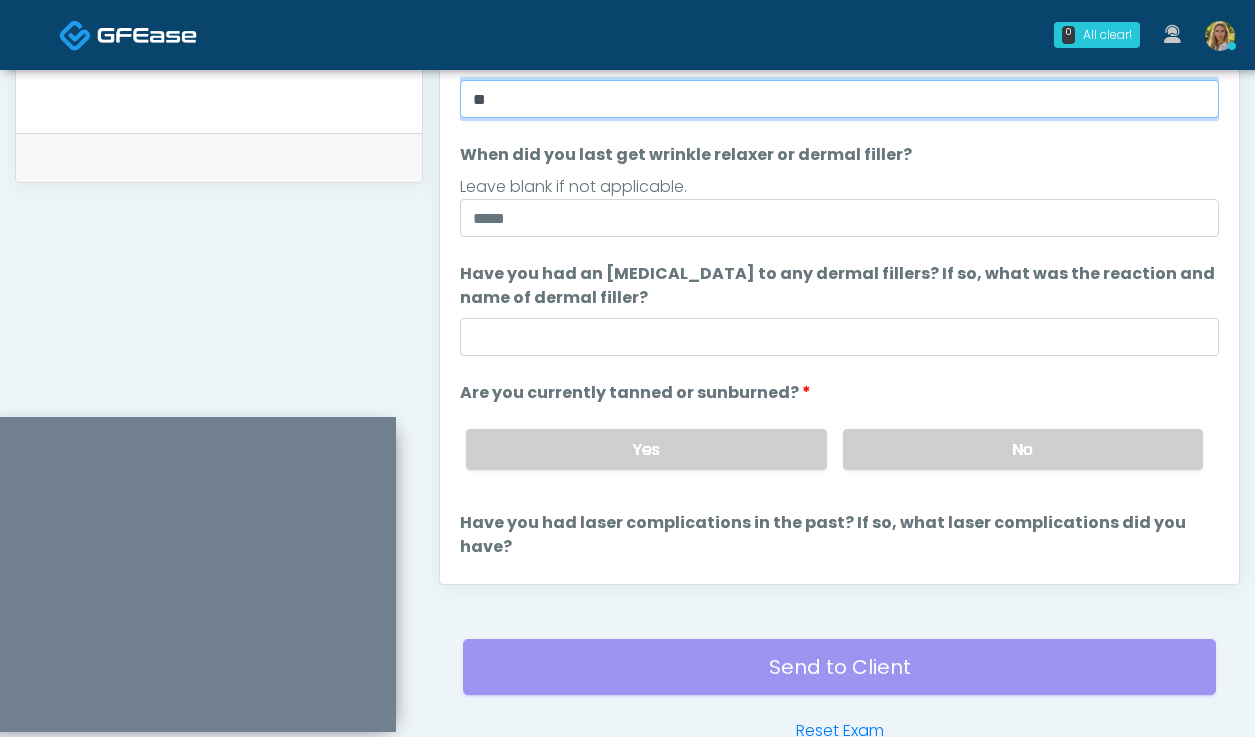 type on "**" 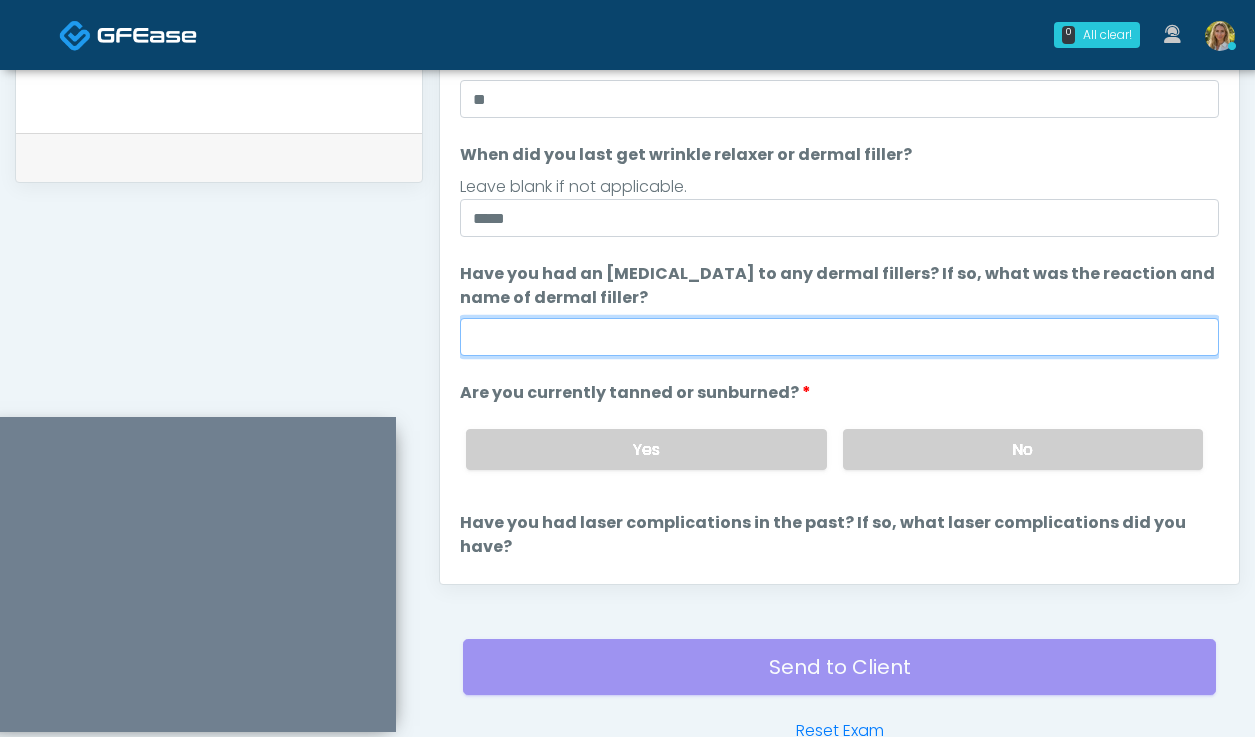 click on "Have you had an [MEDICAL_DATA] to any dermal fillers? If so, what was the reaction and name of dermal filler?" at bounding box center [839, 337] 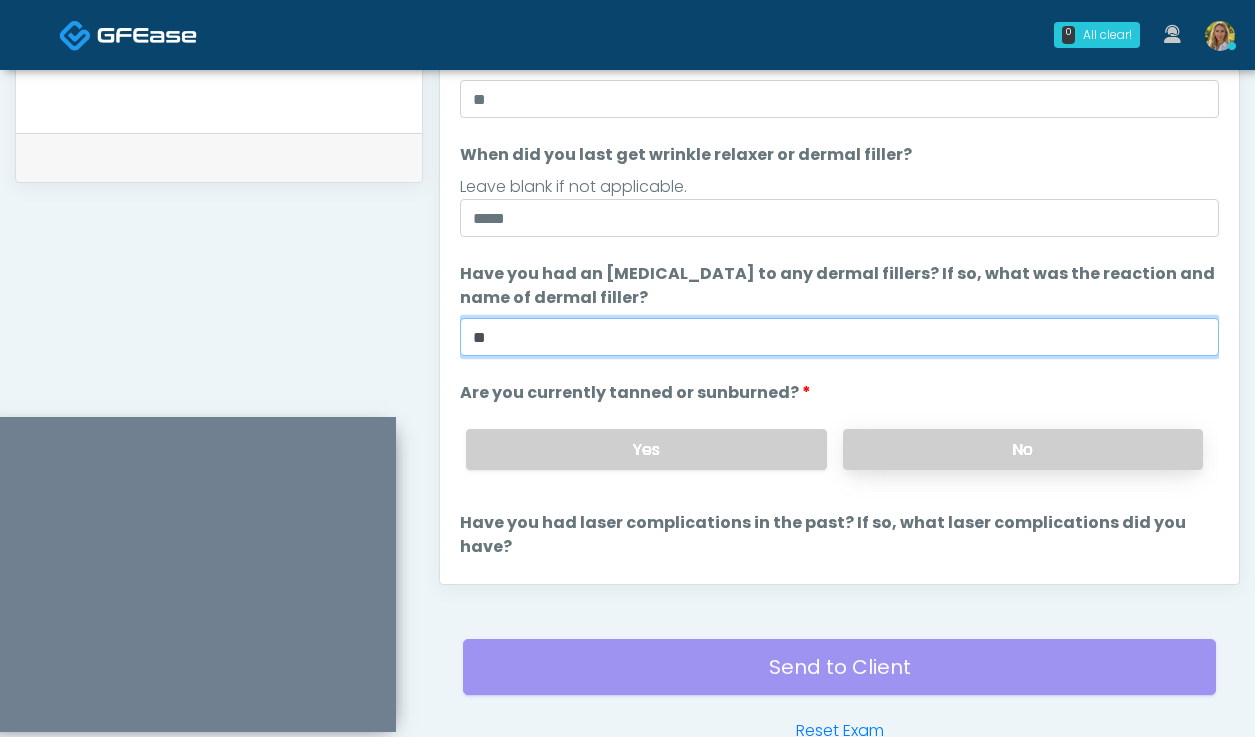 type on "**" 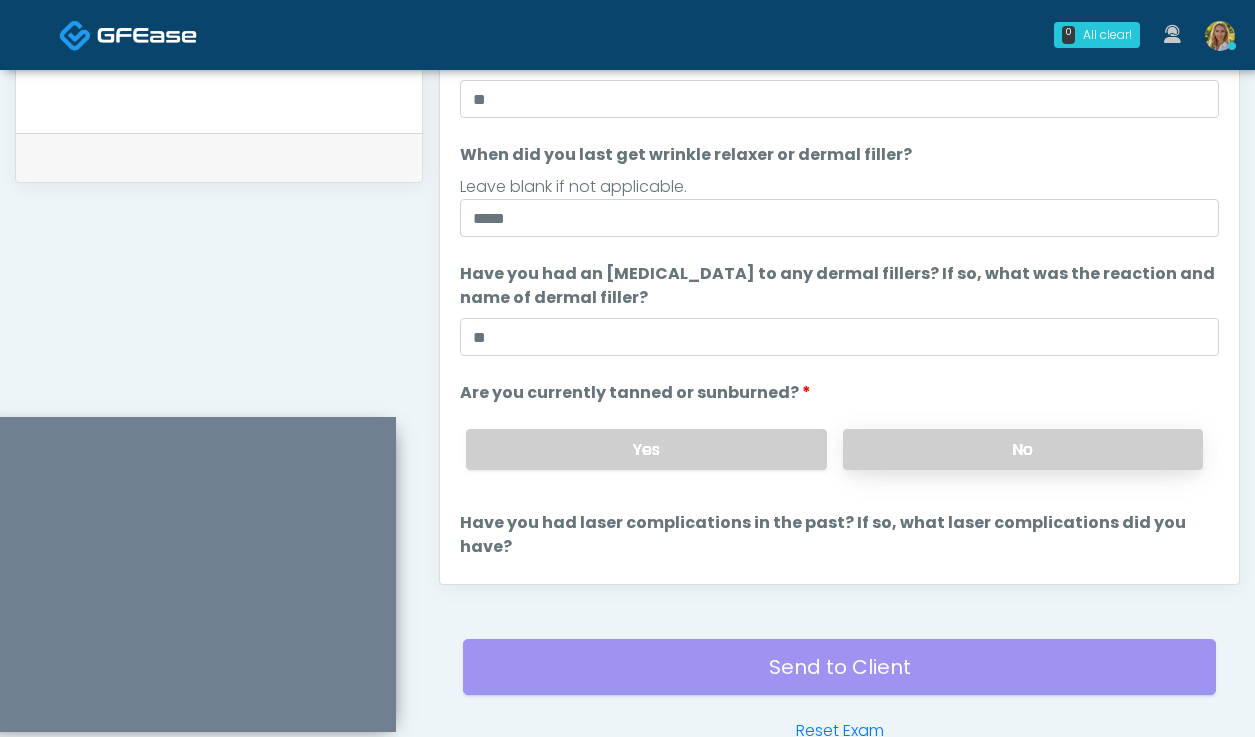click on "No" at bounding box center [1023, 449] 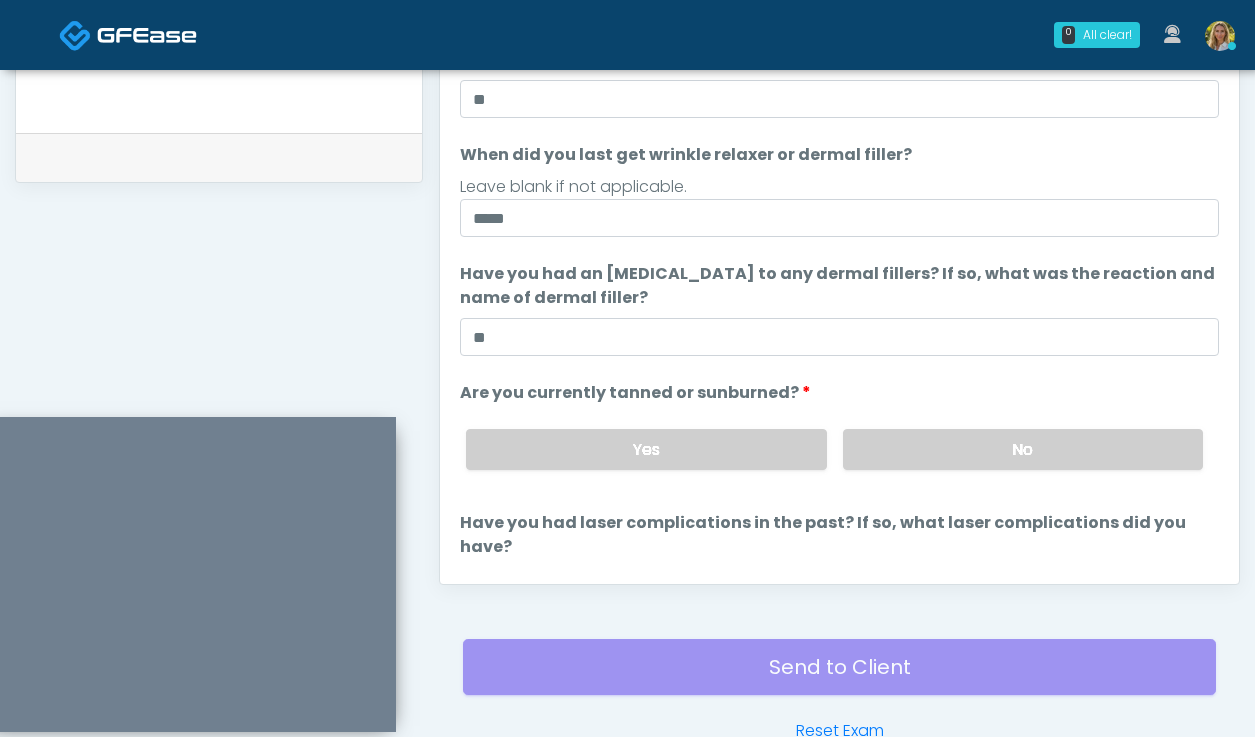 scroll, scrollTop: 188, scrollLeft: 0, axis: vertical 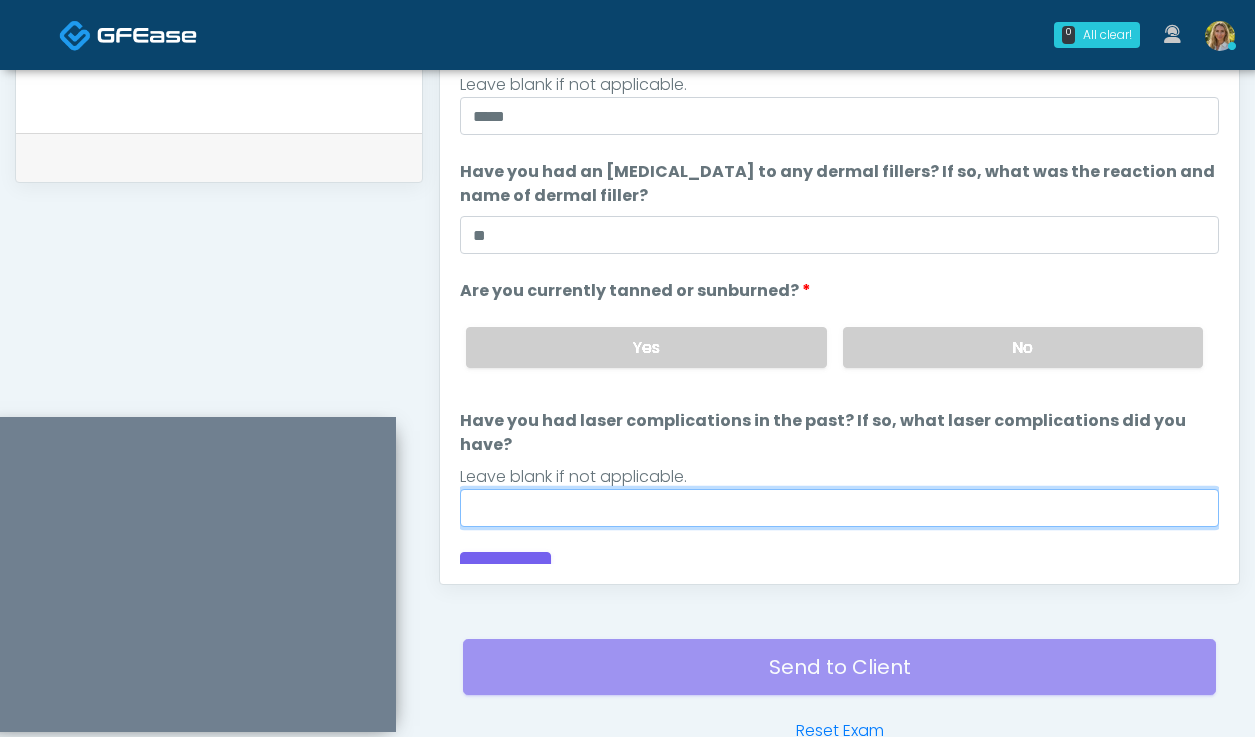 click on "Have you had laser complications in the past? If so, what laser complications did you have?" at bounding box center (839, 508) 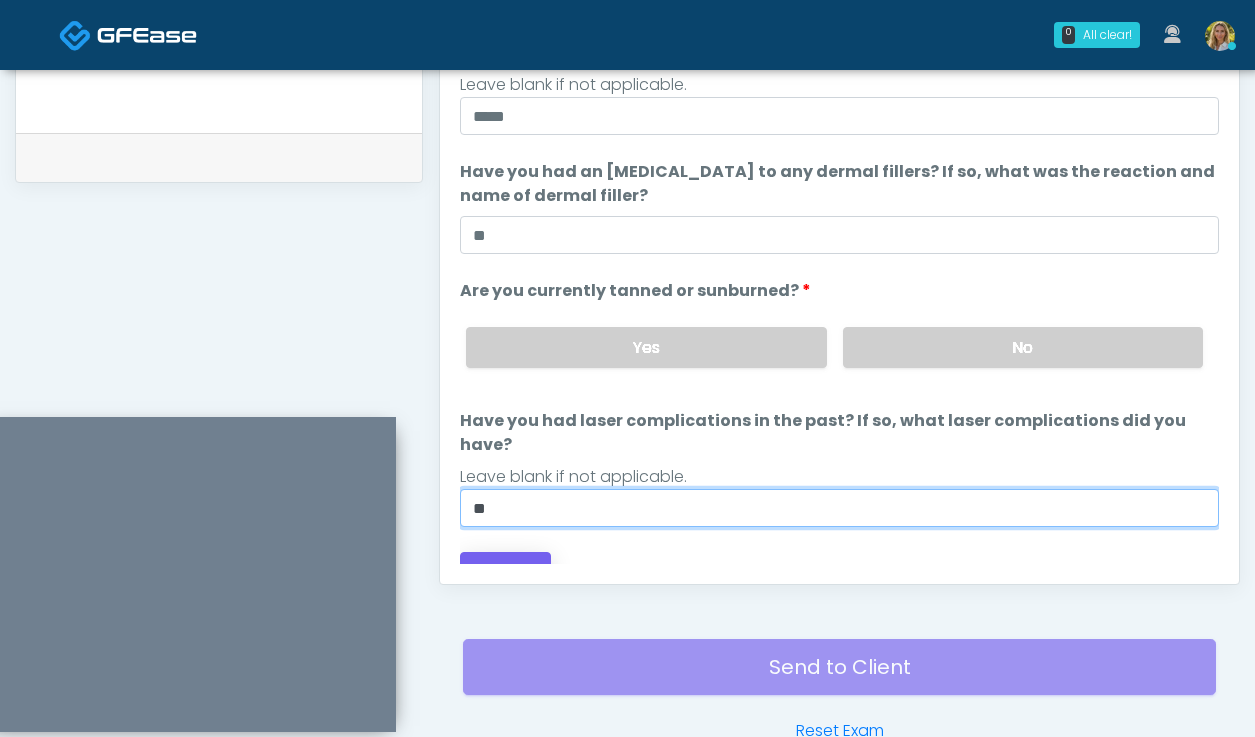 type on "**" 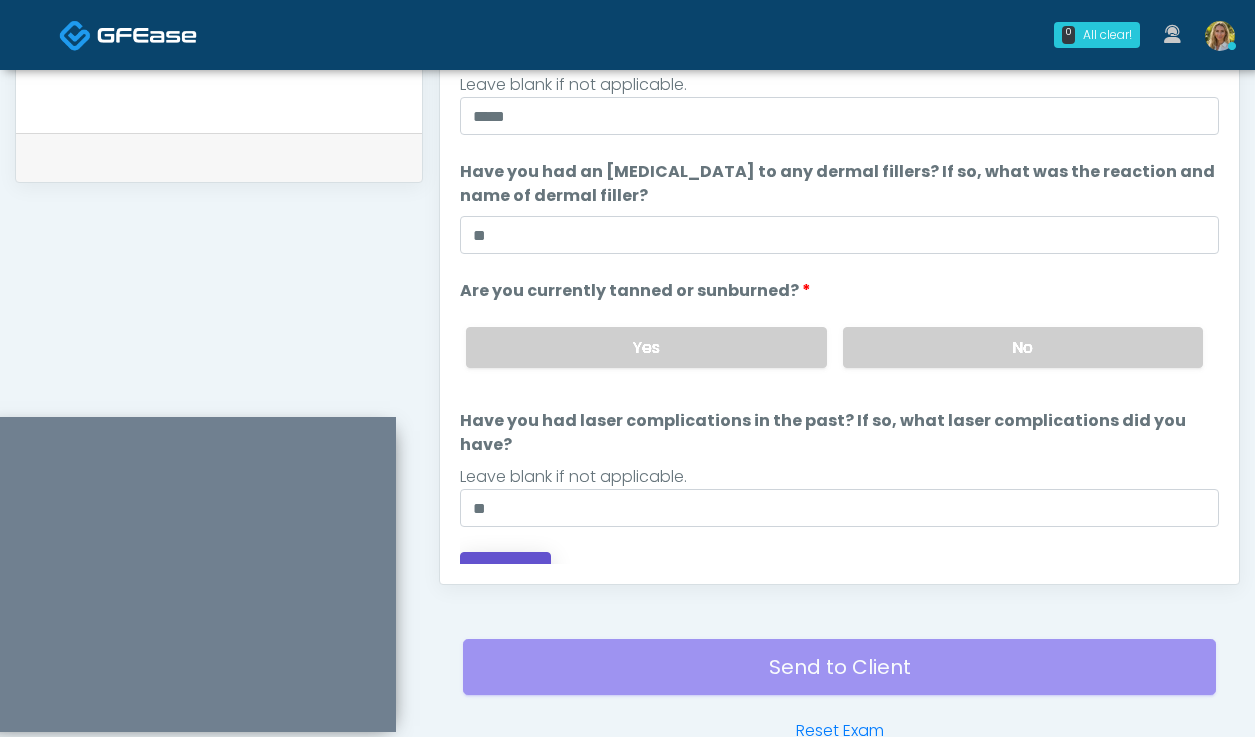 click on "Continue" at bounding box center [505, 570] 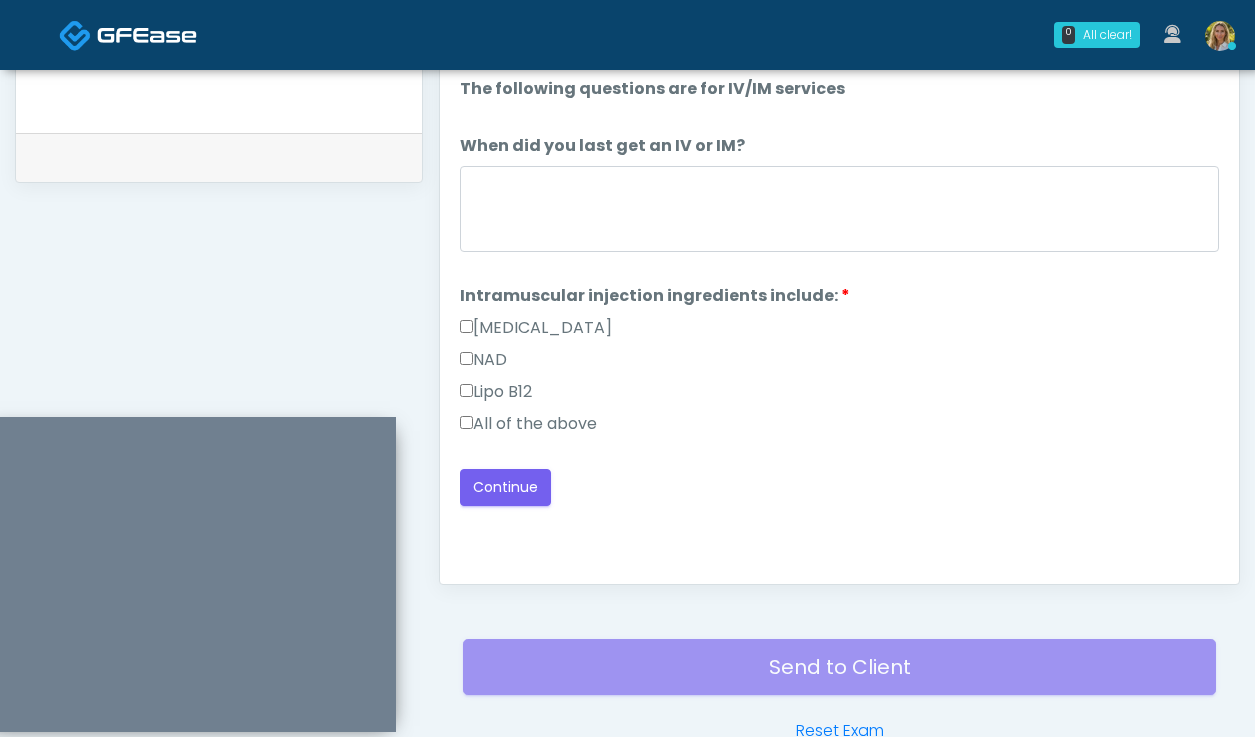 scroll, scrollTop: 0, scrollLeft: 0, axis: both 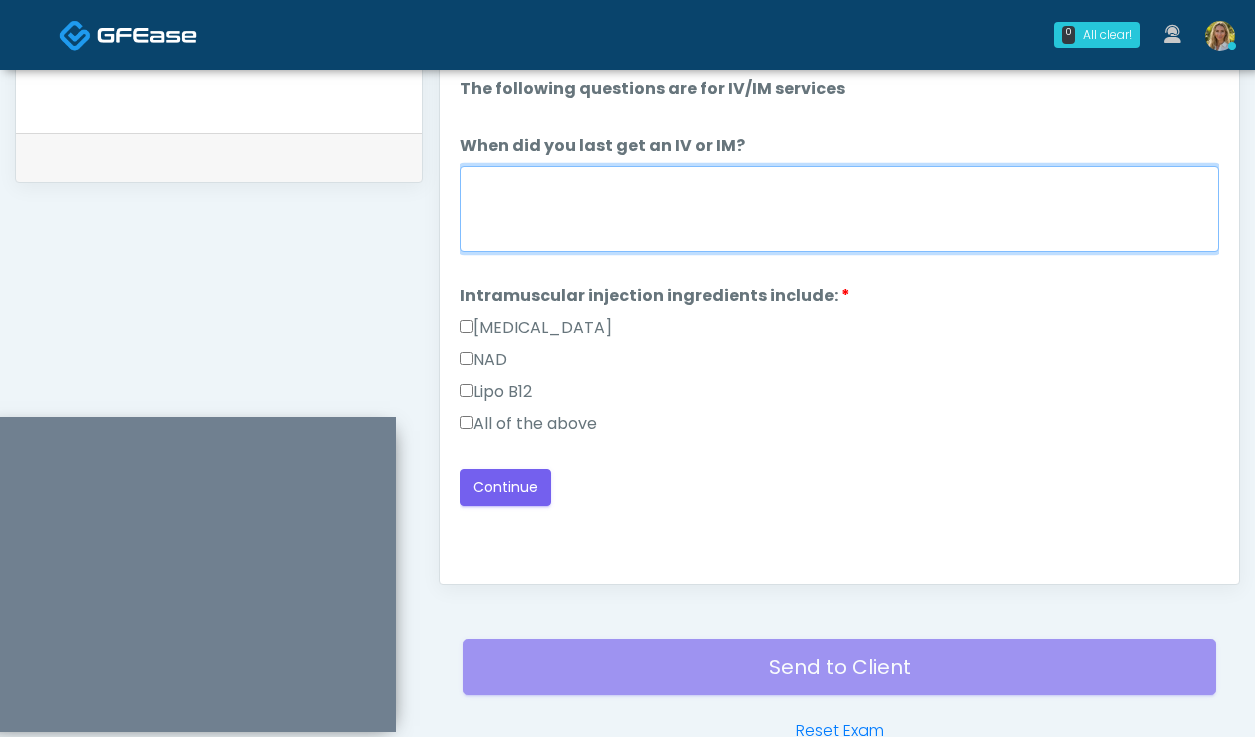 click on "When did you last get an IV or IM?" at bounding box center [839, 209] 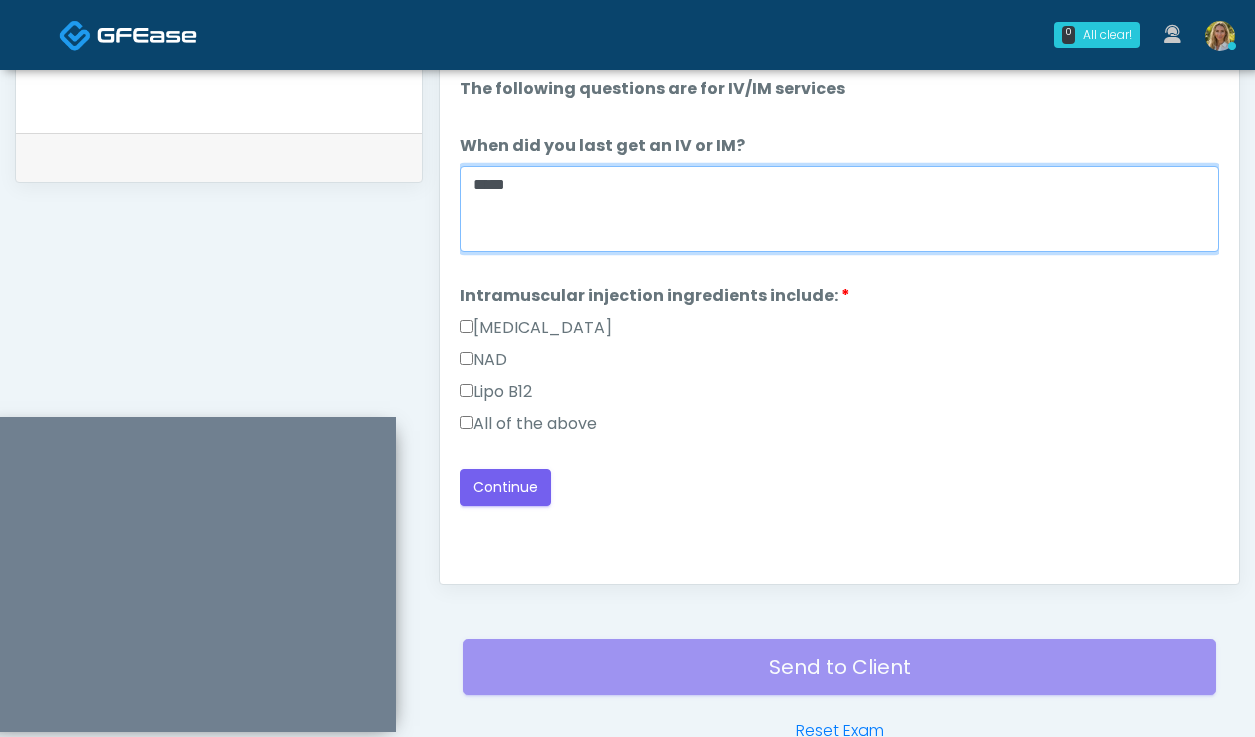 drag, startPoint x: 550, startPoint y: 192, endPoint x: 371, endPoint y: 182, distance: 179.27911 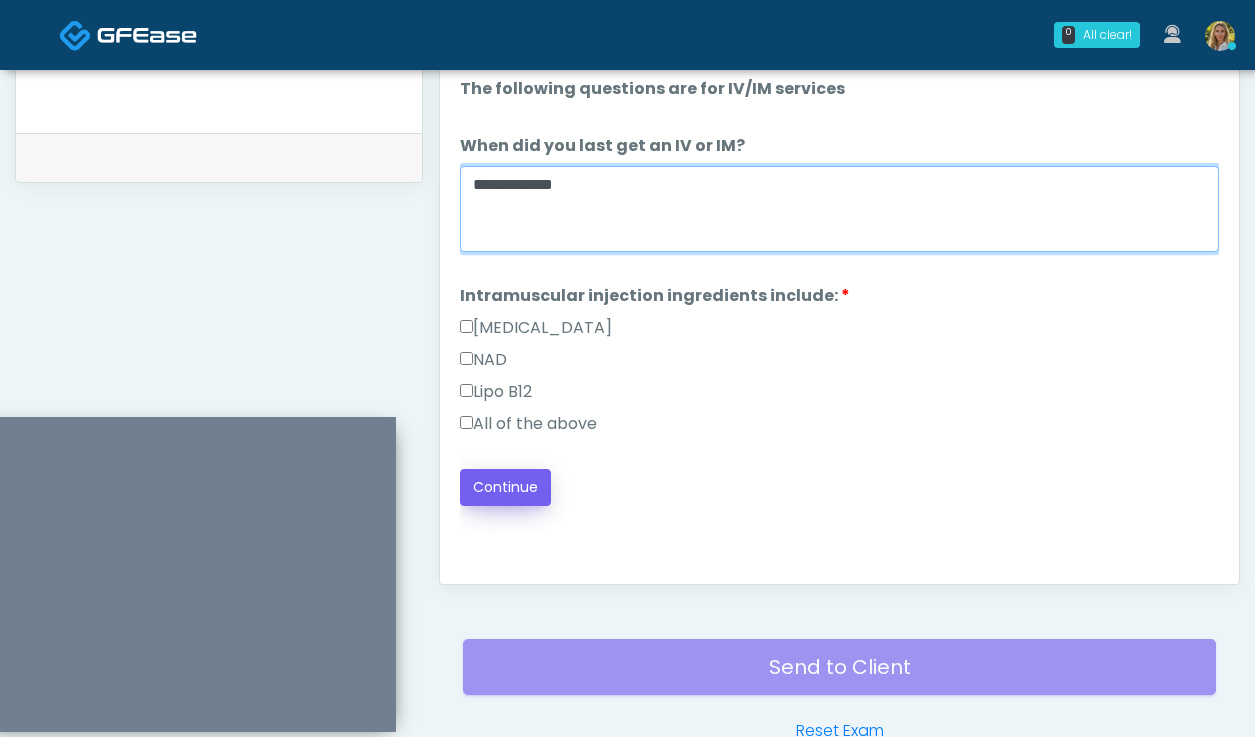 type on "**********" 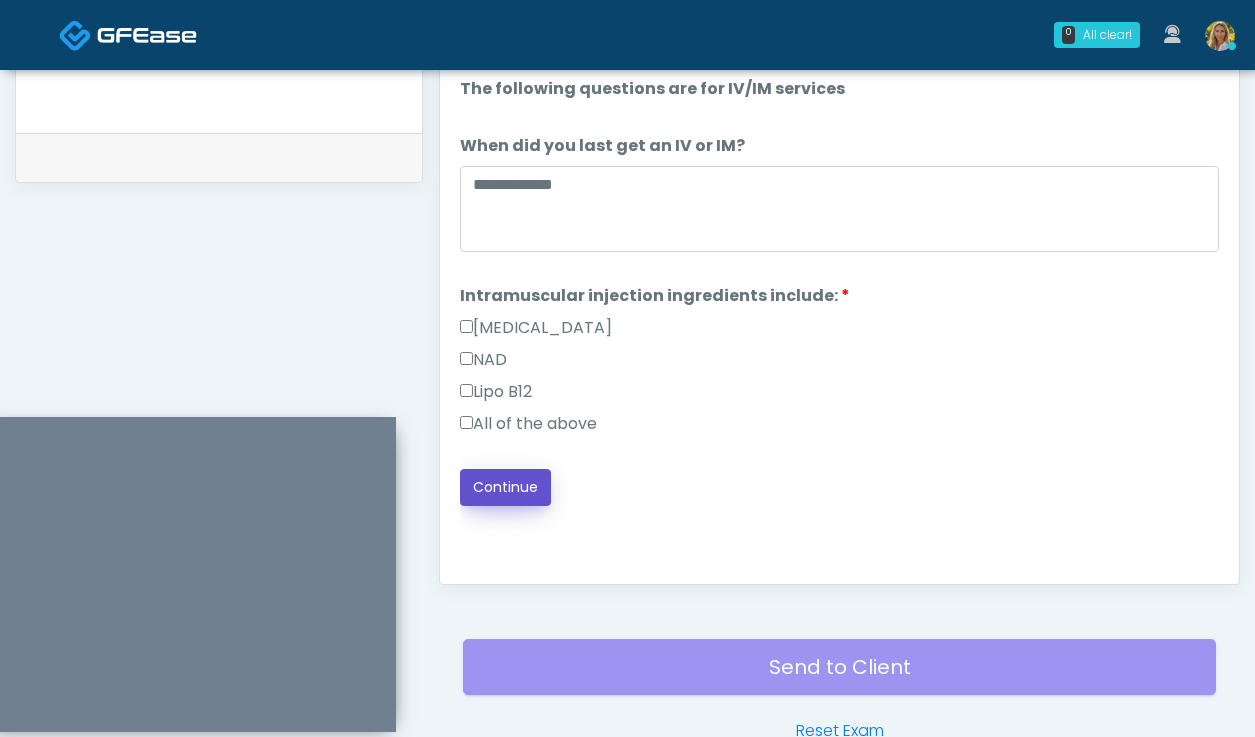 click on "Continue" at bounding box center [505, 487] 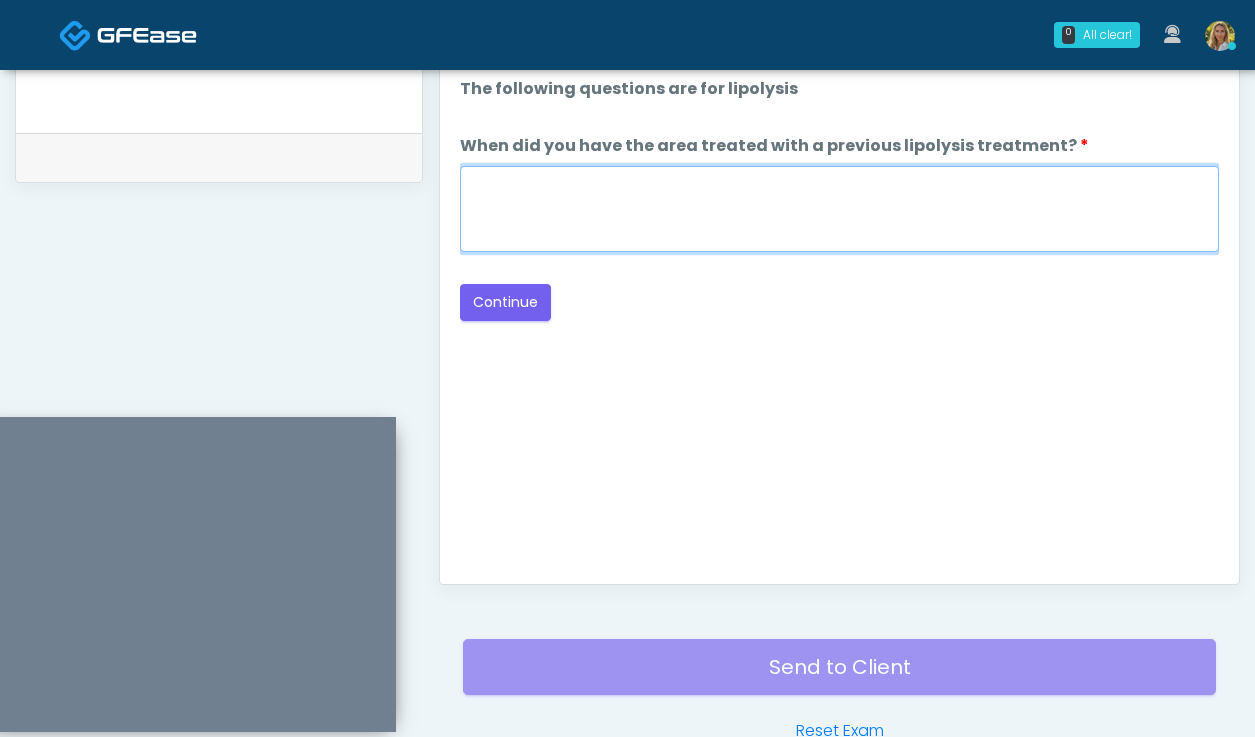 click on "When did you have the area treated with a previous lipolysis treatment?" at bounding box center (839, 209) 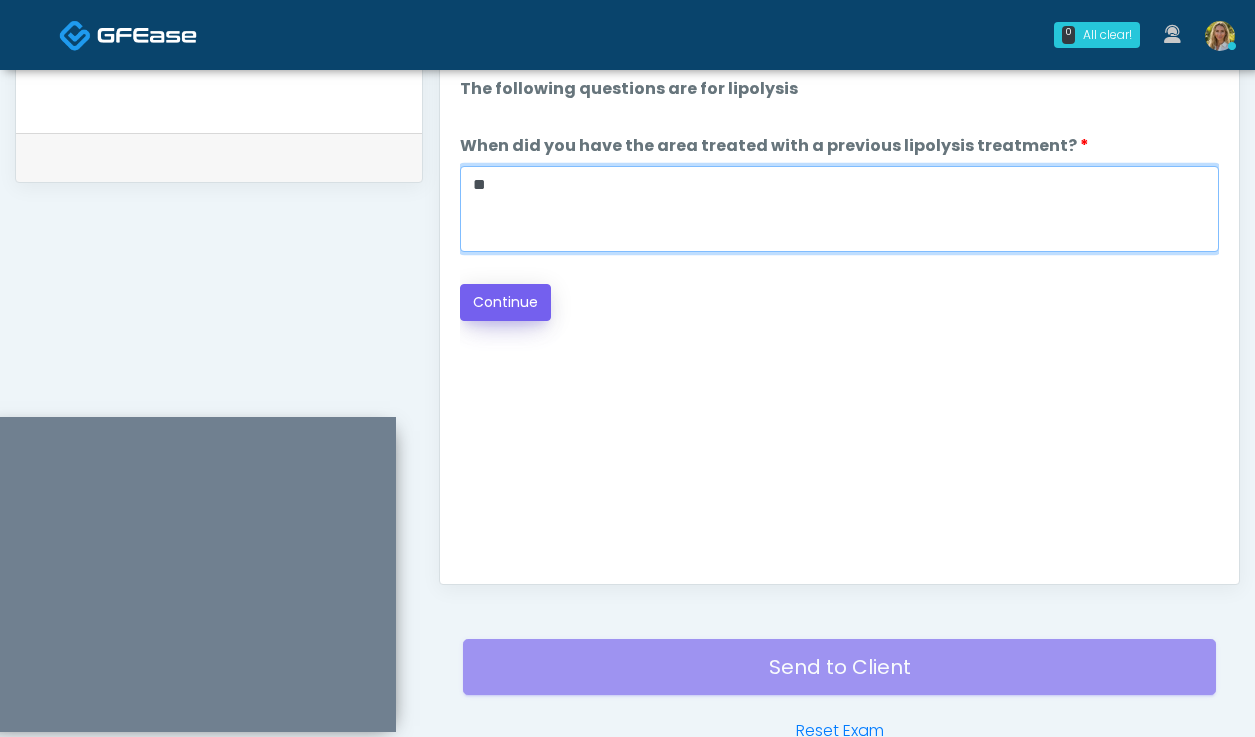 type on "**" 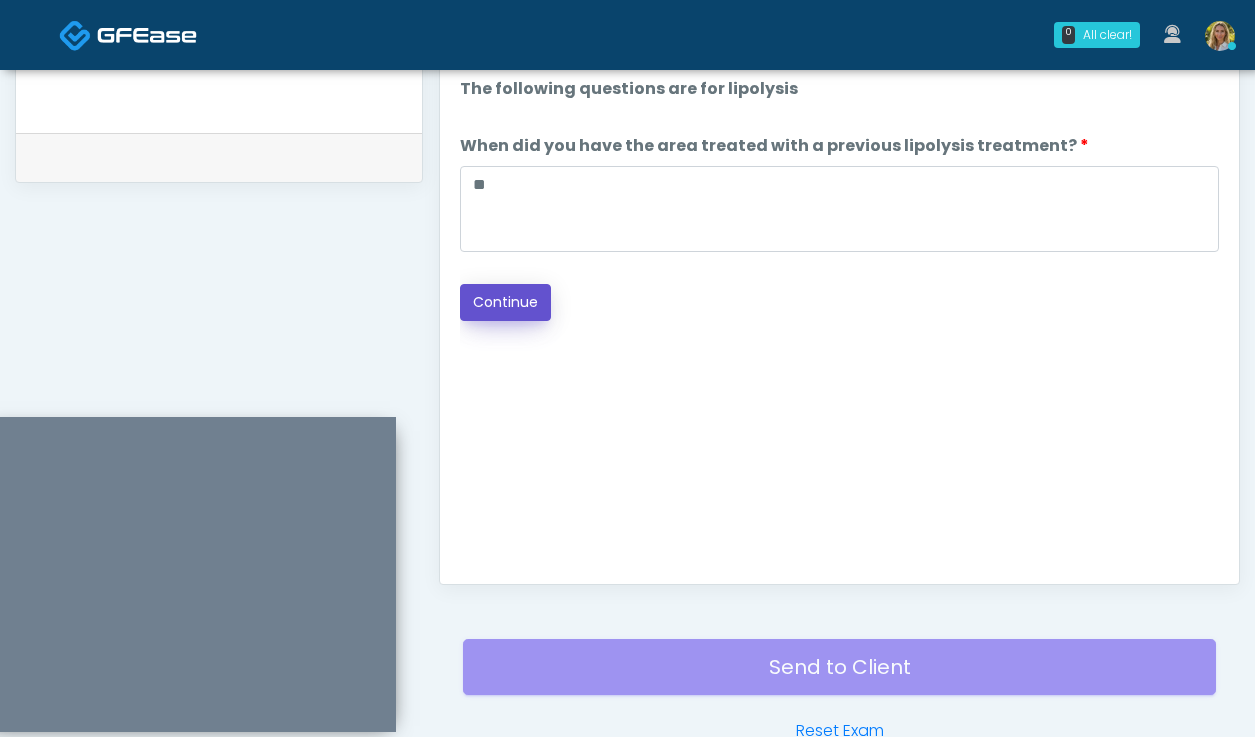 click on "Continue" at bounding box center [505, 302] 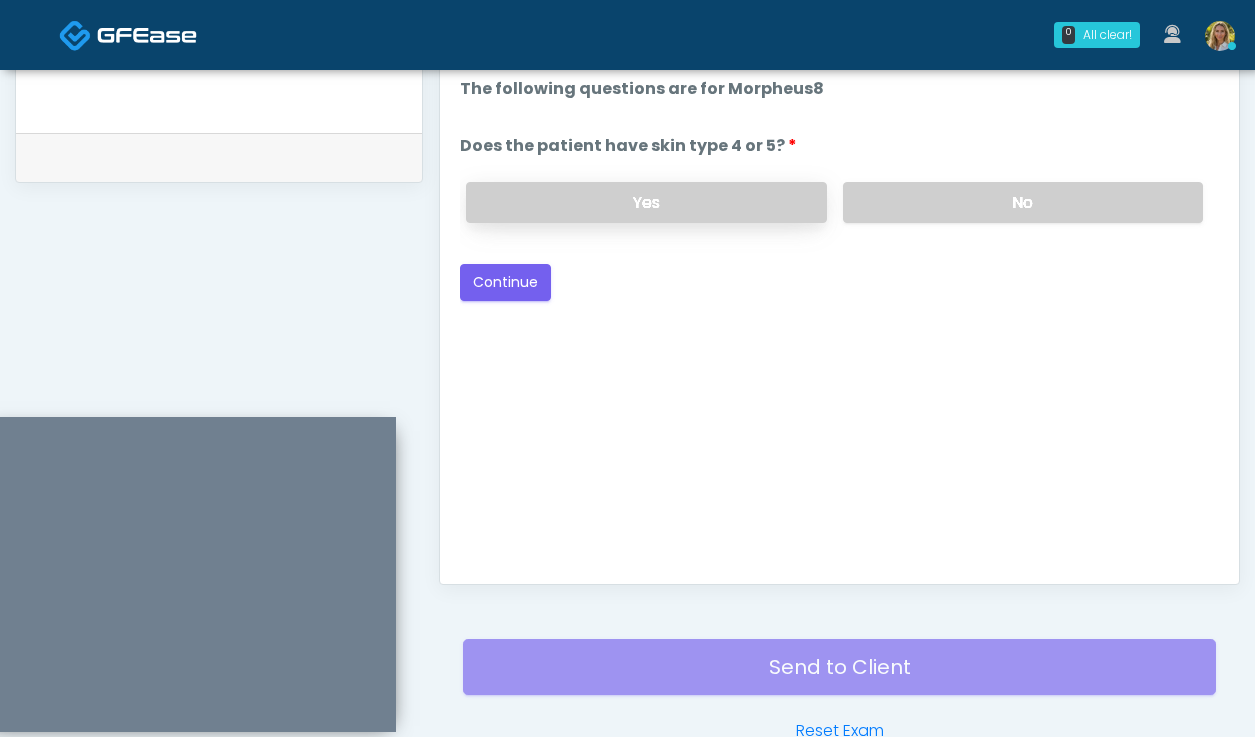 click on "Yes" at bounding box center [646, 202] 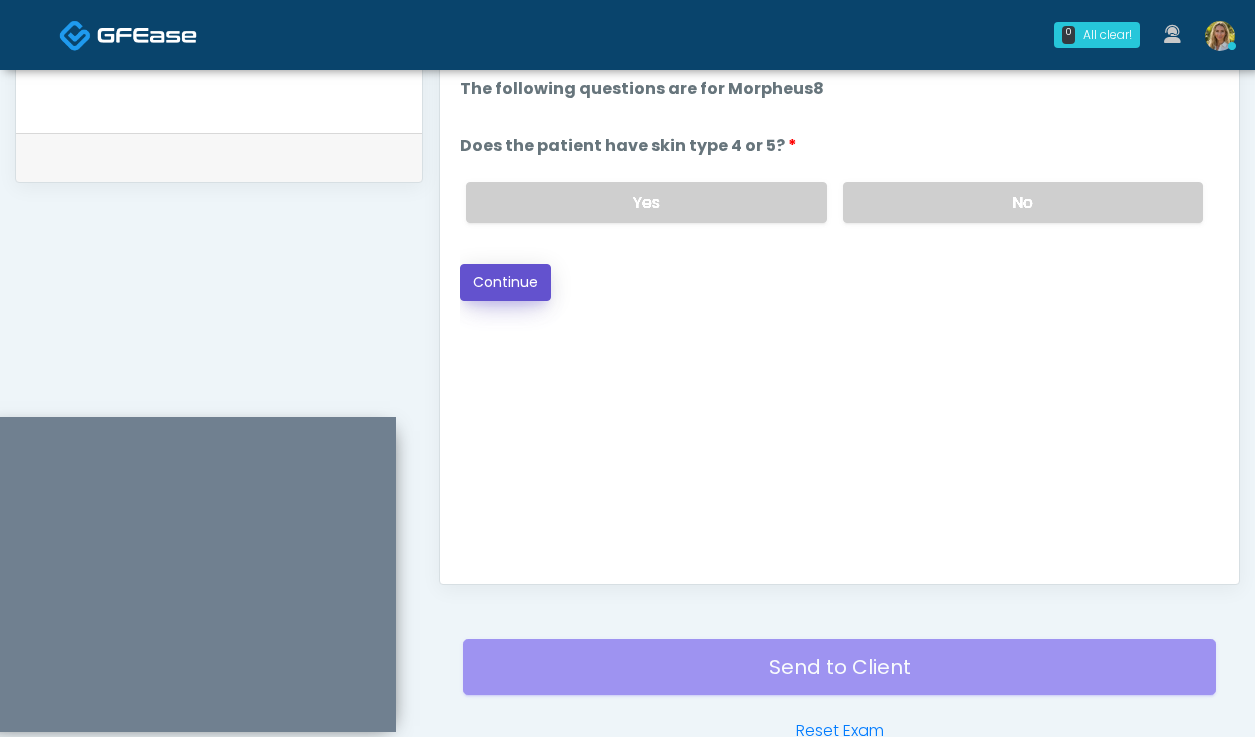 click on "Continue" at bounding box center (505, 282) 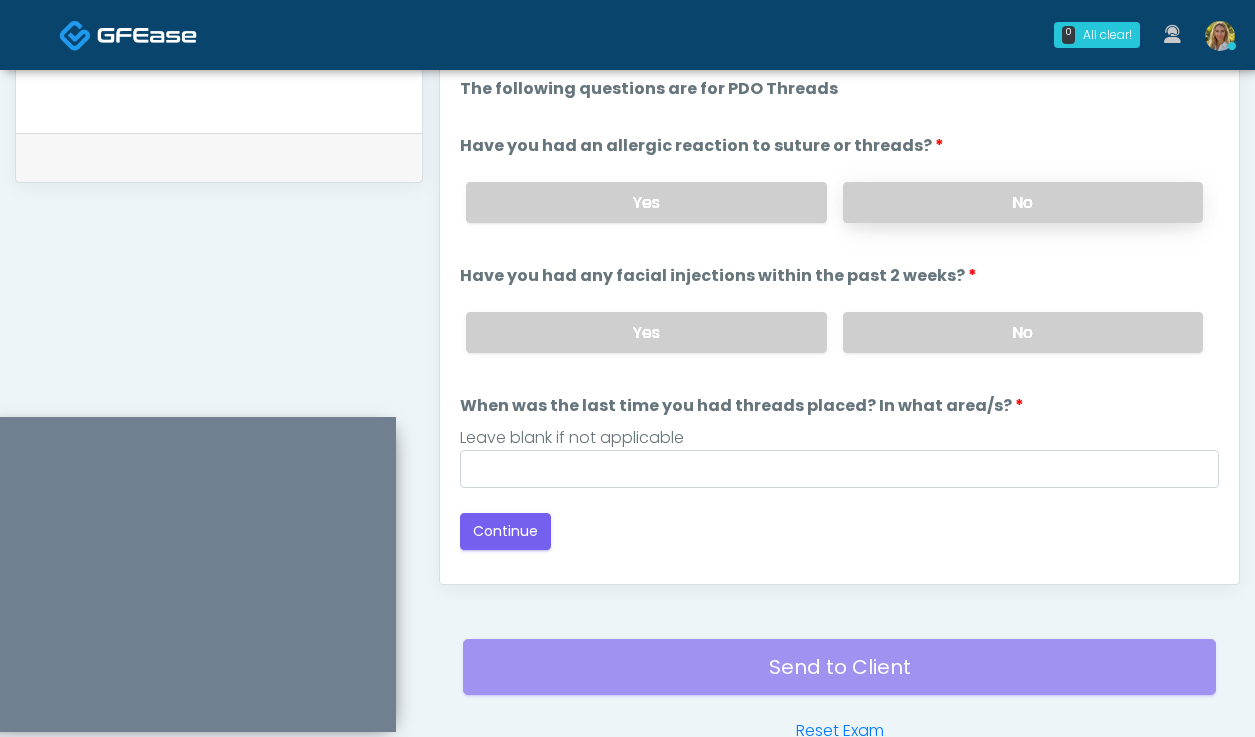 click on "No" at bounding box center [1023, 202] 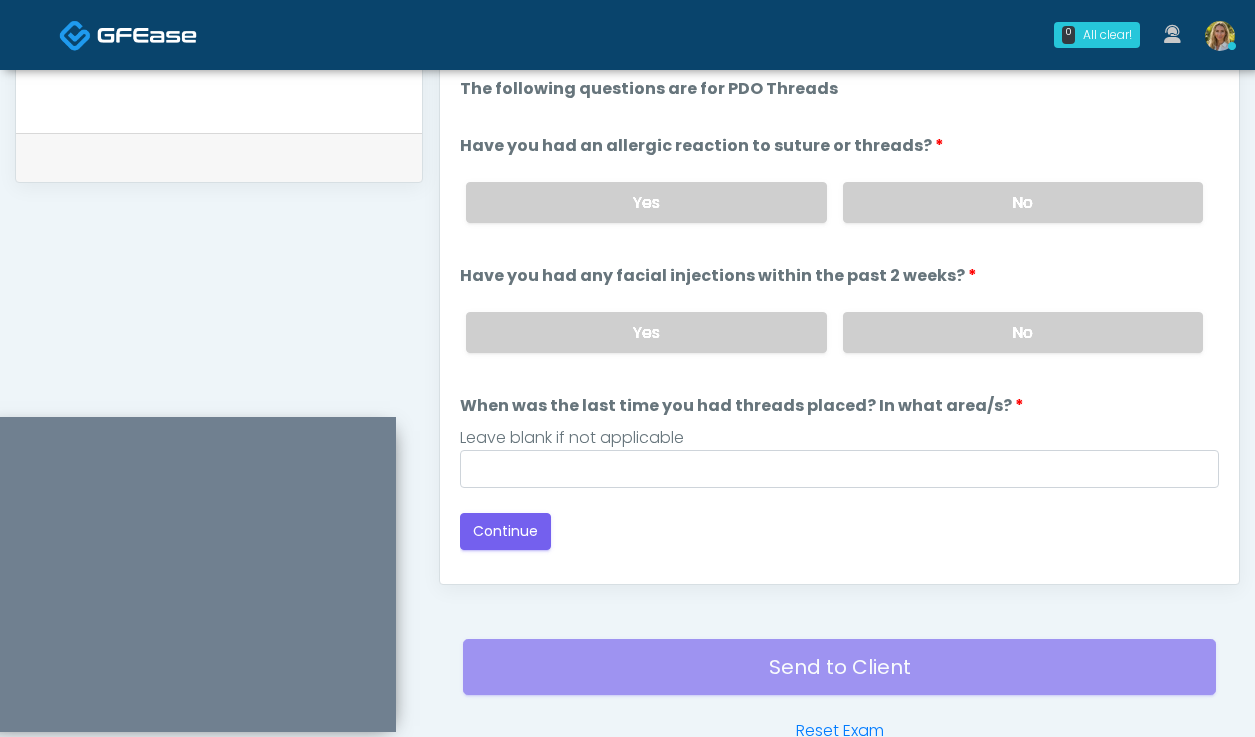 click on "Loading...
Connecting to your agent...
Please wait while we prepare your personalized experience.
The following questions are for PDO Threads
The following questions are for PDO Threads
Have you had an allergic reaction to suture or threads?
Have you had an allergic reaction to suture or threads?
Yes
No
Tell us more about your reaction.
Tell us more about your reaction.
Yes No" at bounding box center [839, 313] 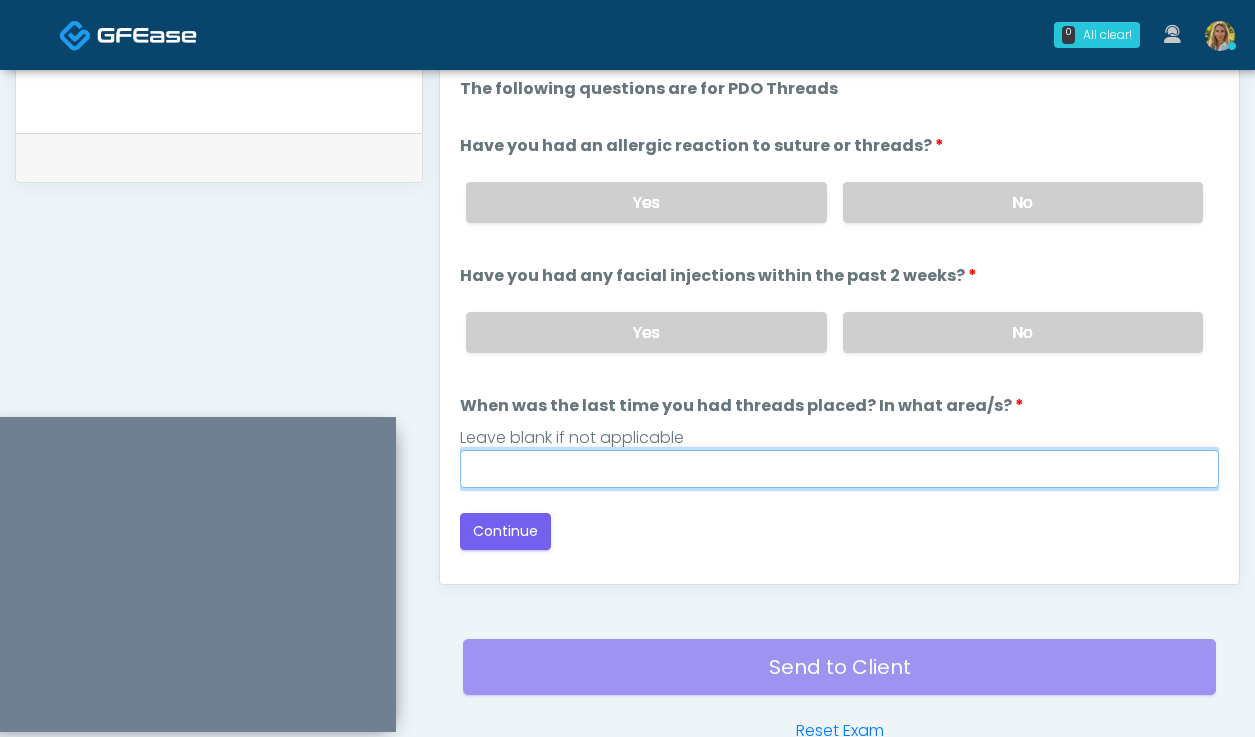 click on "When was the last time you had threads placed? In what area/s?" at bounding box center (839, 469) 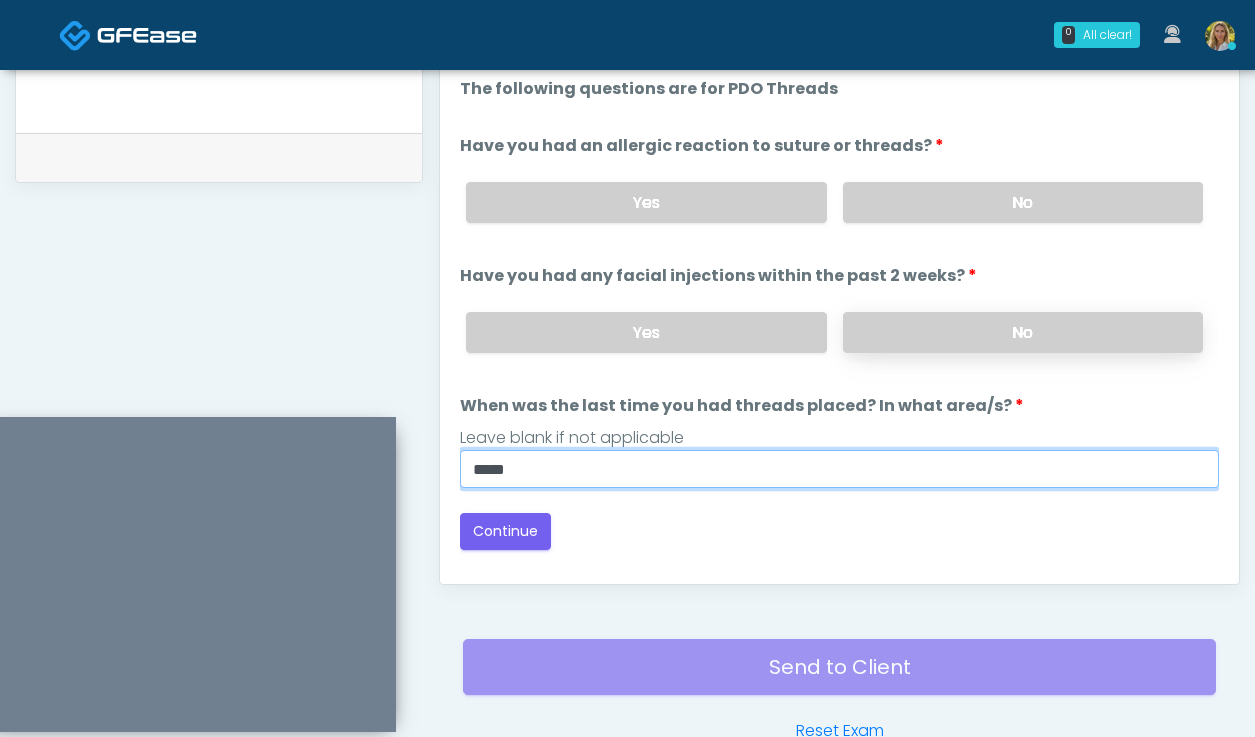 type on "*****" 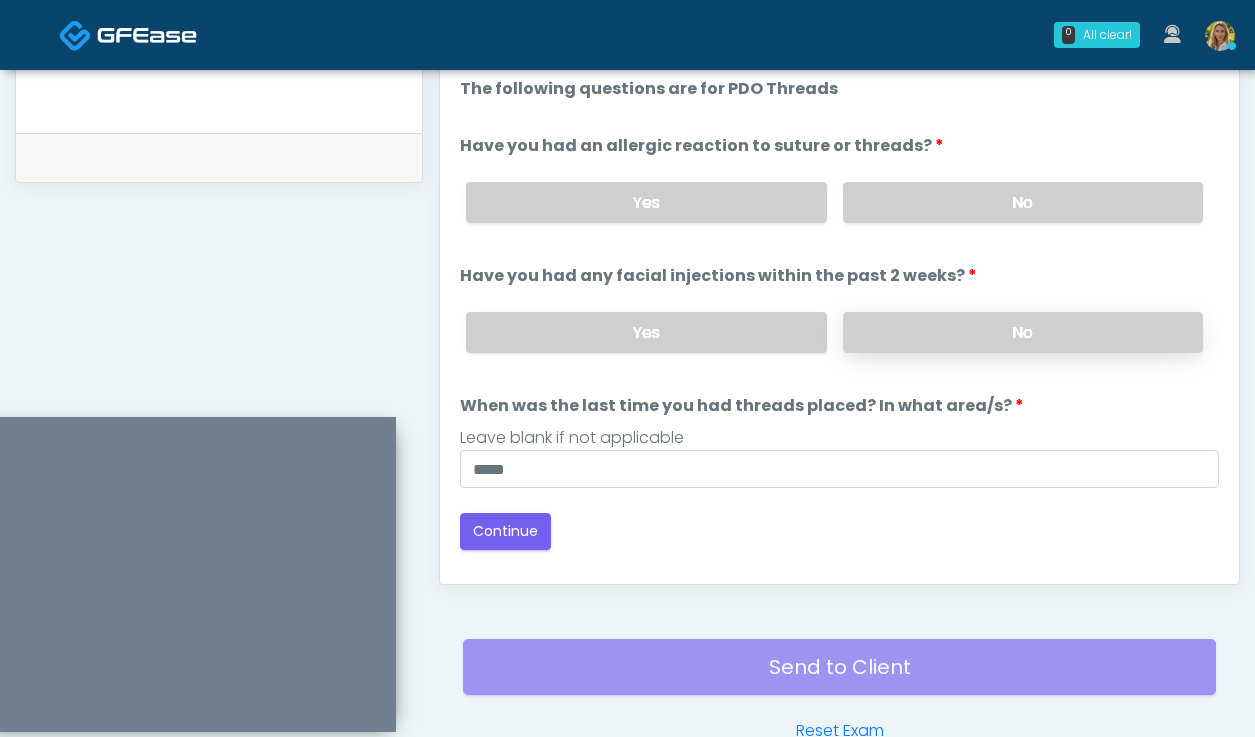 click on "No" at bounding box center (1023, 332) 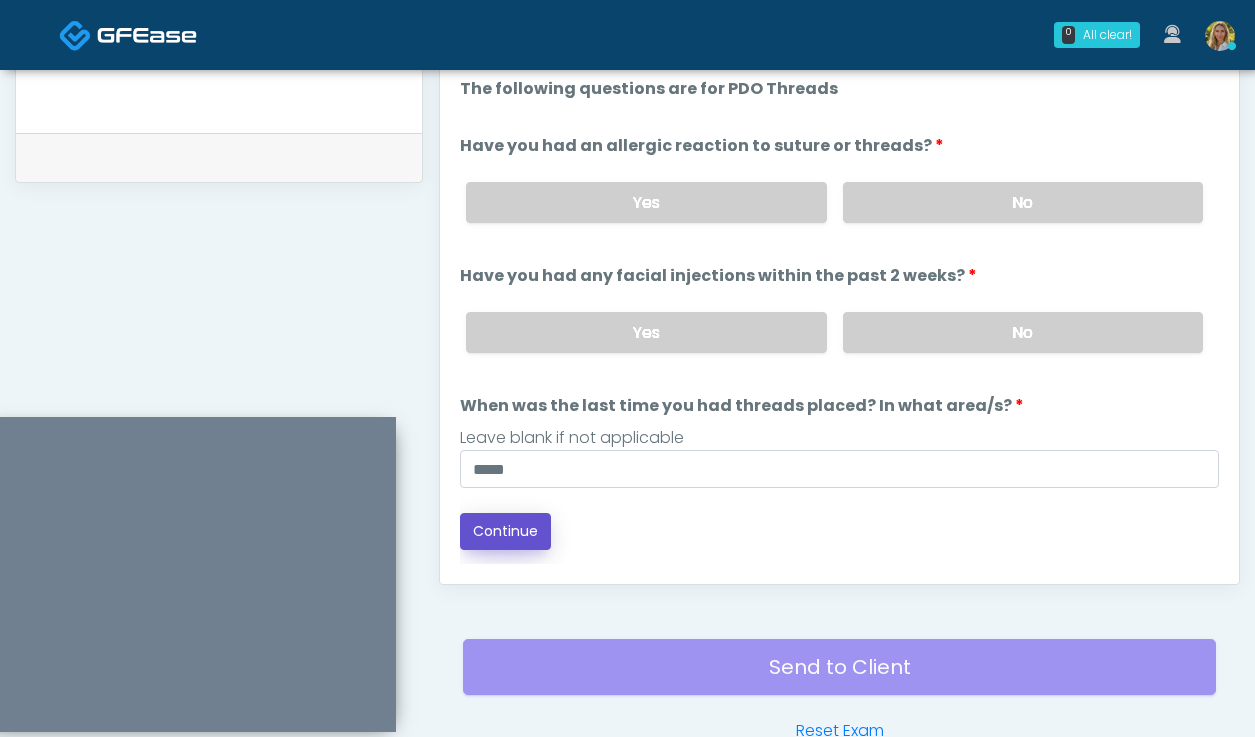 click on "Continue" at bounding box center (505, 531) 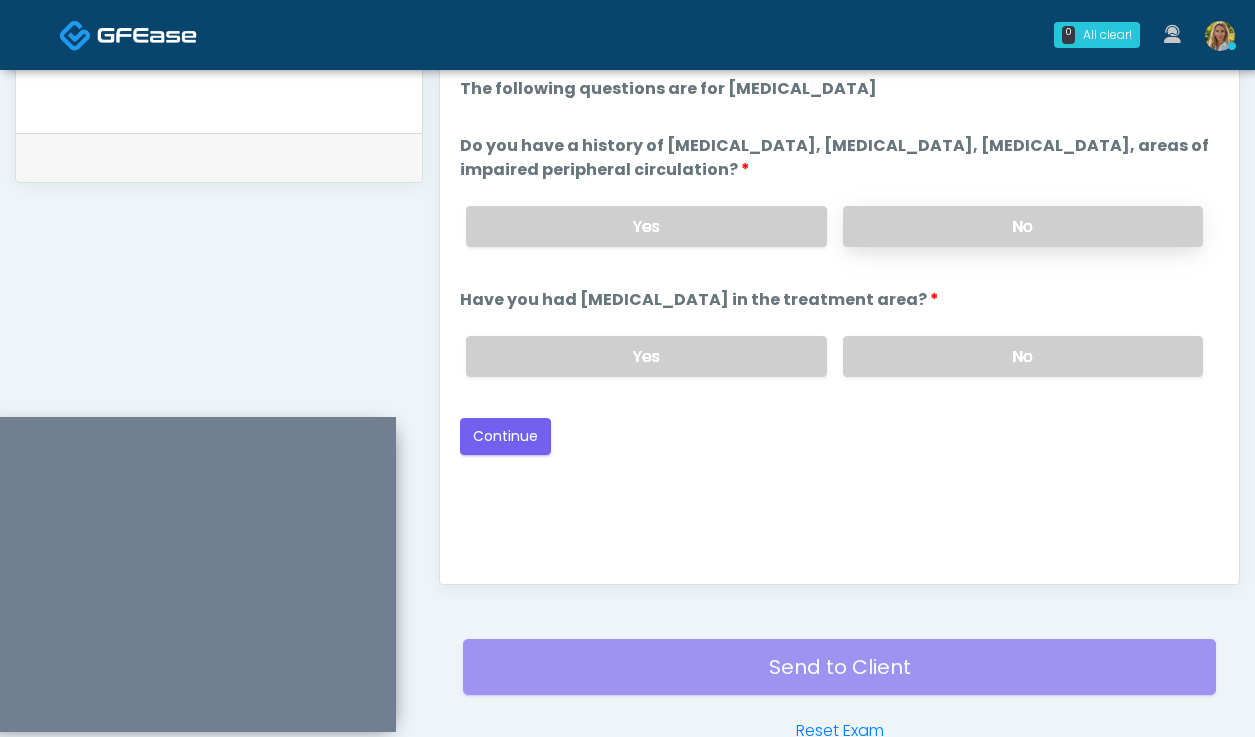 click on "No" at bounding box center [1023, 226] 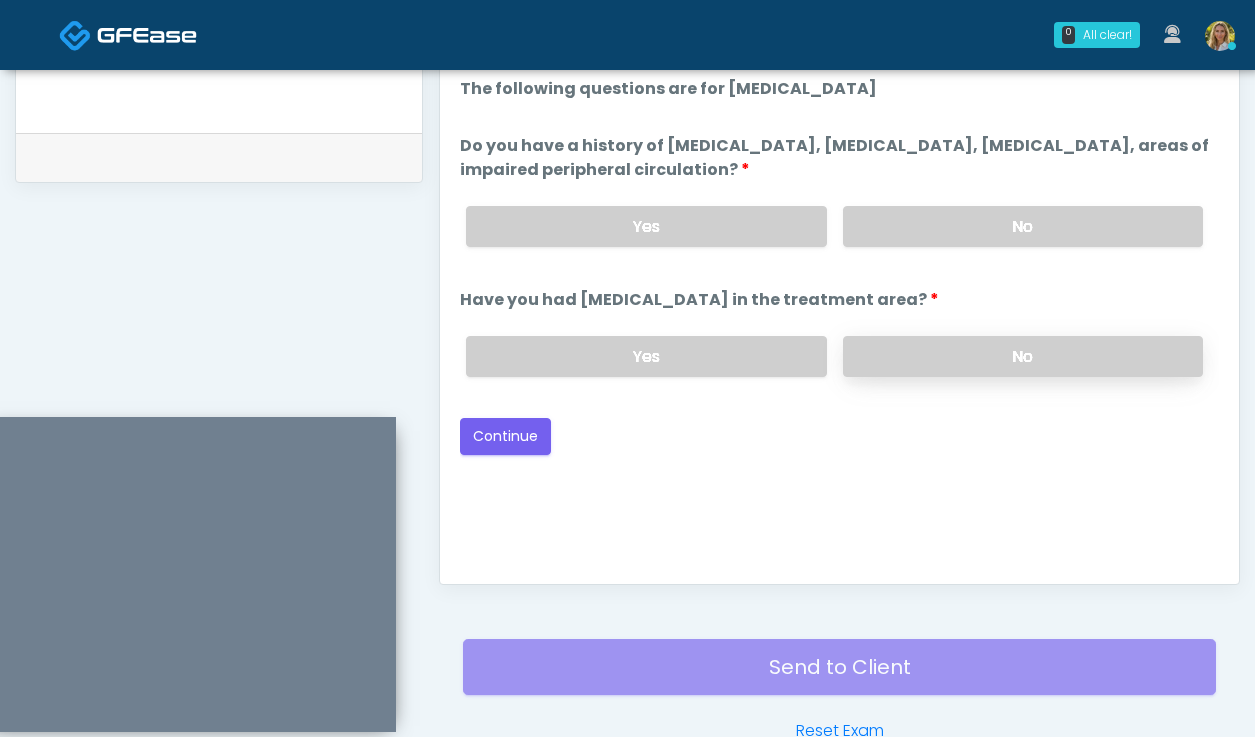 click on "No" at bounding box center (1023, 356) 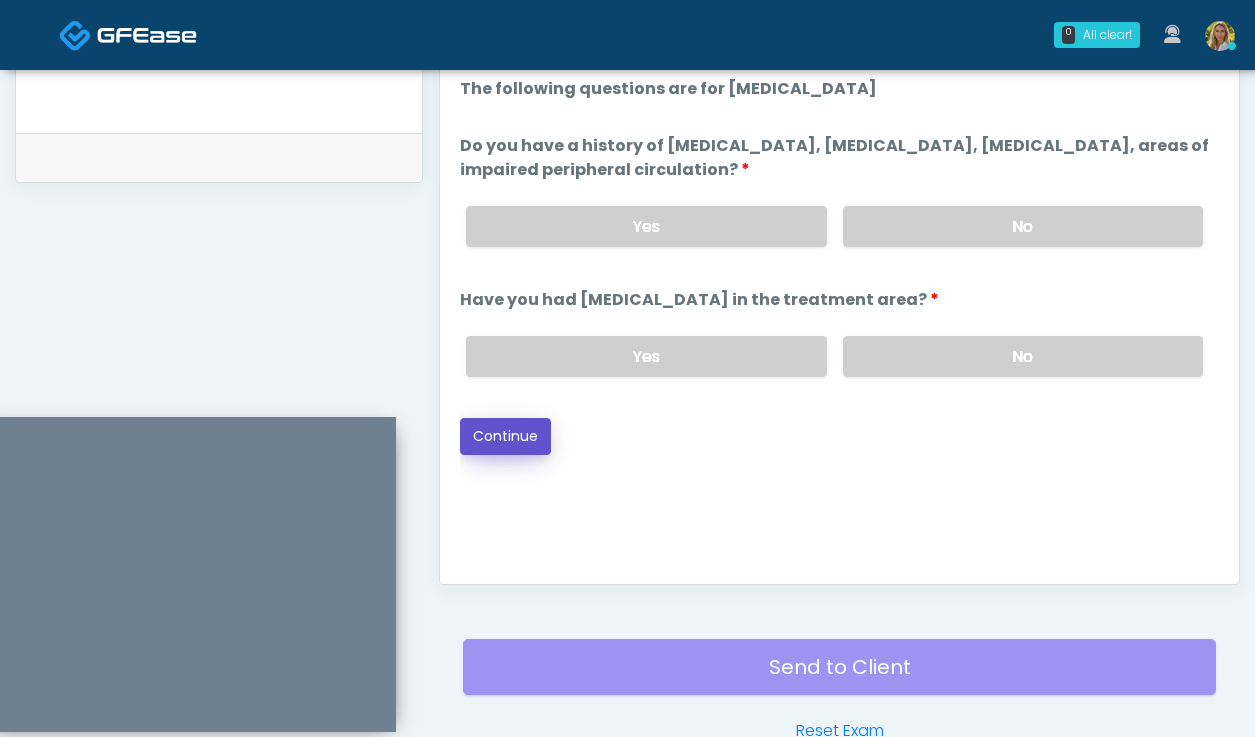 click on "Continue" at bounding box center (505, 436) 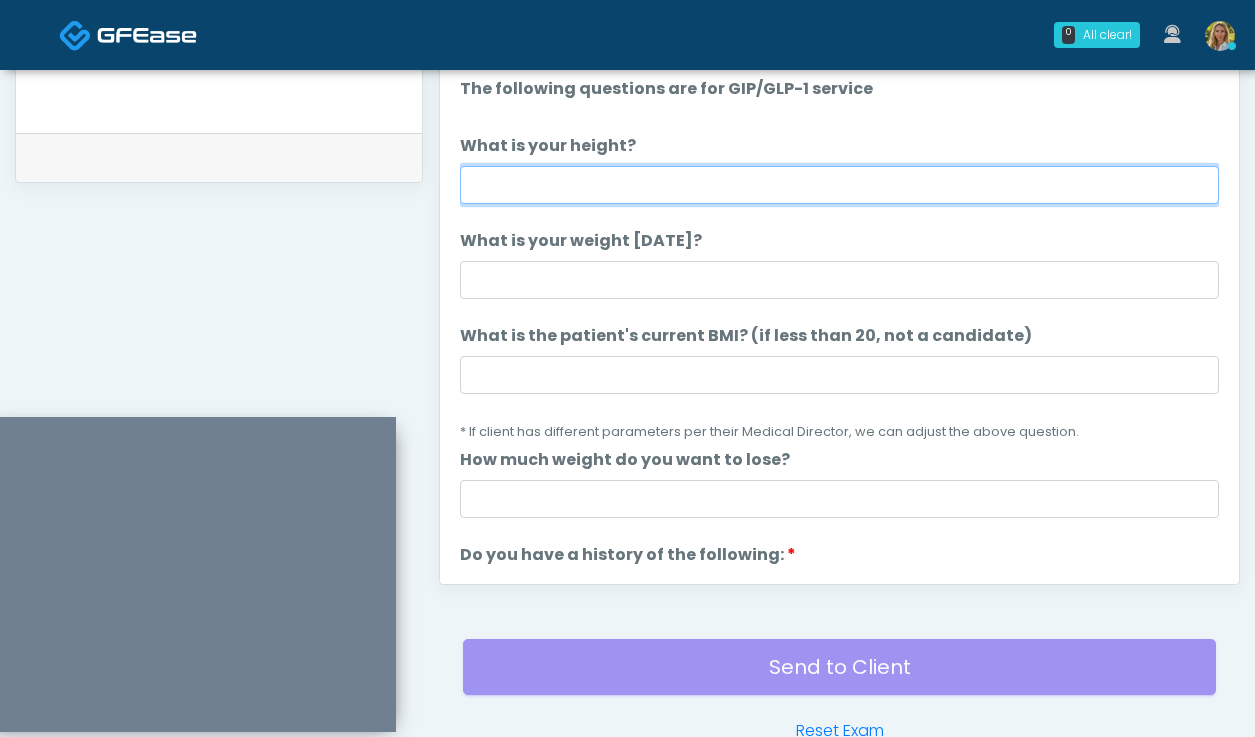 click on "What is your height?" at bounding box center (839, 185) 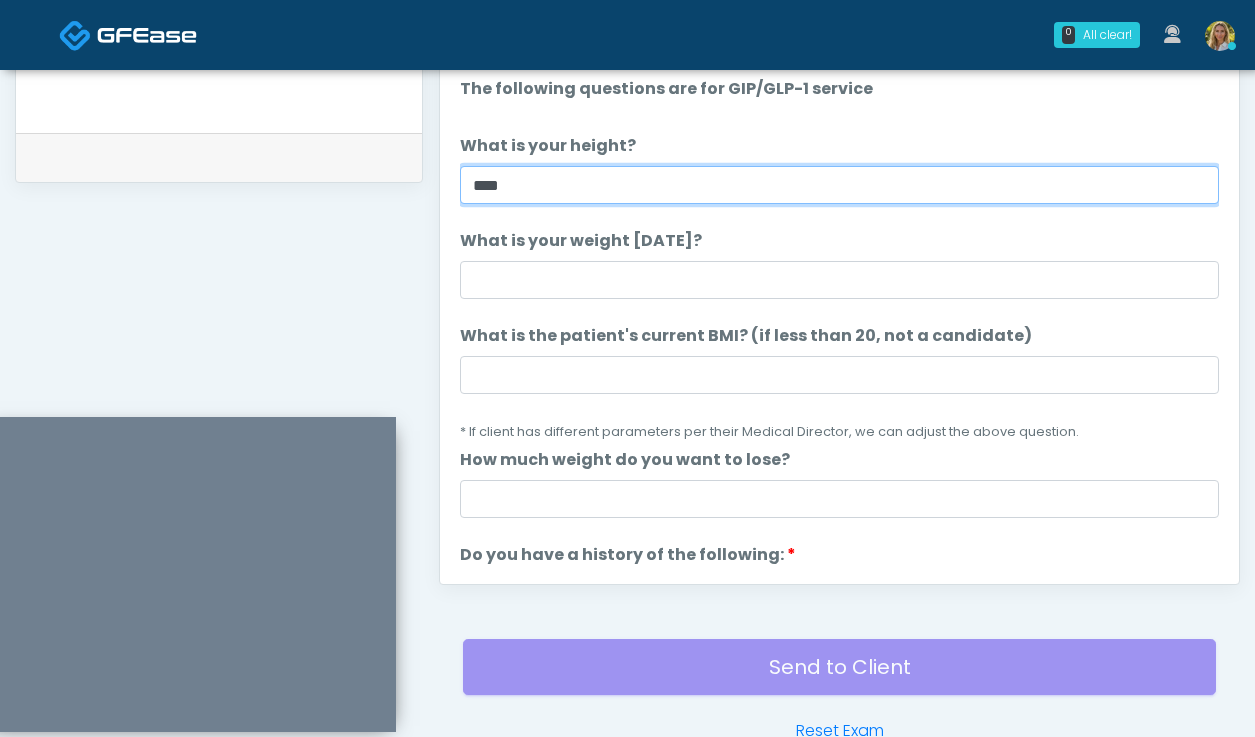 type on "****" 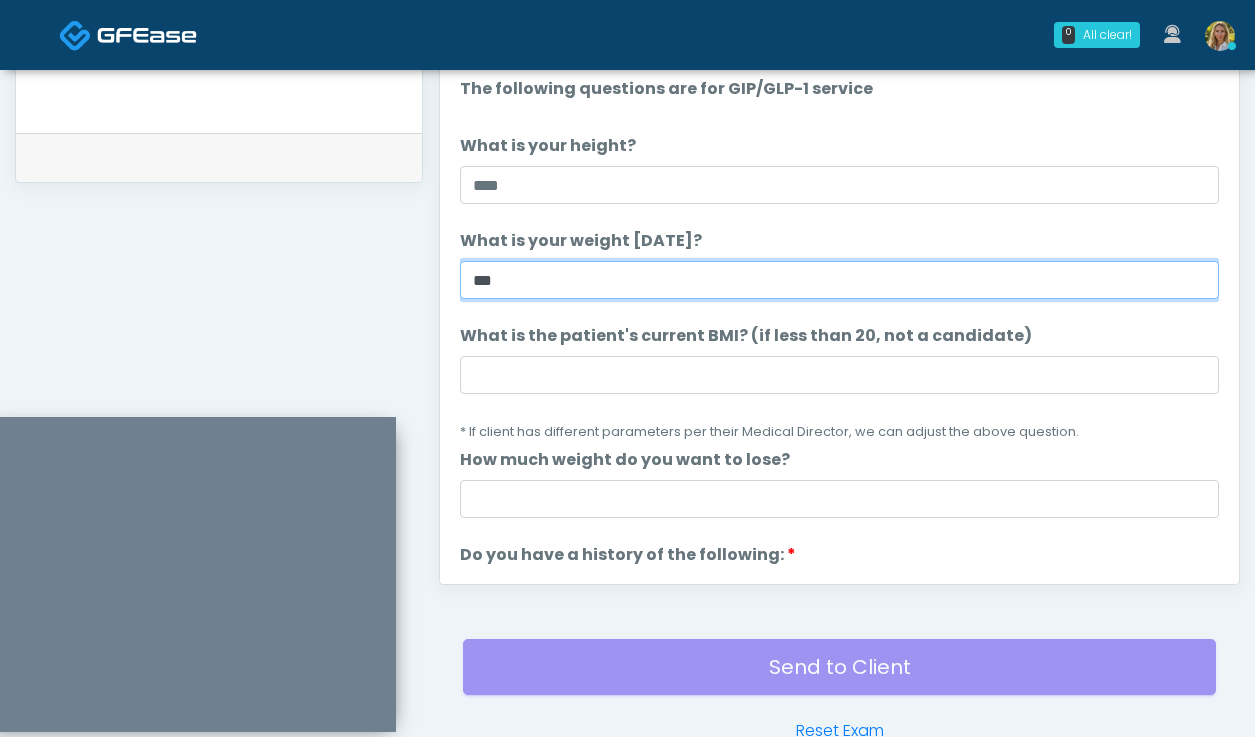 type on "***" 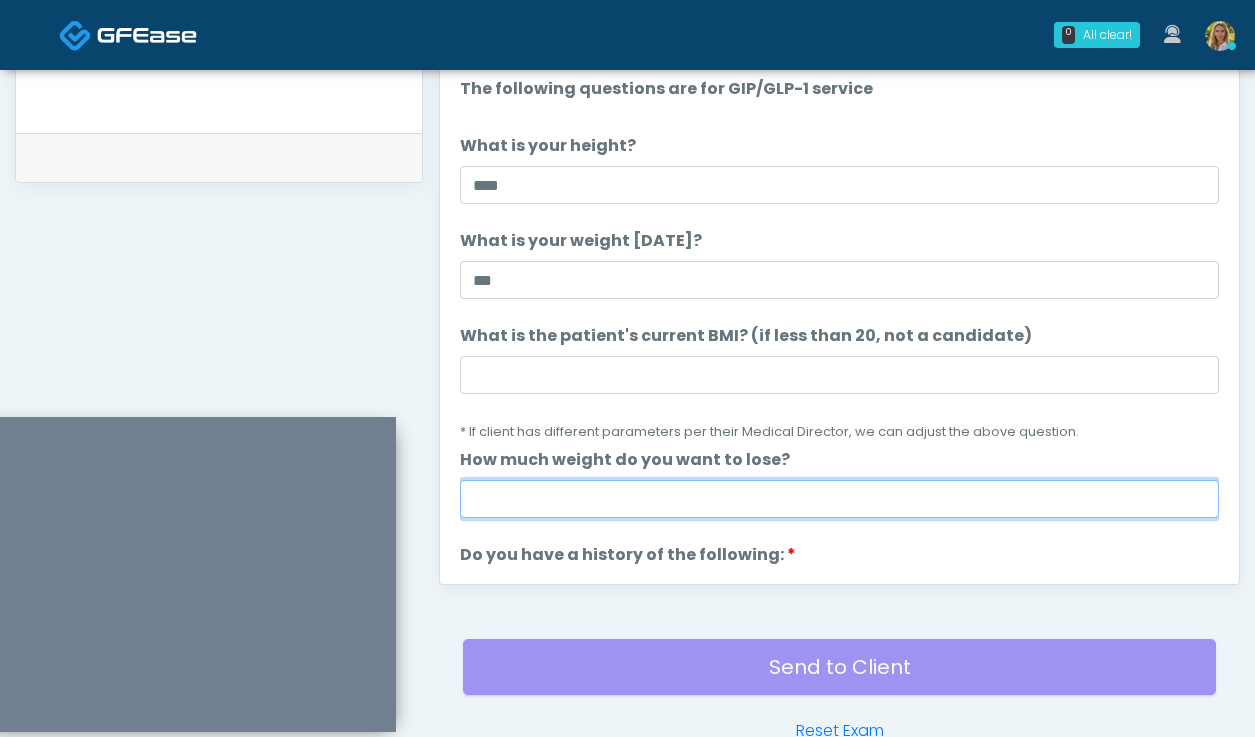 click on "How much weight do you want to lose?" at bounding box center [839, 499] 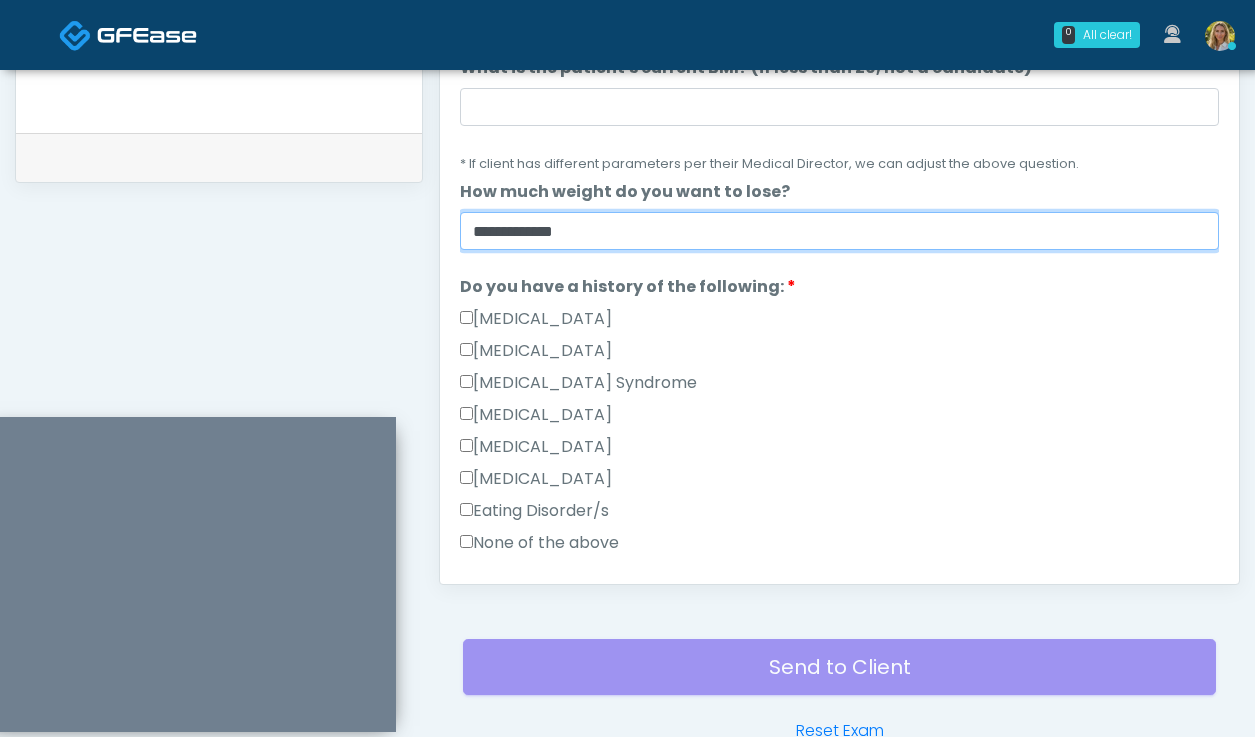 scroll, scrollTop: 280, scrollLeft: 0, axis: vertical 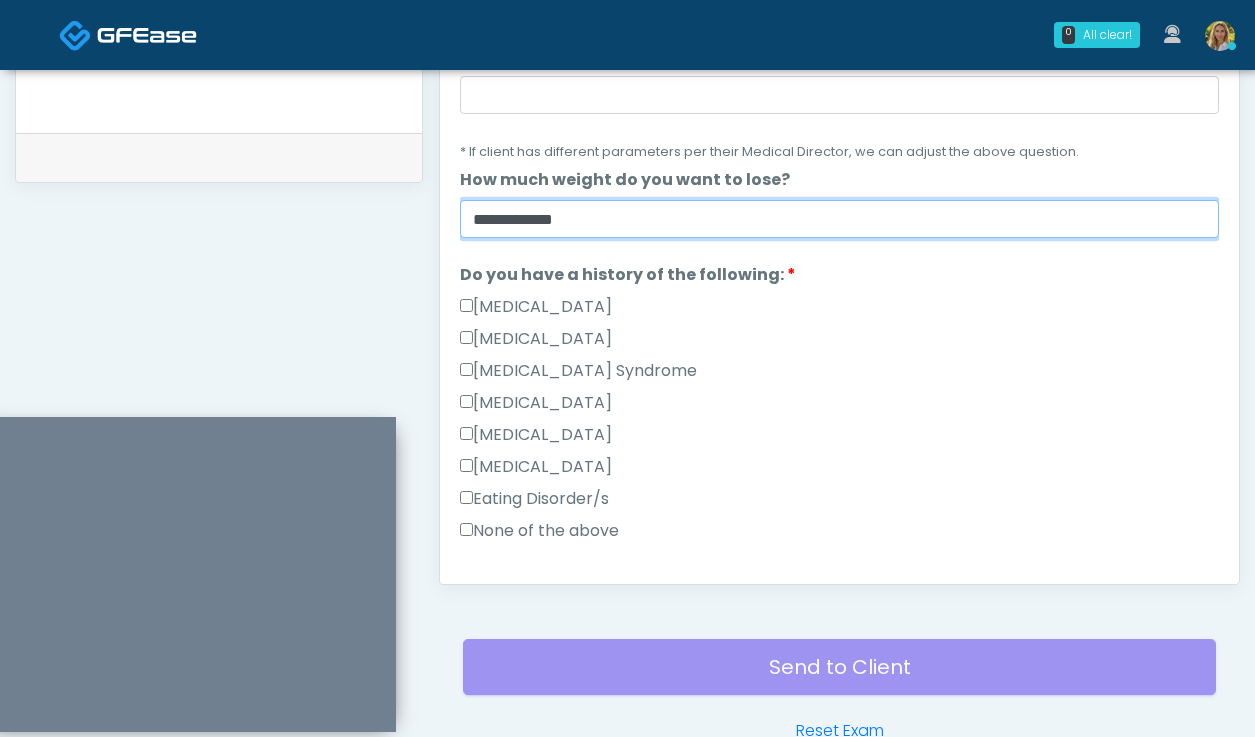type on "**********" 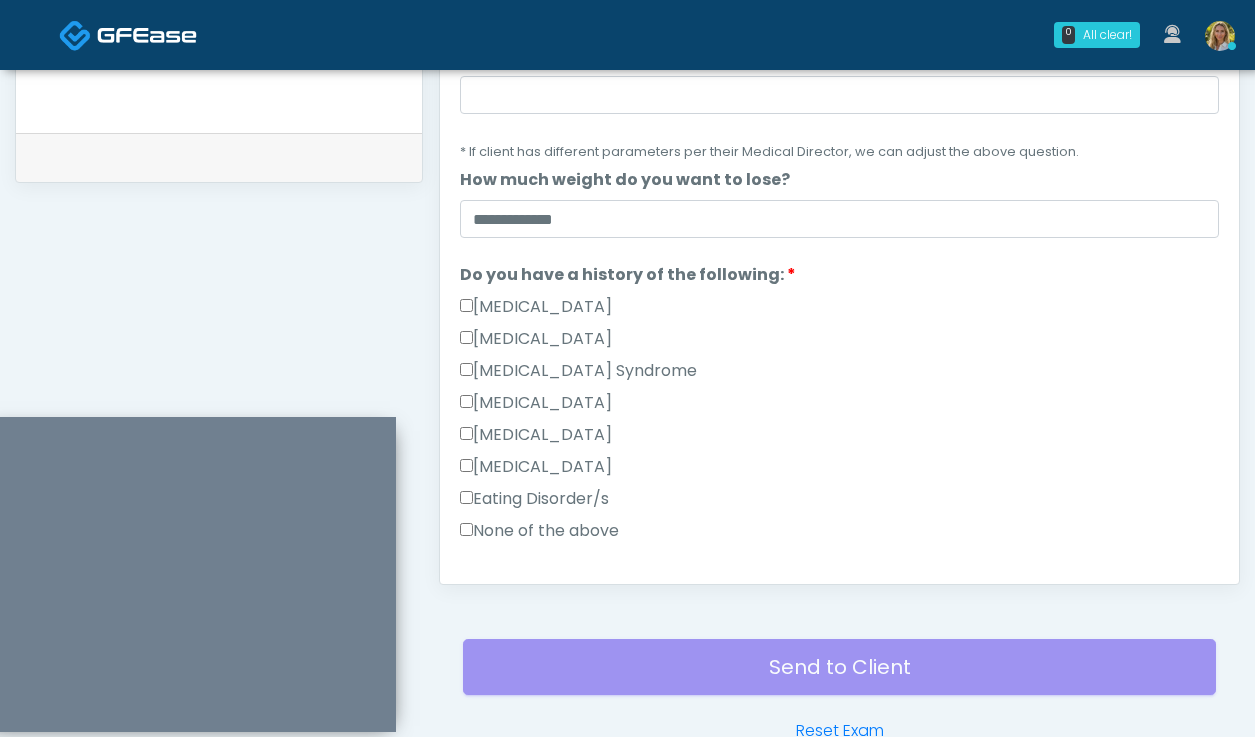 click on "None of the above" at bounding box center [539, 531] 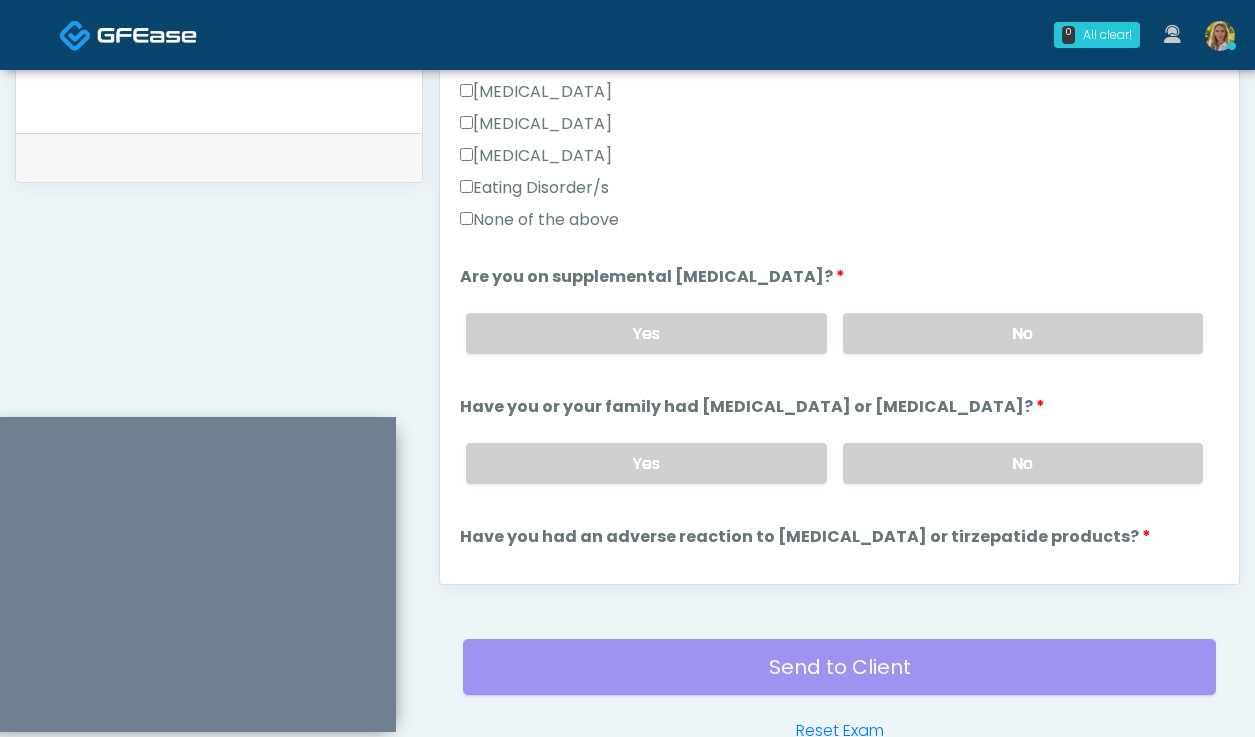 scroll, scrollTop: 591, scrollLeft: 0, axis: vertical 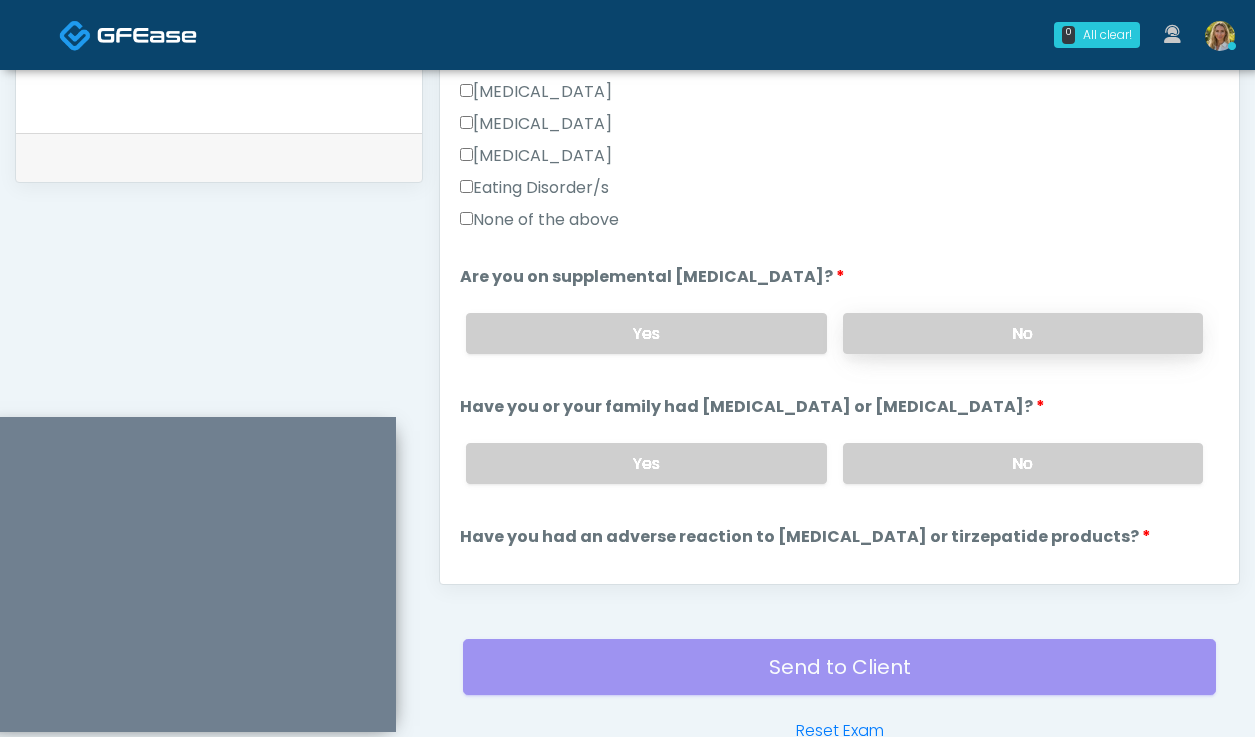 click on "No" at bounding box center [1023, 333] 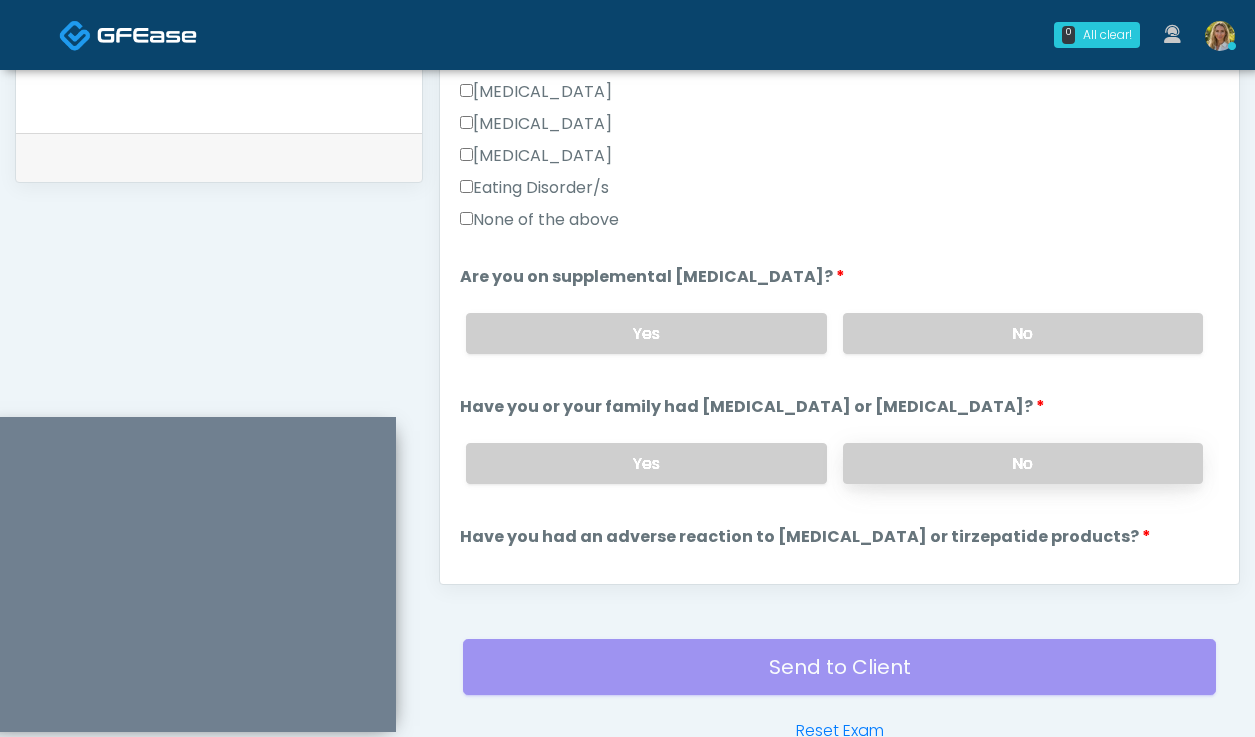 click on "No" at bounding box center [1023, 463] 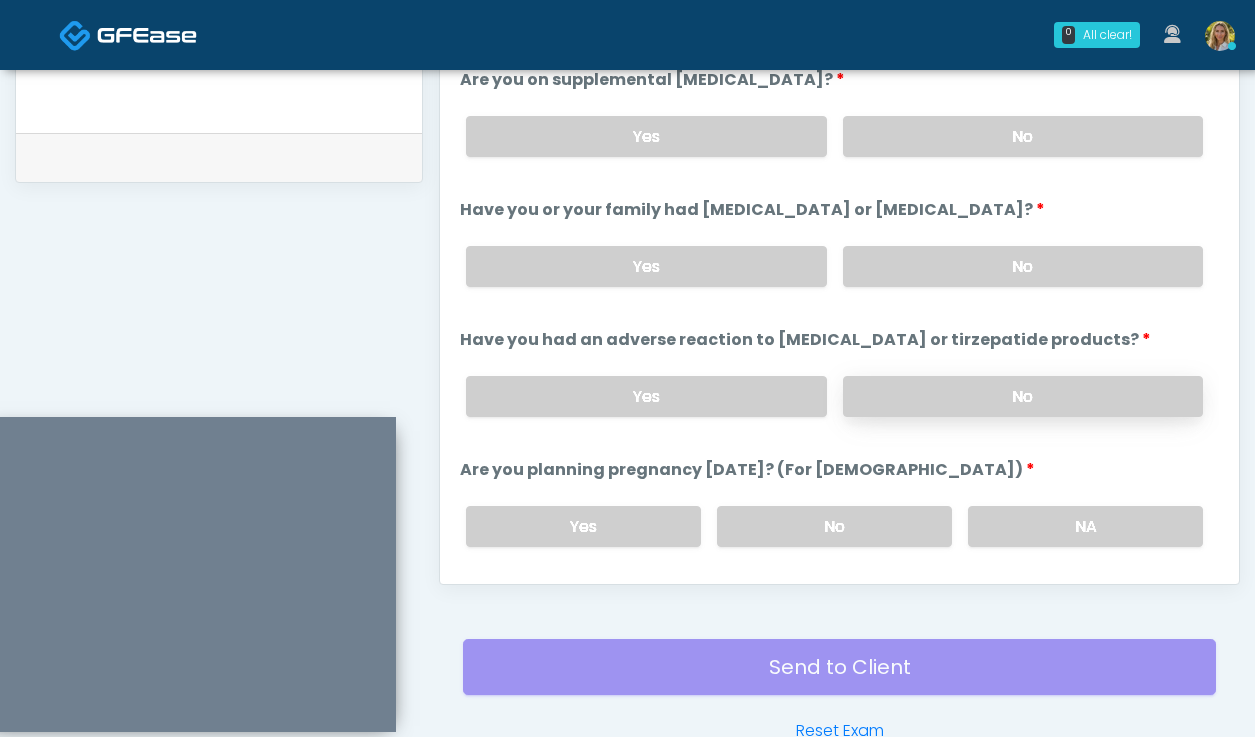 click on "No" at bounding box center (1023, 396) 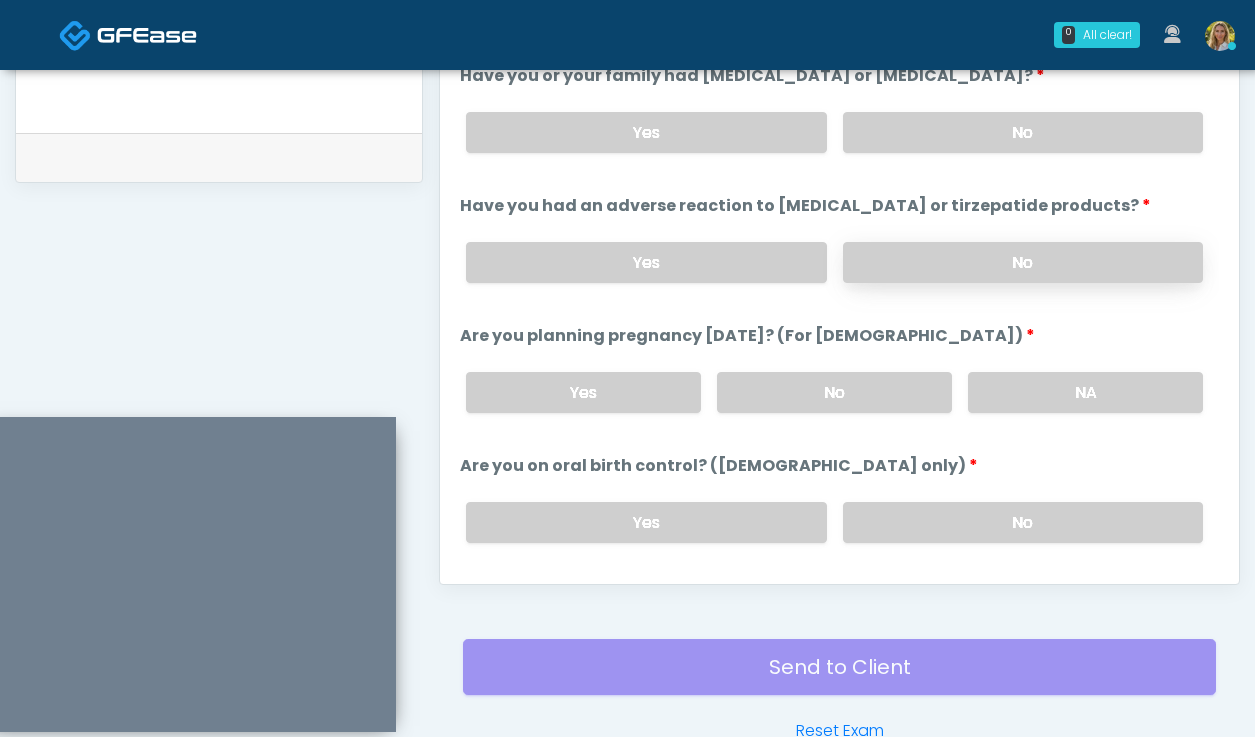scroll, scrollTop: 925, scrollLeft: 0, axis: vertical 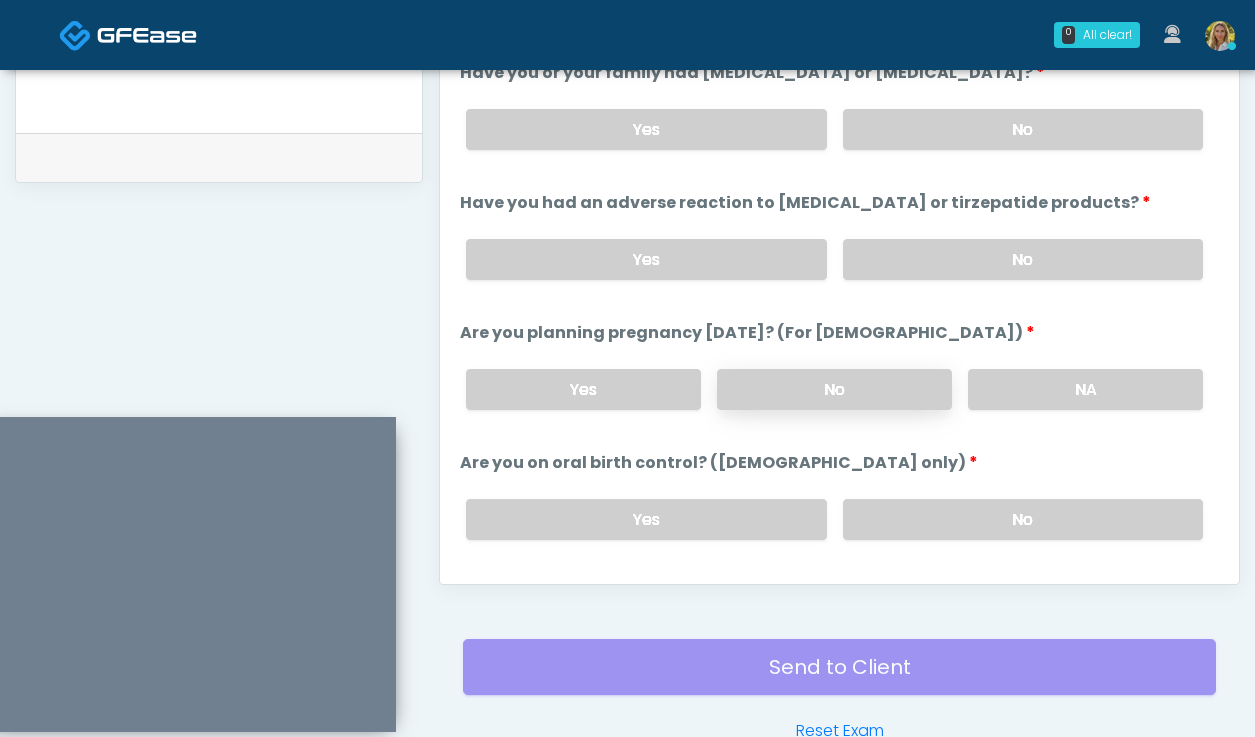 click on "No" at bounding box center (834, 389) 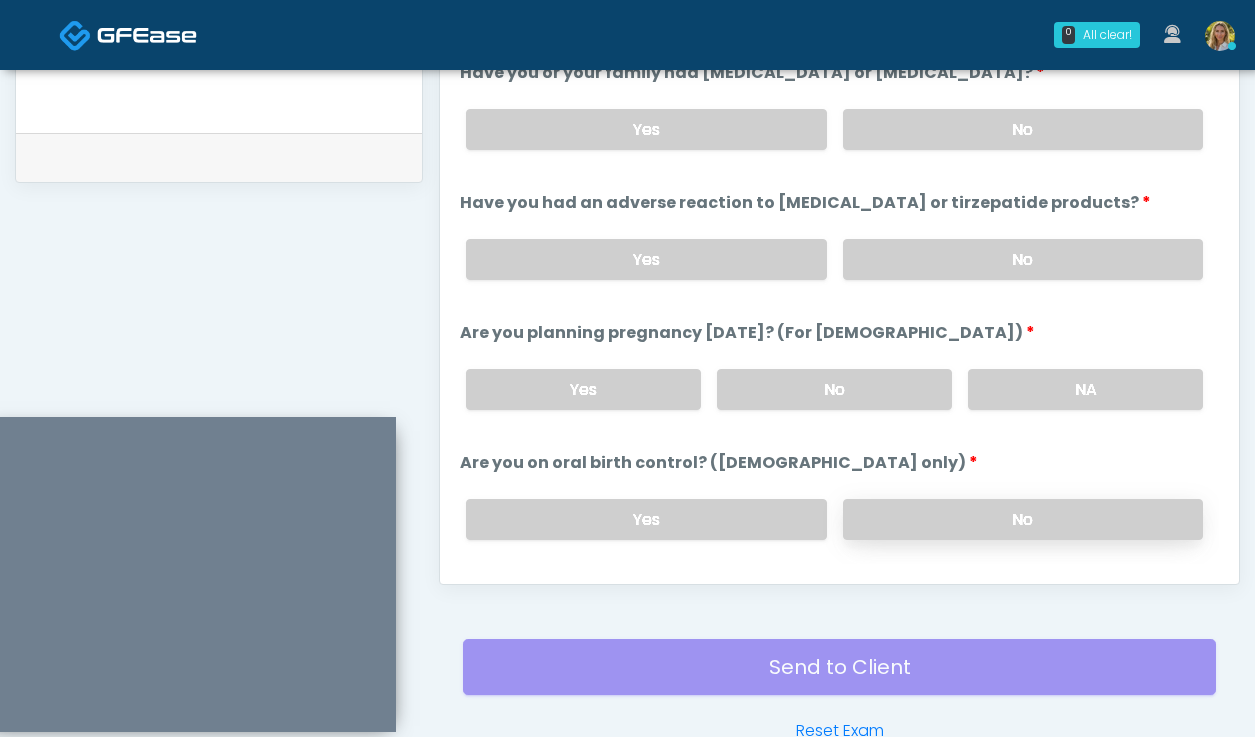 click on "No" at bounding box center [1023, 519] 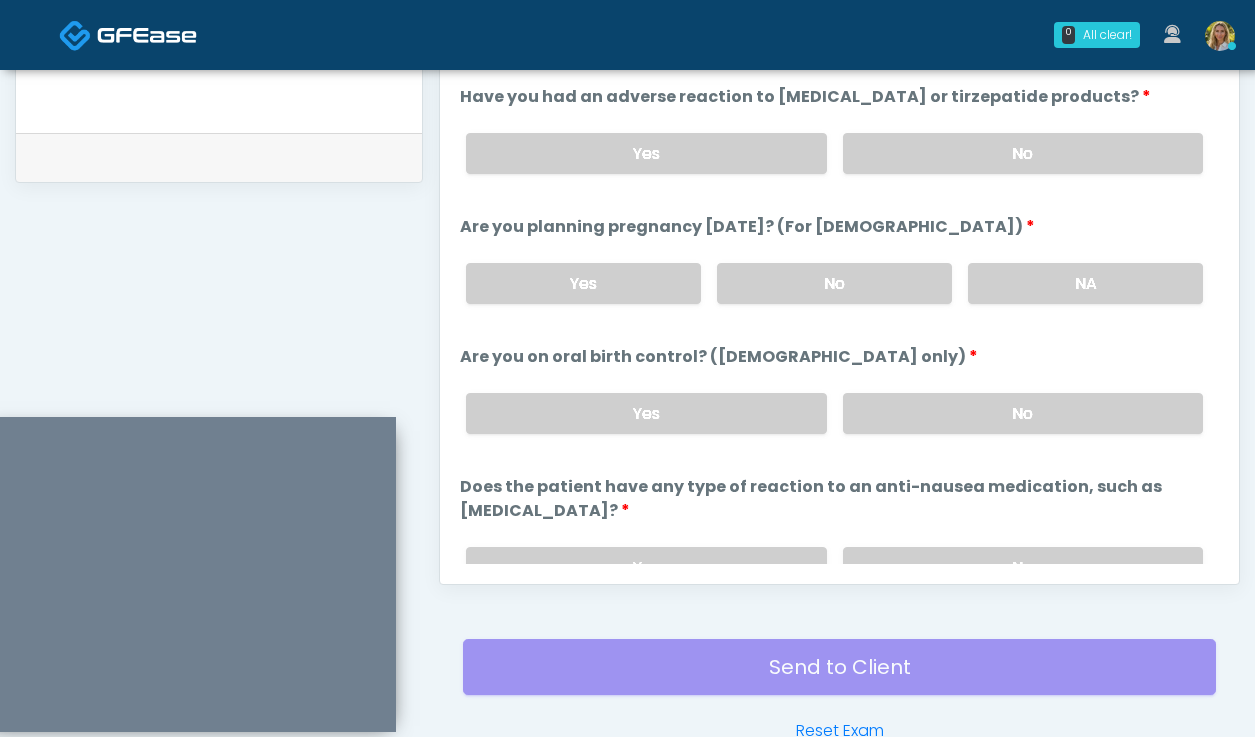 scroll, scrollTop: 1103, scrollLeft: 0, axis: vertical 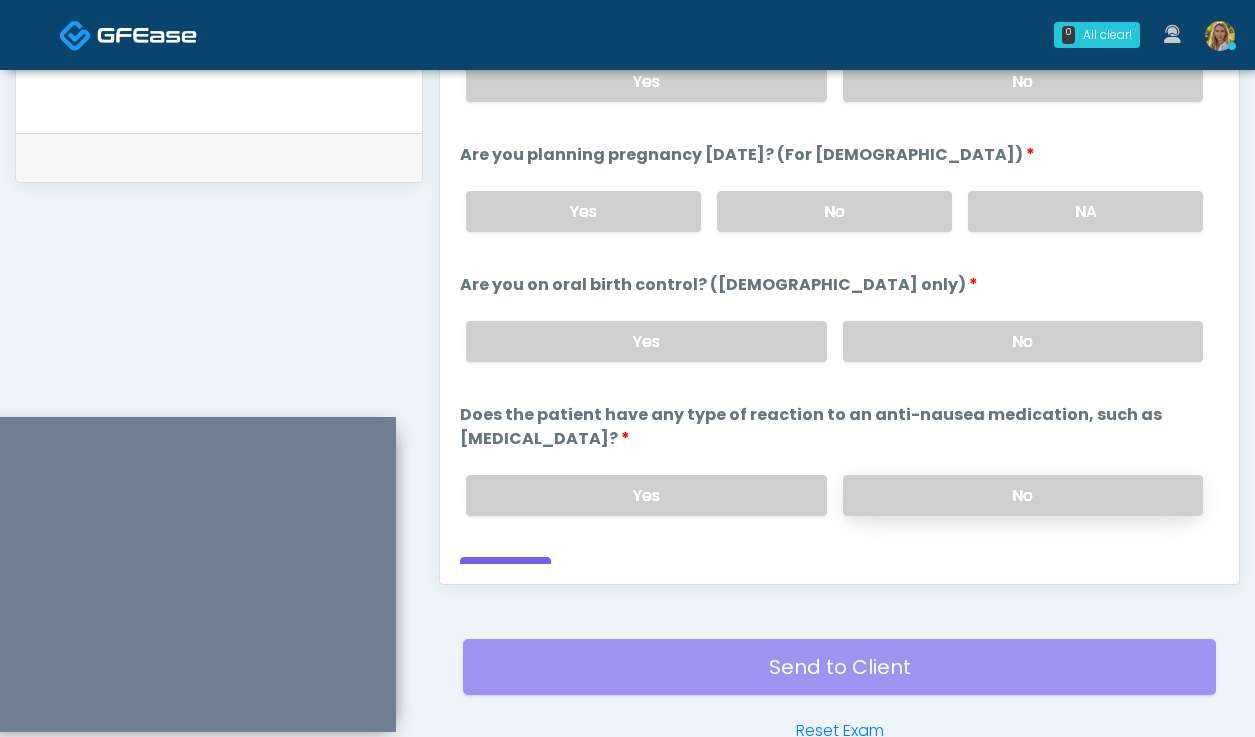click on "No" at bounding box center [1023, 495] 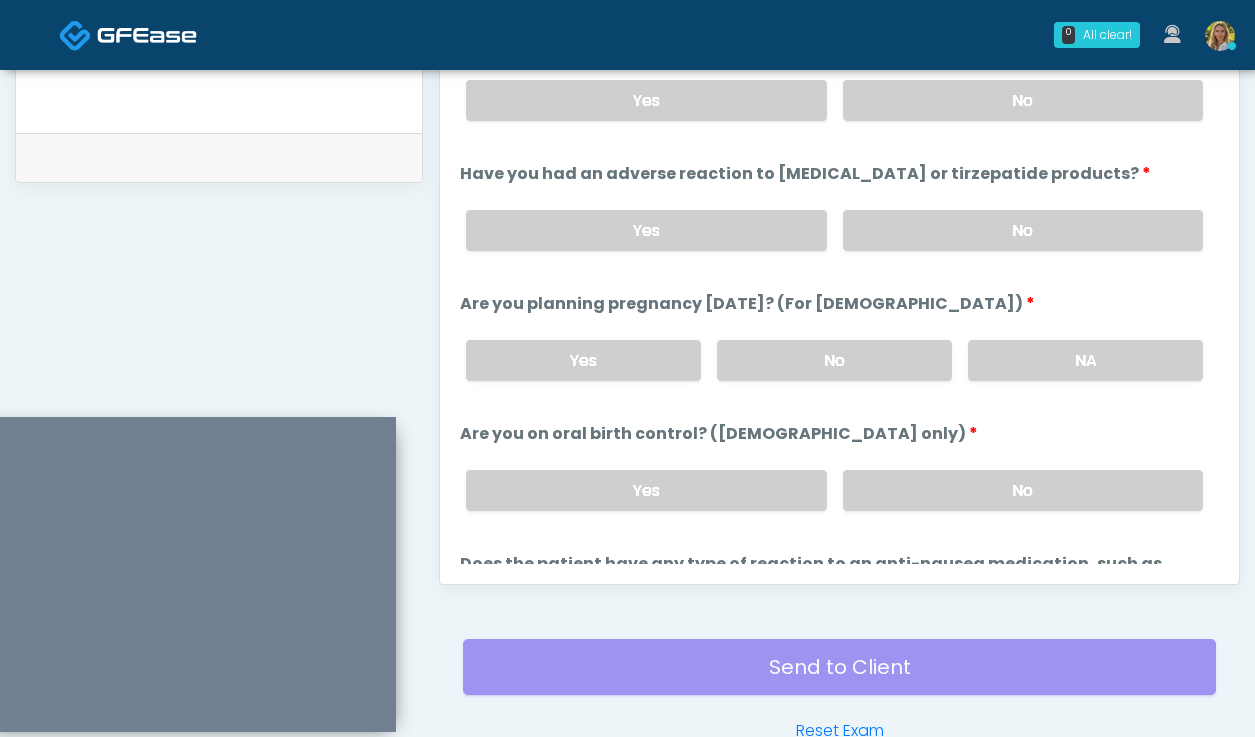 scroll, scrollTop: 1103, scrollLeft: 0, axis: vertical 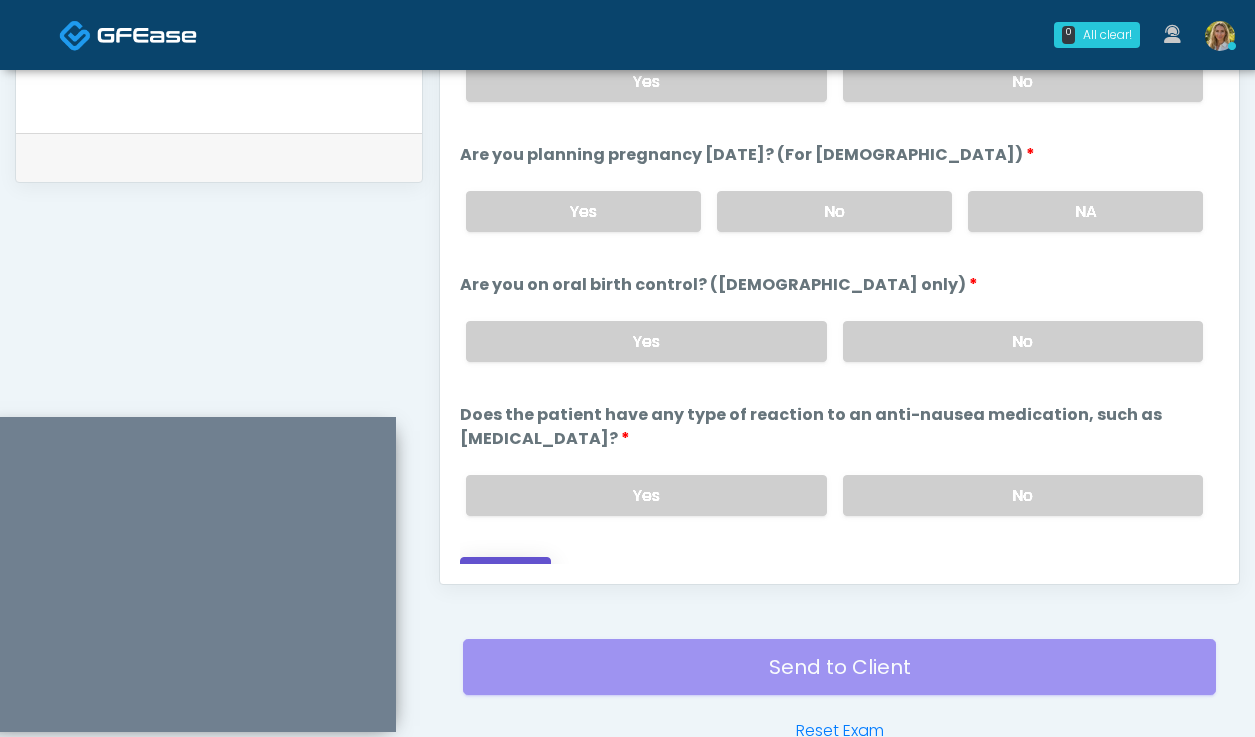 click on "Continue" at bounding box center [505, 575] 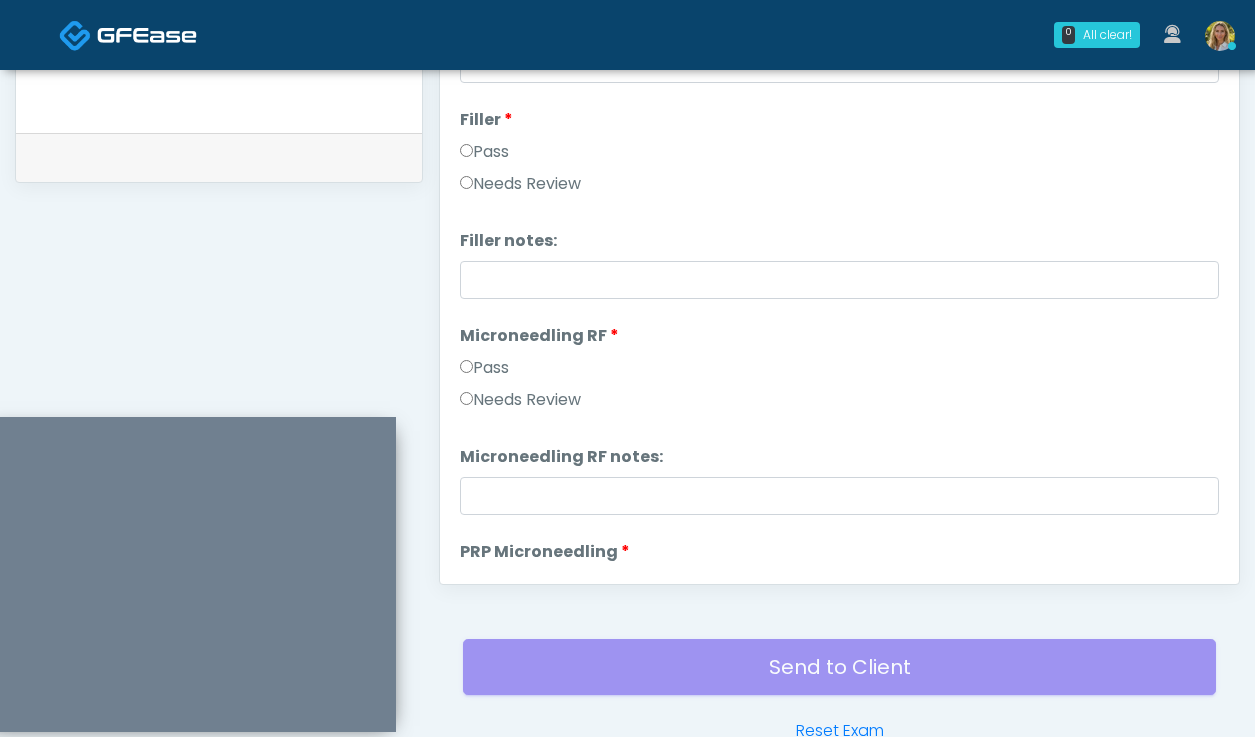 scroll, scrollTop: 0, scrollLeft: 0, axis: both 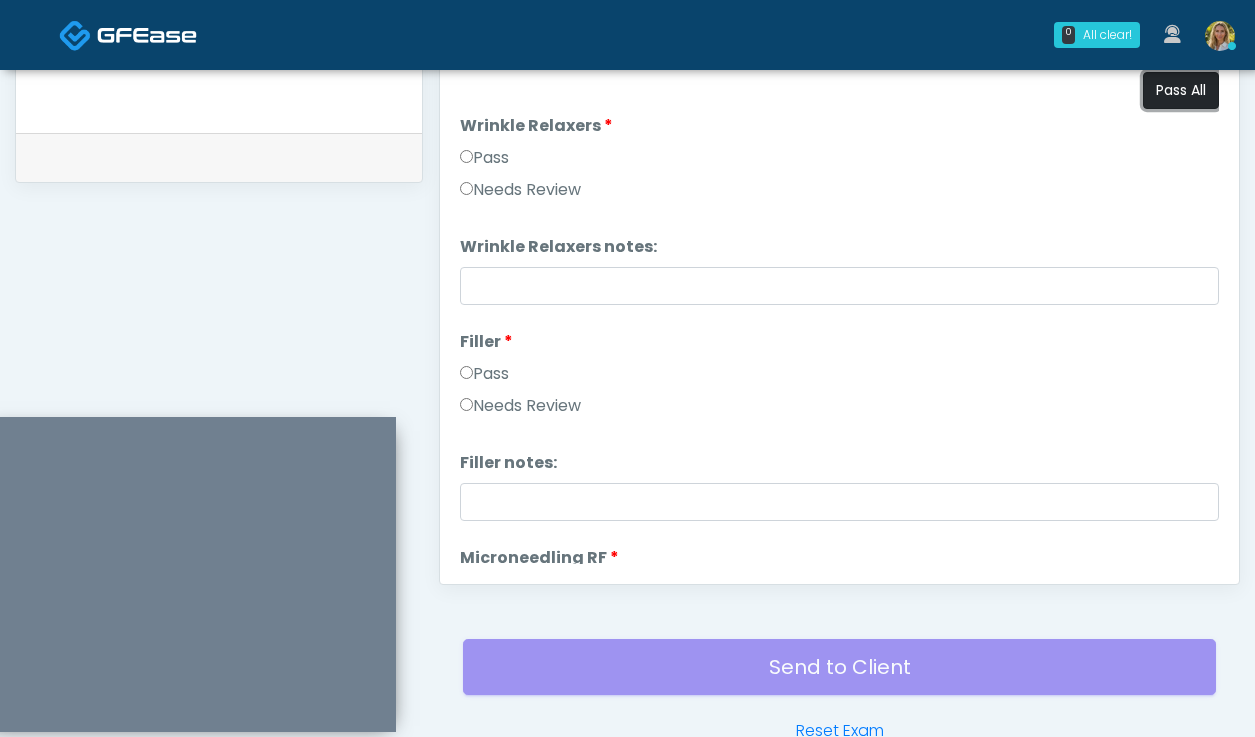 click on "Pass All" at bounding box center (1181, 90) 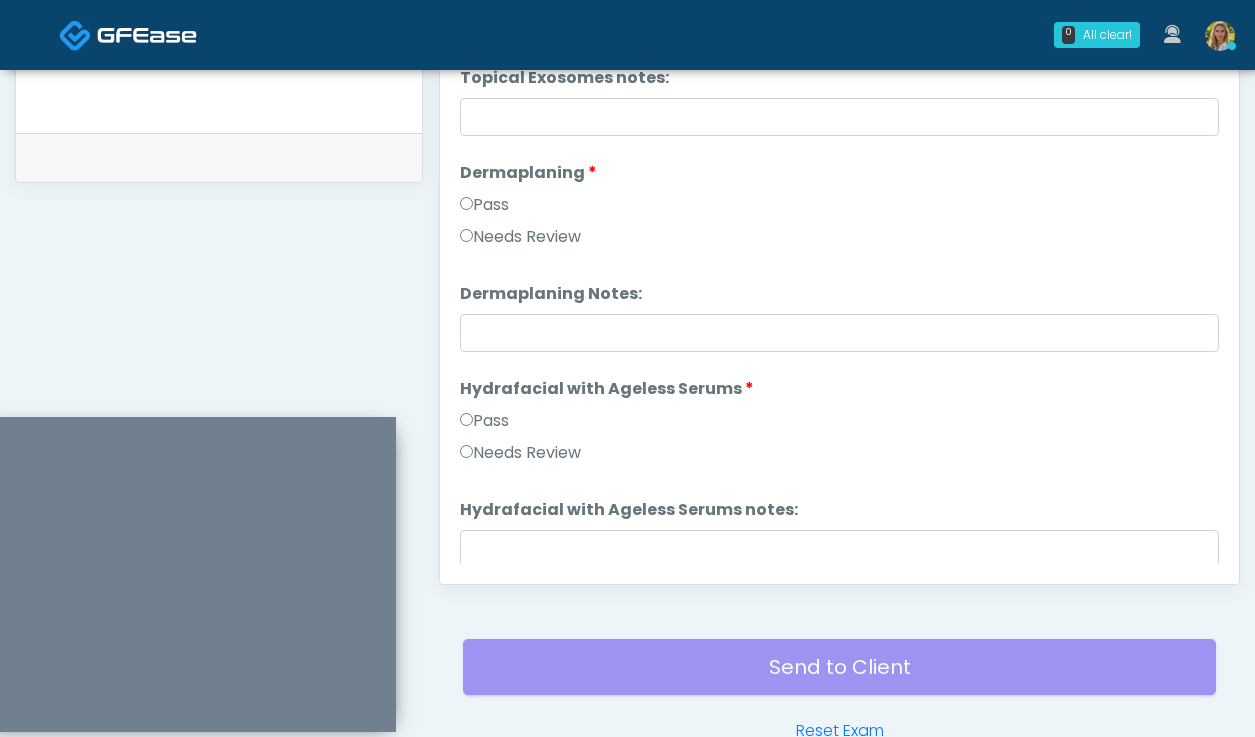 scroll, scrollTop: 3691, scrollLeft: 0, axis: vertical 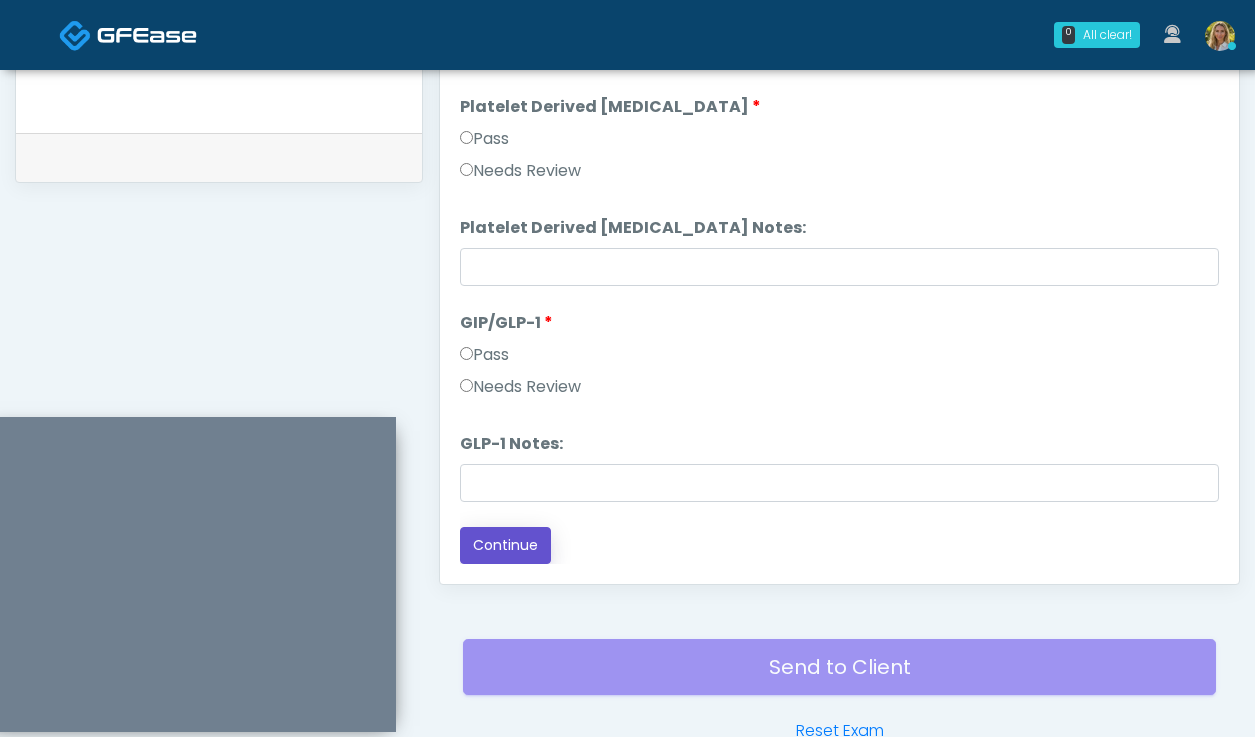 click on "Continue" at bounding box center [505, 545] 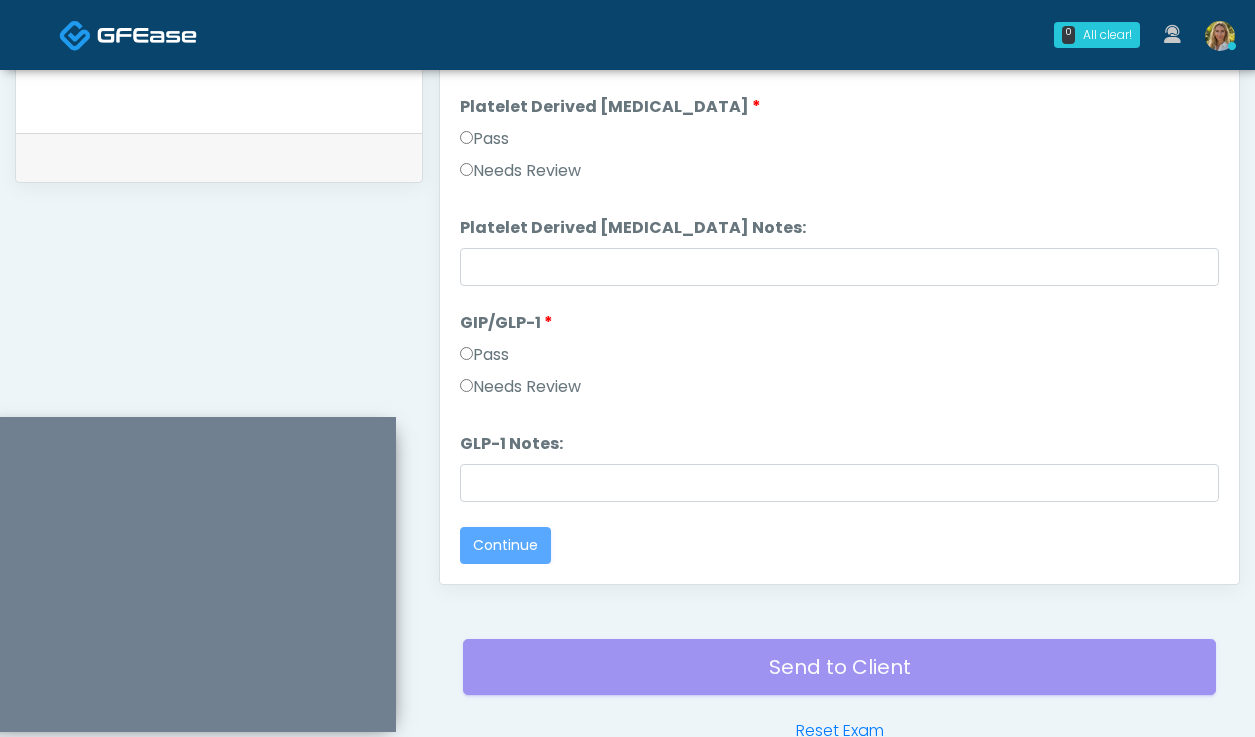 scroll, scrollTop: 0, scrollLeft: 0, axis: both 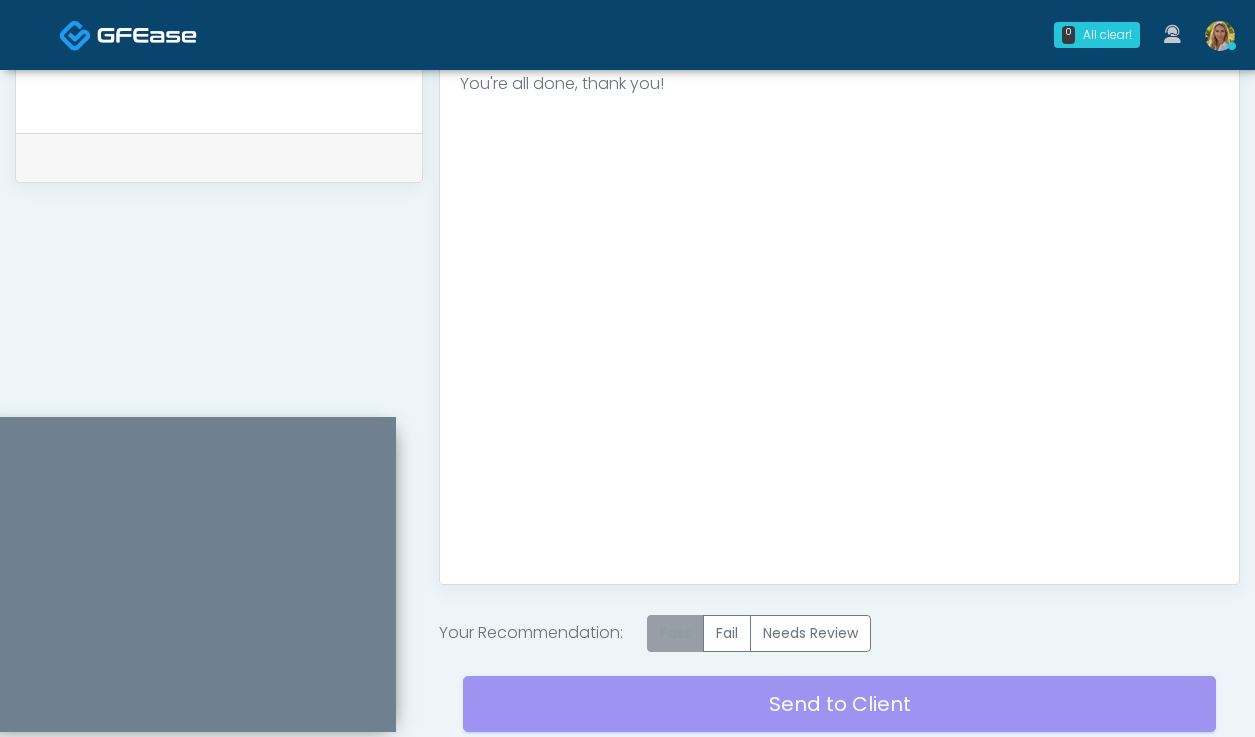 click on "Pass" at bounding box center [675, 633] 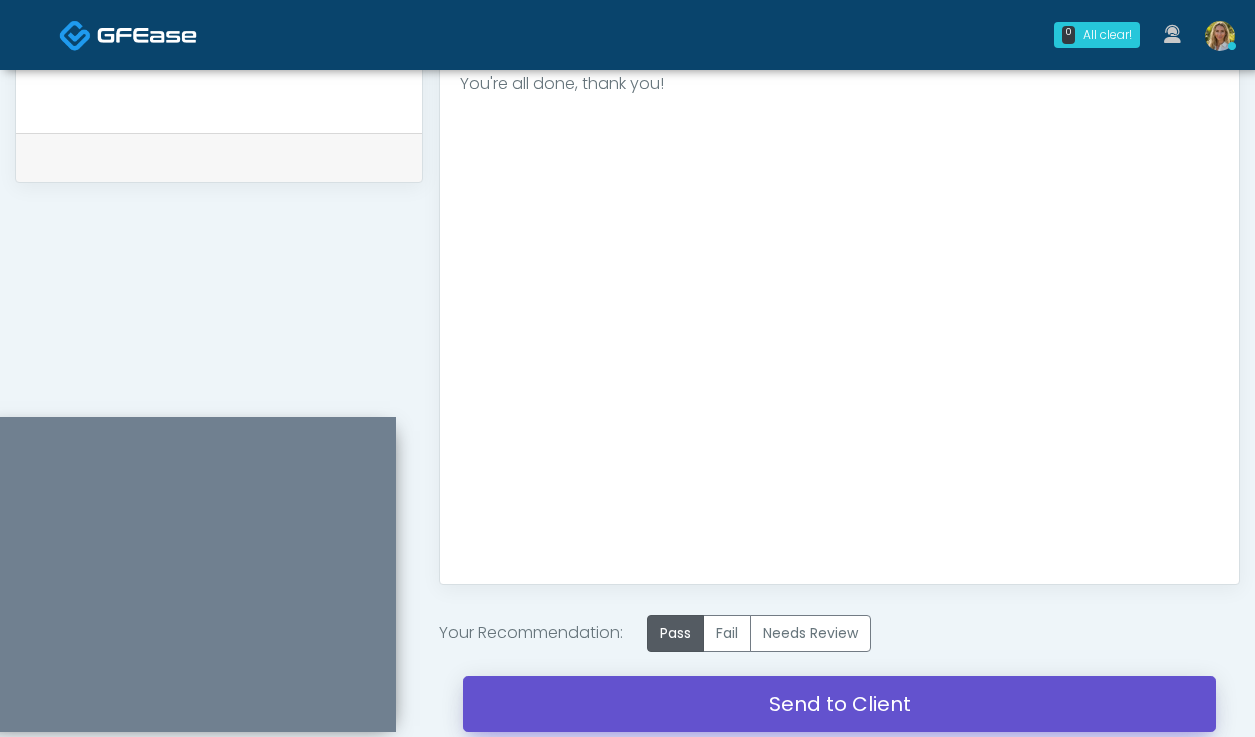 click on "Send to Client" at bounding box center [839, 704] 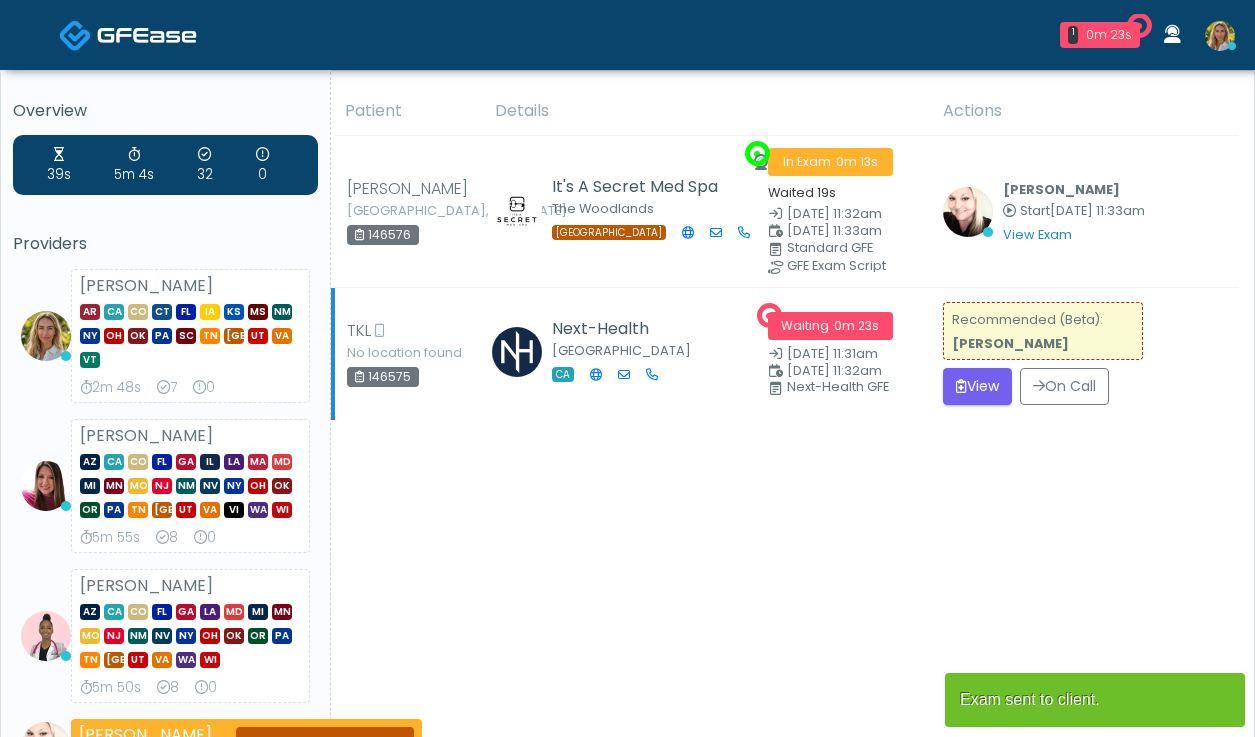 scroll, scrollTop: 0, scrollLeft: 0, axis: both 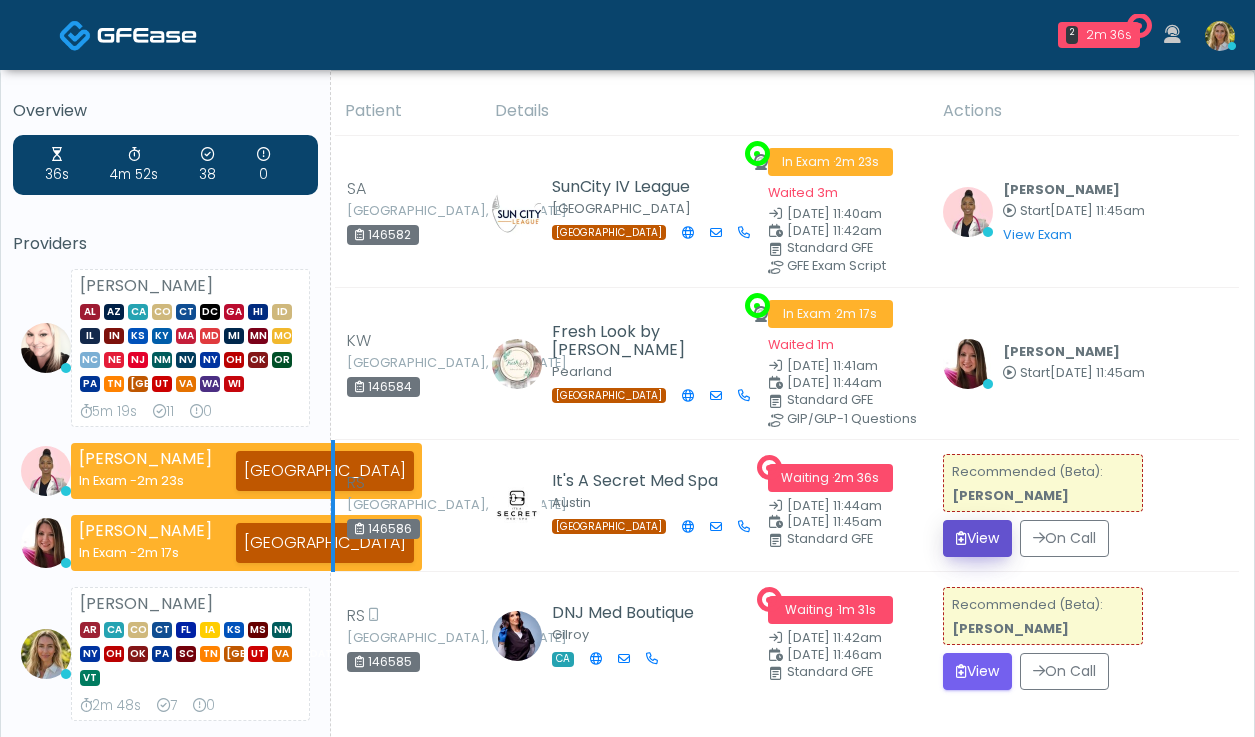 click on "View" at bounding box center (977, 538) 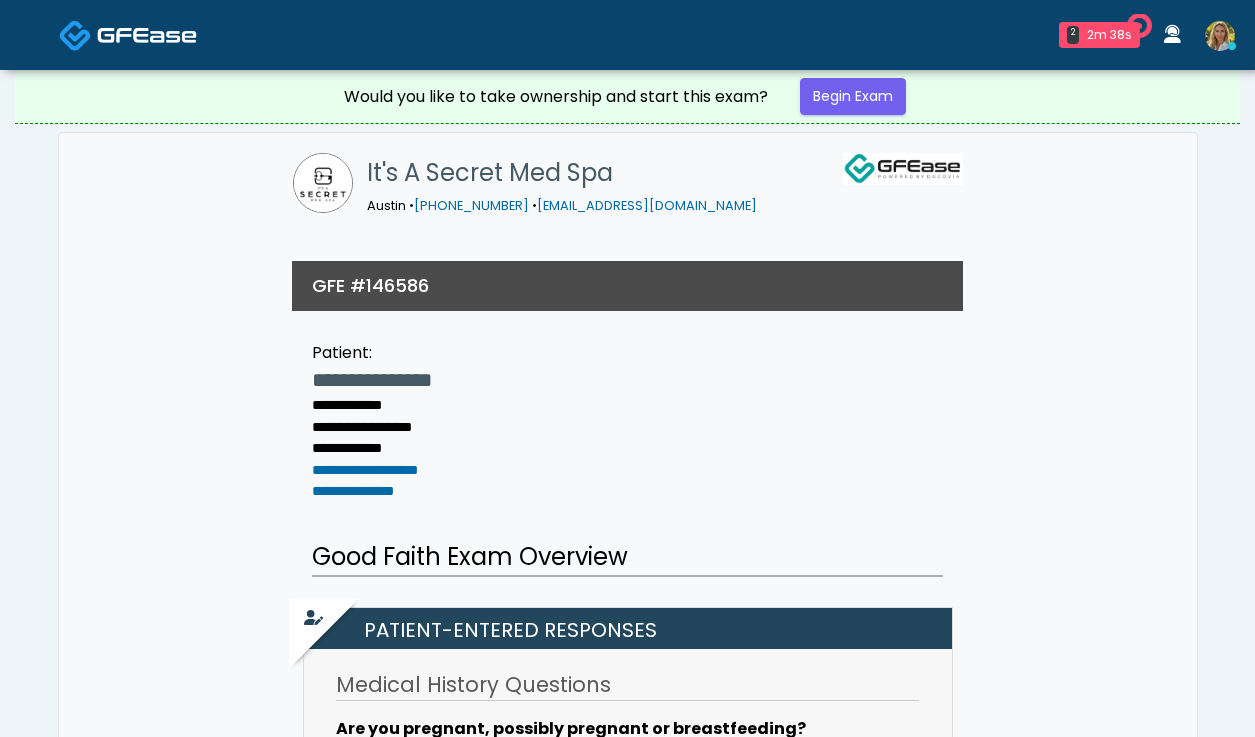 scroll, scrollTop: 0, scrollLeft: 0, axis: both 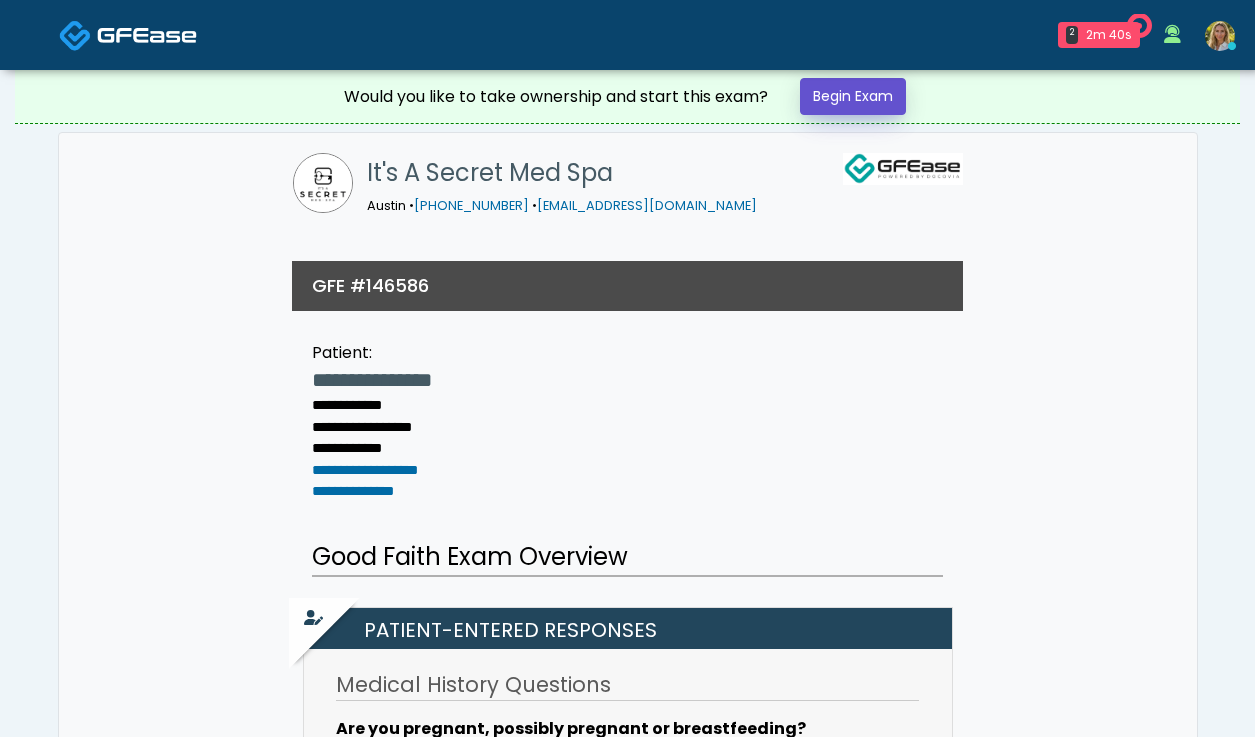 click on "Begin Exam" at bounding box center (853, 96) 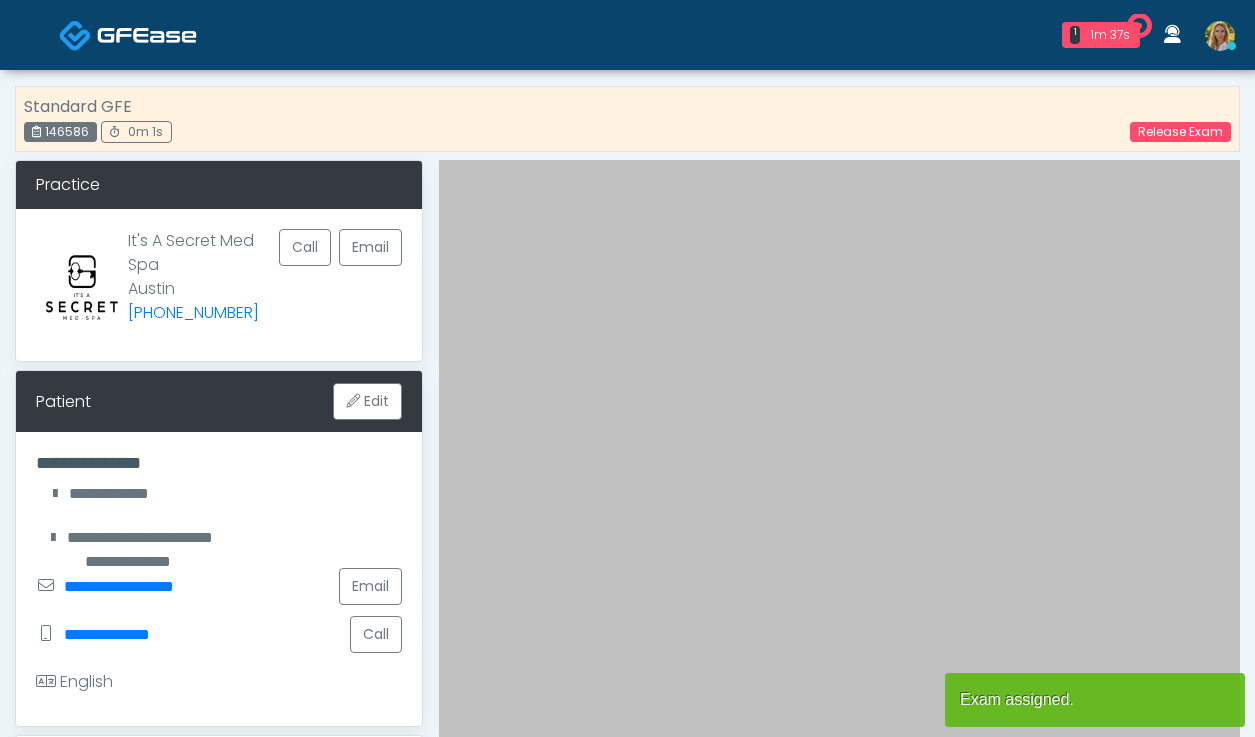 scroll, scrollTop: 0, scrollLeft: 0, axis: both 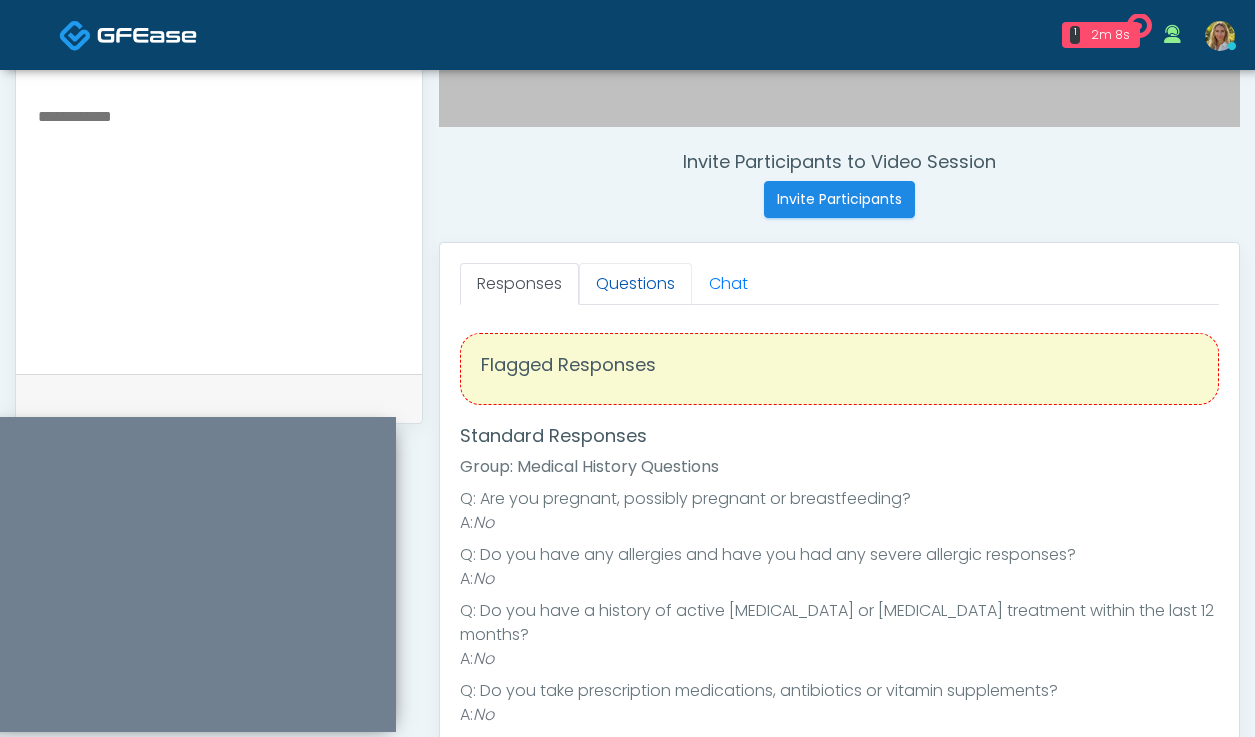 click on "Questions" at bounding box center (635, 284) 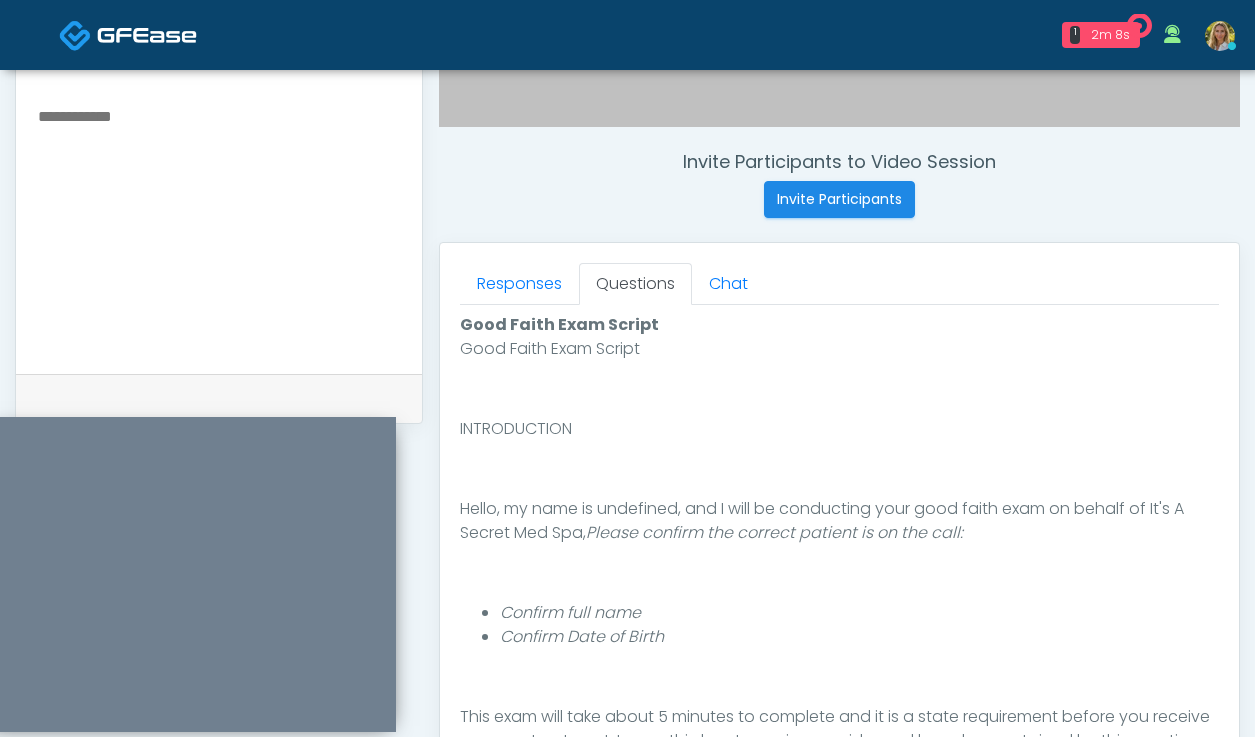 scroll, scrollTop: 232, scrollLeft: 0, axis: vertical 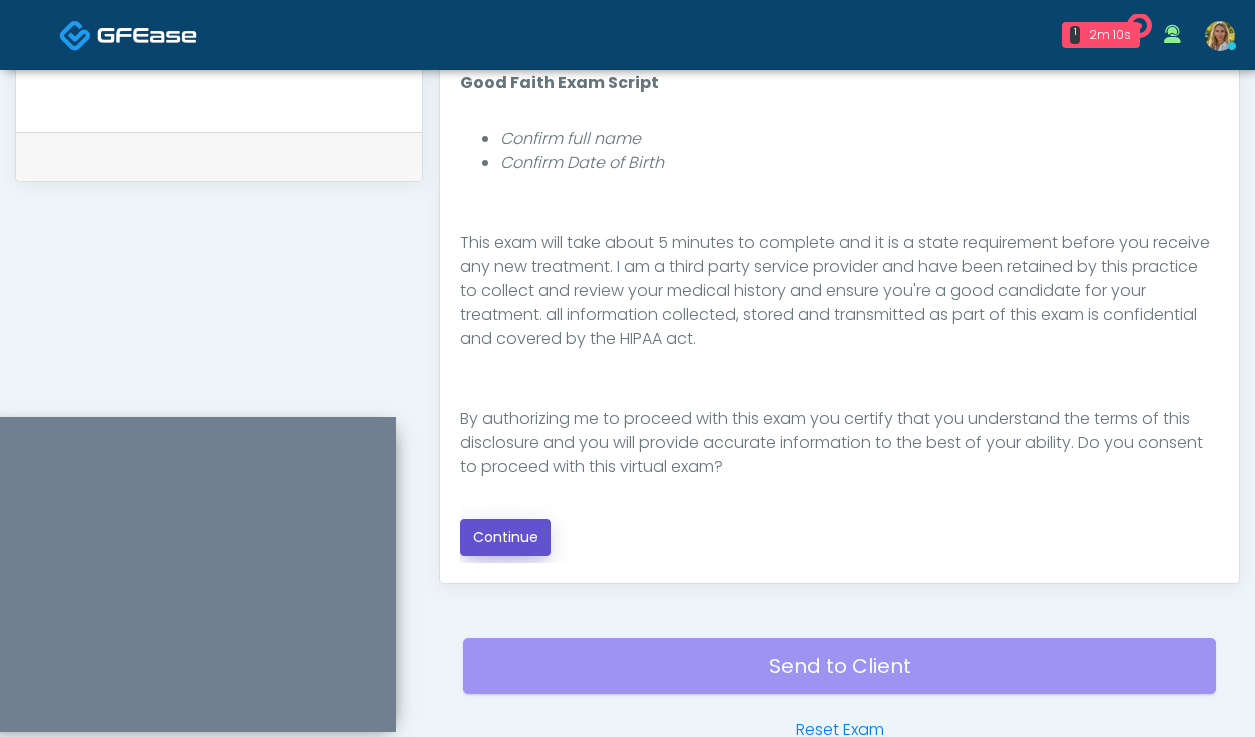 click on "Continue" at bounding box center (505, 537) 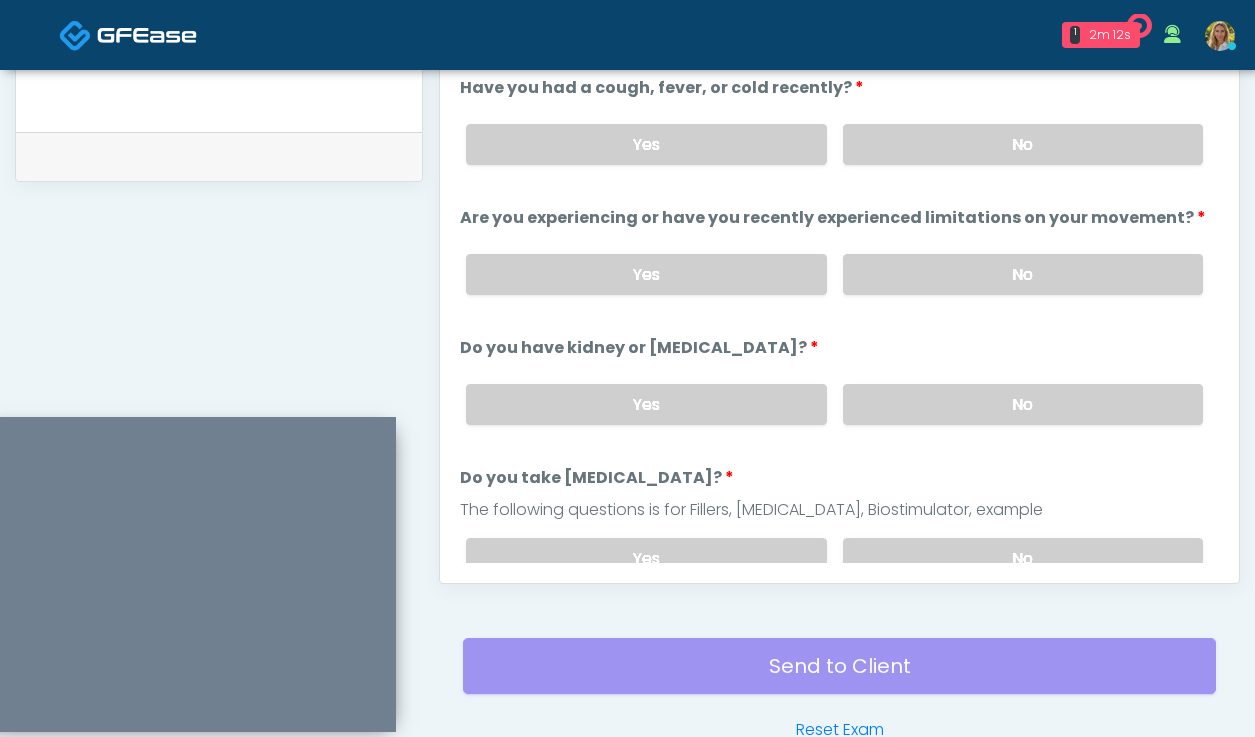 scroll, scrollTop: 875, scrollLeft: 0, axis: vertical 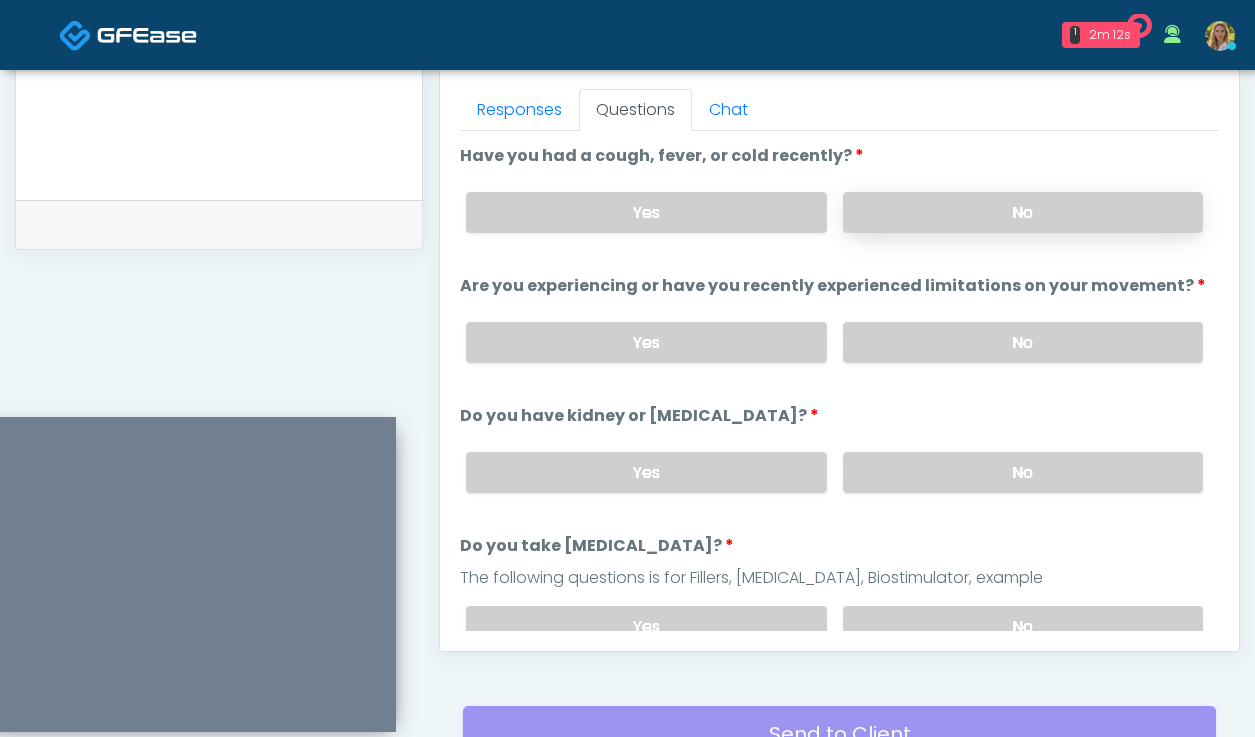 click on "No" at bounding box center [1023, 212] 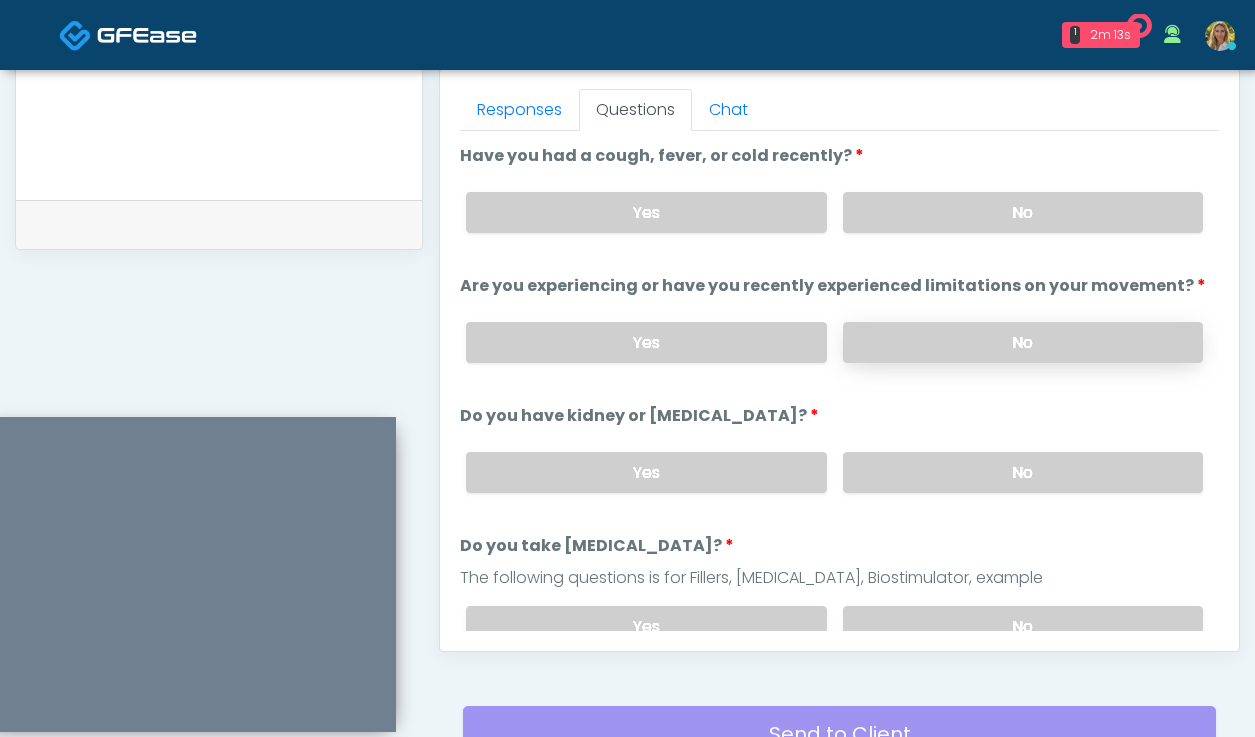 click on "No" at bounding box center (1023, 342) 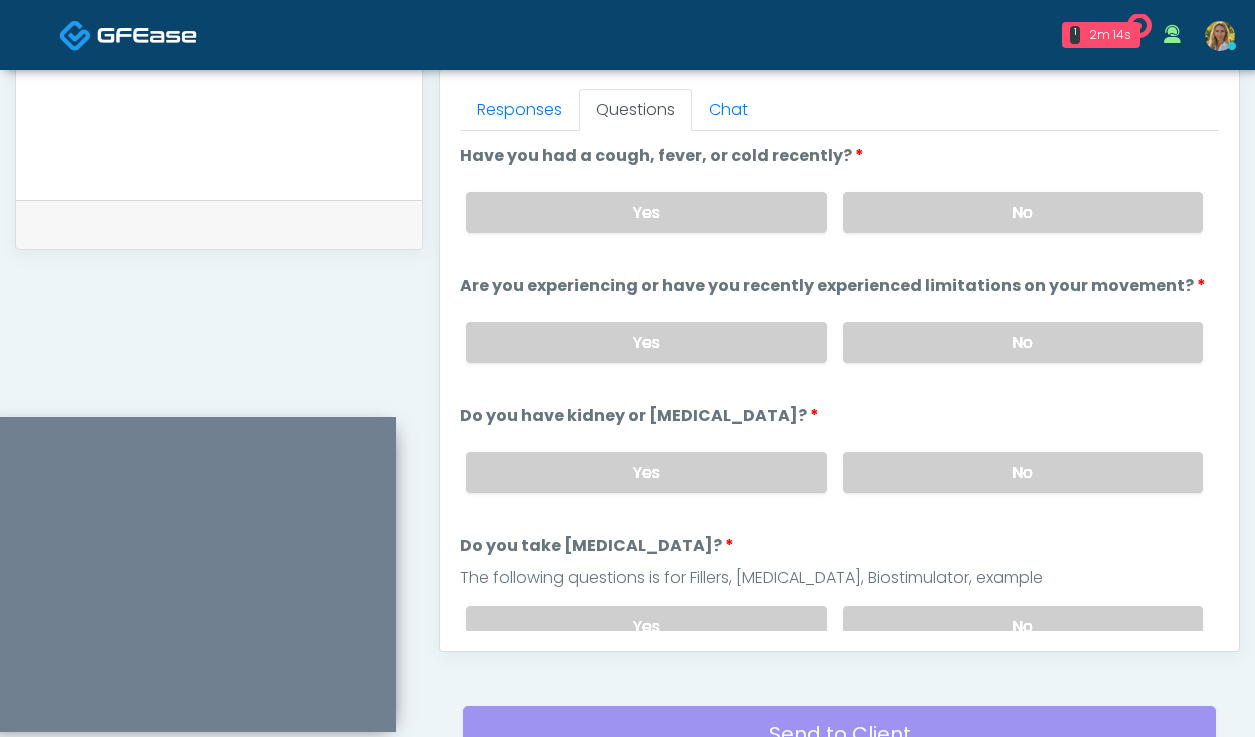 click on "Yes
No" at bounding box center [834, 472] 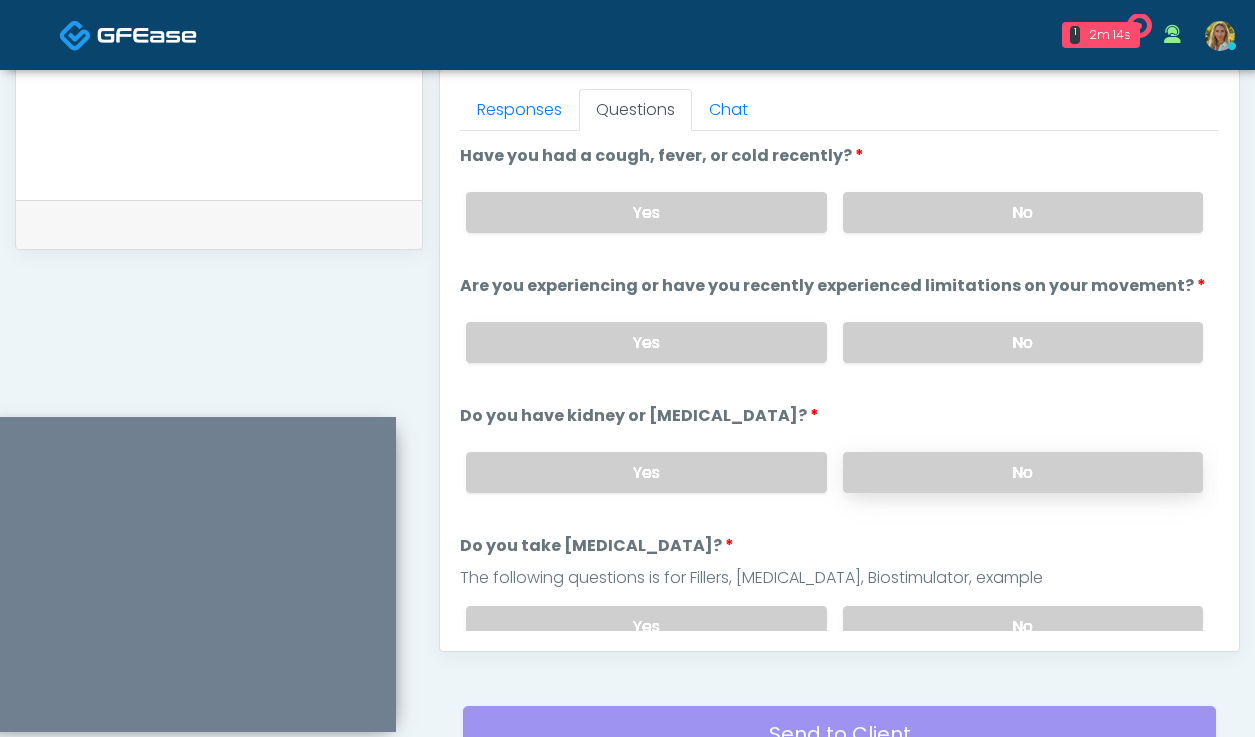 click on "No" at bounding box center [1023, 472] 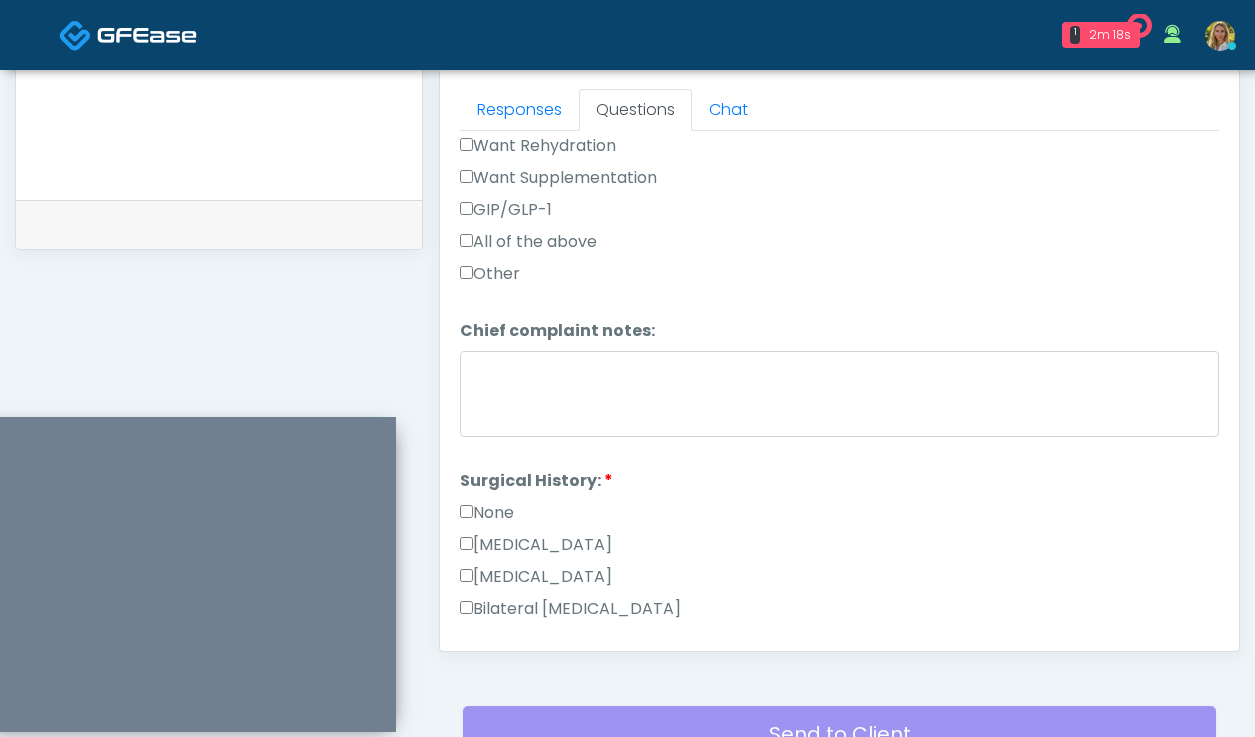 scroll, scrollTop: 810, scrollLeft: 0, axis: vertical 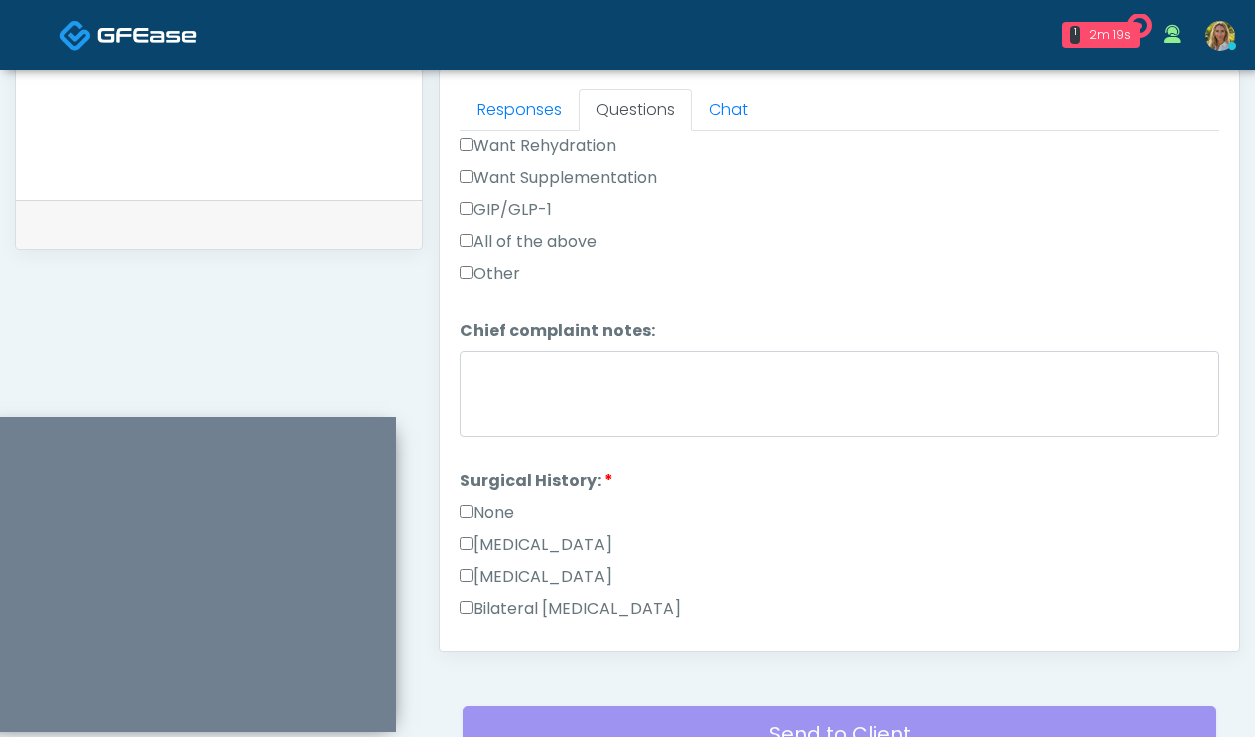 click on "None" at bounding box center [487, 513] 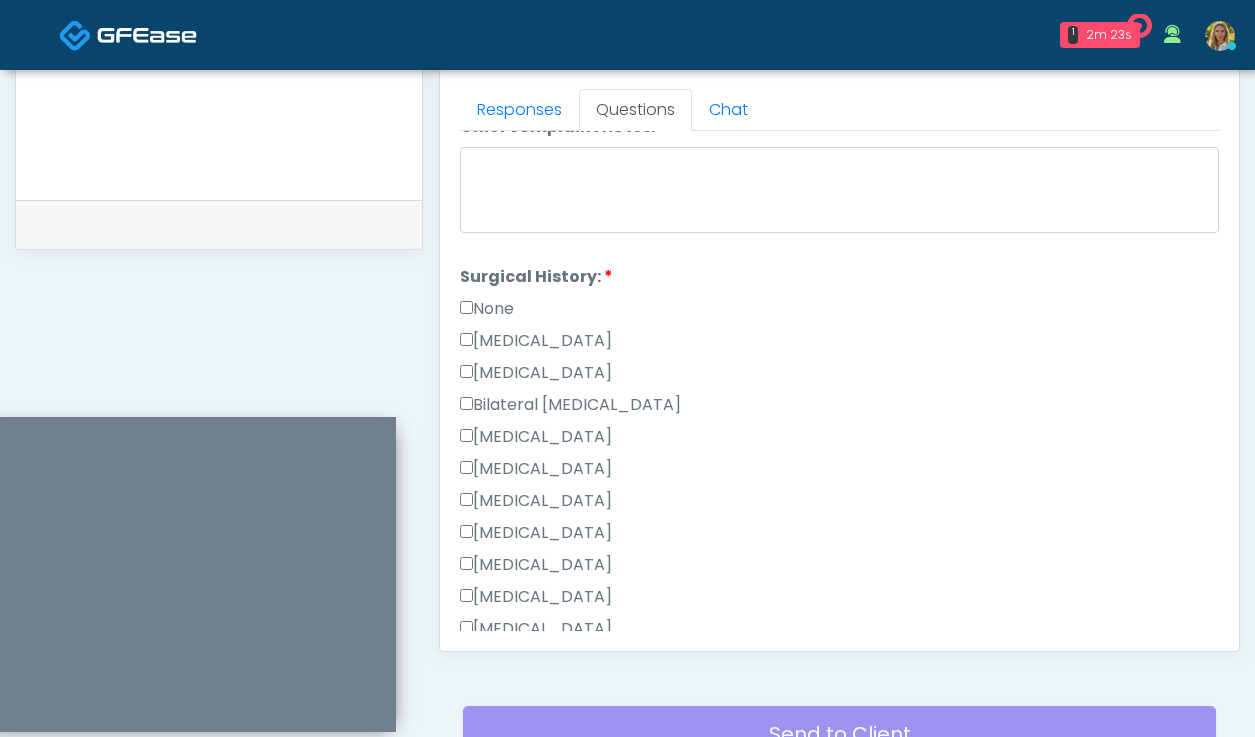 scroll, scrollTop: 1084, scrollLeft: 0, axis: vertical 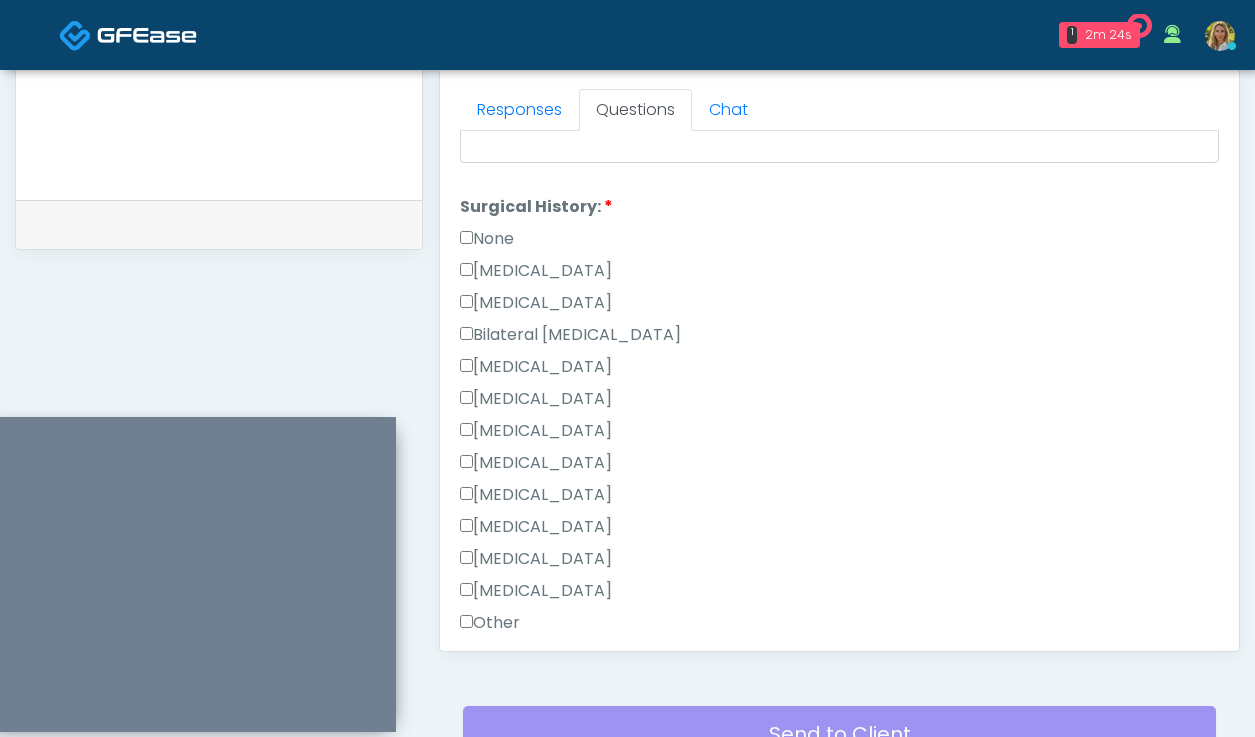 click on "None" at bounding box center (487, 239) 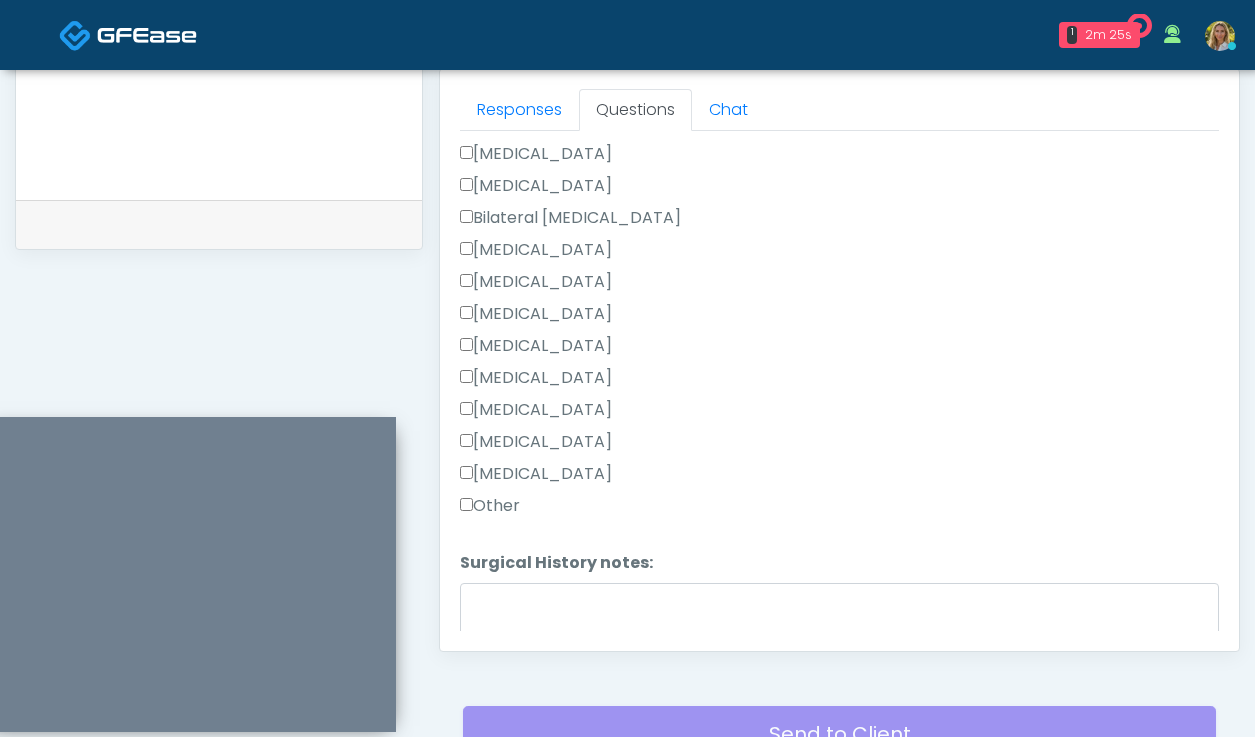 scroll, scrollTop: 1207, scrollLeft: 0, axis: vertical 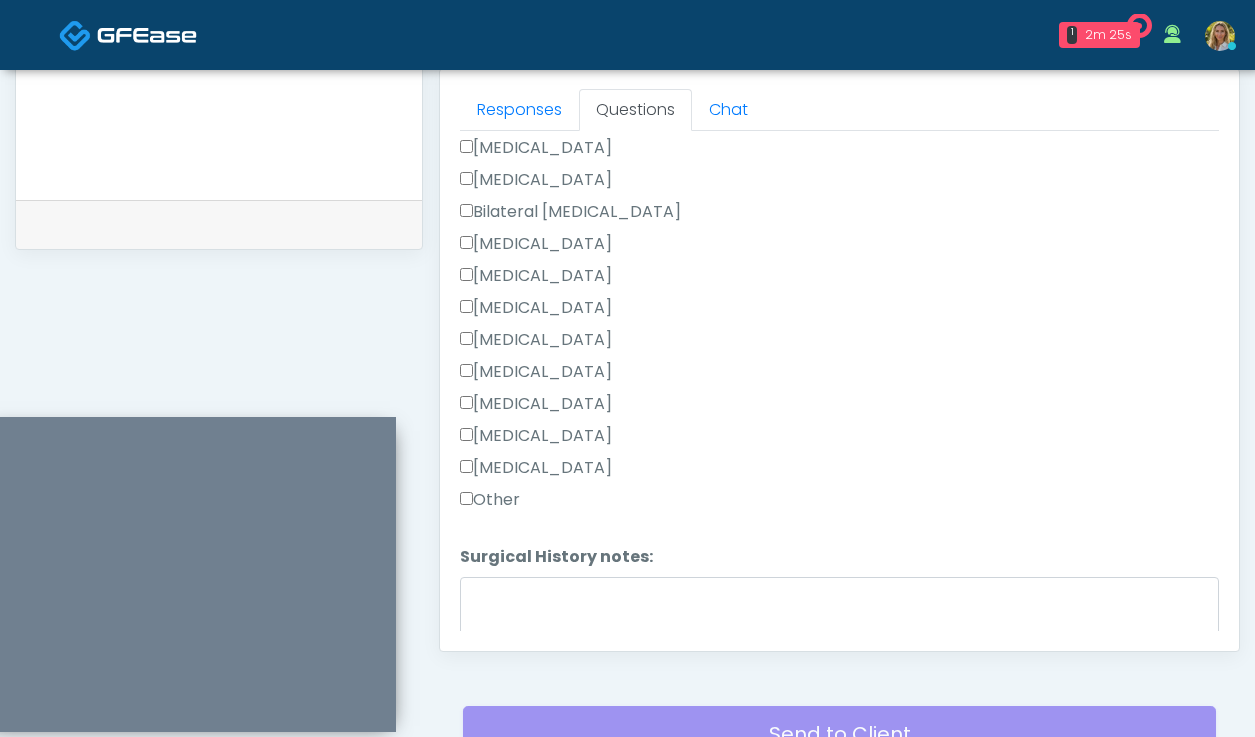 click on "Other" at bounding box center [490, 500] 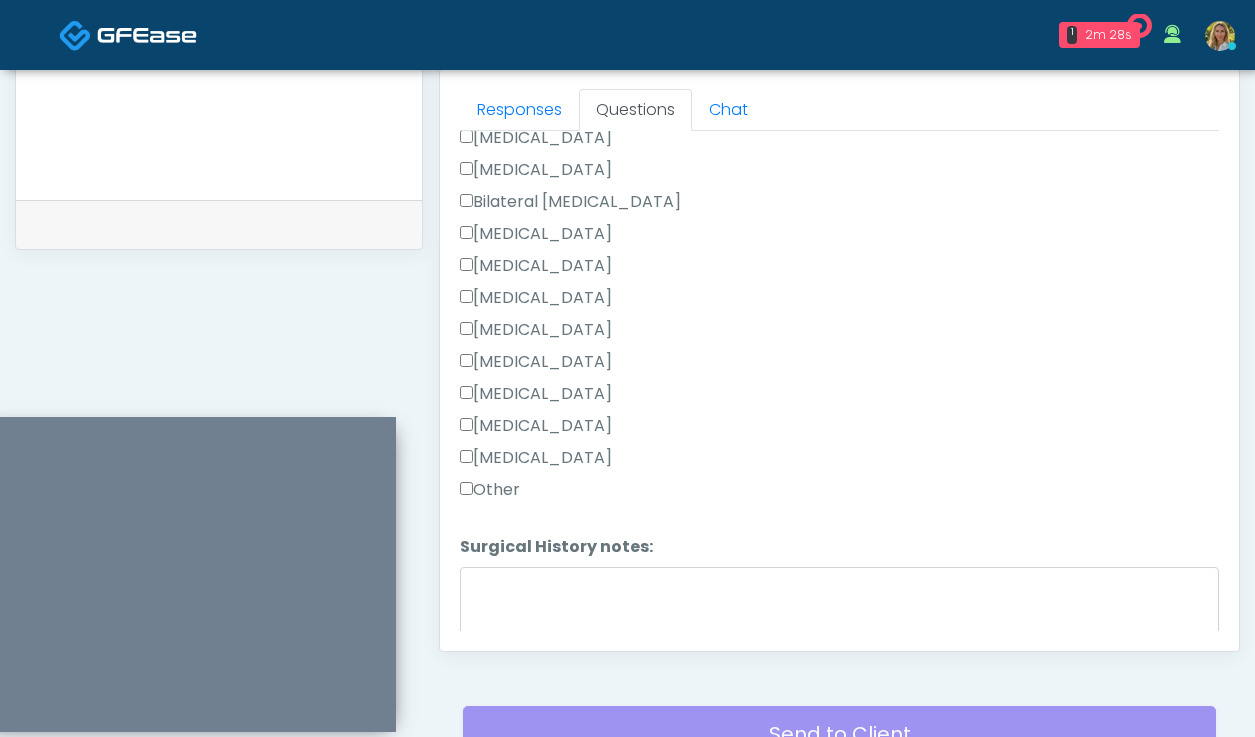 scroll, scrollTop: 1303, scrollLeft: 0, axis: vertical 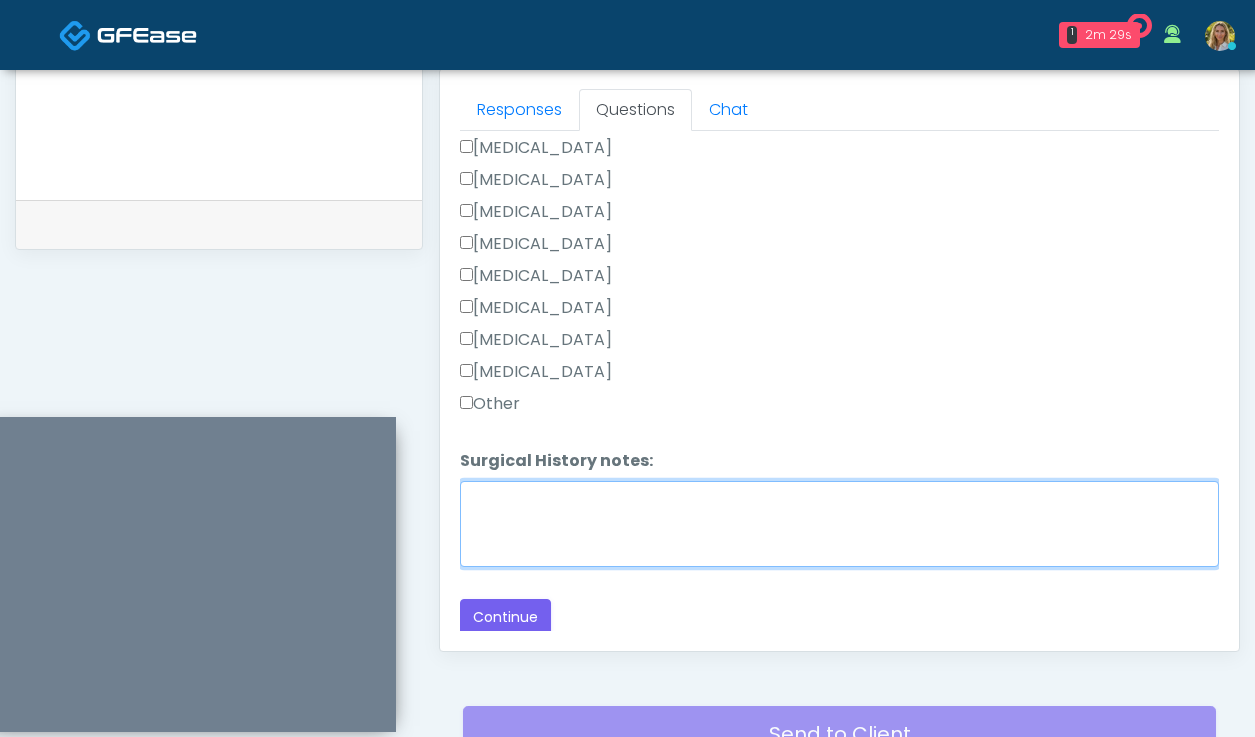 click on "Surgical History notes:" at bounding box center [839, 524] 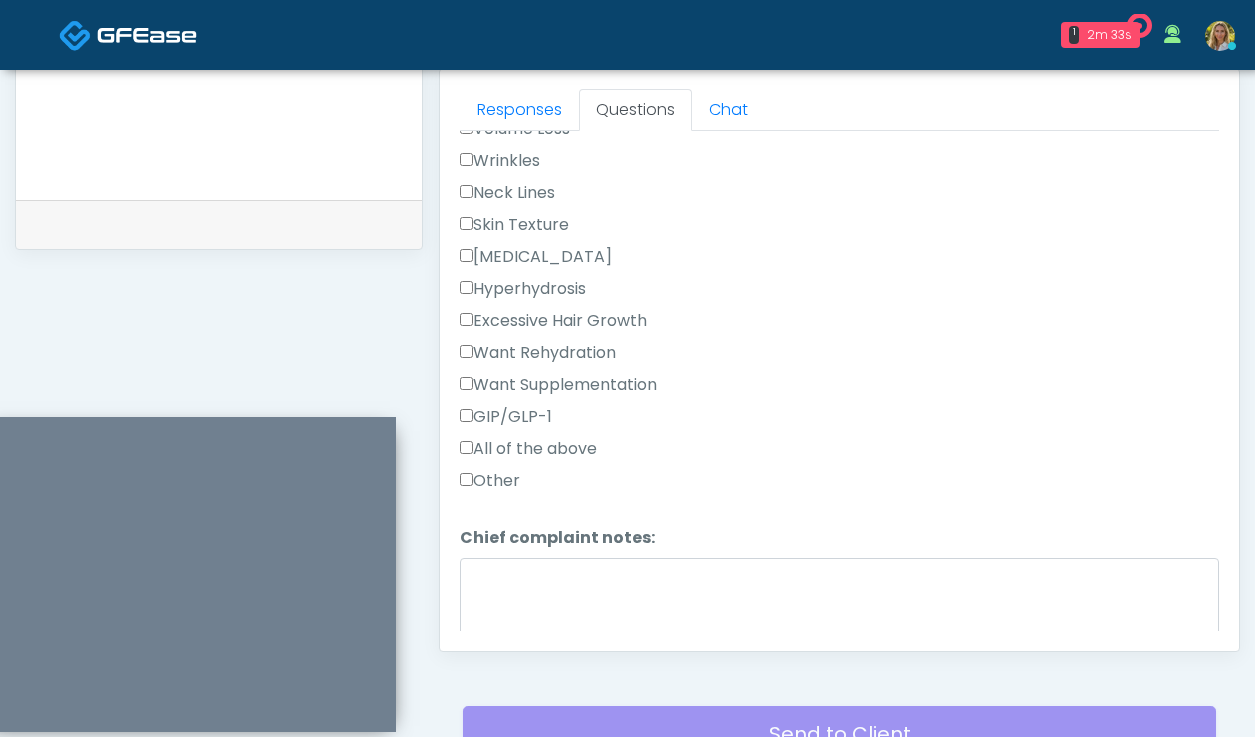 scroll, scrollTop: 603, scrollLeft: 0, axis: vertical 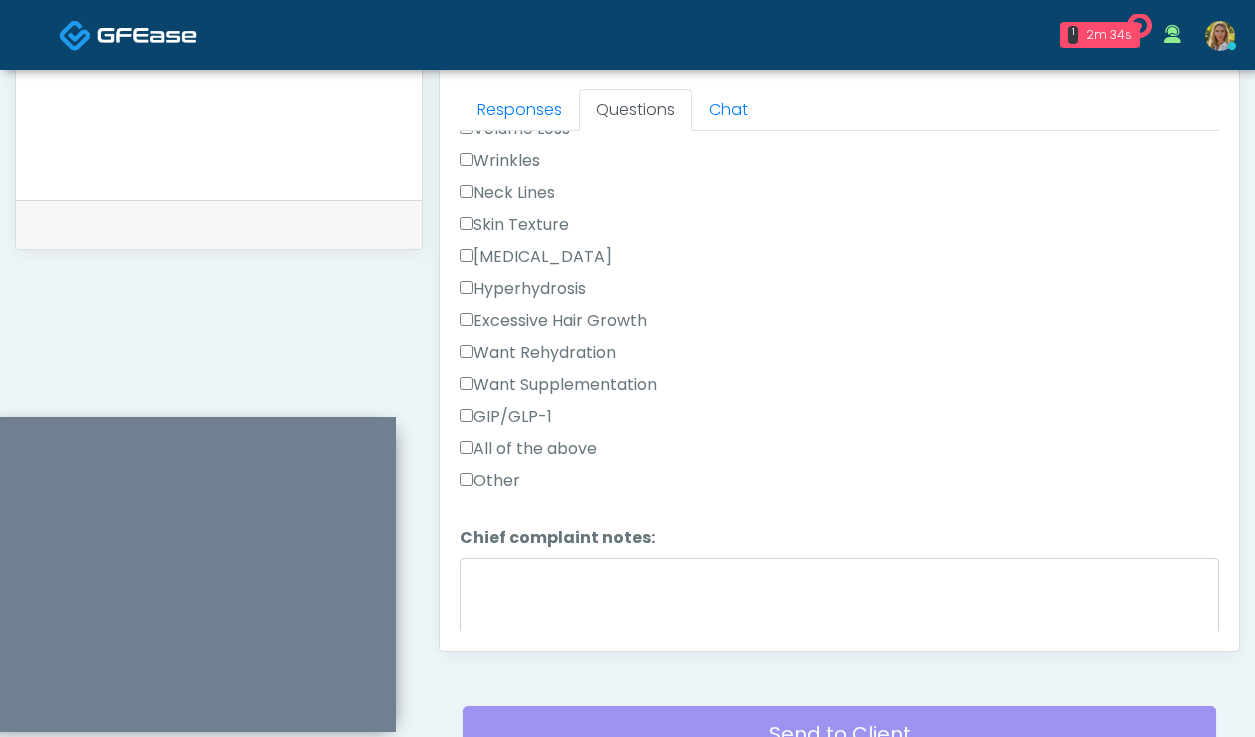 type on "**********" 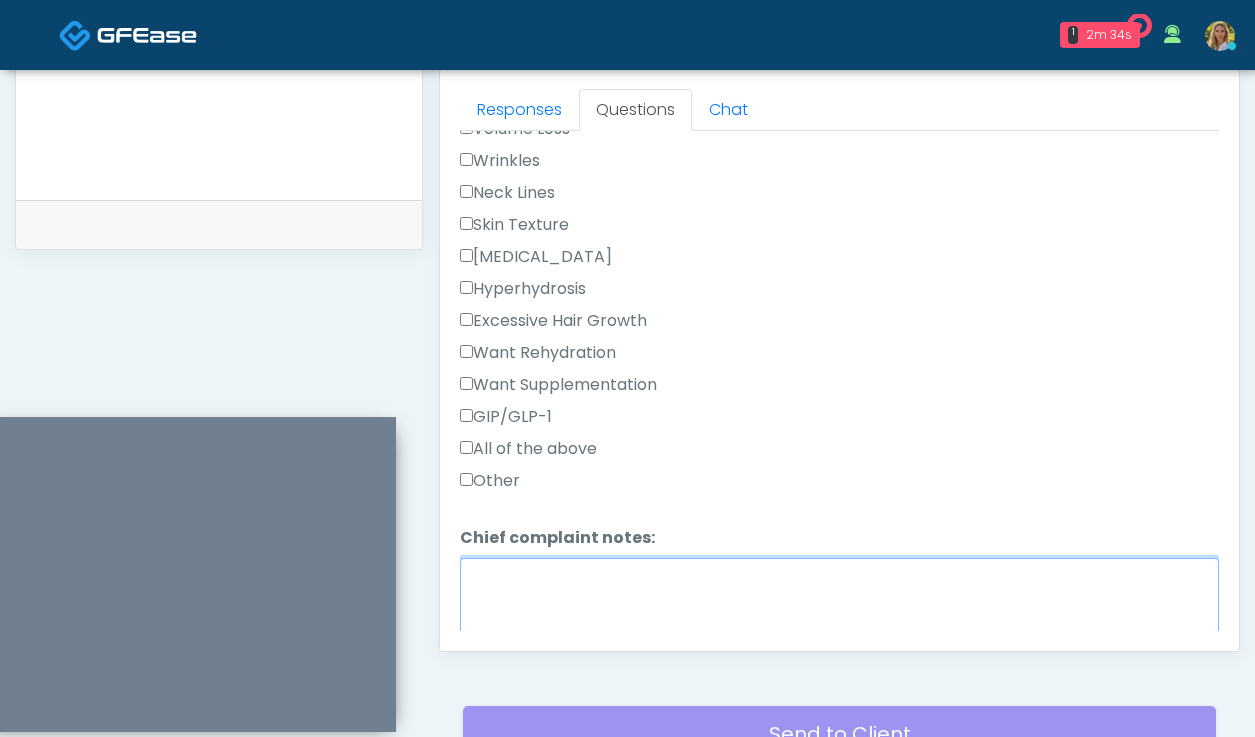 click on "Chief complaint notes:" at bounding box center (839, 601) 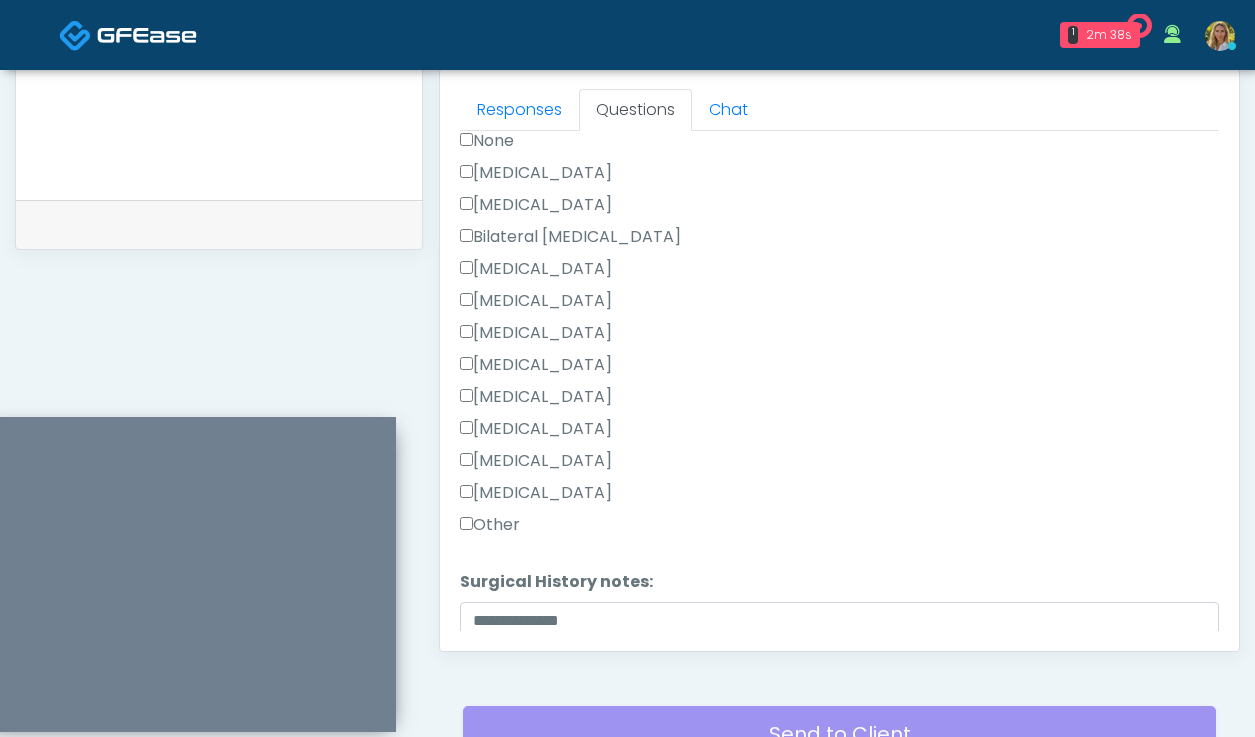 scroll, scrollTop: 1303, scrollLeft: 0, axis: vertical 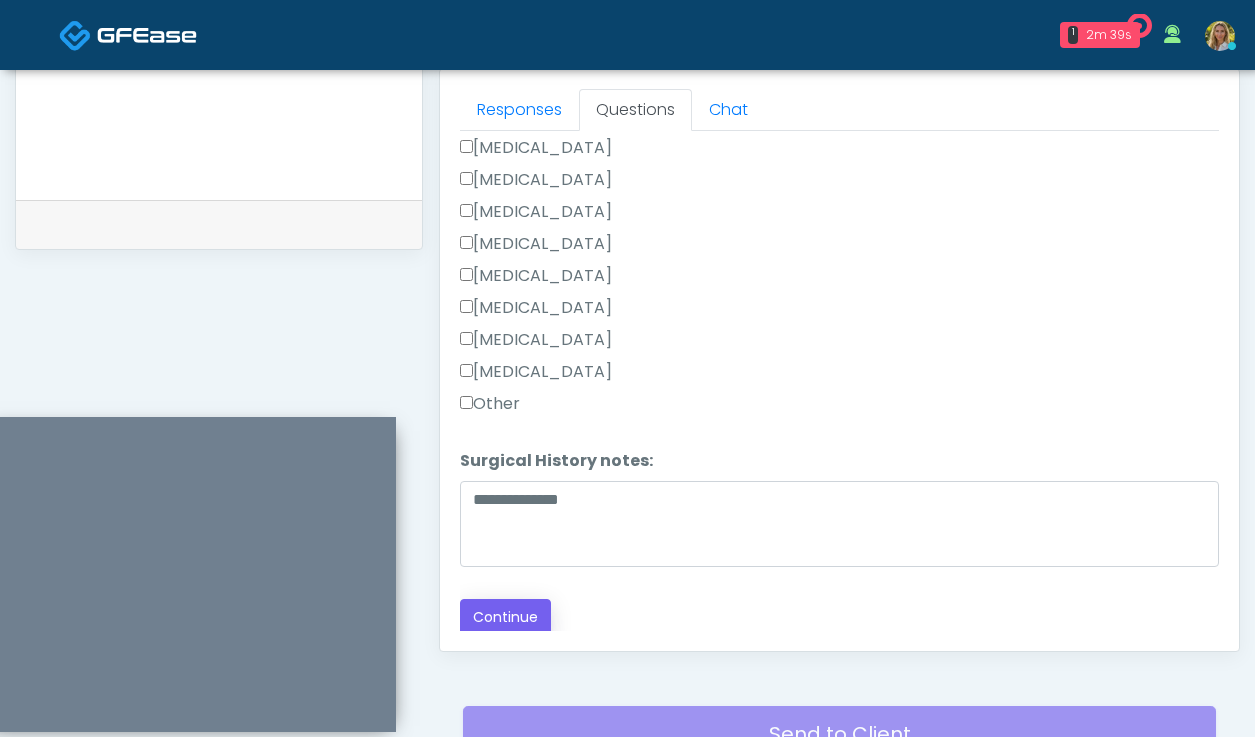 type on "**********" 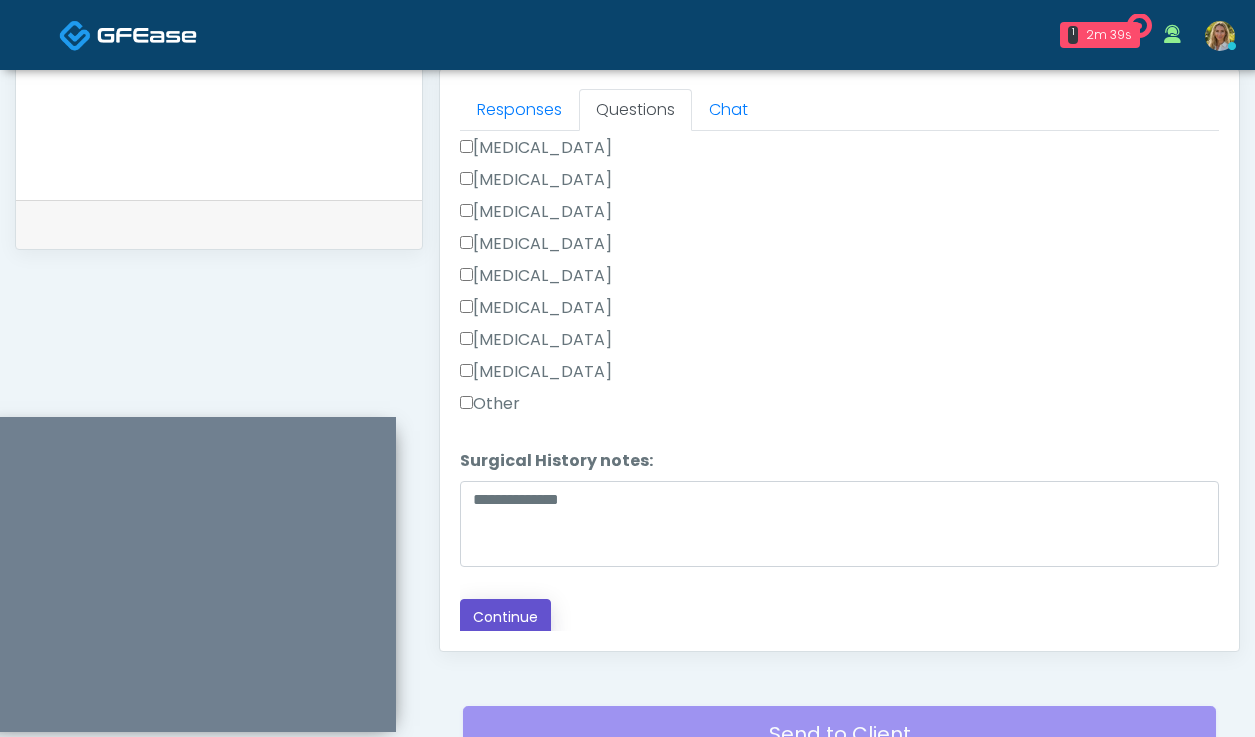 click on "Continue" at bounding box center (505, 617) 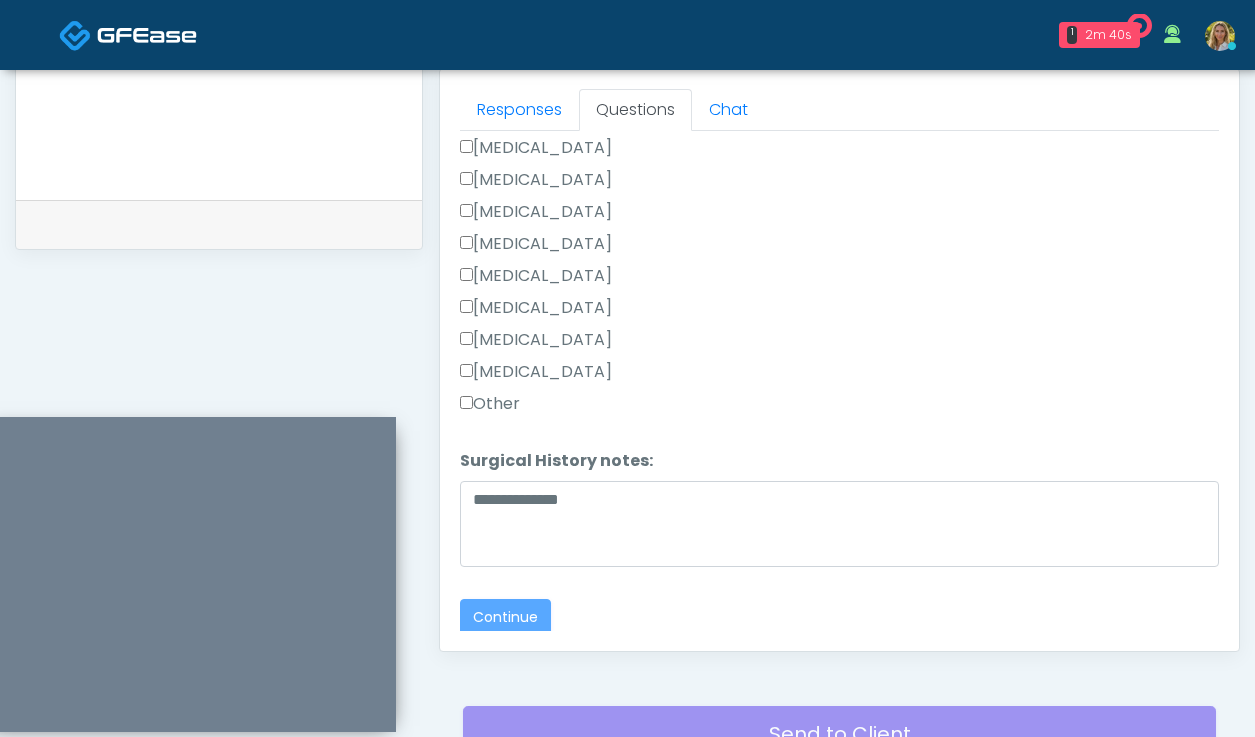 scroll, scrollTop: 188, scrollLeft: 0, axis: vertical 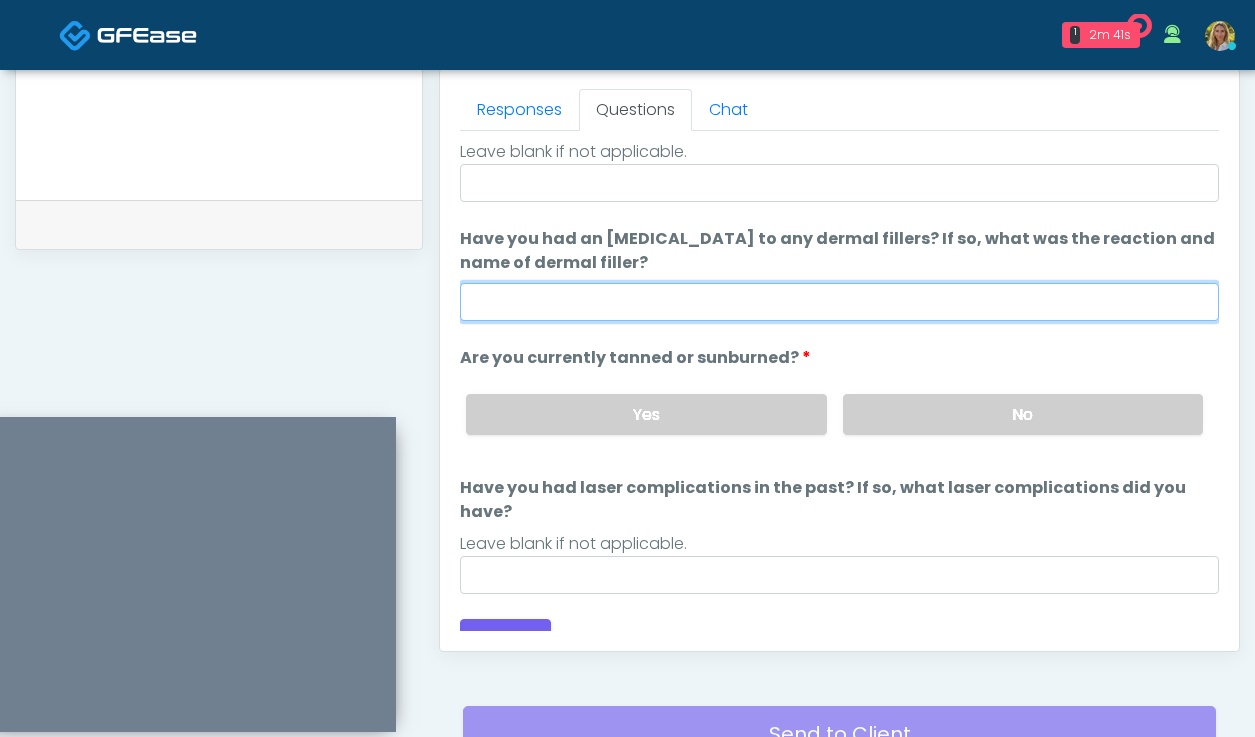click on "Have you had an [MEDICAL_DATA] to any dermal fillers? If so, what was the reaction and name of dermal filler?" at bounding box center [839, 302] 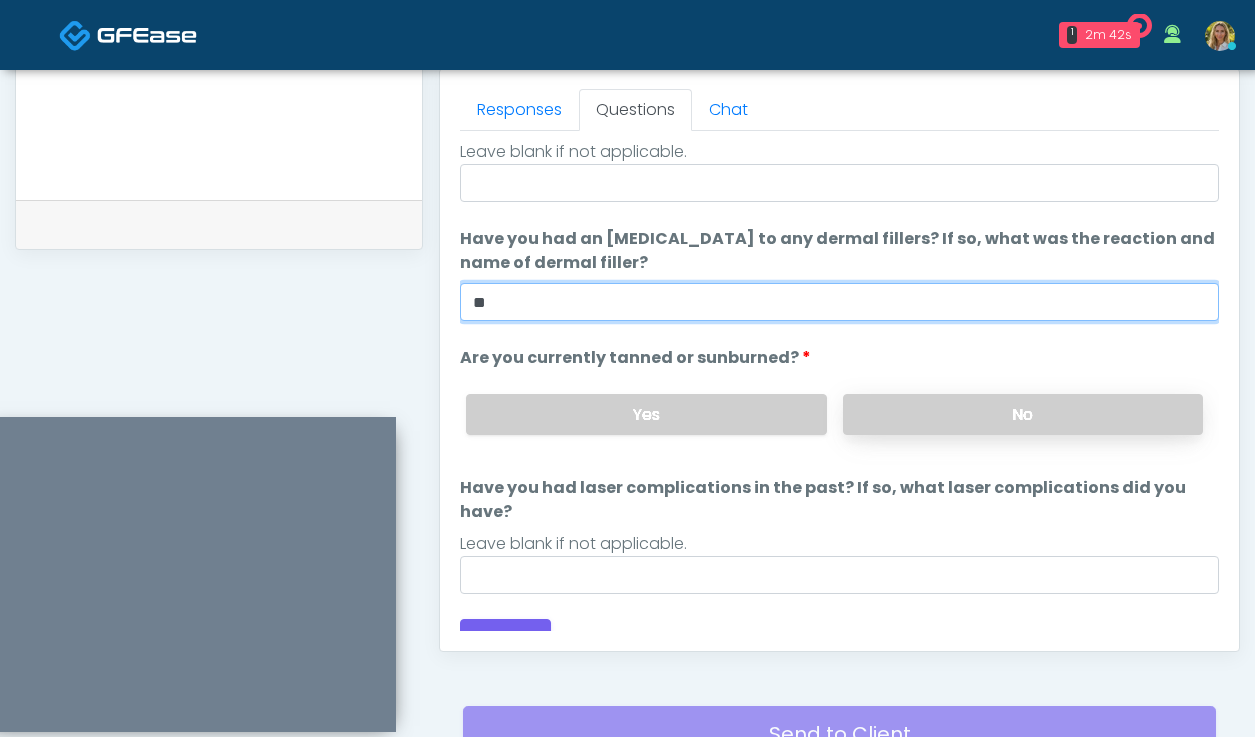 type on "**" 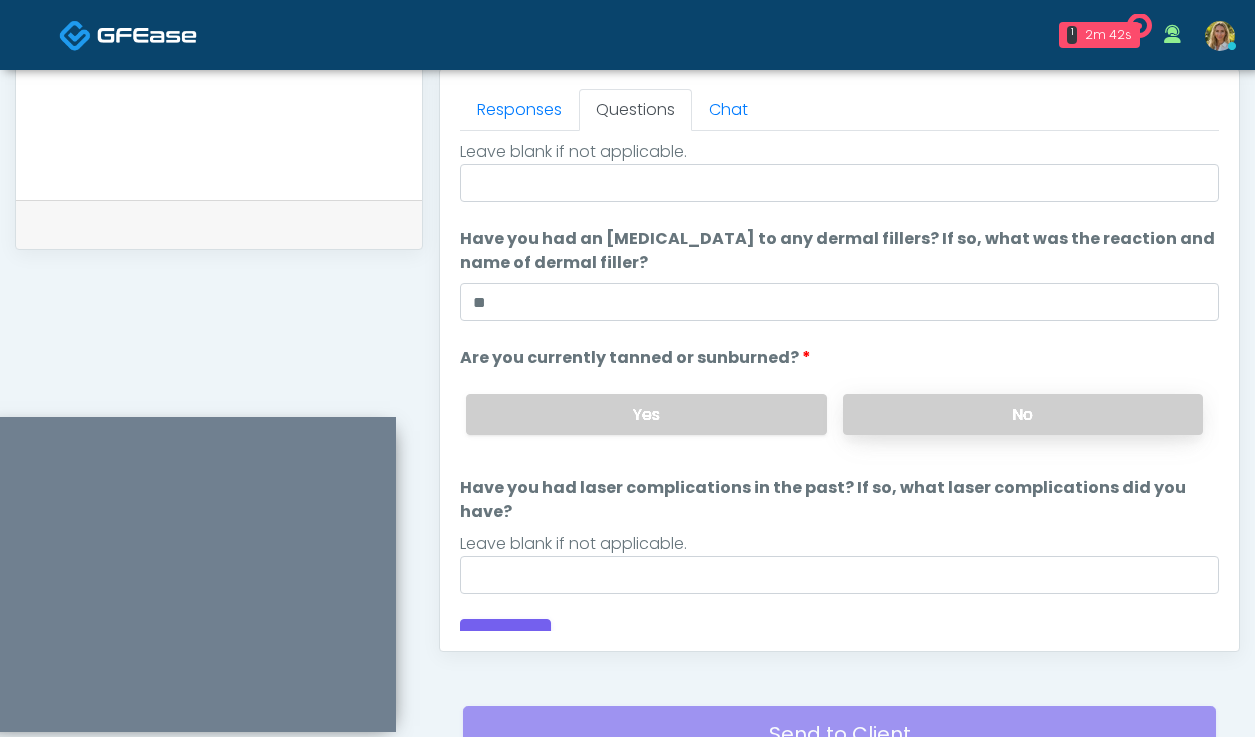click on "No" at bounding box center (1023, 414) 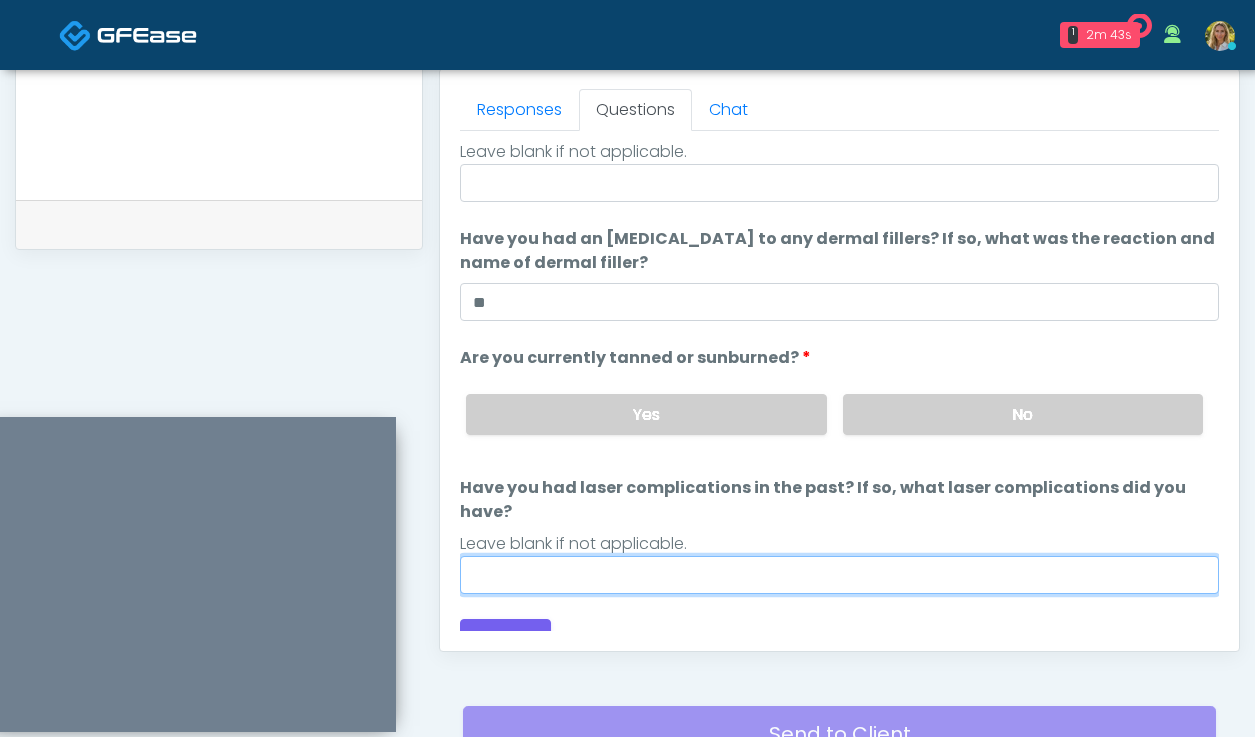 click on "Have you had laser complications in the past? If so, what laser complications did you have?" at bounding box center [839, 575] 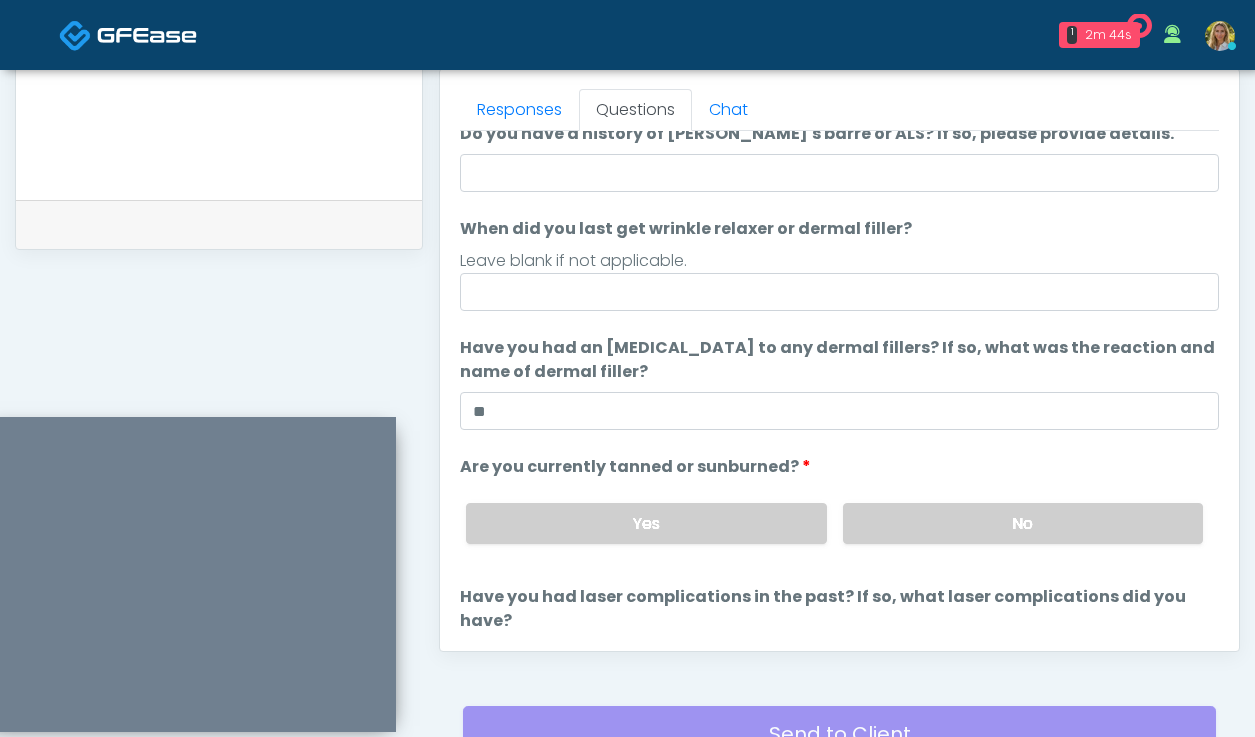 scroll, scrollTop: 67, scrollLeft: 0, axis: vertical 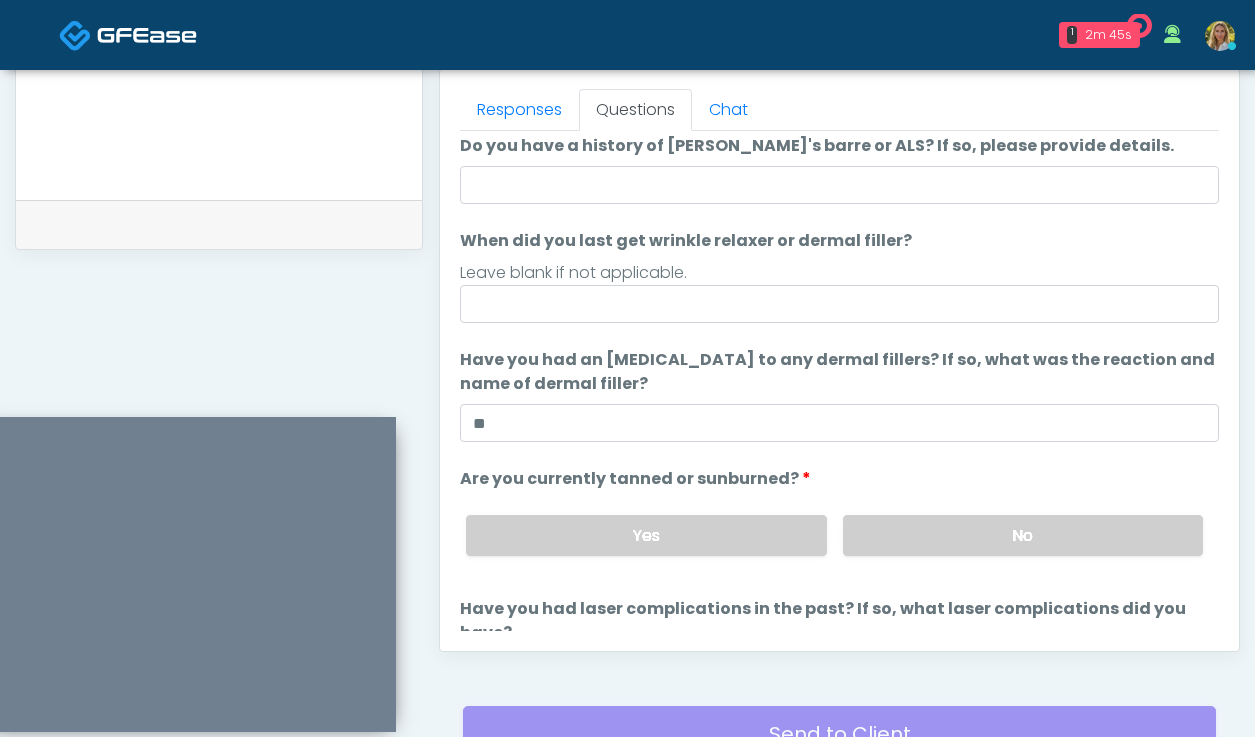type on "**" 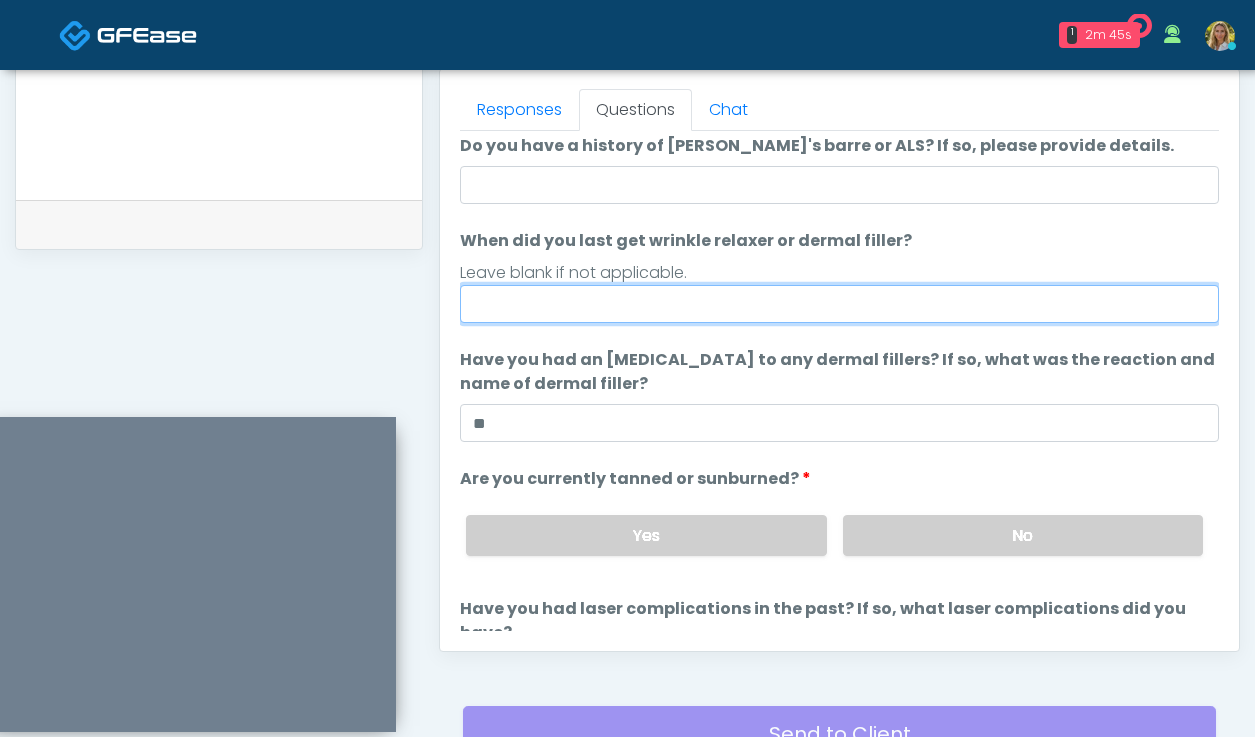 click on "When did you last get wrinkle relaxer or dermal filler?" at bounding box center [839, 304] 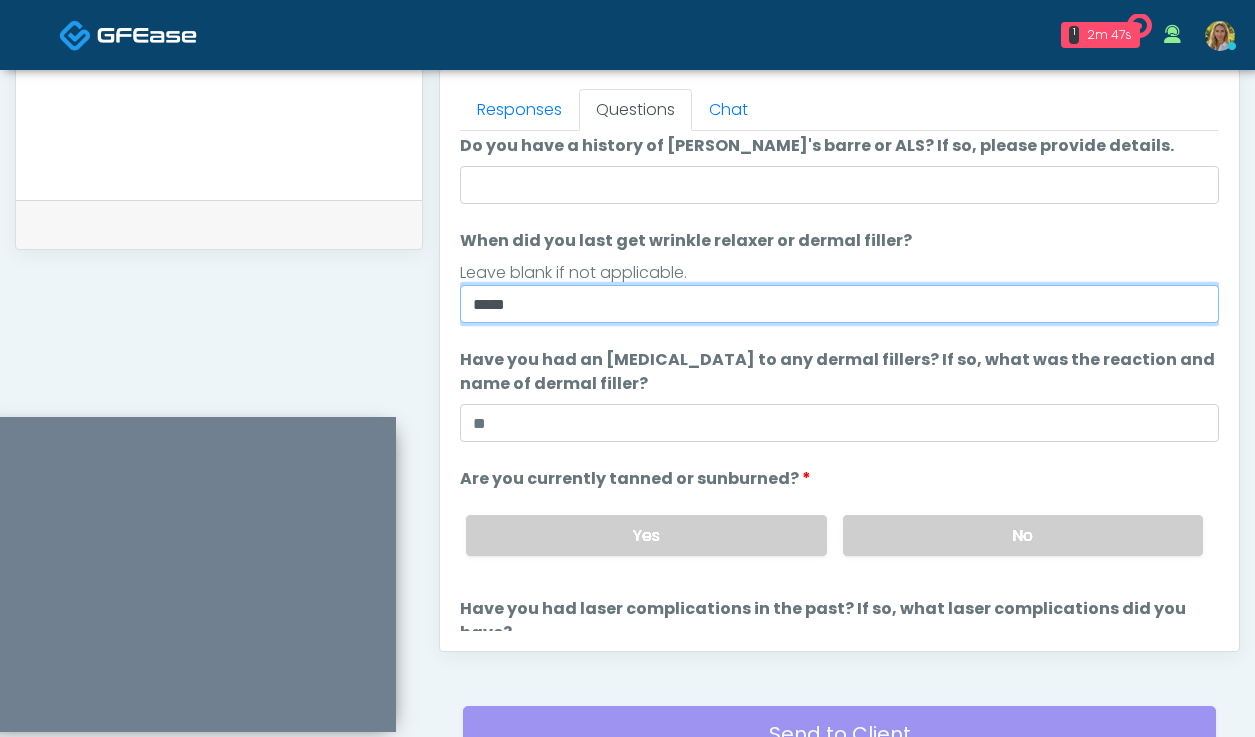 type on "*****" 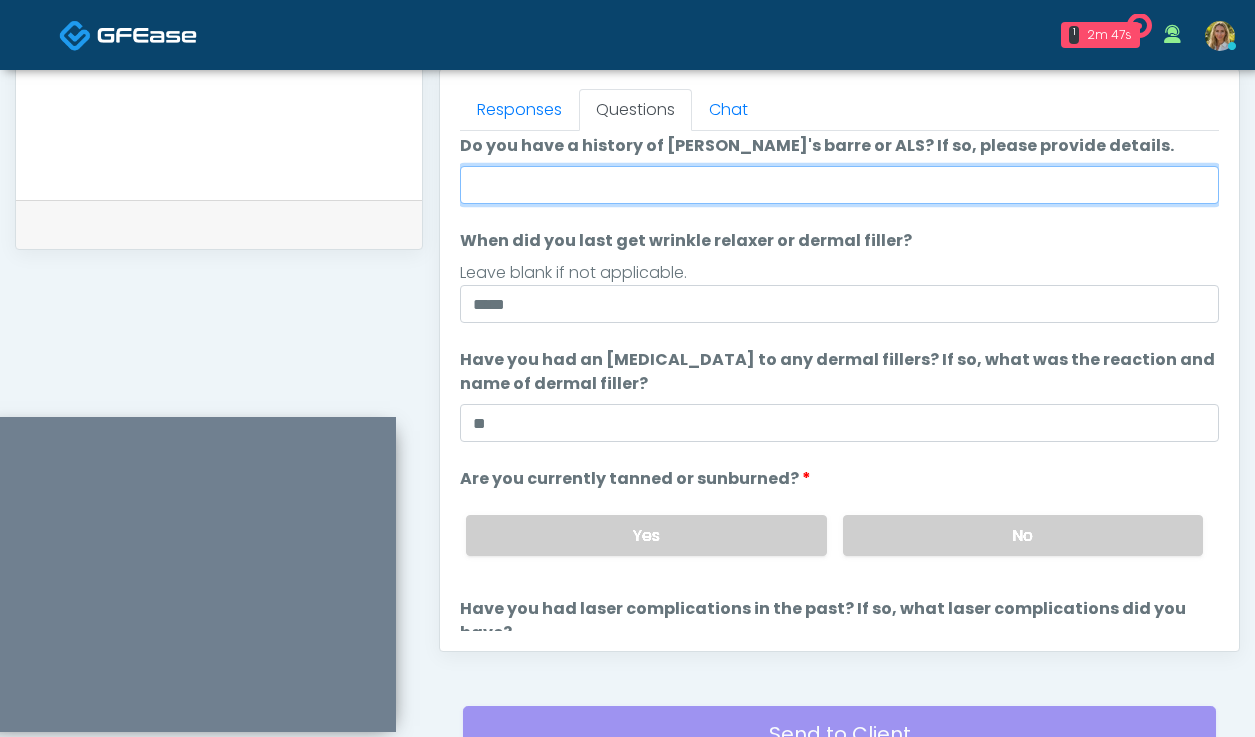 click on "Do you have a history of [PERSON_NAME]'s barre or ALS? If so, please provide details." at bounding box center [839, 185] 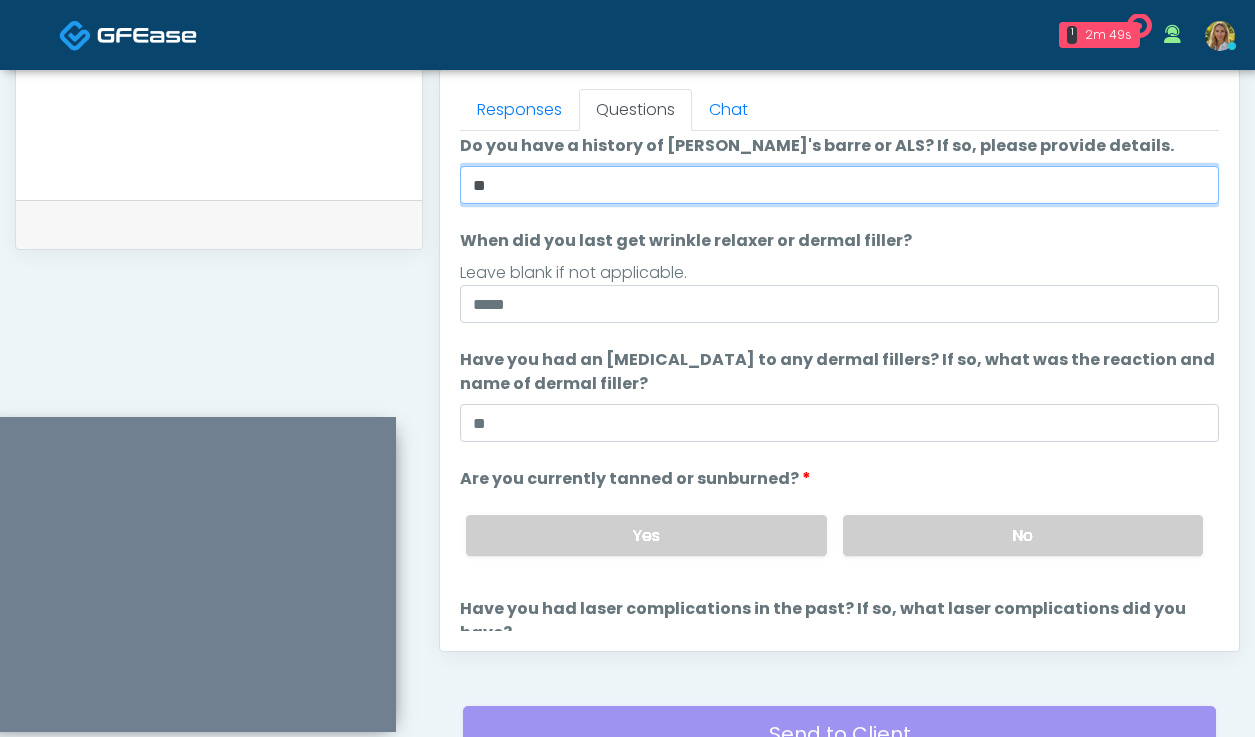 type on "**" 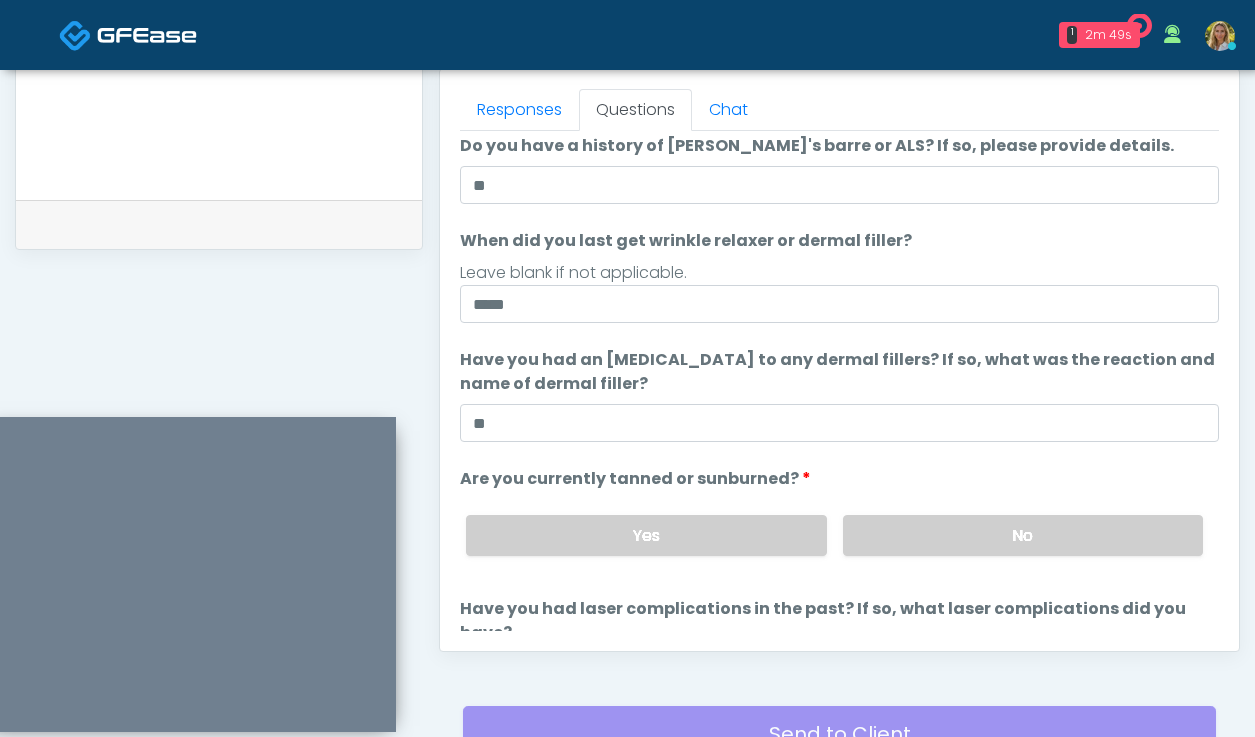 click on "Leave blank if not applicable." at bounding box center (839, 273) 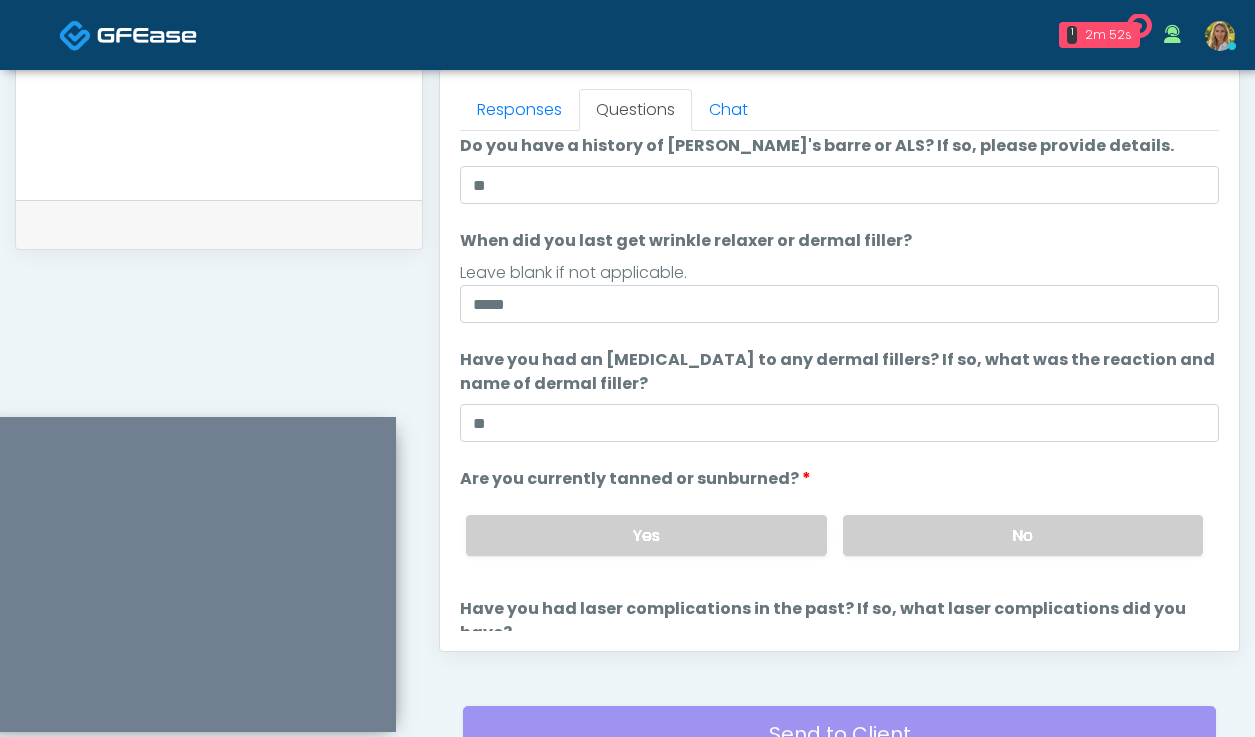 scroll, scrollTop: 188, scrollLeft: 0, axis: vertical 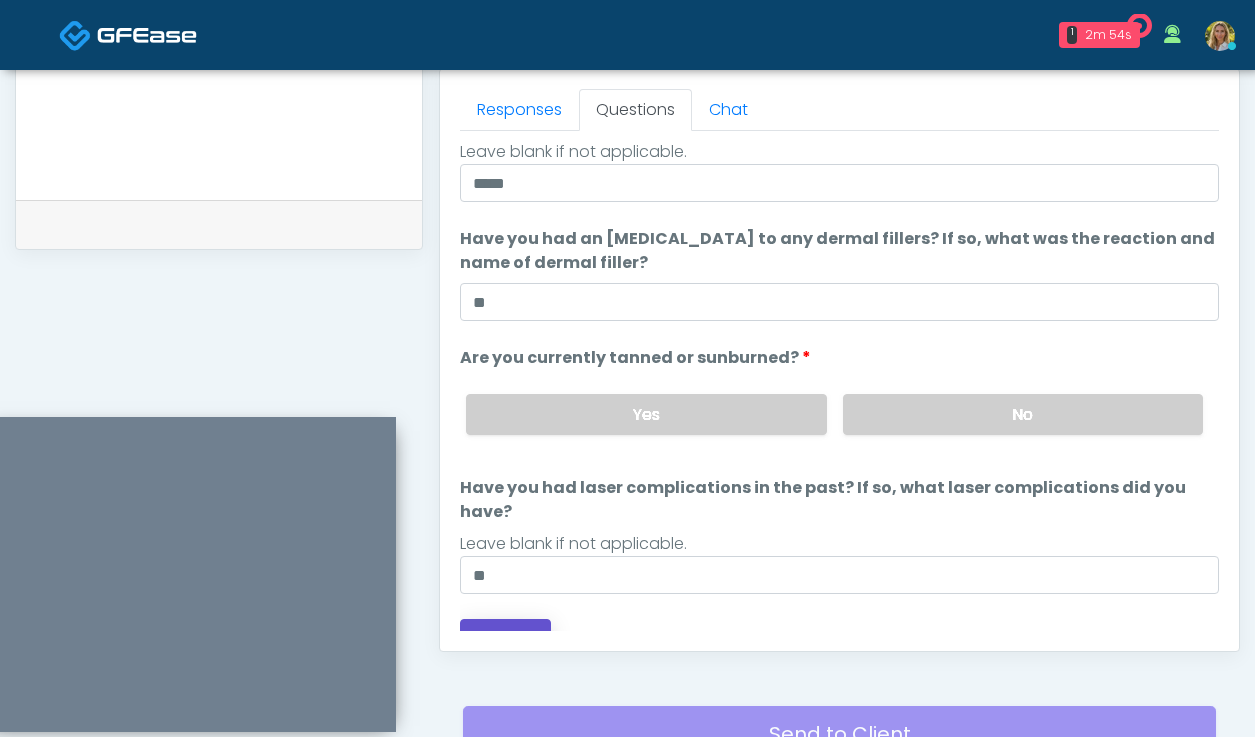 click on "Continue" at bounding box center [505, 637] 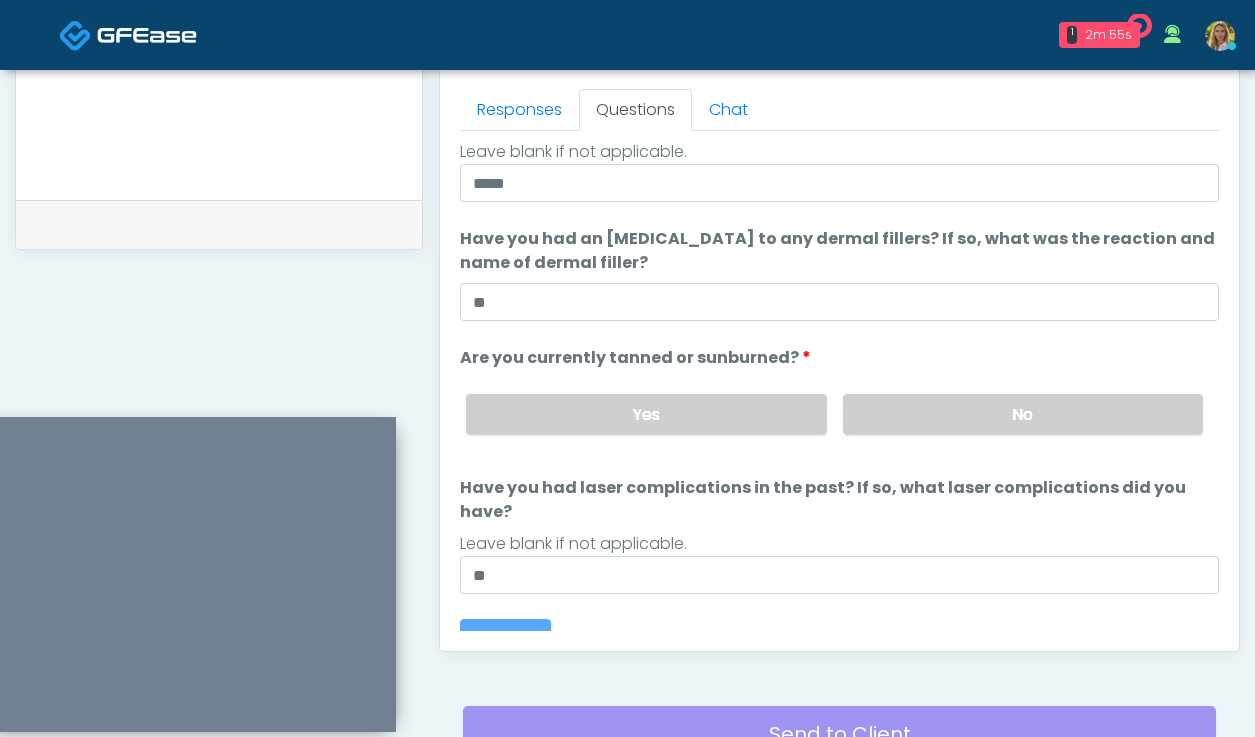 scroll, scrollTop: 0, scrollLeft: 0, axis: both 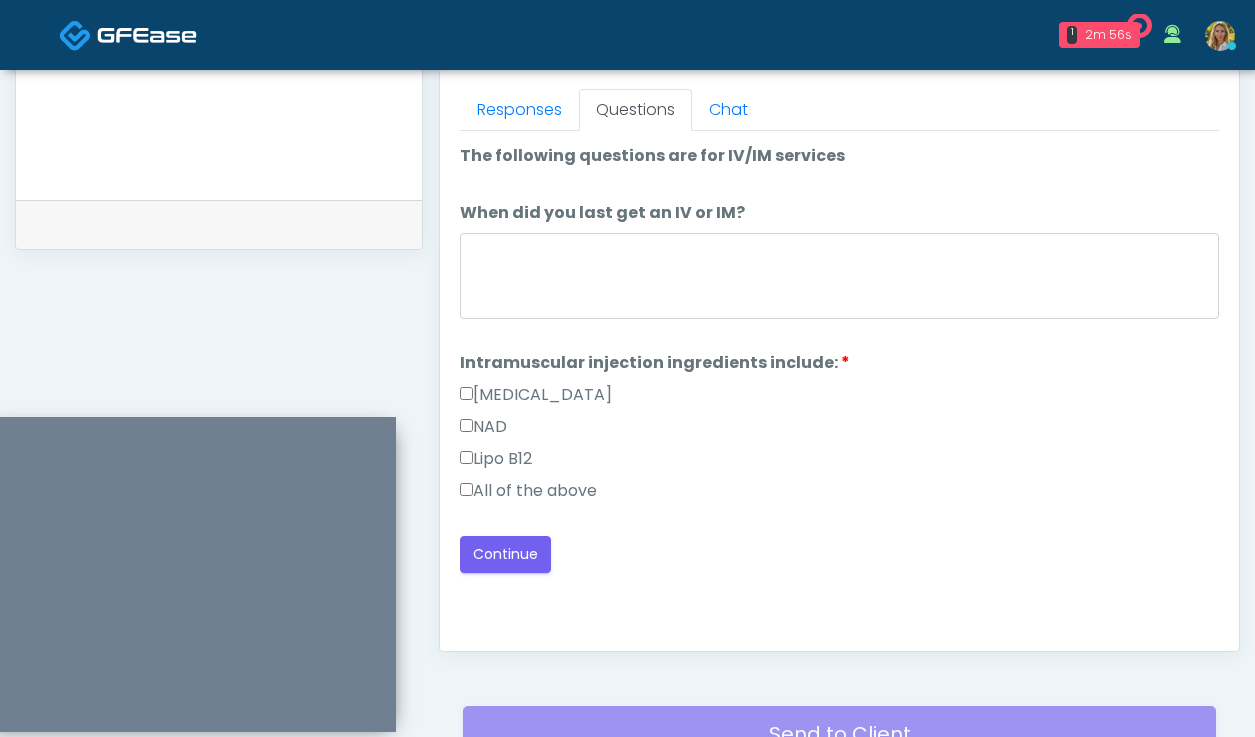 click on "All of the above" at bounding box center [528, 491] 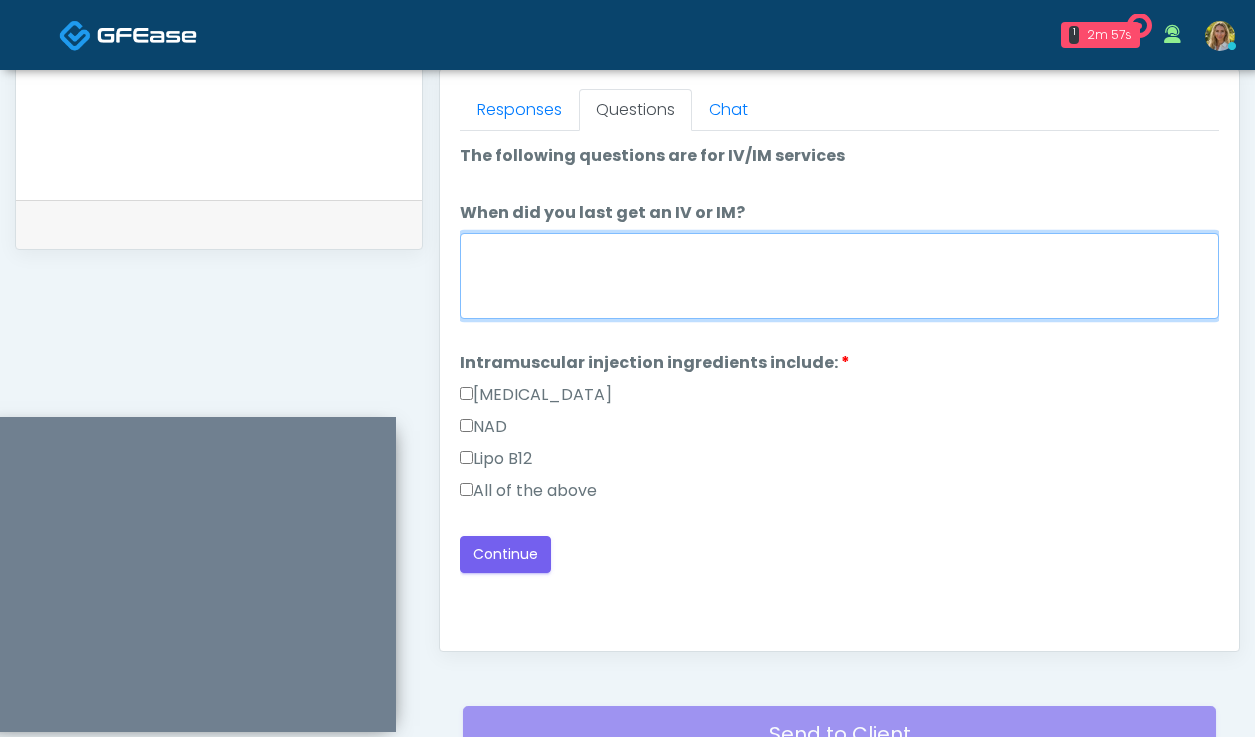 click on "When did you last get an IV or IM?" at bounding box center [839, 276] 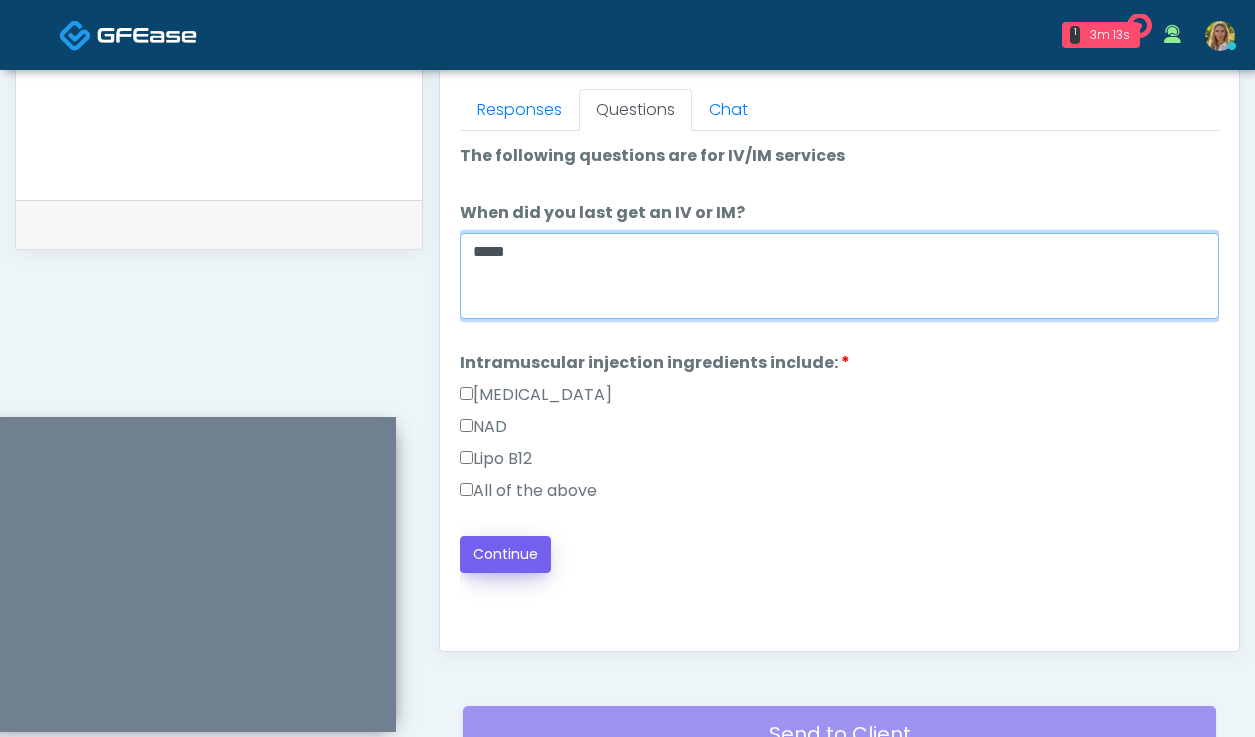 type on "*****" 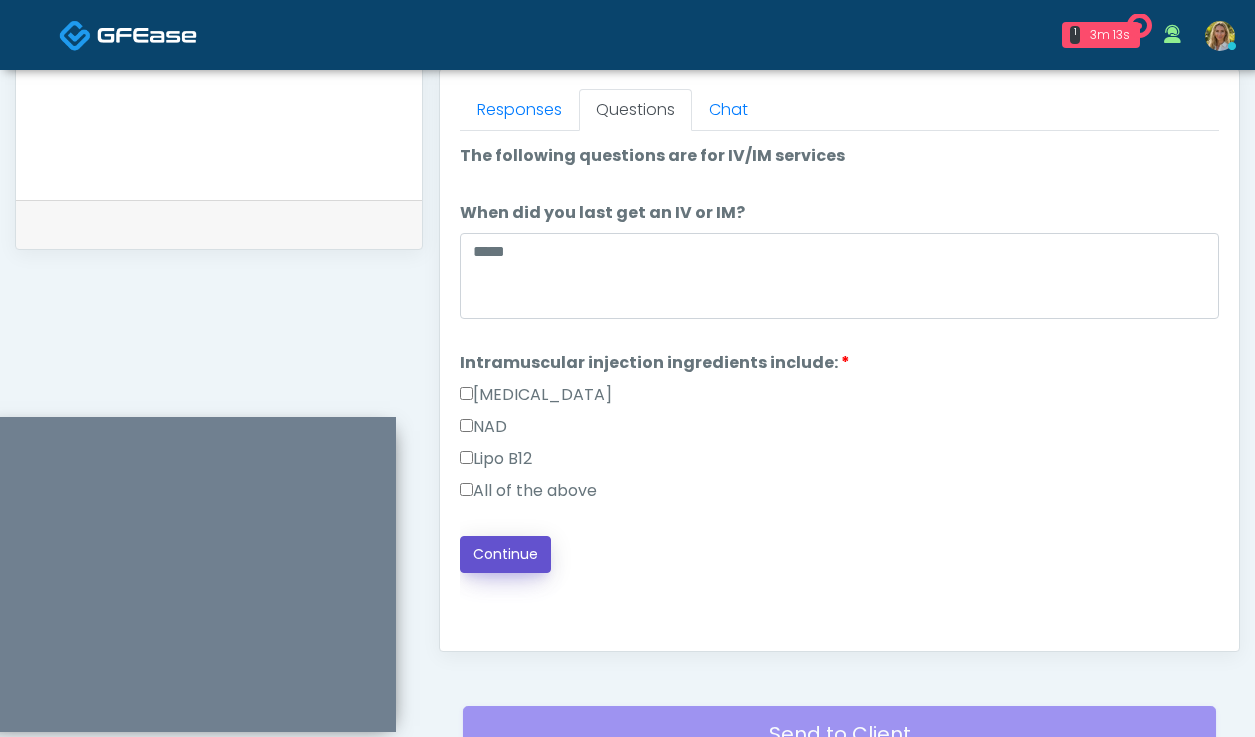 click on "Continue" at bounding box center [505, 554] 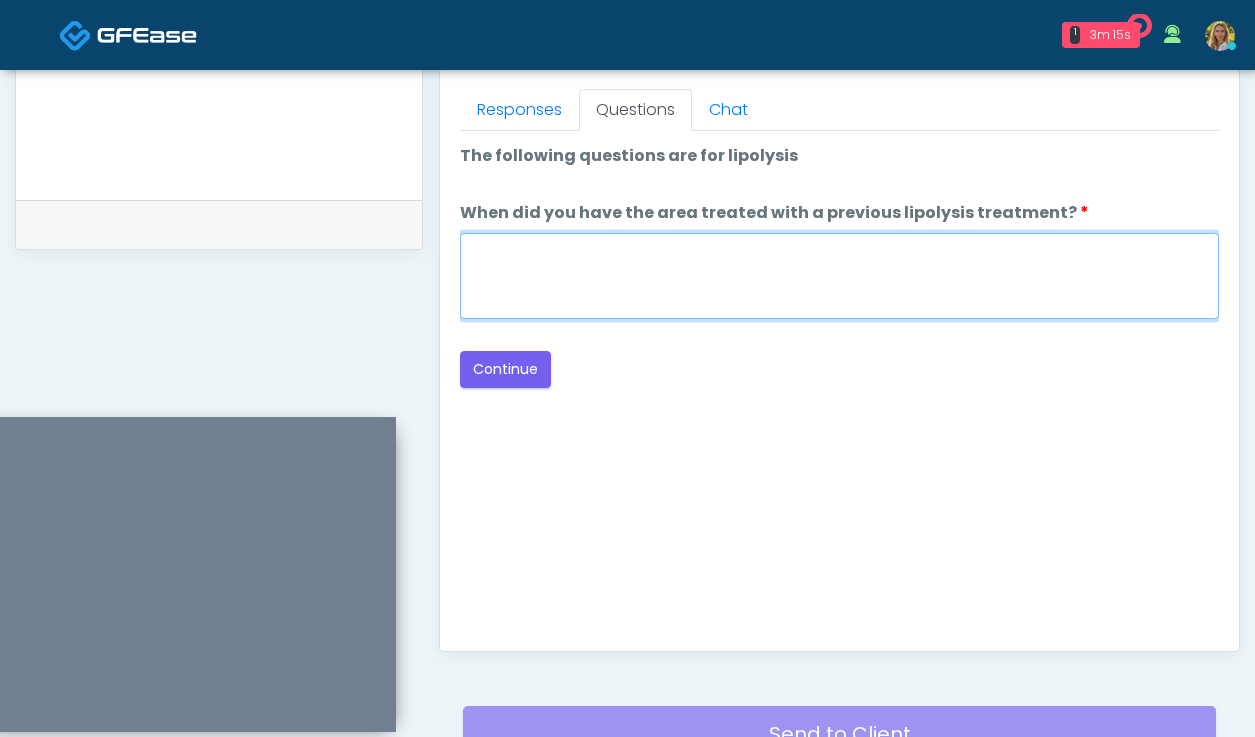 click on "When did you have the area treated with a previous lipolysis treatment?" at bounding box center [839, 276] 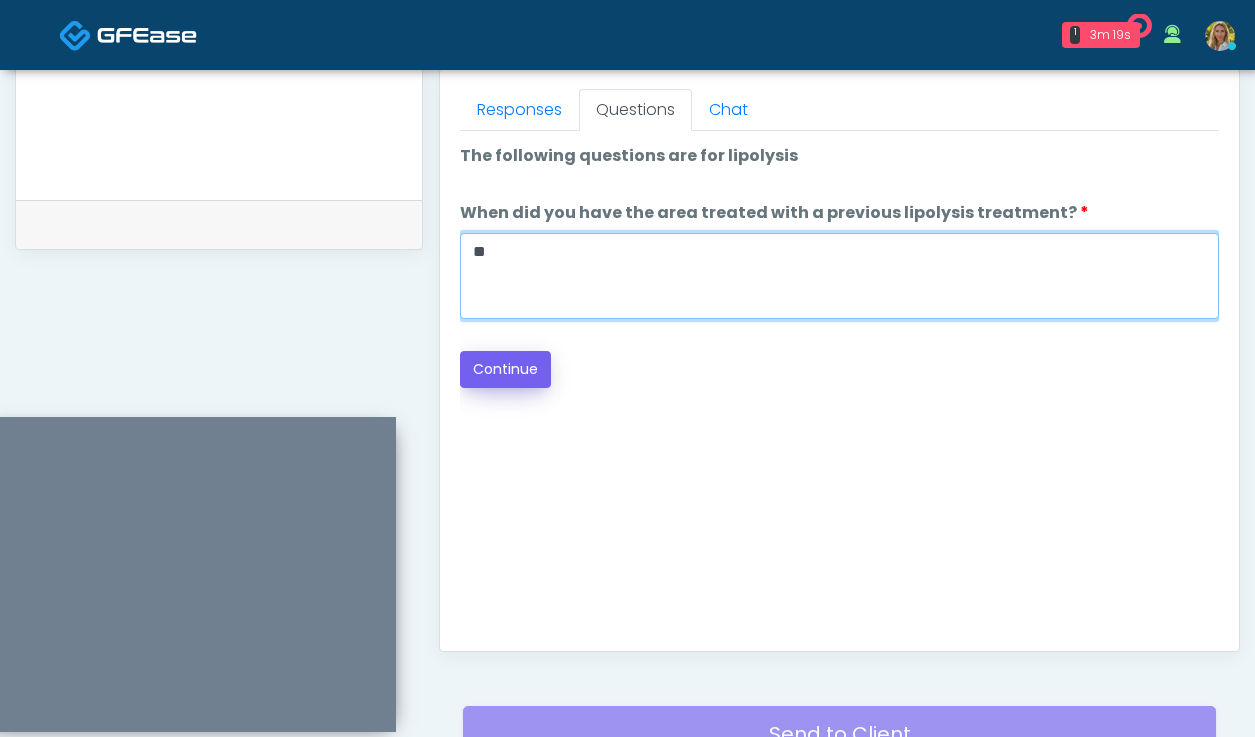 type on "**" 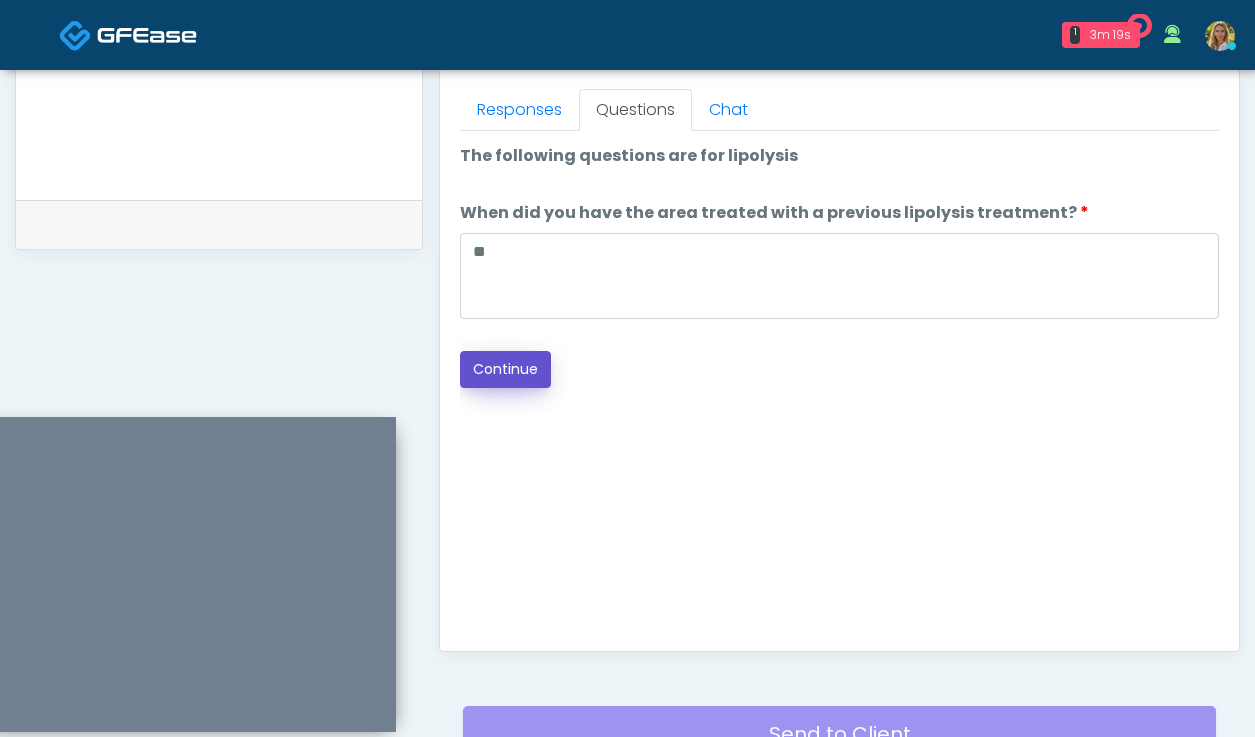 click on "Continue" at bounding box center [505, 369] 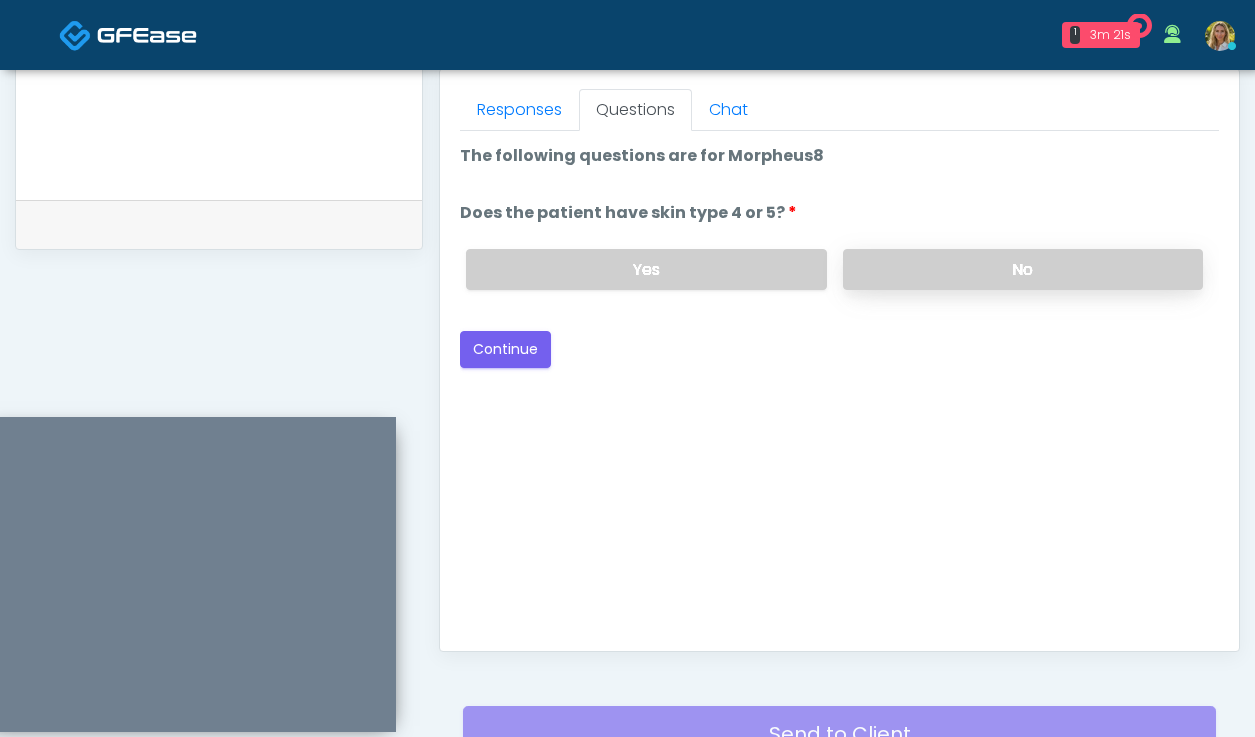 click on "No" at bounding box center [1023, 269] 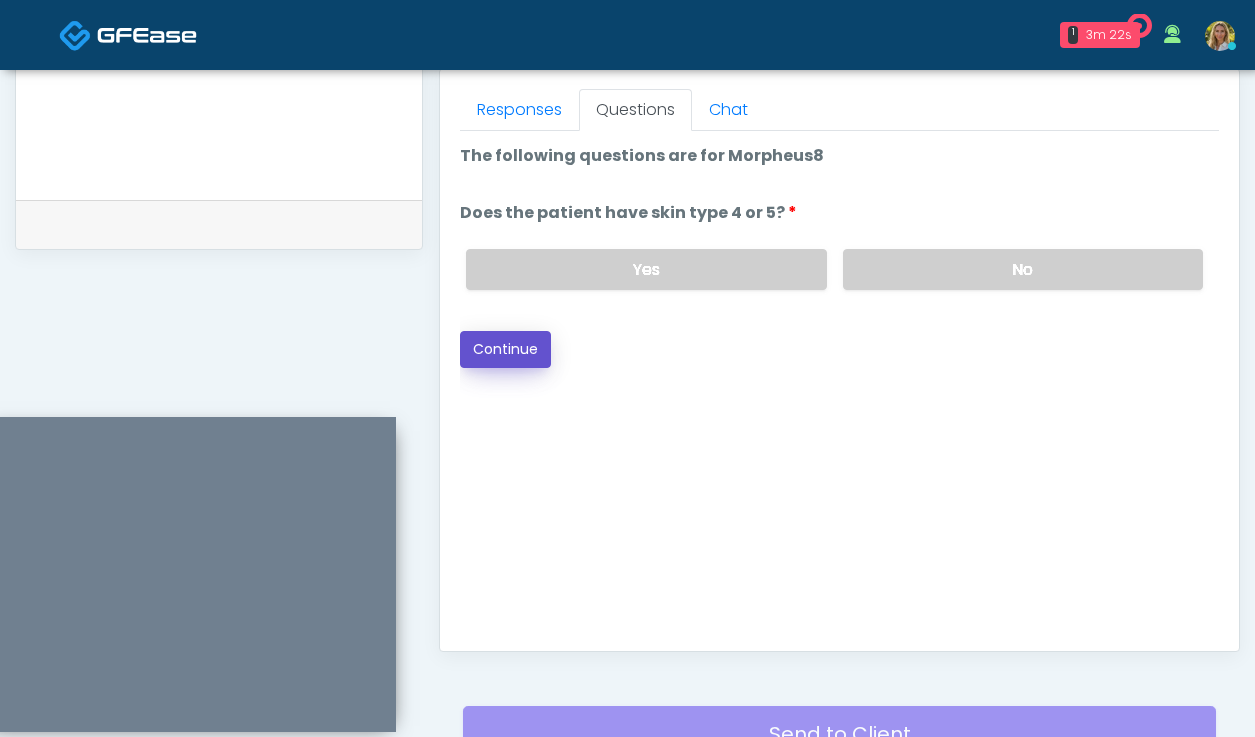 click on "Continue" at bounding box center [505, 349] 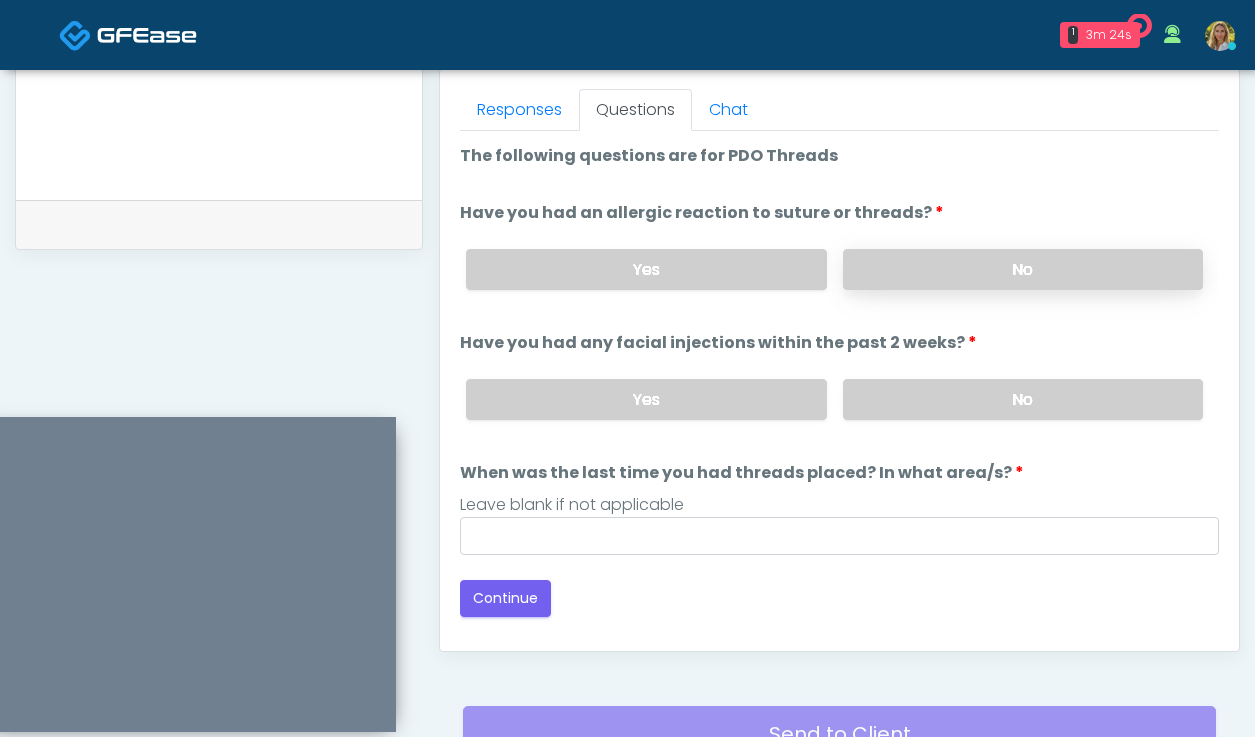 click on "No" at bounding box center [1023, 269] 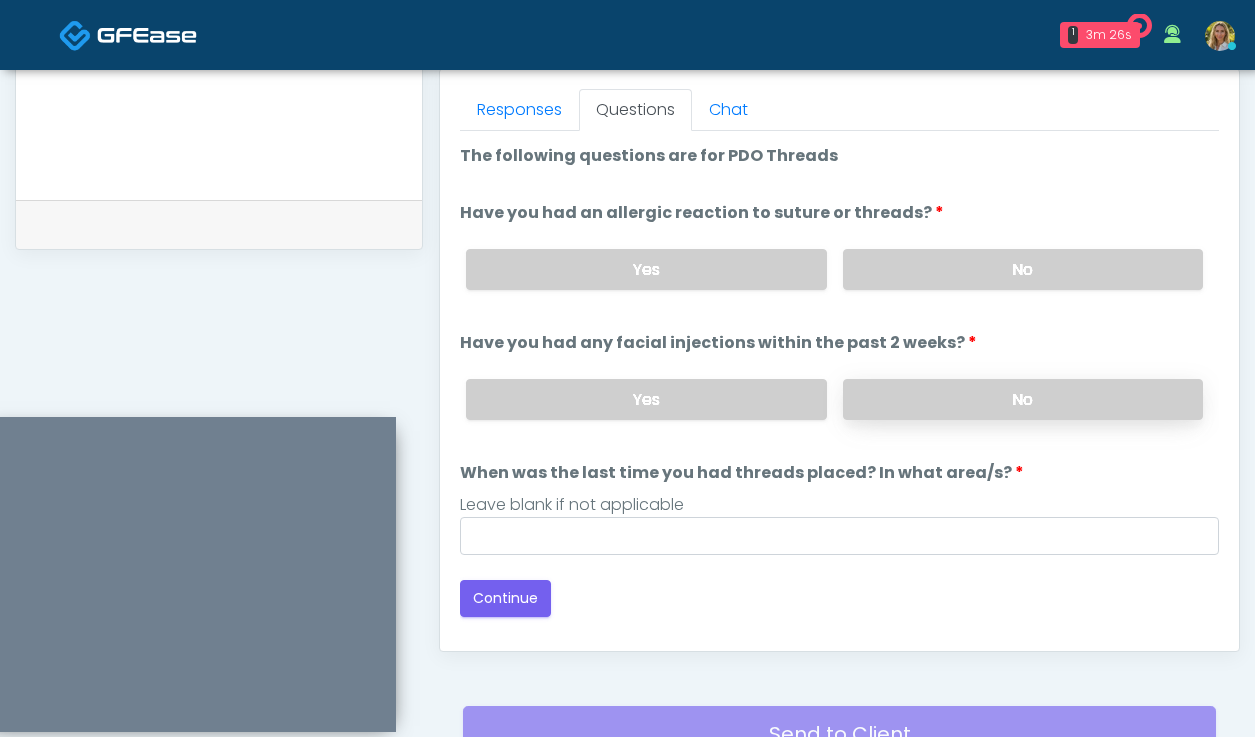 click on "No" at bounding box center [1023, 399] 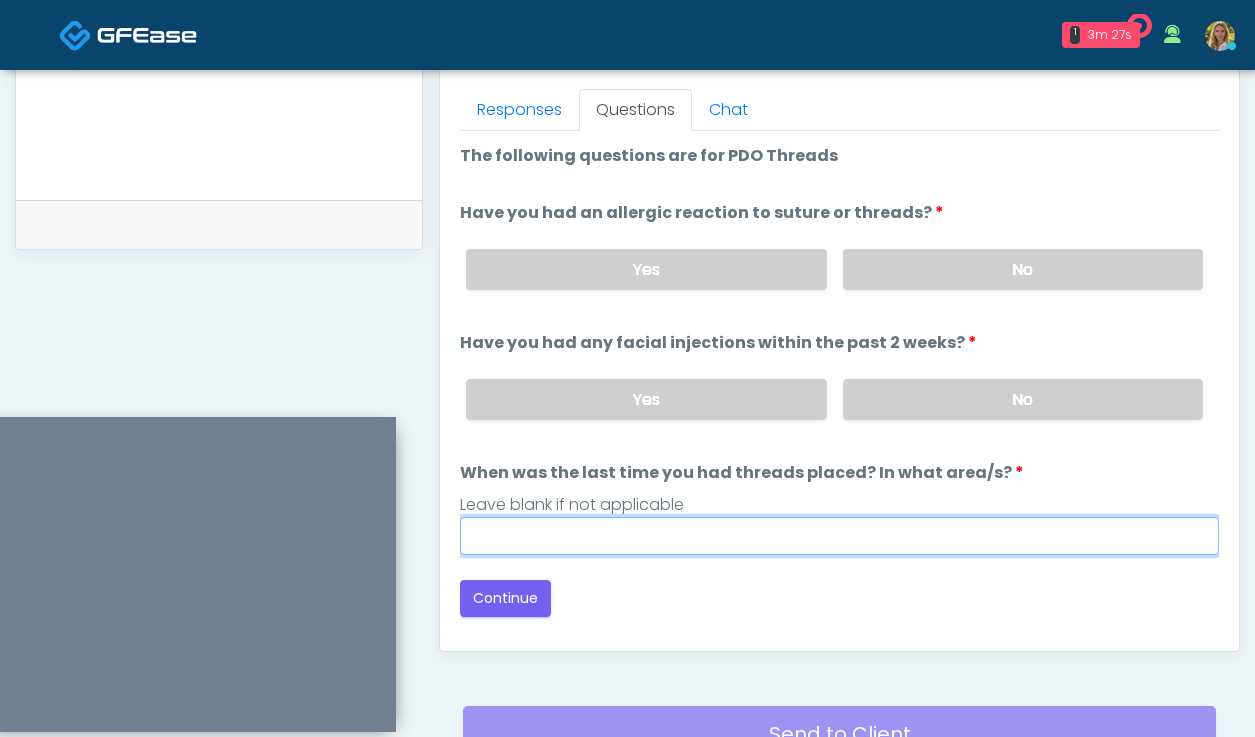 click on "When was the last time you had threads placed? In what area/s?" at bounding box center (839, 536) 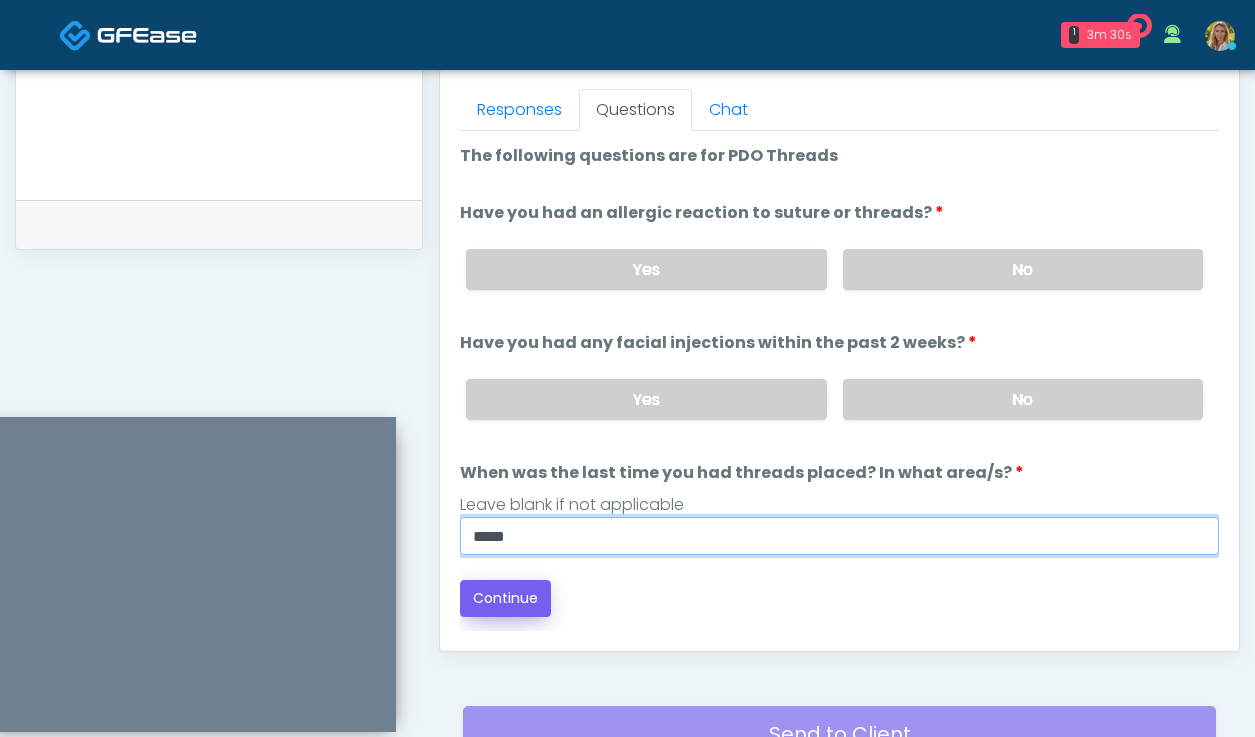 type on "*****" 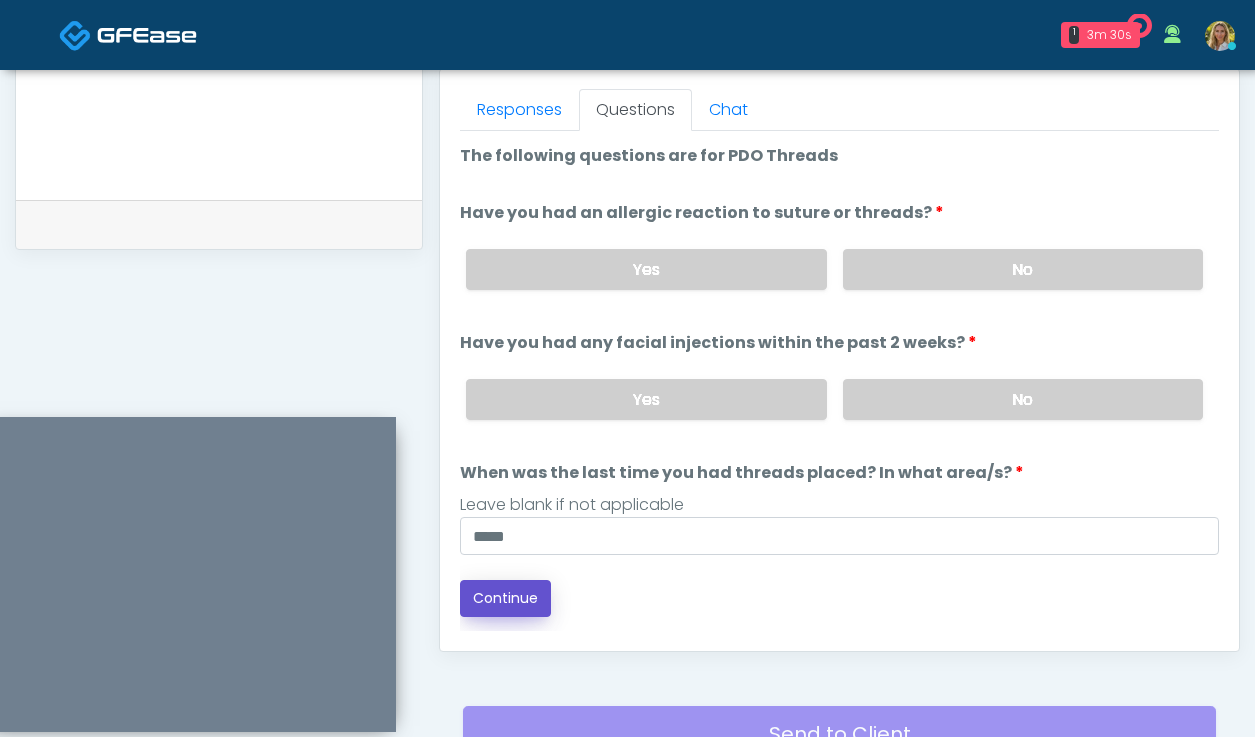 click on "Continue" at bounding box center (505, 598) 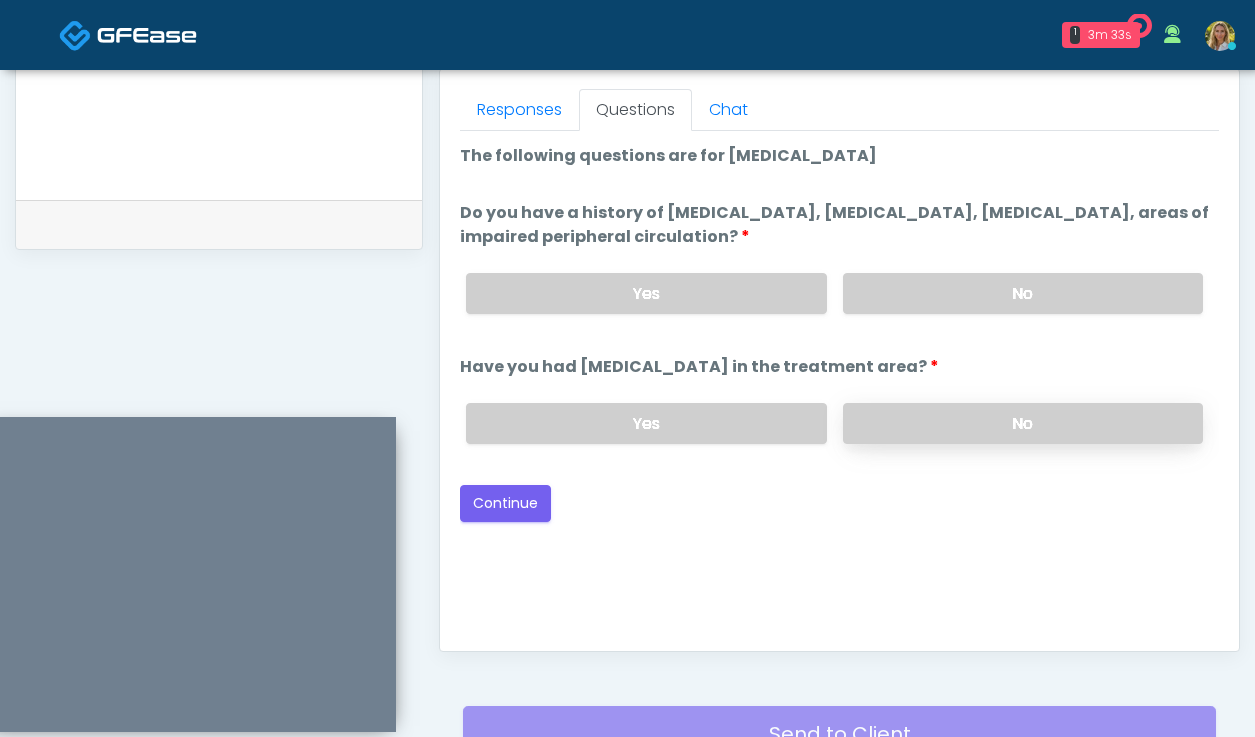 click on "No" at bounding box center [1023, 423] 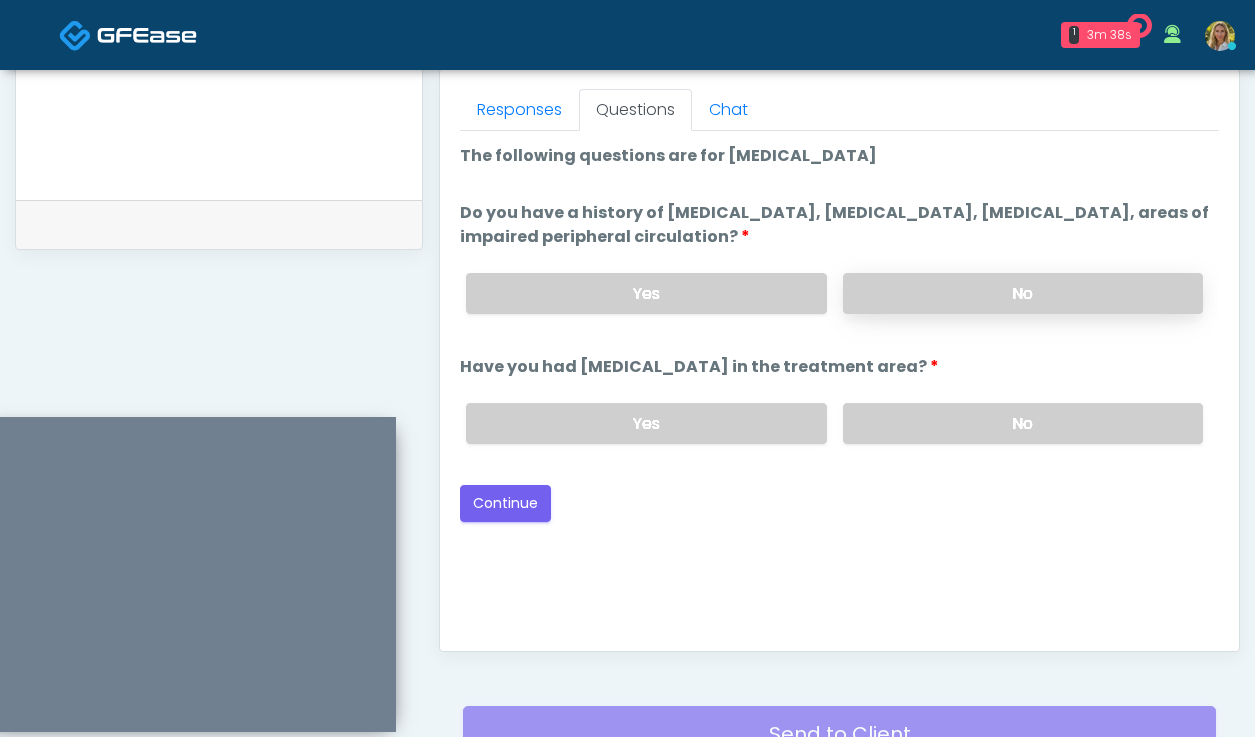 click on "No" at bounding box center (1023, 293) 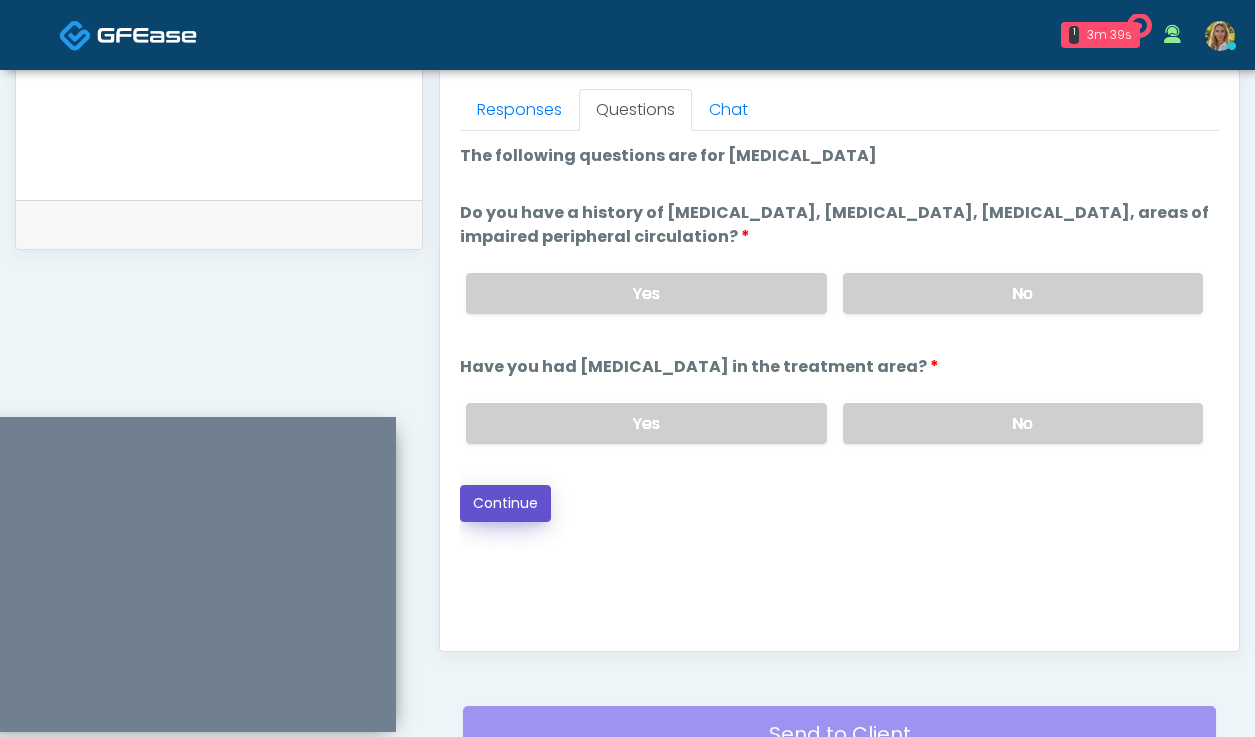 click on "Continue" at bounding box center [505, 503] 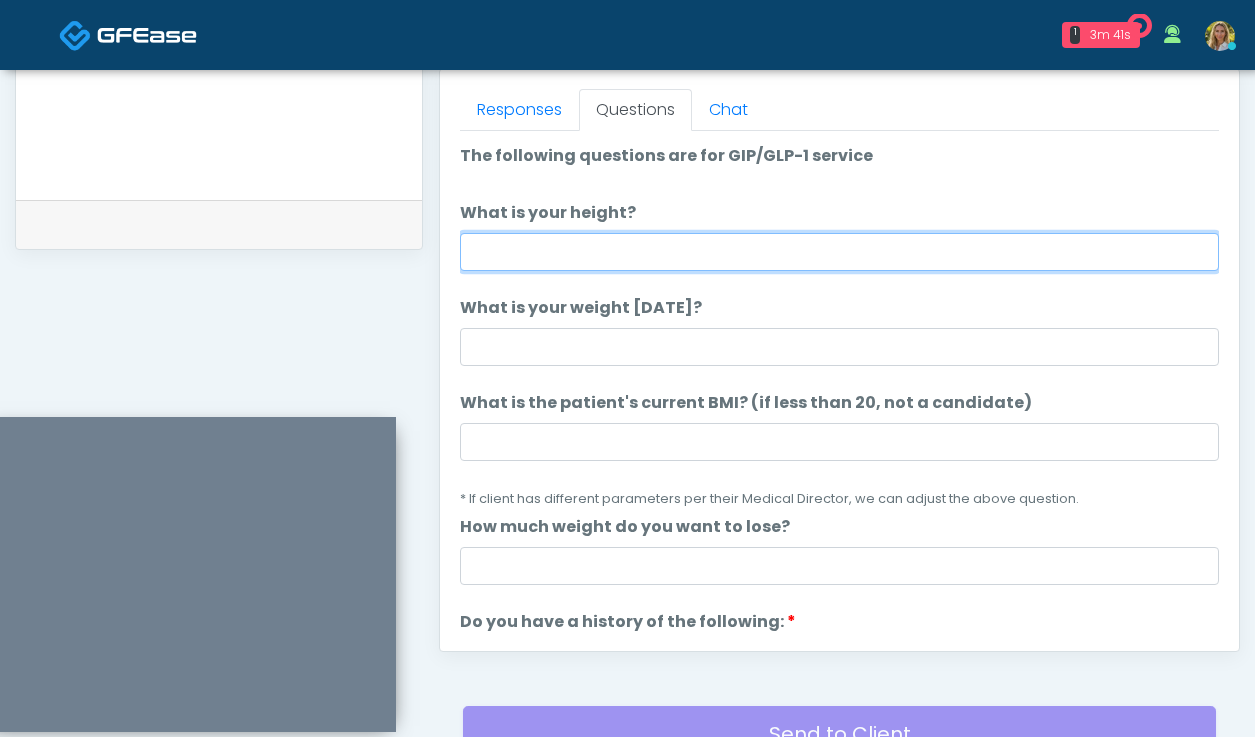click on "What is your height?" at bounding box center [839, 252] 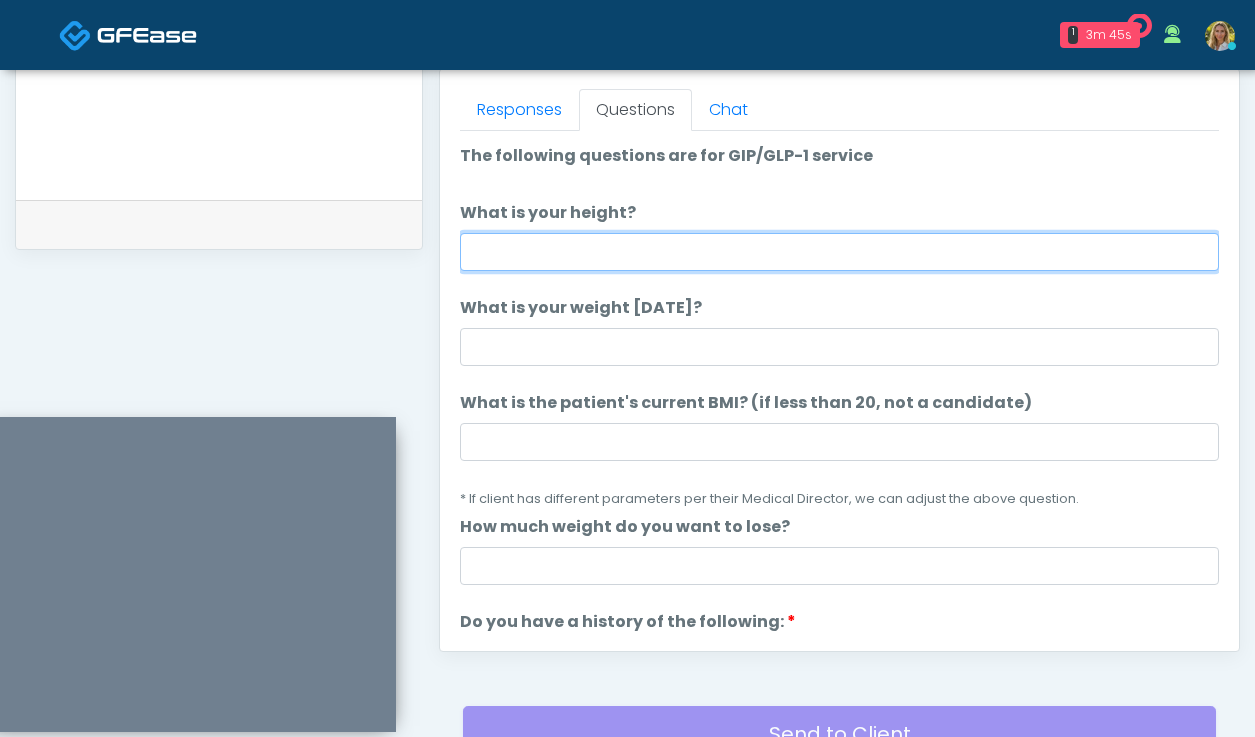 type on "***" 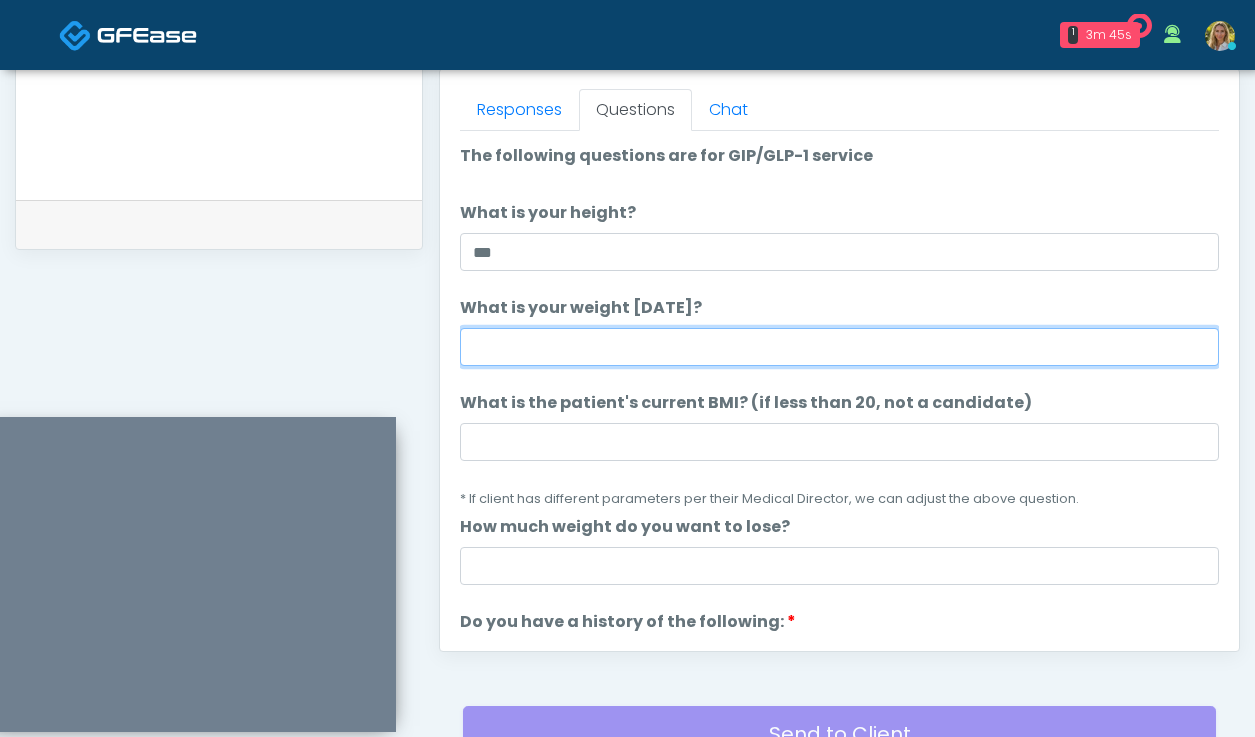 click on "What is your weight today?" at bounding box center [839, 347] 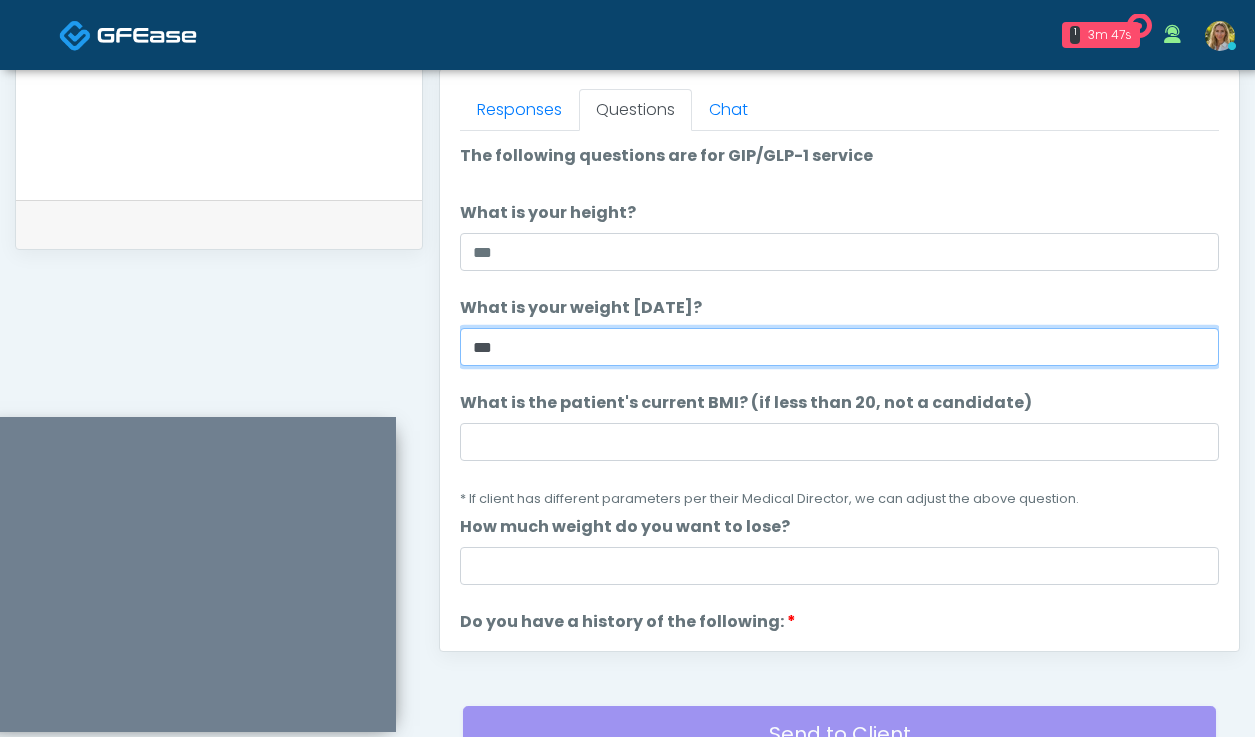 type on "***" 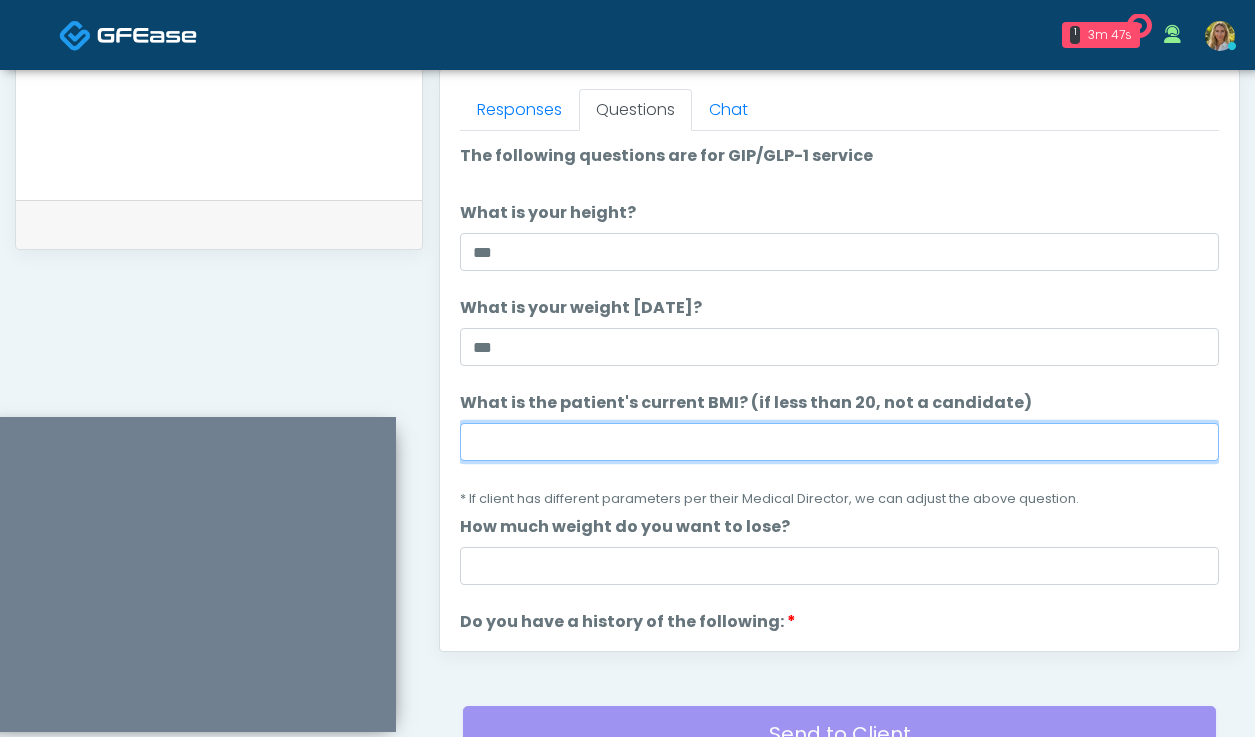 click on "What is the patient's current BMI? (if less than 20, not a candidate)" at bounding box center [839, 442] 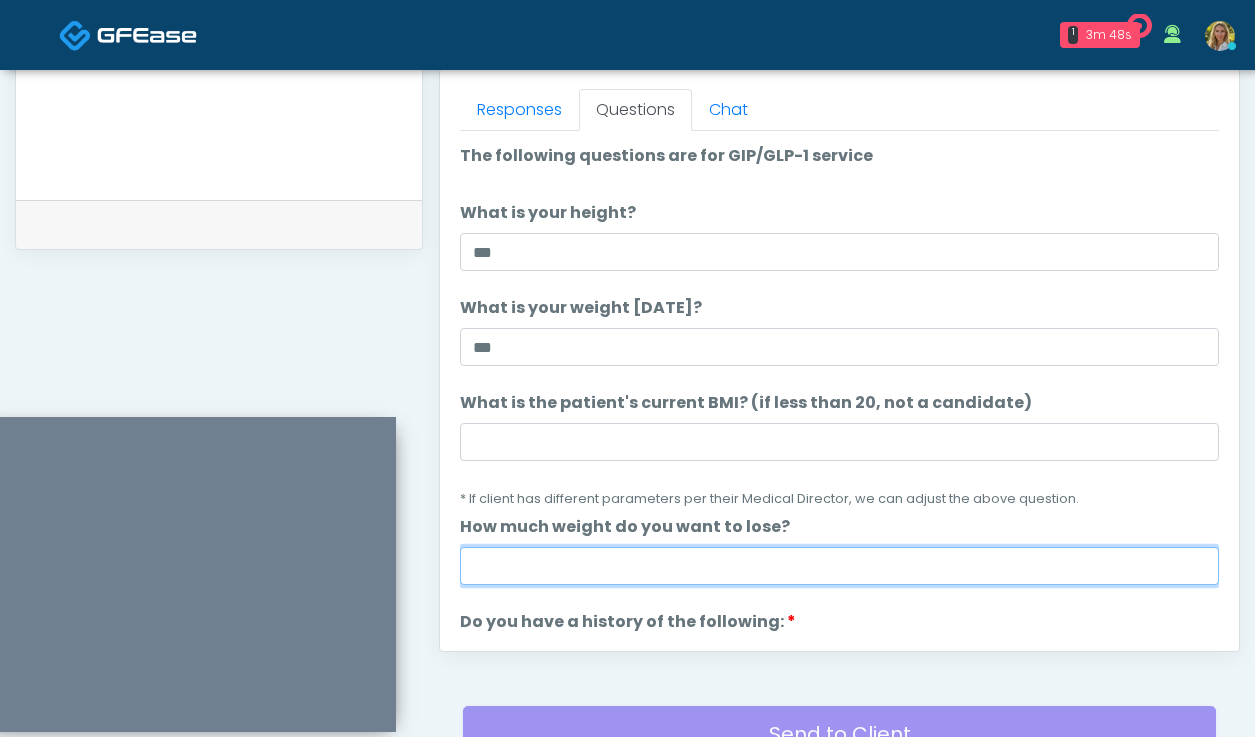 click on "How much weight do you want to lose?" at bounding box center [839, 566] 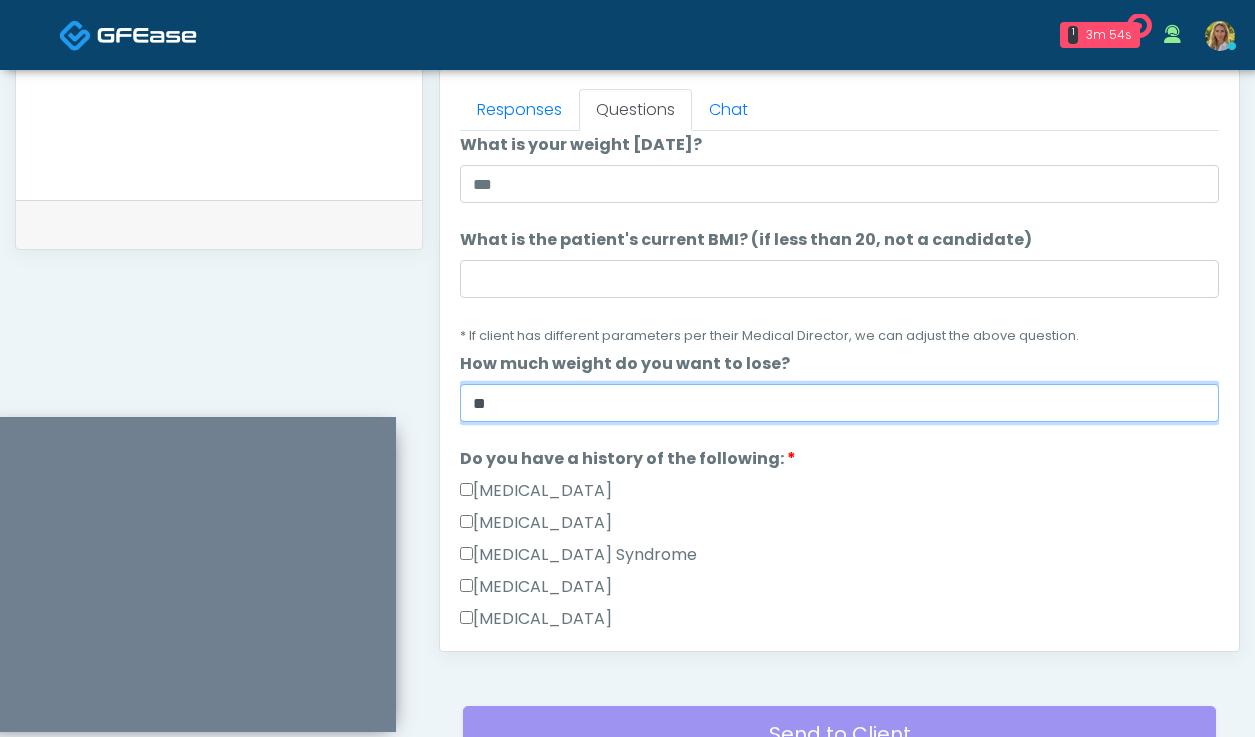 scroll, scrollTop: 173, scrollLeft: 0, axis: vertical 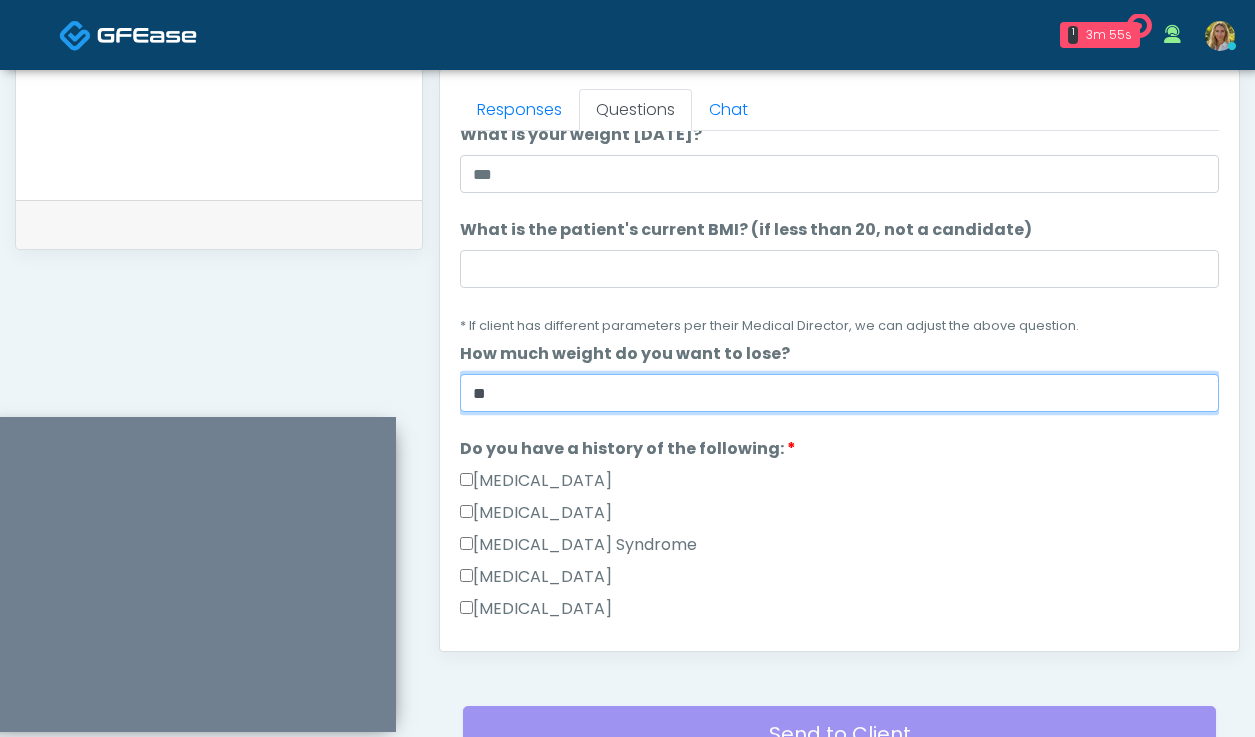 type on "*" 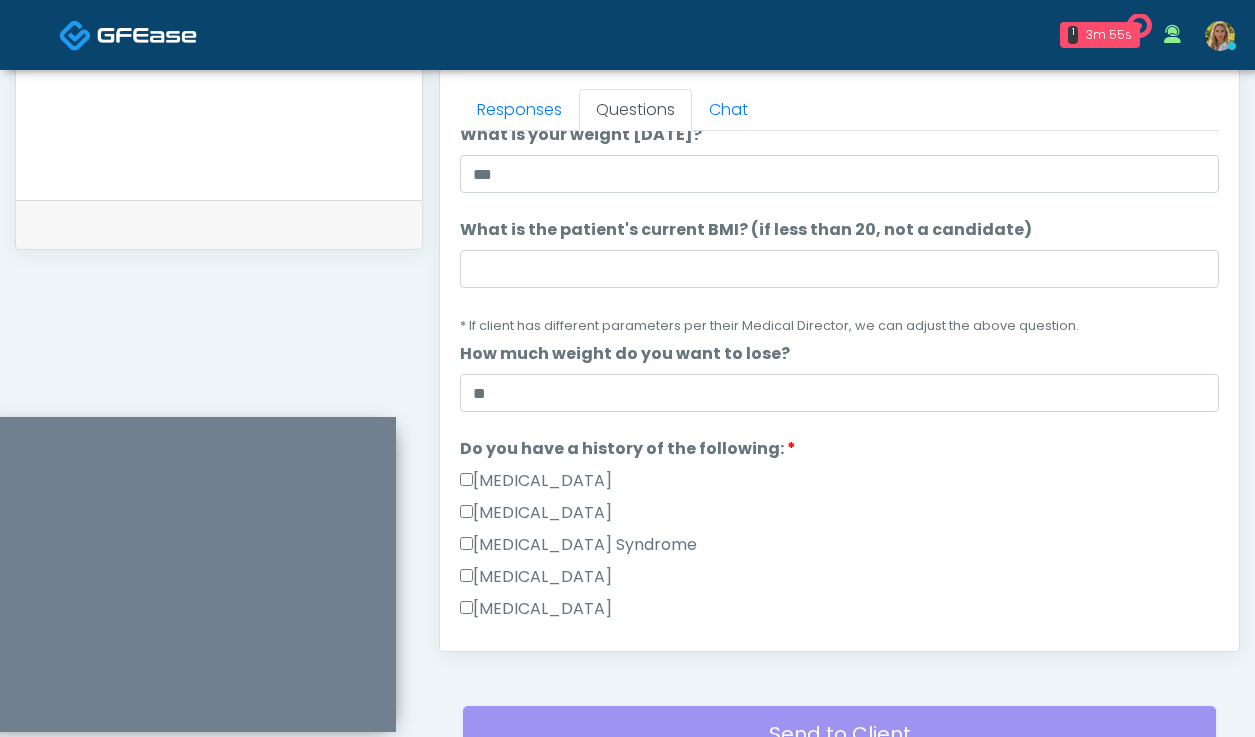click on "Pancreatic Disease" at bounding box center (839, 517) 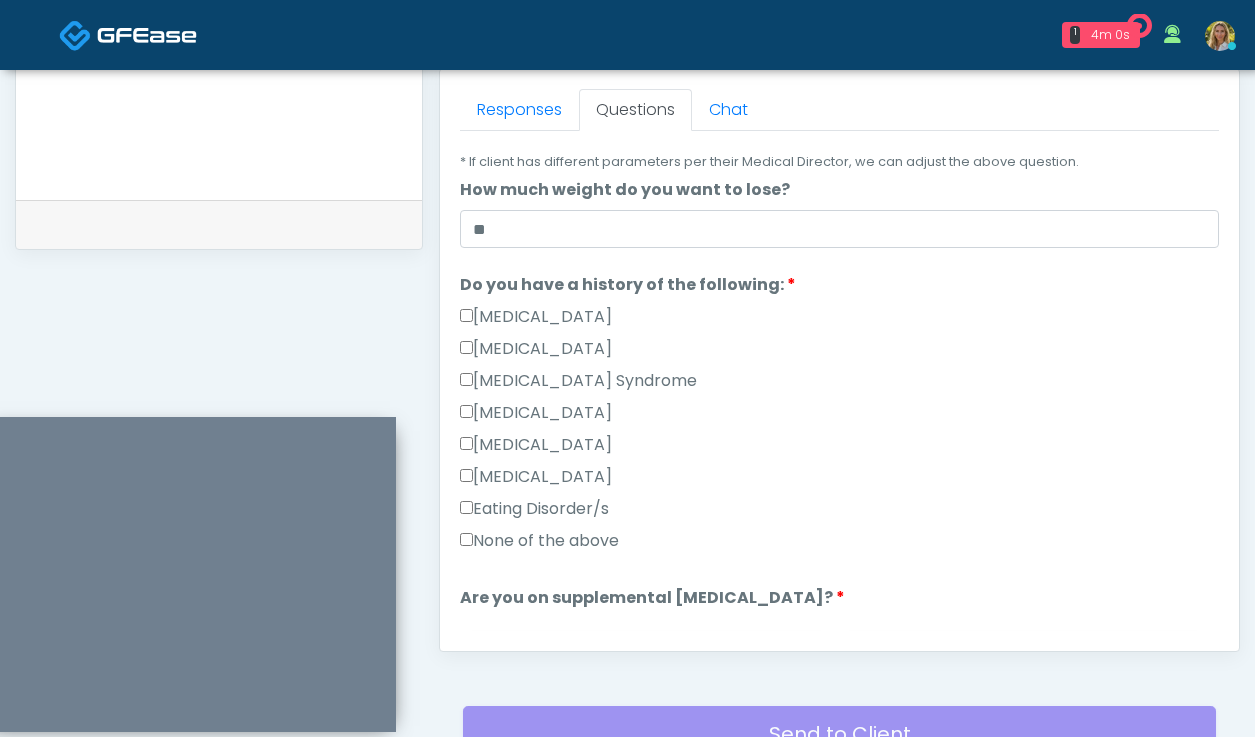 scroll, scrollTop: 338, scrollLeft: 0, axis: vertical 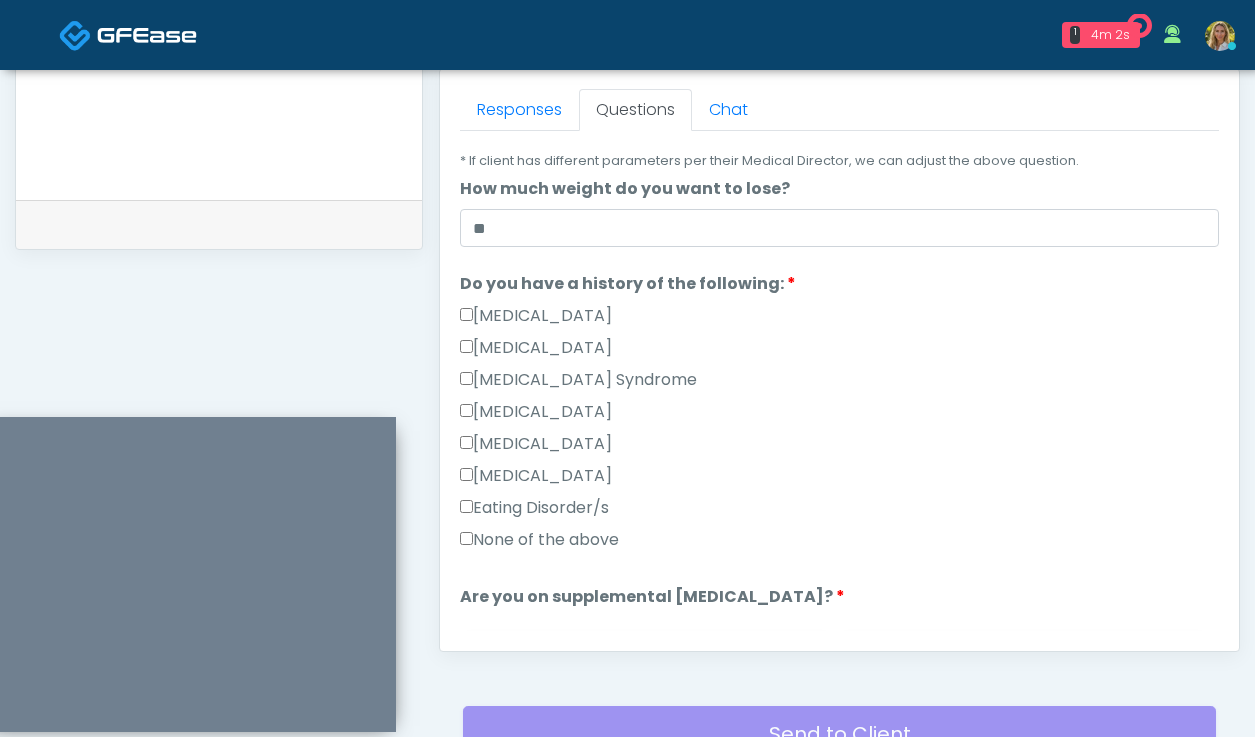 click on "None of the above" at bounding box center [539, 540] 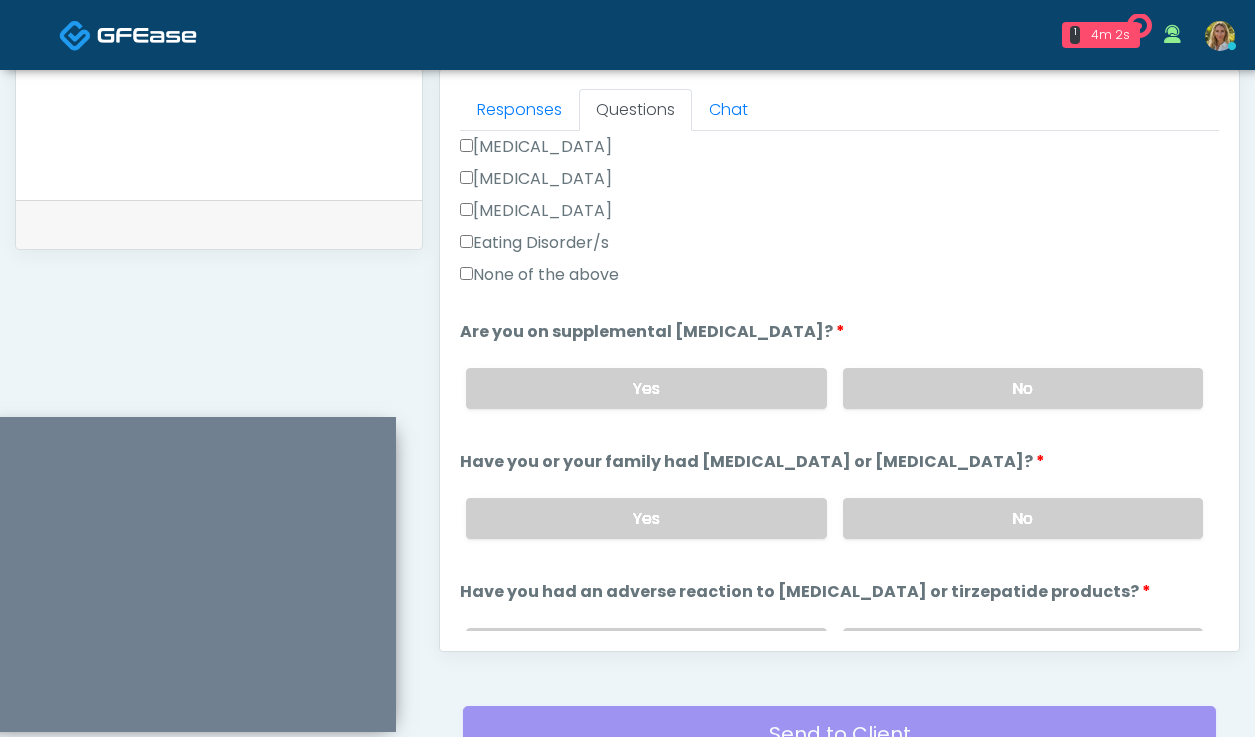 scroll, scrollTop: 623, scrollLeft: 0, axis: vertical 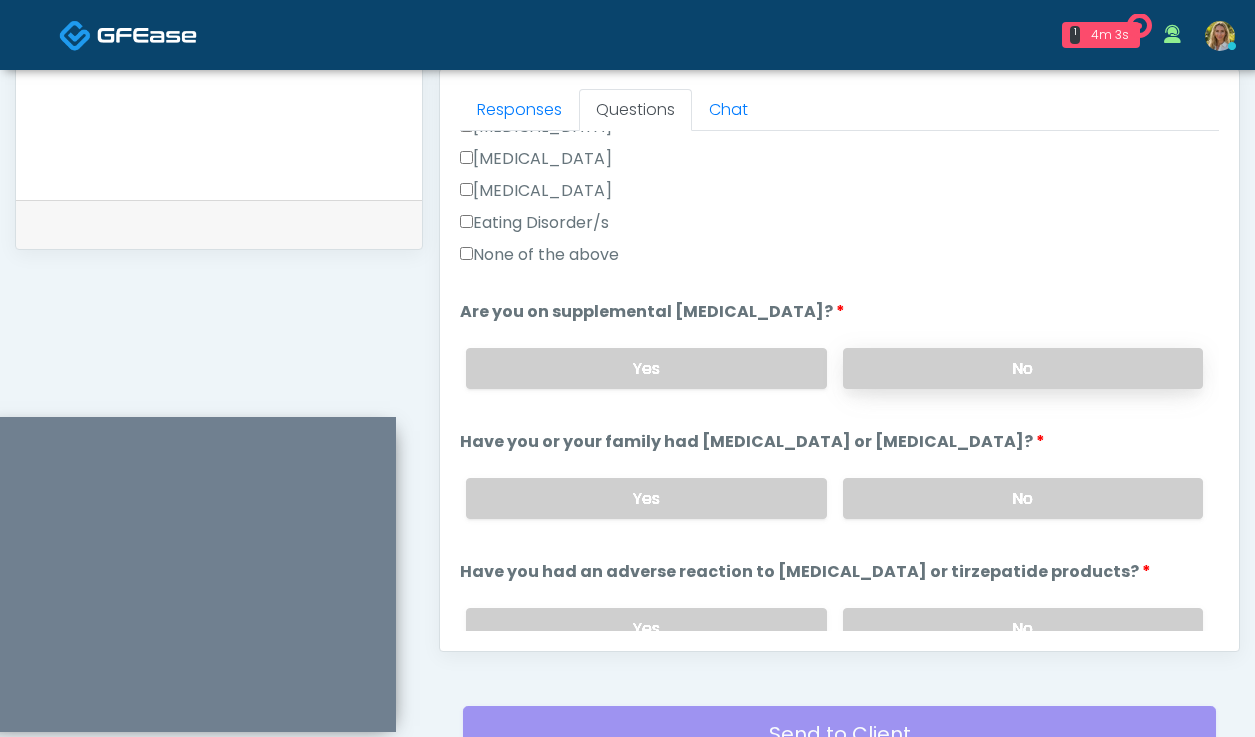 click on "No" at bounding box center (1023, 368) 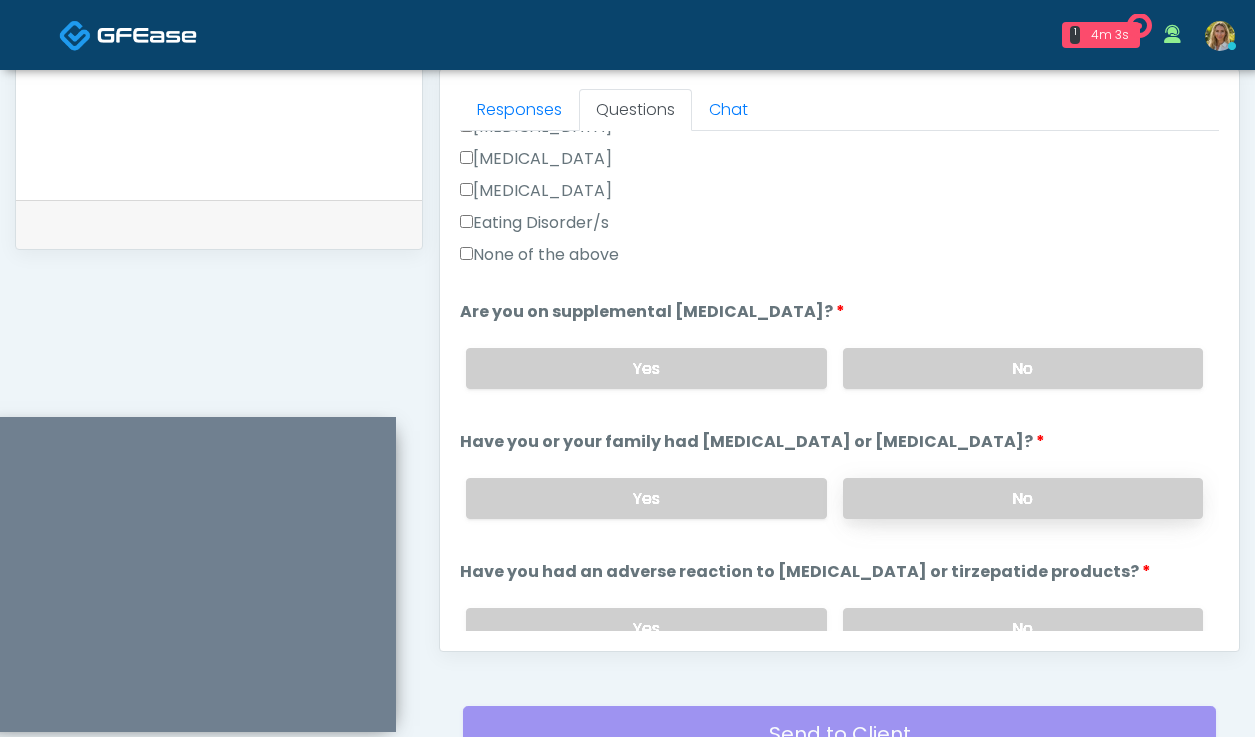 click on "No" at bounding box center [1023, 498] 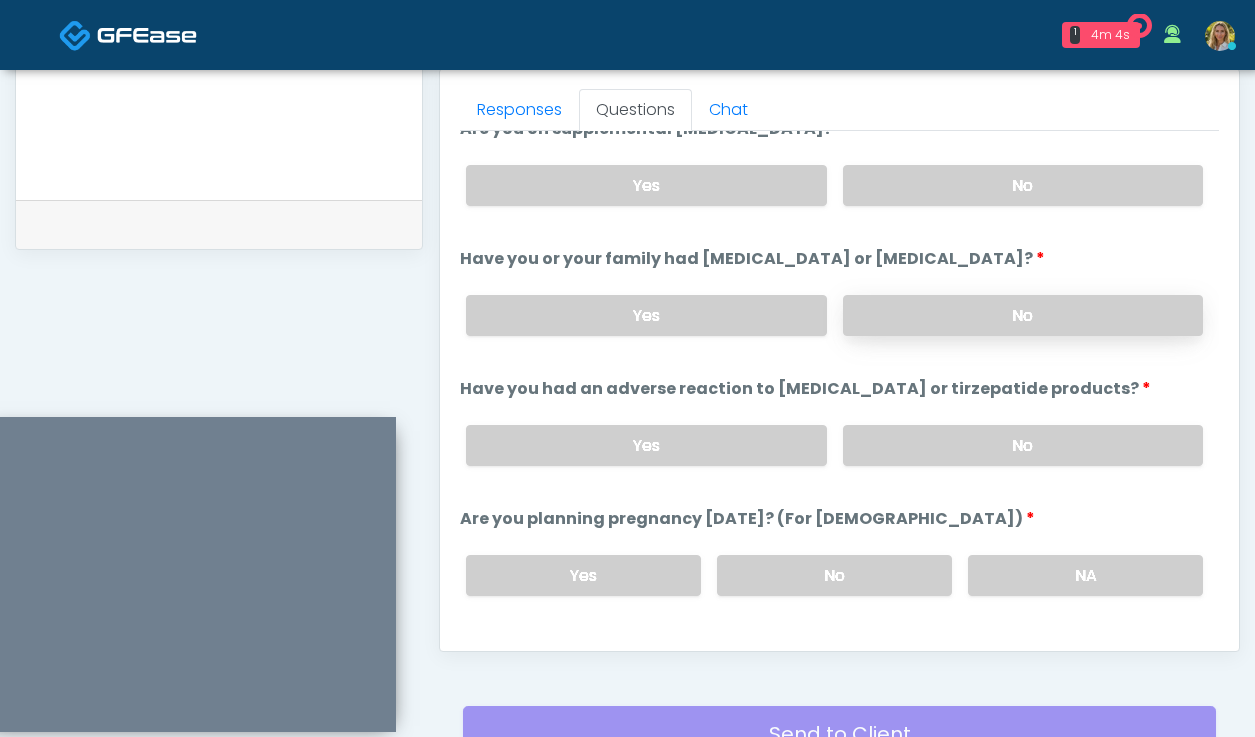 scroll, scrollTop: 817, scrollLeft: 0, axis: vertical 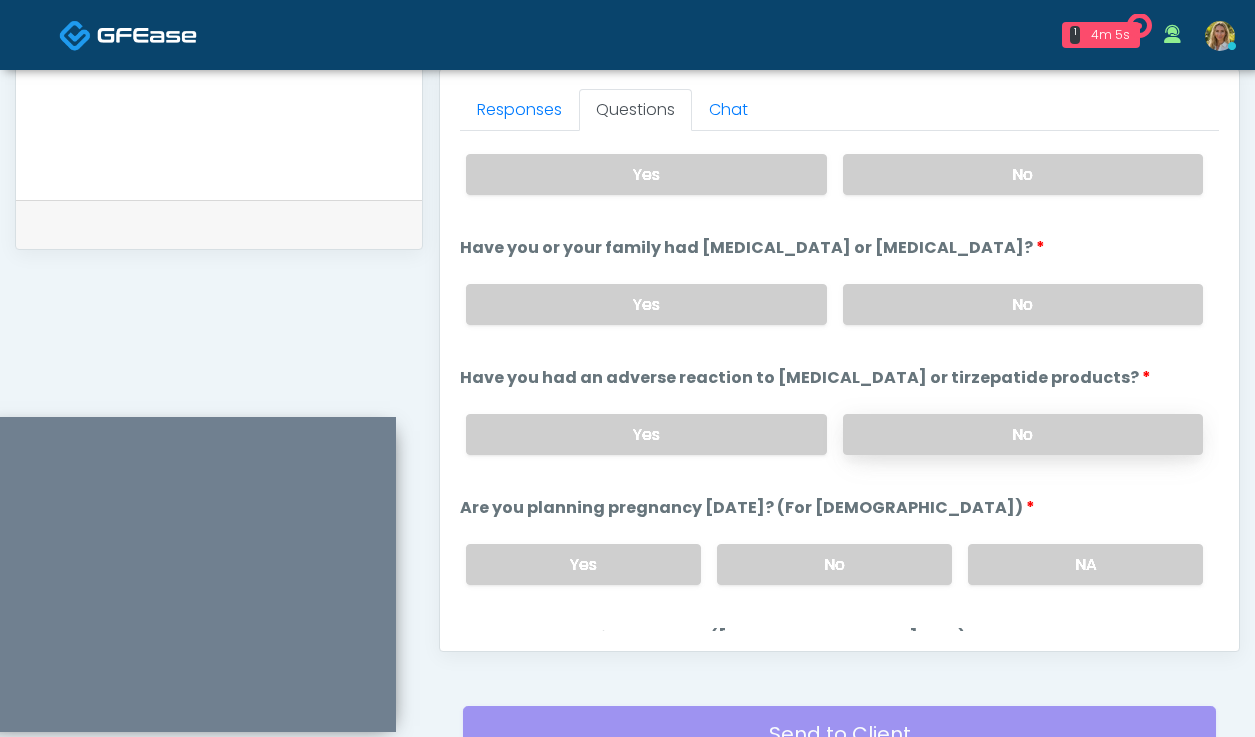 click on "No" at bounding box center [1023, 434] 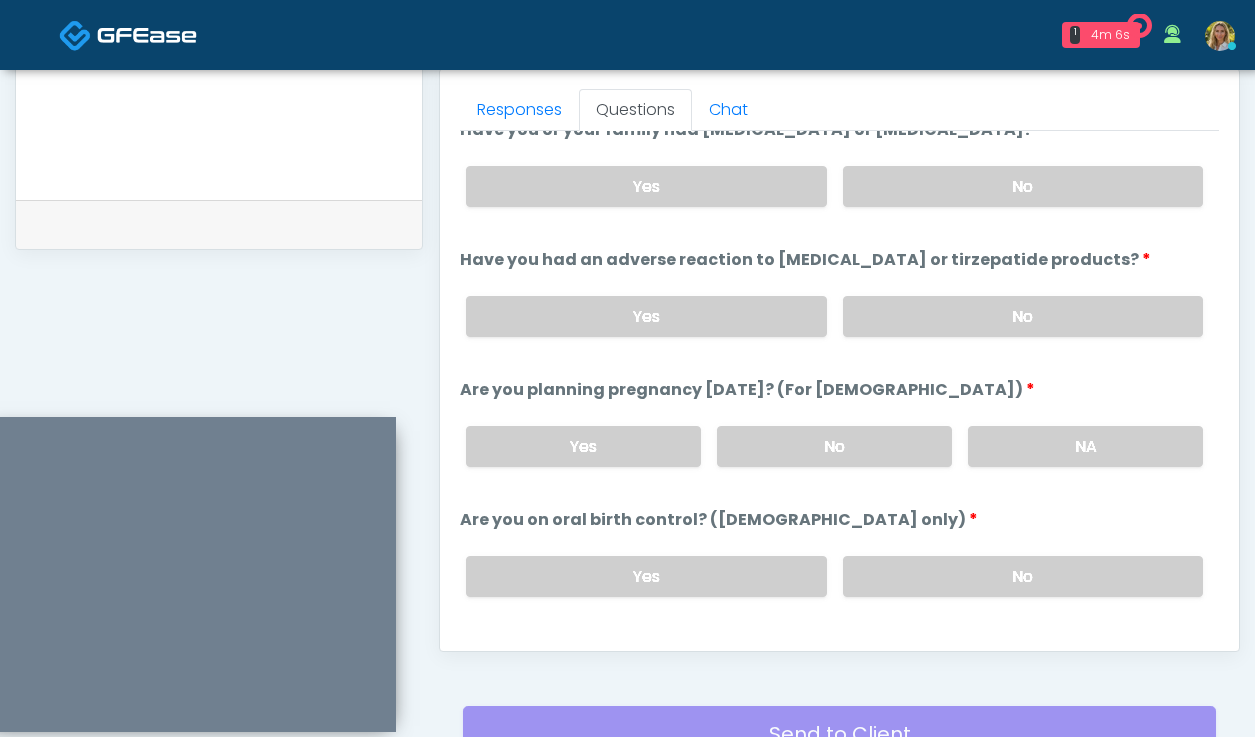 scroll, scrollTop: 936, scrollLeft: 0, axis: vertical 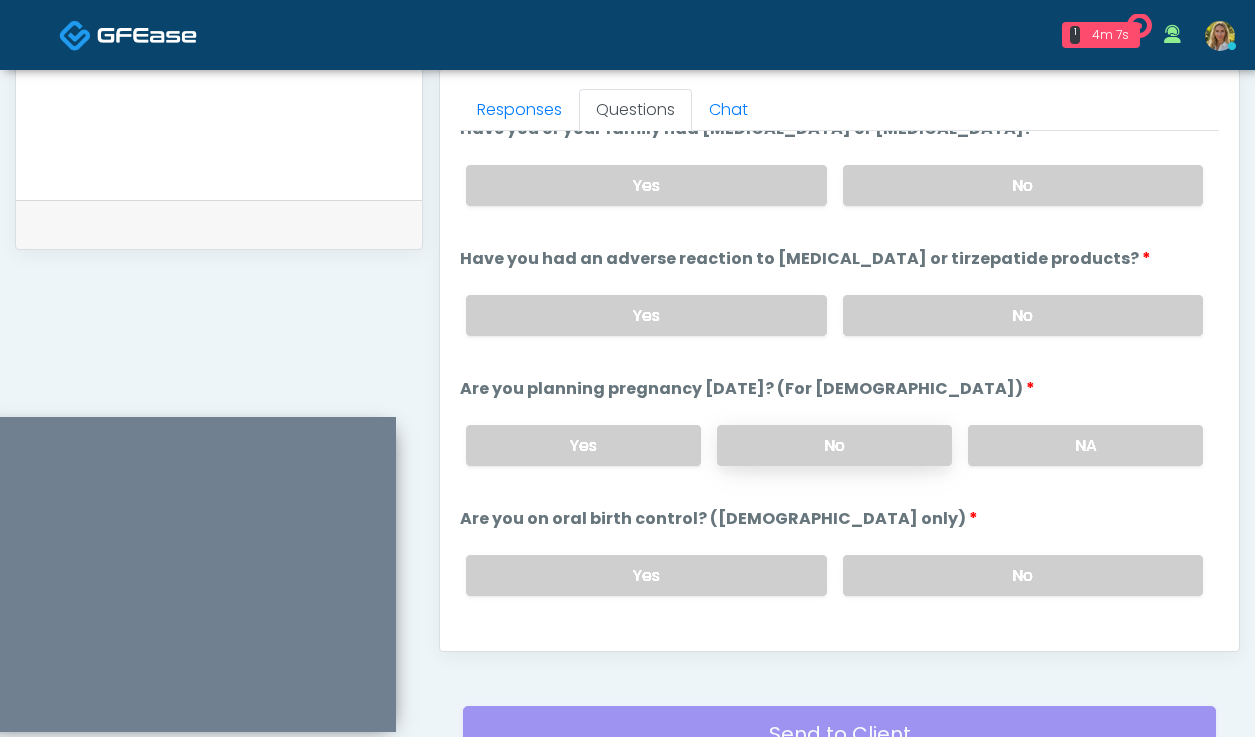 click on "No" at bounding box center [834, 445] 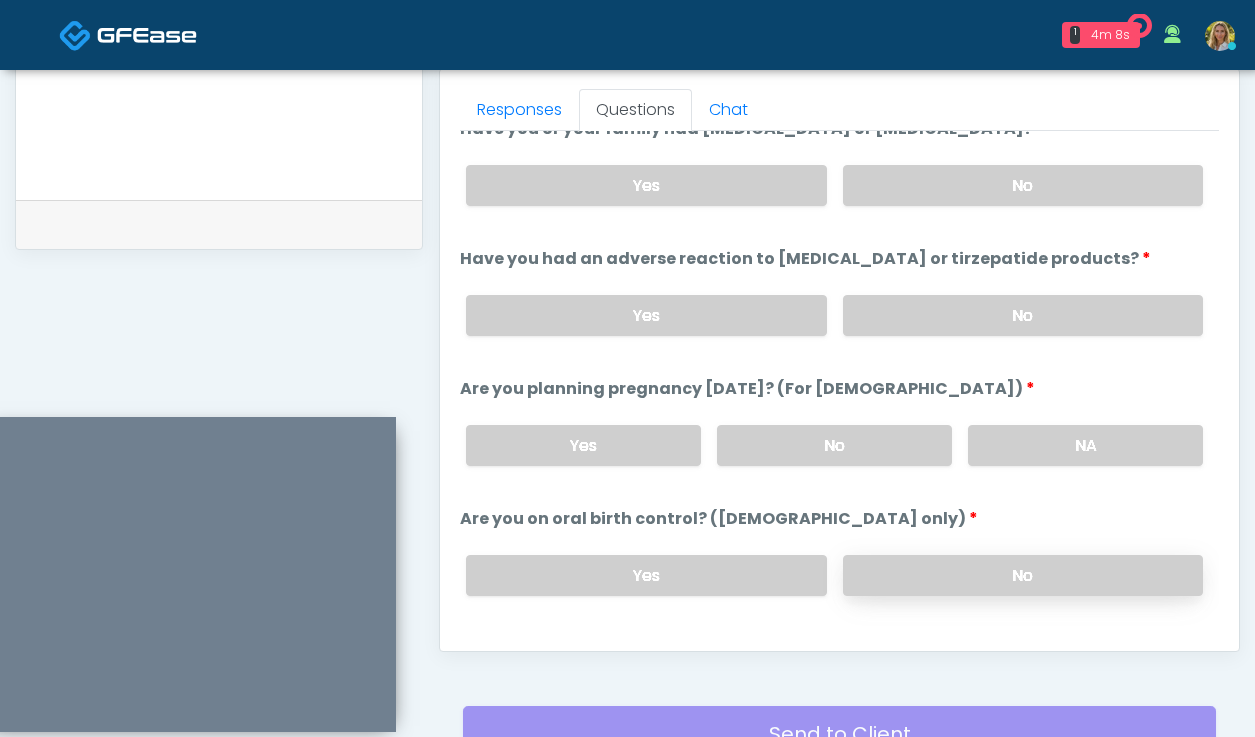 click on "No" at bounding box center [1023, 575] 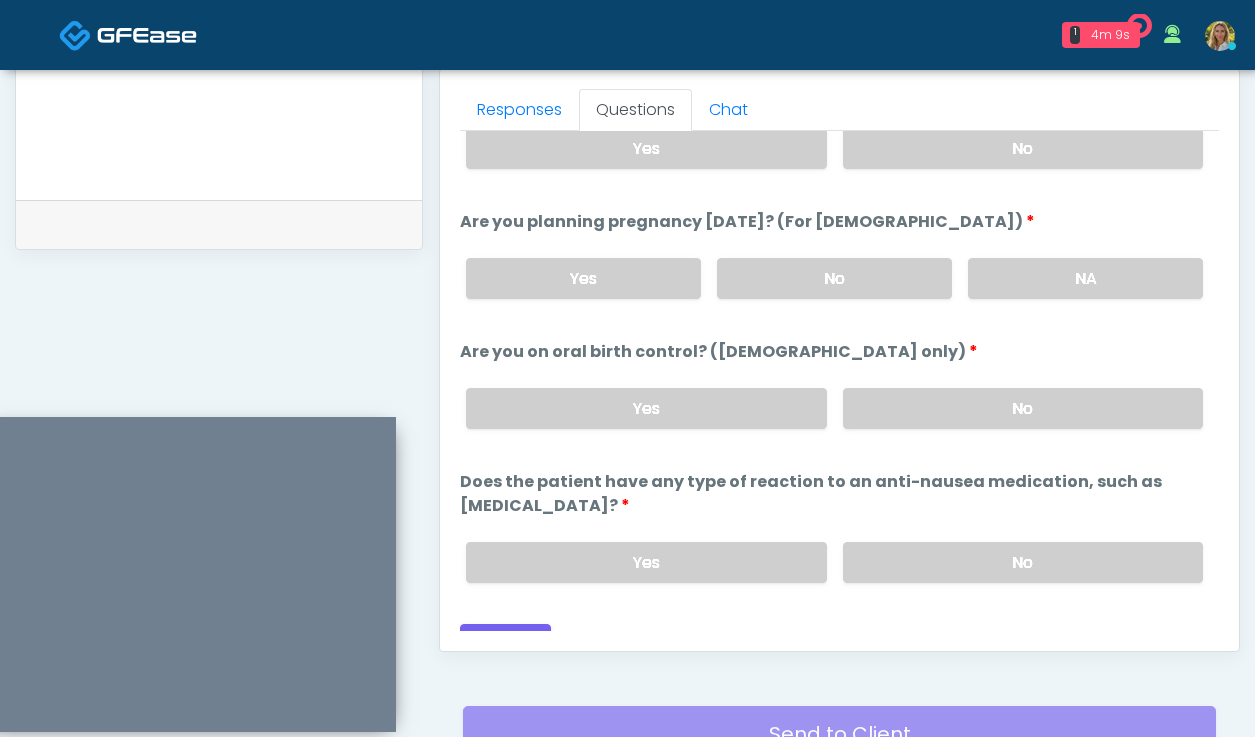 scroll, scrollTop: 1101, scrollLeft: 0, axis: vertical 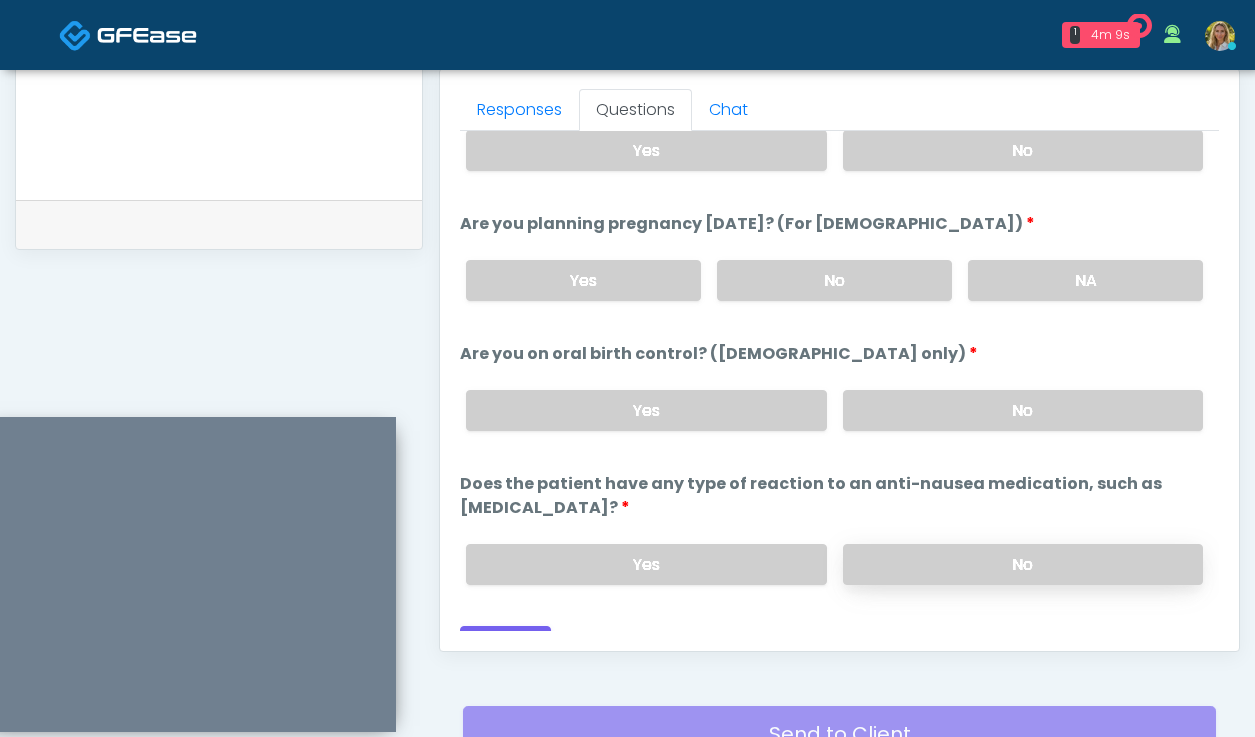 click on "No" at bounding box center (1023, 564) 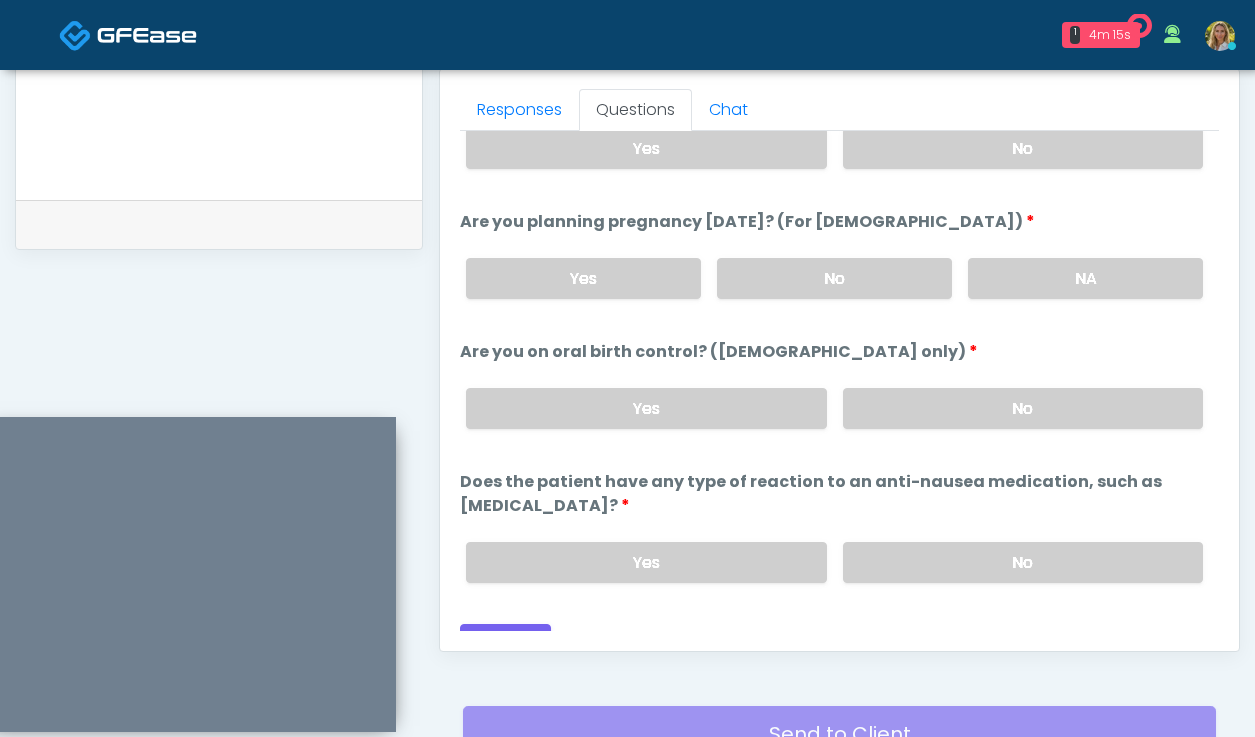 scroll, scrollTop: 1101, scrollLeft: 0, axis: vertical 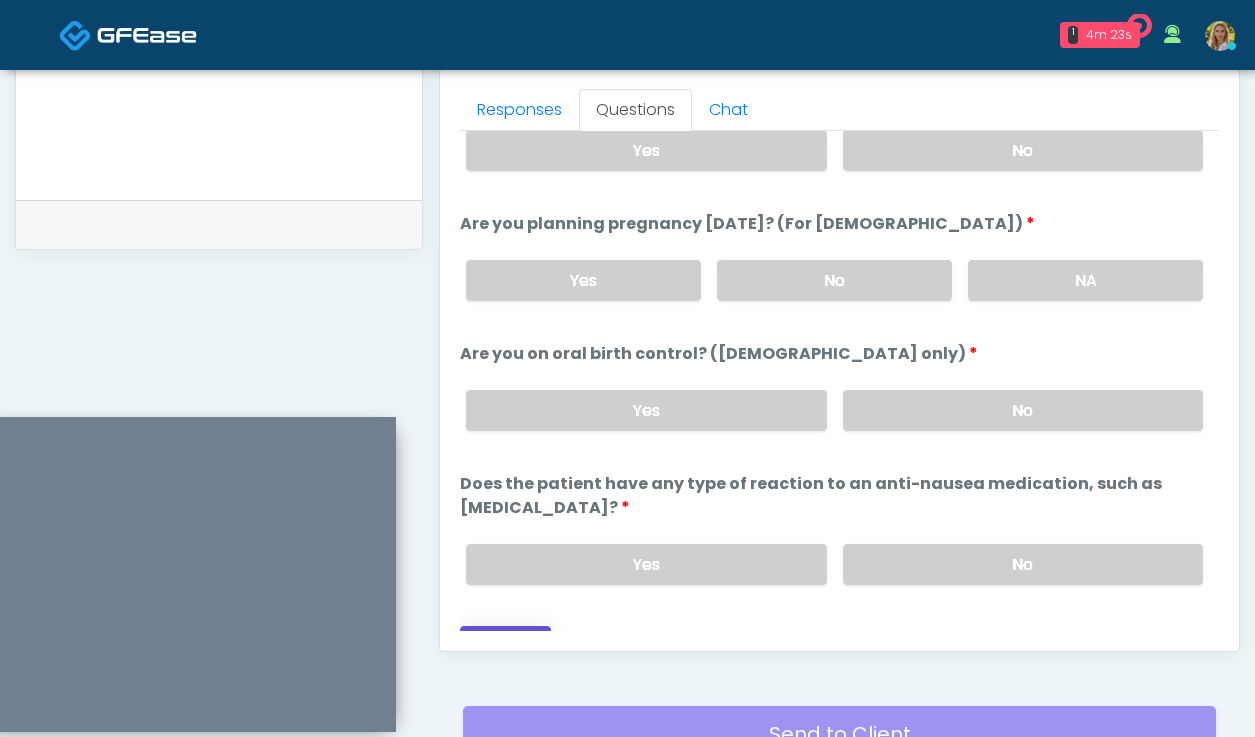 click on "Continue" at bounding box center [505, 644] 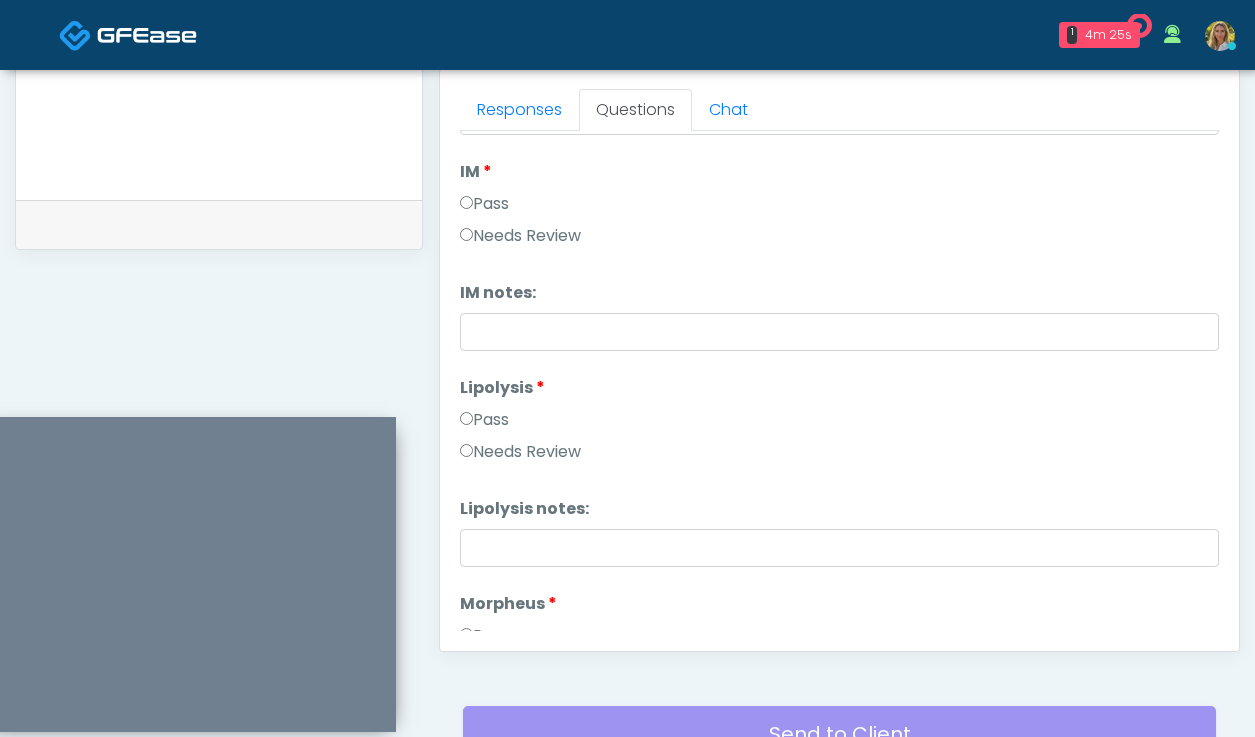scroll, scrollTop: 0, scrollLeft: 0, axis: both 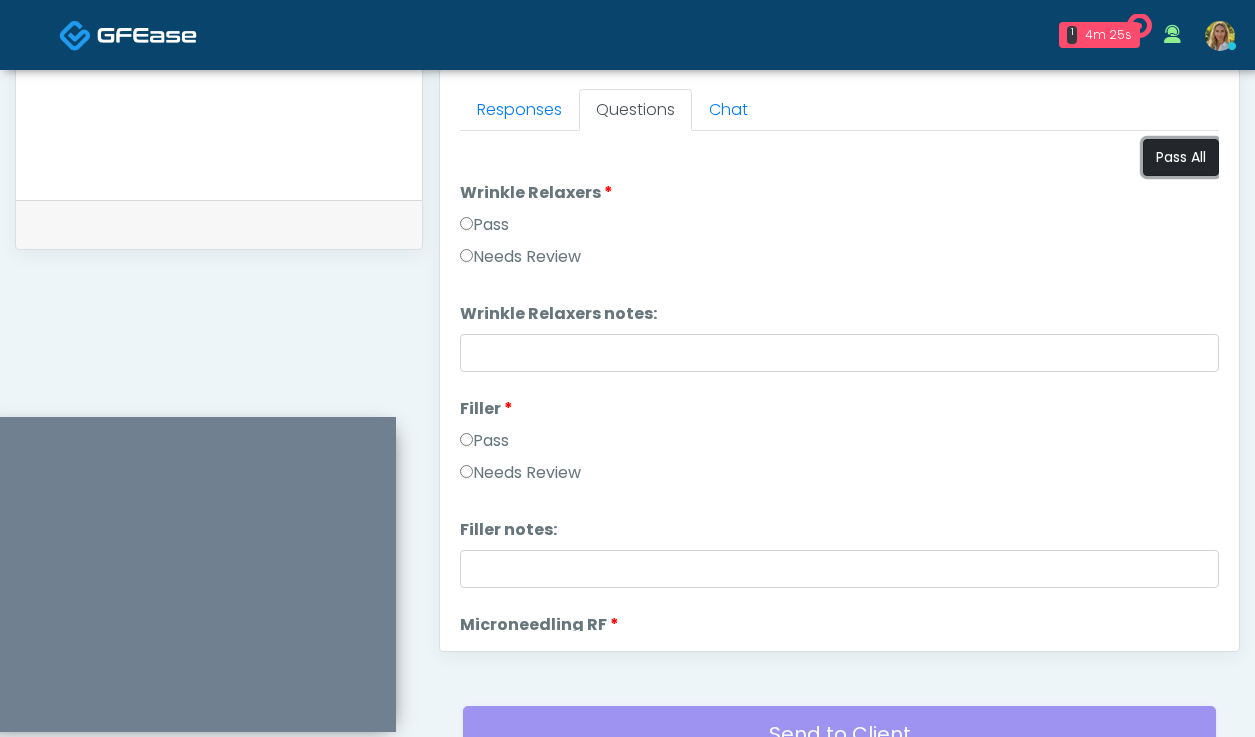 click on "Pass All" at bounding box center (1181, 157) 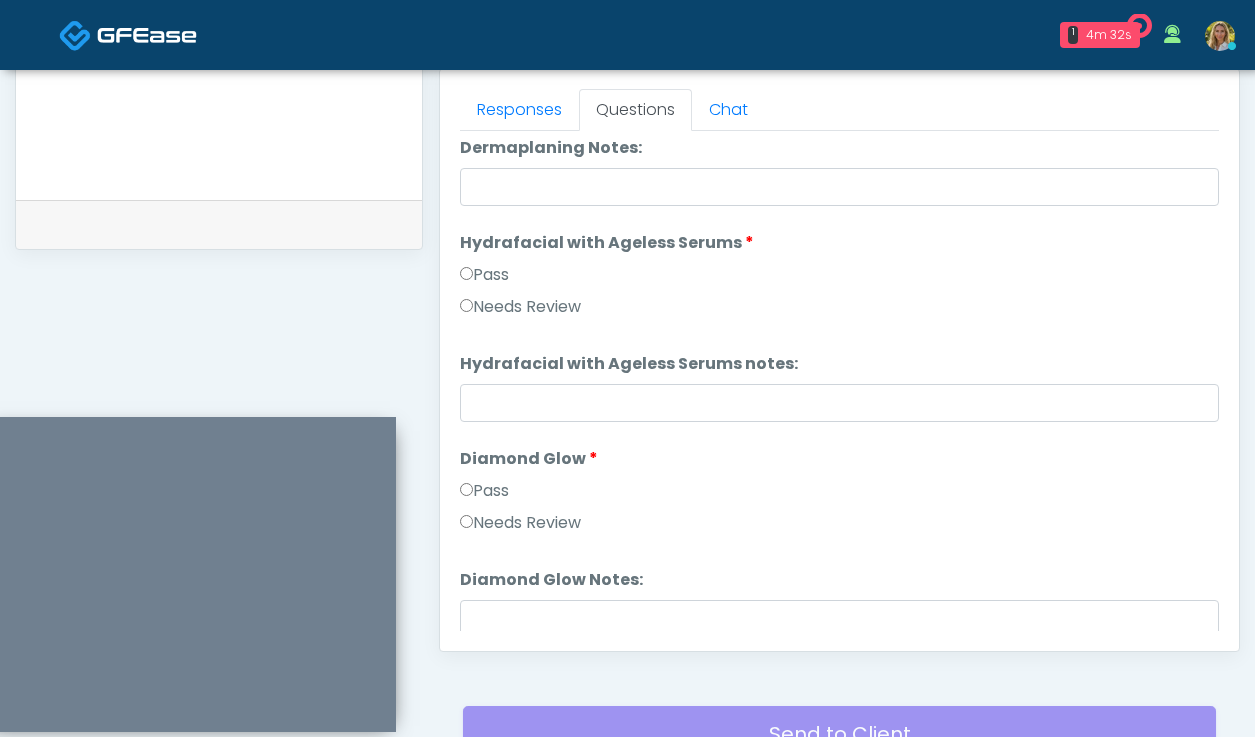 scroll, scrollTop: 3691, scrollLeft: 0, axis: vertical 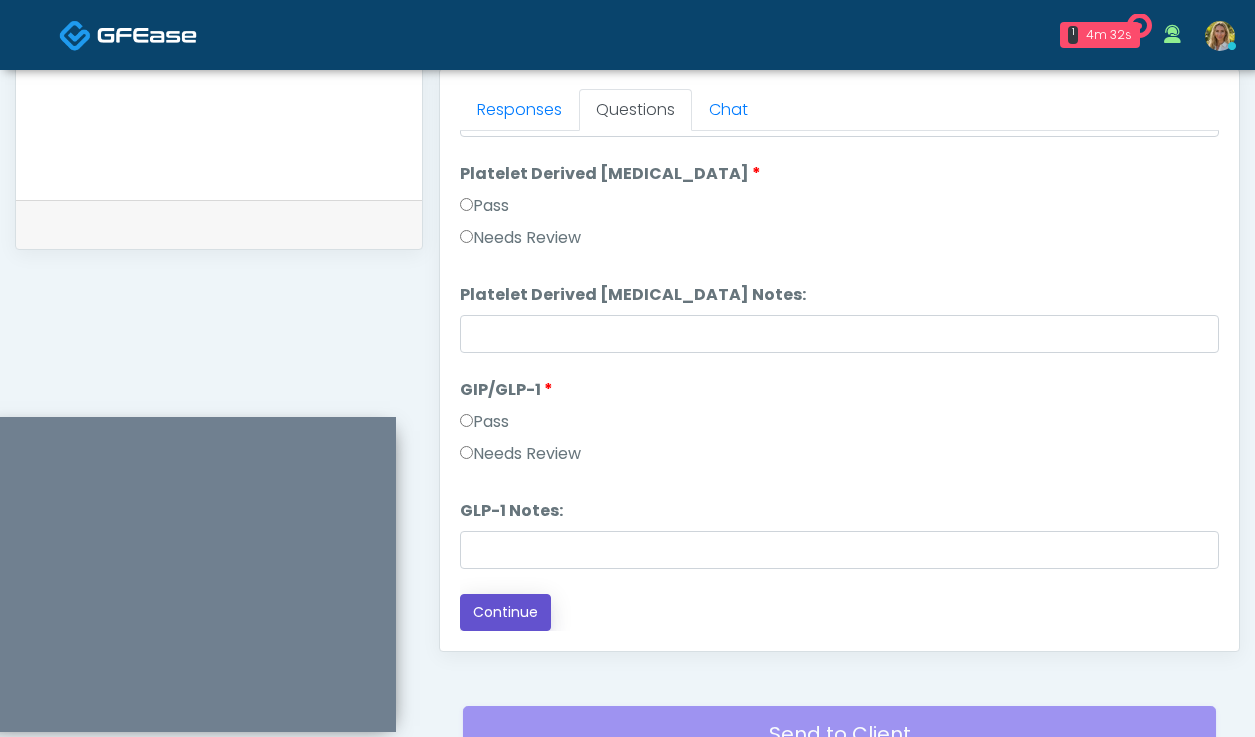 click on "Continue" at bounding box center [505, 612] 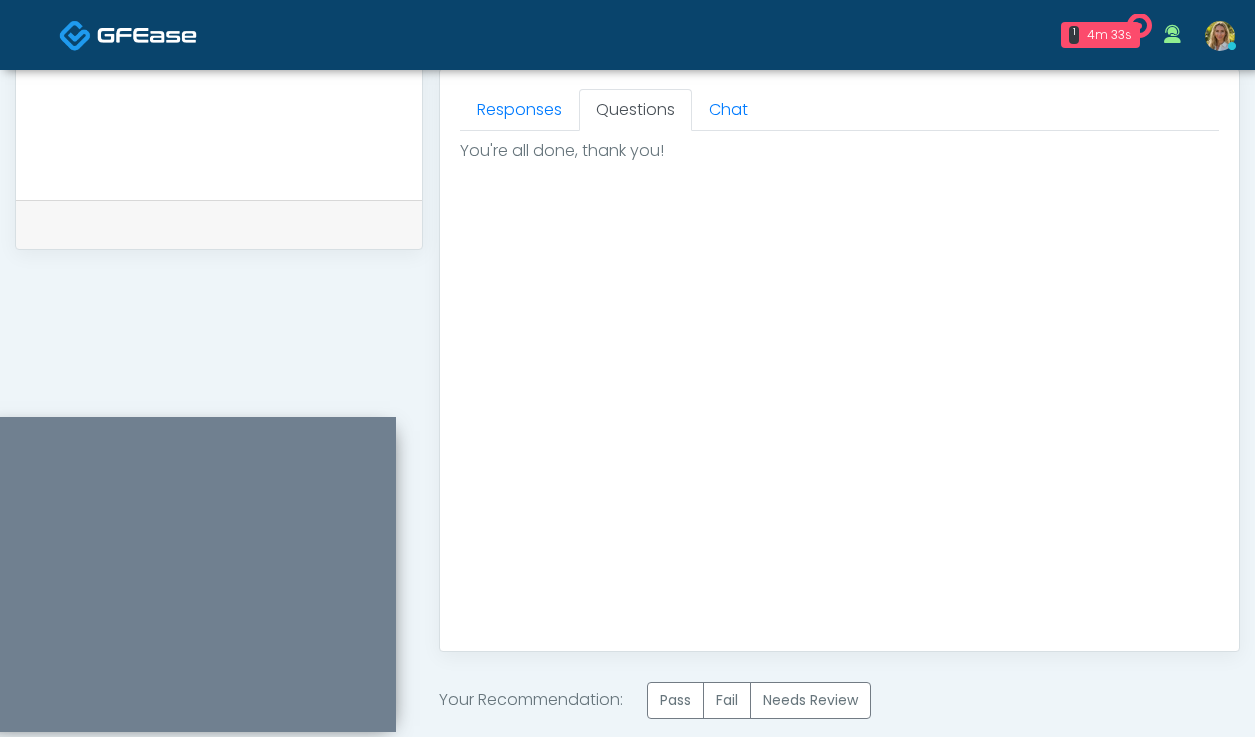 scroll, scrollTop: 0, scrollLeft: 0, axis: both 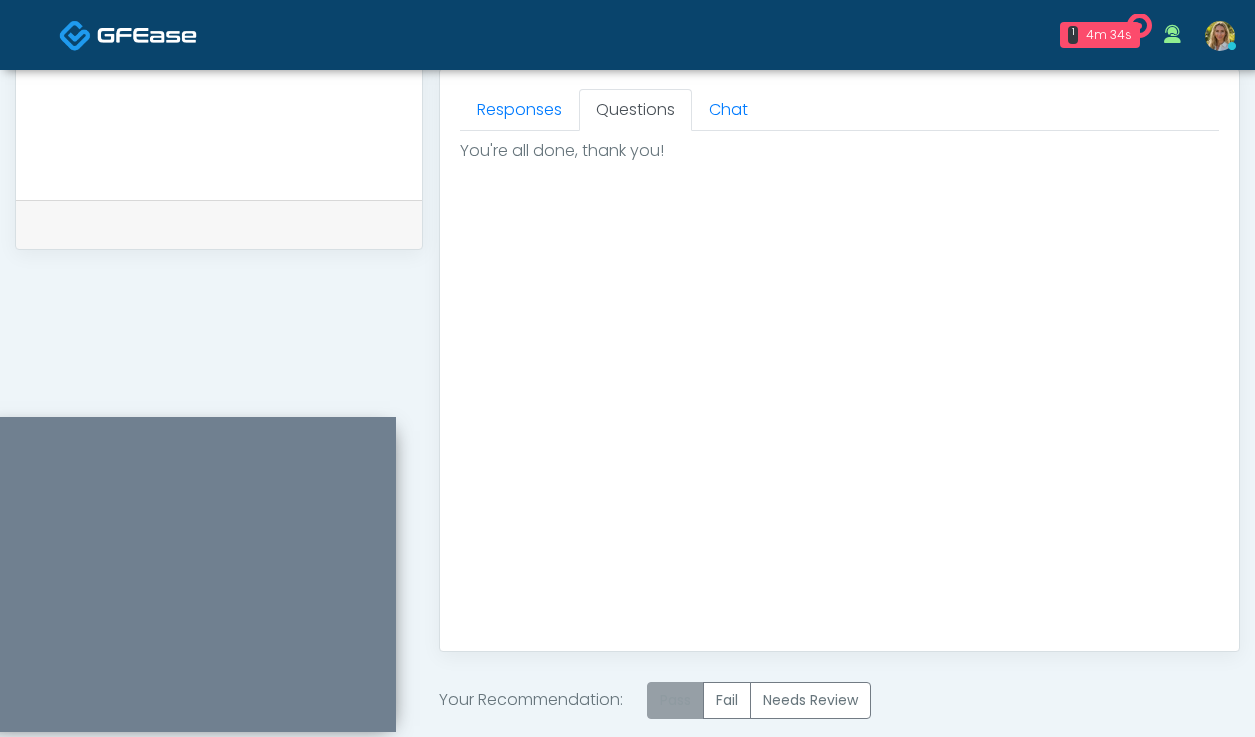 click on "Pass" at bounding box center (675, 700) 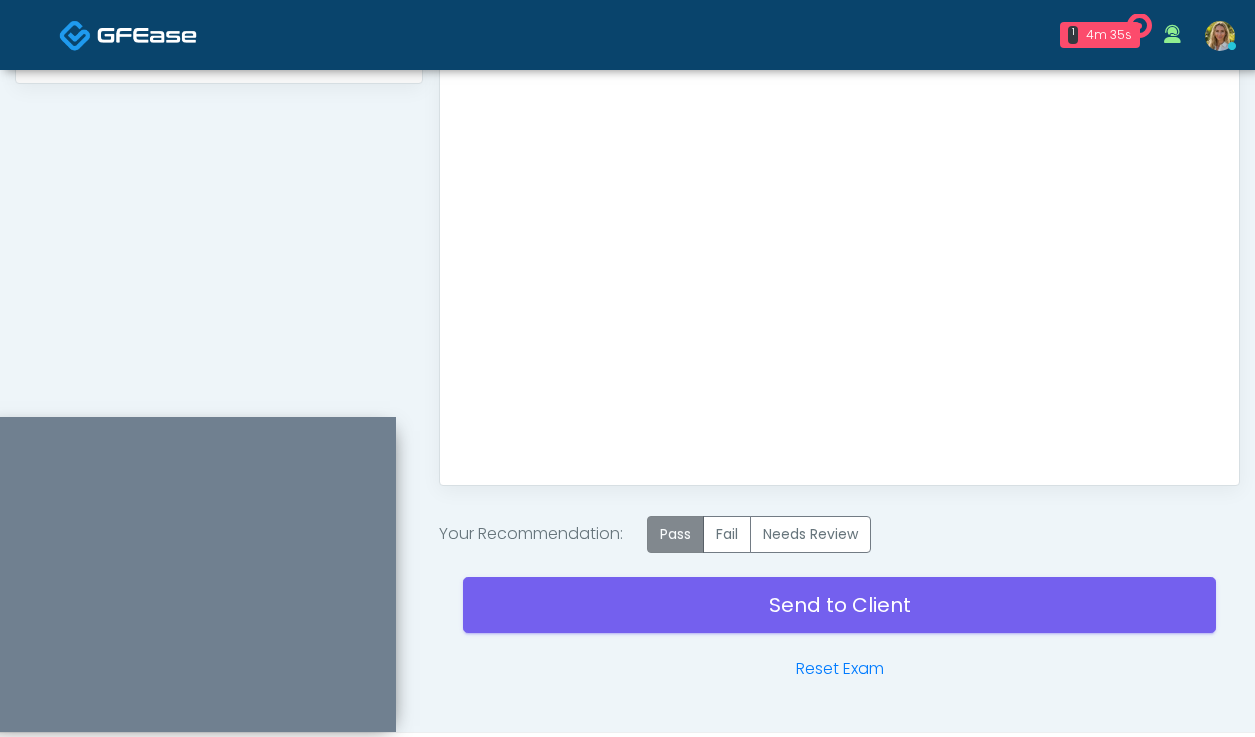scroll, scrollTop: 1043, scrollLeft: 0, axis: vertical 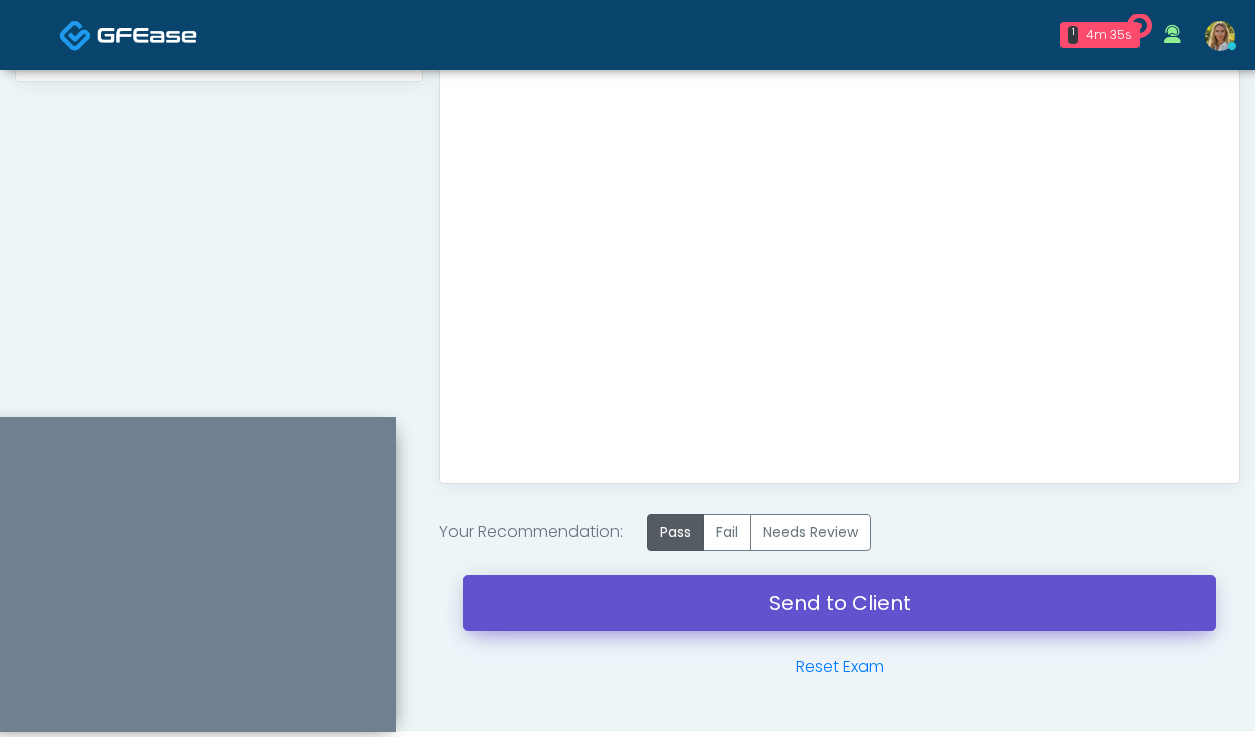 click on "Send to Client" at bounding box center (839, 603) 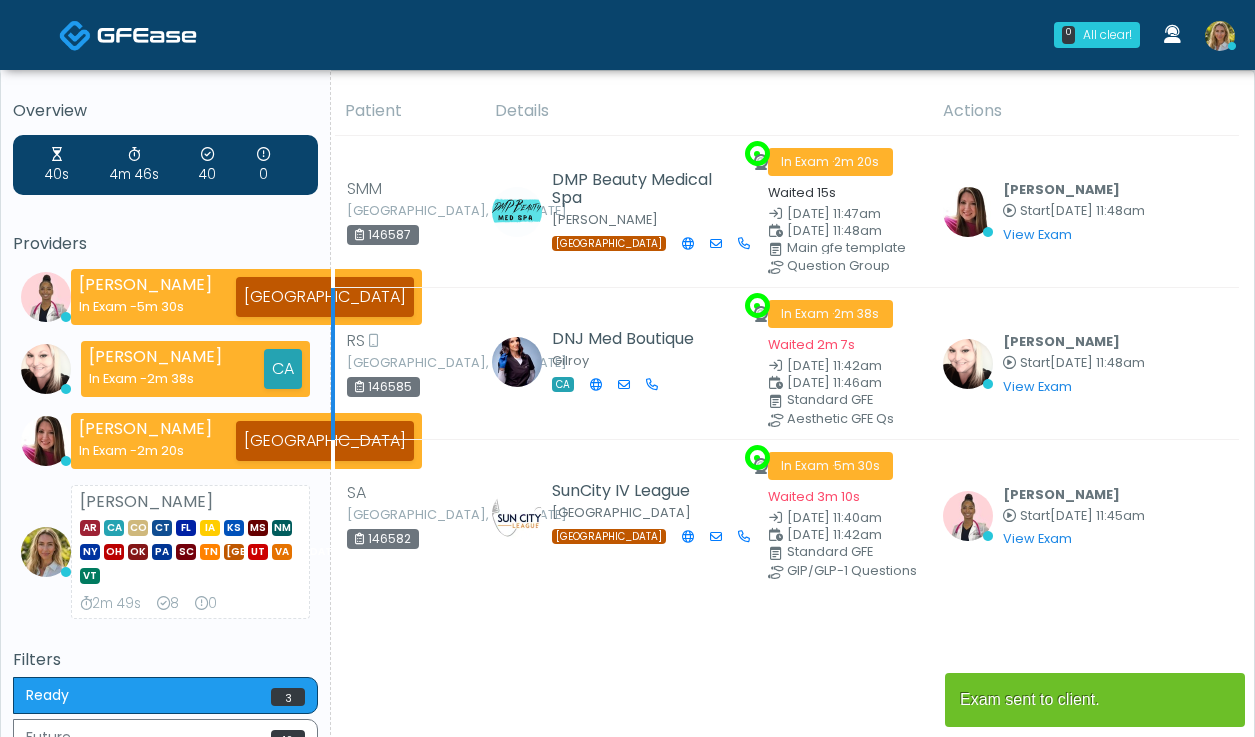 scroll, scrollTop: 0, scrollLeft: 0, axis: both 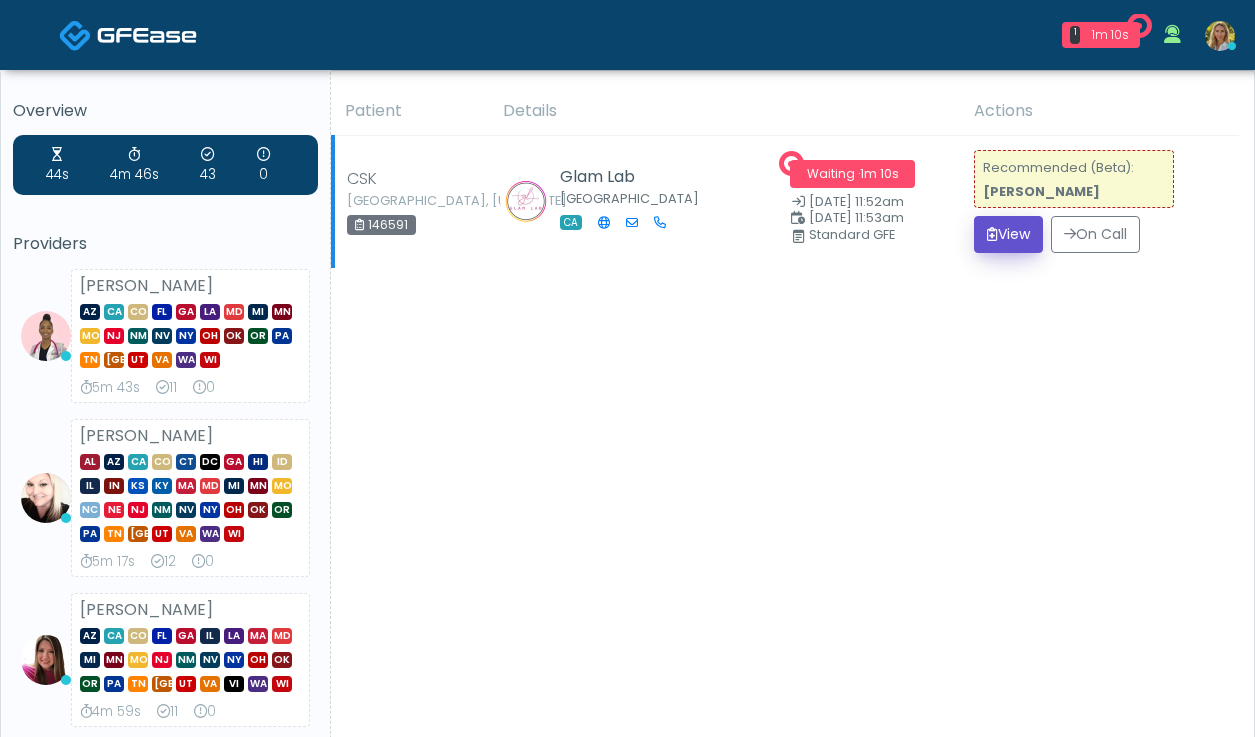 click on "View" at bounding box center [1008, 234] 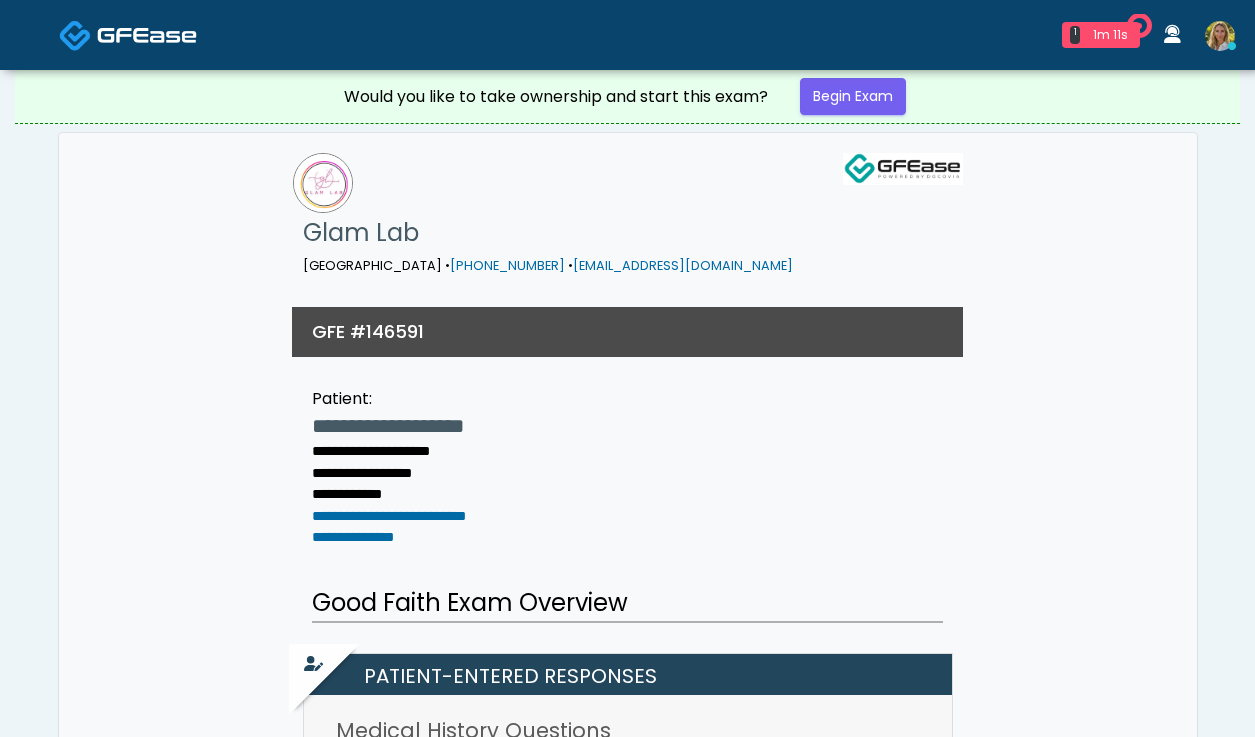scroll, scrollTop: 0, scrollLeft: 0, axis: both 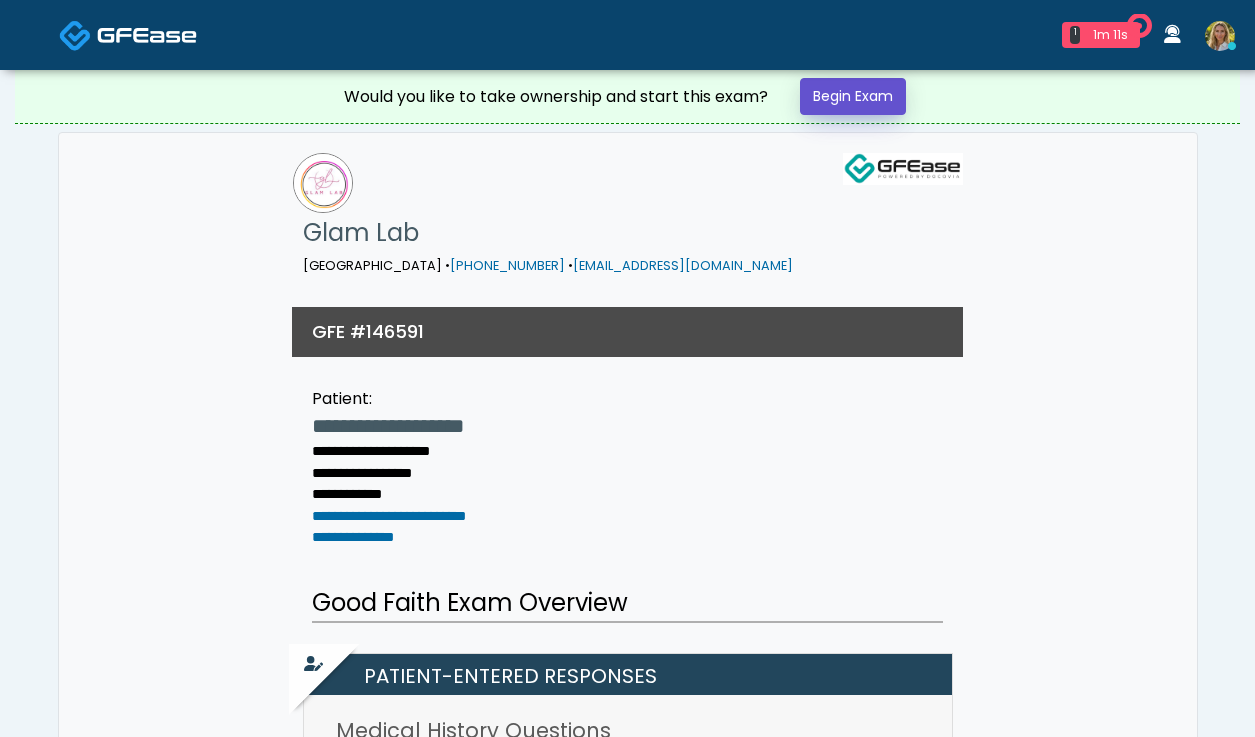 click on "Begin Exam" at bounding box center [853, 96] 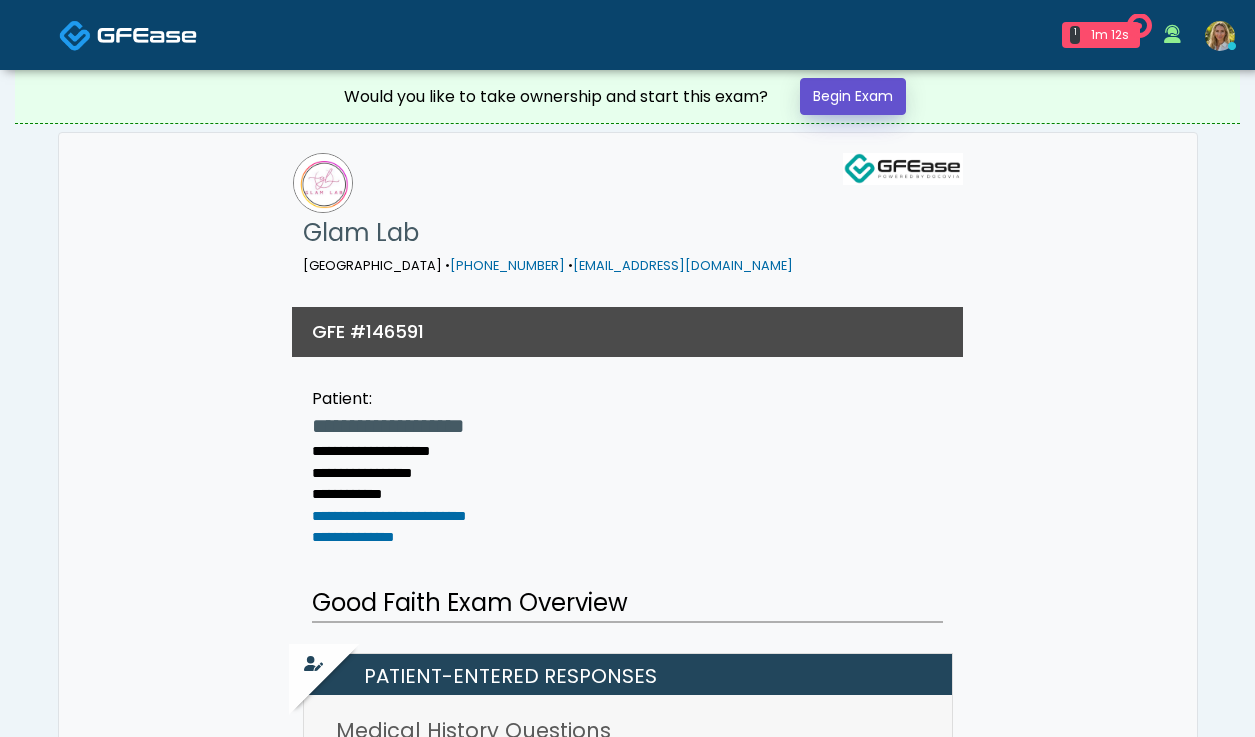 scroll, scrollTop: 0, scrollLeft: 0, axis: both 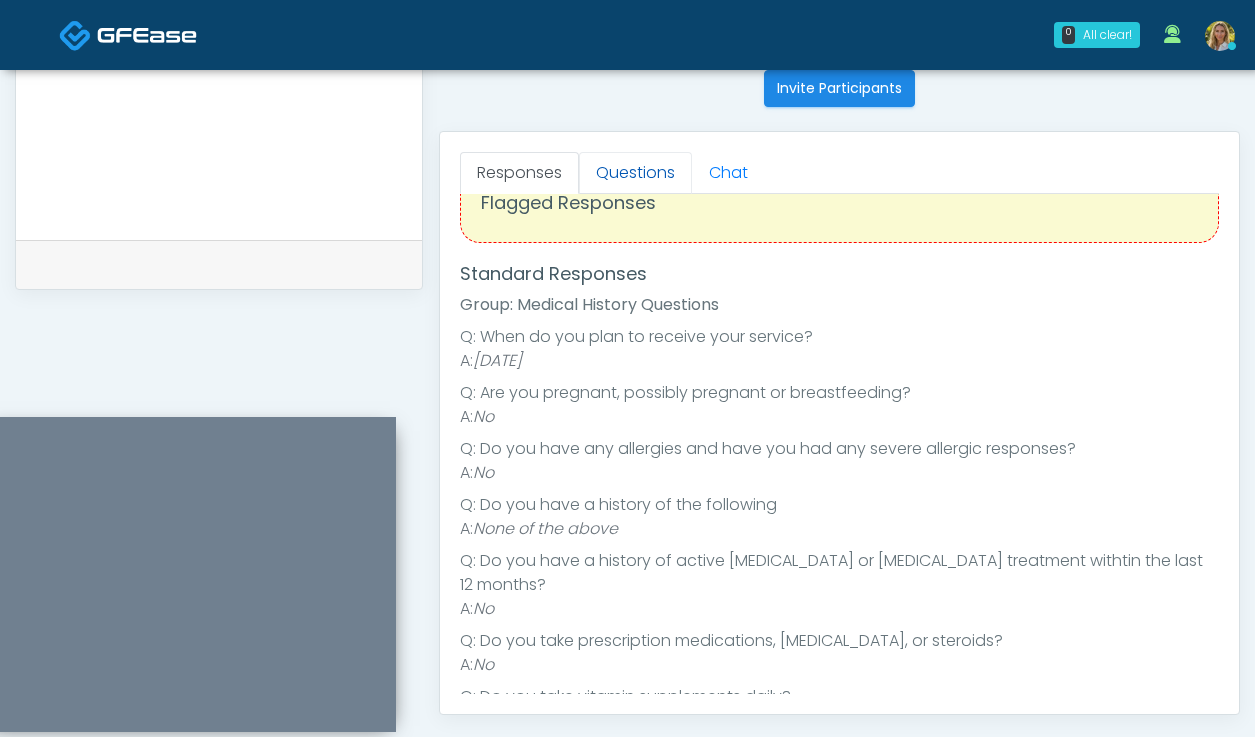 click on "Questions" at bounding box center (635, 173) 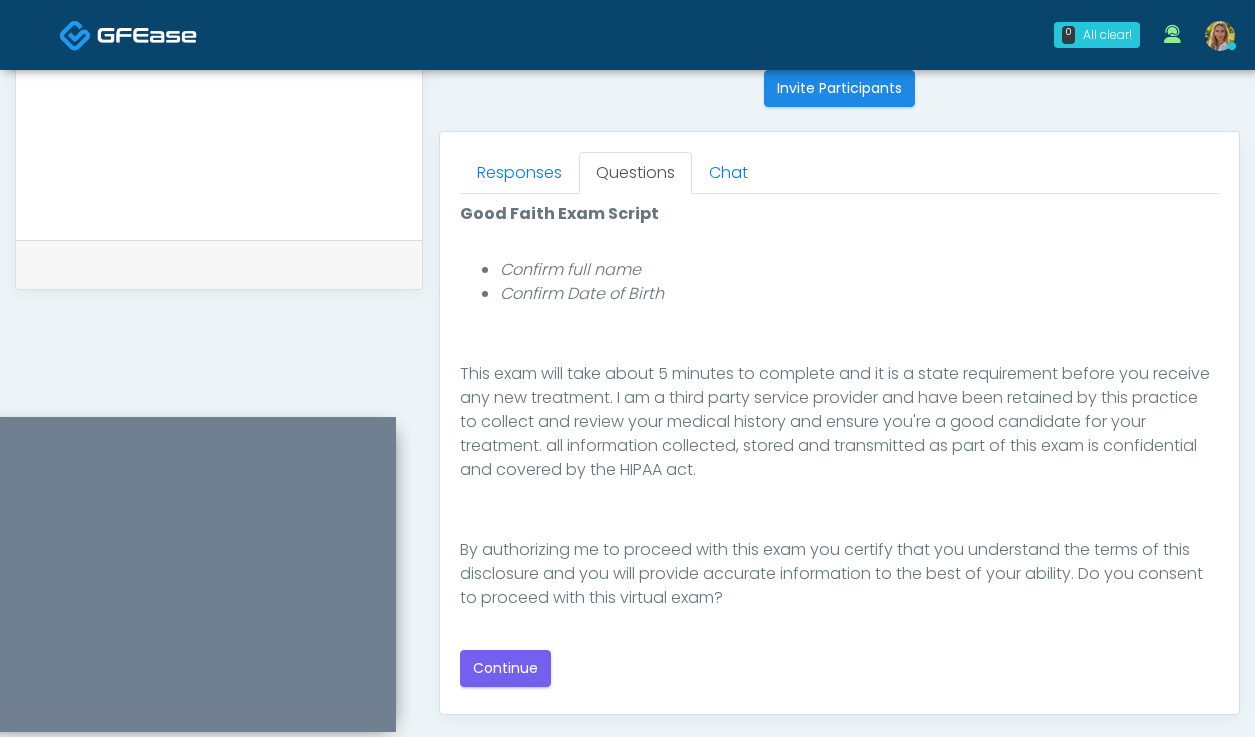 scroll, scrollTop: 230, scrollLeft: 0, axis: vertical 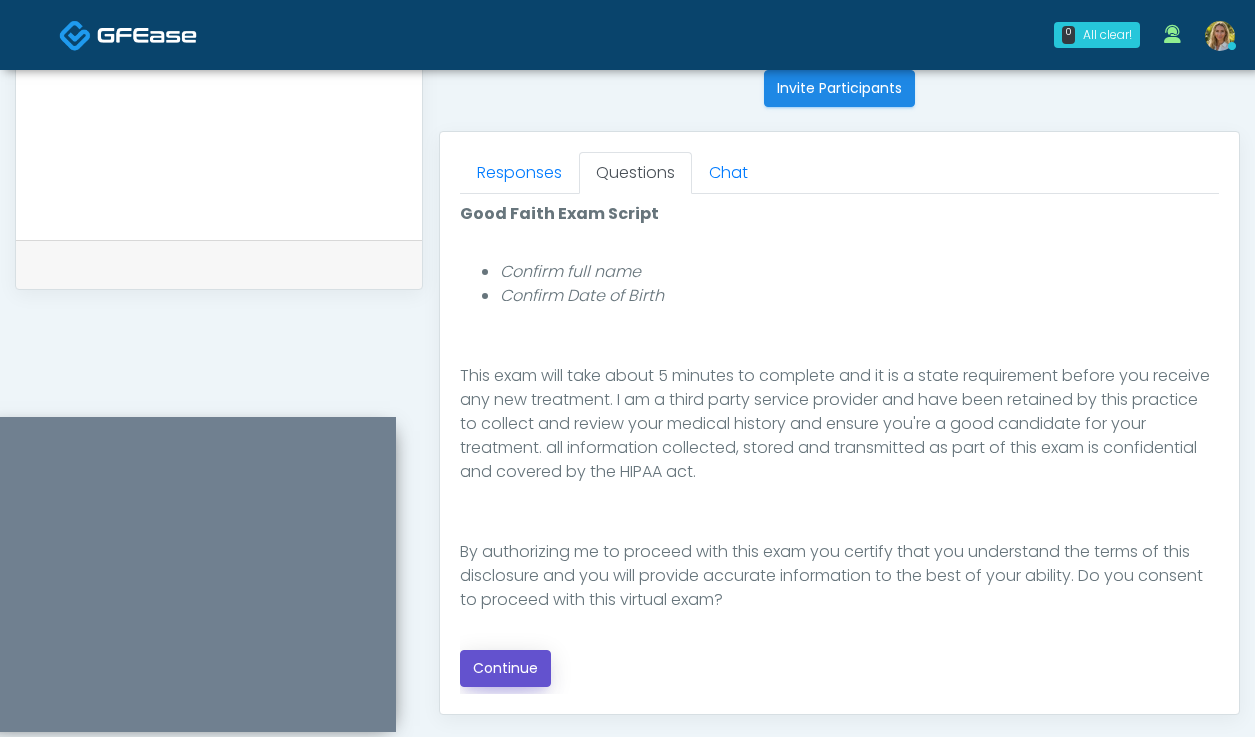 click on "Continue" at bounding box center [505, 668] 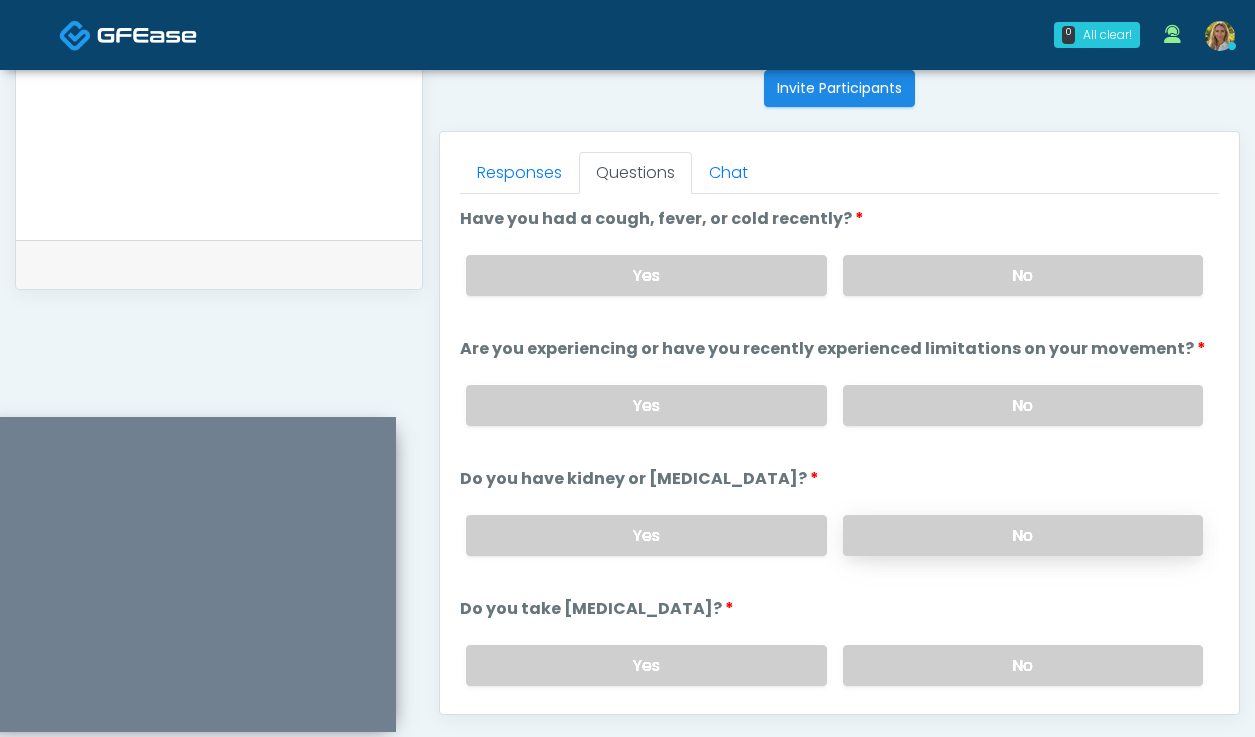click on "No" at bounding box center (1023, 535) 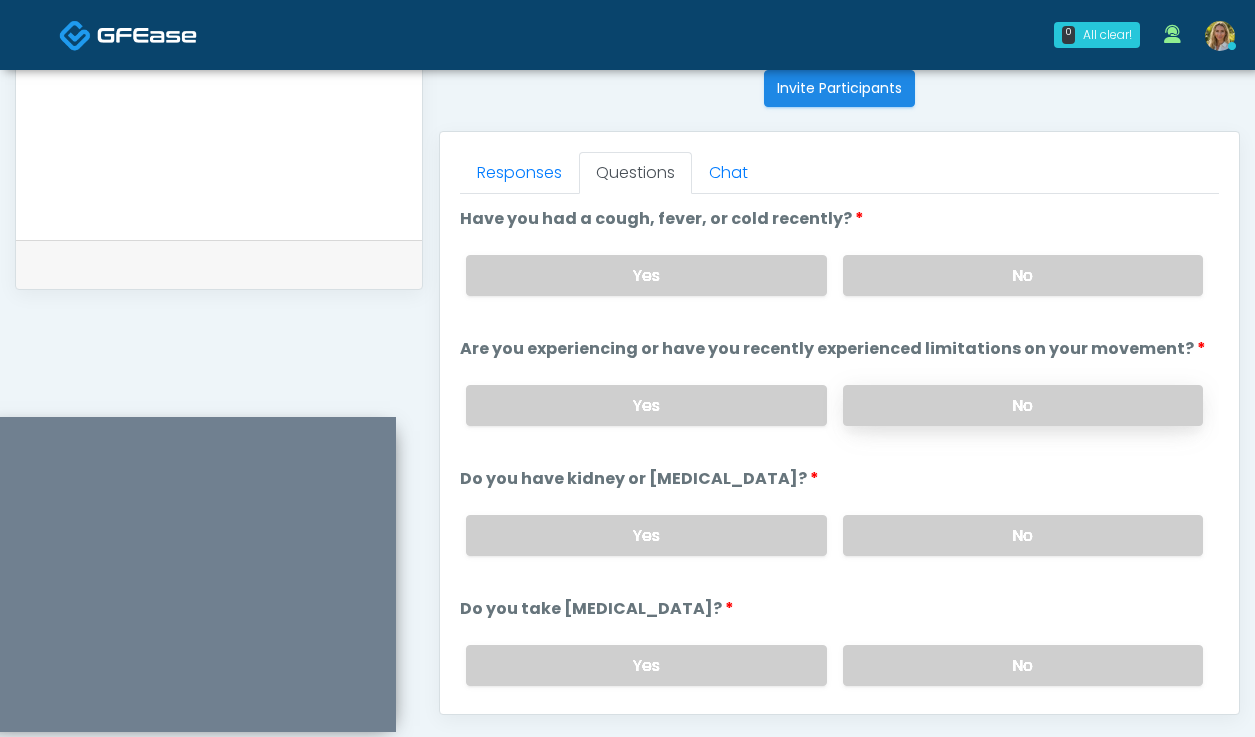 click on "No" at bounding box center (1023, 405) 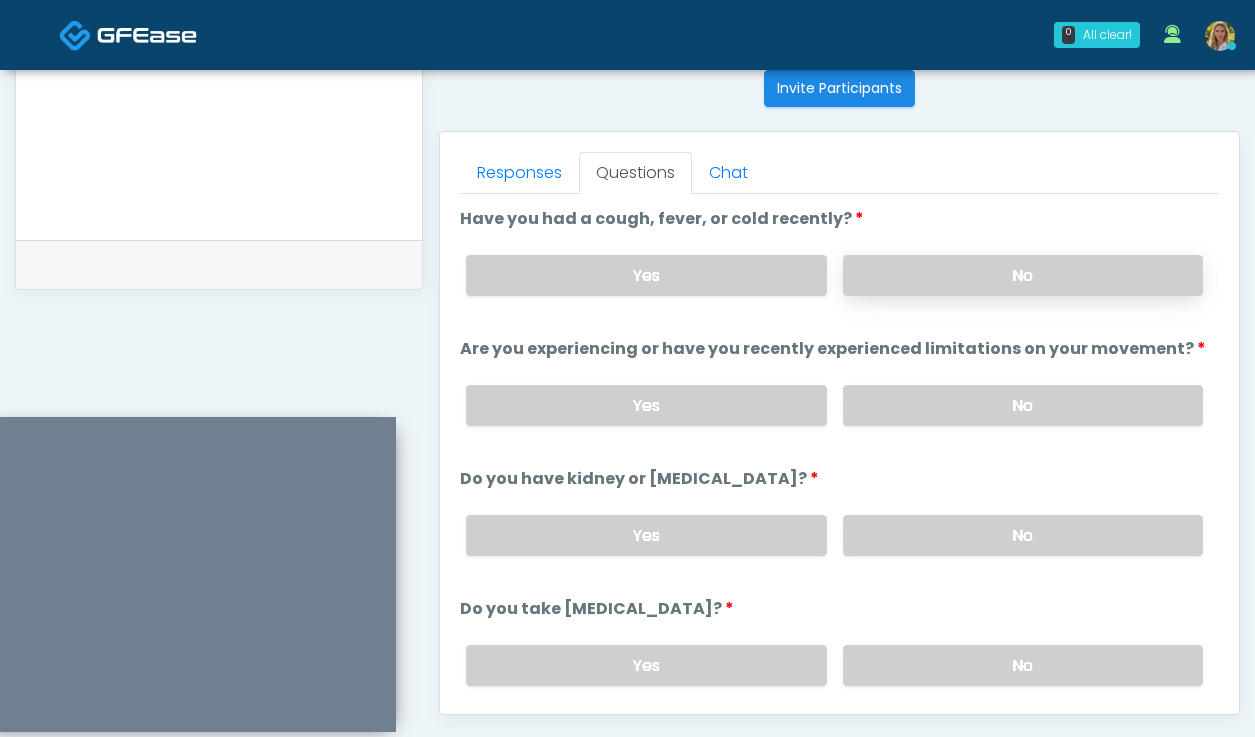 click on "No" at bounding box center [1023, 275] 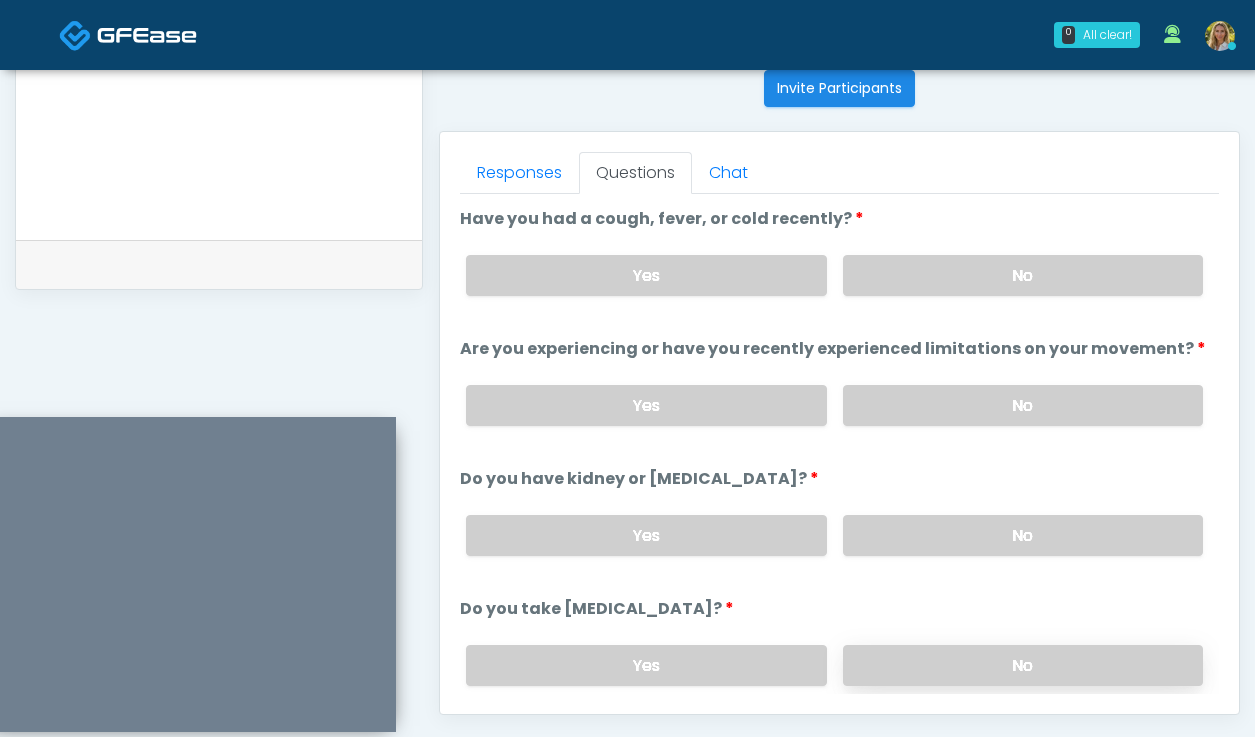 click on "No" at bounding box center [1023, 665] 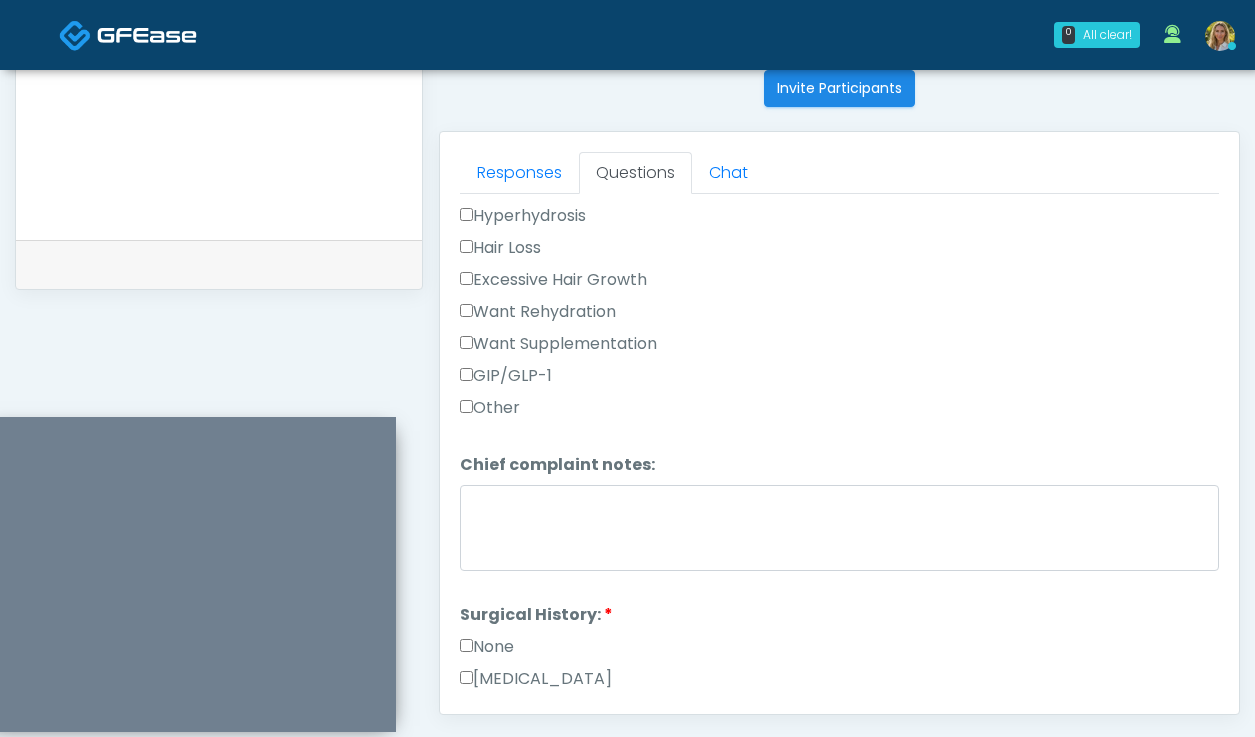 scroll, scrollTop: 739, scrollLeft: 0, axis: vertical 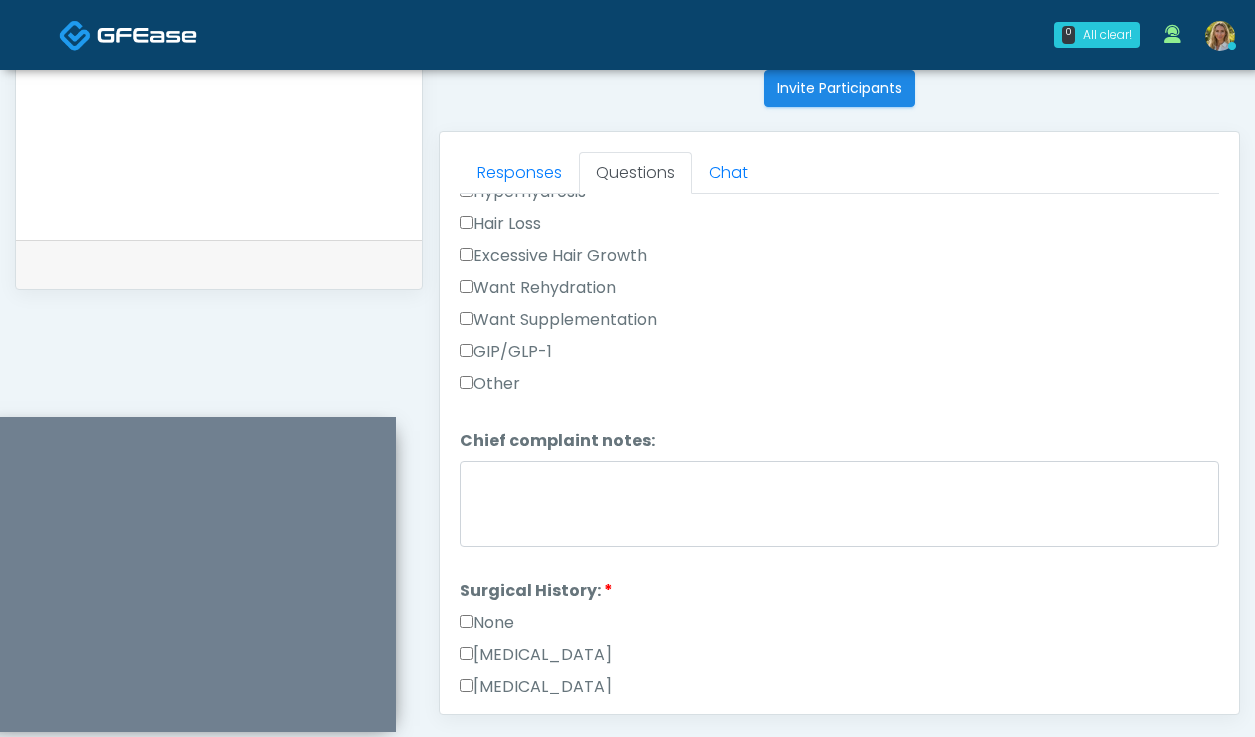 click on "None" at bounding box center [487, 623] 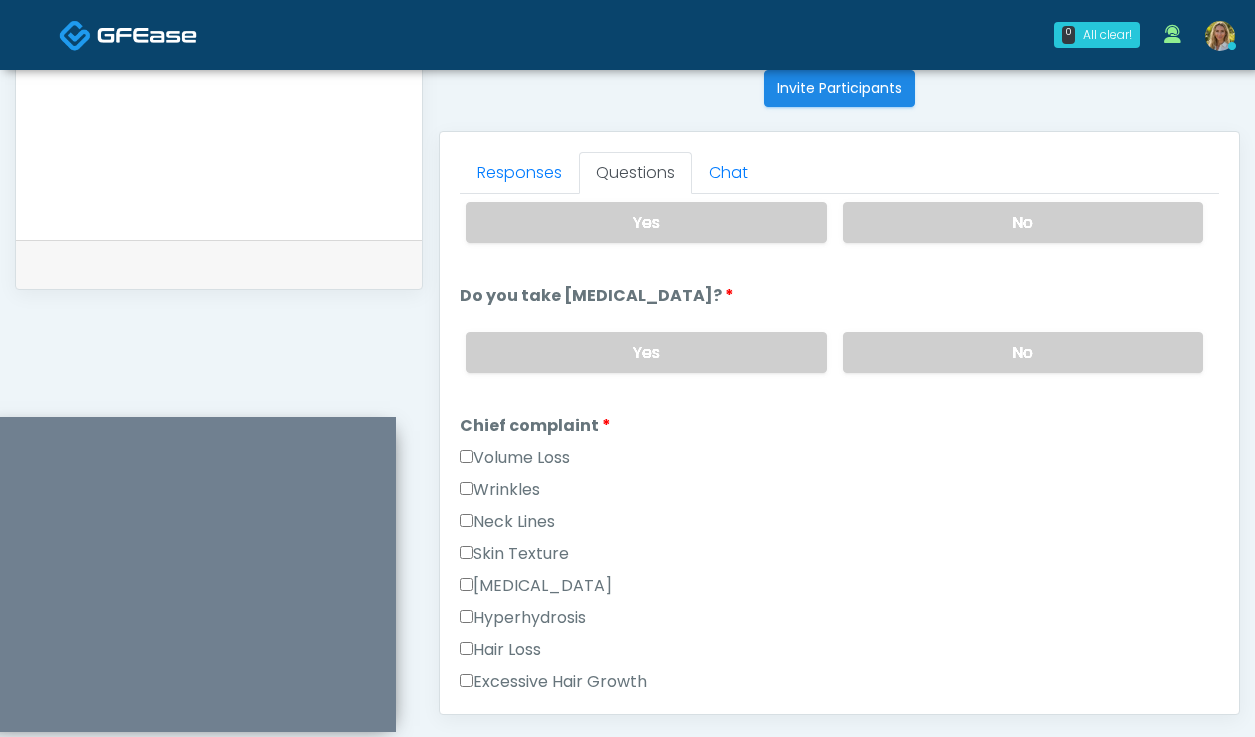 scroll, scrollTop: 0, scrollLeft: 0, axis: both 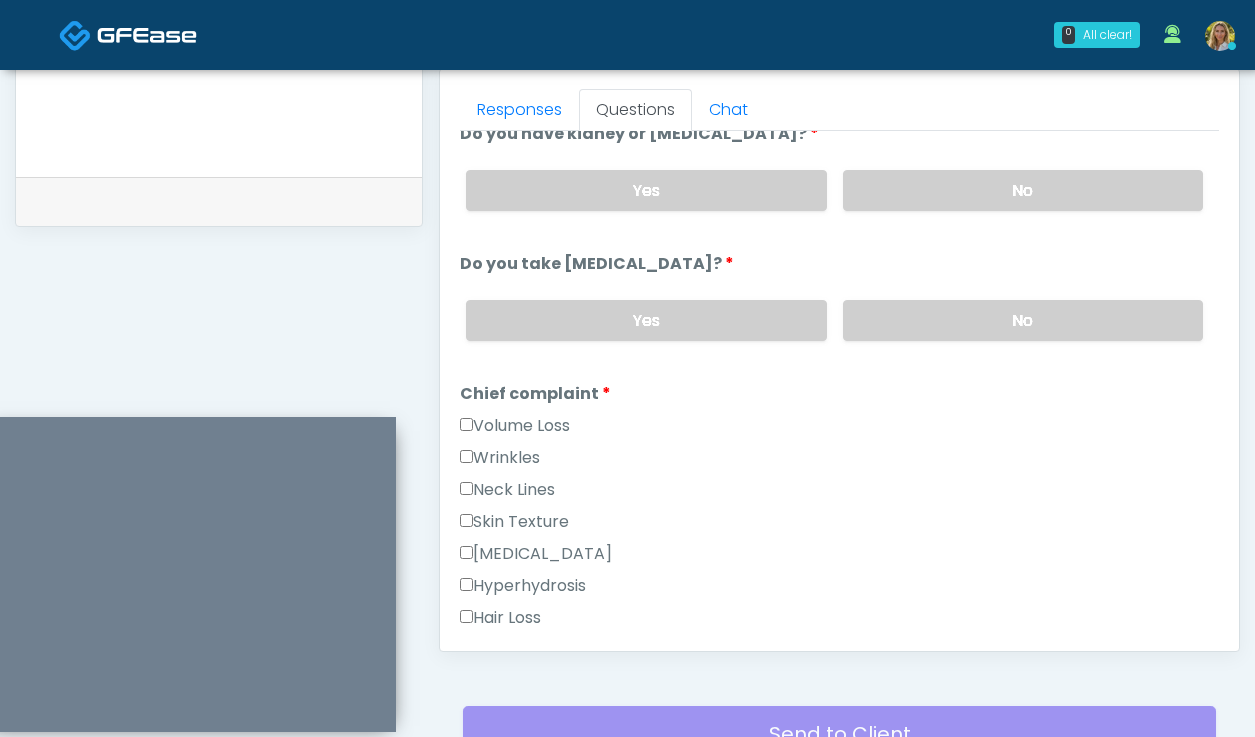 click on "Wrinkles" at bounding box center [500, 458] 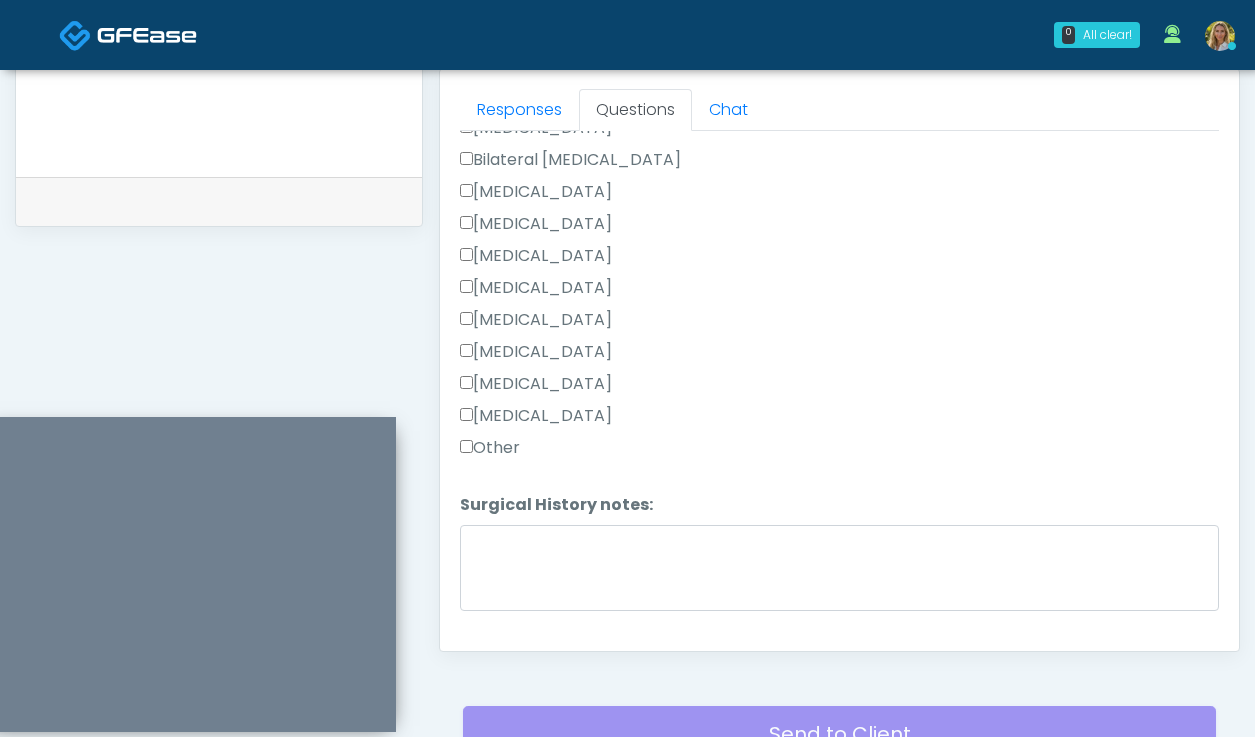 scroll, scrollTop: 1279, scrollLeft: 0, axis: vertical 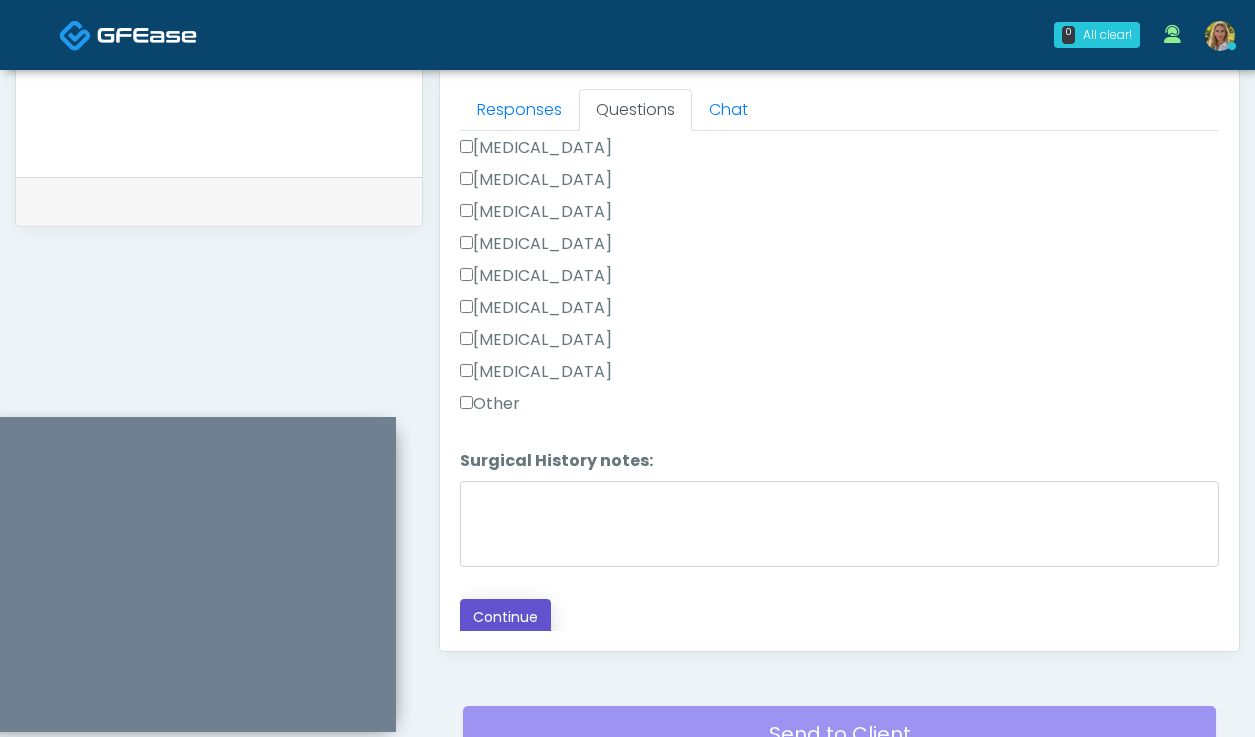 click on "Continue" at bounding box center [505, 617] 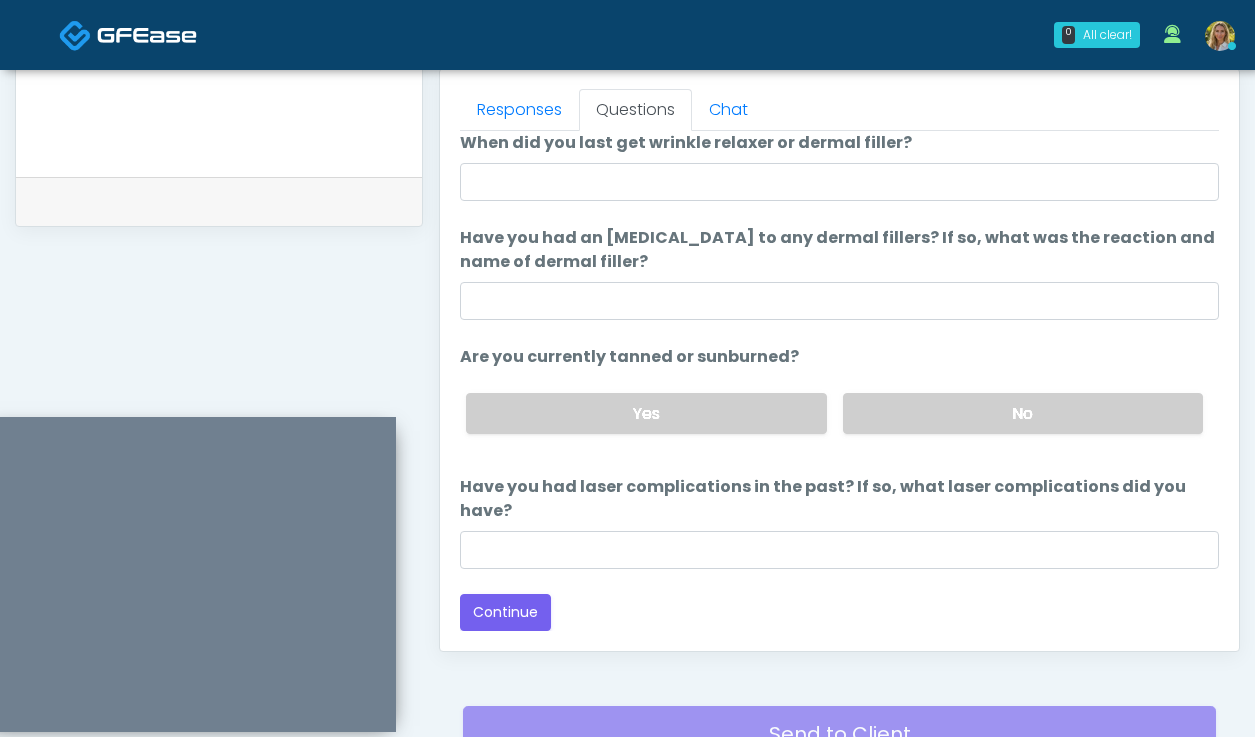 scroll, scrollTop: 140, scrollLeft: 0, axis: vertical 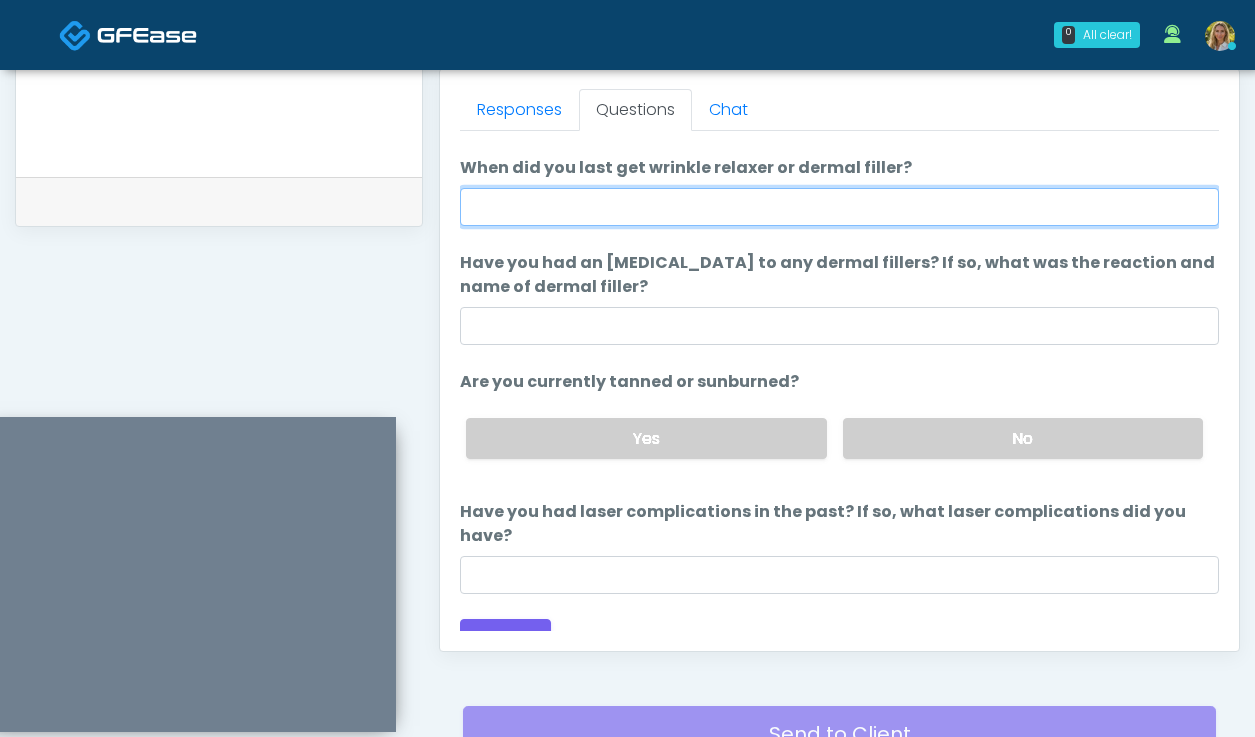 click on "When did you last get wrinkle relaxer or dermal filler?" at bounding box center (839, 207) 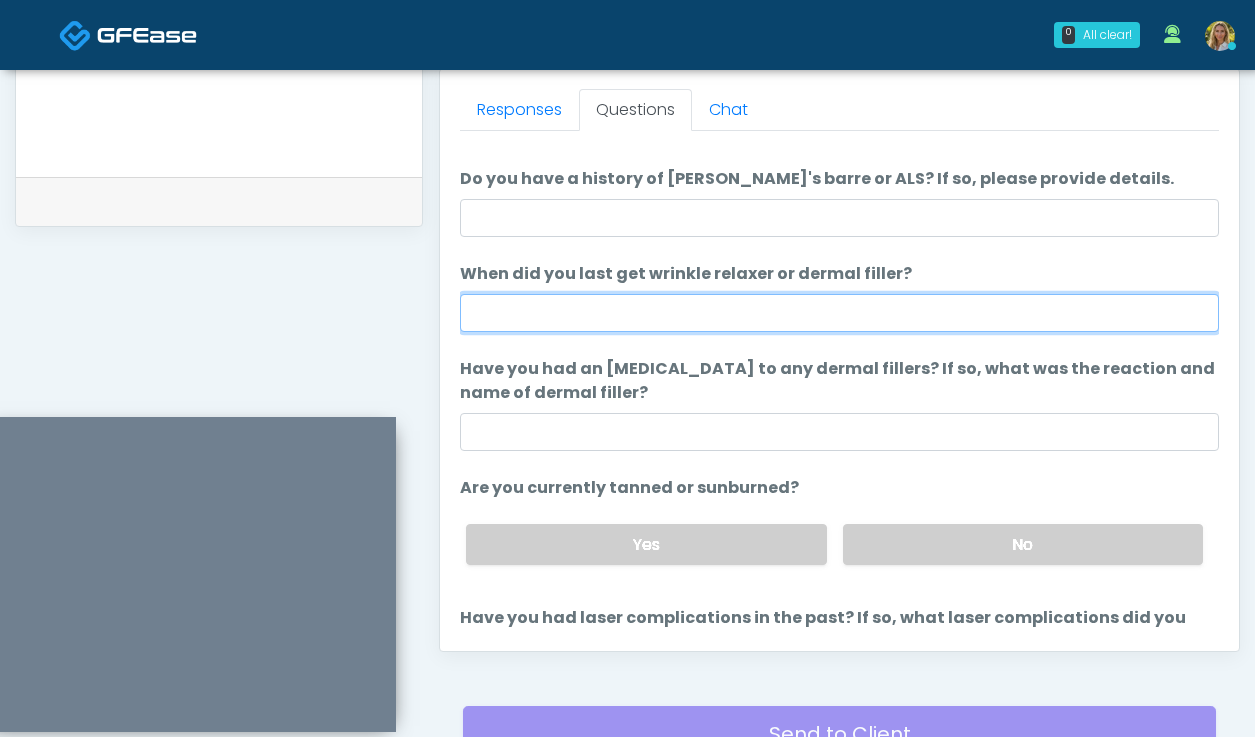 scroll, scrollTop: 16, scrollLeft: 0, axis: vertical 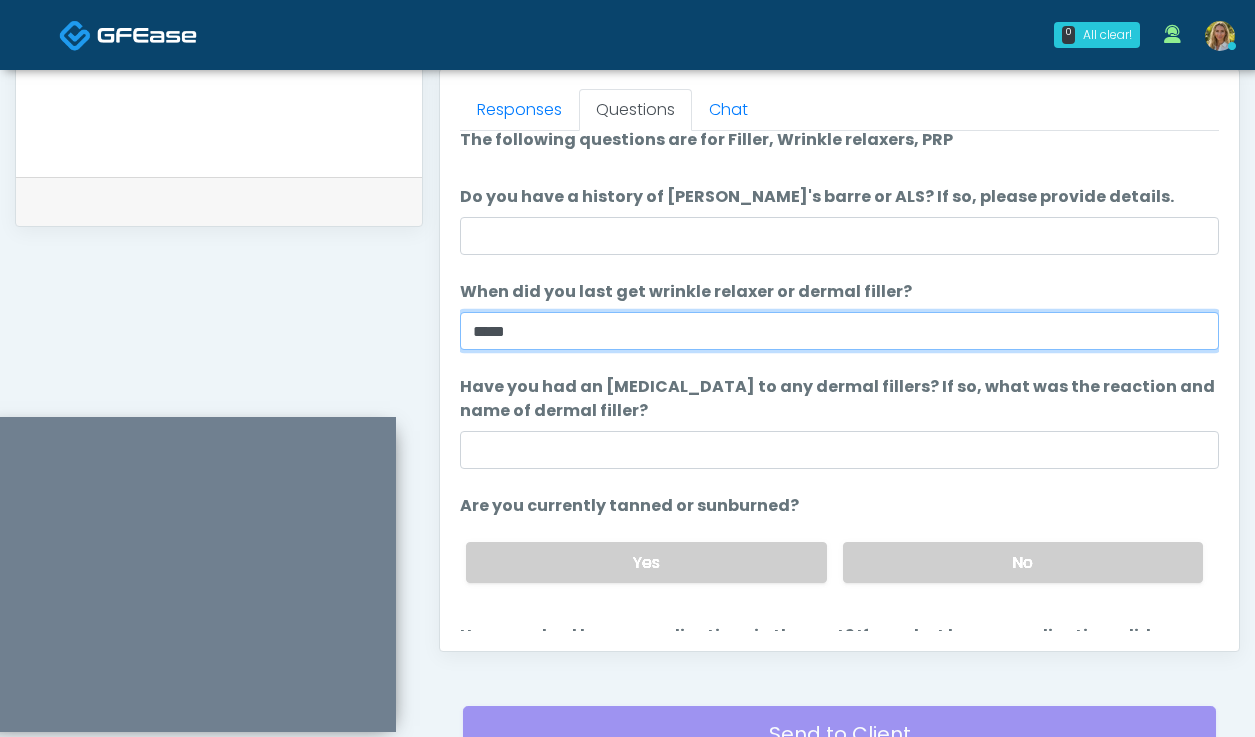 type on "*****" 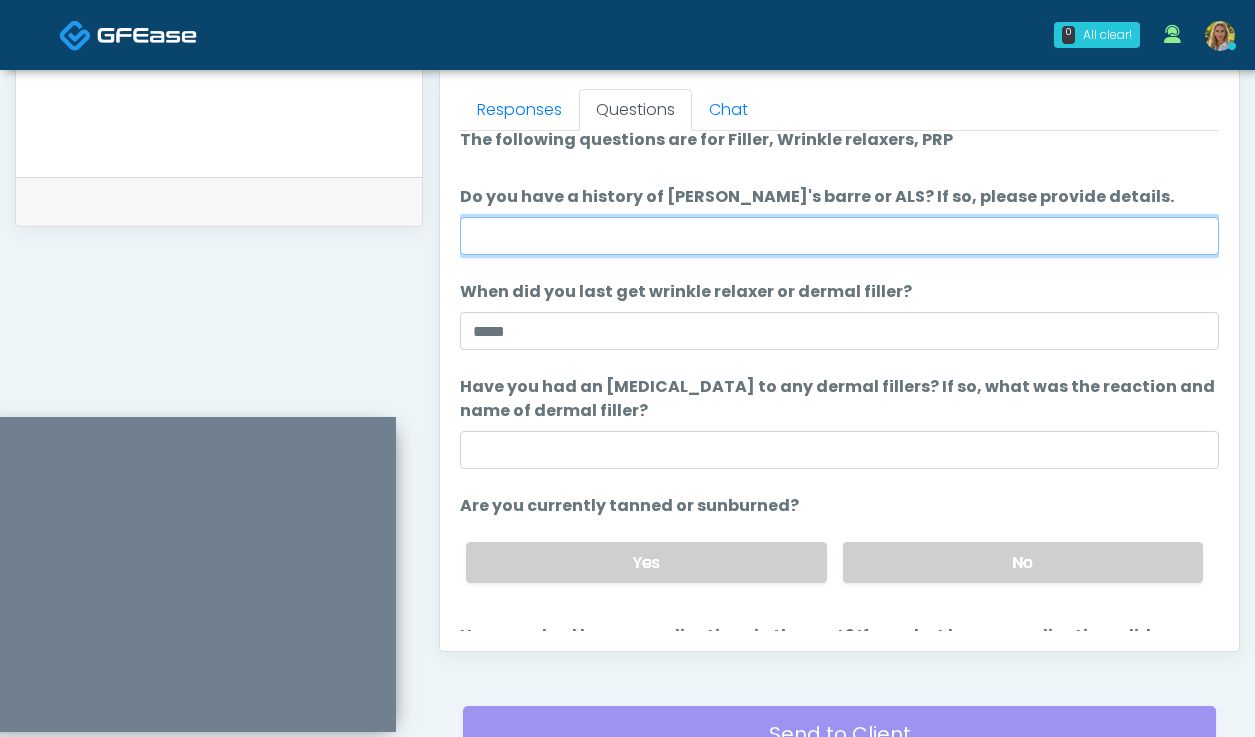 click on "Do you have a history of Guillain's barre or ALS? If so, please provide details." at bounding box center (839, 236) 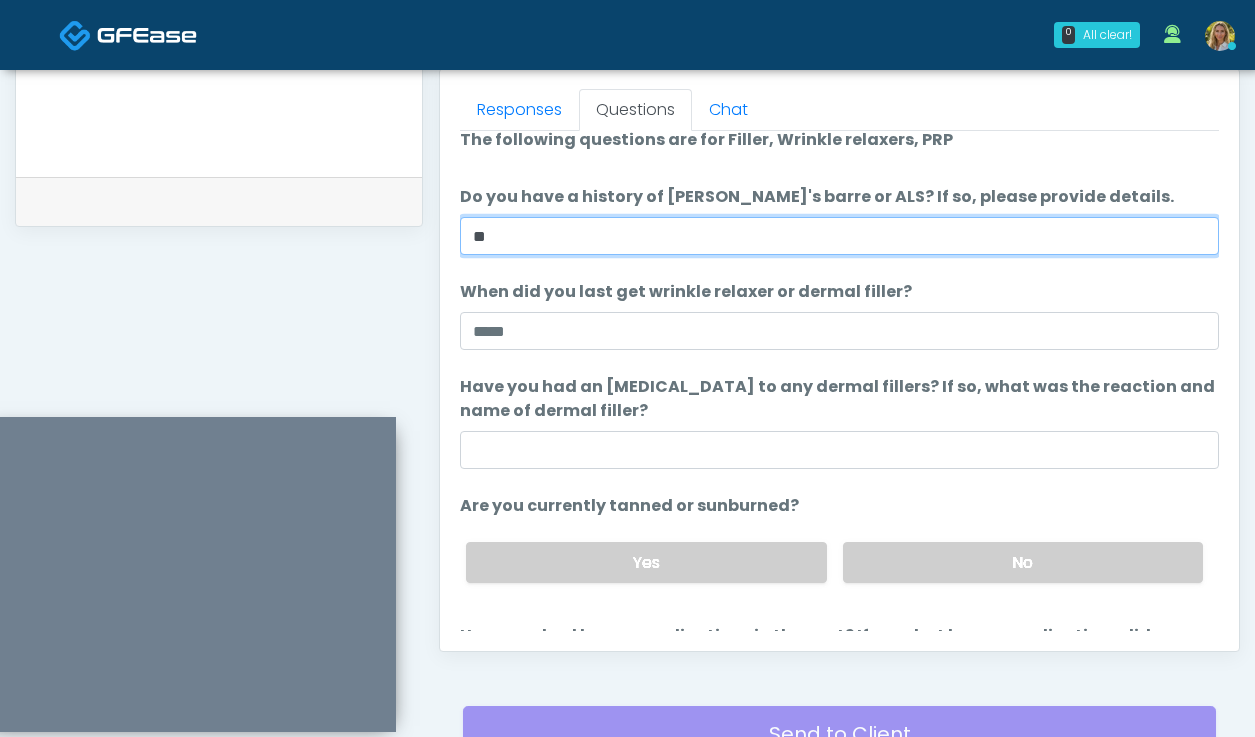 type on "**" 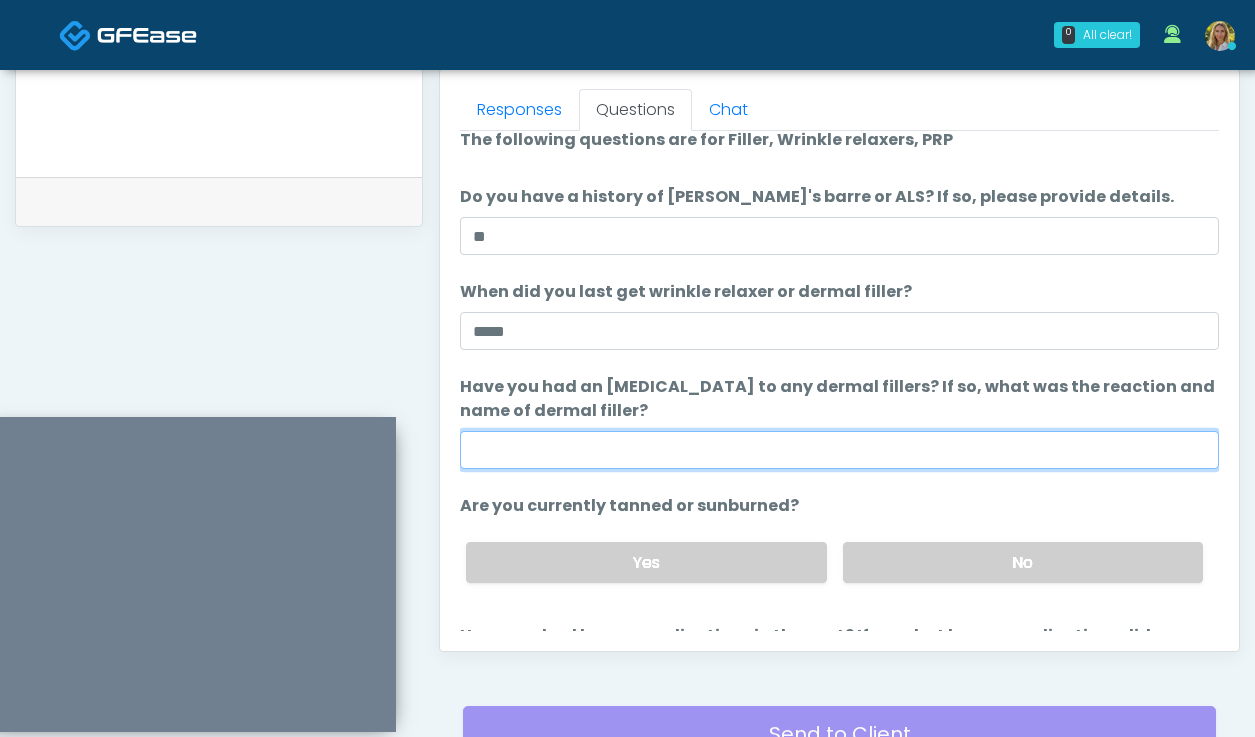 click on "Have you had an allergic response to any dermal fillers? If so, what was the reaction and name of dermal filler?" at bounding box center (839, 450) 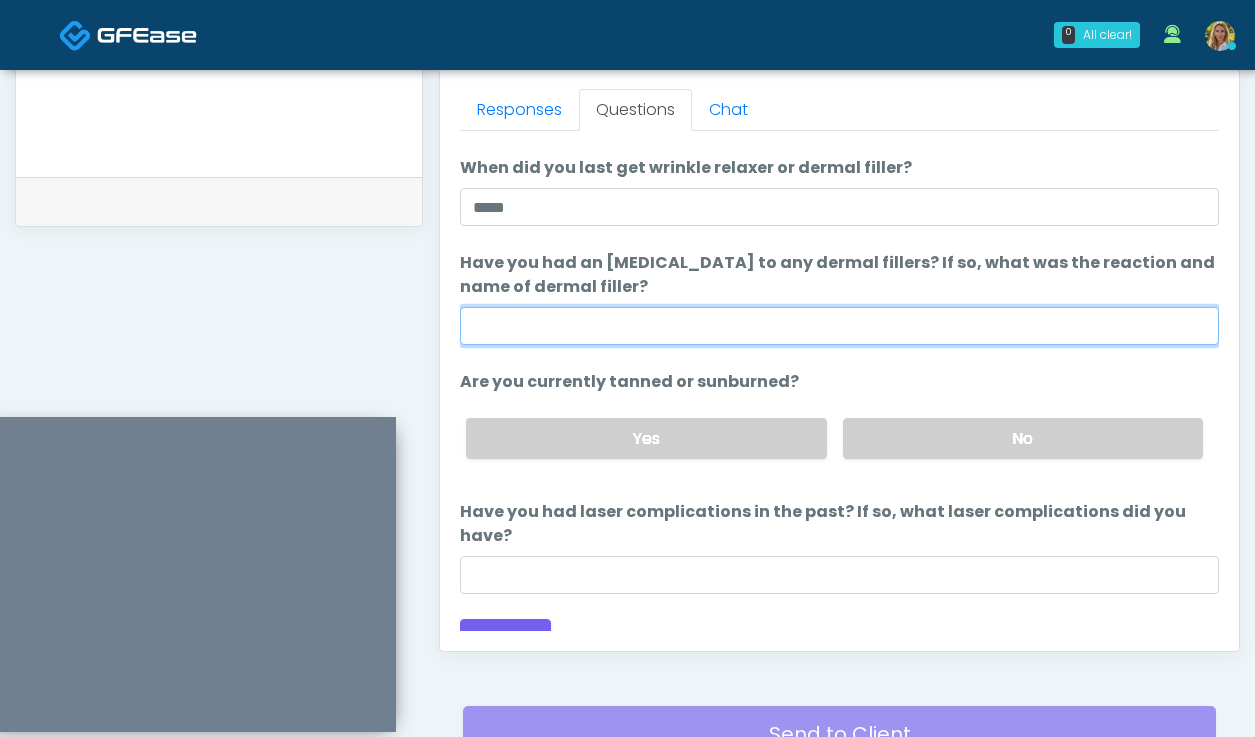 scroll, scrollTop: 139, scrollLeft: 0, axis: vertical 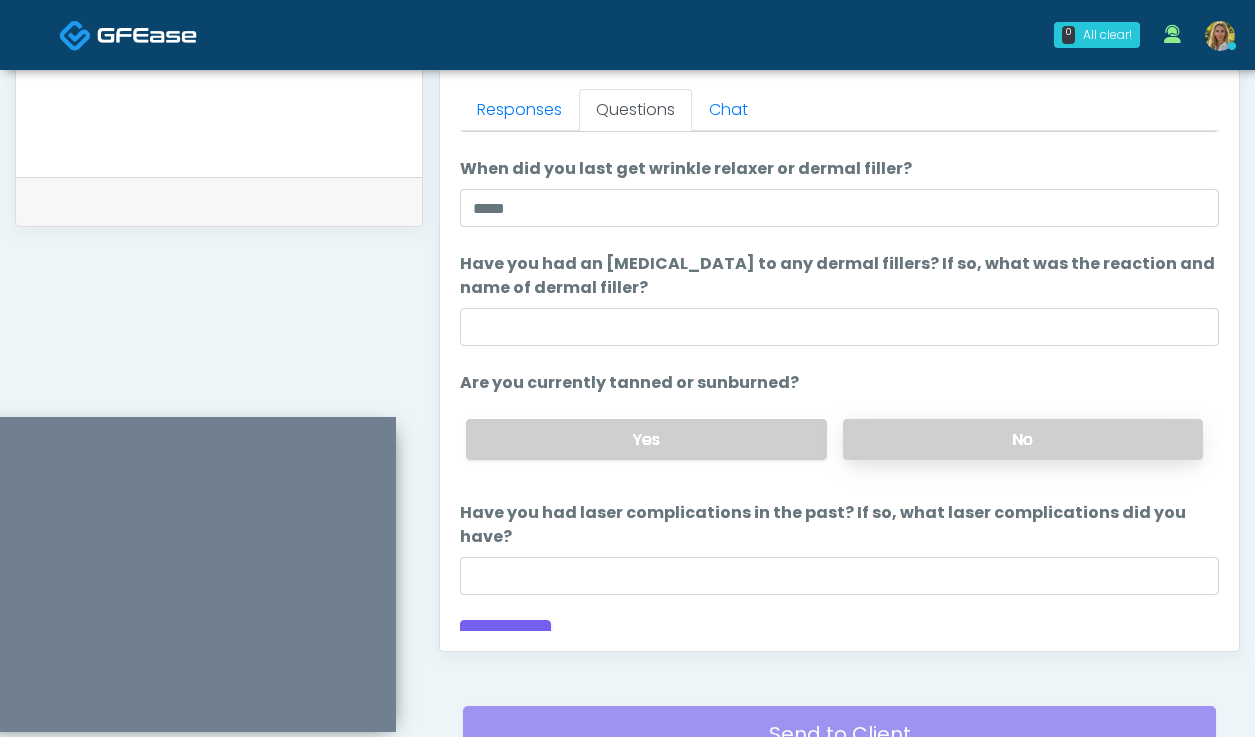 click on "No" at bounding box center [1023, 439] 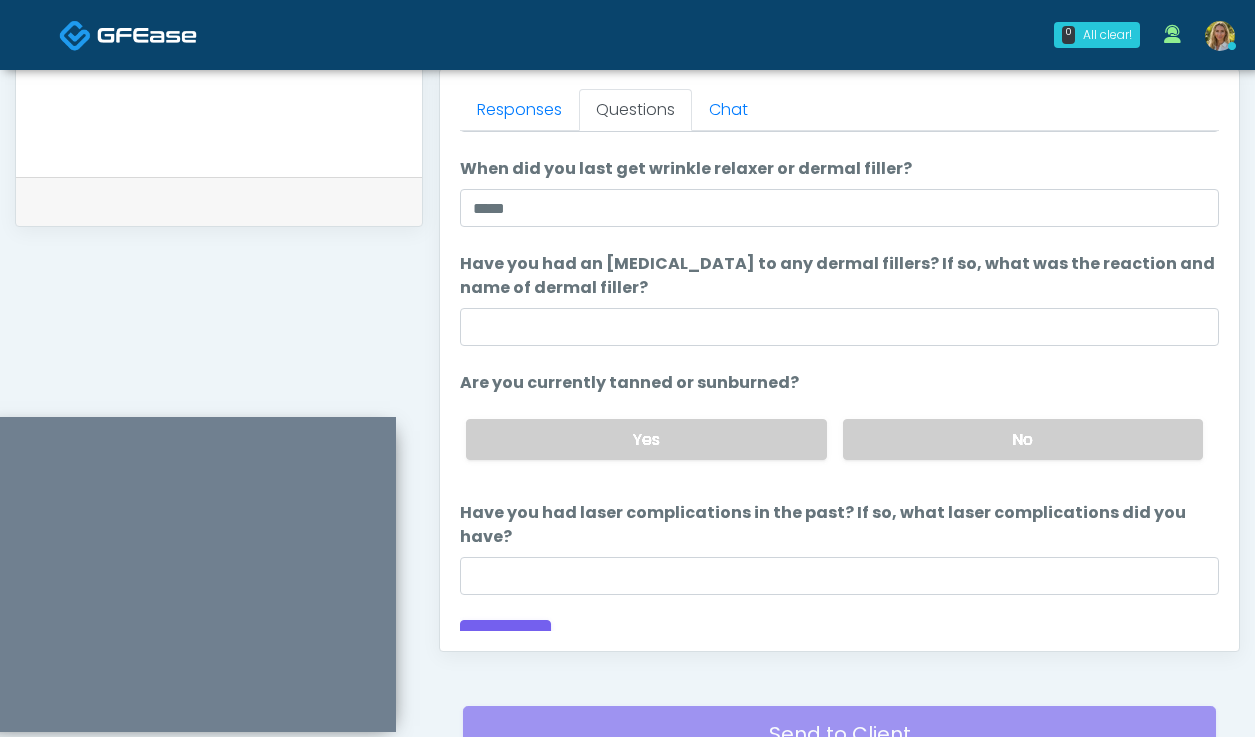click on "Loading...
Connecting to your agent...
Please wait while we prepare your personalized experience.
The following questions are for Filler, Wrinkle relaxers, PRP
The following questions are for Filler, Wrinkle relaxers, PRP
Do you have a history of Guillain's barre or ALS? If so, please provide details.
Do you have a history of Guillain's barre or ALS? If so, please provide details.
**
When did you last get wrinkle relaxer or dermal filler?
When did you last get wrinkle relaxer or dermal filler?
***** Yes" at bounding box center (839, 331) 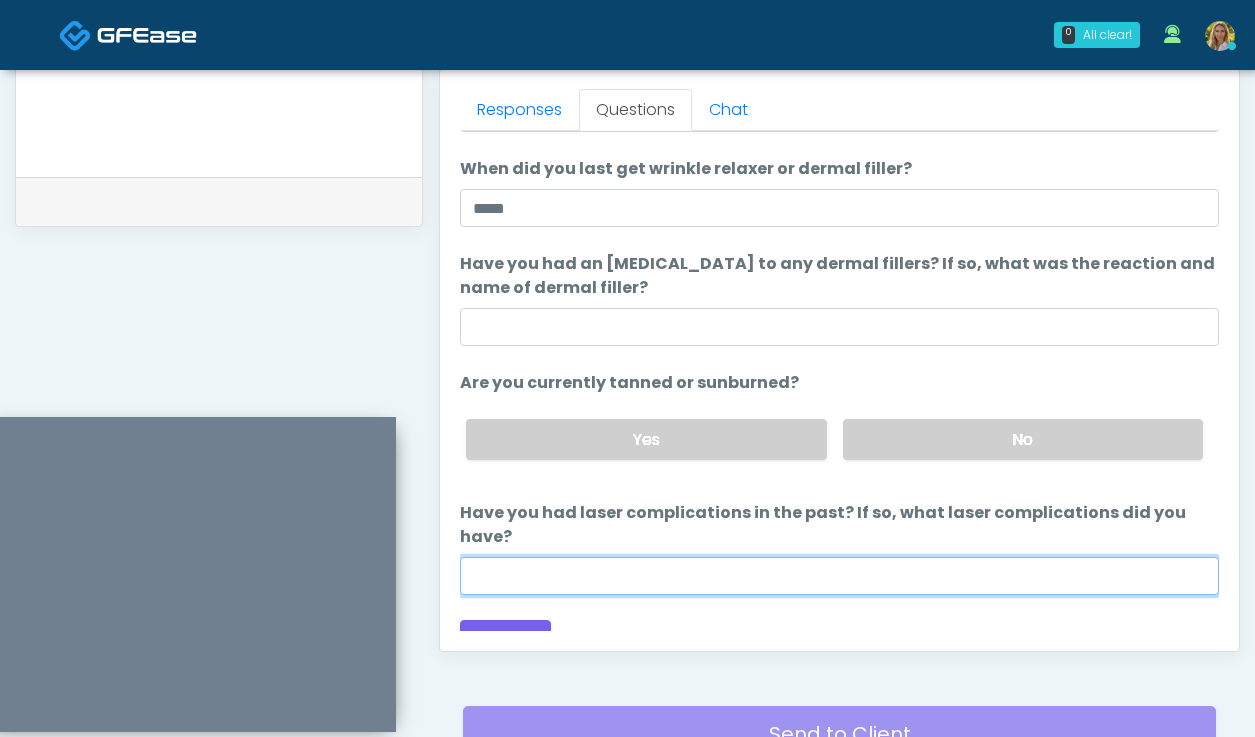 click on "Have you had laser complications in the past? If so, what laser complications did you have?" at bounding box center [839, 576] 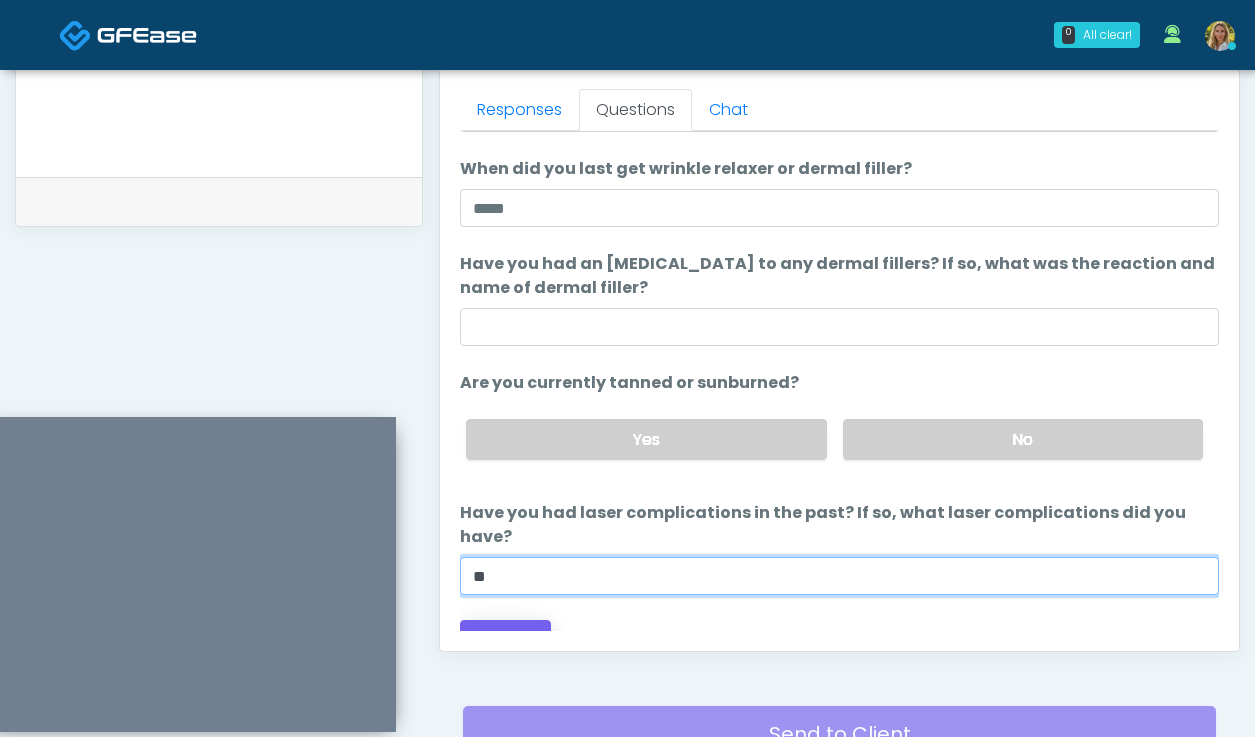 type on "**" 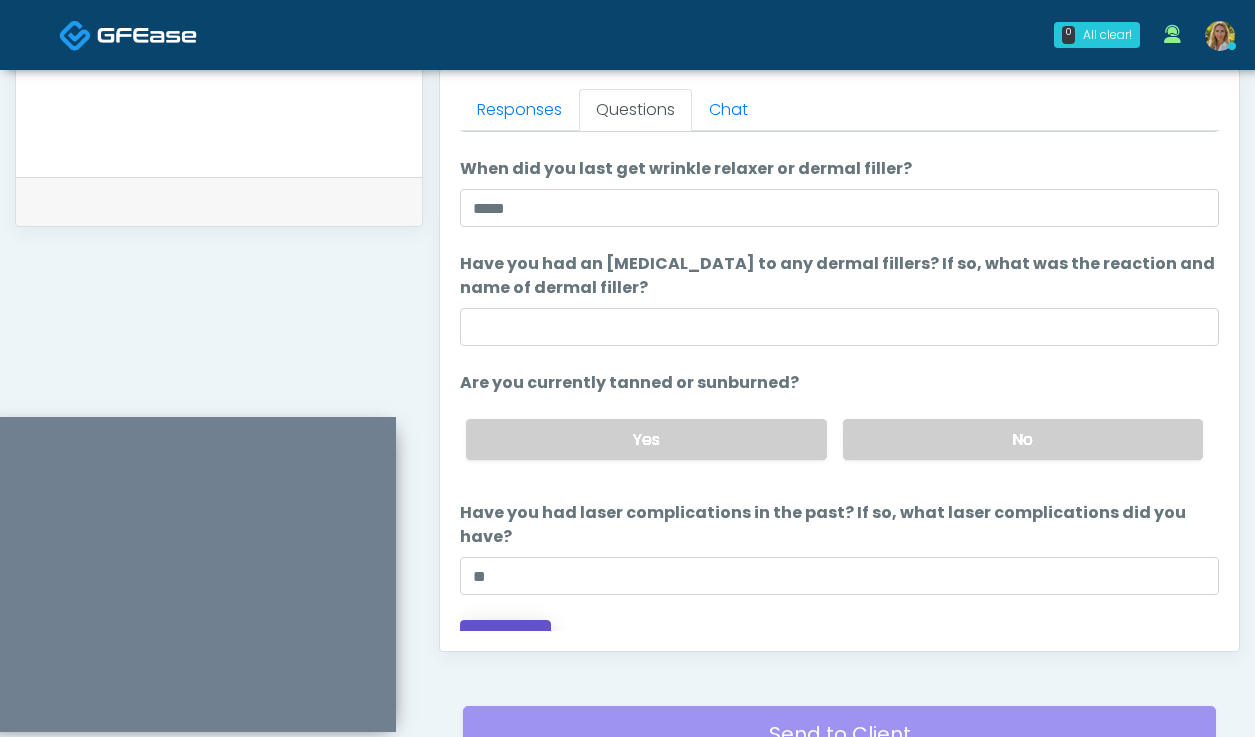 click on "Continue" at bounding box center (505, 638) 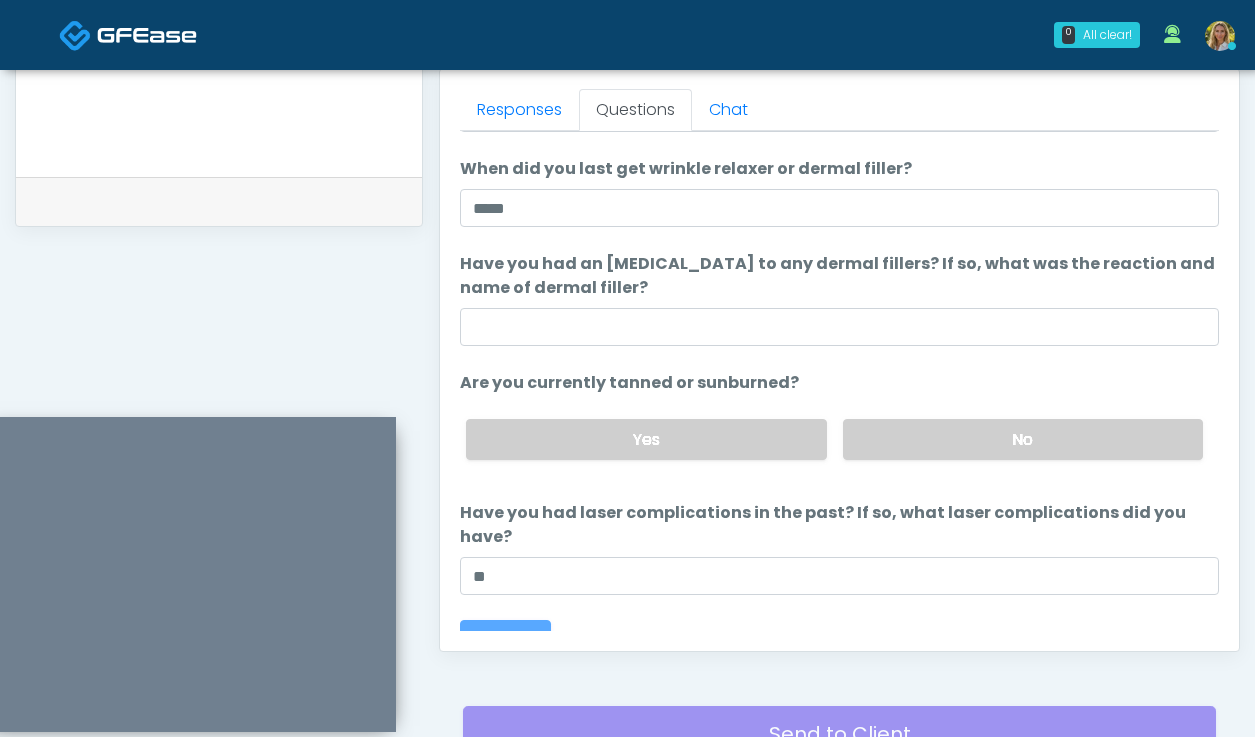 scroll, scrollTop: 0, scrollLeft: 0, axis: both 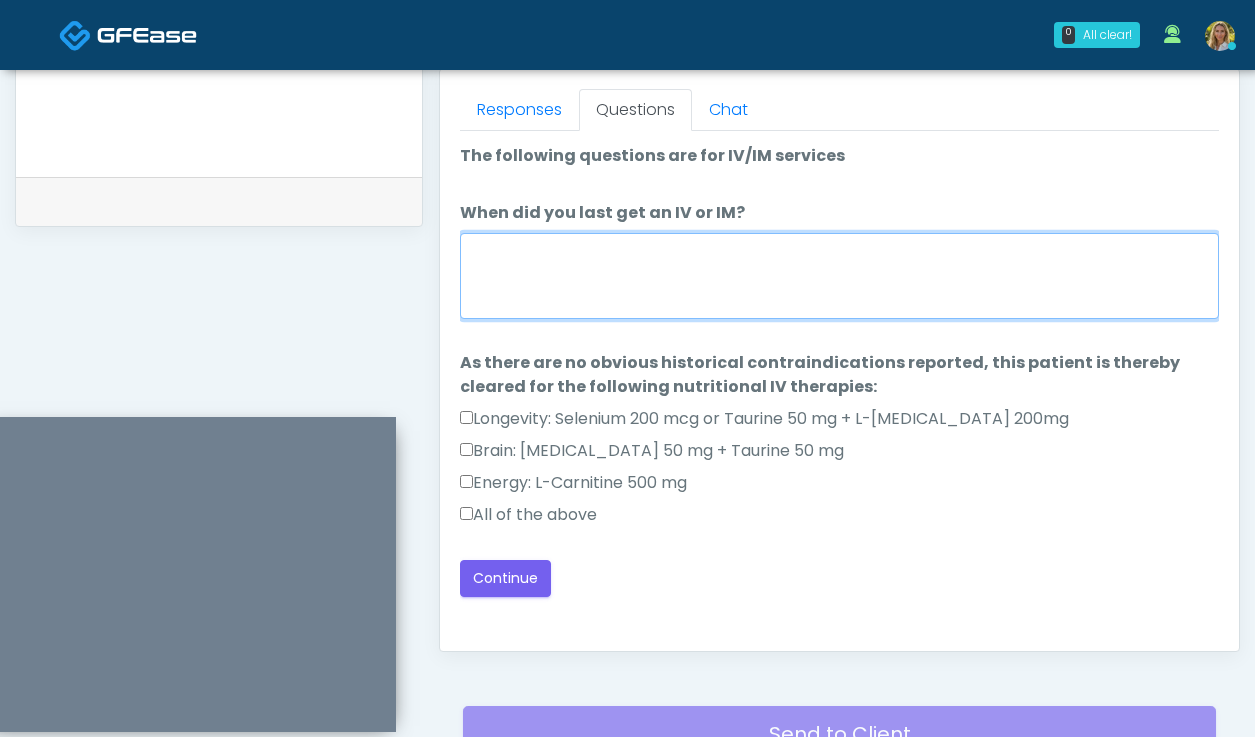 click on "When did you last get an IV or IM?" at bounding box center (839, 276) 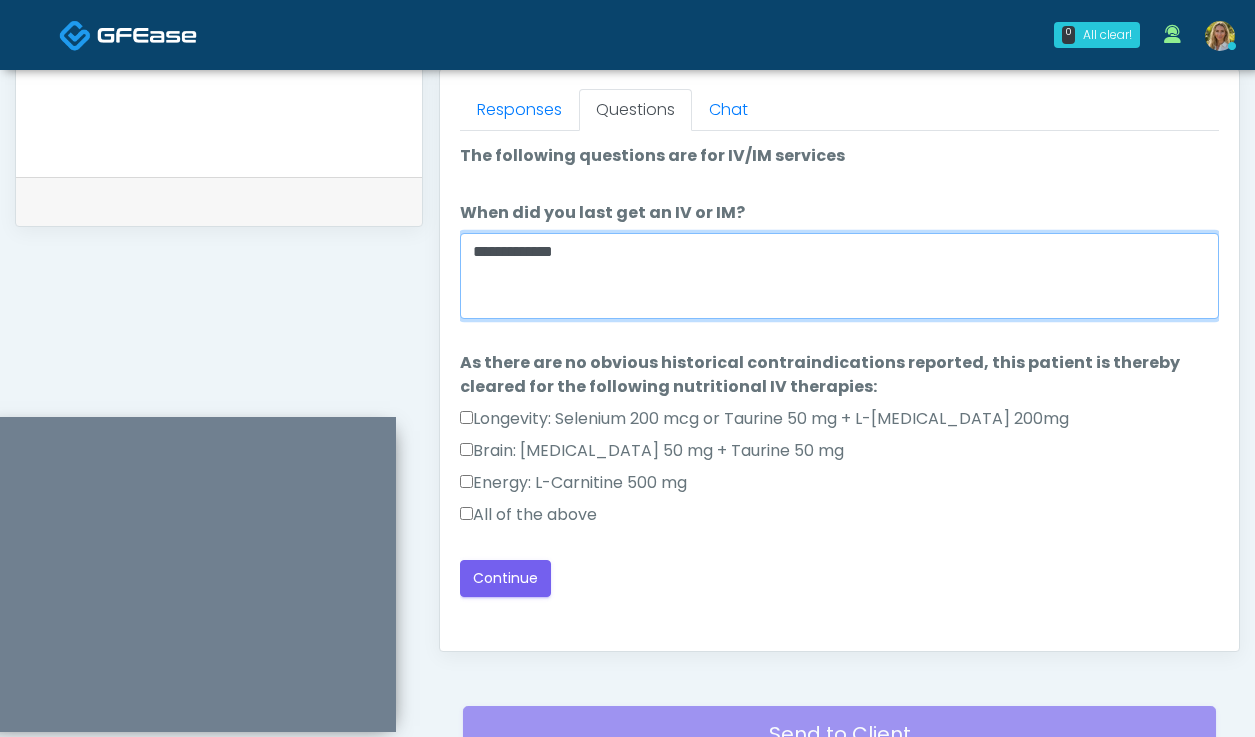 type on "**********" 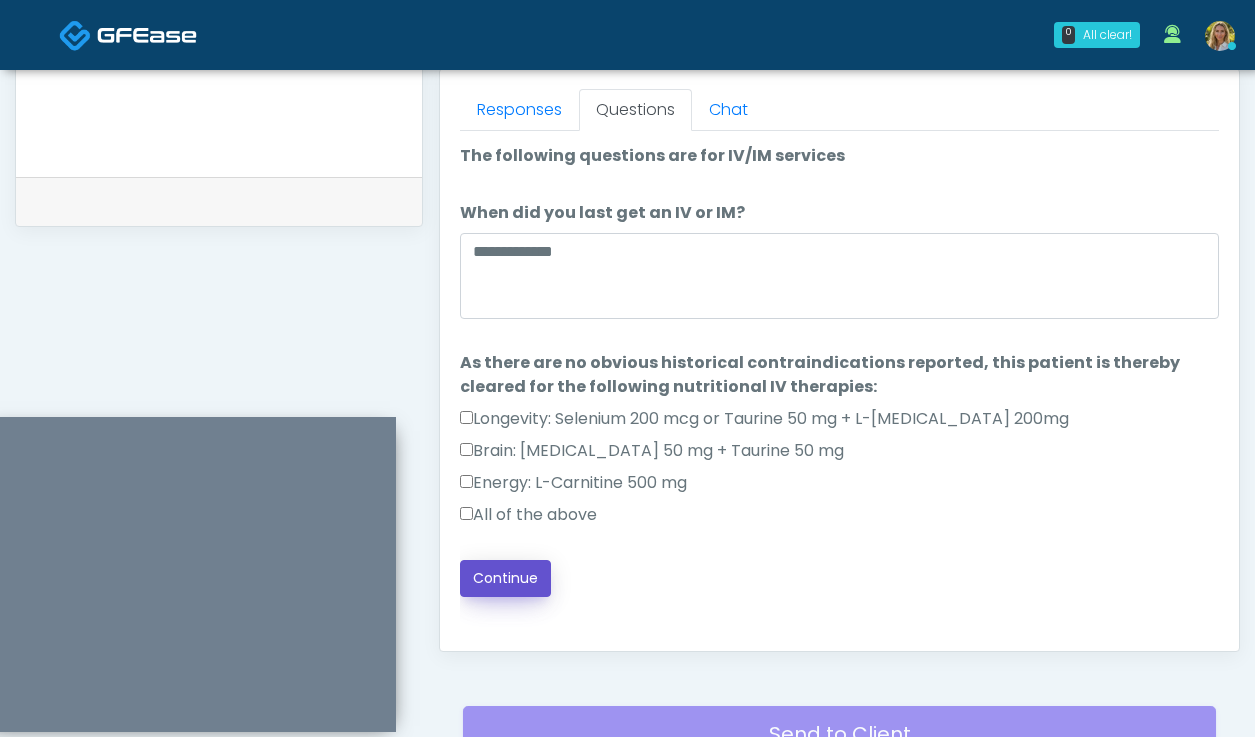 click on "Continue" at bounding box center (505, 578) 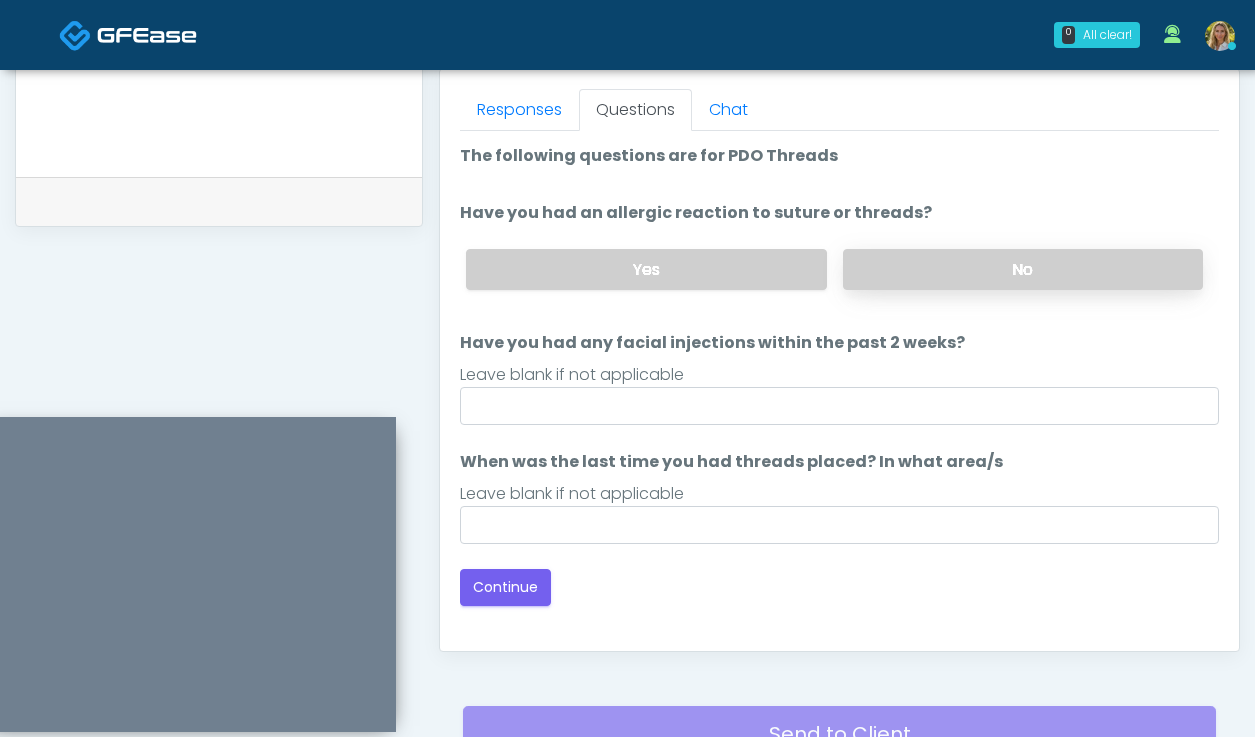 click on "No" at bounding box center [1023, 269] 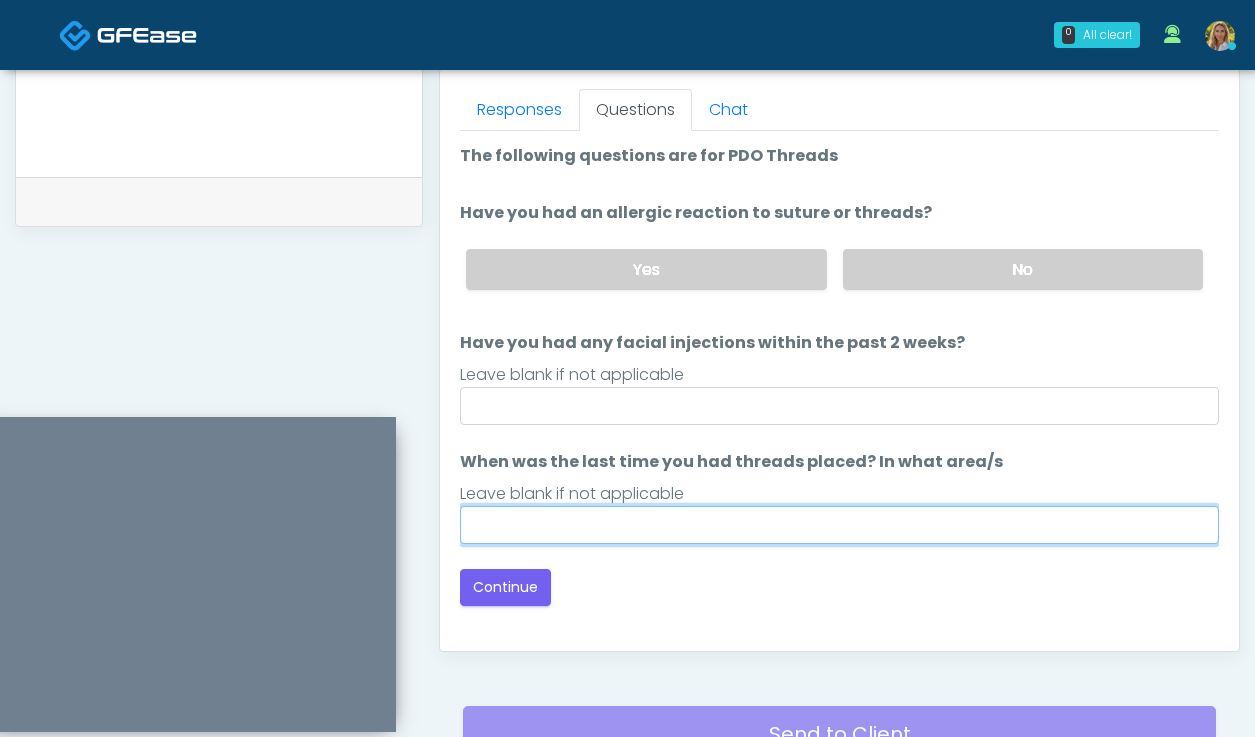 click on "When was the last time you had threads placed? In what area/s" at bounding box center [839, 525] 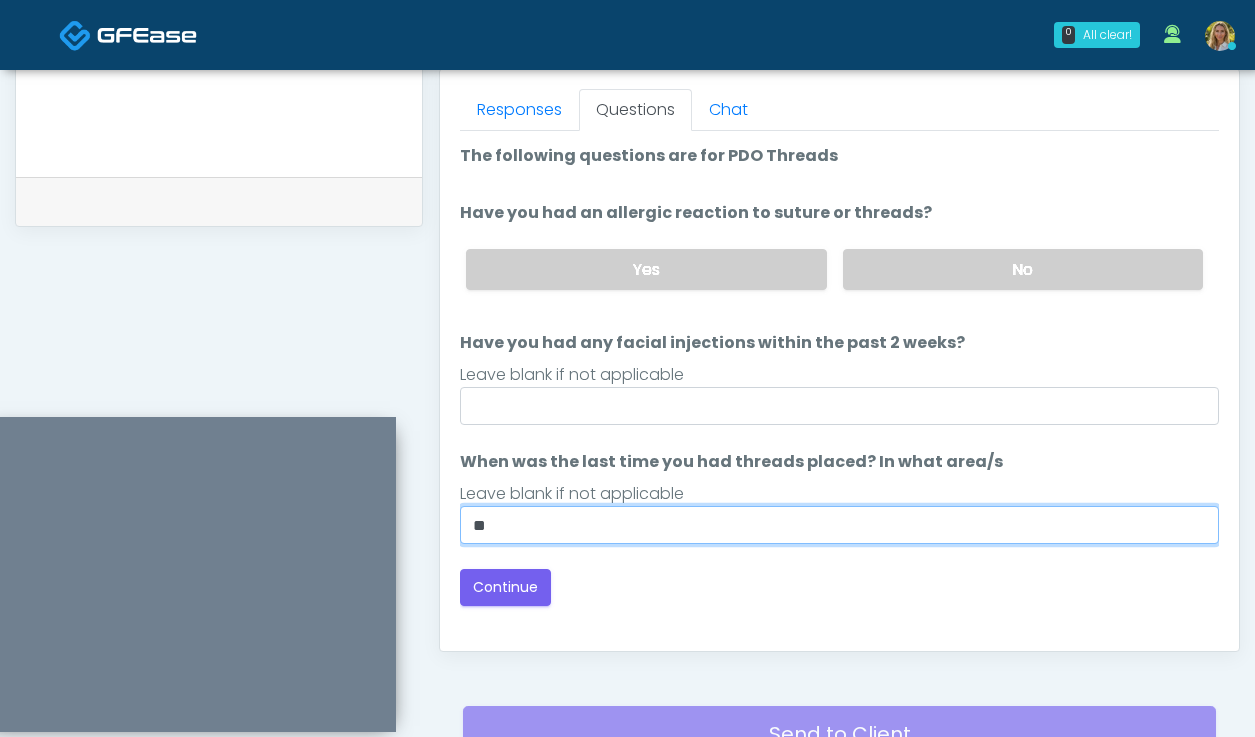 type on "**" 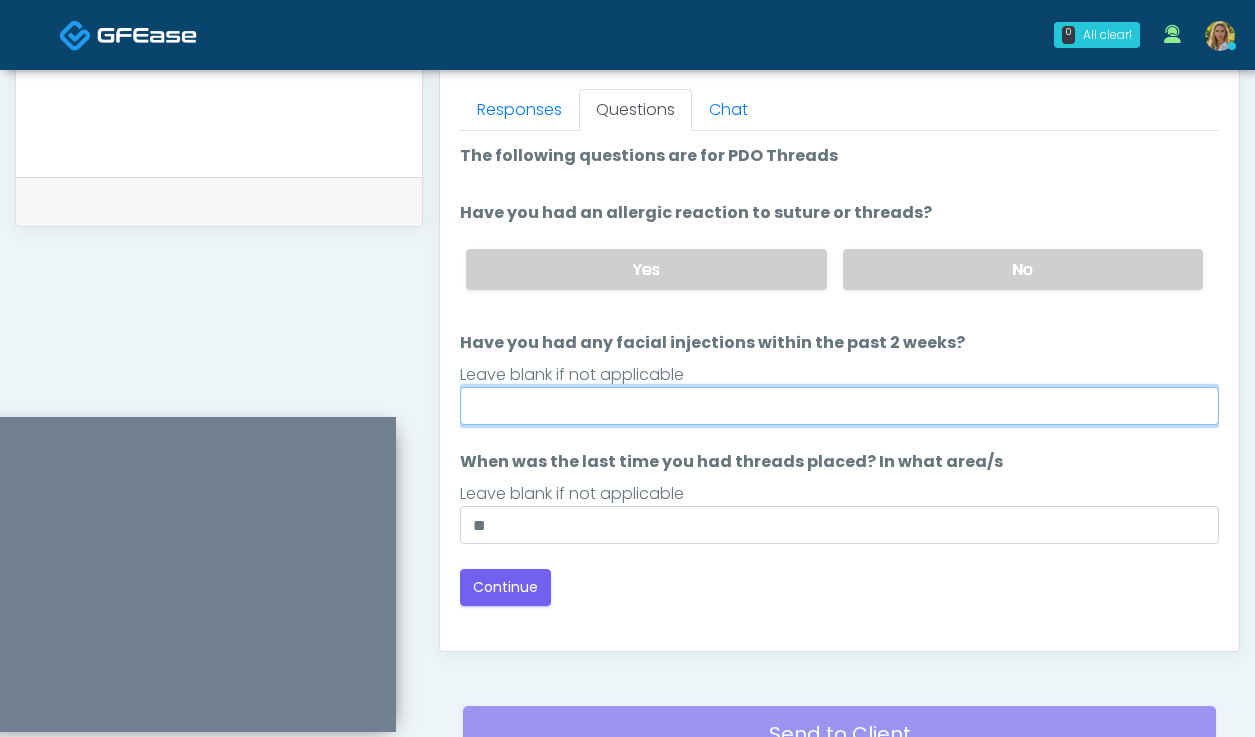 click on "Have you had any facial injections within the past 2 weeks?" at bounding box center [839, 406] 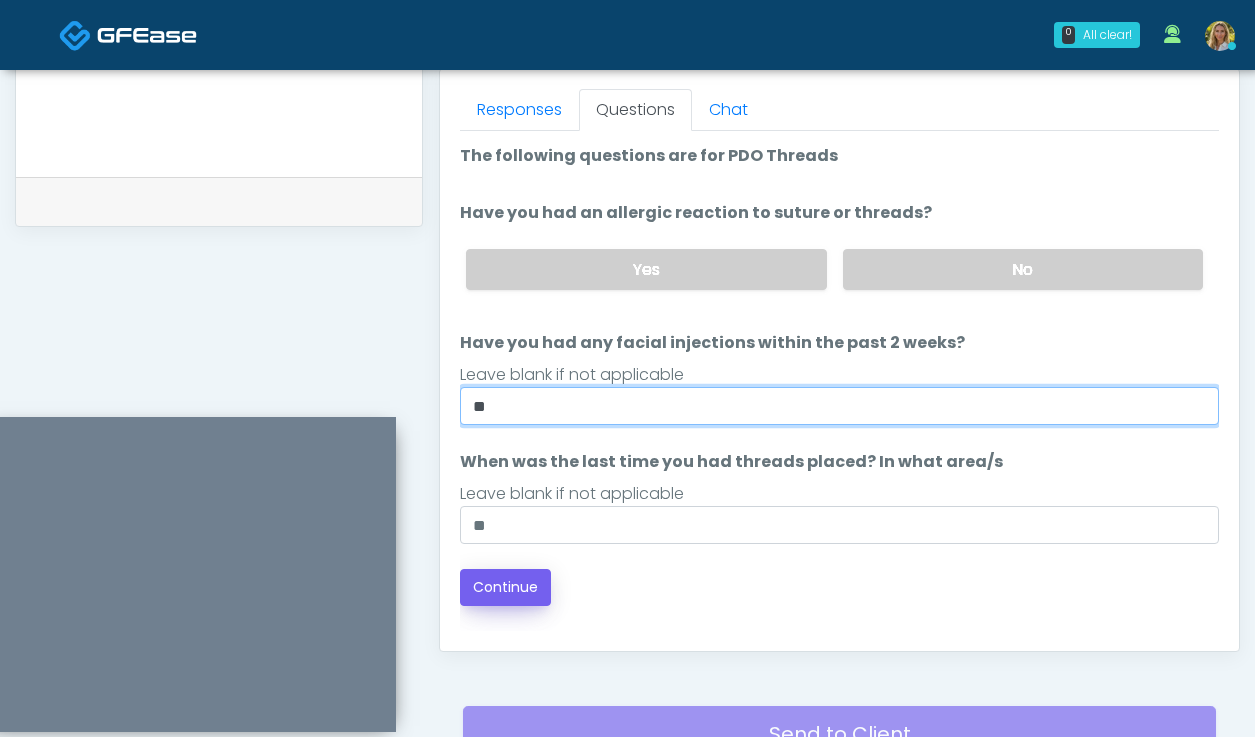 type on "**" 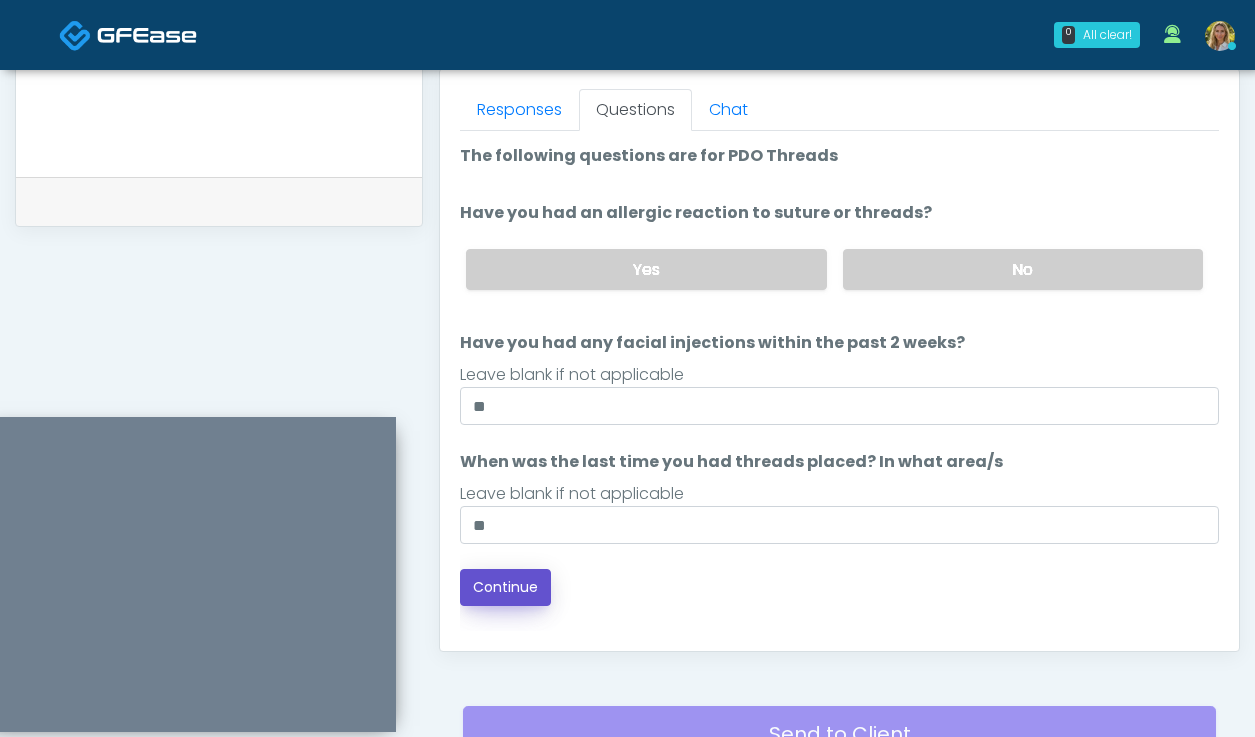 click on "Continue" at bounding box center [505, 587] 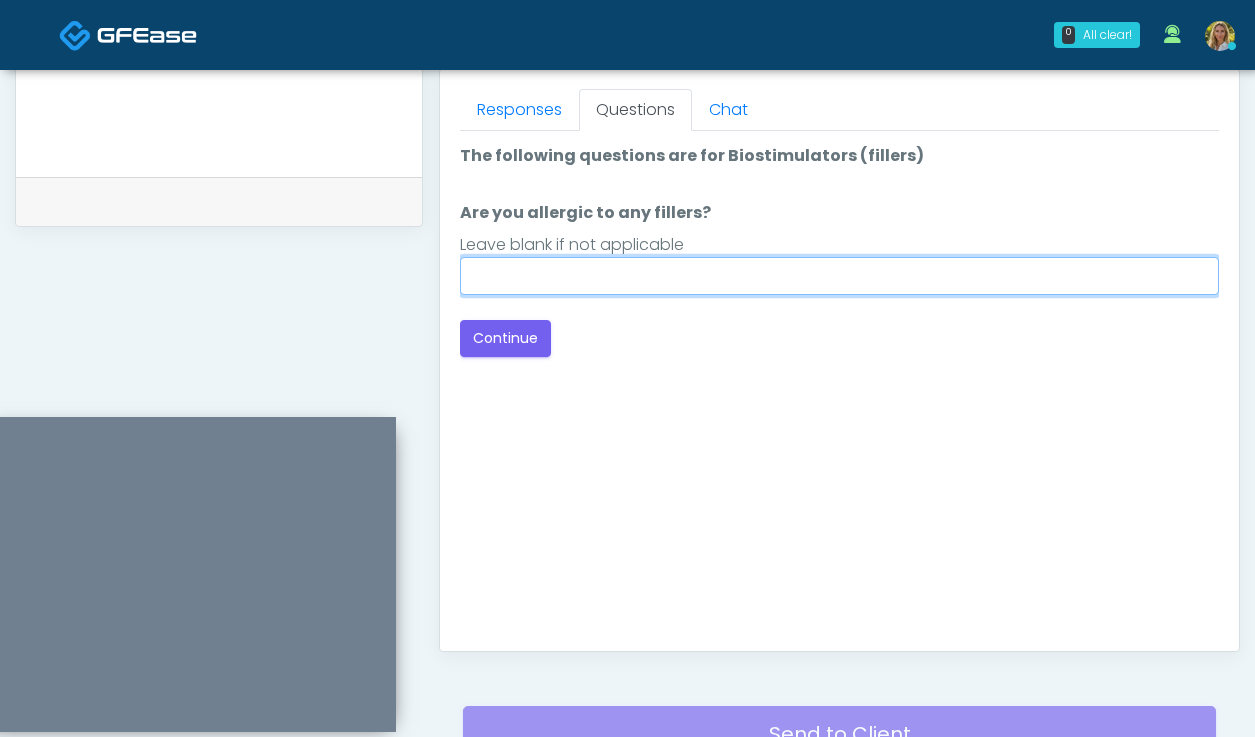 click on "Are you allergic to any fillers?" at bounding box center (839, 276) 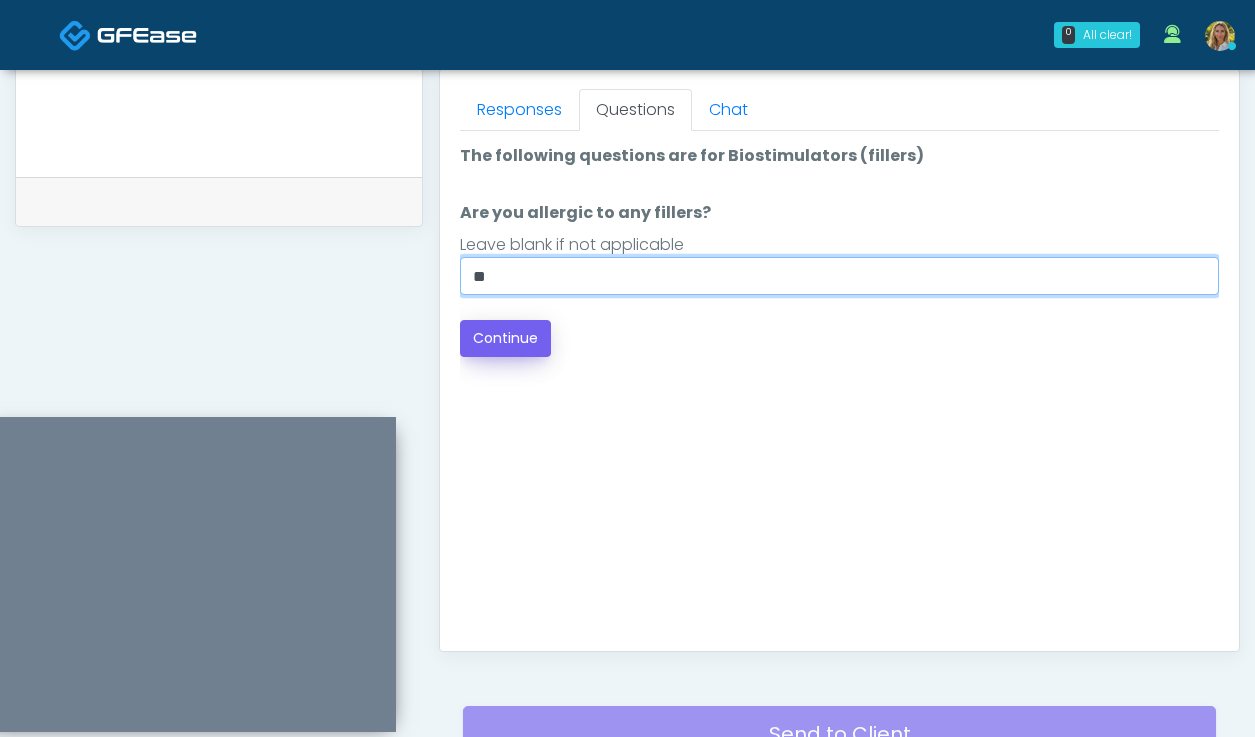 type on "**" 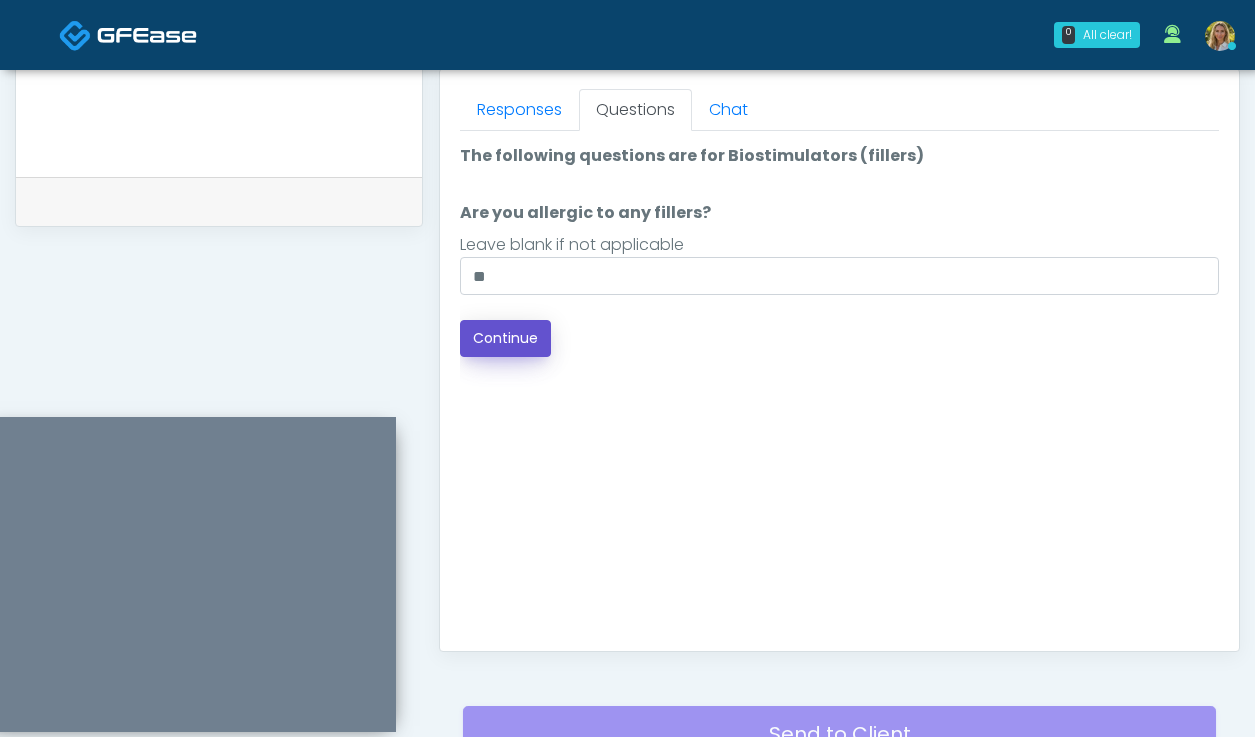 click on "Continue" at bounding box center (505, 338) 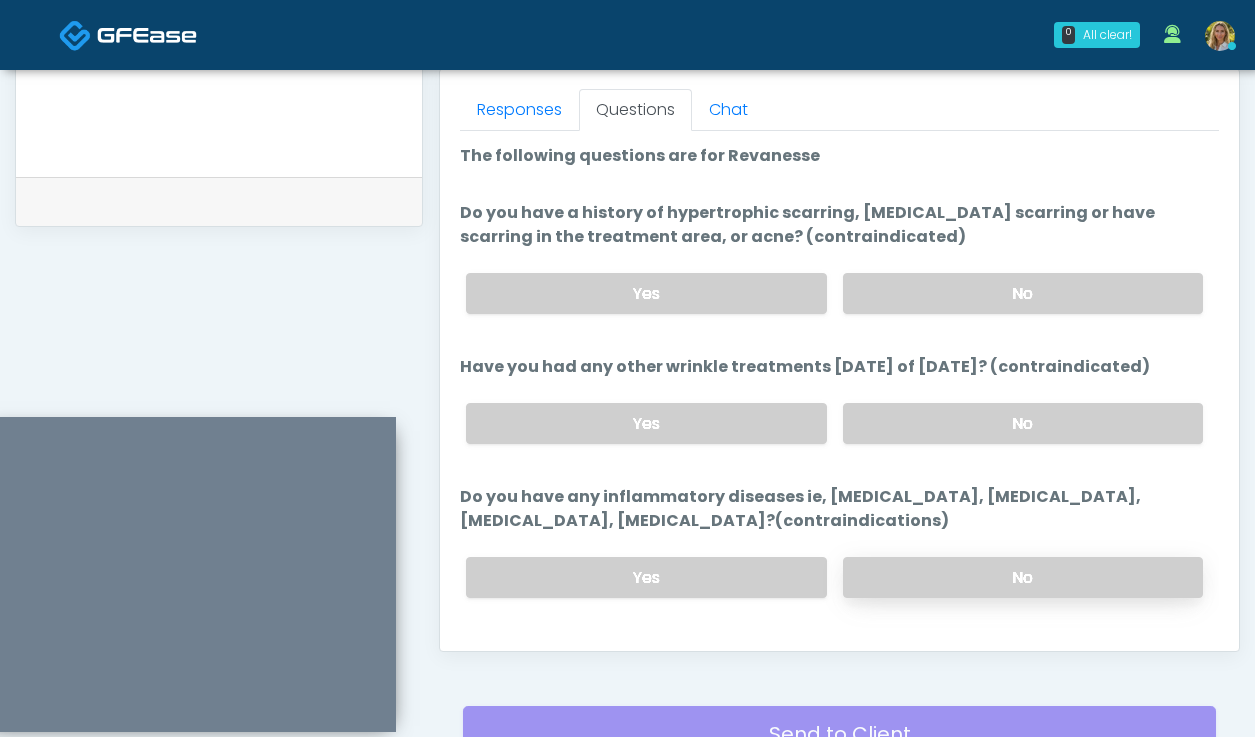 click on "No" at bounding box center (1023, 577) 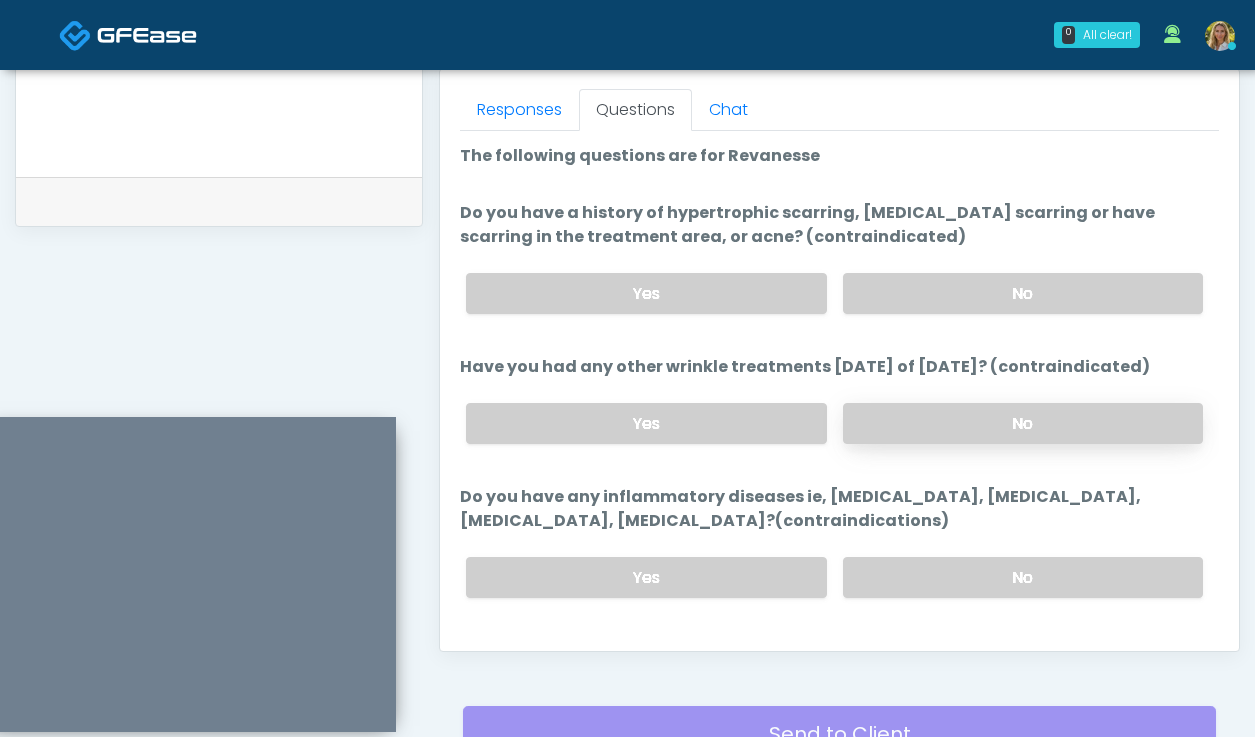 click on "No" at bounding box center [1023, 423] 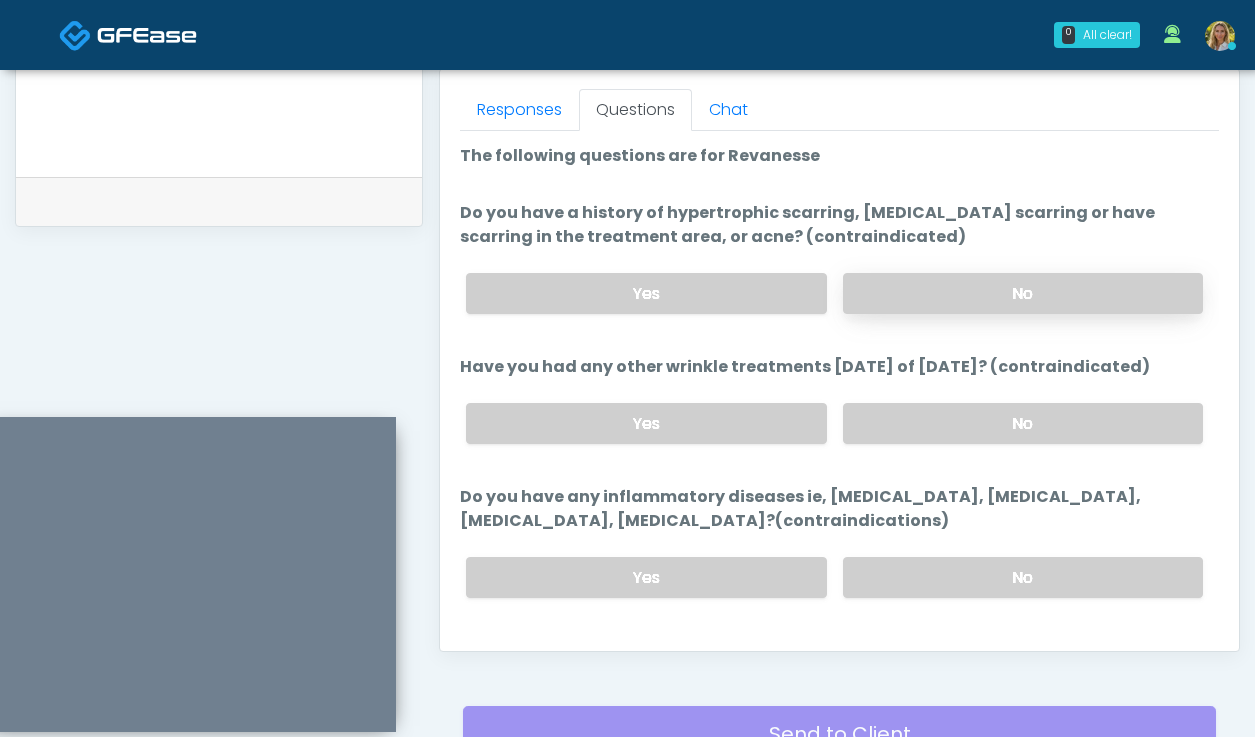 click on "No" at bounding box center [1023, 293] 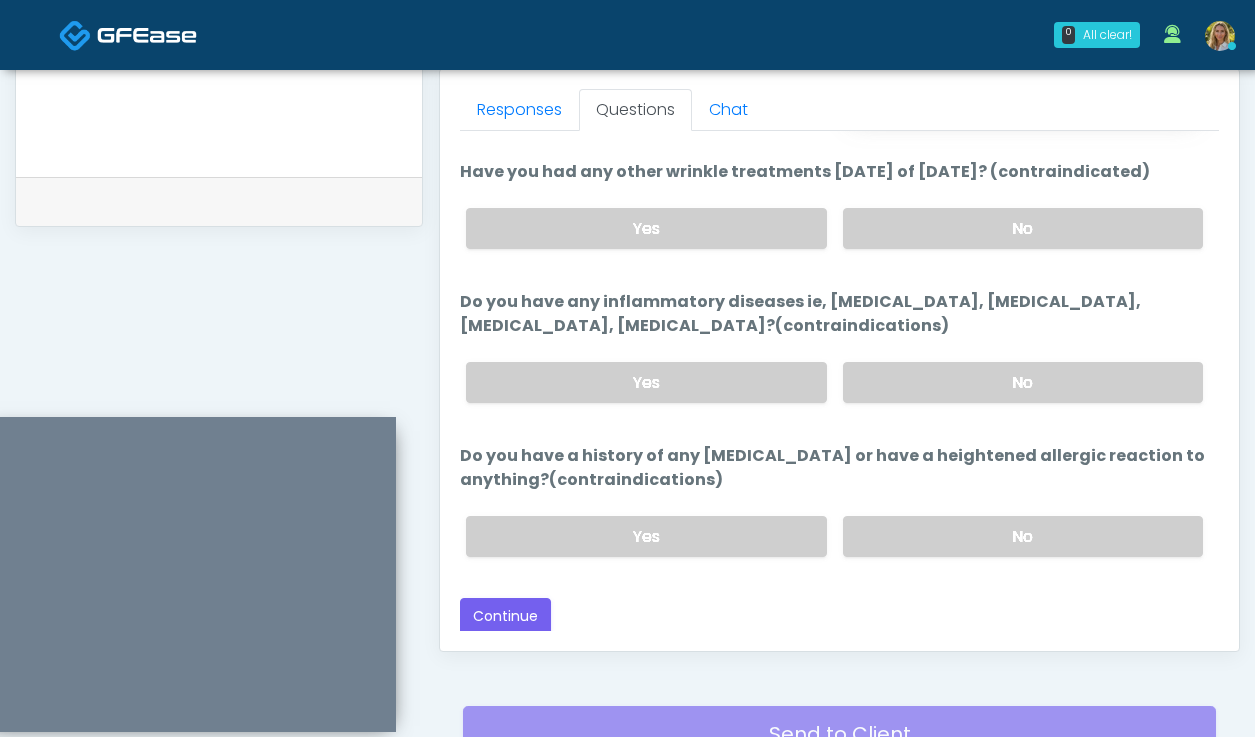 scroll, scrollTop: 193, scrollLeft: 0, axis: vertical 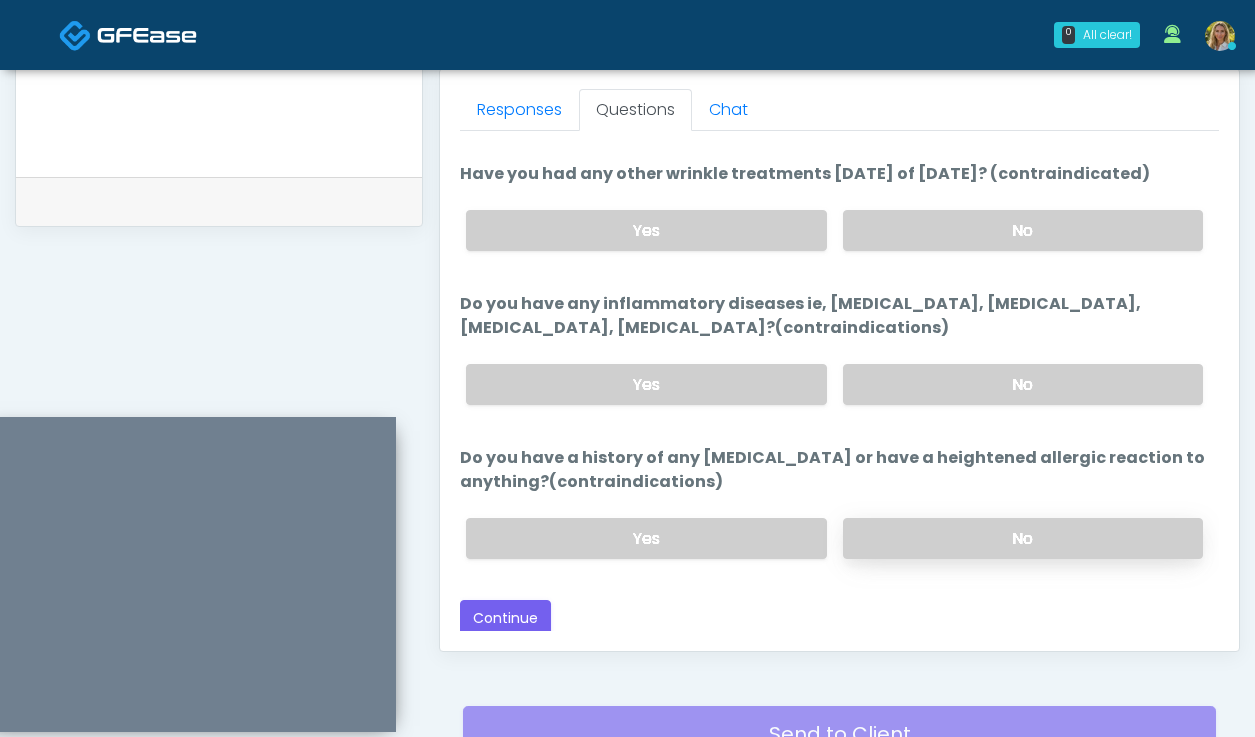 click on "No" at bounding box center [1023, 538] 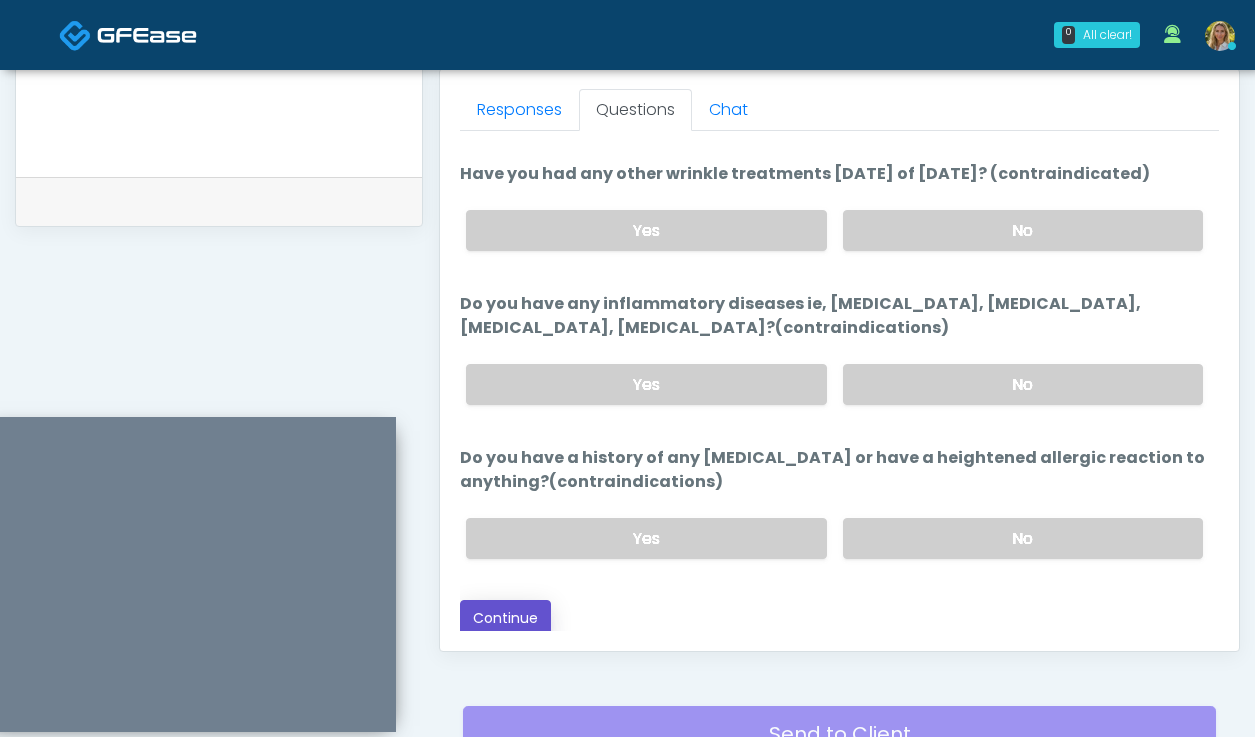 click on "Continue" at bounding box center (505, 618) 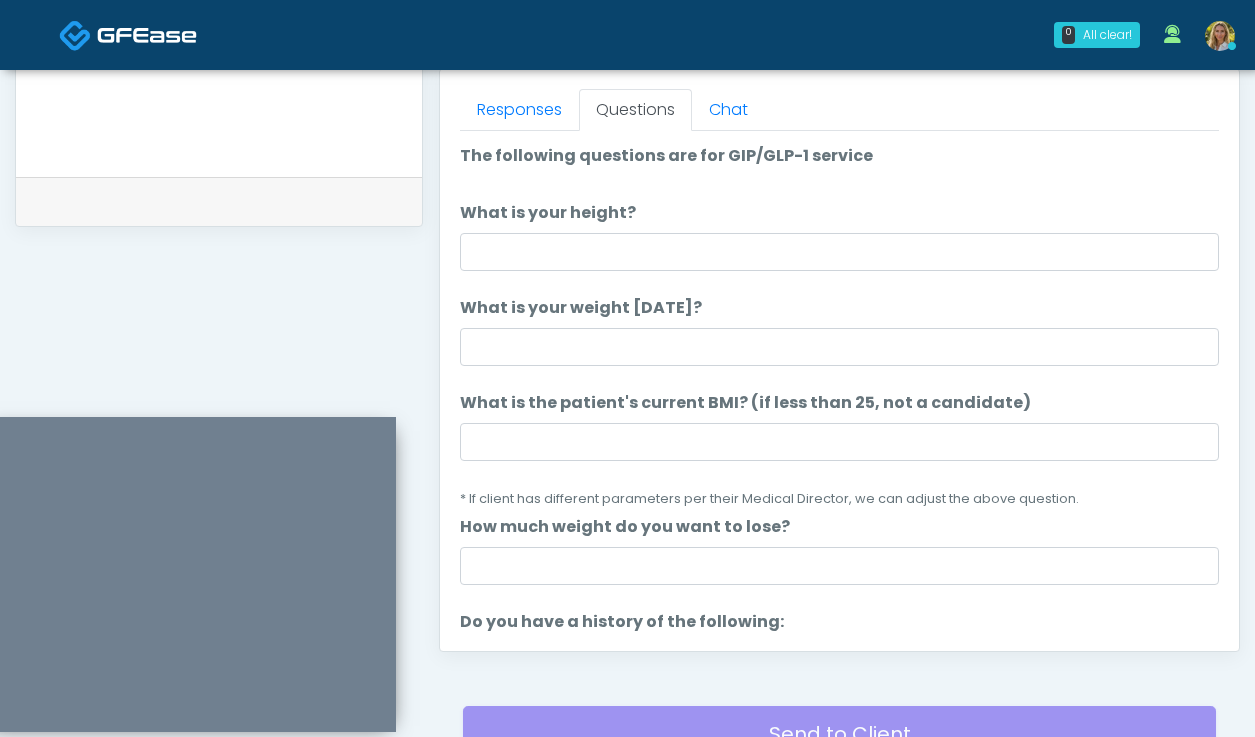 scroll, scrollTop: 2, scrollLeft: 0, axis: vertical 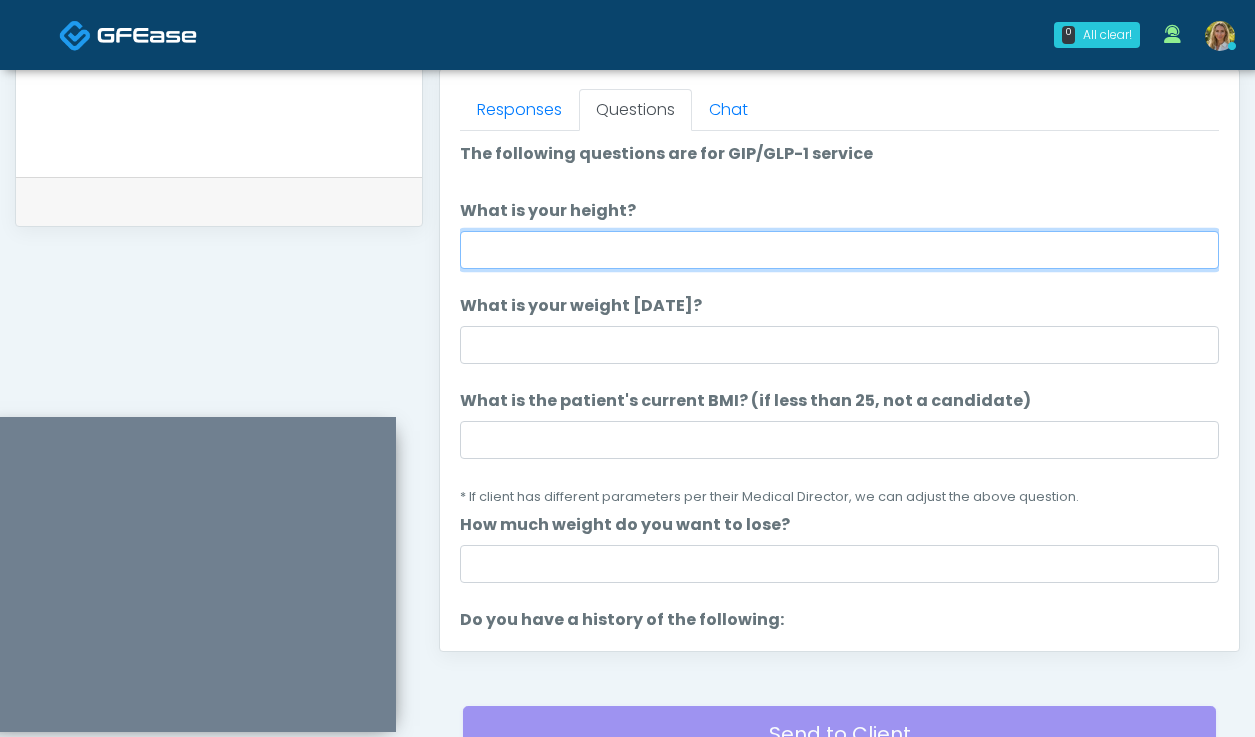 click on "What is your height?" at bounding box center [839, 250] 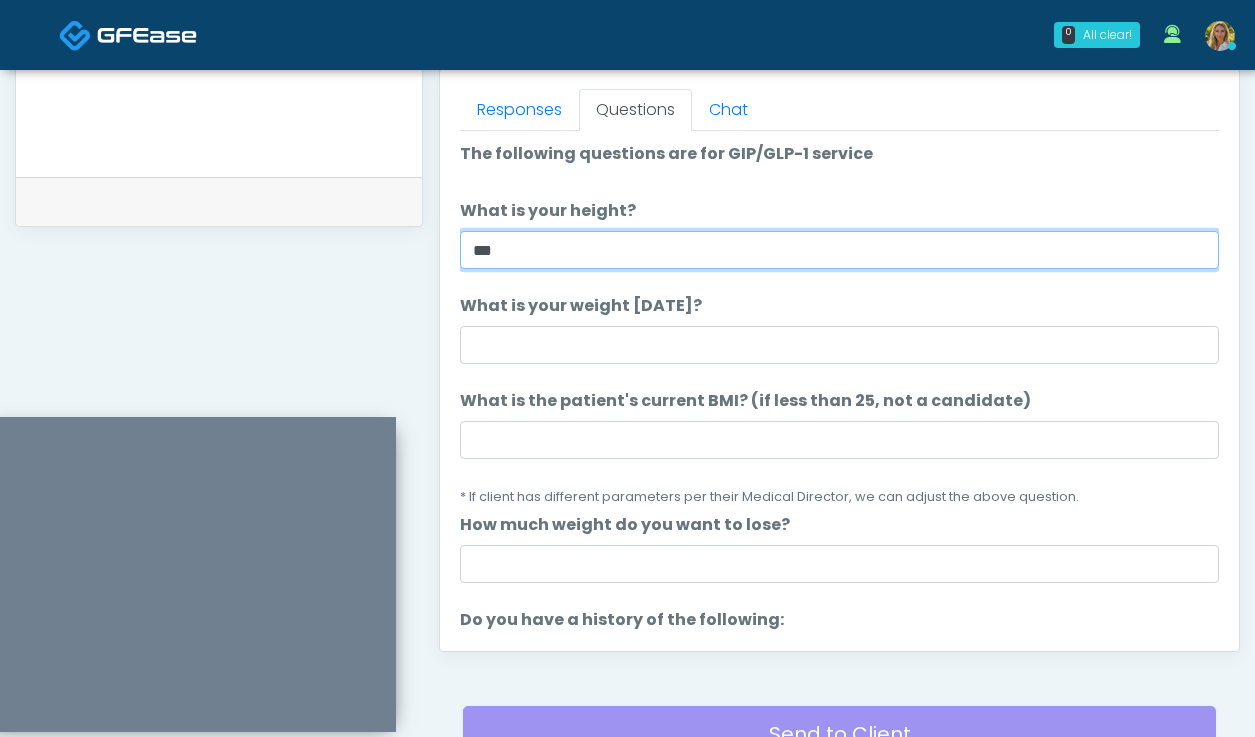 type on "***" 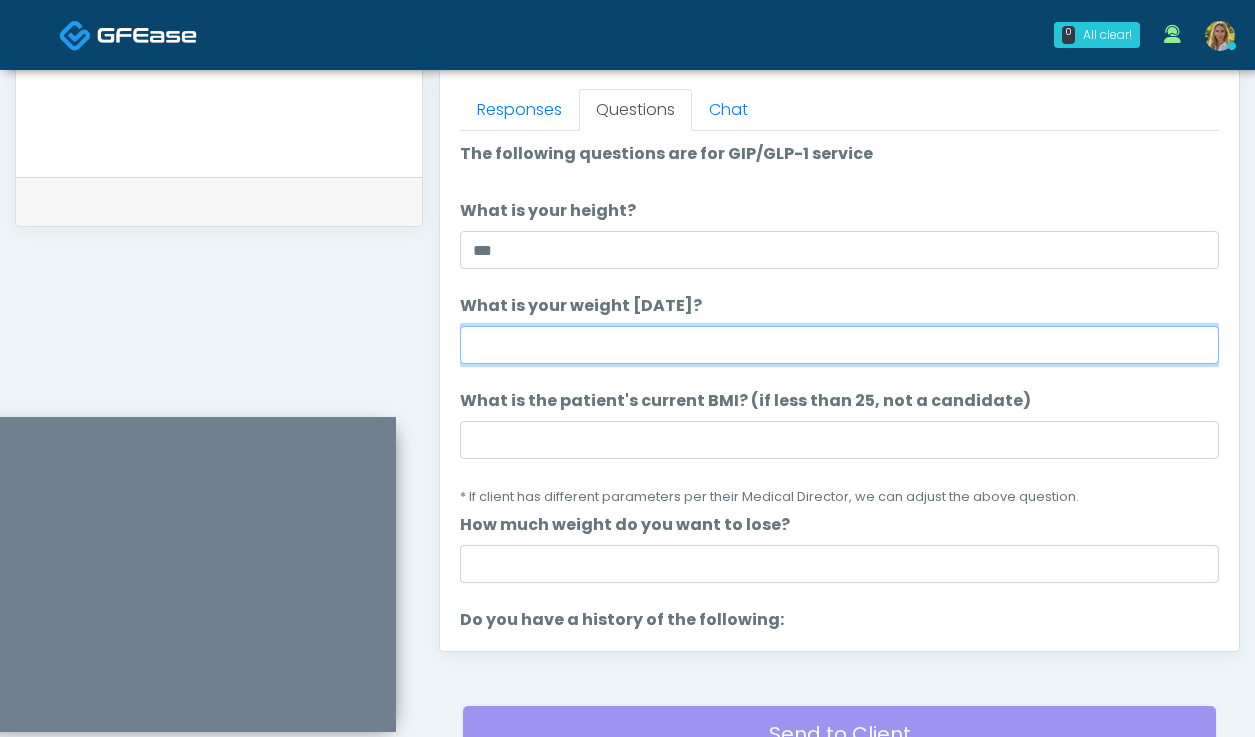 click on "What is your weight today?" at bounding box center (839, 345) 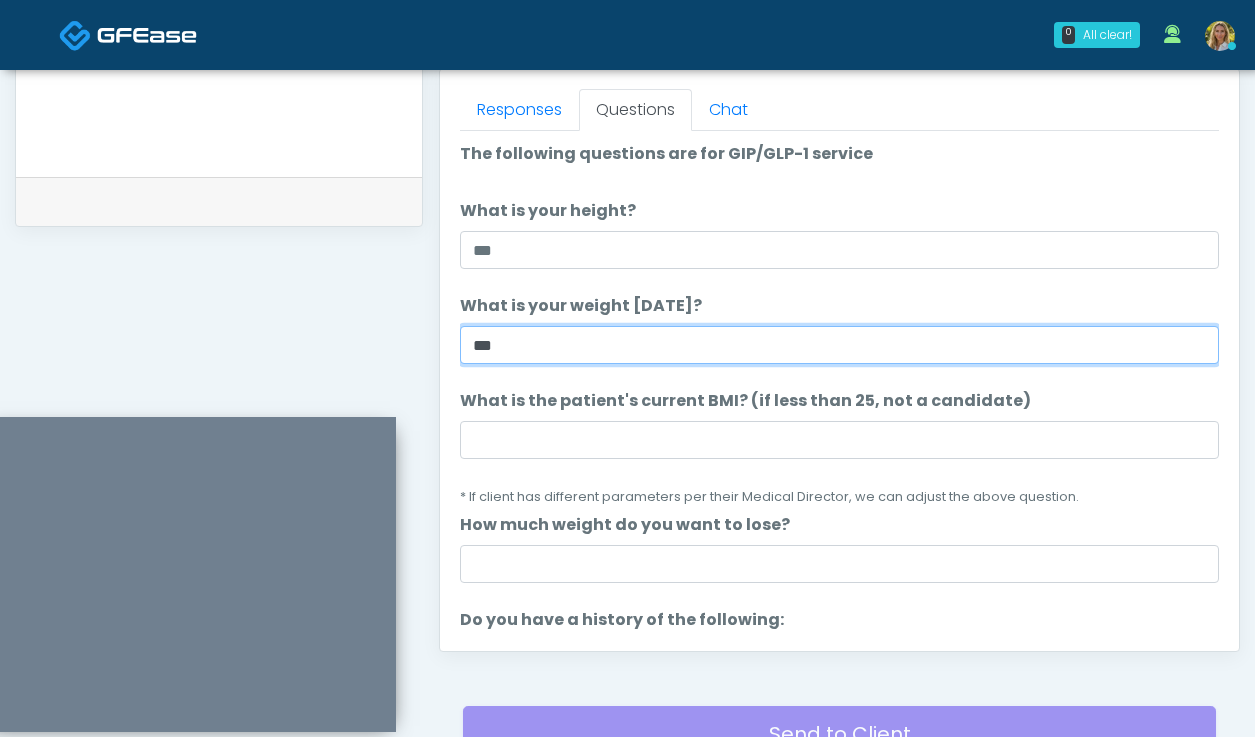type on "***" 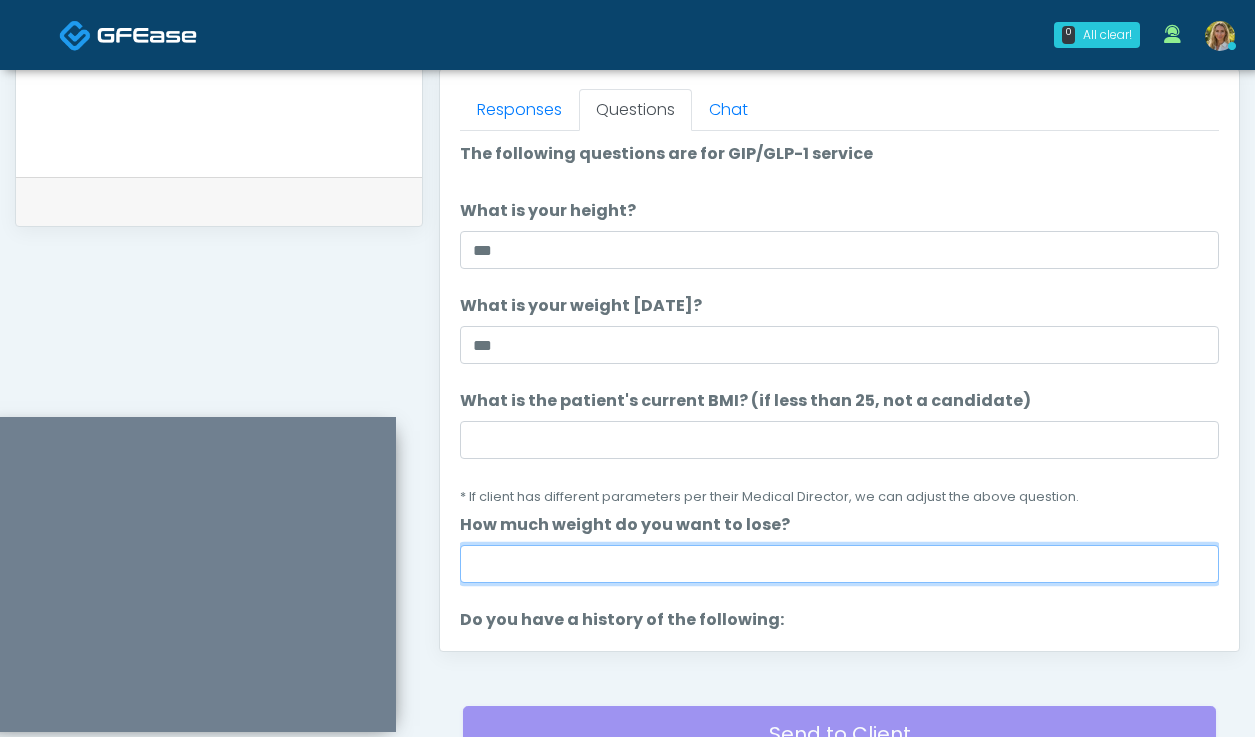 click on "How much weight do you want to lose?" at bounding box center [839, 564] 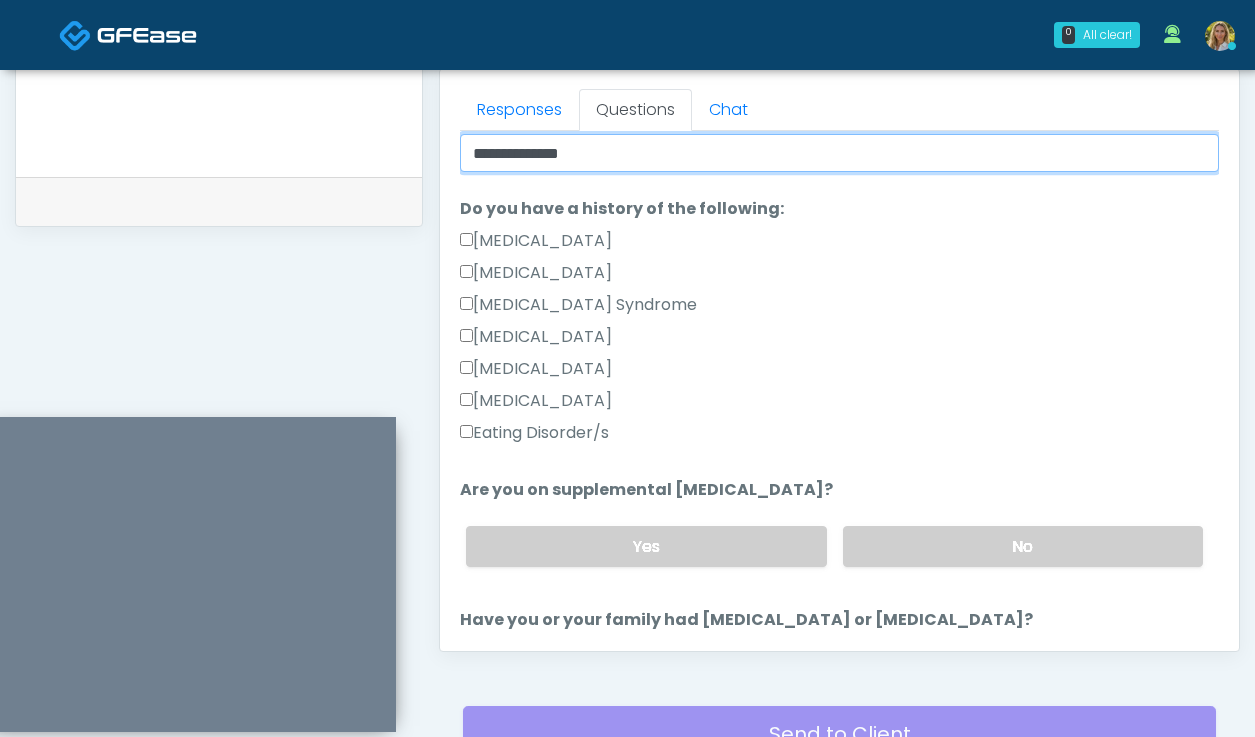 scroll, scrollTop: 446, scrollLeft: 0, axis: vertical 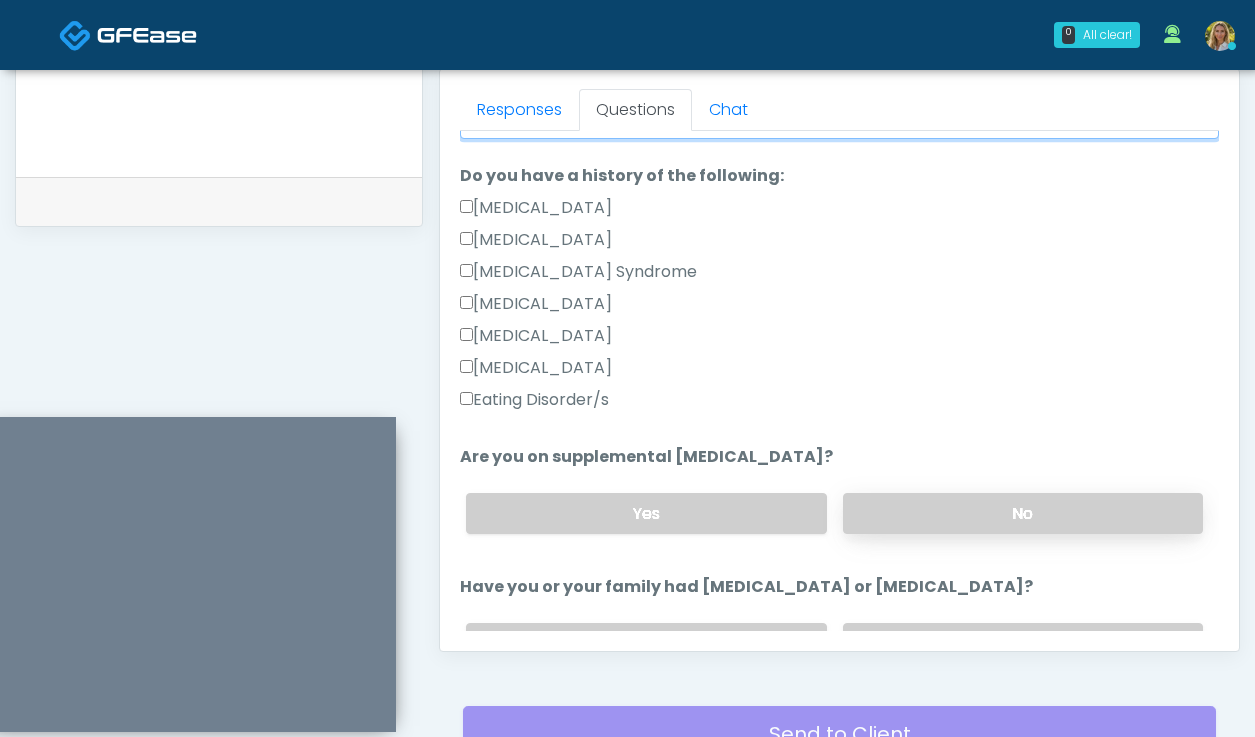 type on "**********" 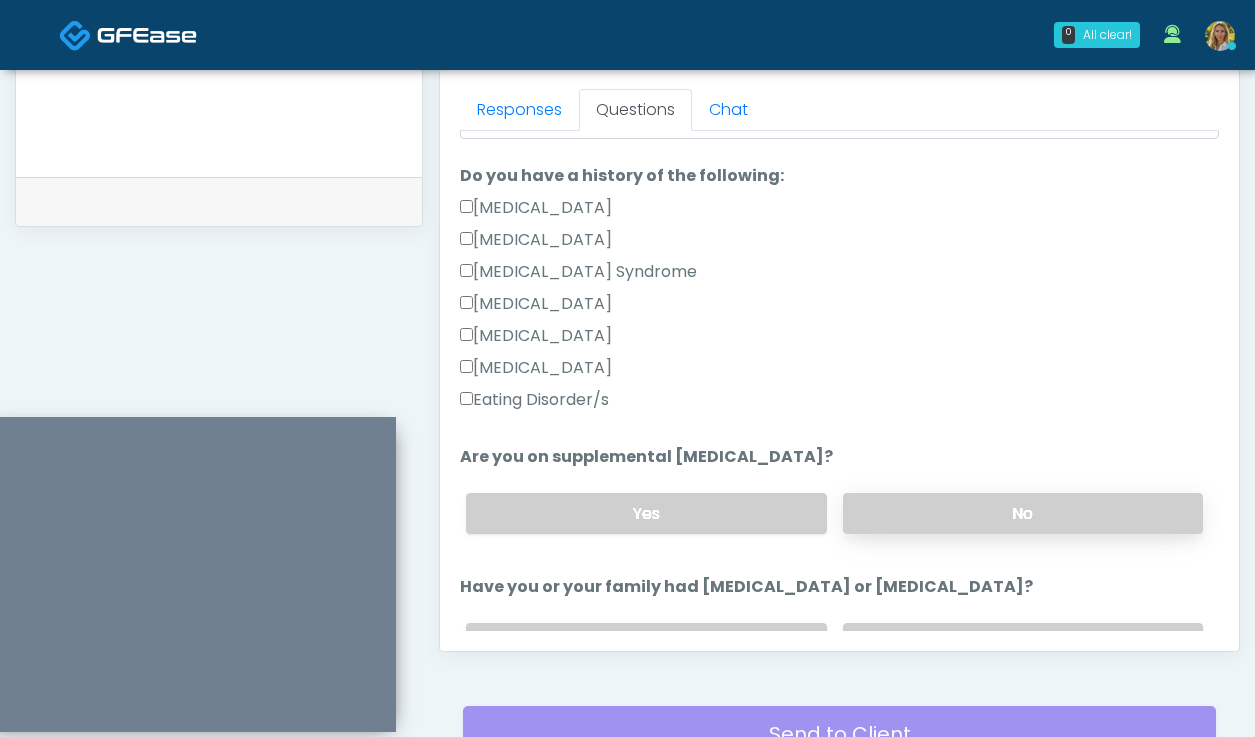 click on "No" at bounding box center (1023, 513) 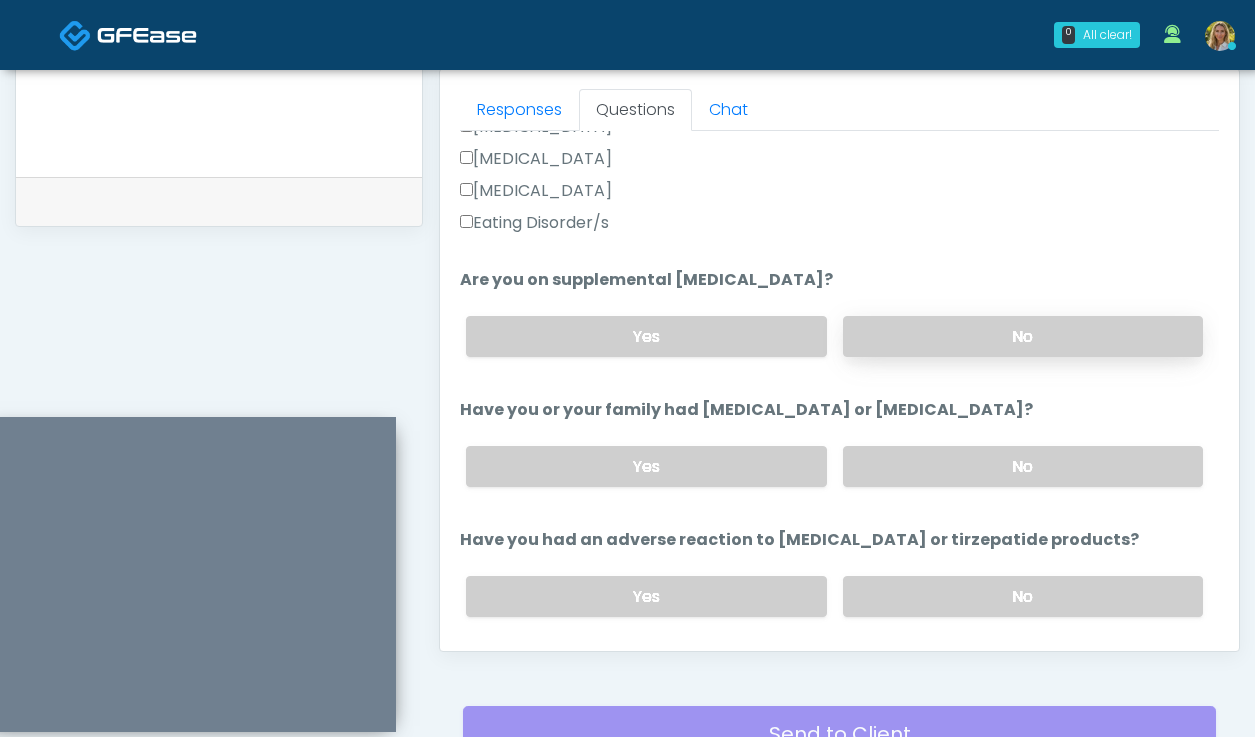 scroll, scrollTop: 644, scrollLeft: 0, axis: vertical 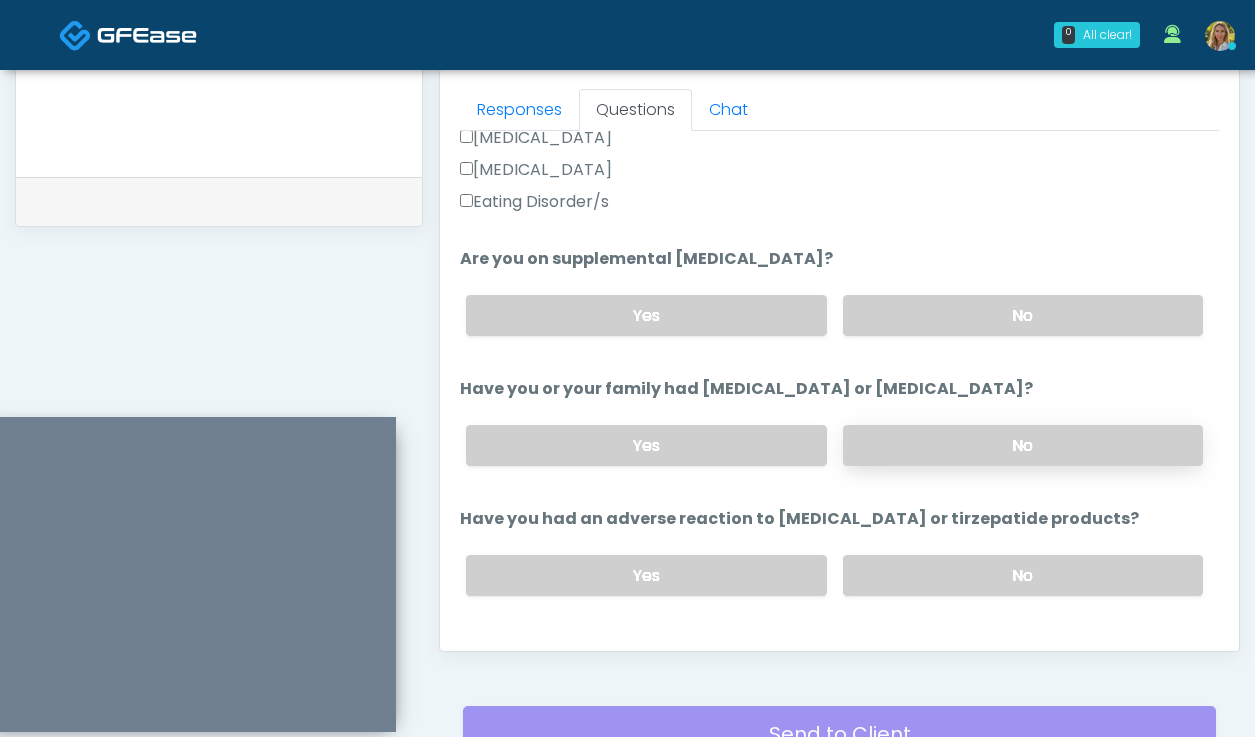 click on "No" at bounding box center (1023, 445) 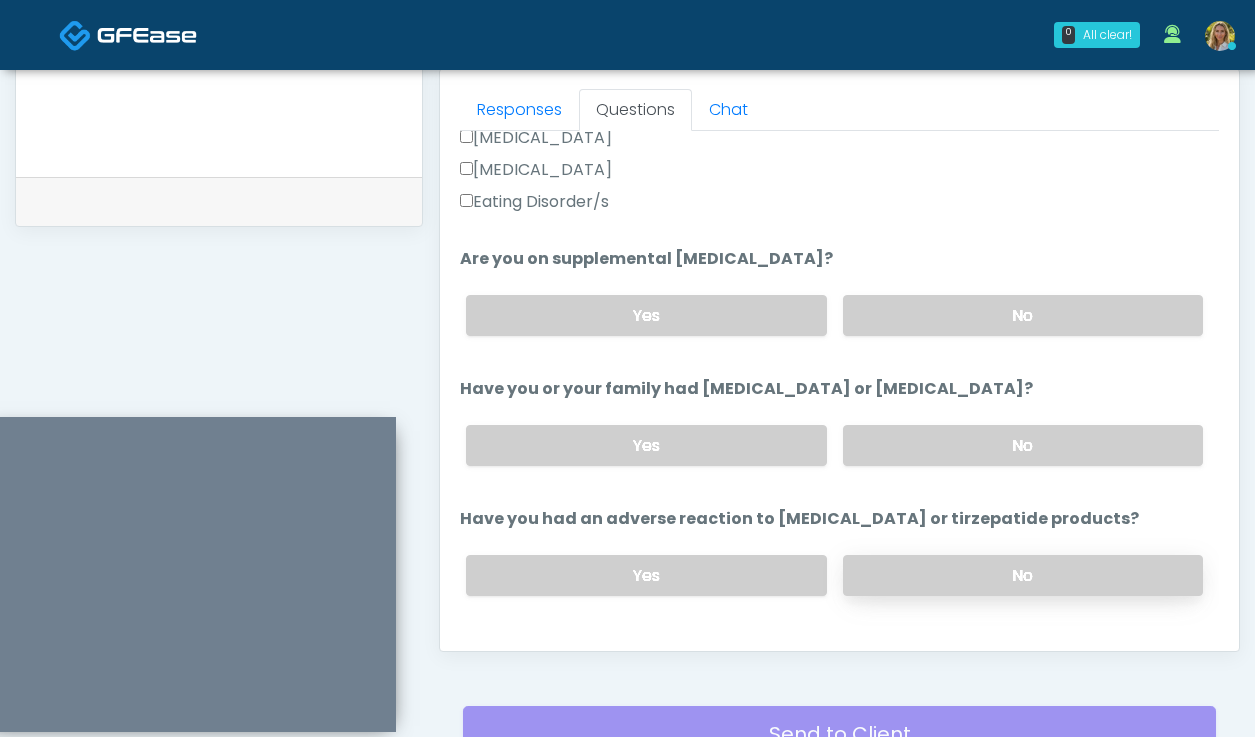 click on "No" at bounding box center (1023, 575) 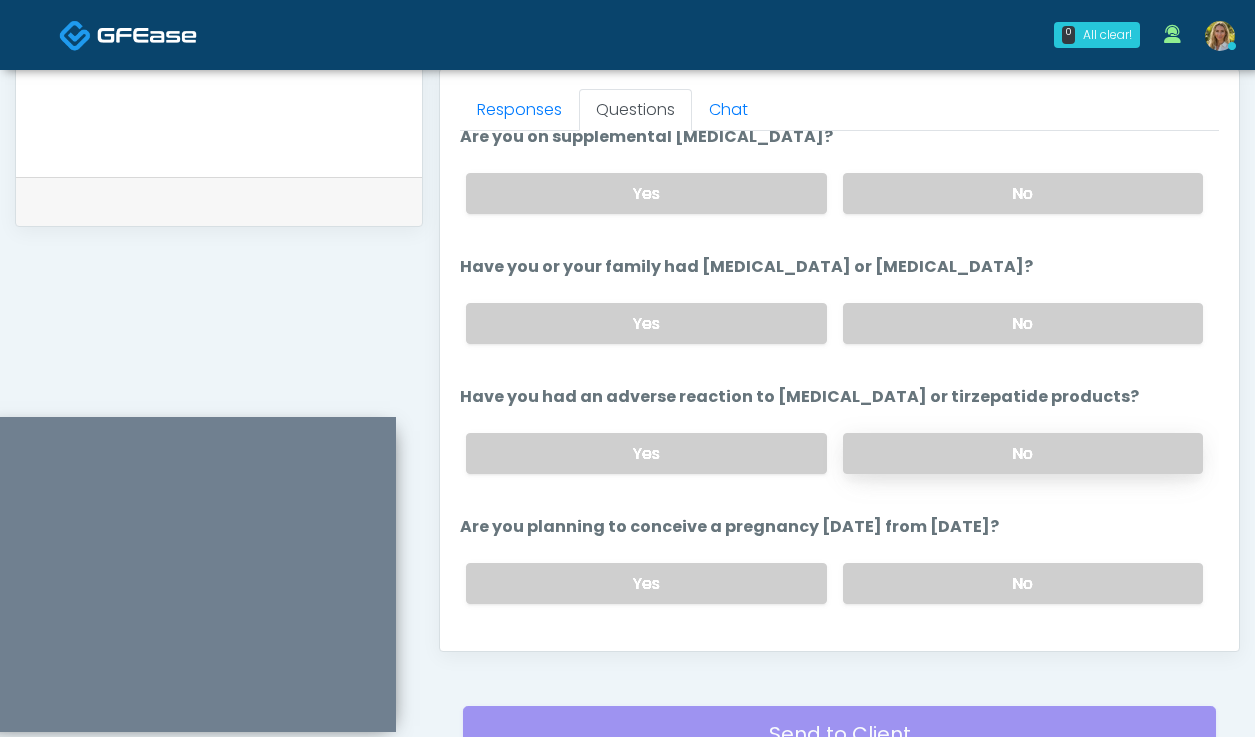 click on "No" at bounding box center (1023, 583) 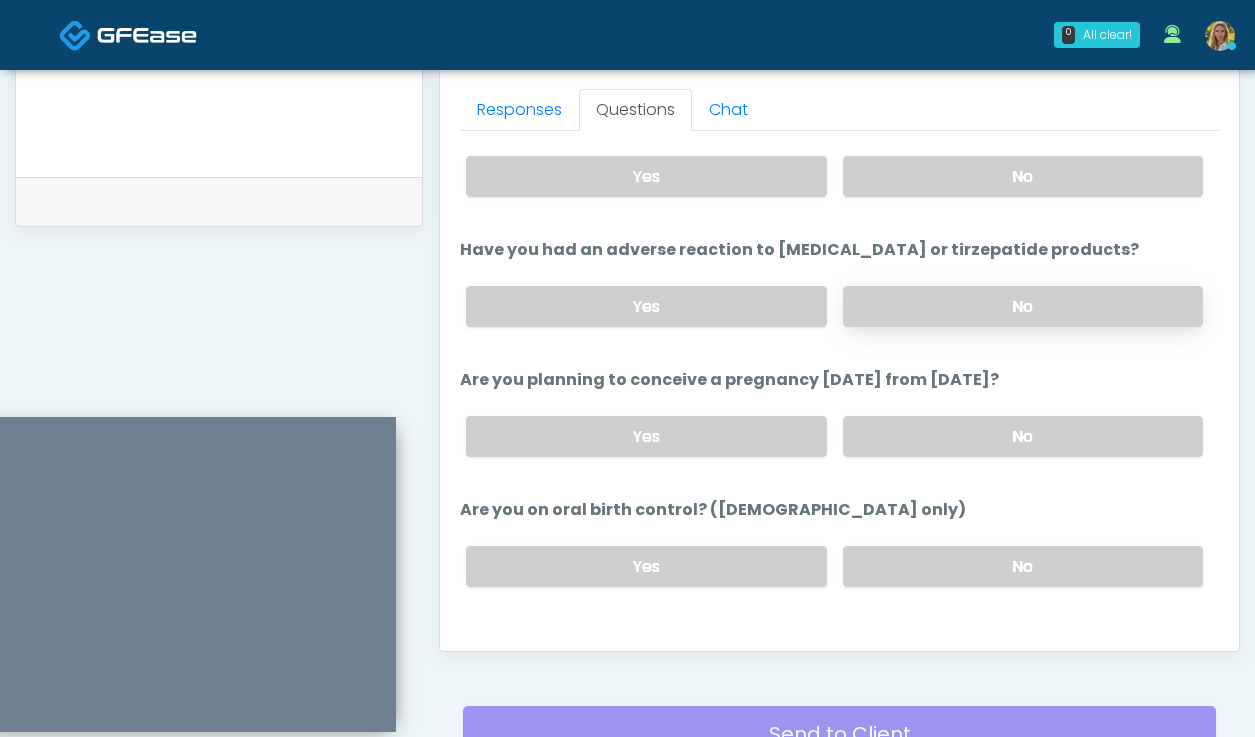 scroll, scrollTop: 942, scrollLeft: 0, axis: vertical 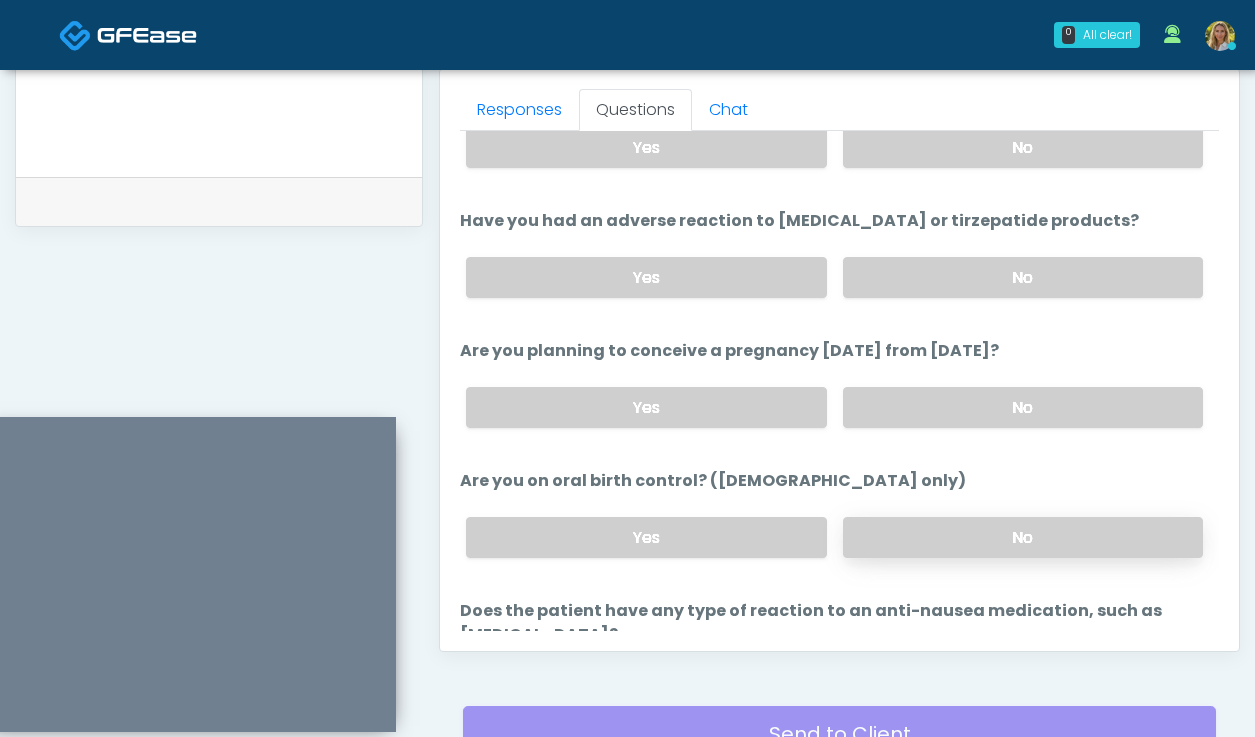 click on "No" at bounding box center [1023, 537] 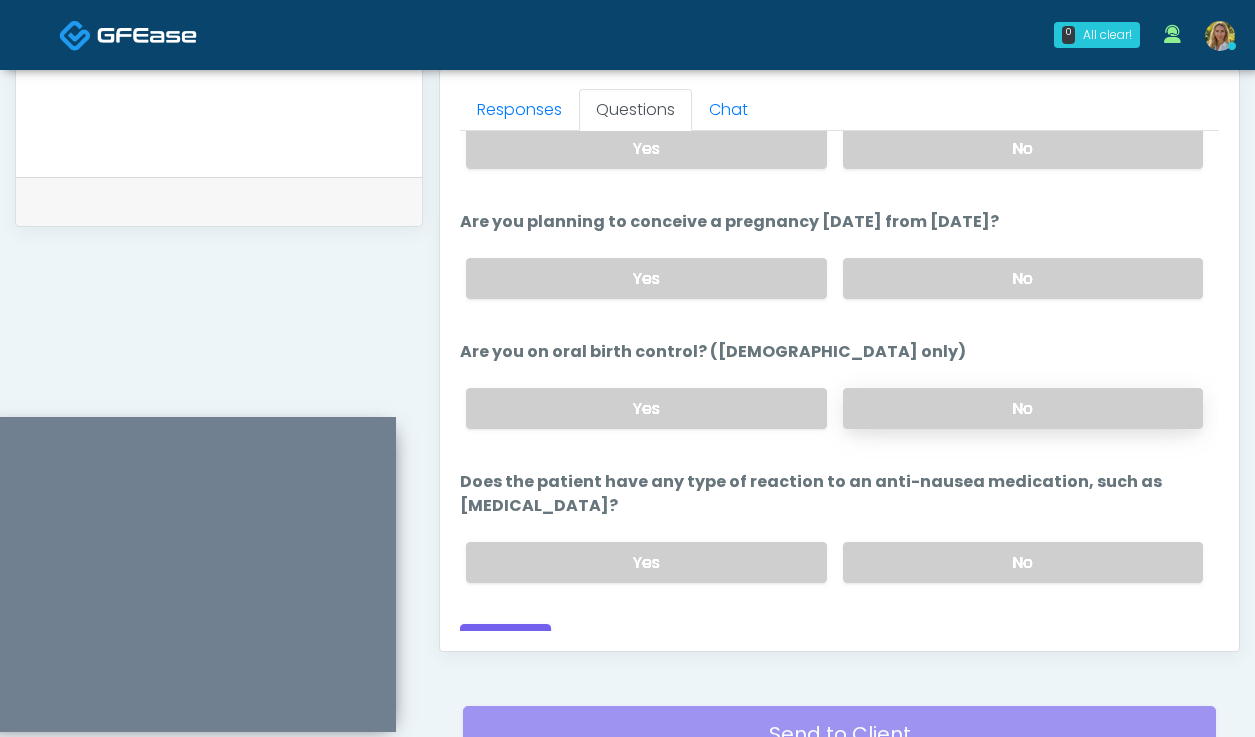 scroll, scrollTop: 1065, scrollLeft: 0, axis: vertical 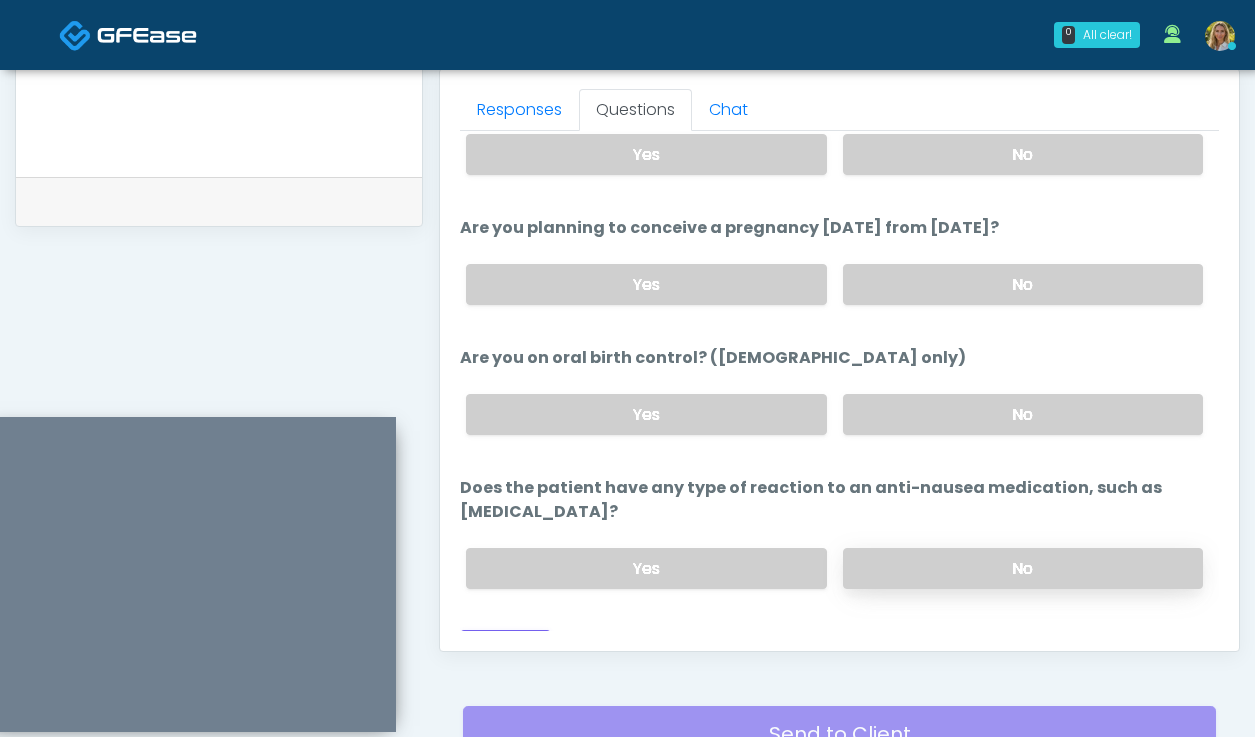 click on "No" at bounding box center (1023, 568) 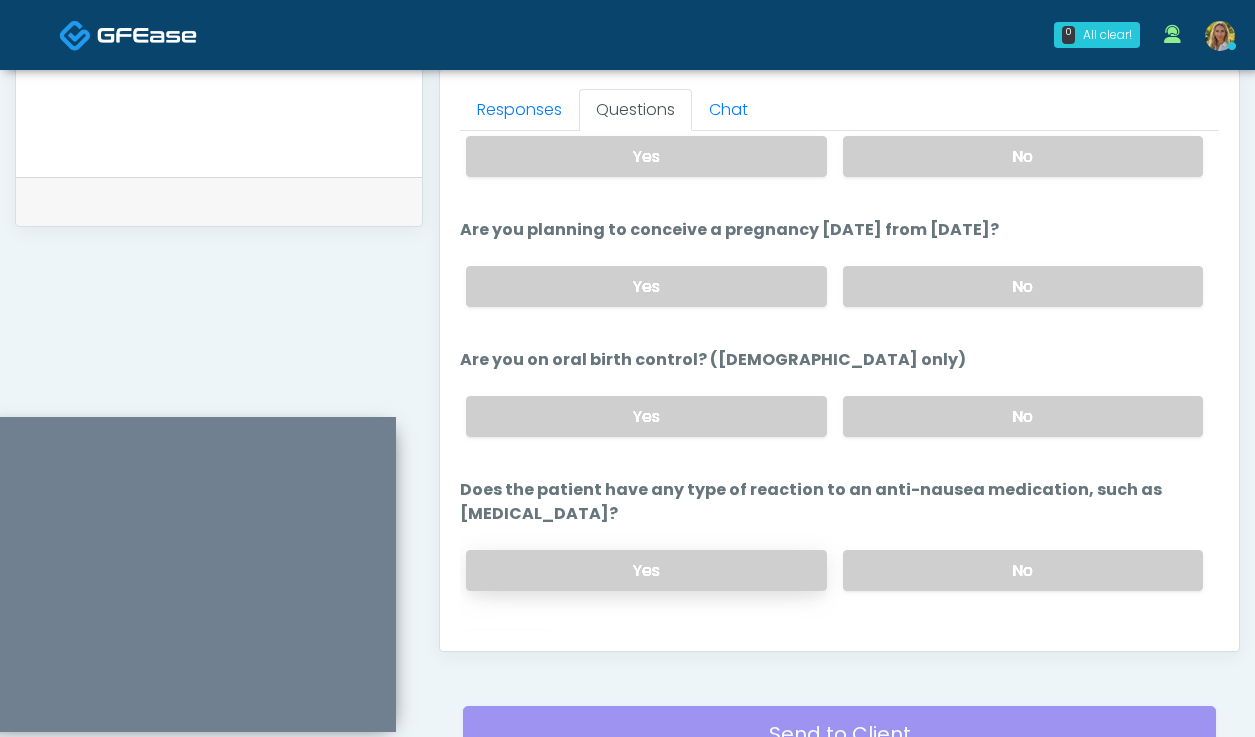 scroll, scrollTop: 1071, scrollLeft: 0, axis: vertical 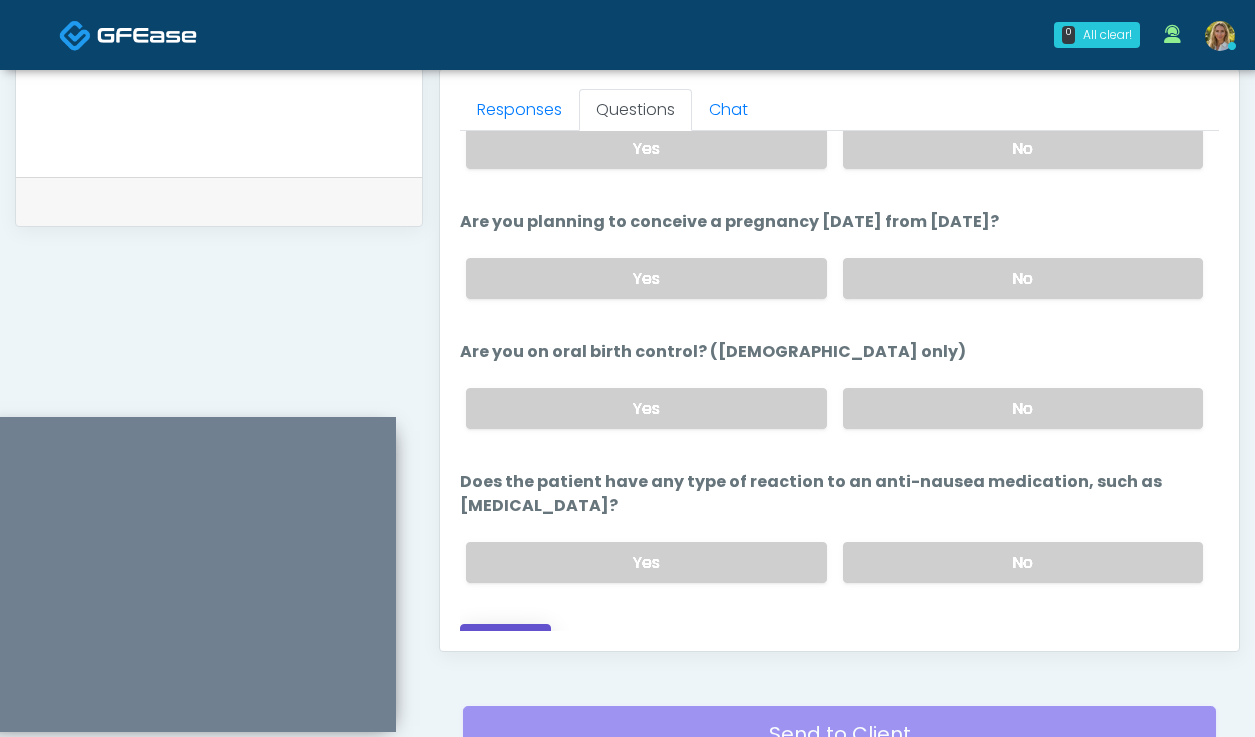 click on "Continue" at bounding box center (505, 642) 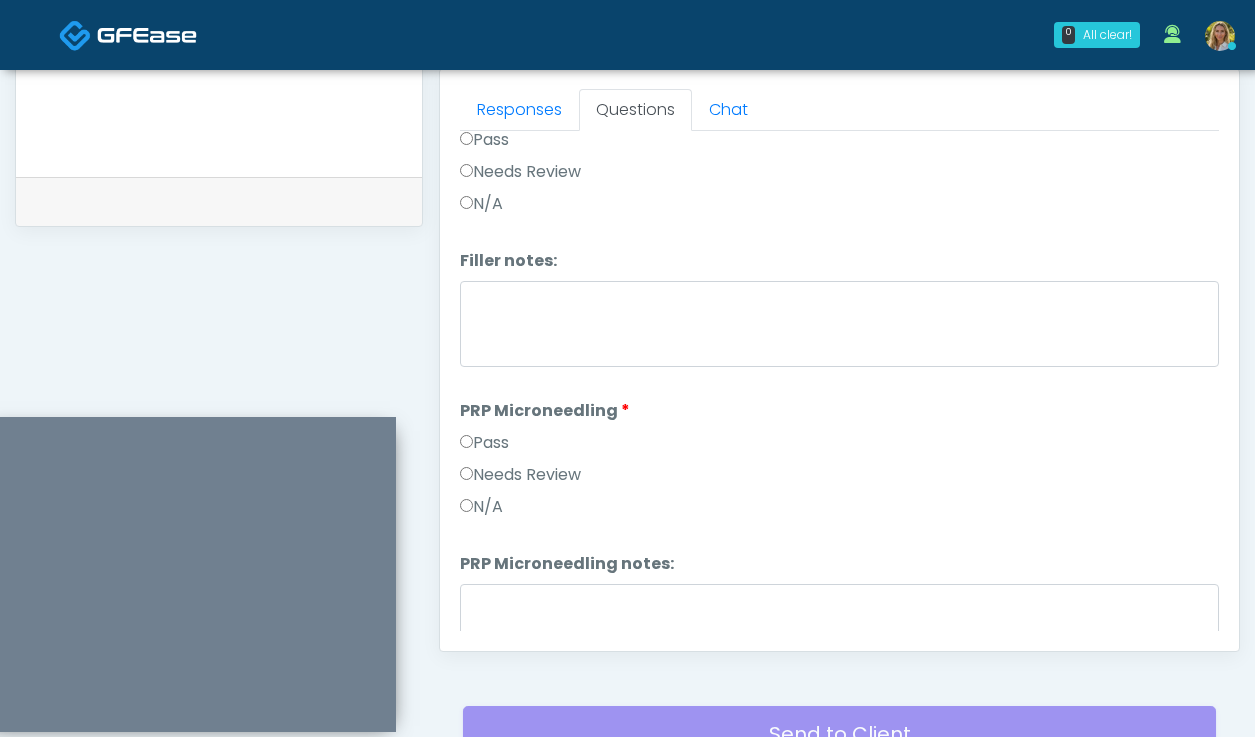 scroll, scrollTop: 0, scrollLeft: 0, axis: both 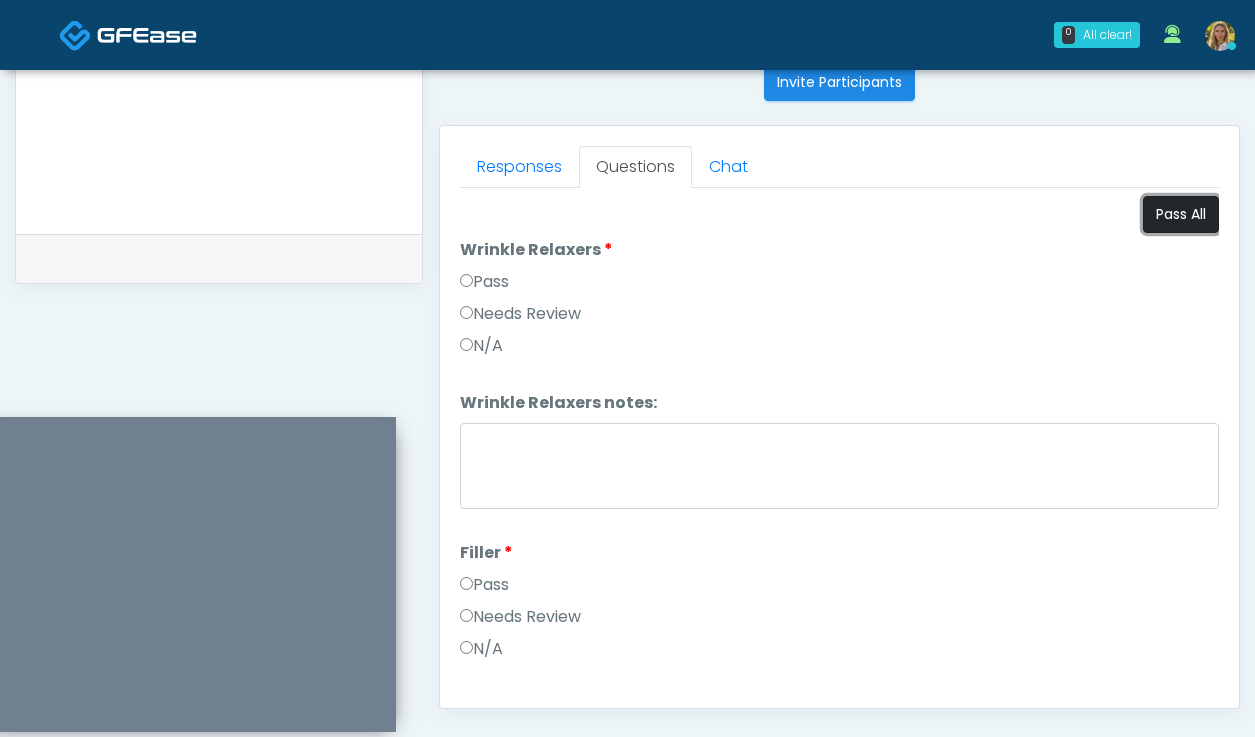 click on "Pass All" at bounding box center [1181, 214] 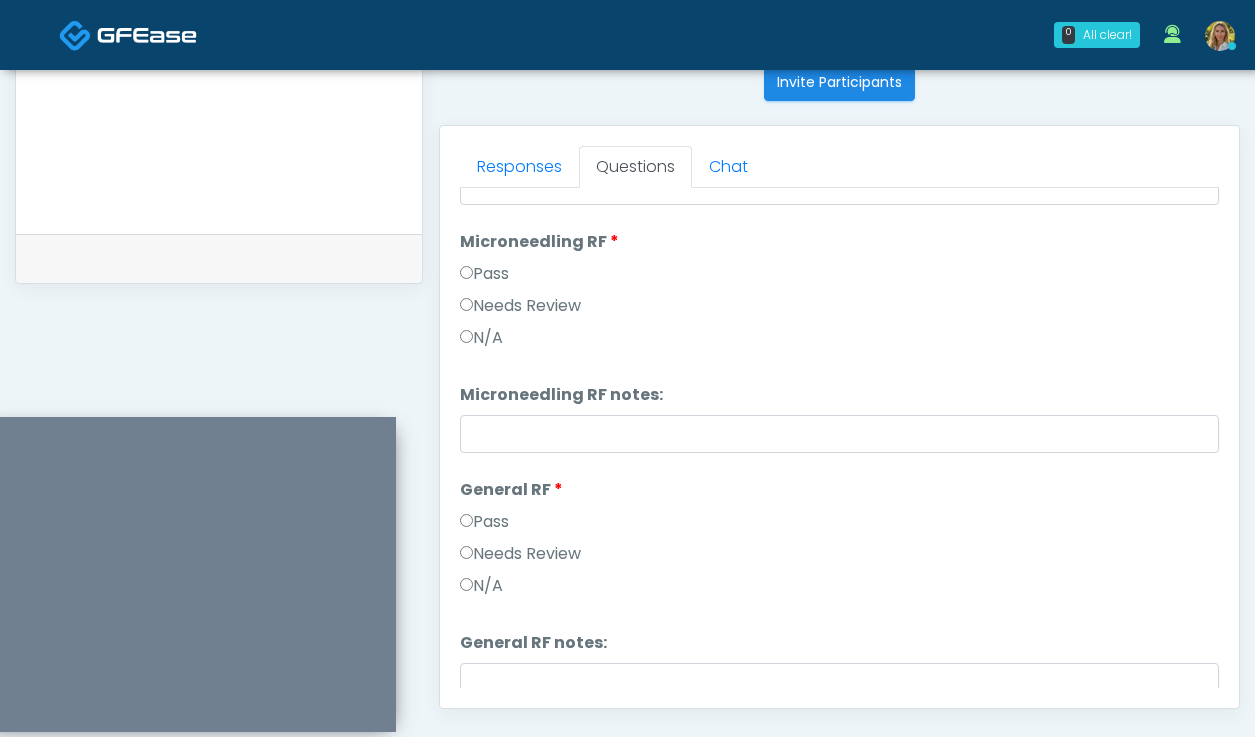 scroll, scrollTop: 3138, scrollLeft: 0, axis: vertical 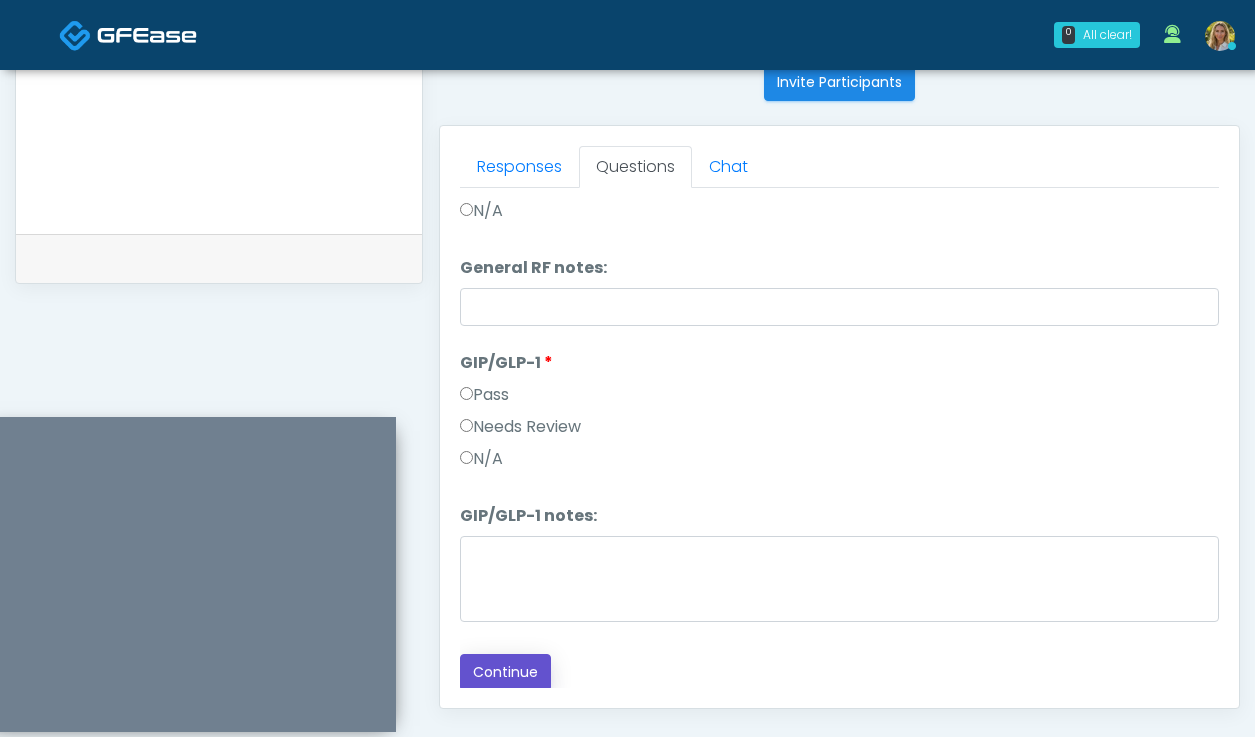 click on "Continue" at bounding box center [505, 672] 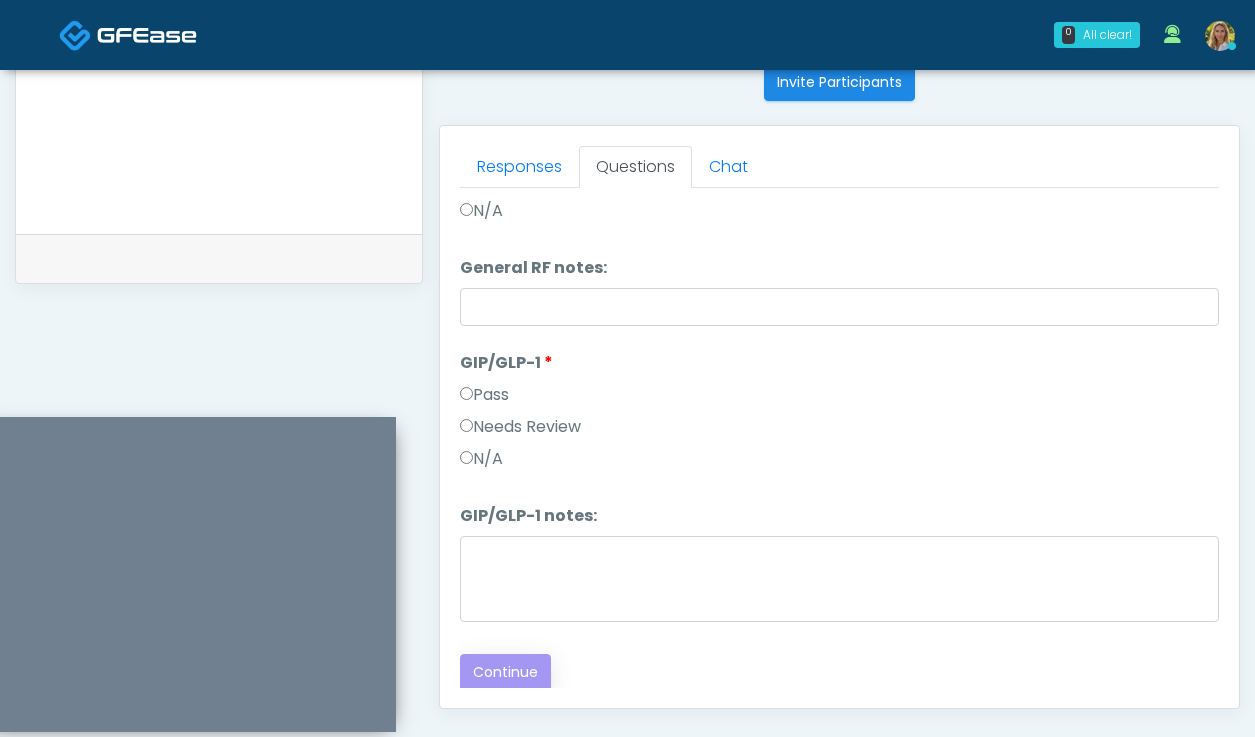 scroll, scrollTop: 0, scrollLeft: 0, axis: both 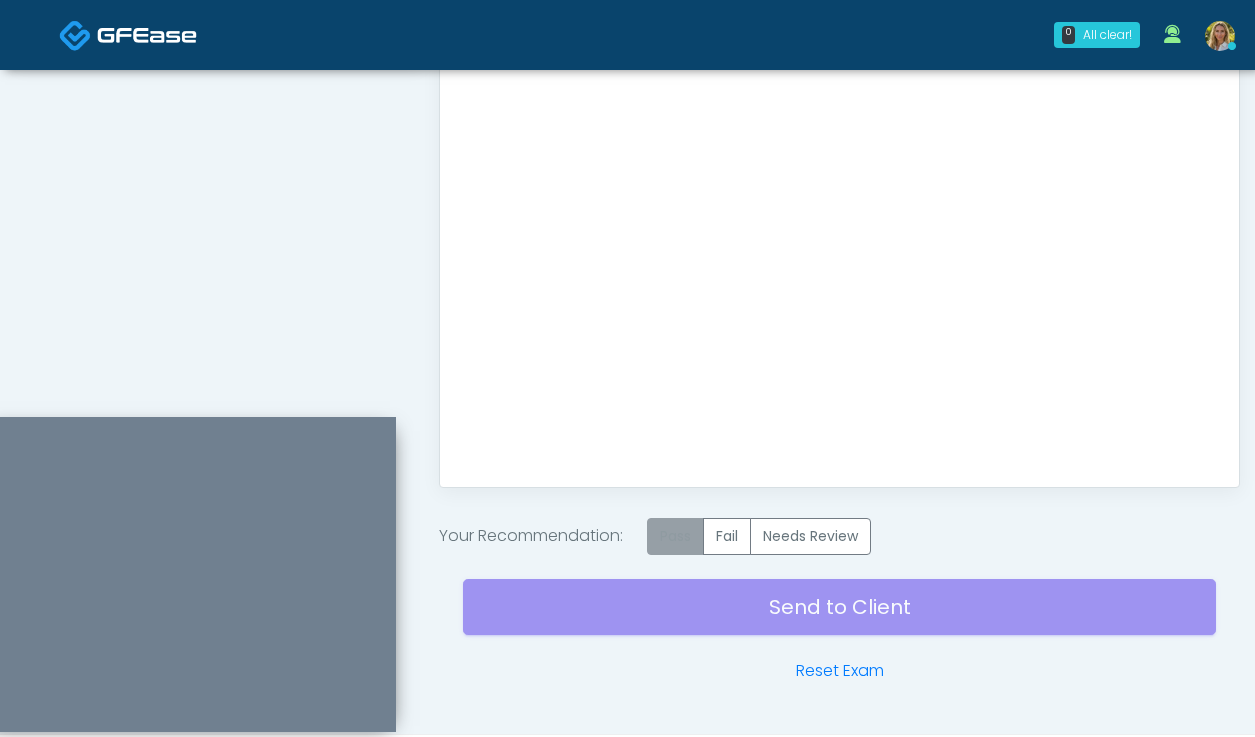 click on "Pass" at bounding box center [675, 536] 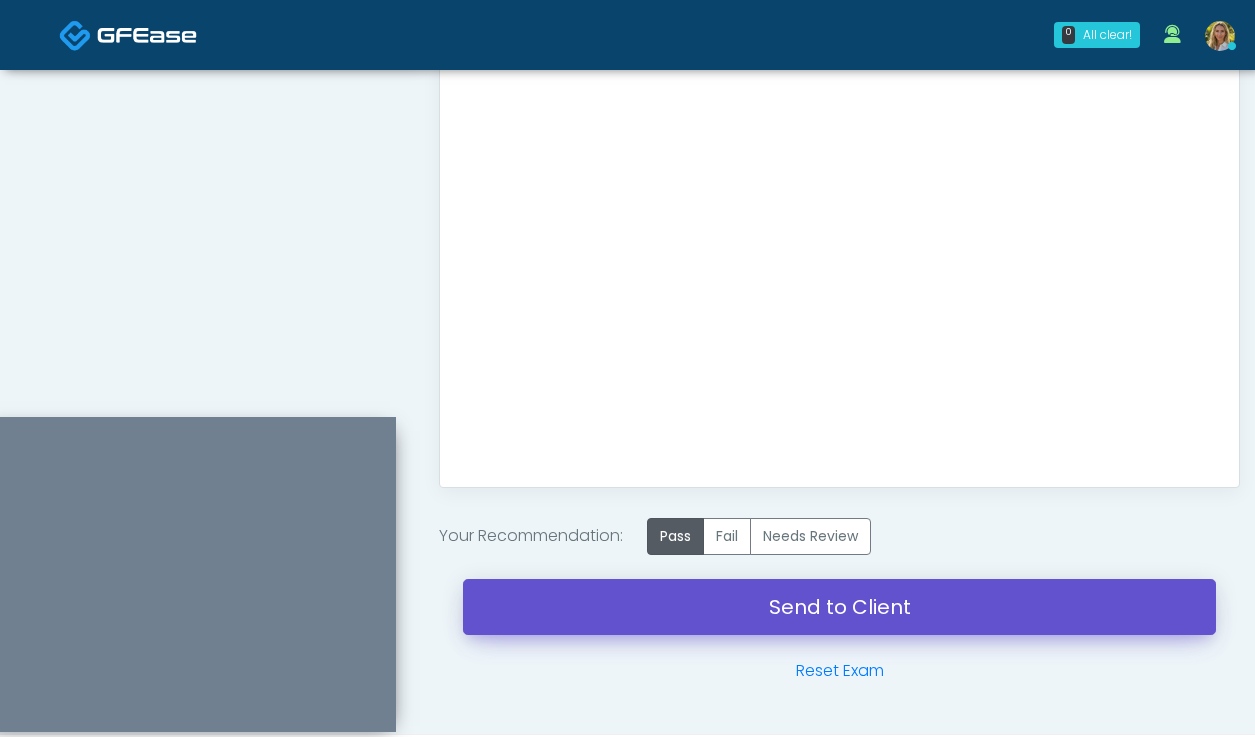 click on "Send to Client" at bounding box center (839, 607) 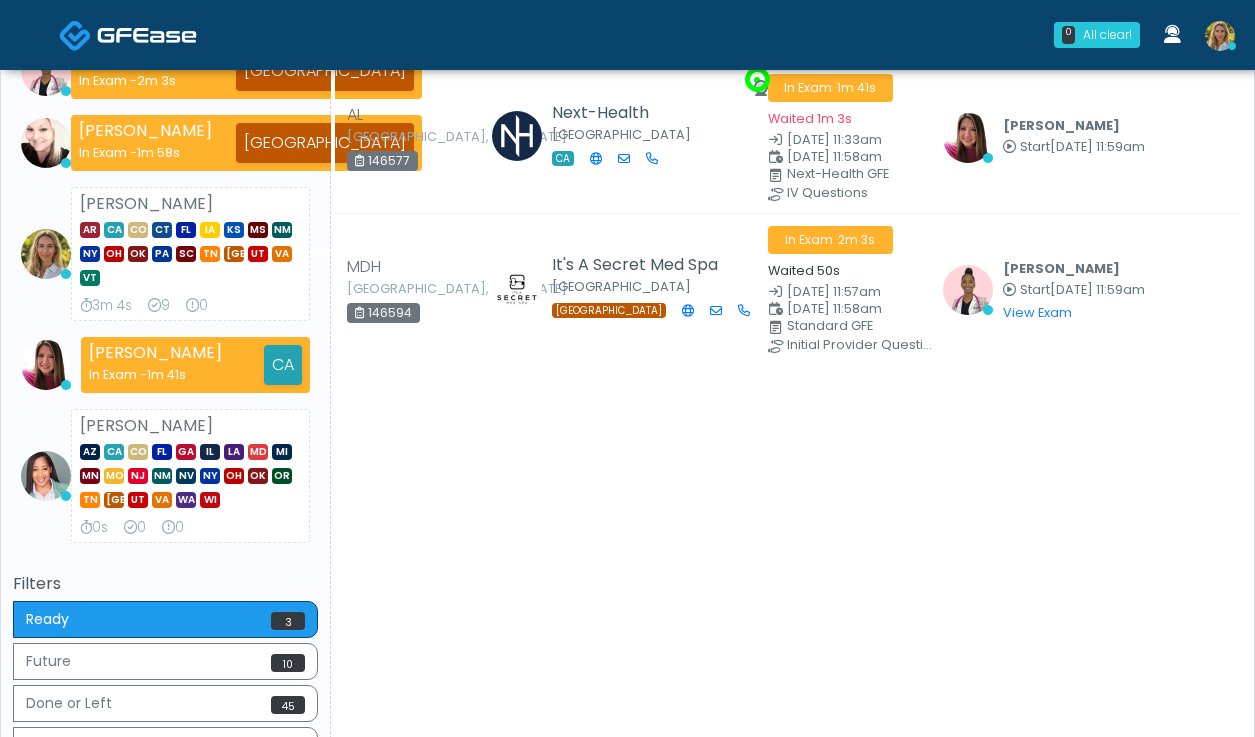 scroll, scrollTop: 0, scrollLeft: 0, axis: both 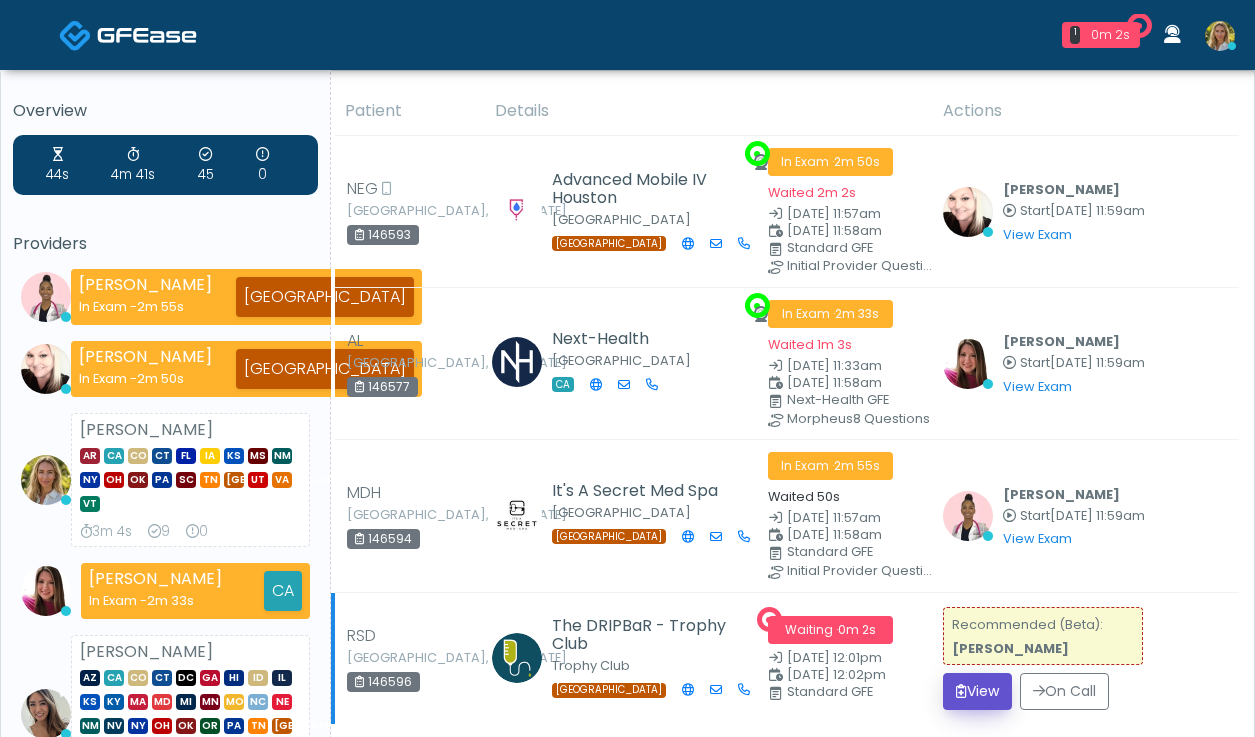 click on "View" at bounding box center [977, 691] 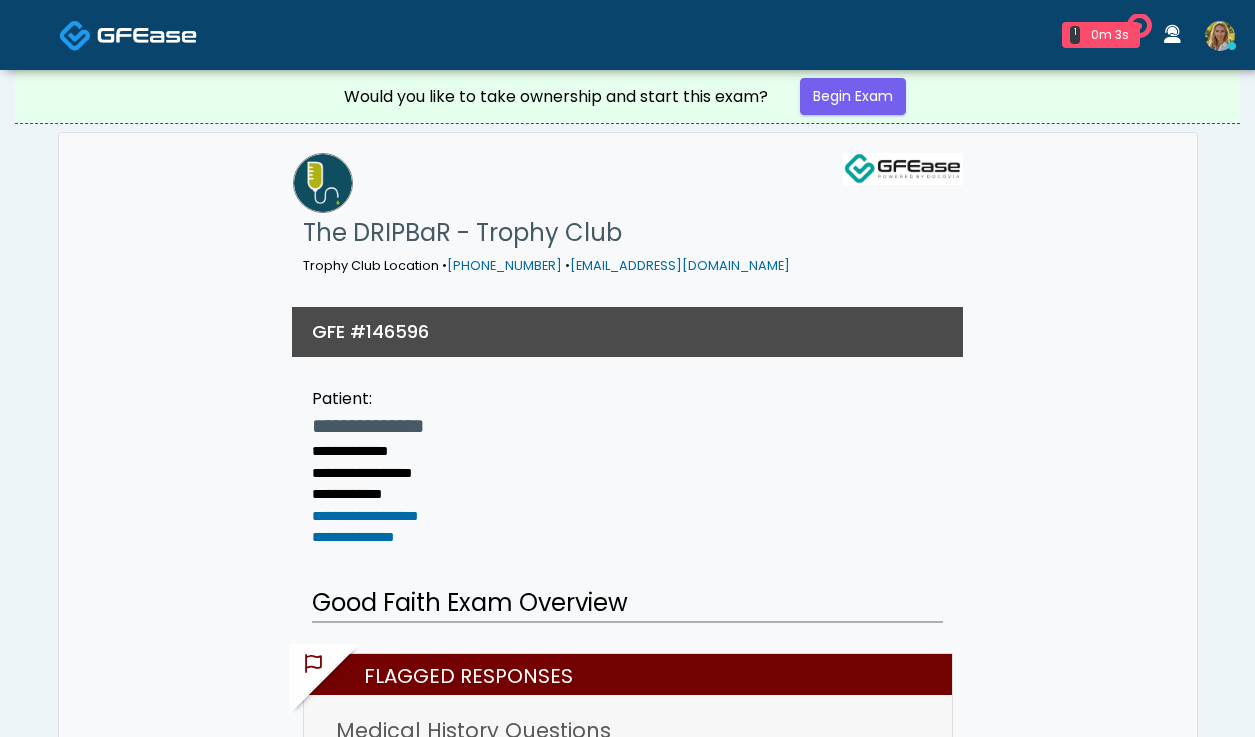scroll, scrollTop: 0, scrollLeft: 0, axis: both 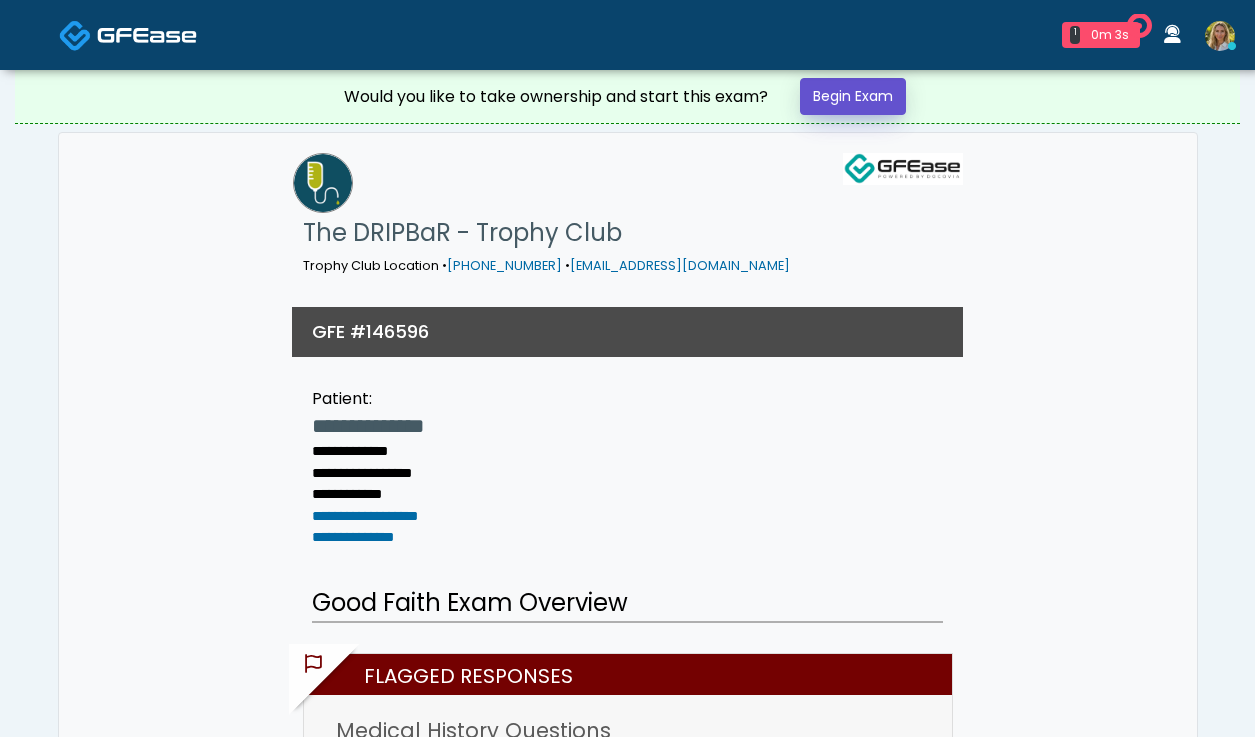 click on "Begin Exam" at bounding box center (853, 96) 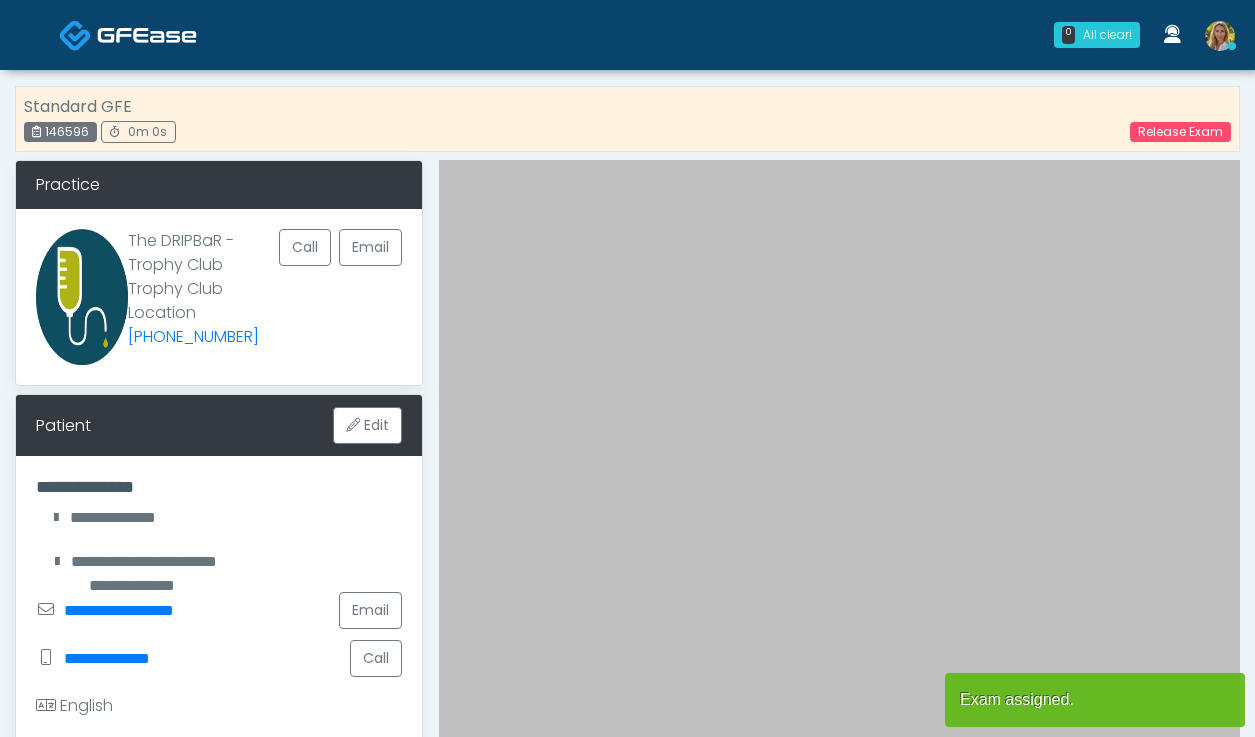 scroll, scrollTop: 0, scrollLeft: 0, axis: both 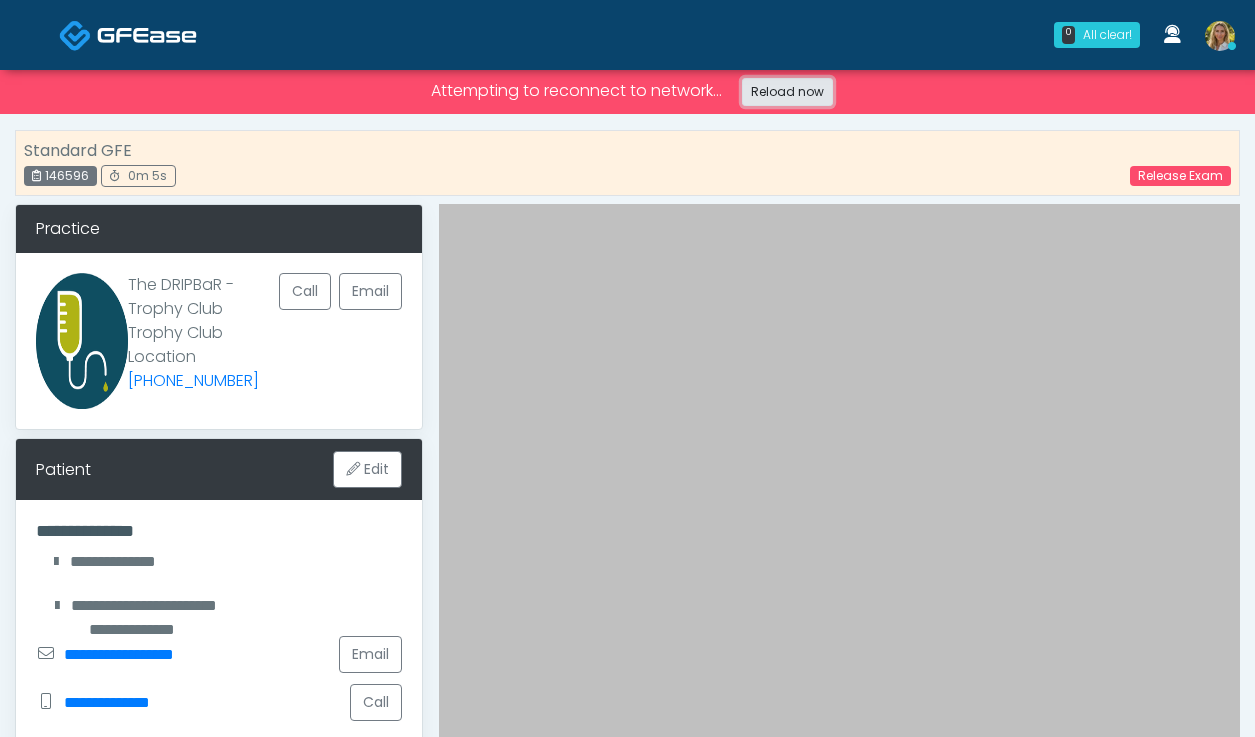 click on "Reload now" at bounding box center (787, 92) 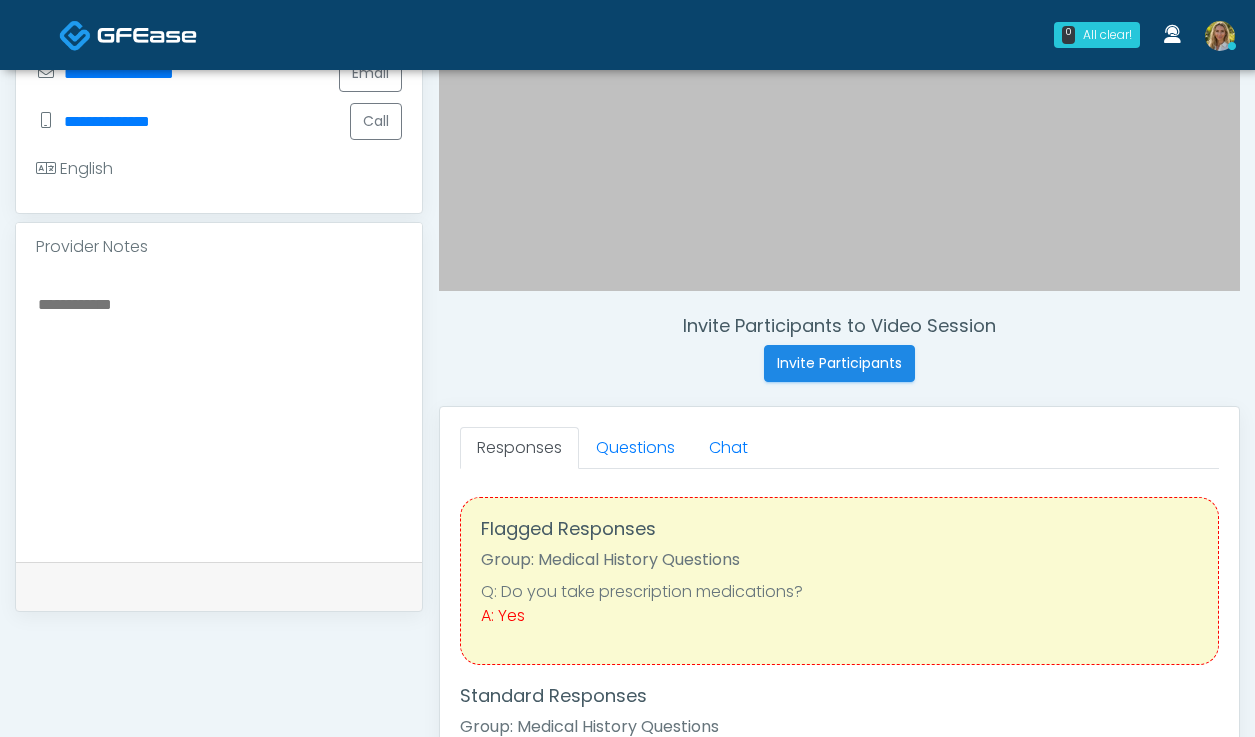scroll, scrollTop: 589, scrollLeft: 0, axis: vertical 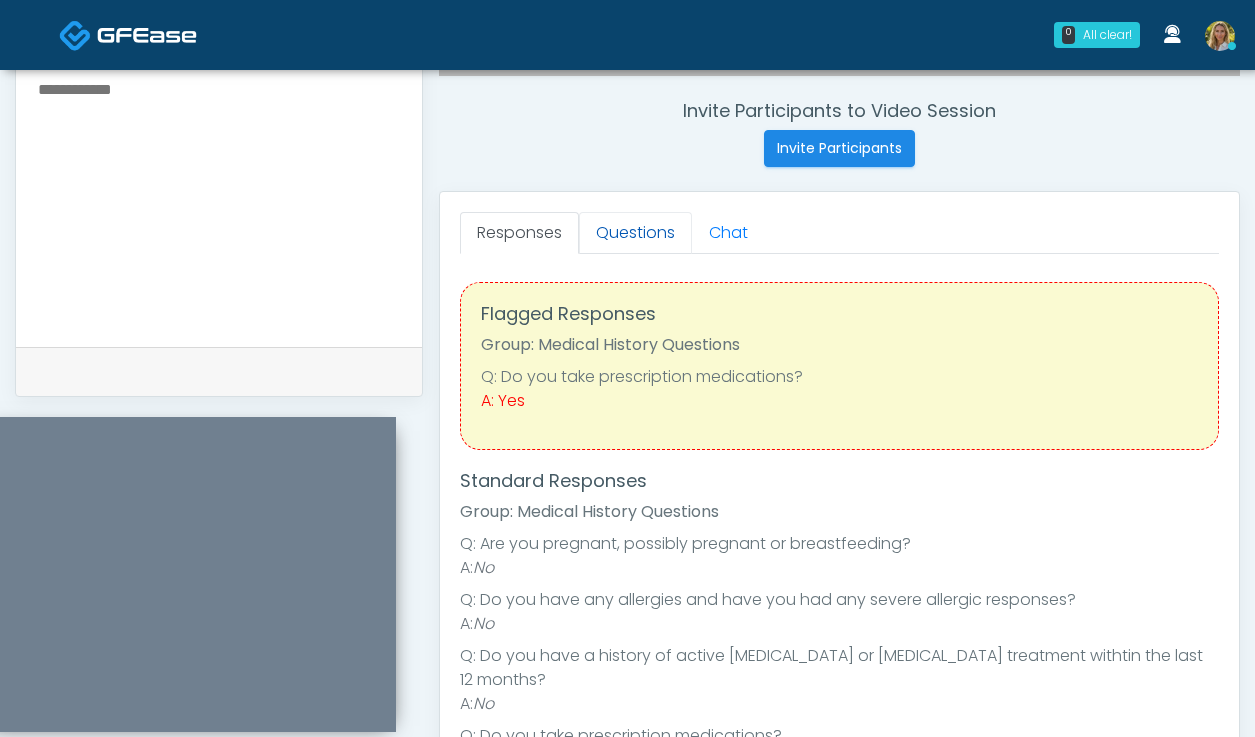 click on "Questions" at bounding box center [635, 233] 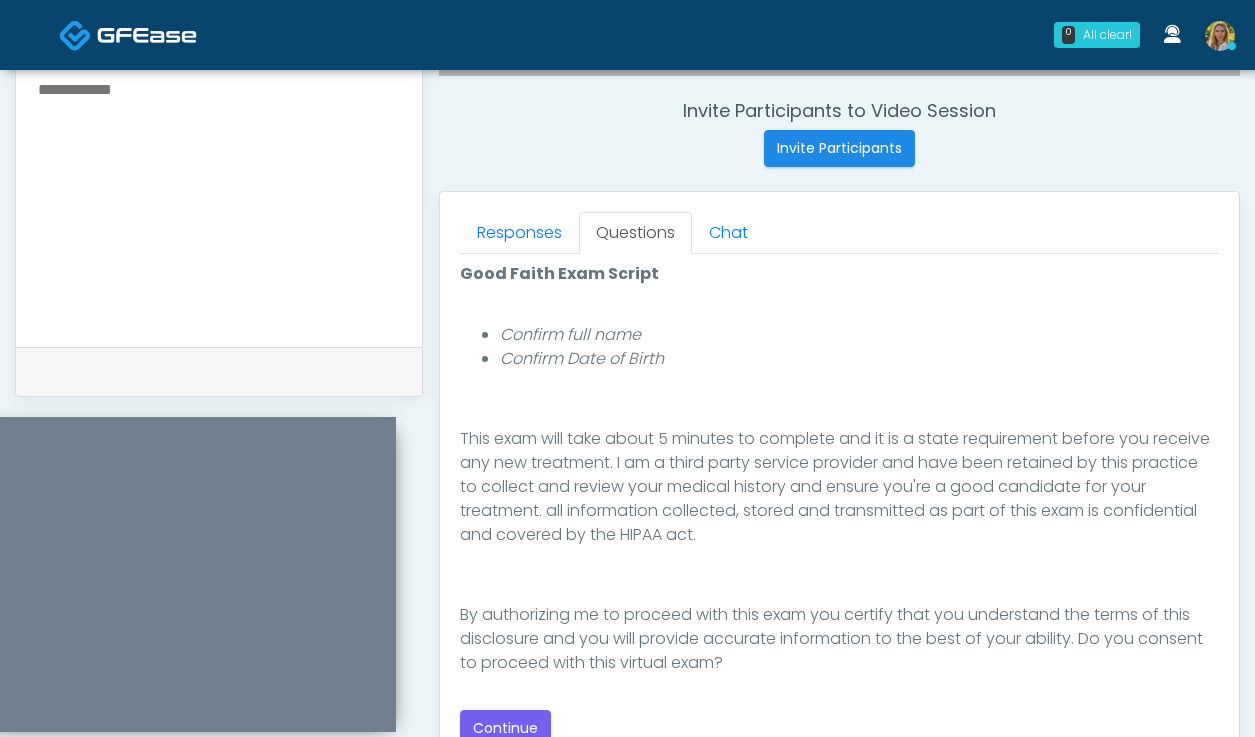 scroll, scrollTop: 232, scrollLeft: 0, axis: vertical 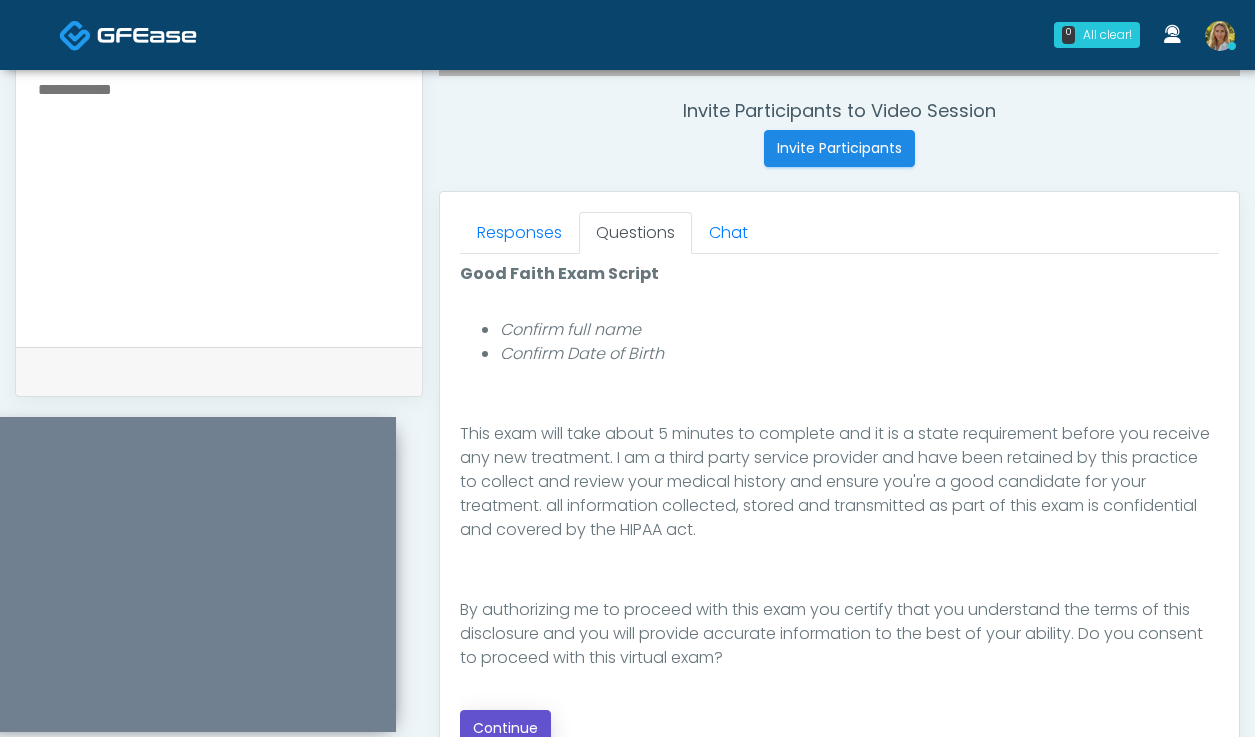 click on "Continue" at bounding box center [505, 728] 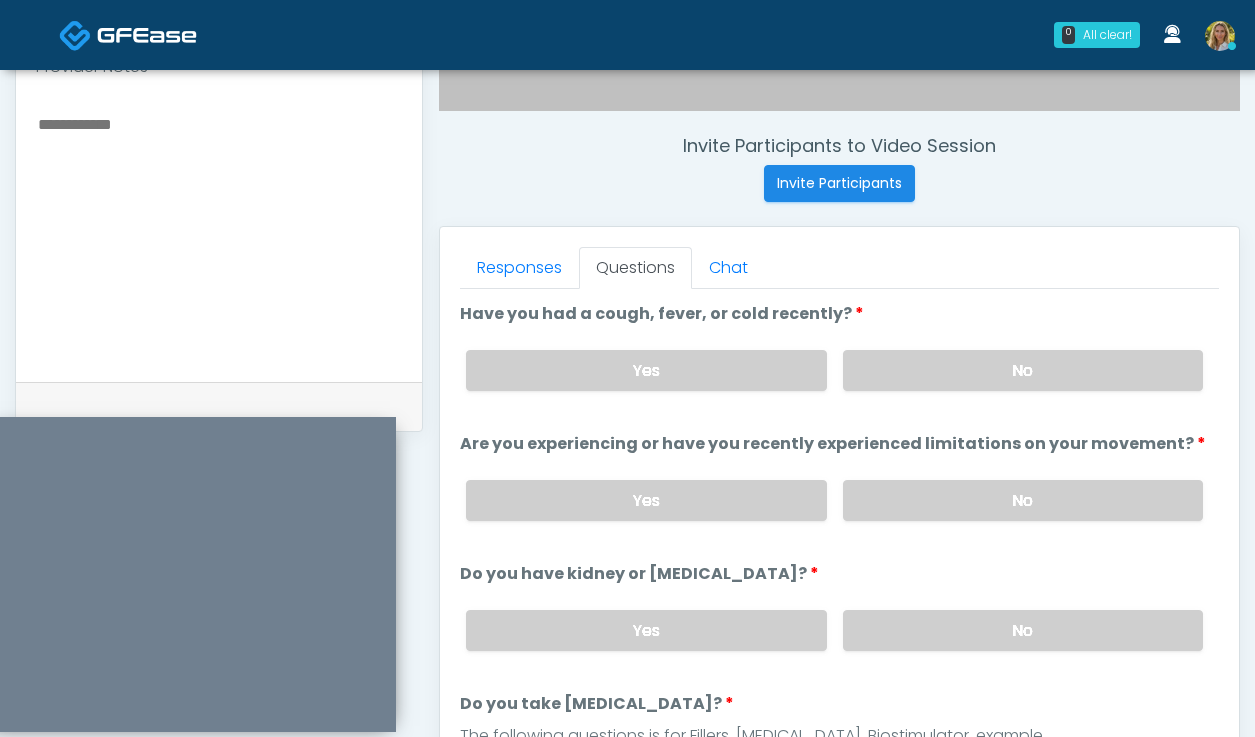 scroll, scrollTop: 770, scrollLeft: 0, axis: vertical 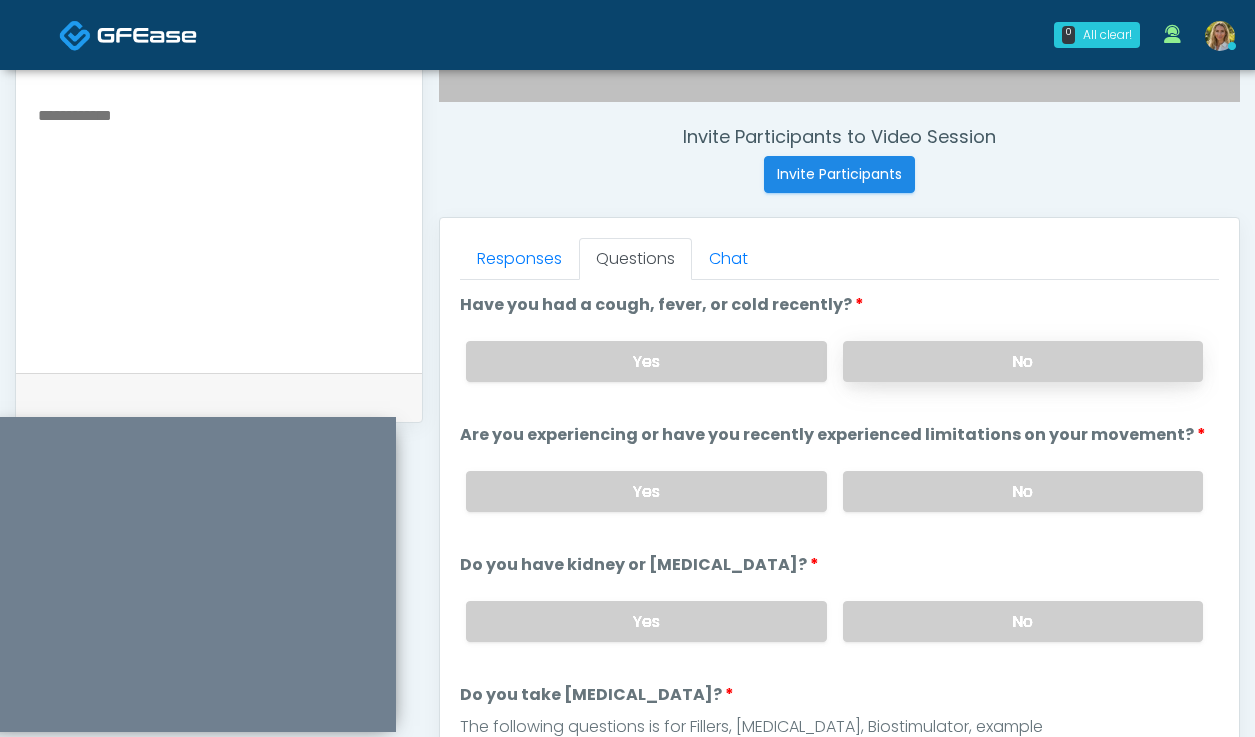 click on "No" at bounding box center [1023, 361] 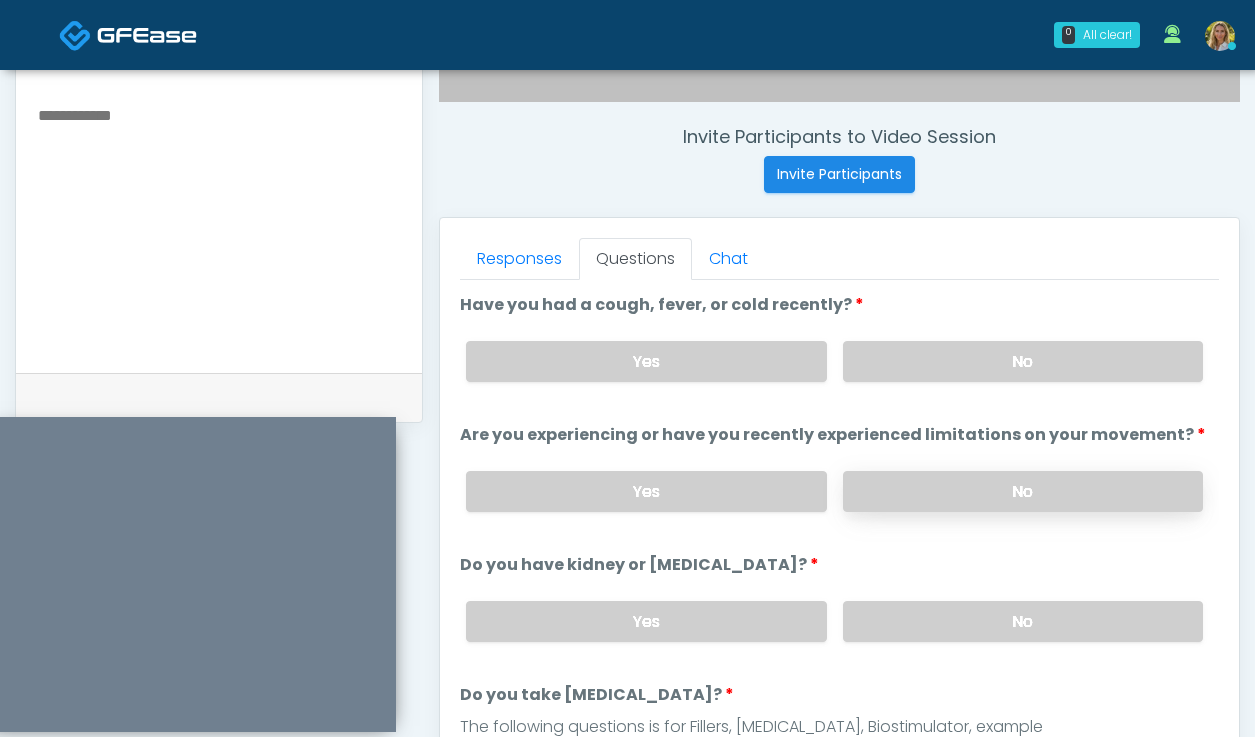 click on "No" at bounding box center (1023, 491) 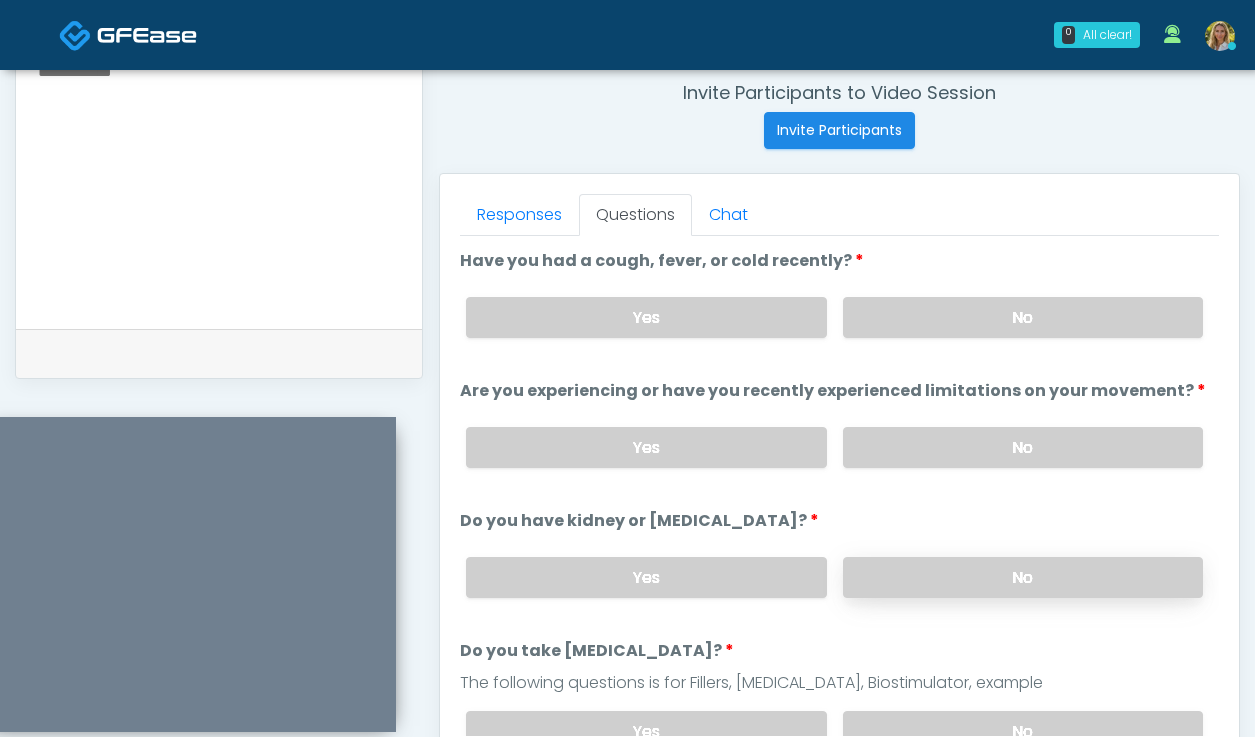 click on "No" at bounding box center [1023, 577] 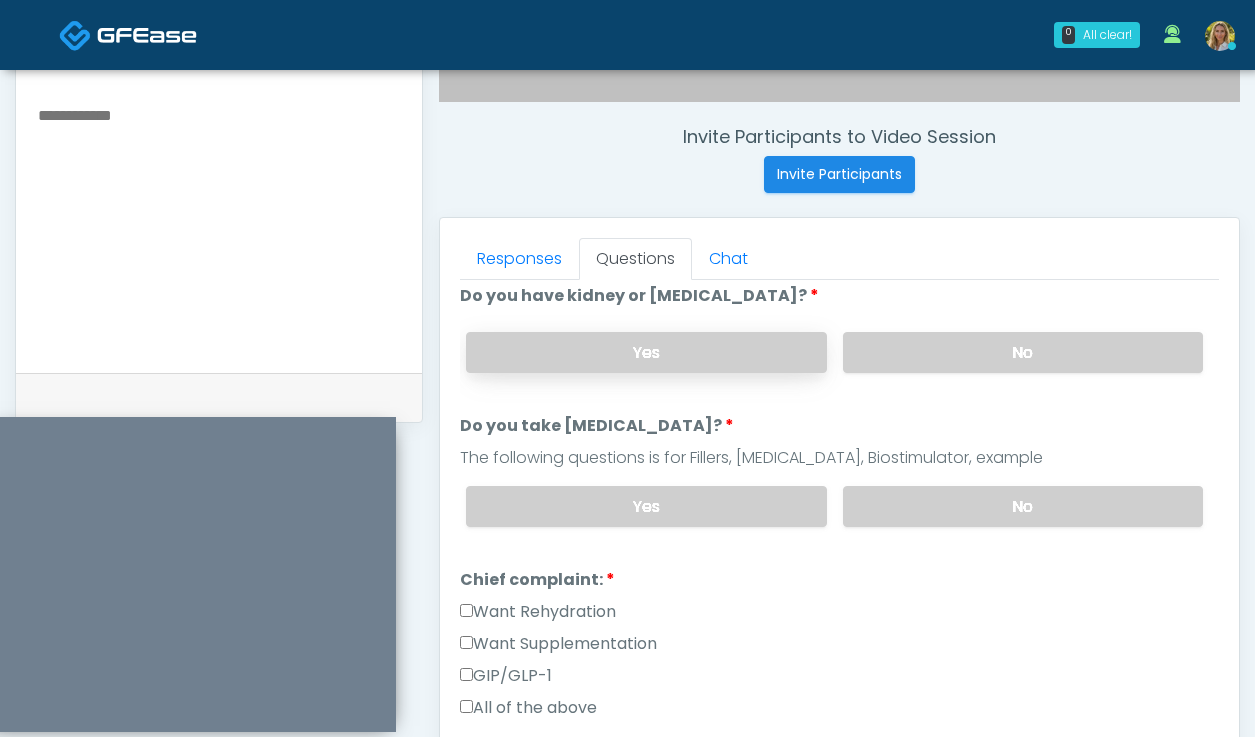 scroll, scrollTop: 268, scrollLeft: 0, axis: vertical 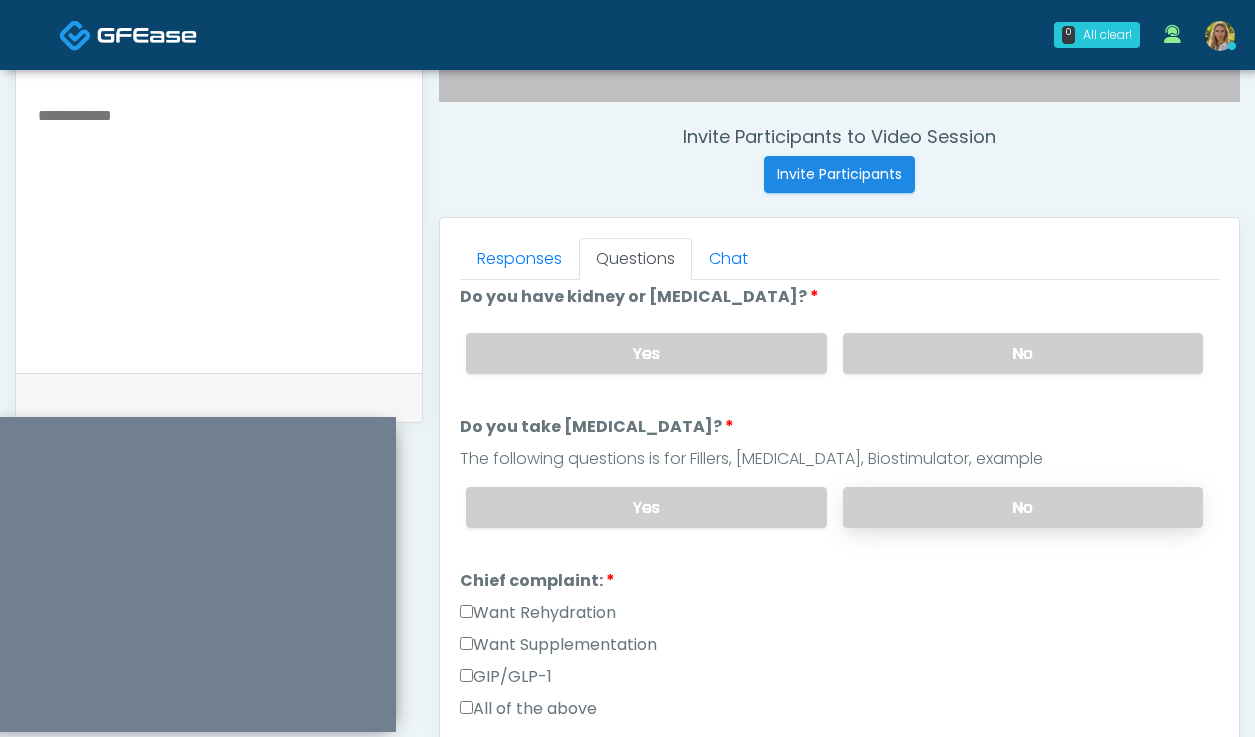 click on "No" at bounding box center [1023, 507] 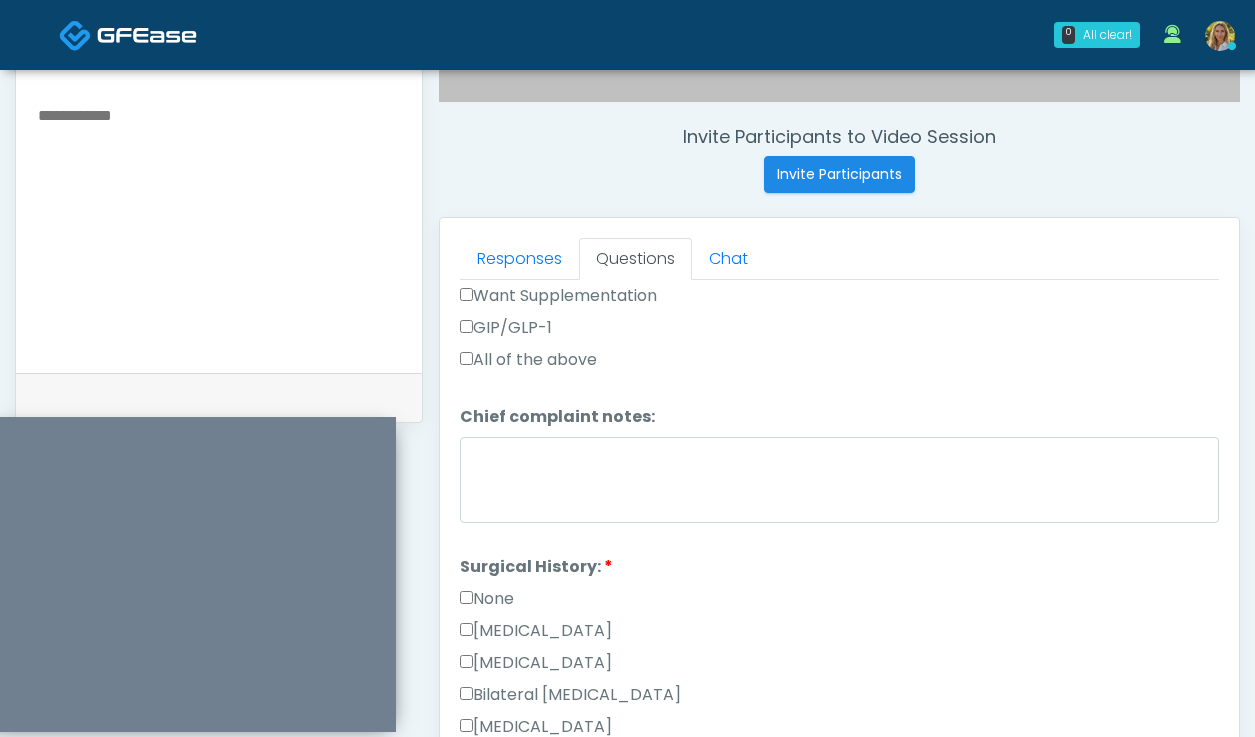 scroll, scrollTop: 636, scrollLeft: 0, axis: vertical 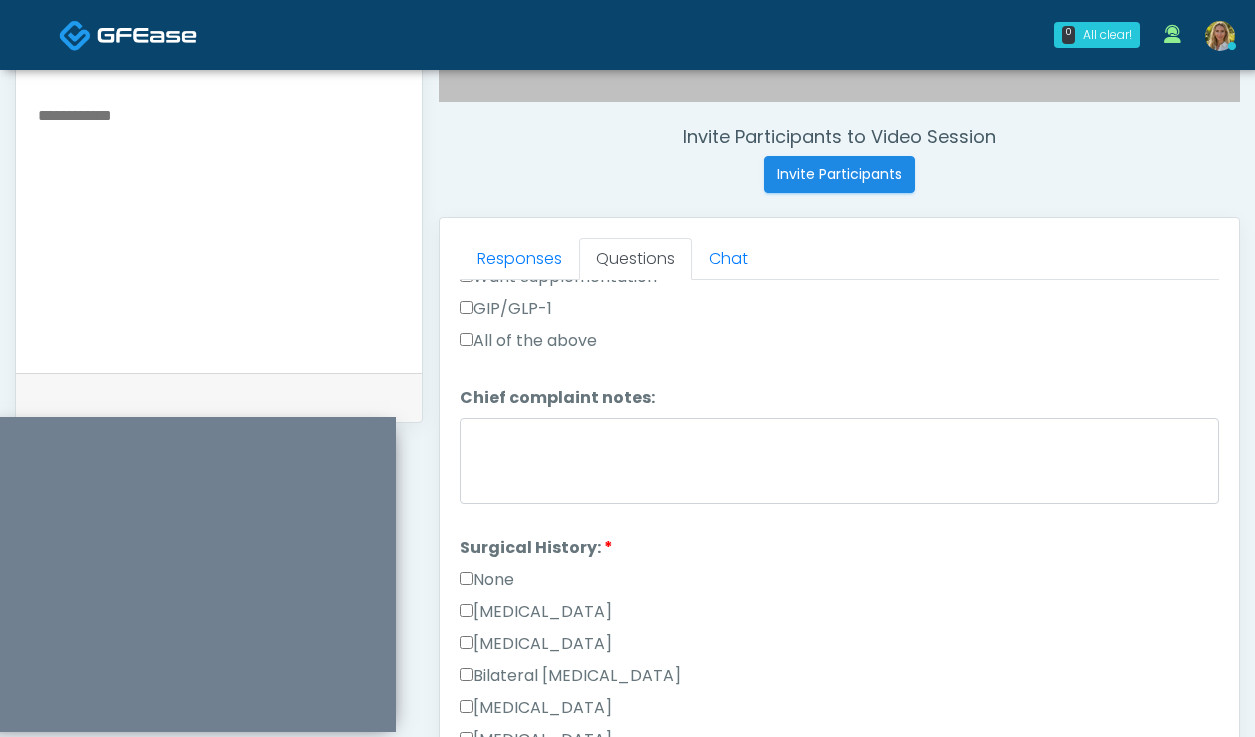 click on "None" at bounding box center [487, 580] 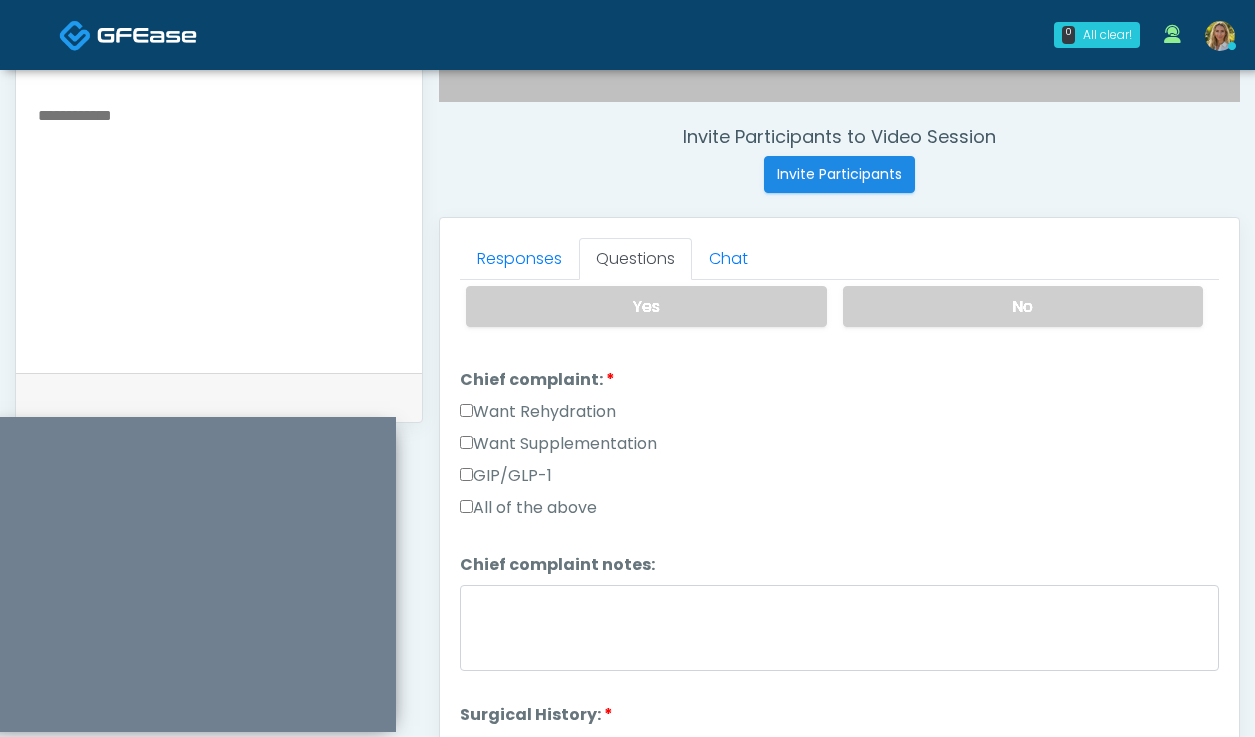 scroll, scrollTop: 459, scrollLeft: 0, axis: vertical 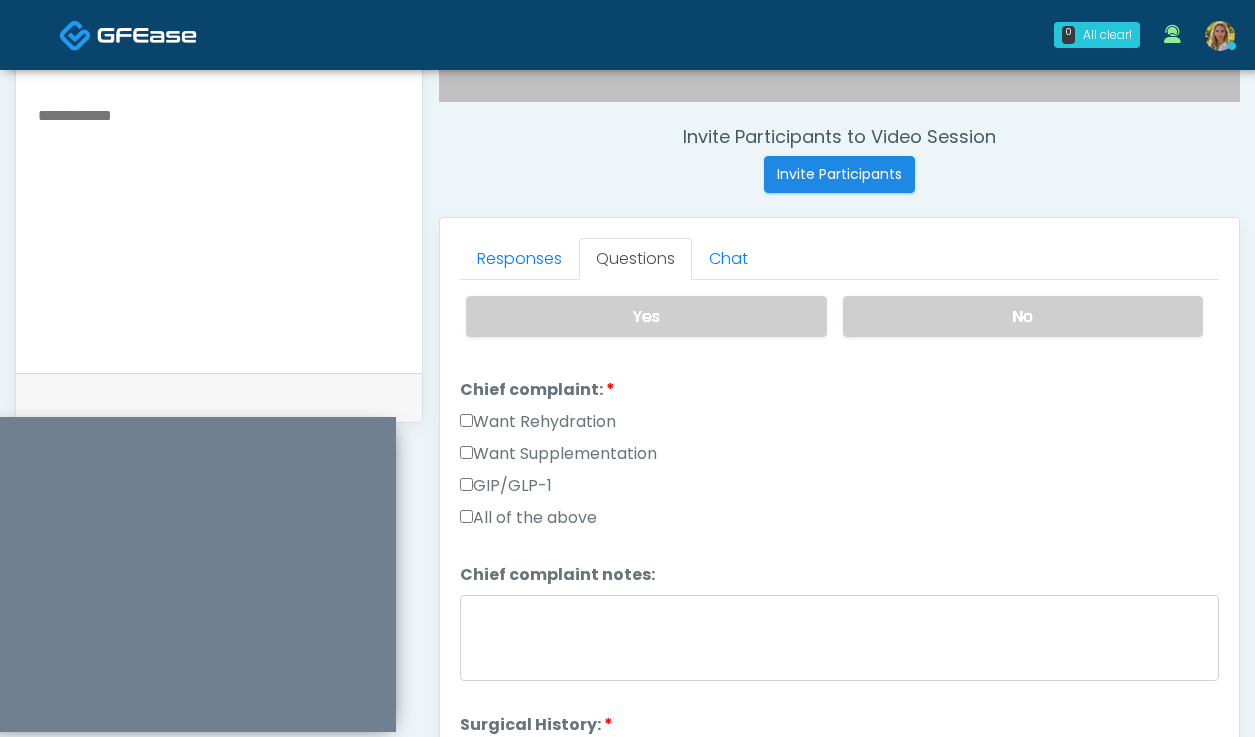 click on "Want Rehydration" at bounding box center [538, 422] 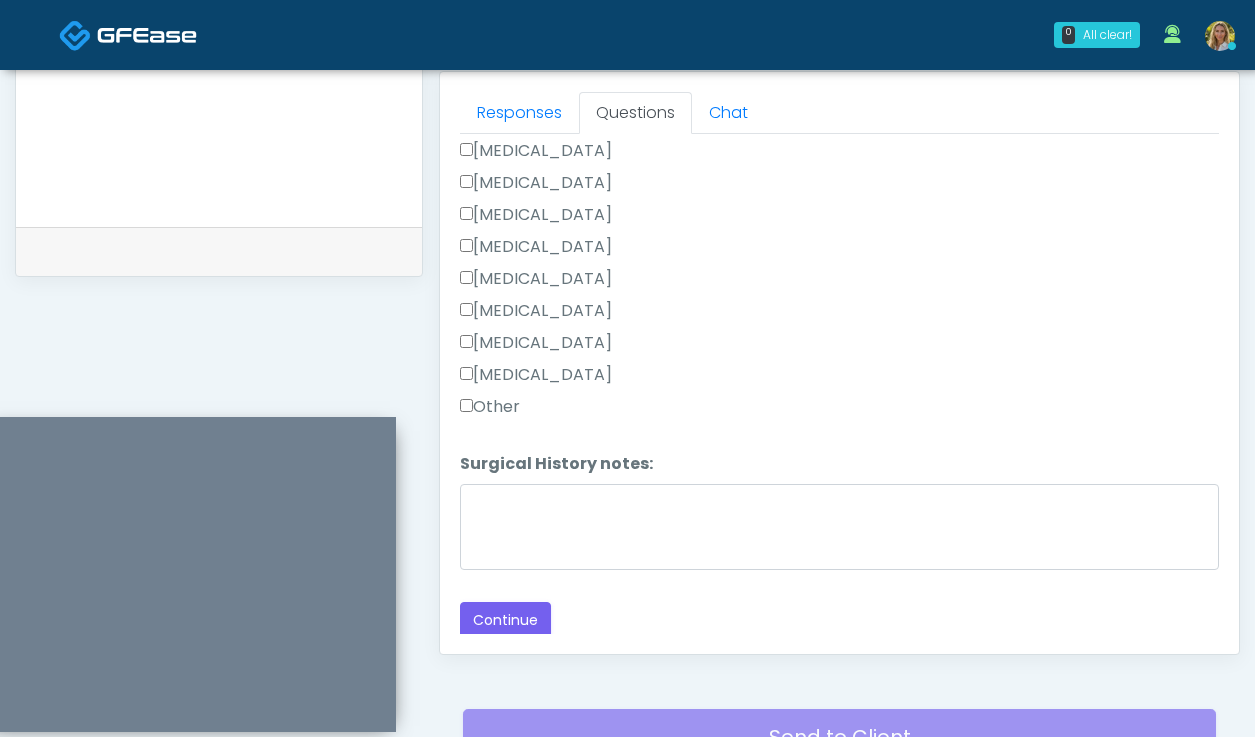 scroll, scrollTop: 875, scrollLeft: 0, axis: vertical 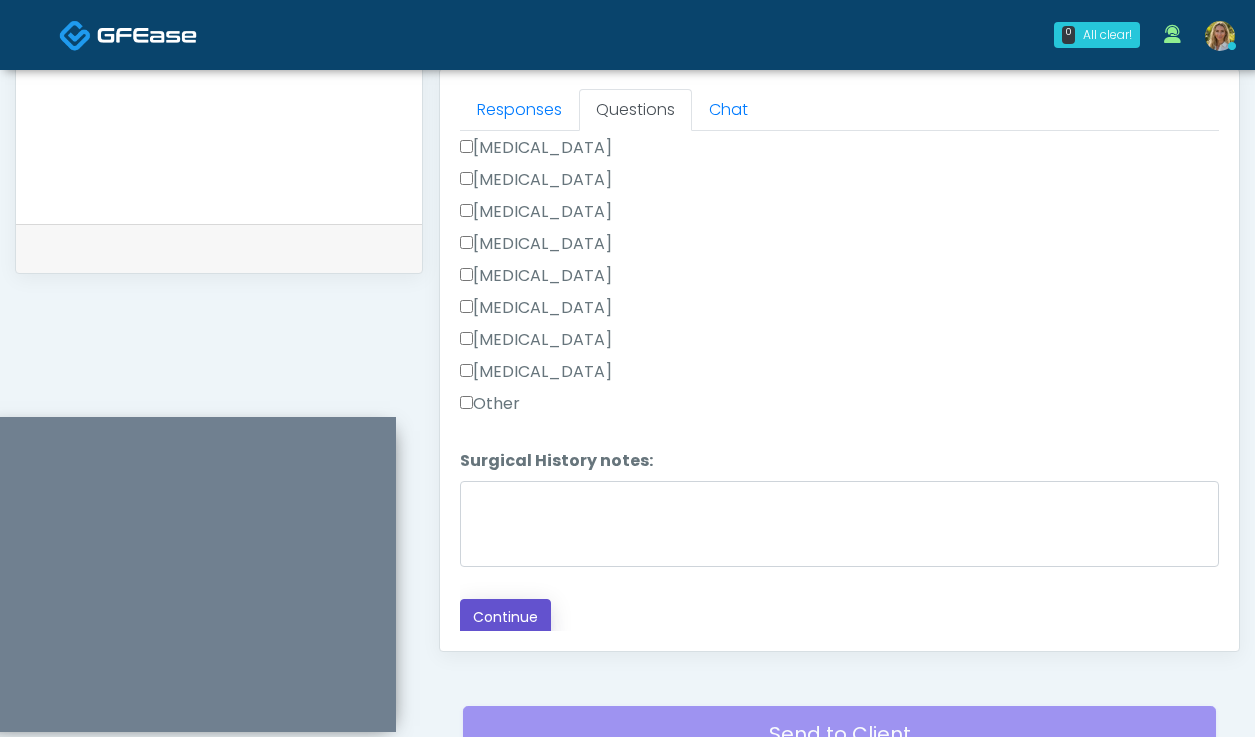 click on "Continue" at bounding box center (505, 617) 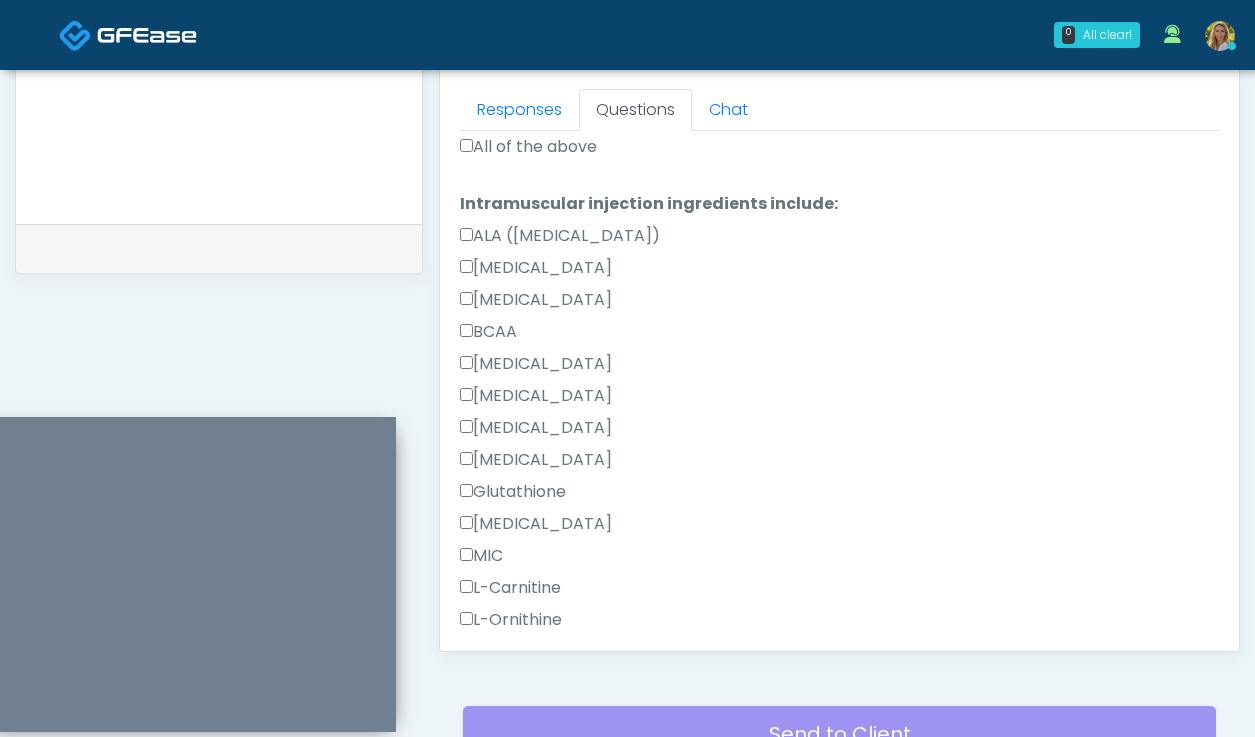 scroll, scrollTop: 1878, scrollLeft: 0, axis: vertical 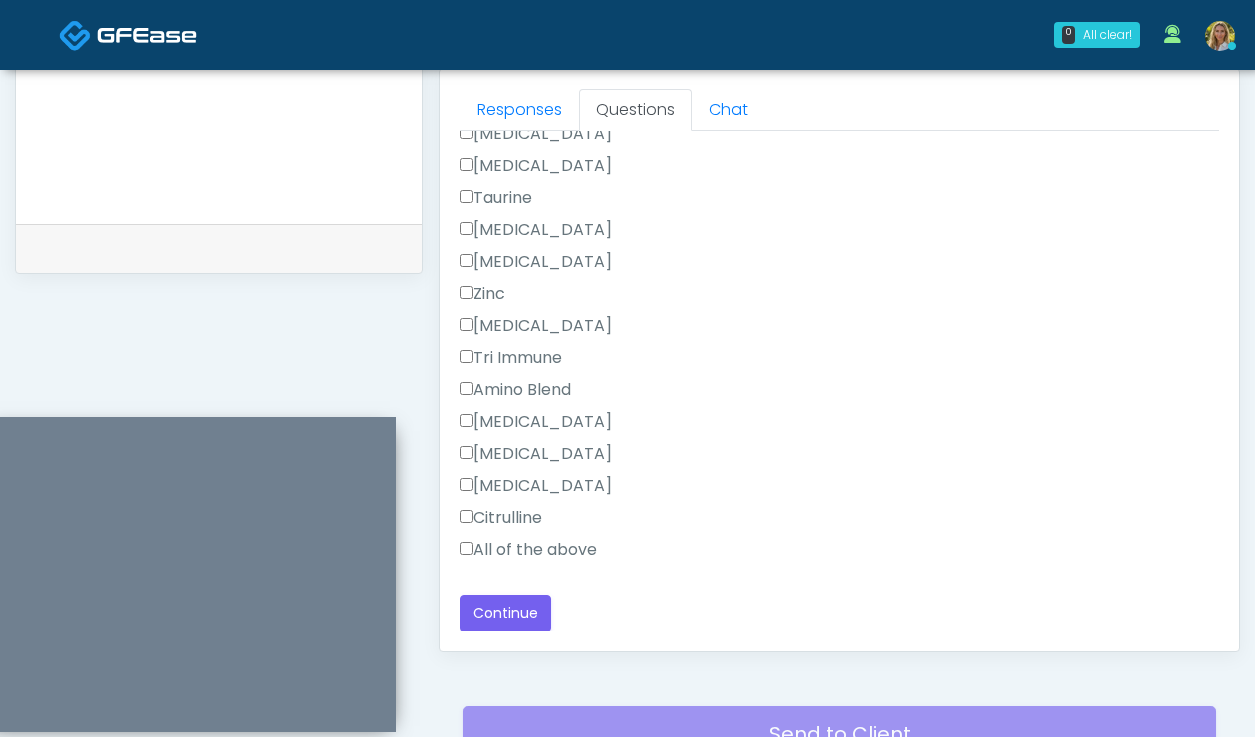 click on "All of the above" at bounding box center (528, 550) 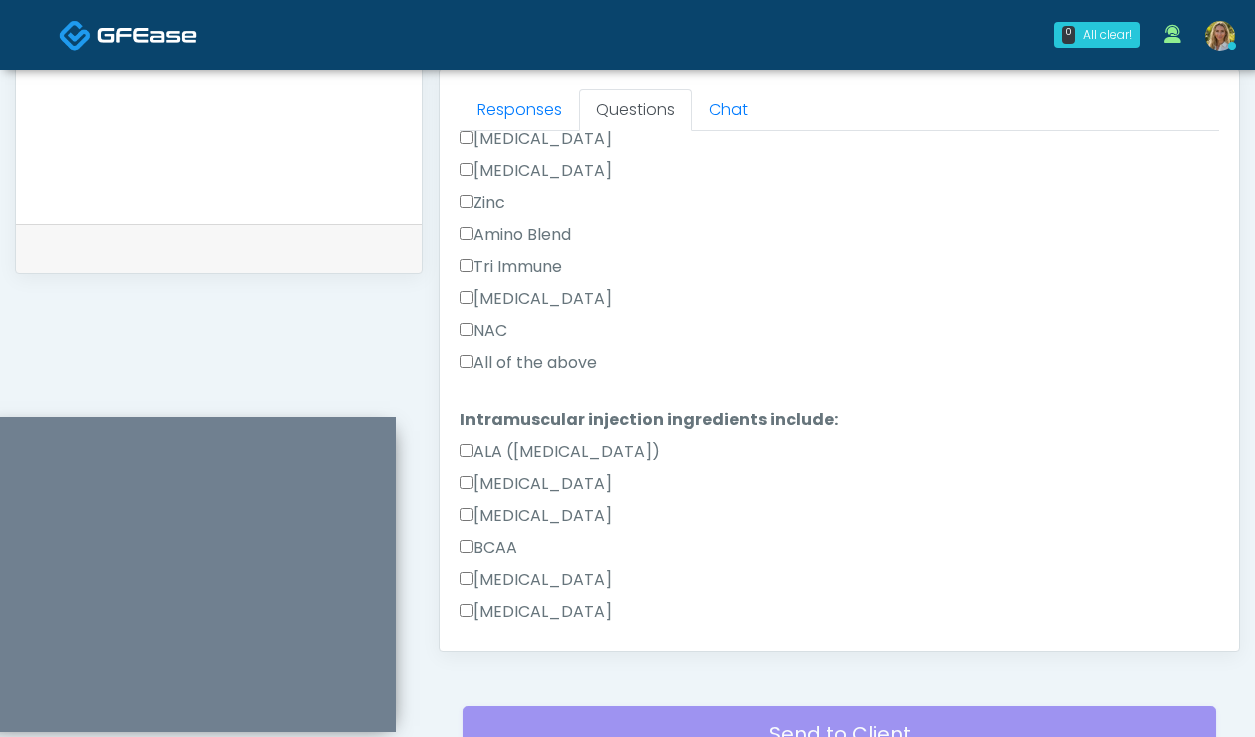 click on "All of the above" at bounding box center [528, 363] 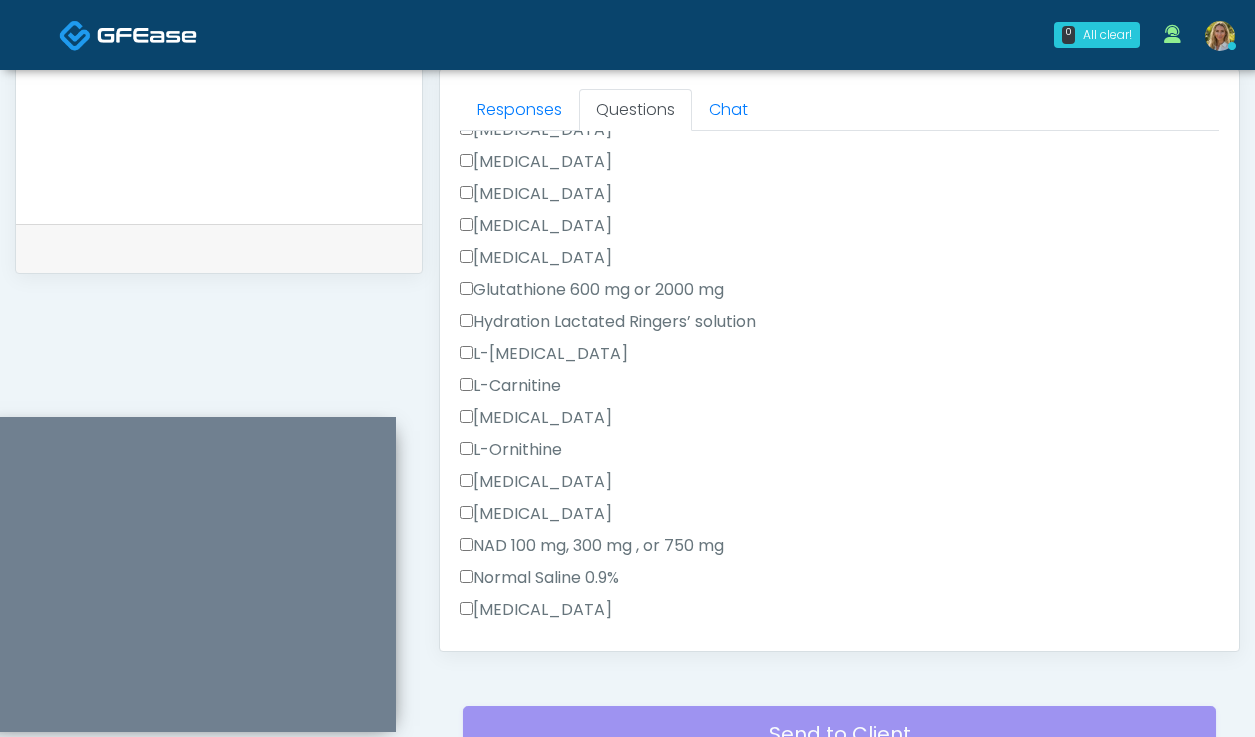 scroll, scrollTop: 0, scrollLeft: 0, axis: both 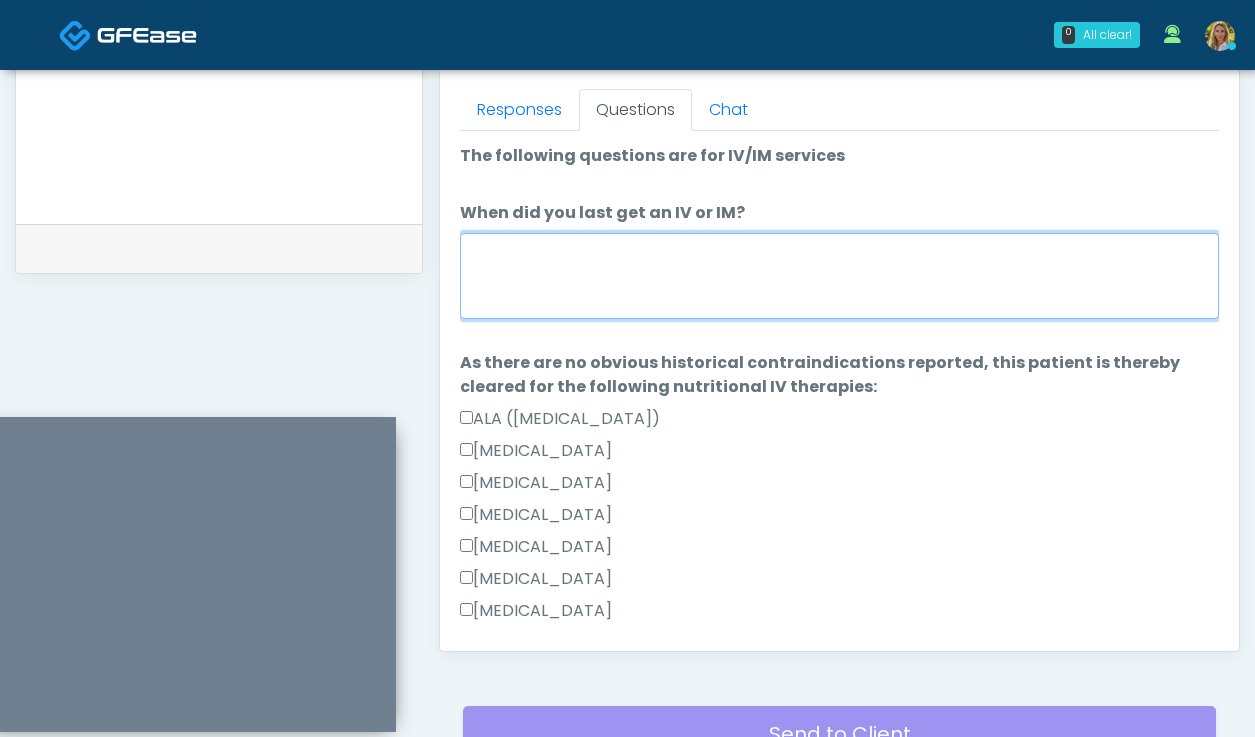 click on "When did you last get an IV or IM?" at bounding box center (839, 276) 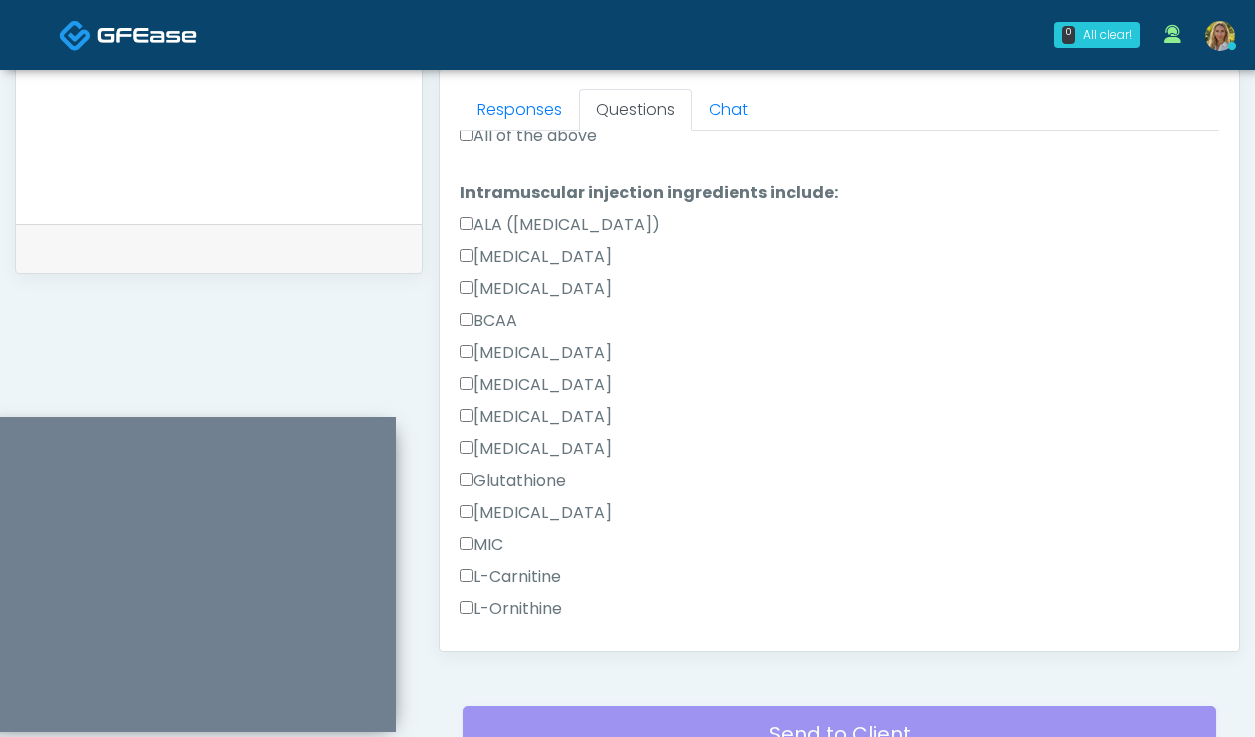 scroll, scrollTop: 1878, scrollLeft: 0, axis: vertical 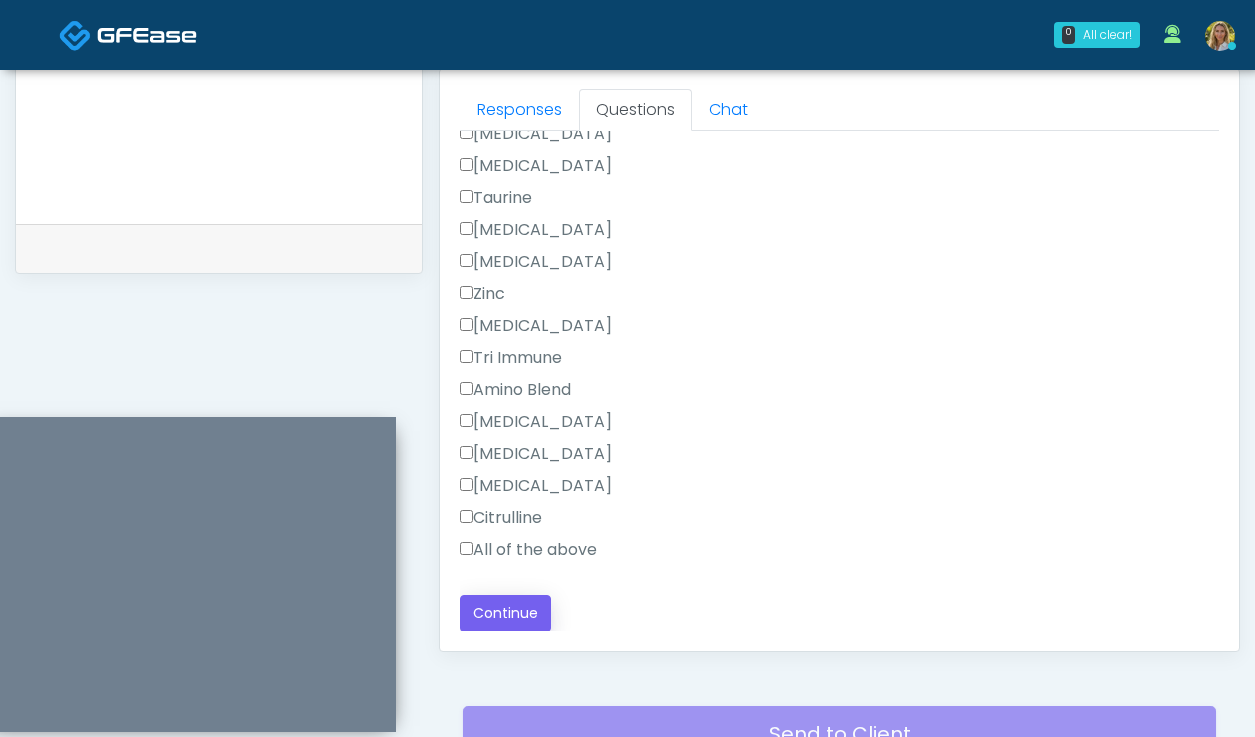 type on "*******" 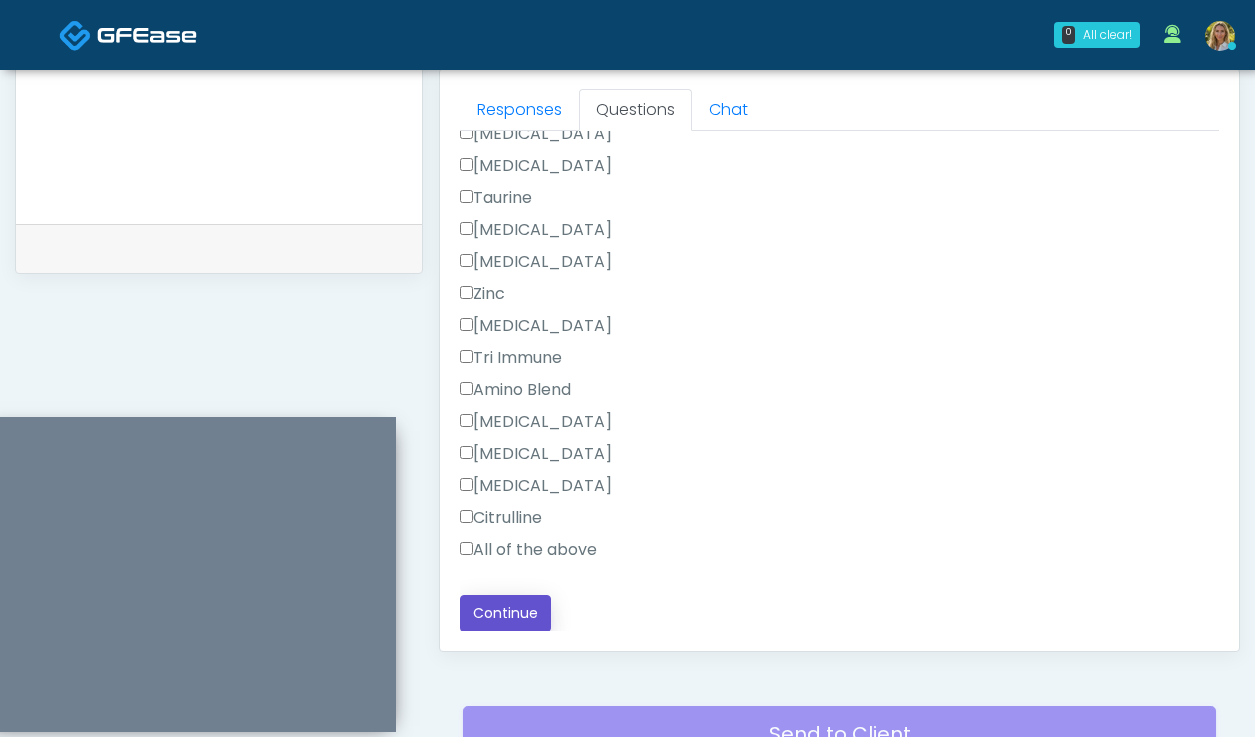 click on "Continue" at bounding box center [505, 613] 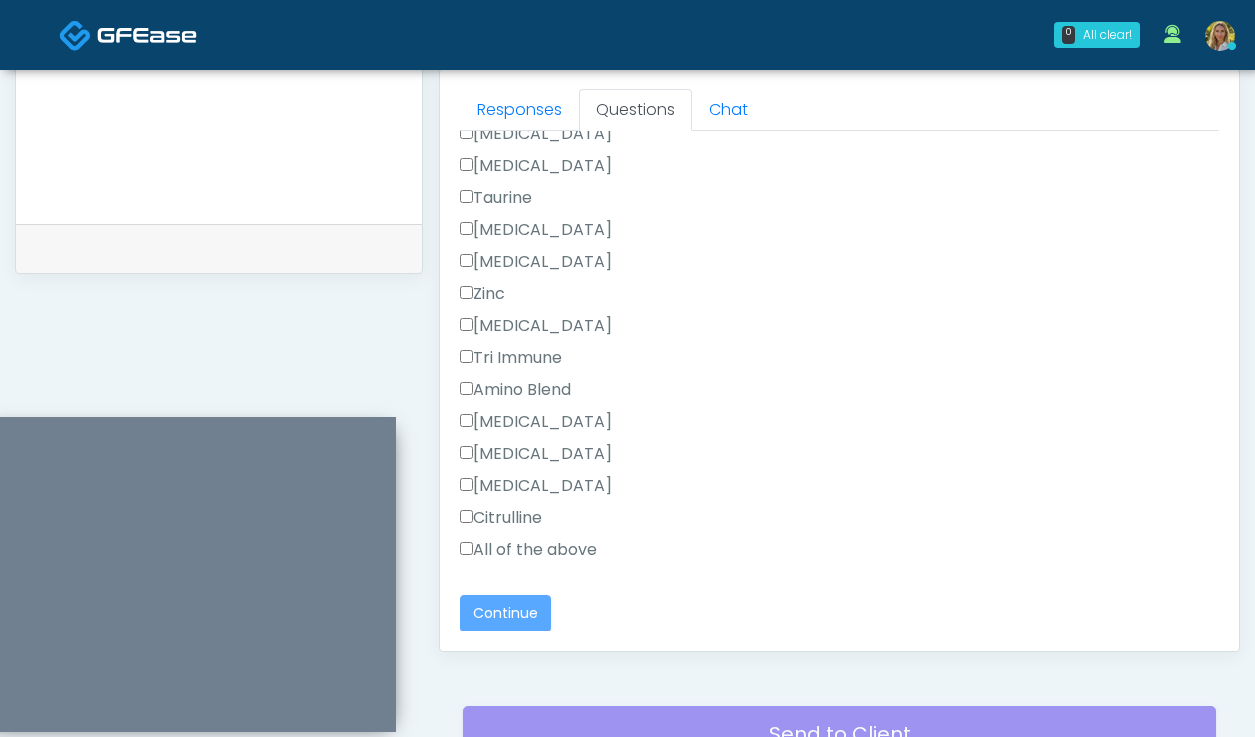 scroll, scrollTop: 1103, scrollLeft: 0, axis: vertical 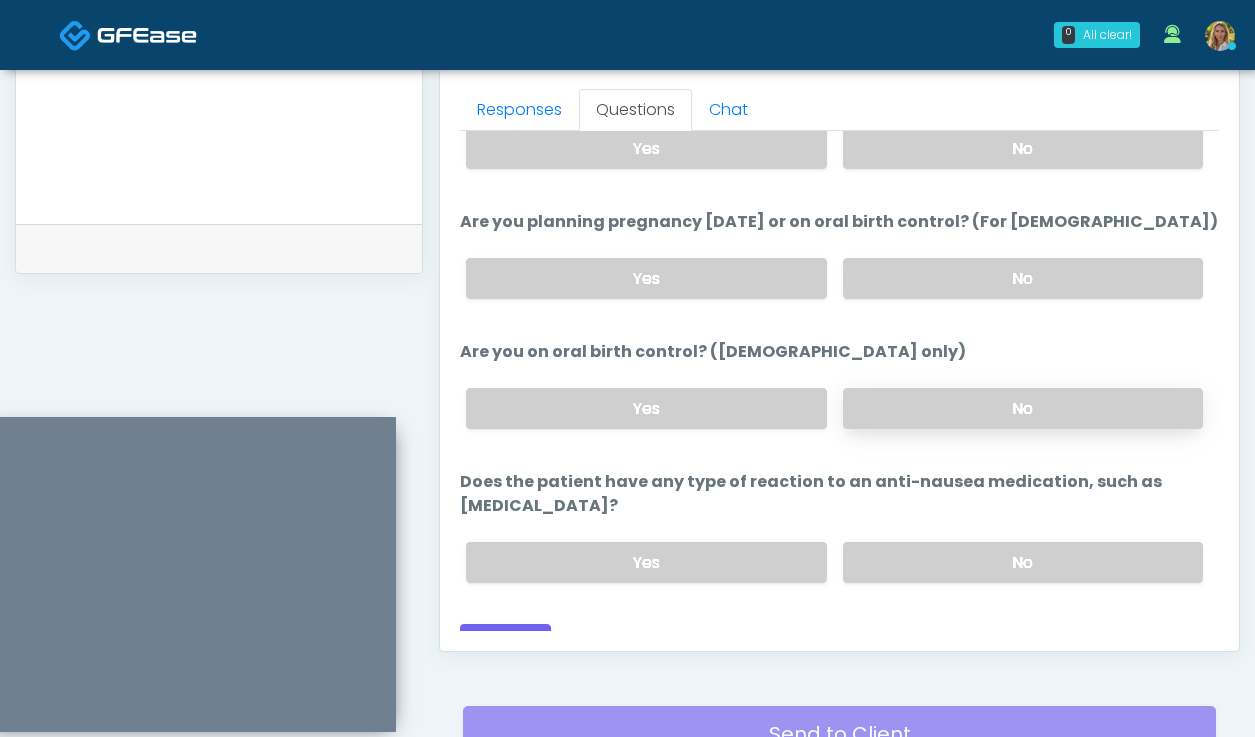 click on "No" at bounding box center (1023, 408) 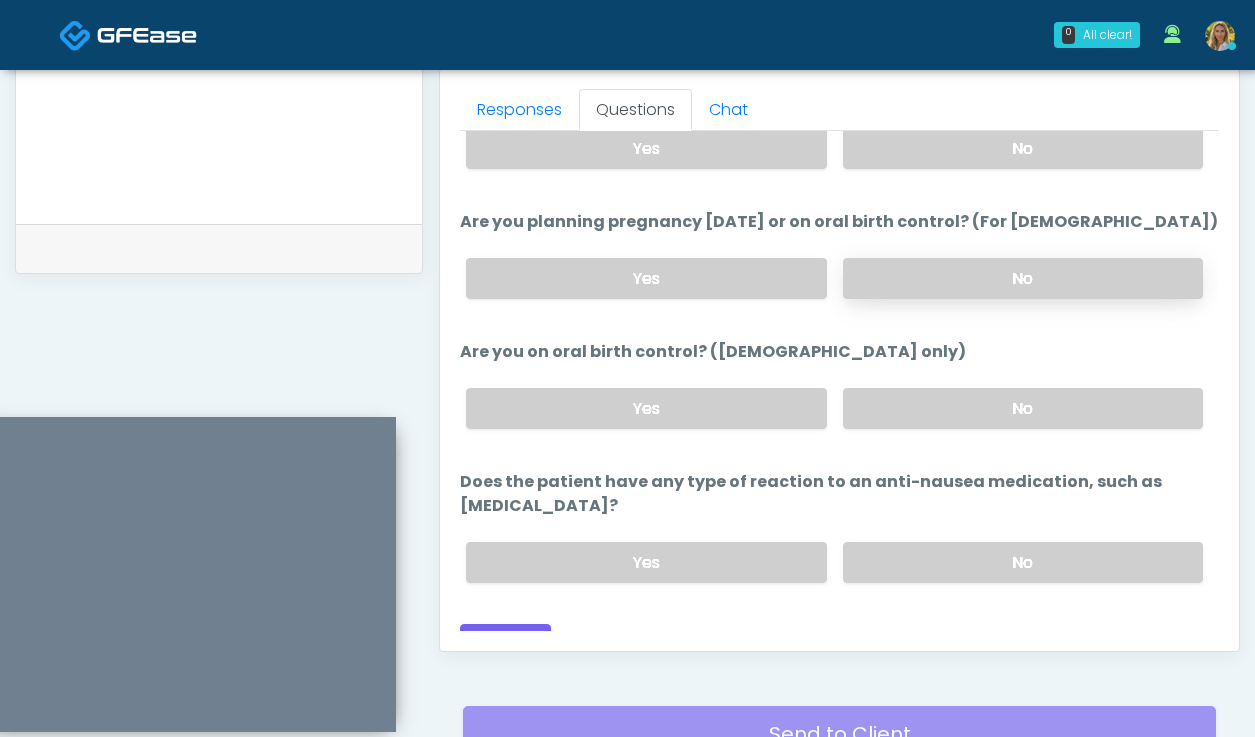 click on "No" at bounding box center [1023, 278] 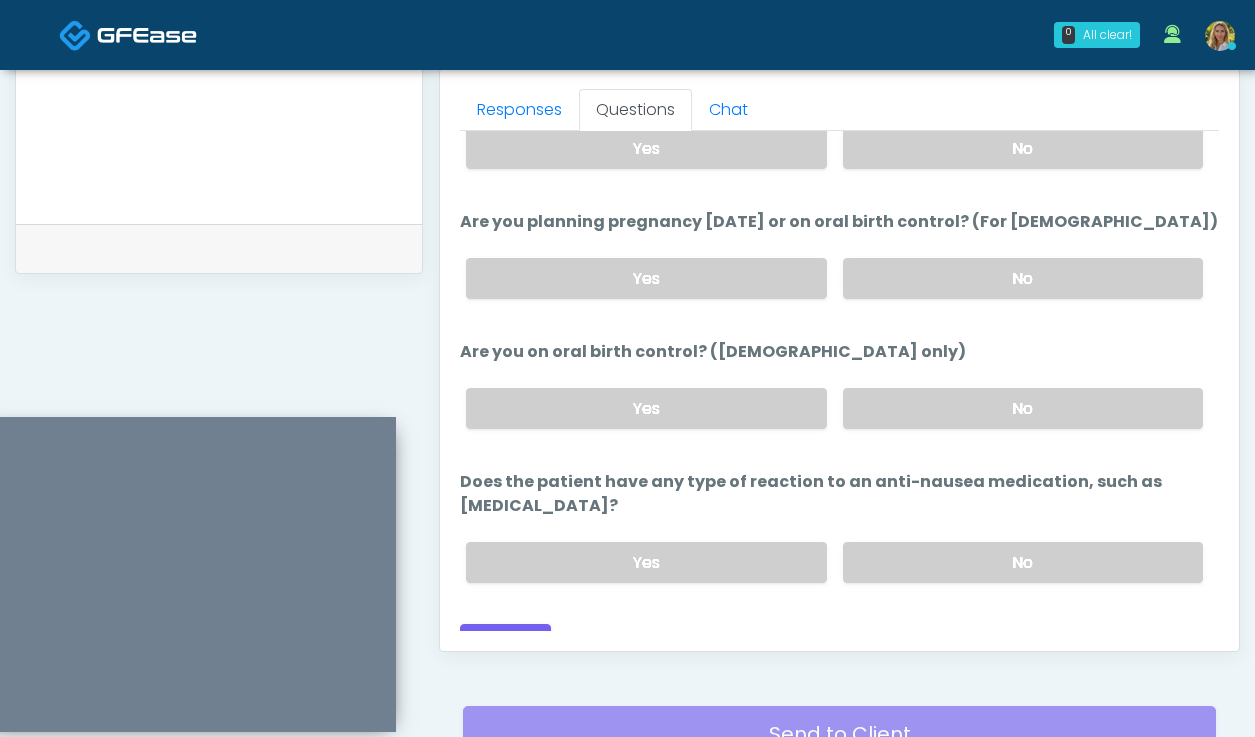 click on "Yes
No" at bounding box center [834, 562] 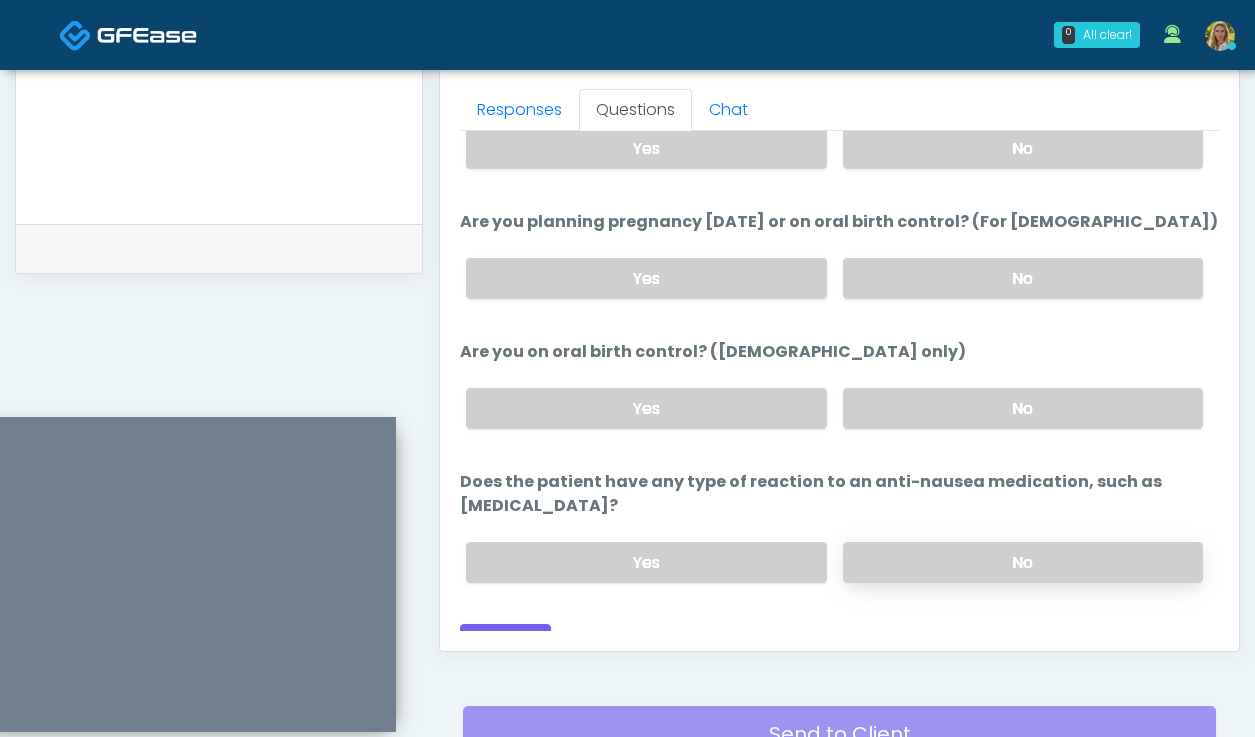 click on "No" at bounding box center [1023, 562] 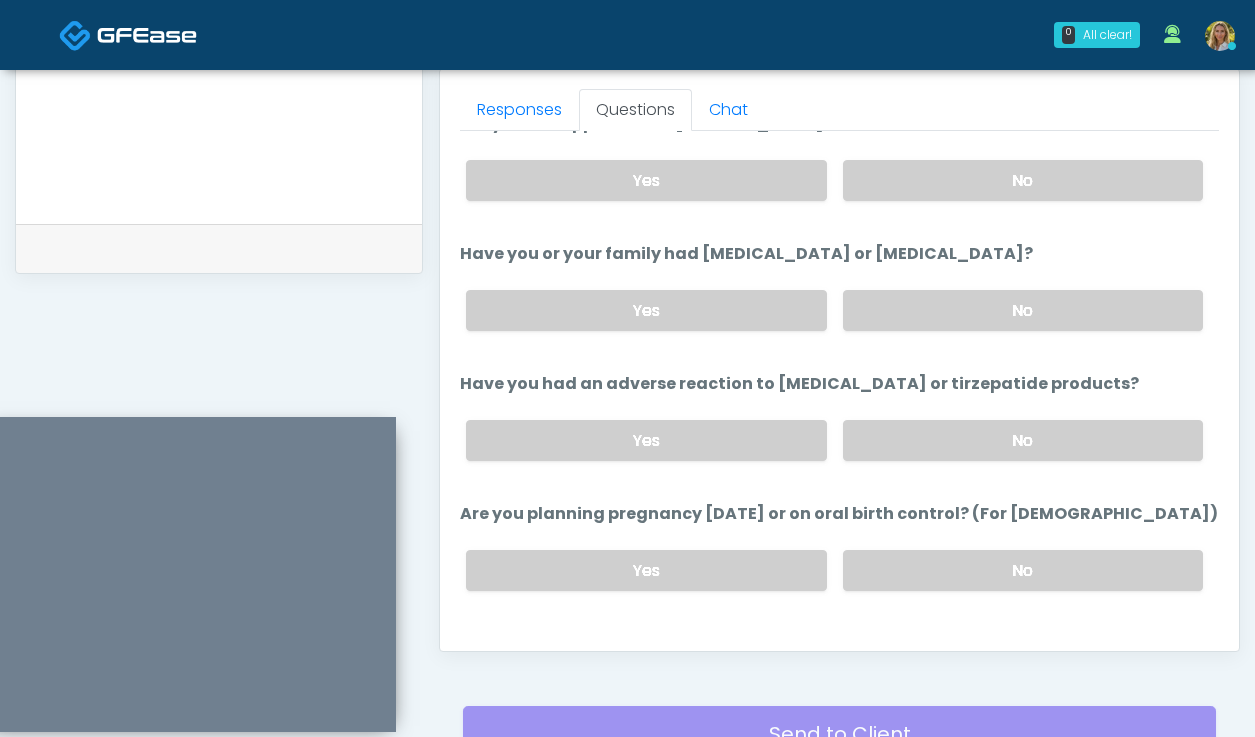 scroll, scrollTop: 813, scrollLeft: 0, axis: vertical 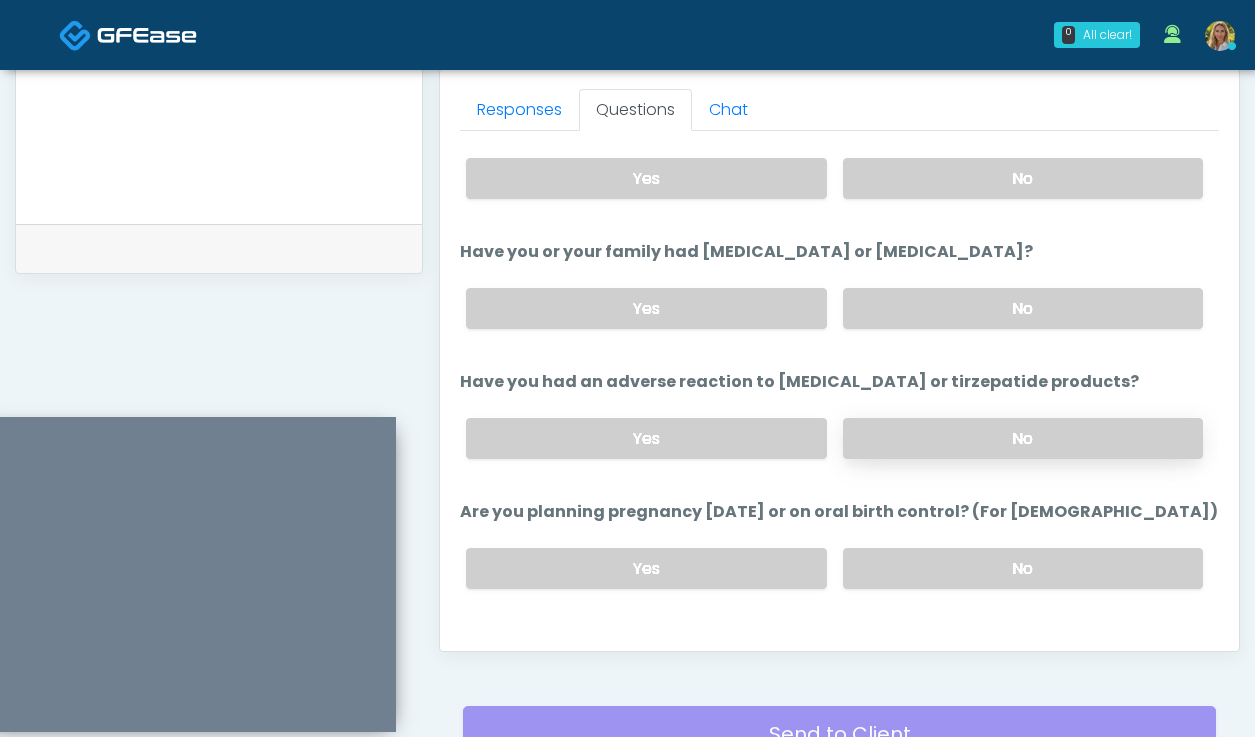click on "No" at bounding box center [1023, 438] 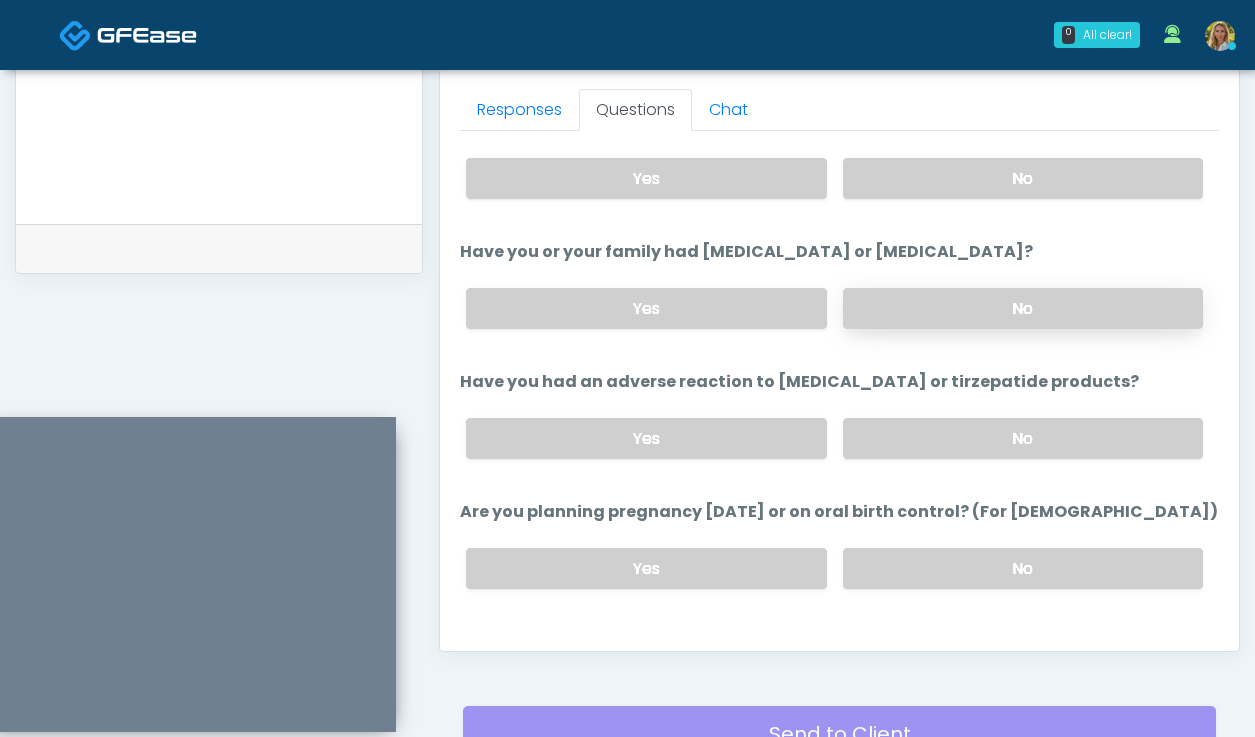 click on "No" at bounding box center [1023, 308] 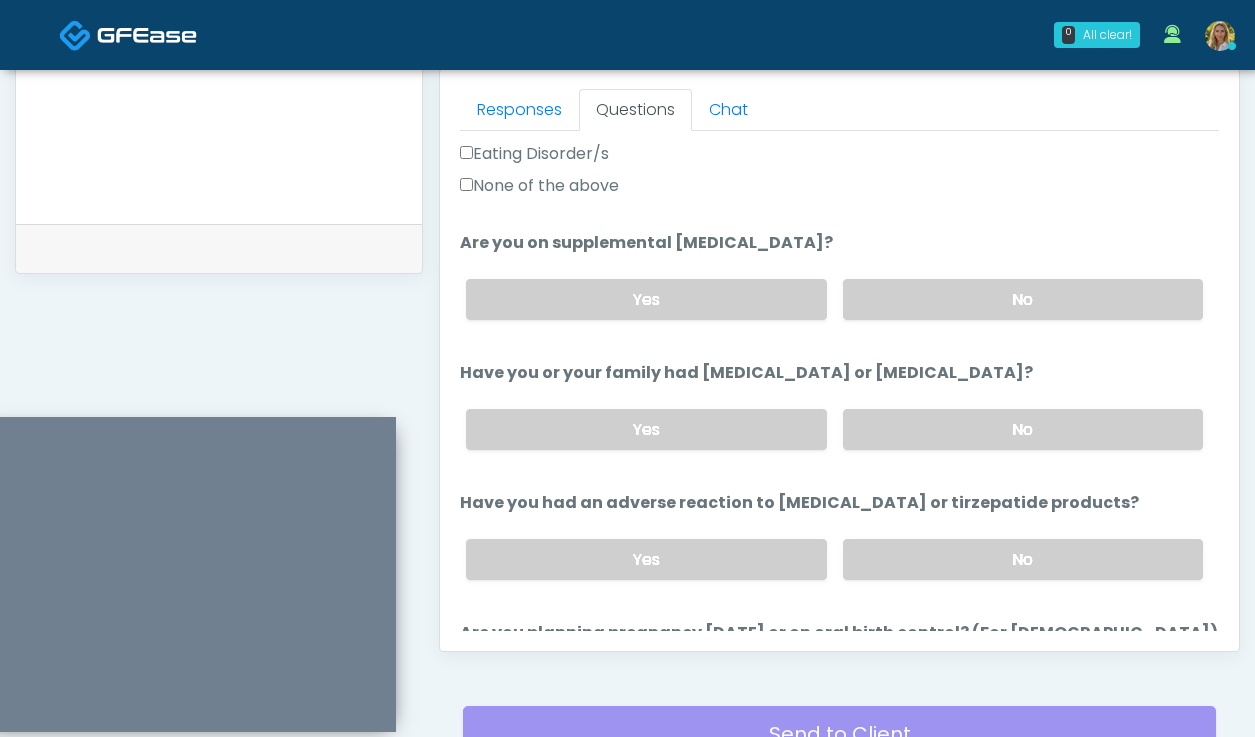 scroll, scrollTop: 679, scrollLeft: 0, axis: vertical 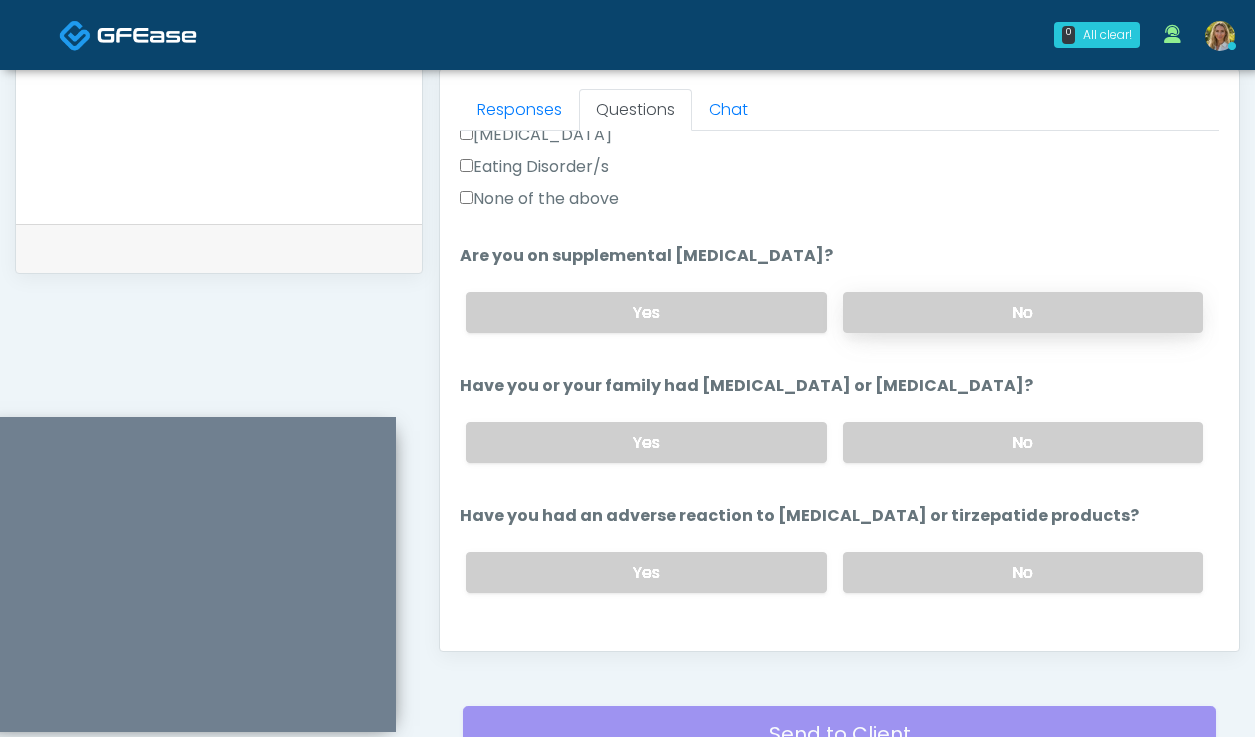 click on "No" at bounding box center [1023, 312] 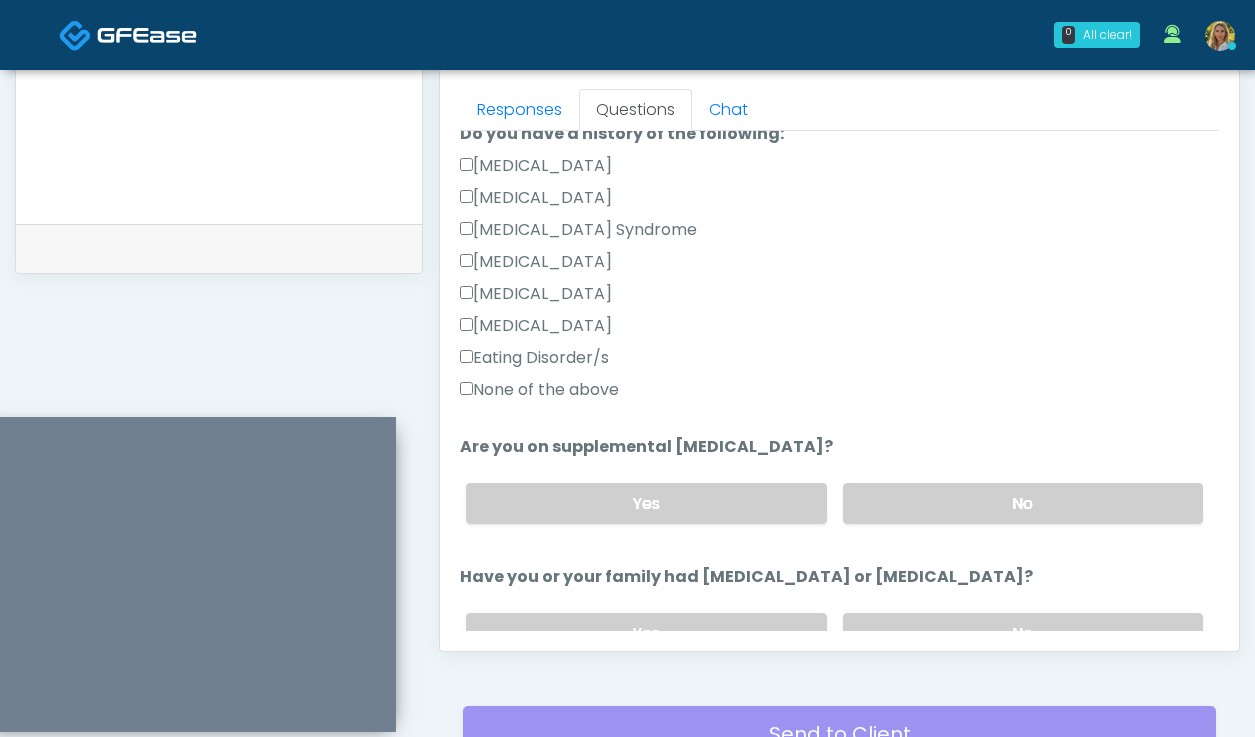 click on "None of the above" at bounding box center [539, 390] 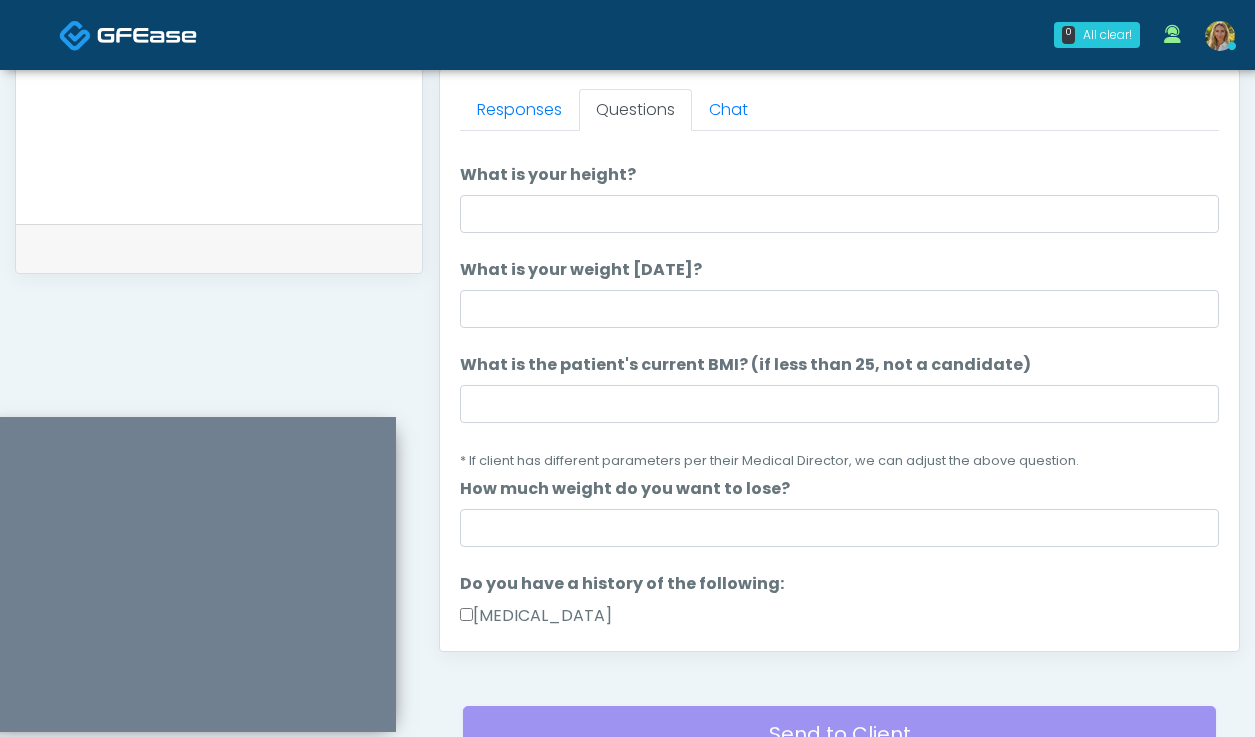 scroll, scrollTop: 38, scrollLeft: 0, axis: vertical 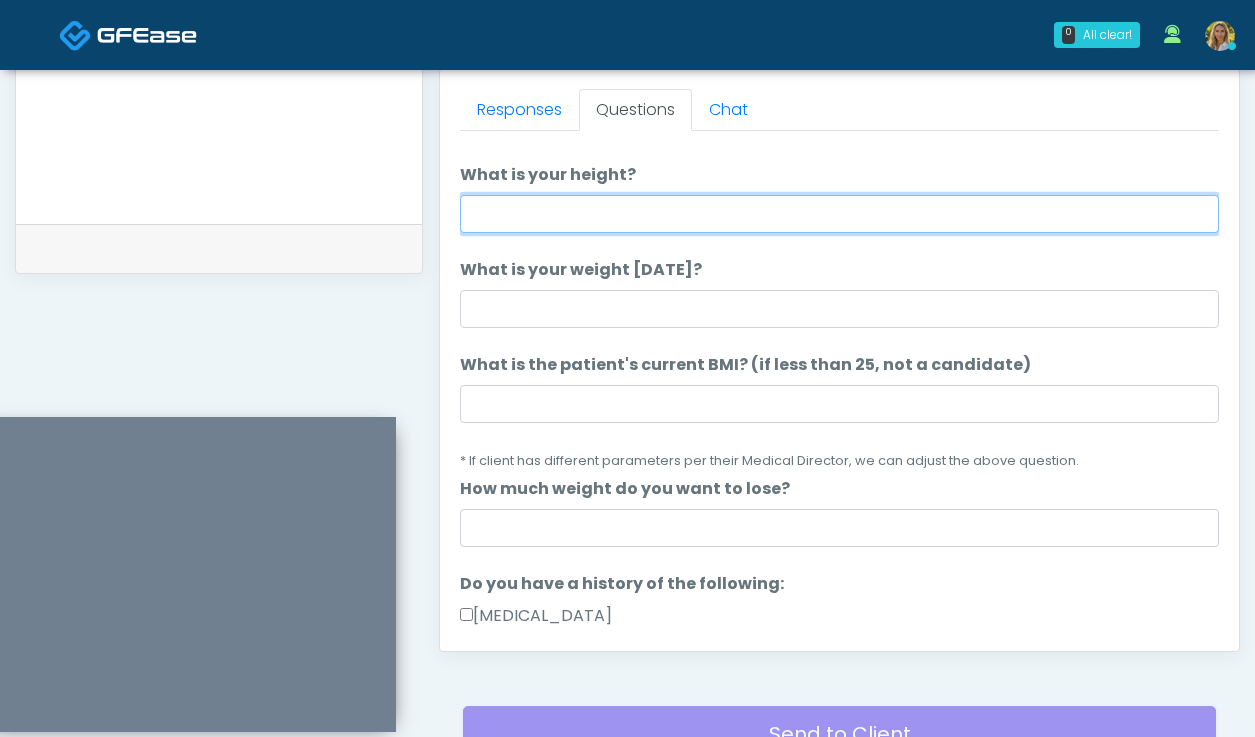 click on "What is your height?" at bounding box center [839, 214] 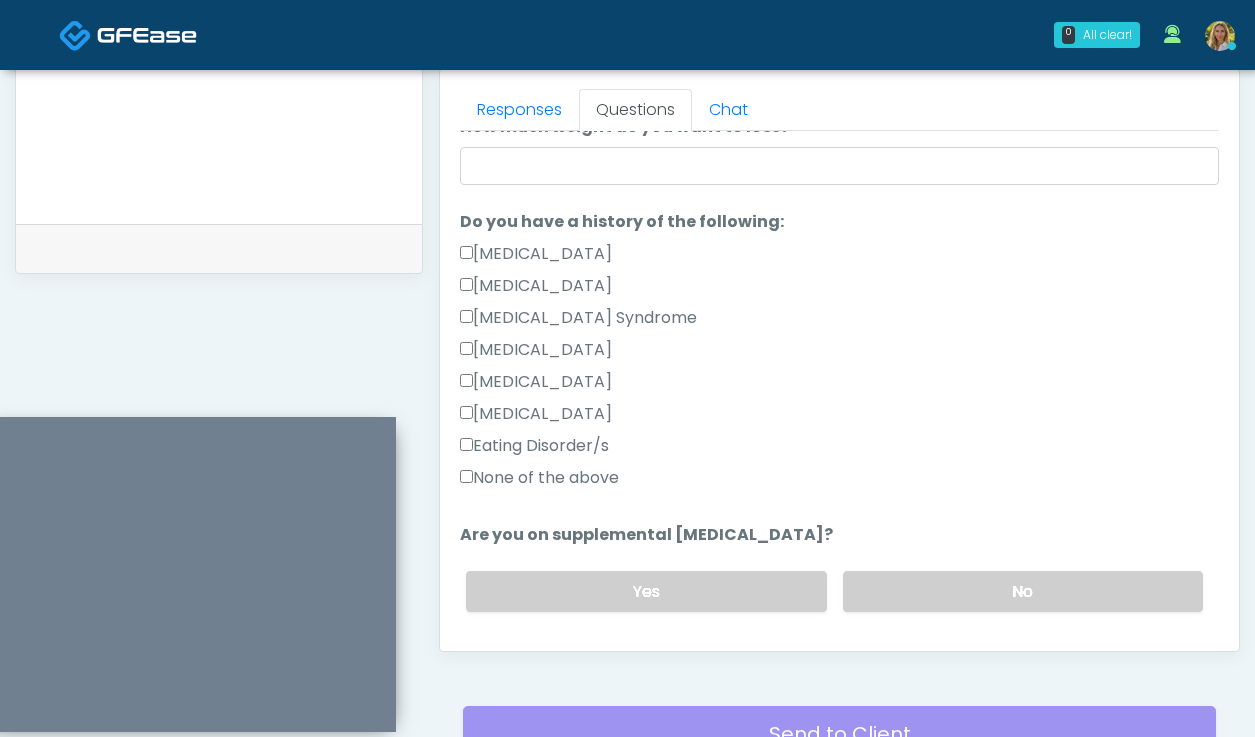 scroll, scrollTop: 397, scrollLeft: 0, axis: vertical 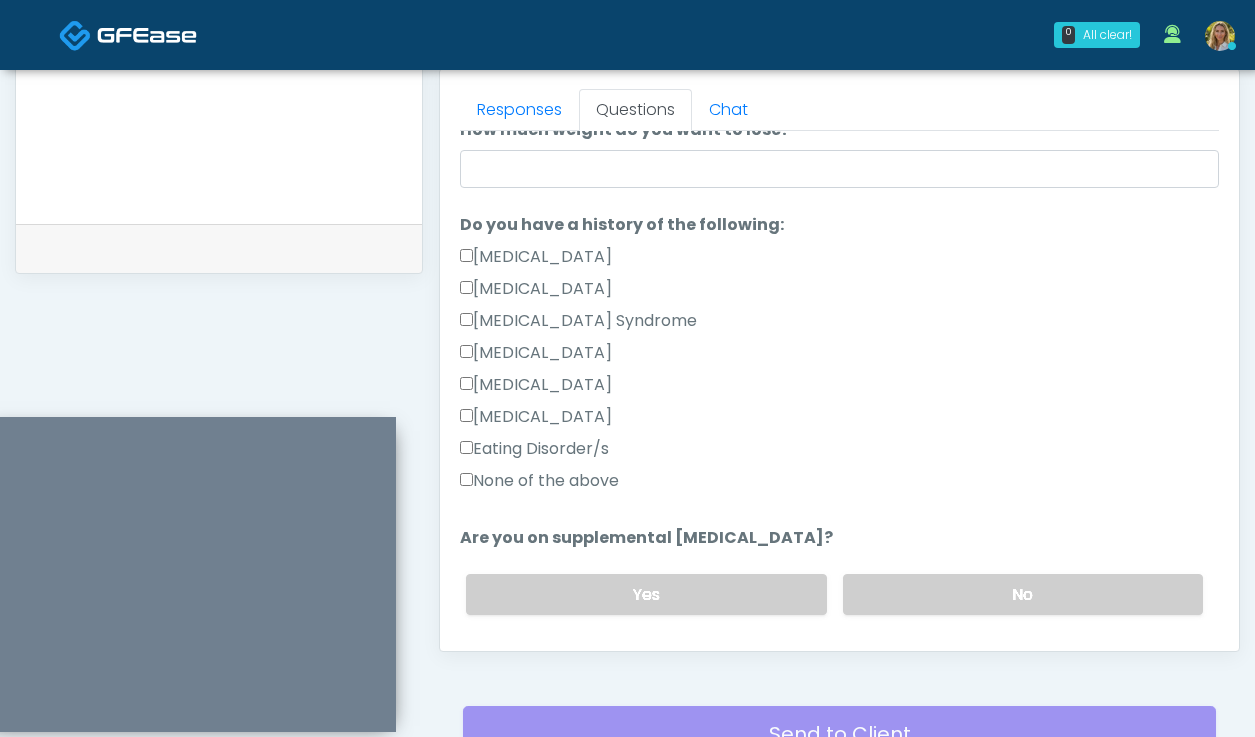 click on "None of the above" at bounding box center (539, 481) 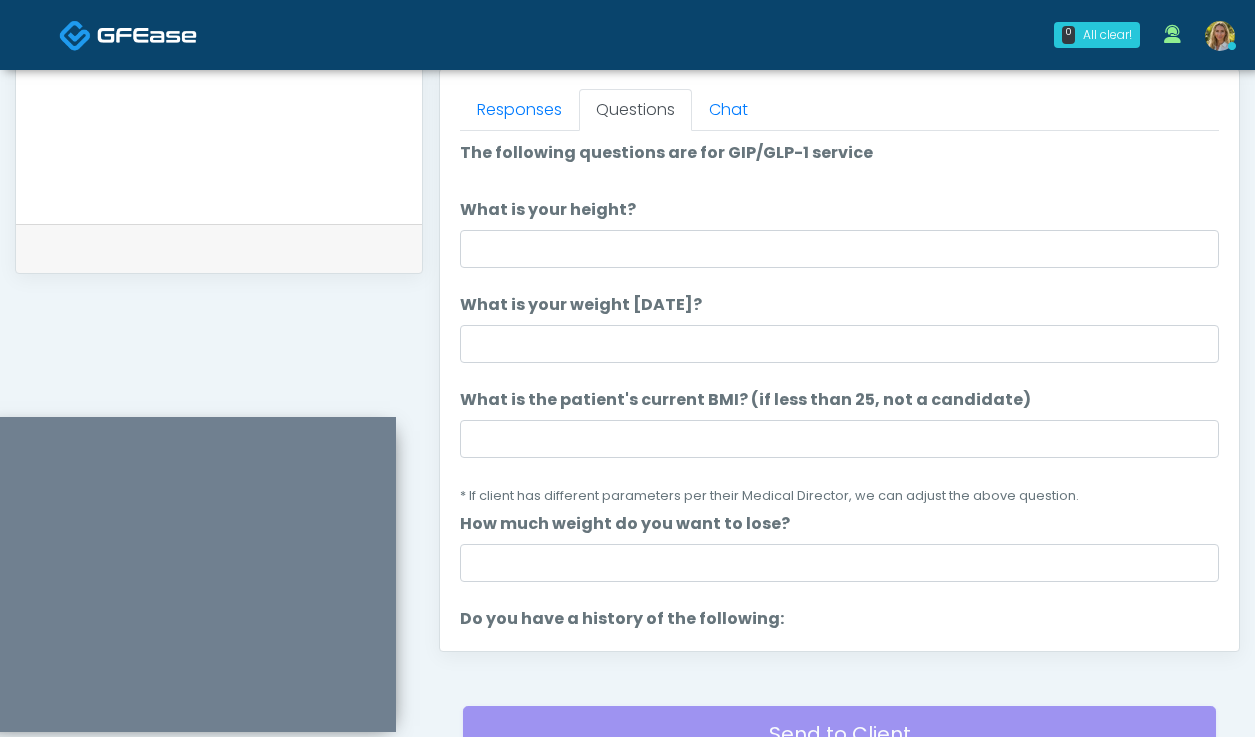 scroll, scrollTop: 0, scrollLeft: 0, axis: both 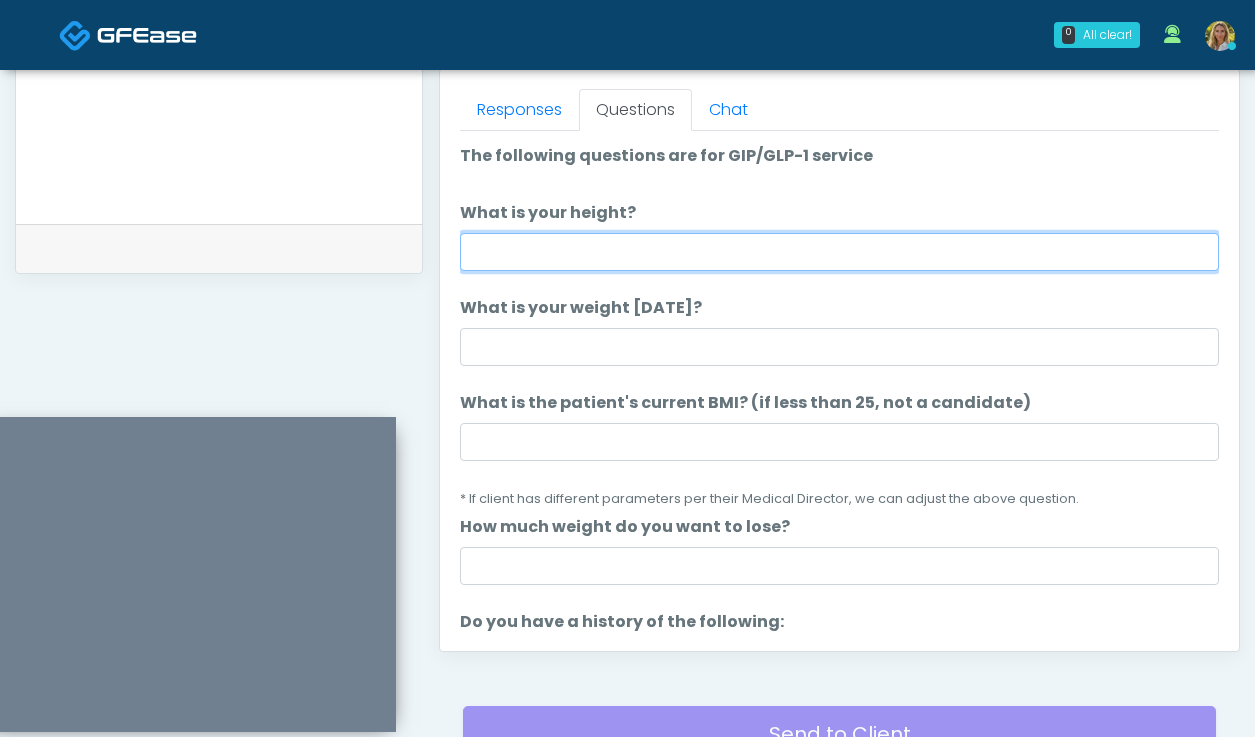 click on "What is your height?" at bounding box center [839, 252] 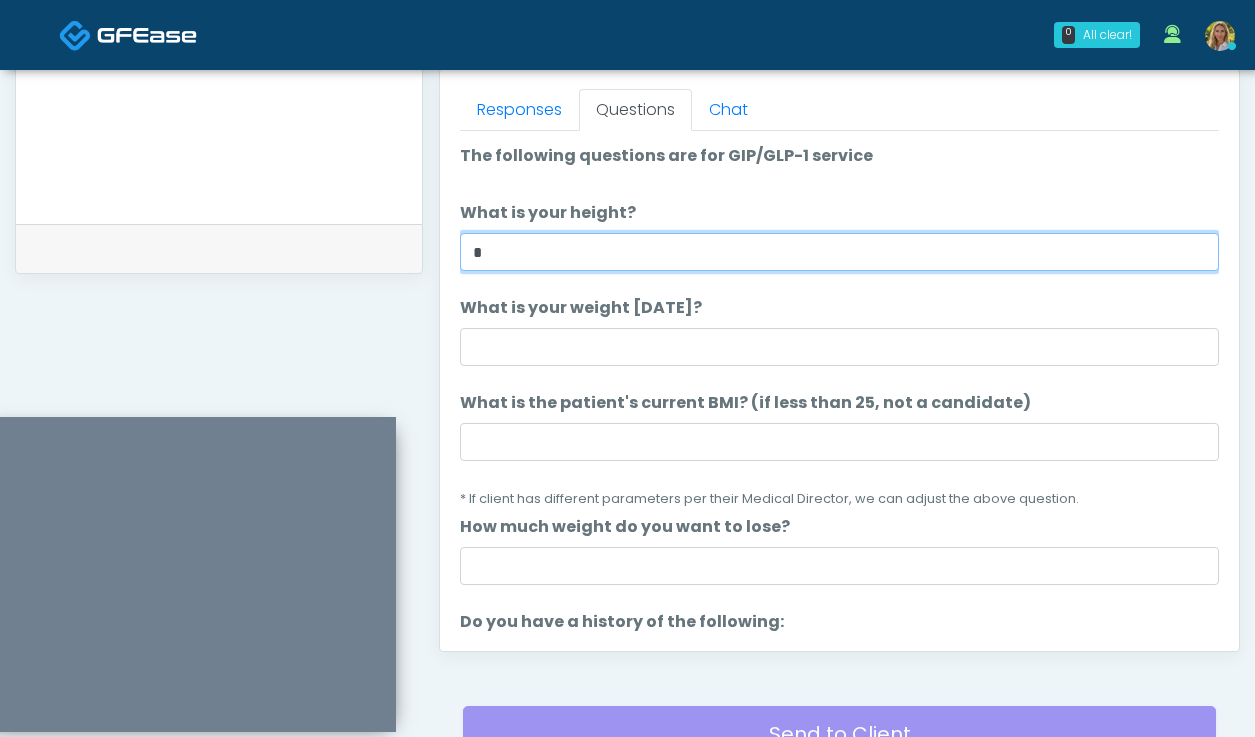 type on "*" 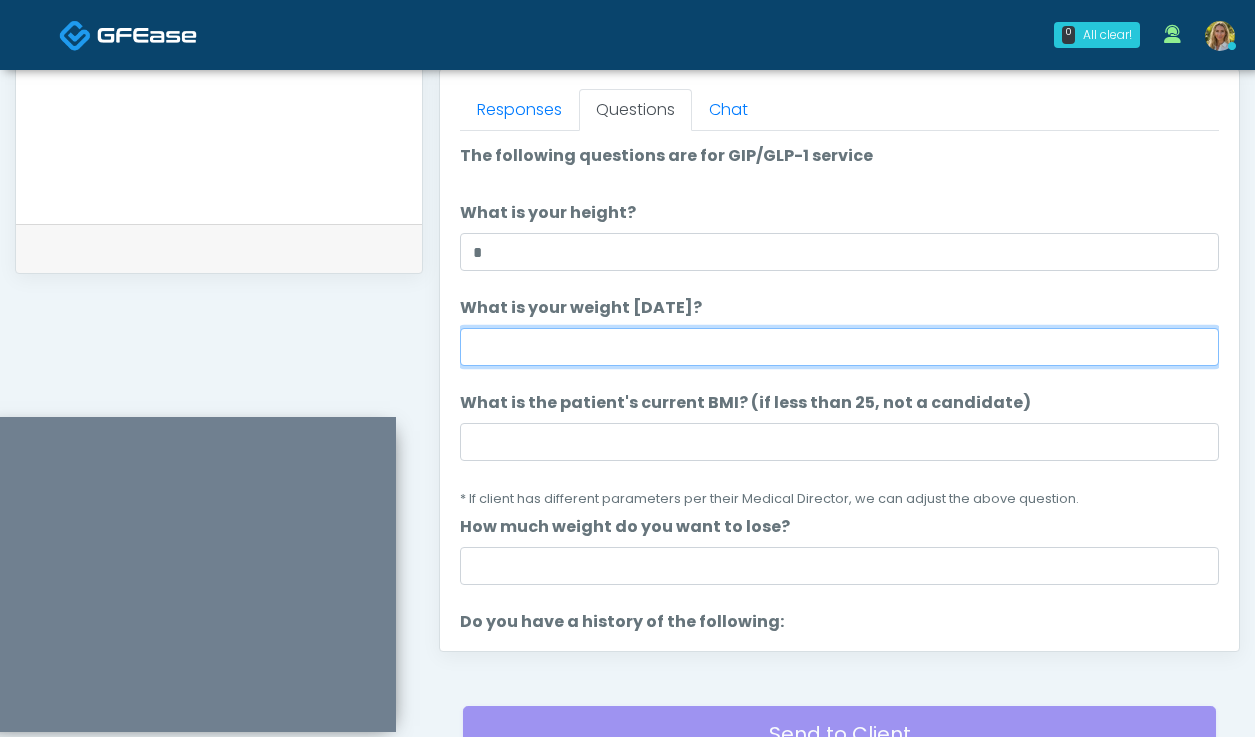 click on "What is your weight today?" at bounding box center (839, 347) 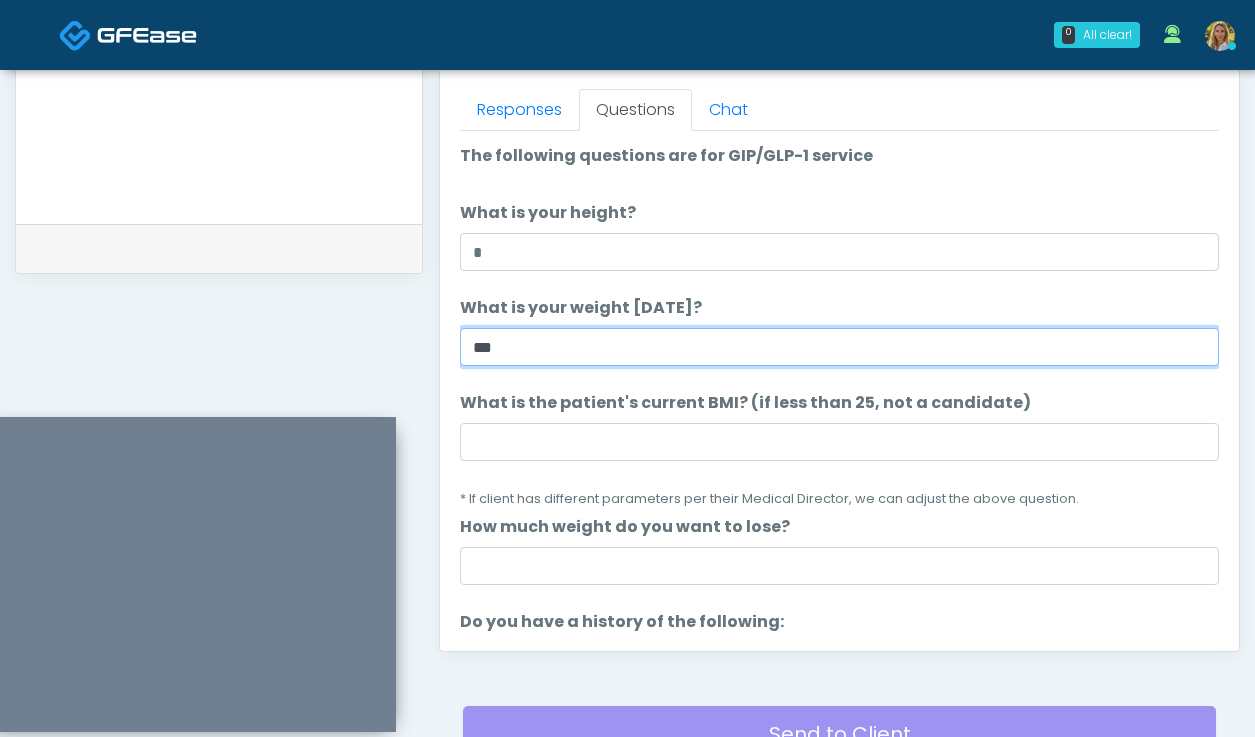 type on "***" 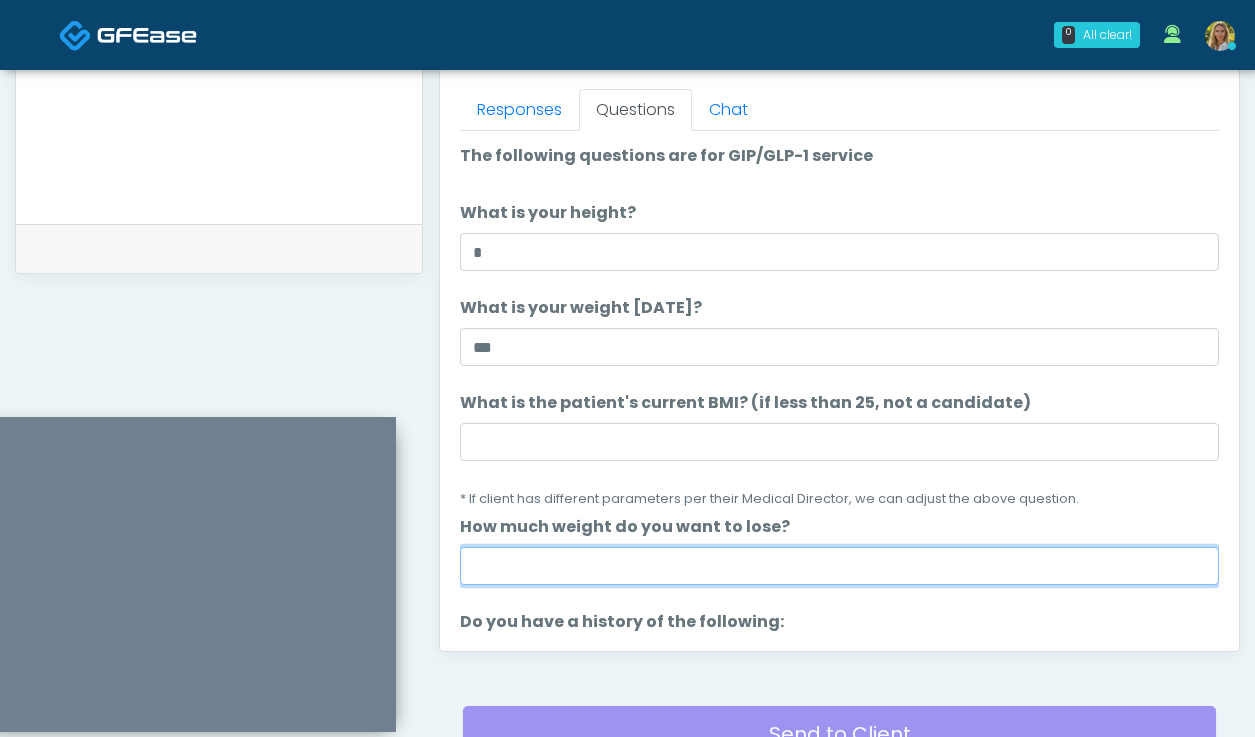click on "How much weight do you want to lose?" at bounding box center [839, 566] 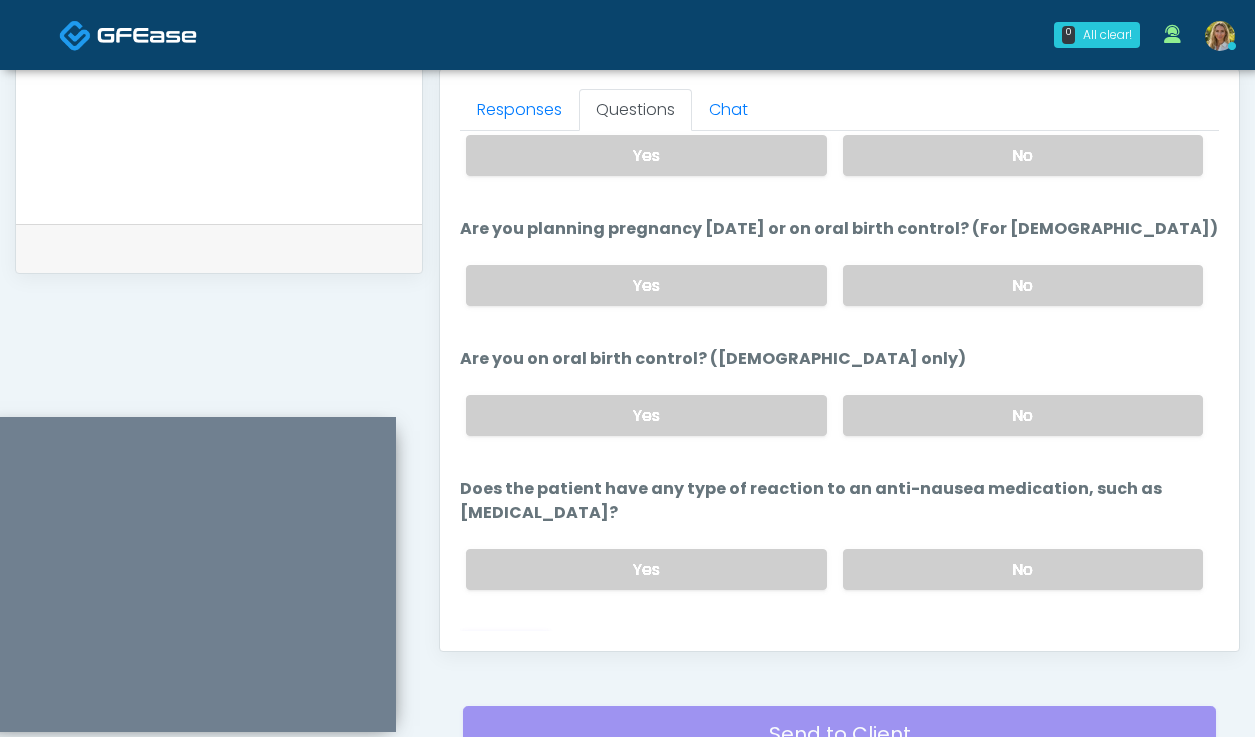 scroll, scrollTop: 1103, scrollLeft: 0, axis: vertical 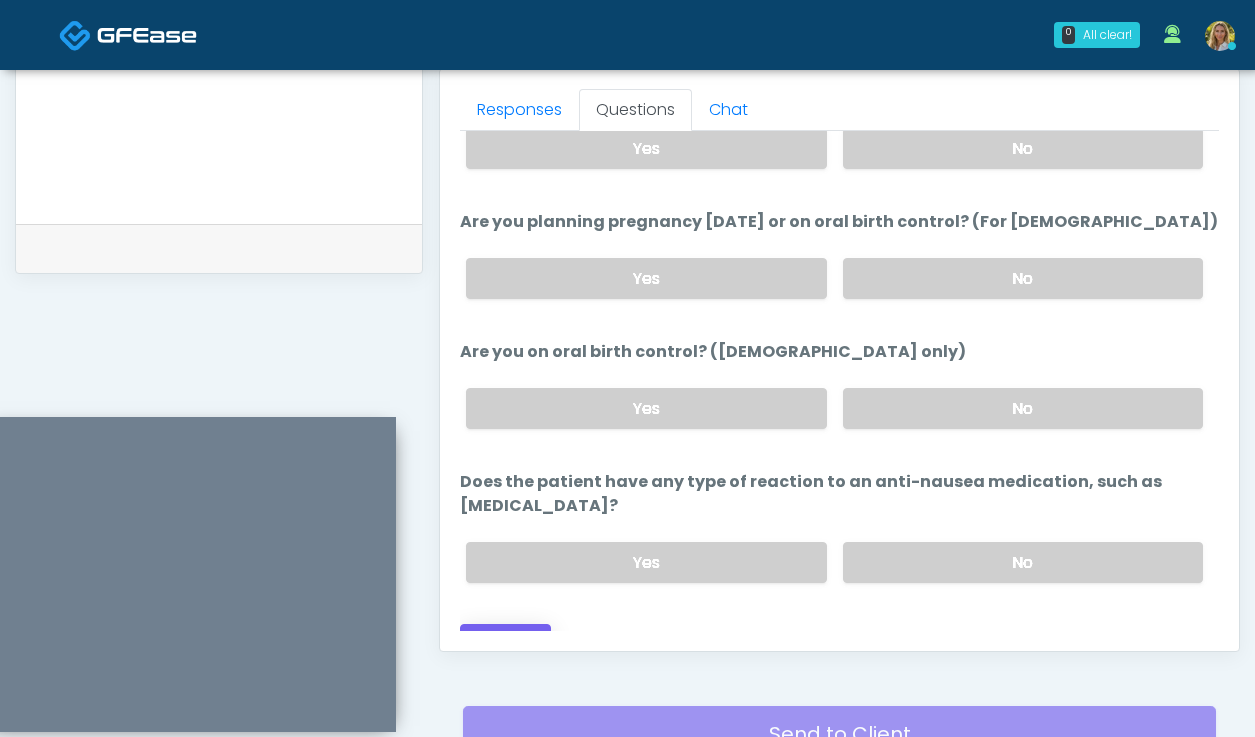 type on "**********" 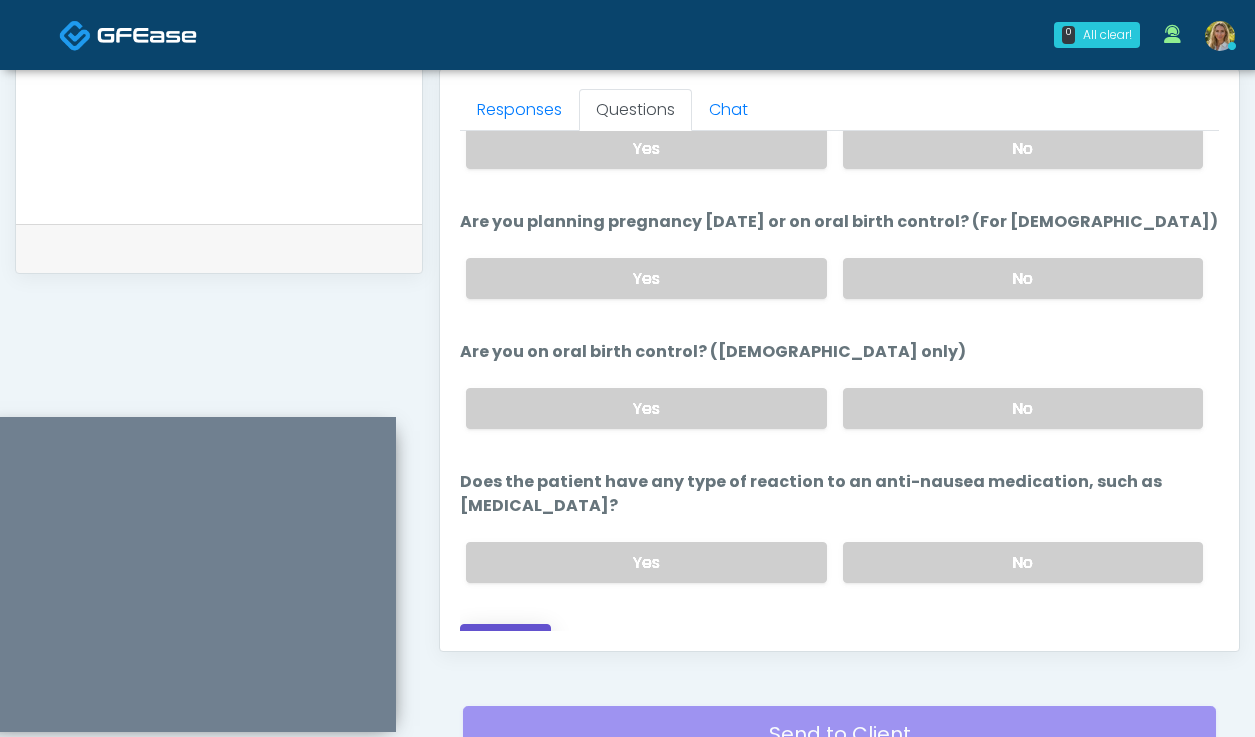 click on "Continue" at bounding box center (505, 642) 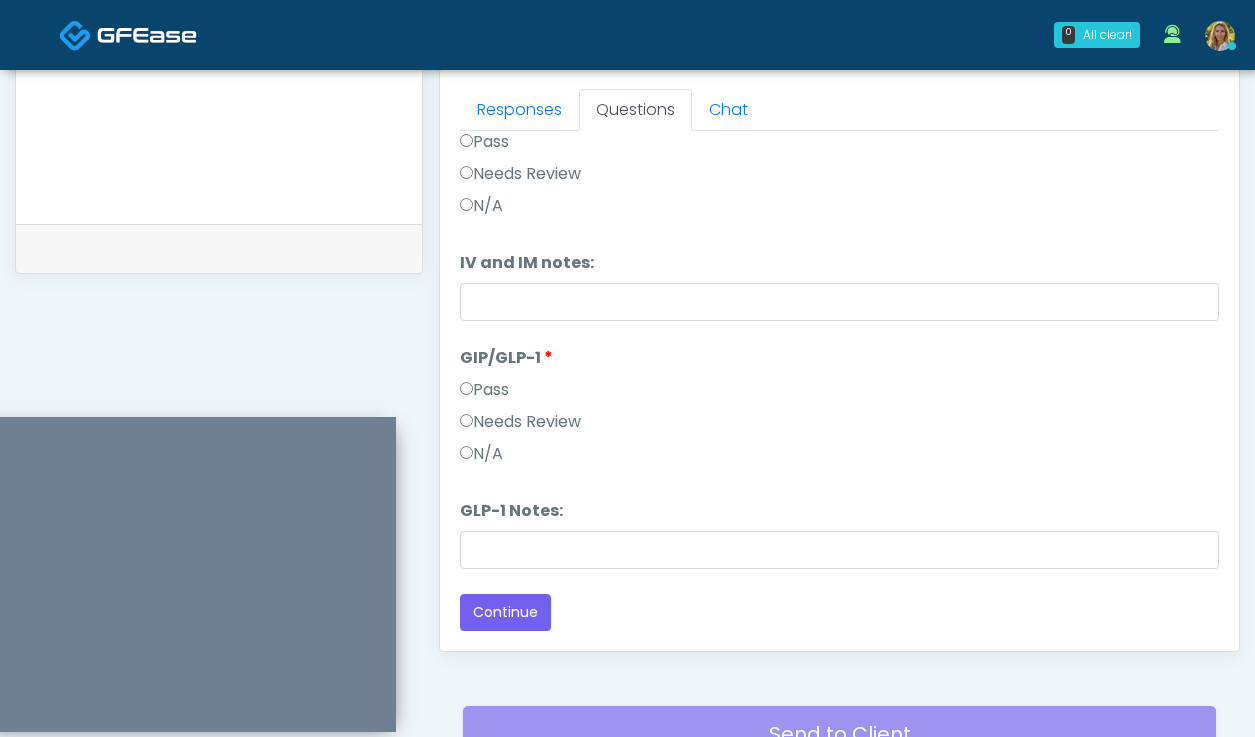 scroll, scrollTop: 0, scrollLeft: 0, axis: both 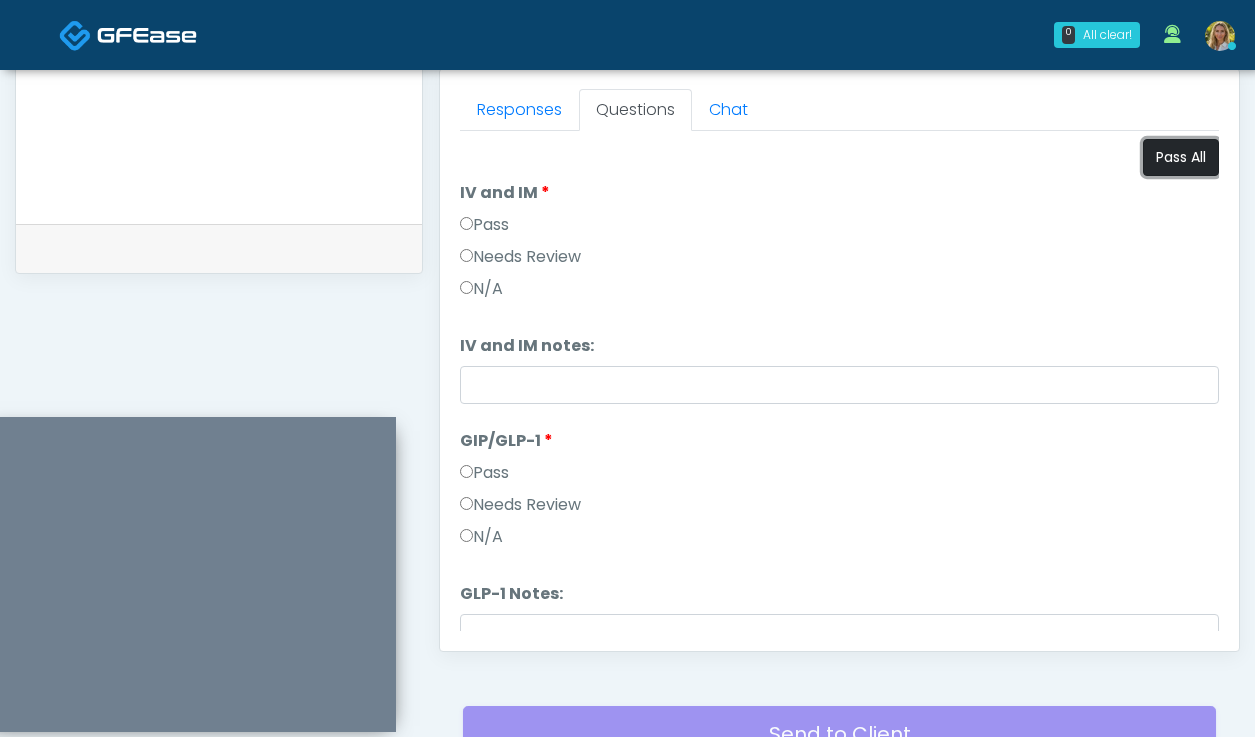 click on "Pass All" at bounding box center [1181, 157] 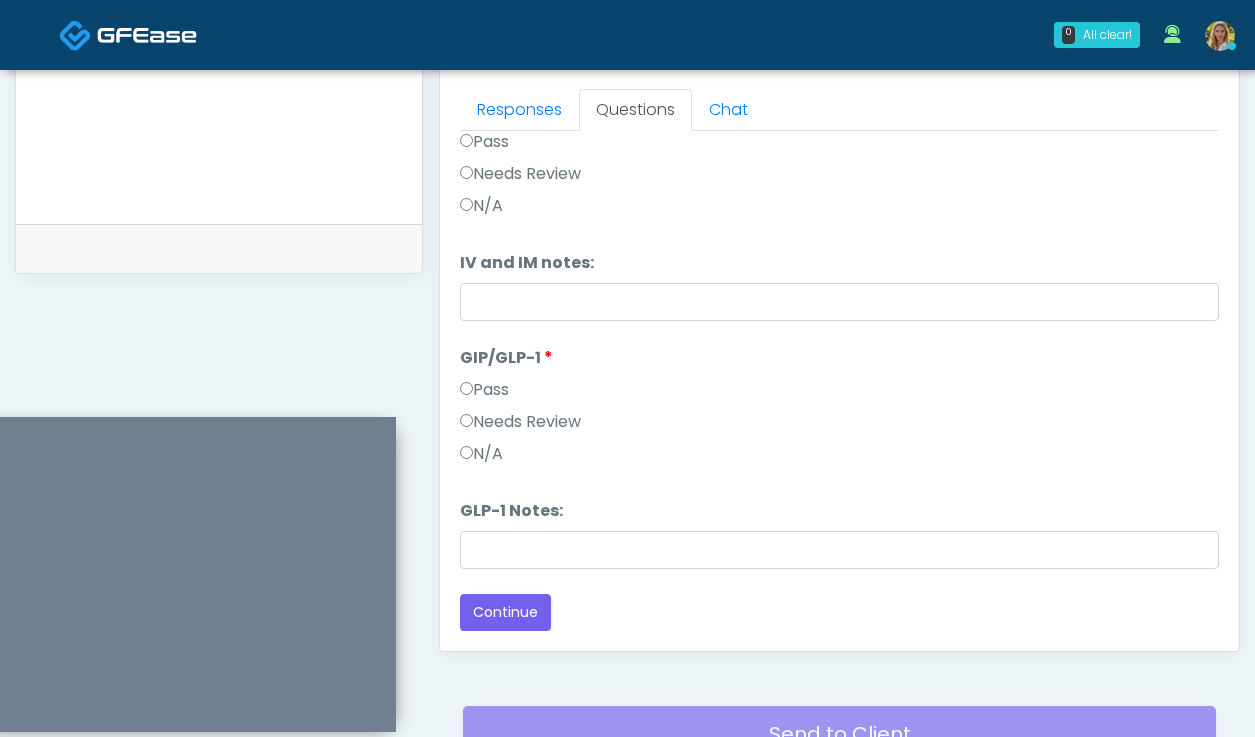 scroll, scrollTop: 82, scrollLeft: 0, axis: vertical 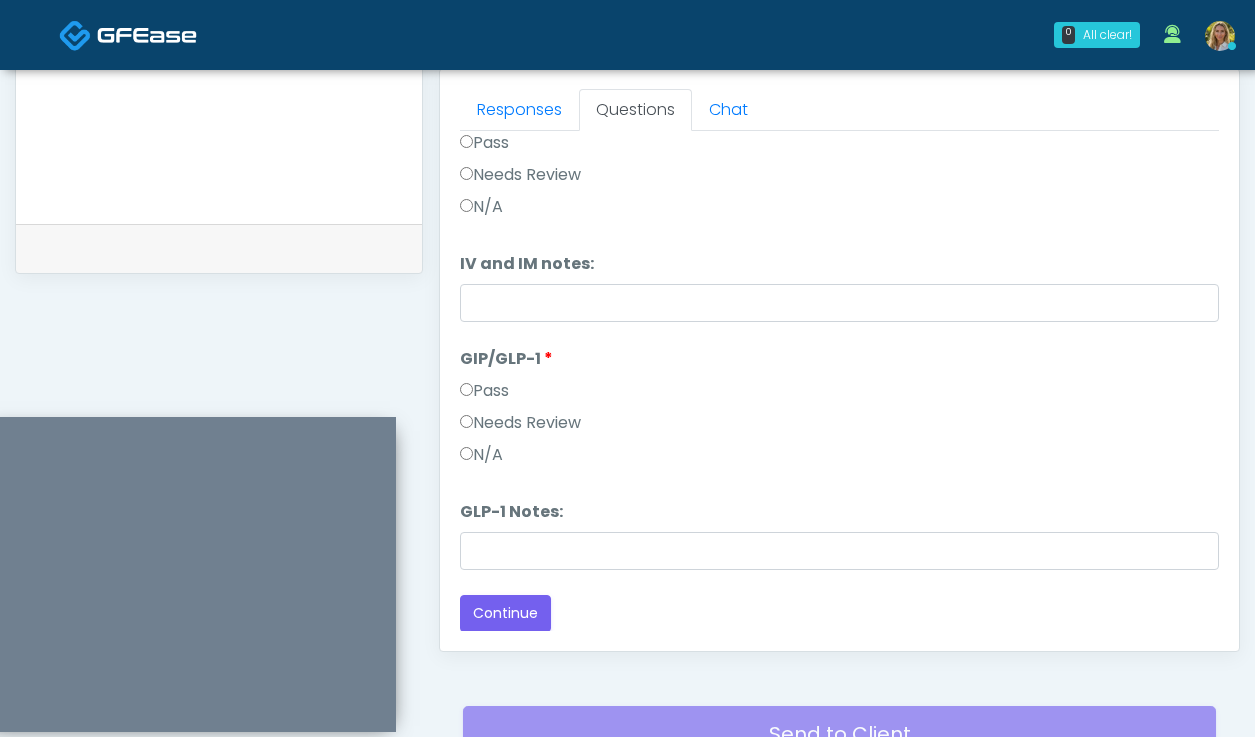 click on "N/A" at bounding box center (481, 455) 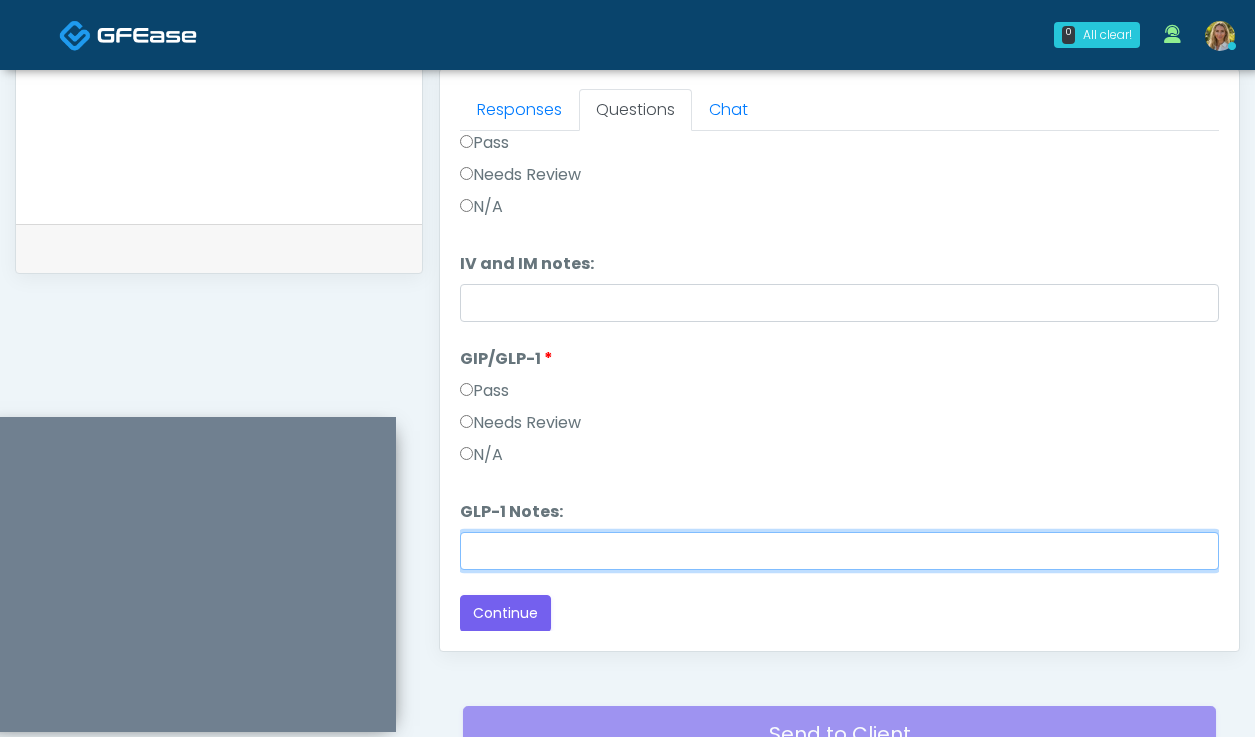 click on "GLP-1 Notes:" at bounding box center (839, 551) 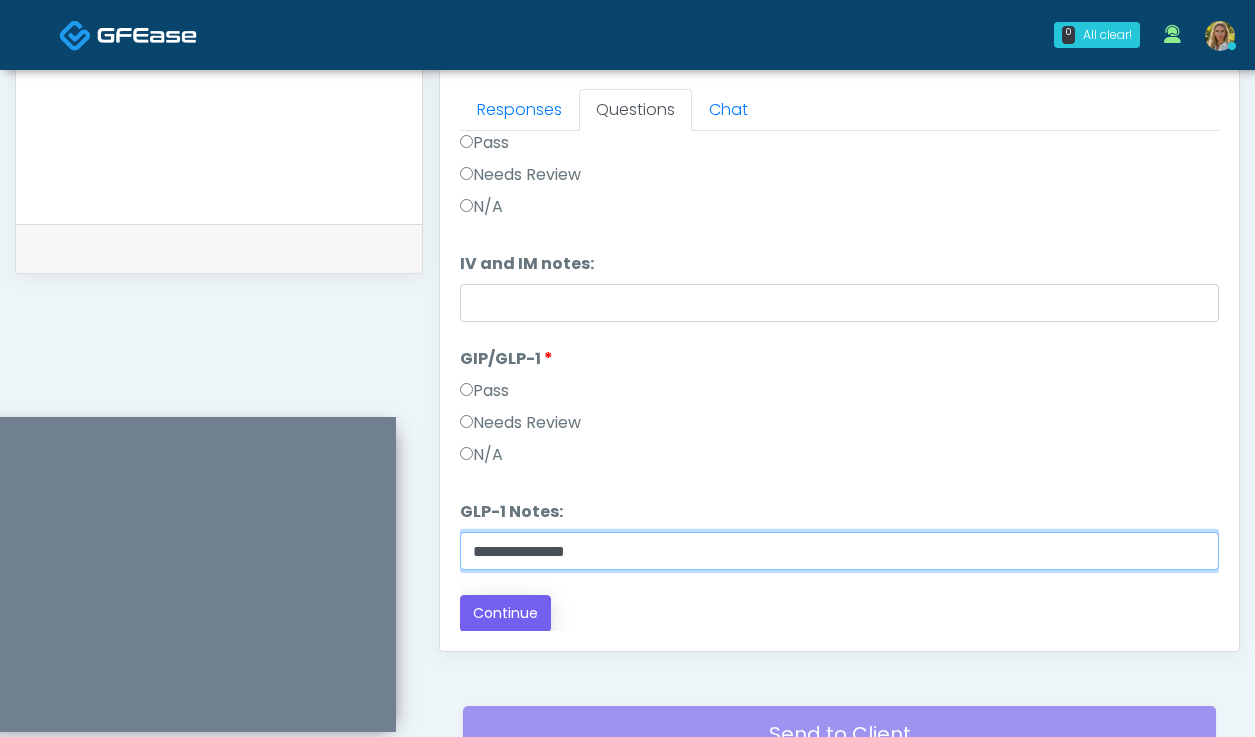 type on "**********" 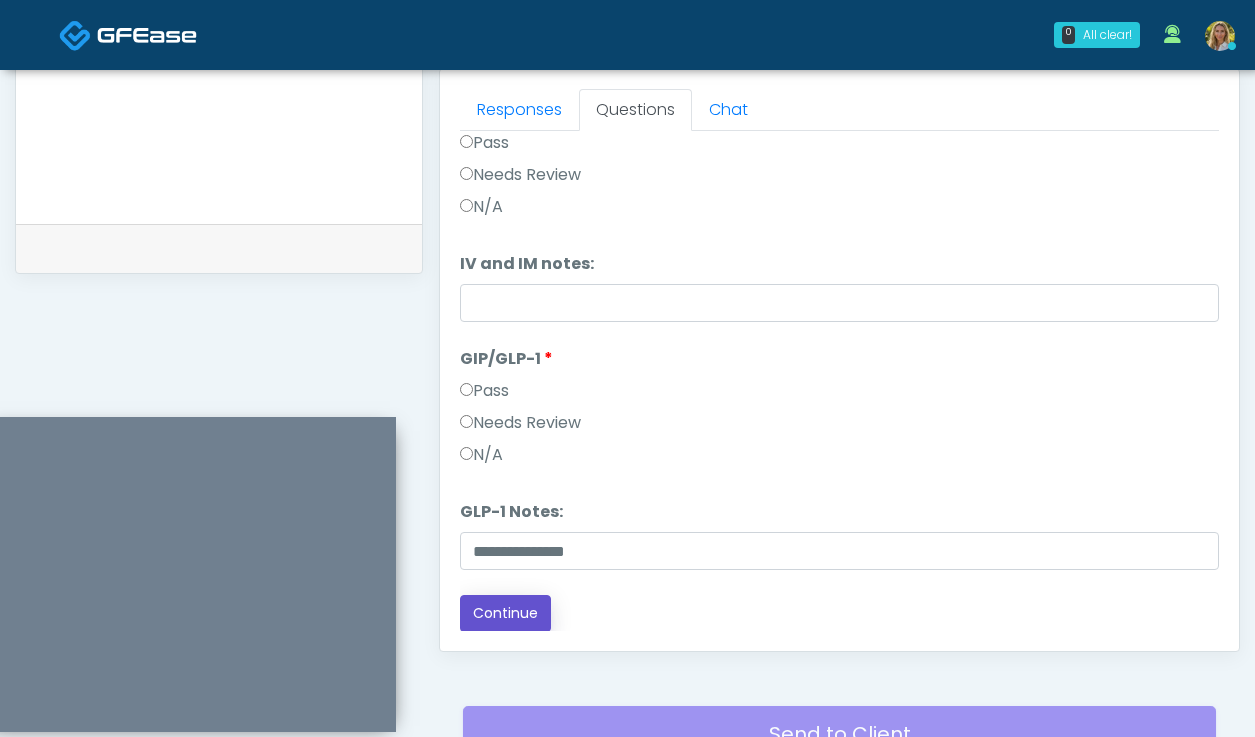 click on "Continue" at bounding box center (505, 613) 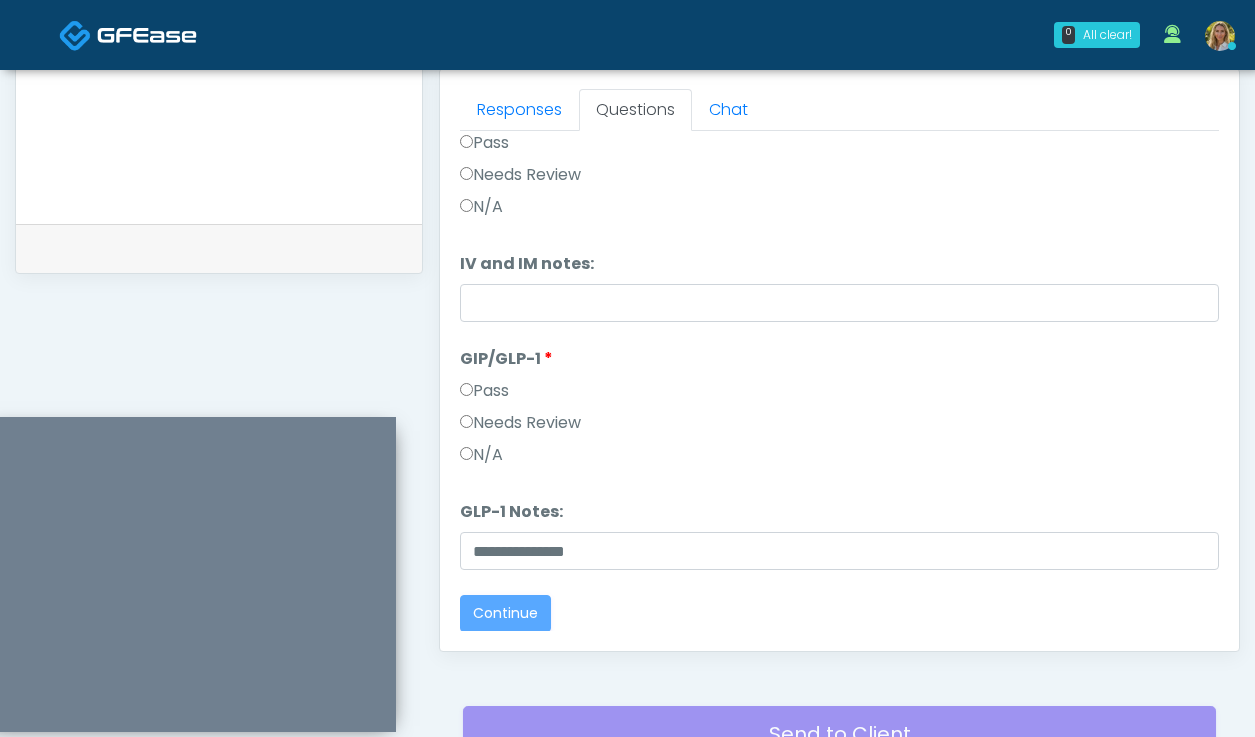 scroll, scrollTop: 0, scrollLeft: 0, axis: both 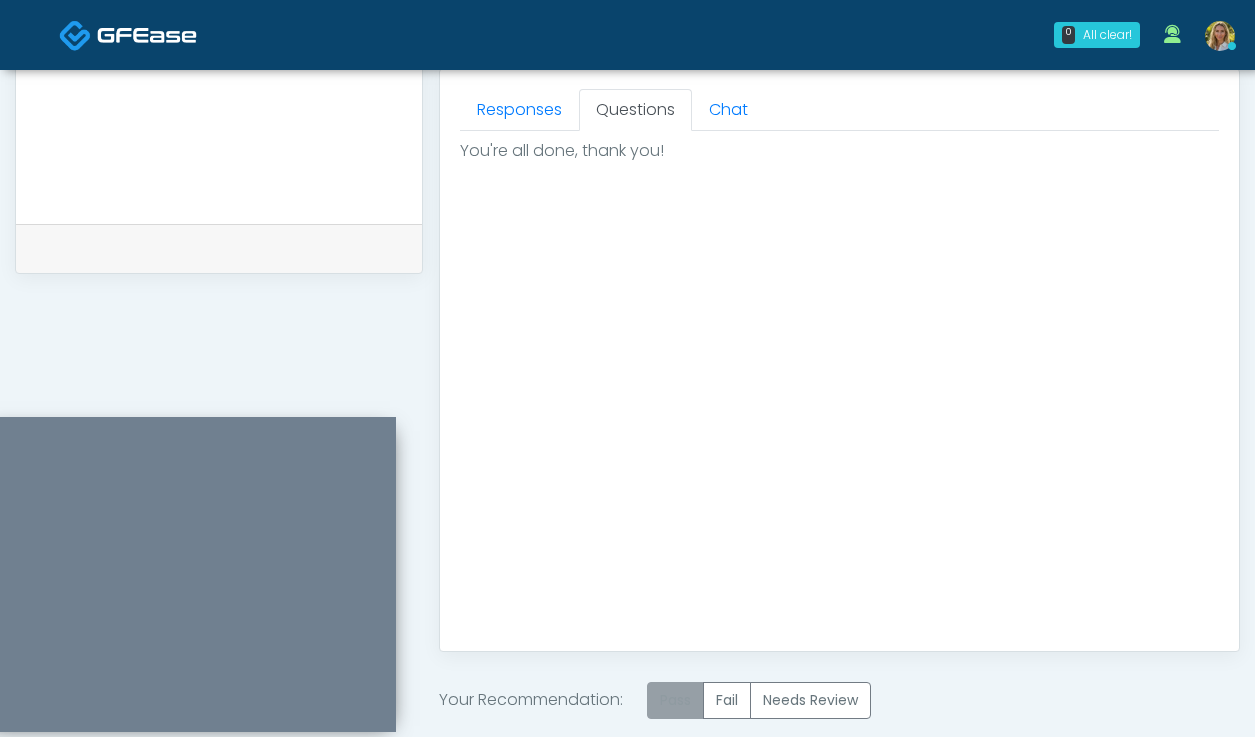 click on "Pass" at bounding box center (675, 700) 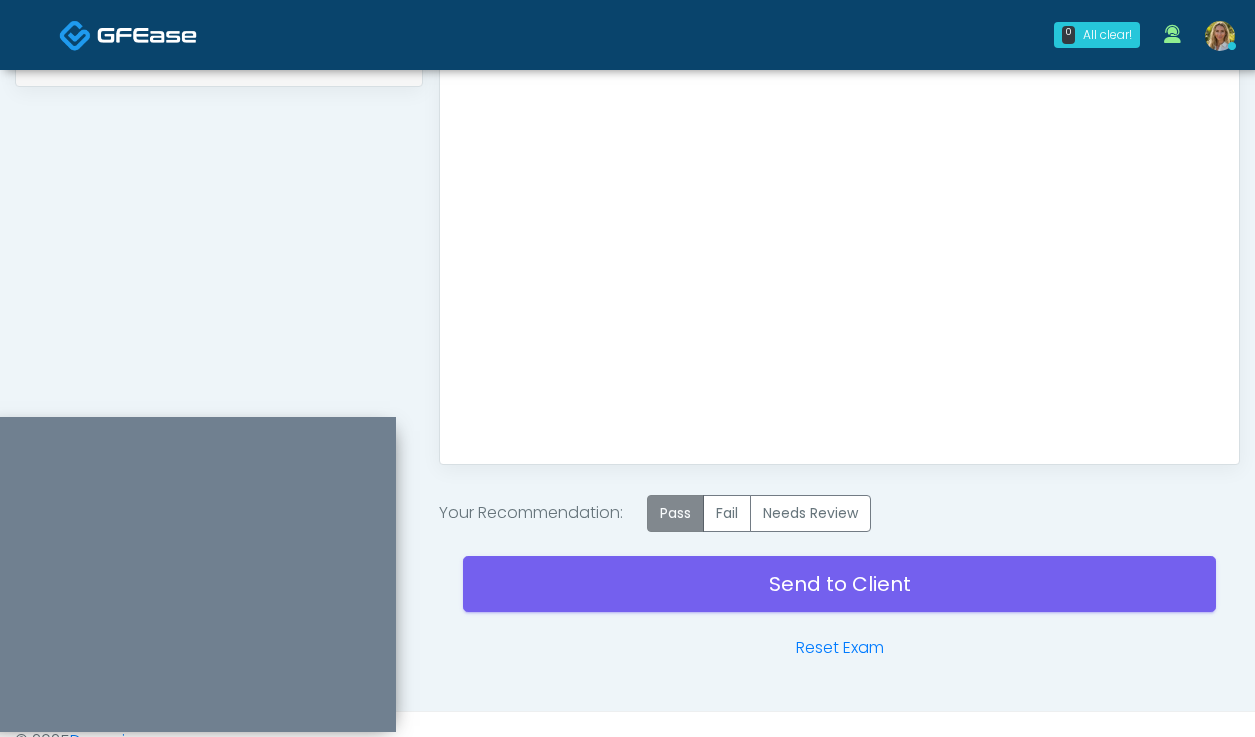 scroll, scrollTop: 1067, scrollLeft: 0, axis: vertical 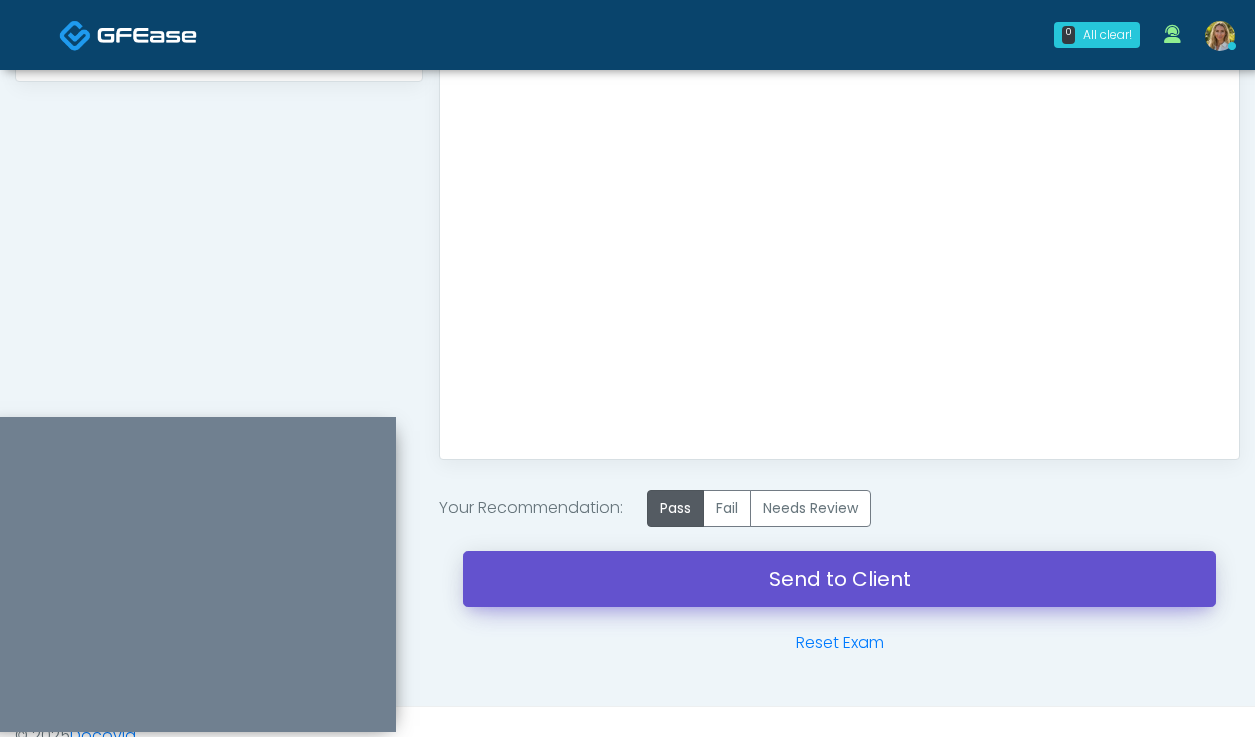 click on "Send to Client" at bounding box center [839, 579] 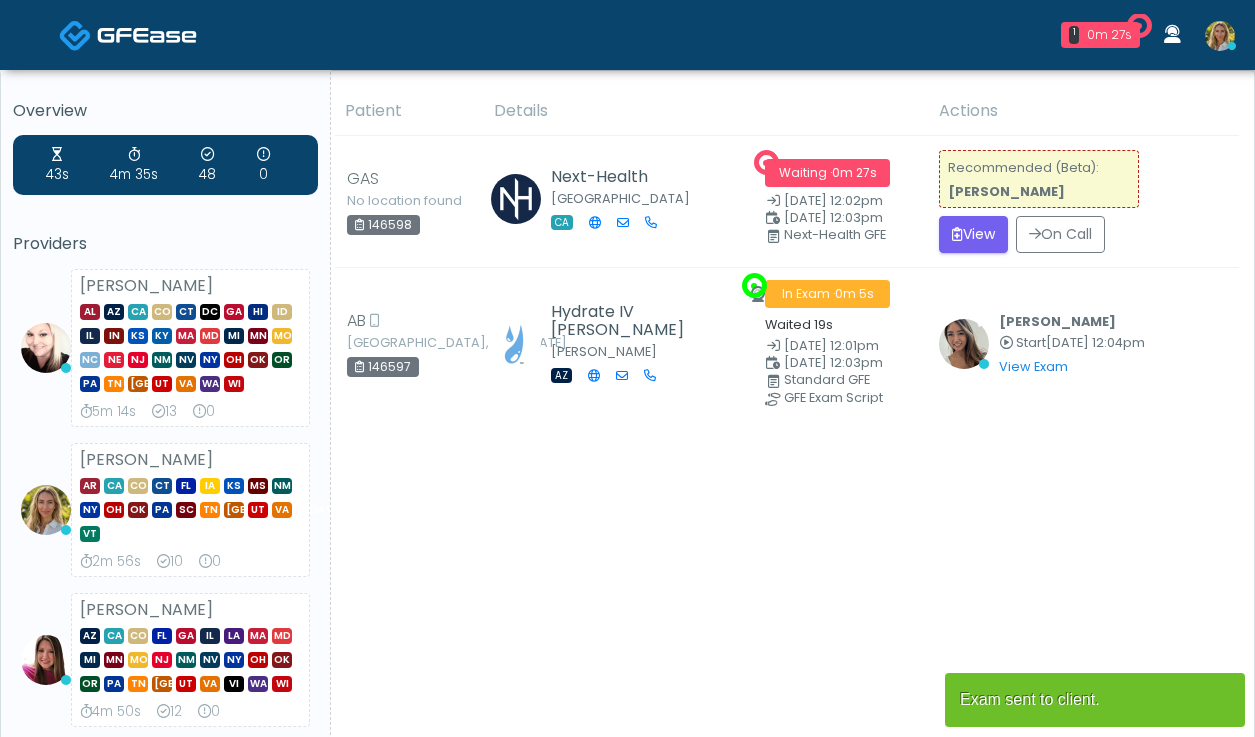 scroll, scrollTop: 0, scrollLeft: 0, axis: both 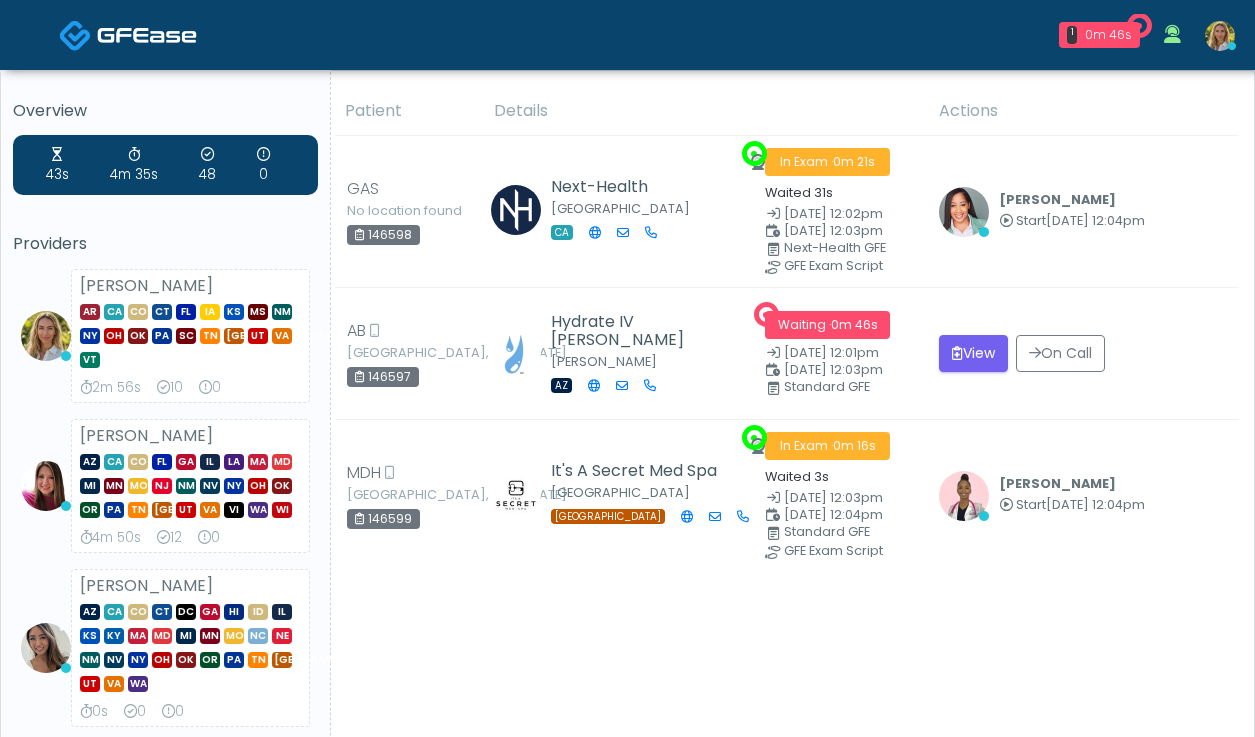 click at bounding box center (1220, 36) 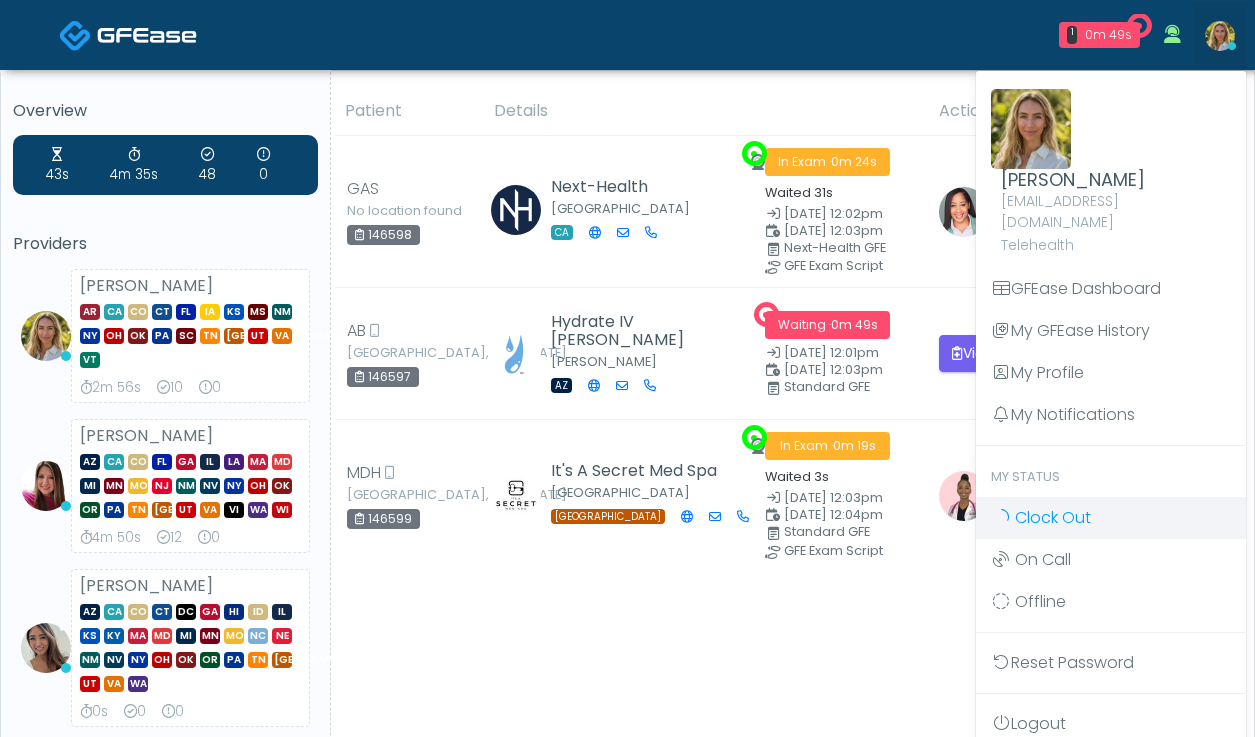 click on "Clock Out" at bounding box center [1053, 517] 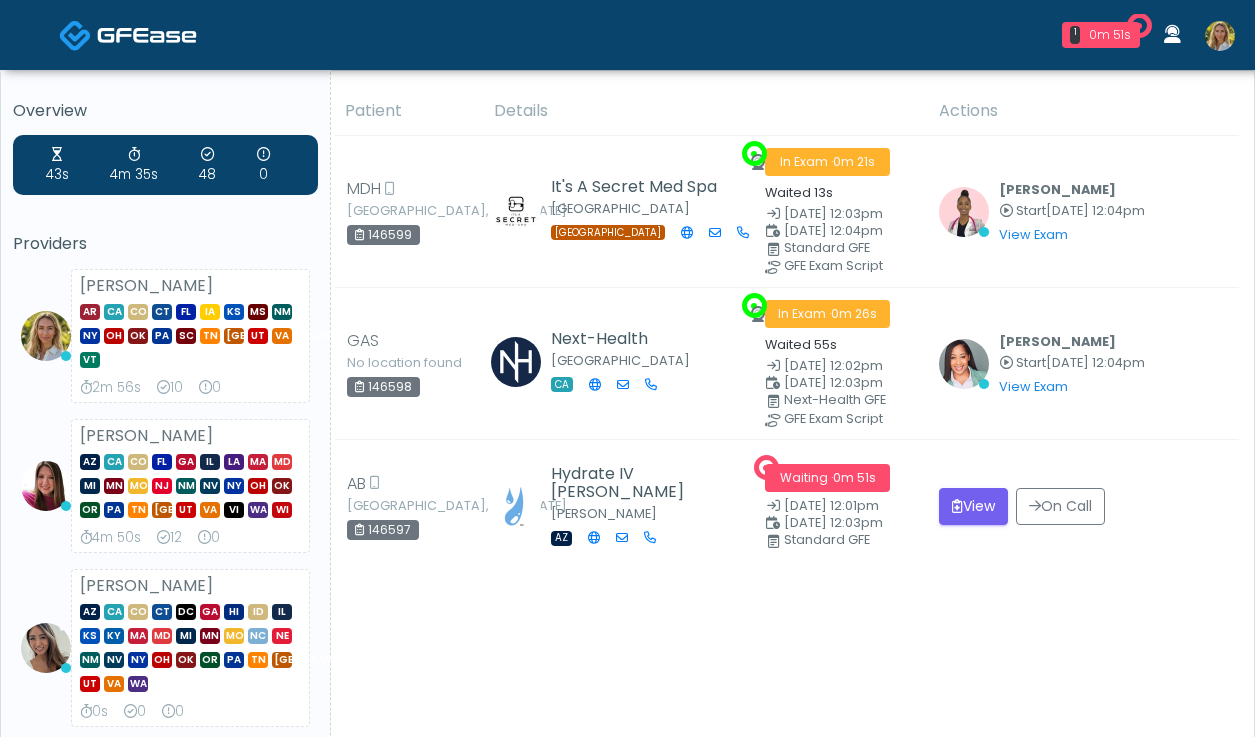 scroll, scrollTop: 0, scrollLeft: 0, axis: both 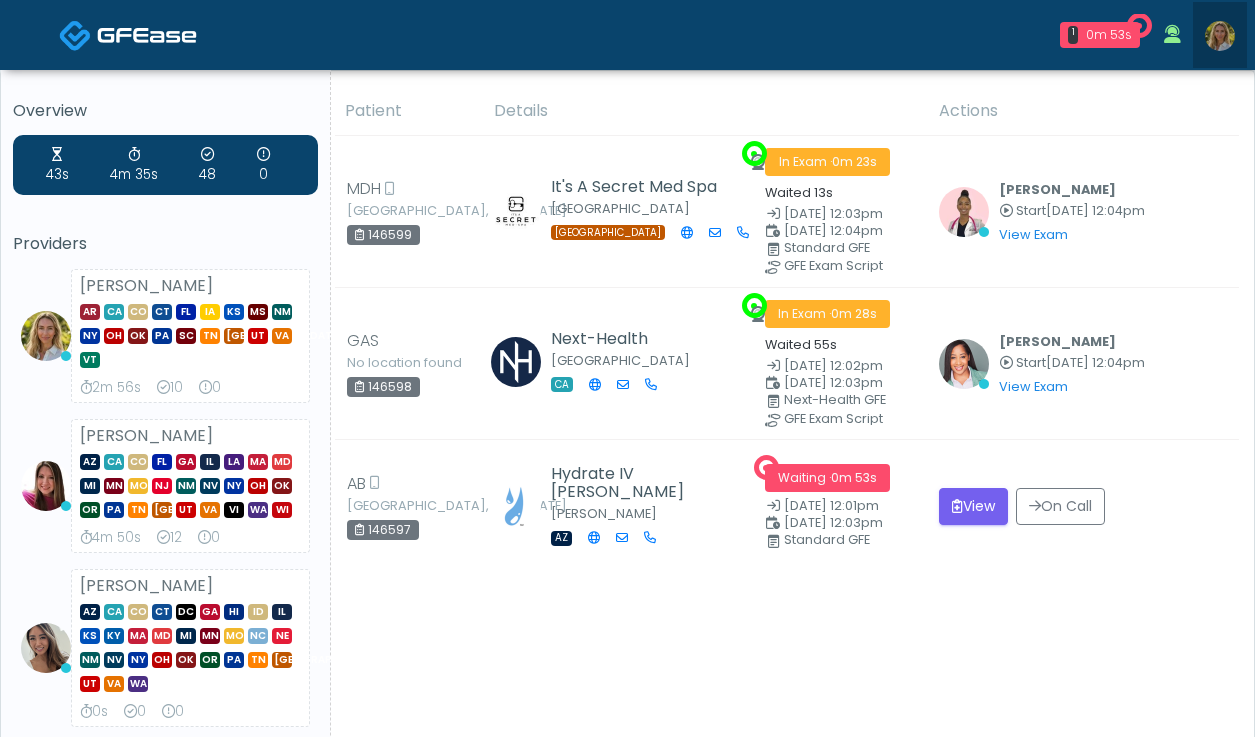 click at bounding box center [1220, 36] 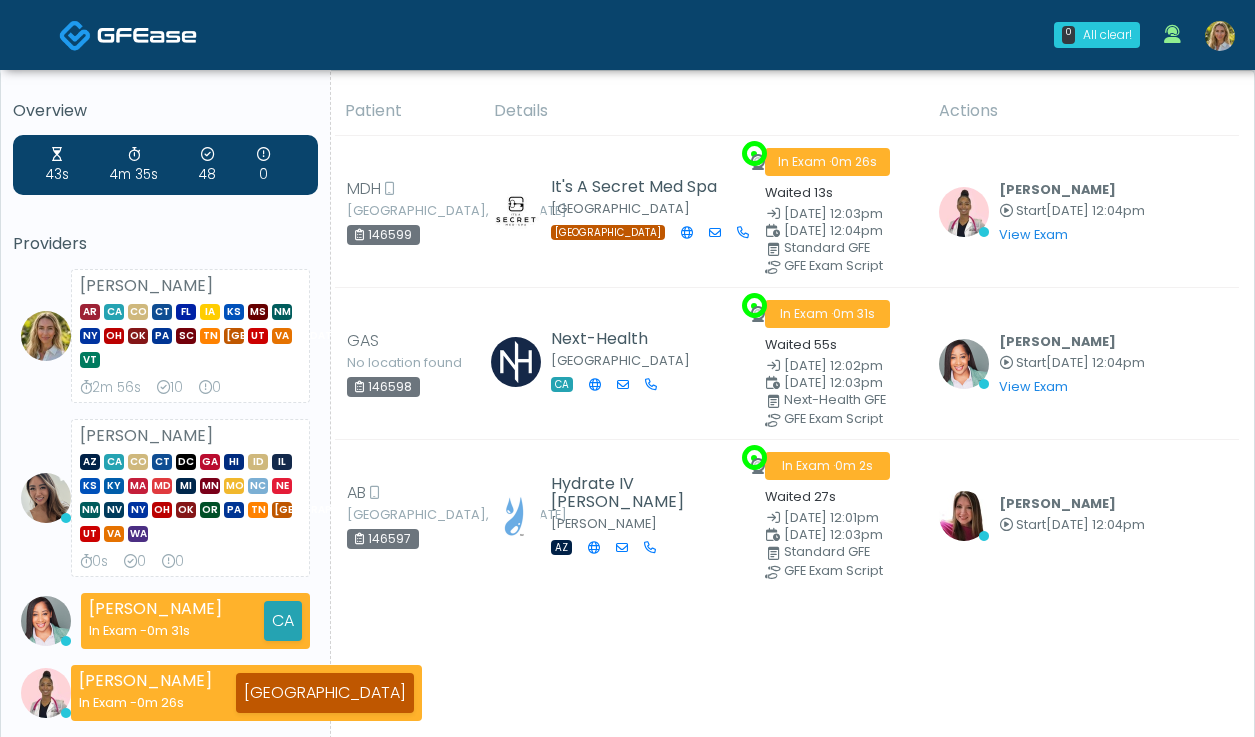 click at bounding box center [1220, 36] 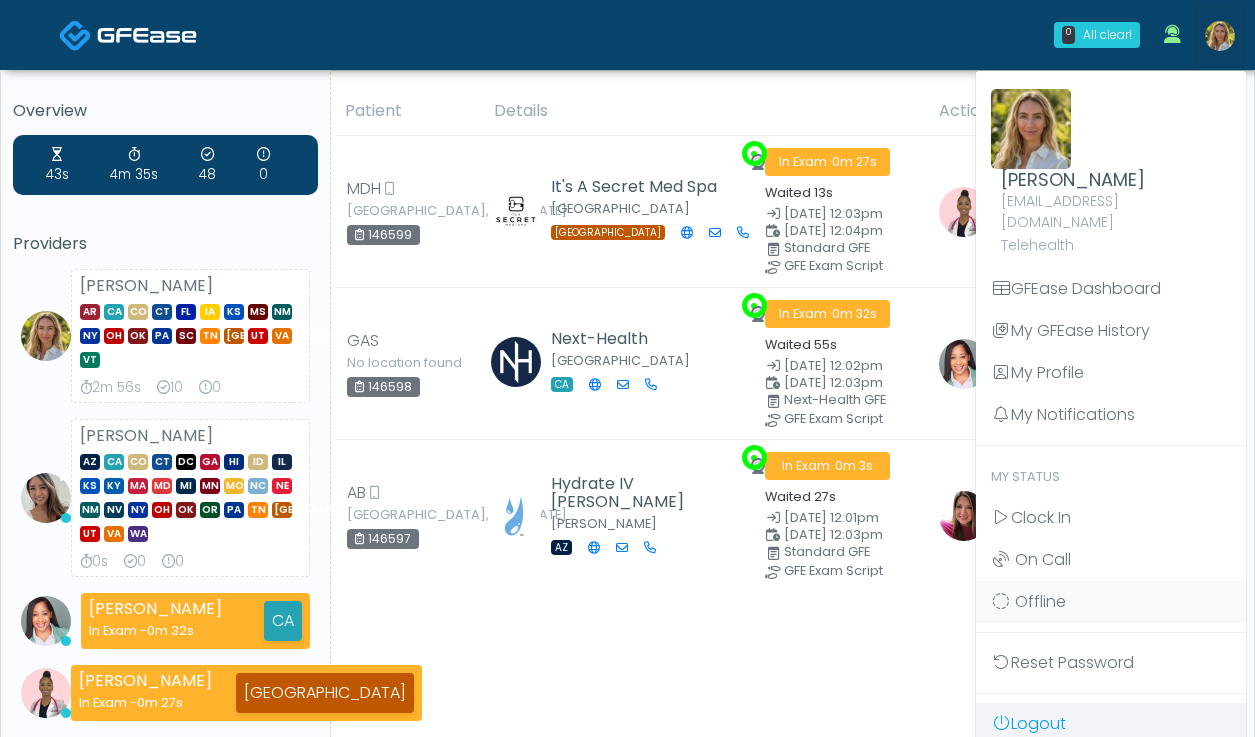 click on "Logout" at bounding box center [1111, 724] 